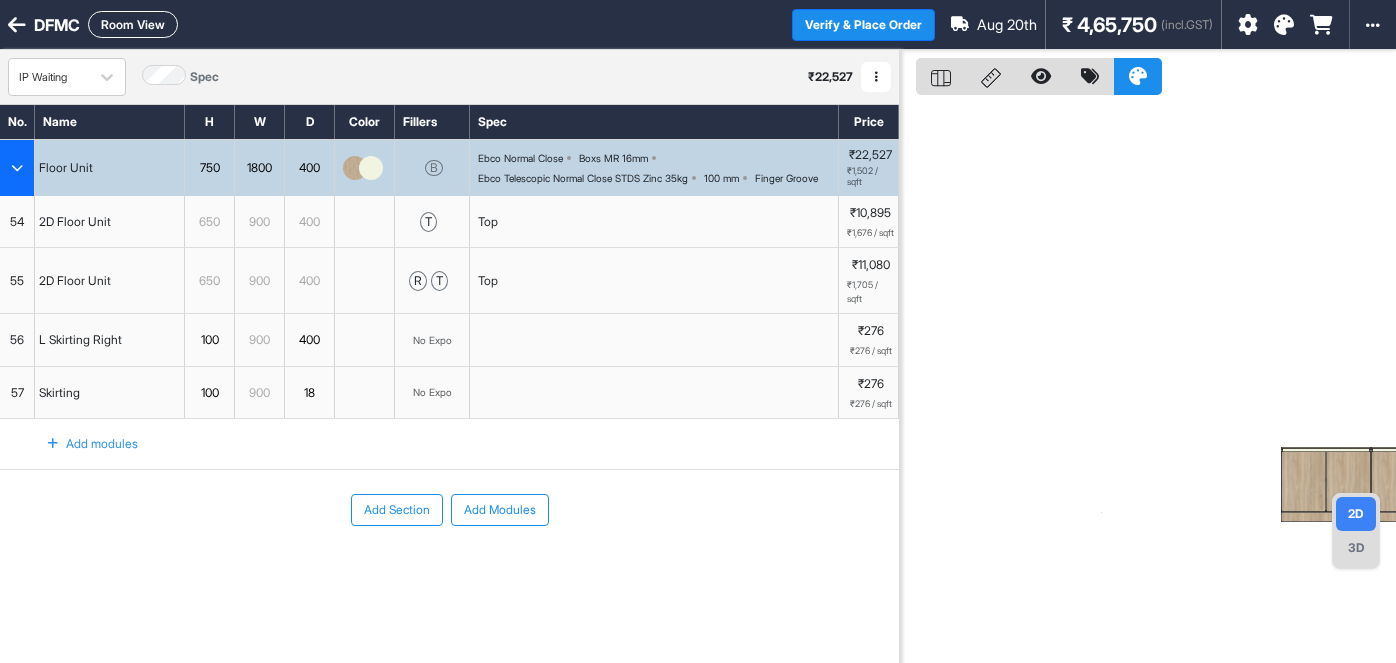 scroll, scrollTop: 0, scrollLeft: 0, axis: both 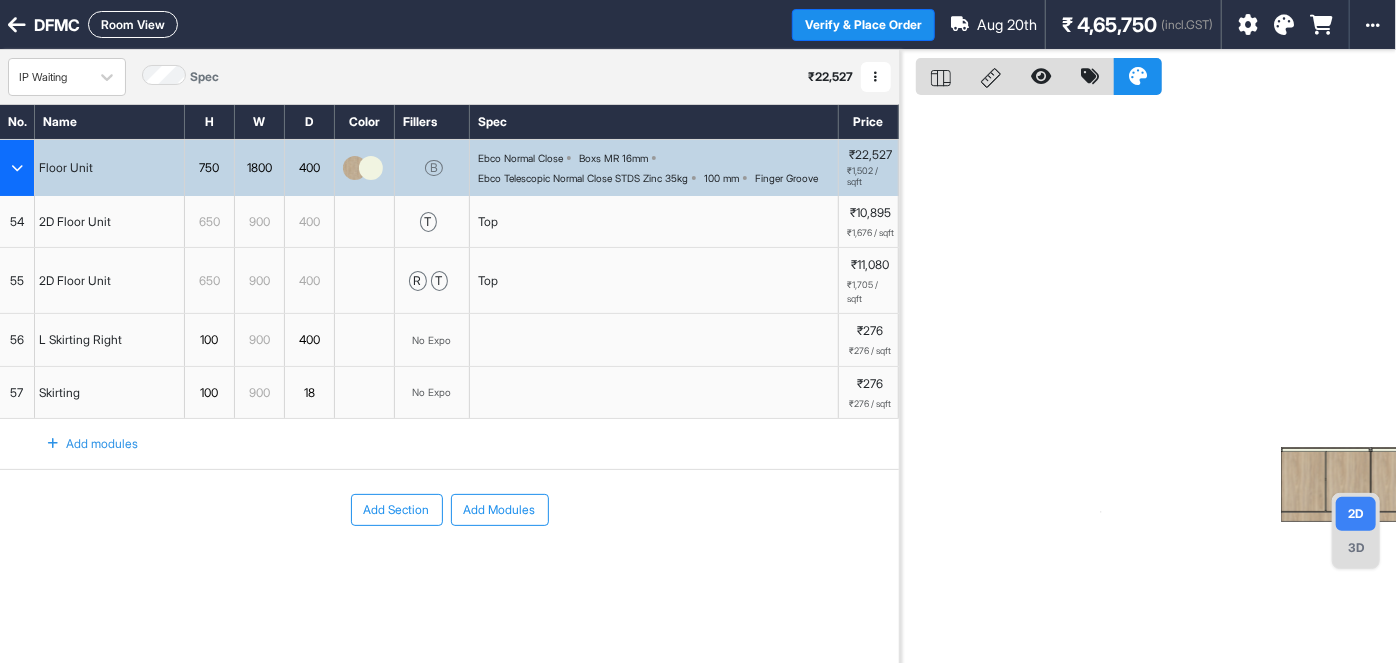 click on "Room View" at bounding box center [133, 24] 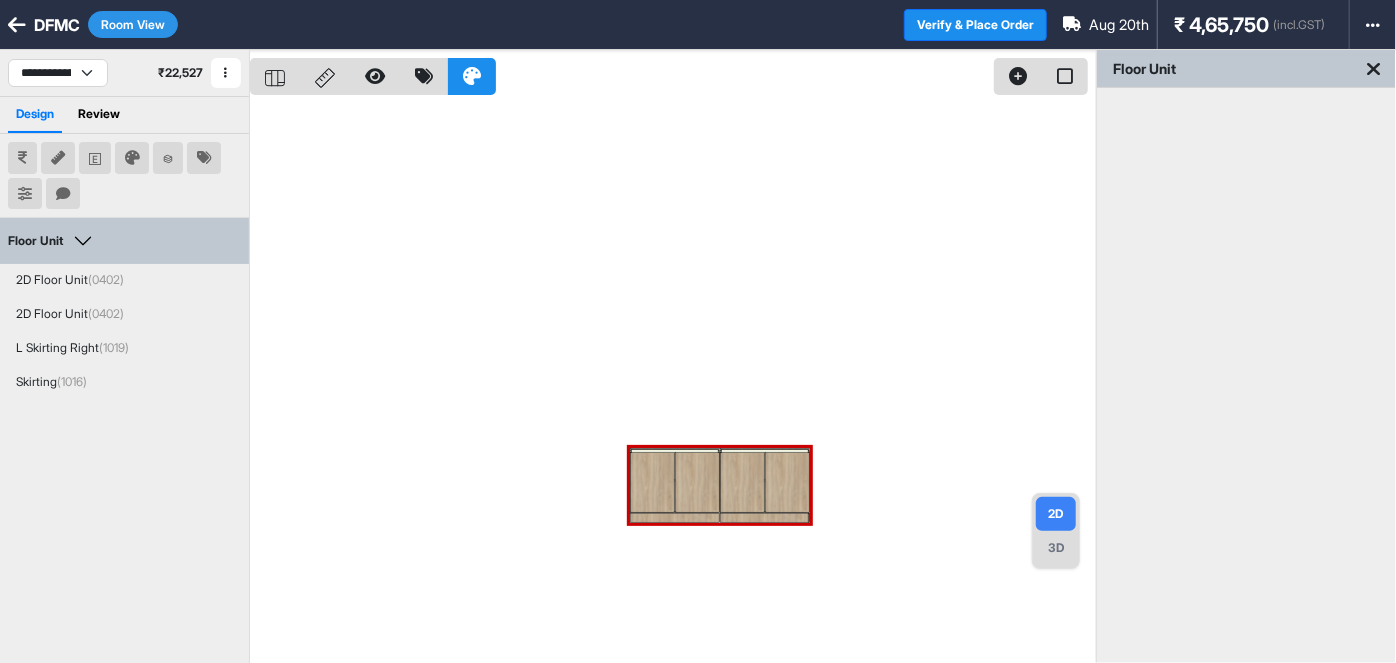 click on "DFMC" at bounding box center (57, 25) 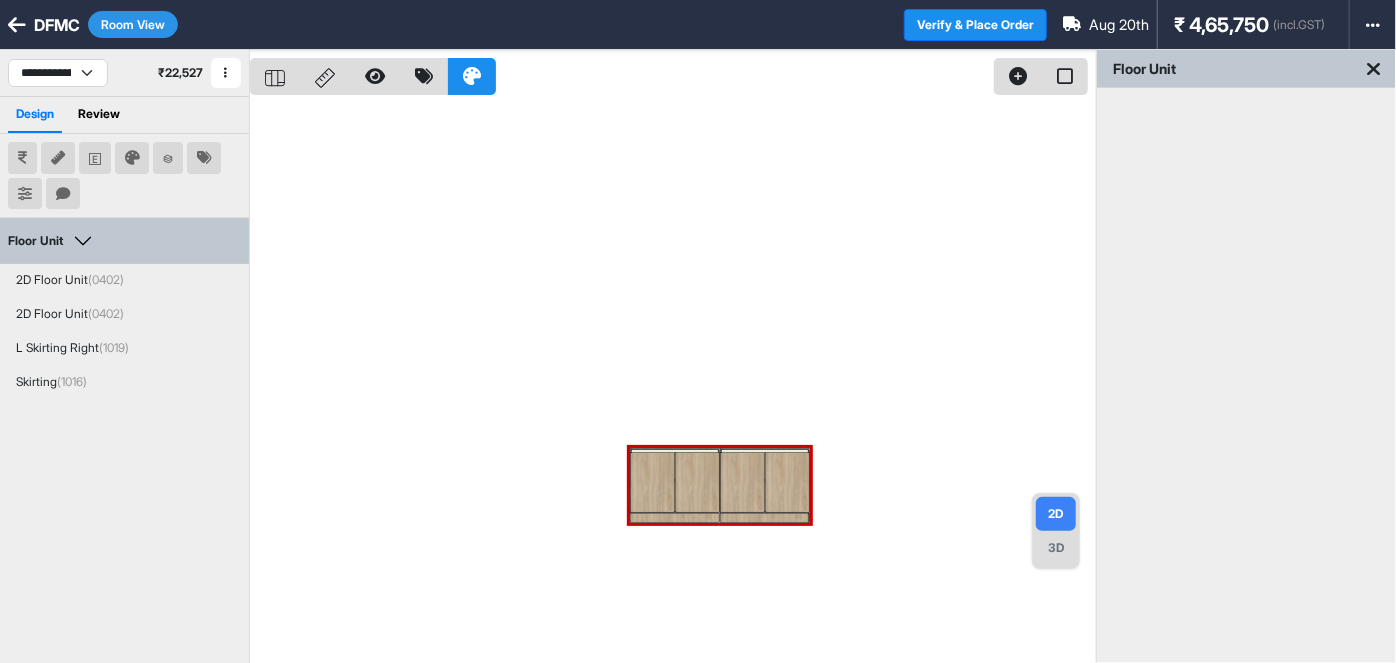 click on "Room View" at bounding box center [133, 24] 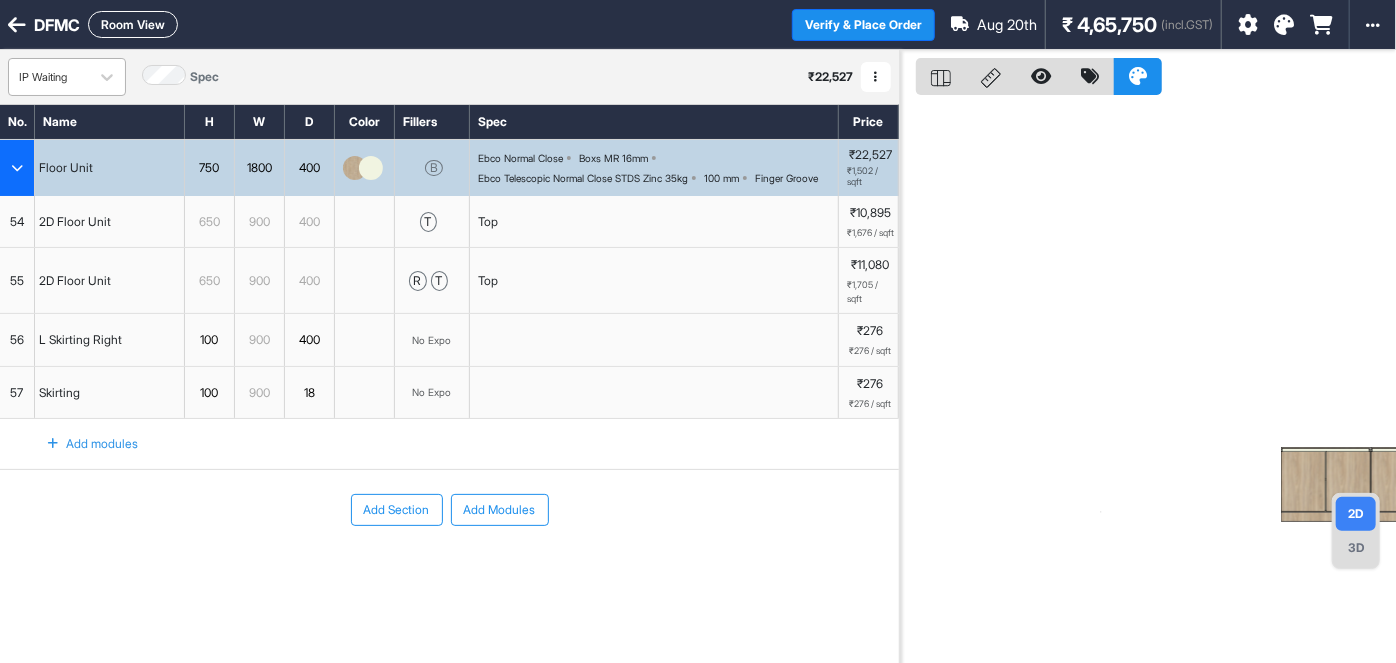 click on "IP Waiting" at bounding box center [49, 77] 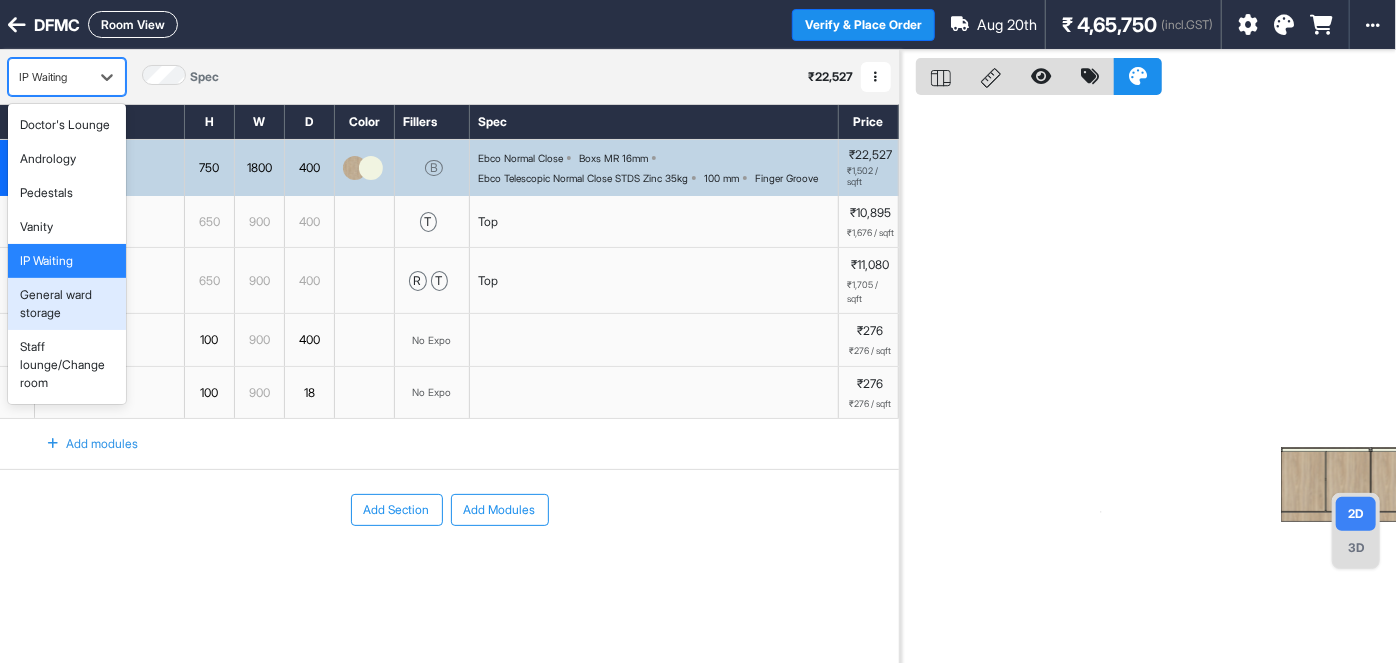 scroll, scrollTop: 0, scrollLeft: 0, axis: both 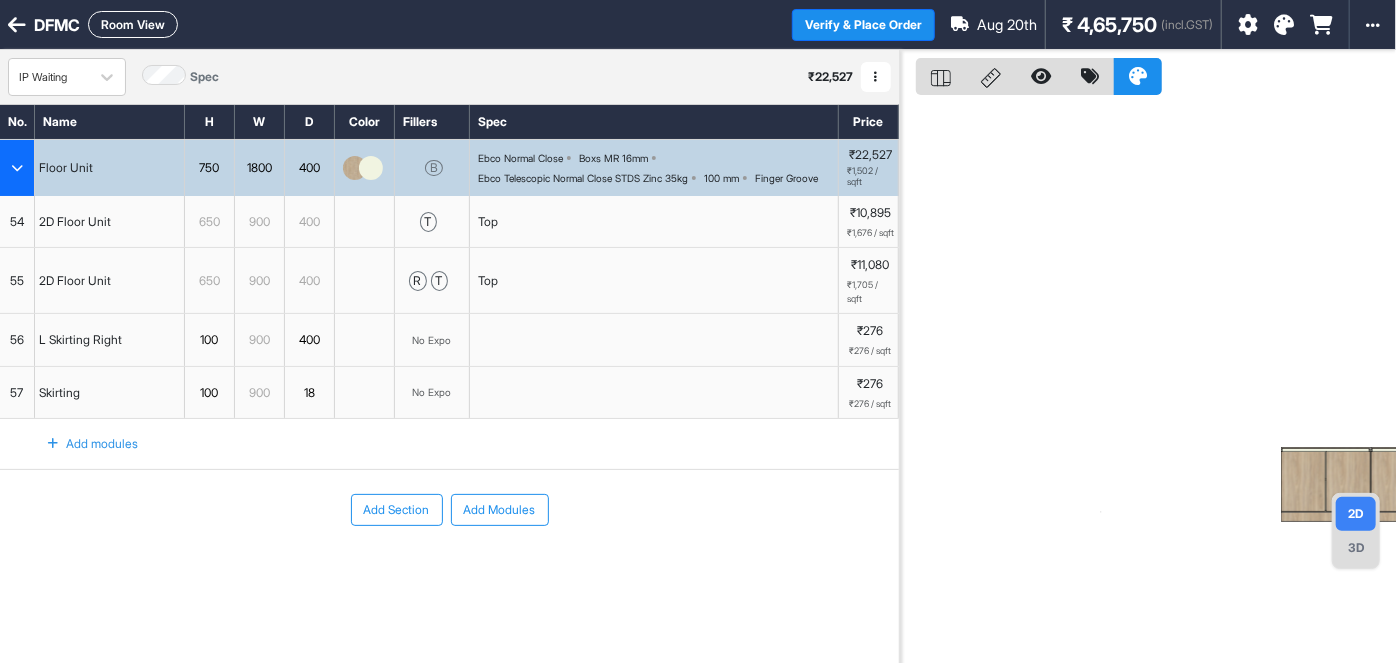 click on "Add Section Add Modules" at bounding box center (449, 570) 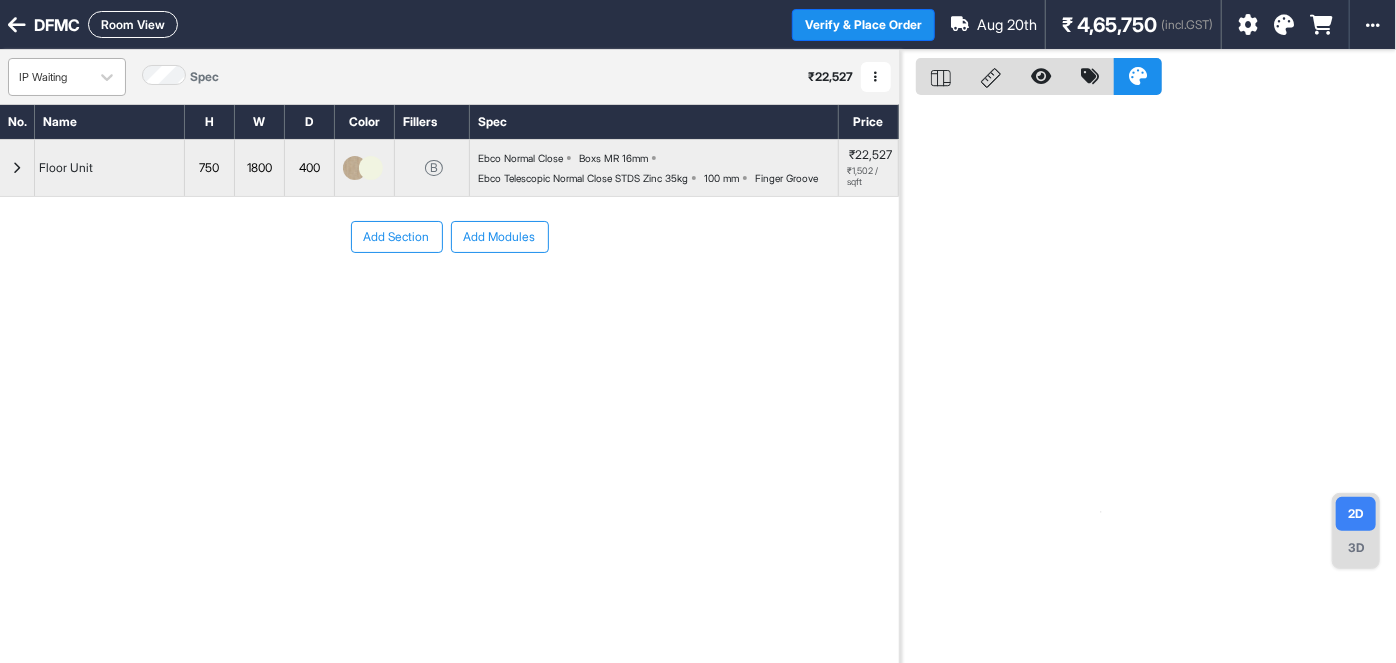 click on "IP Waiting" at bounding box center (49, 77) 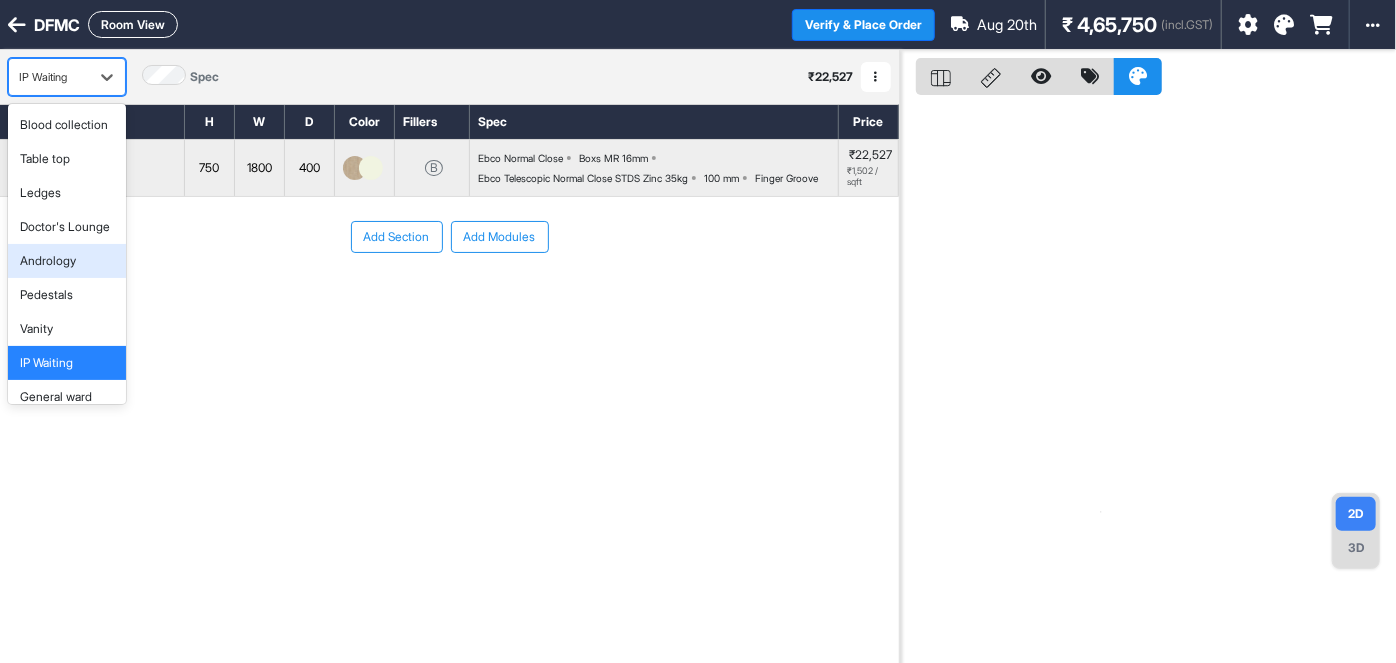 click on "Andrology" at bounding box center [48, 261] 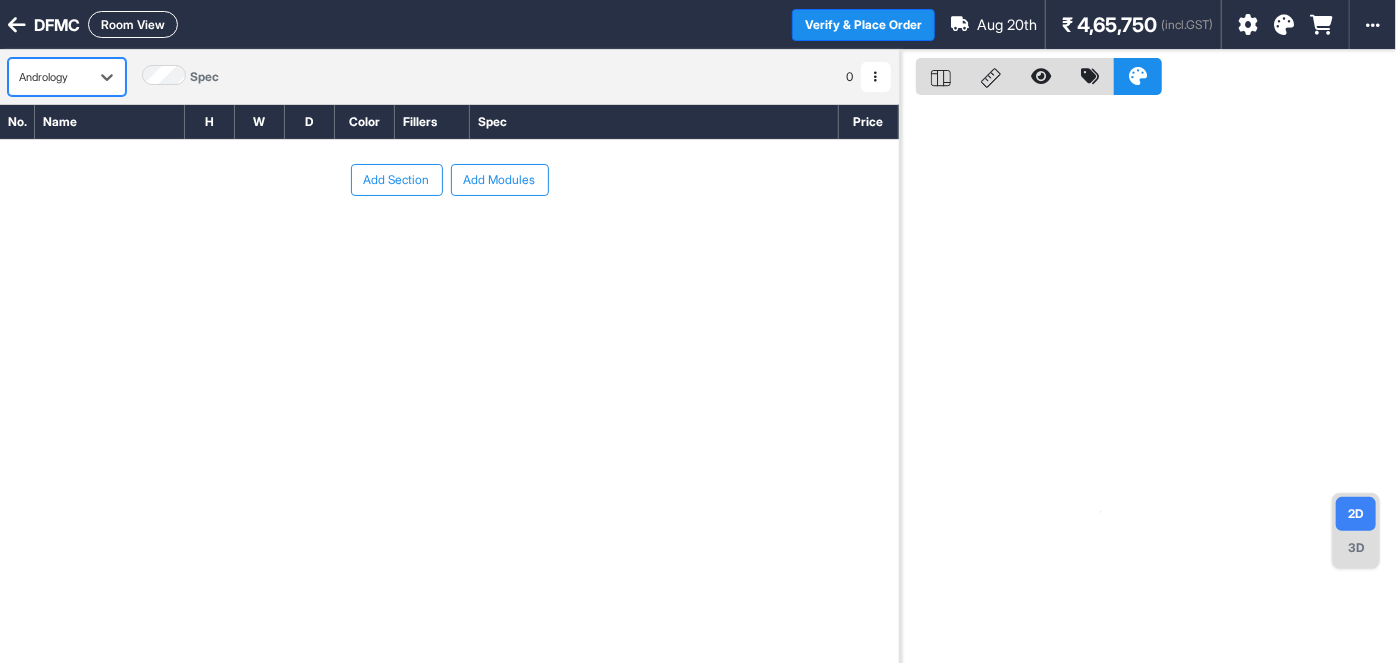 click on "Add Section Add Modules" at bounding box center (449, 180) 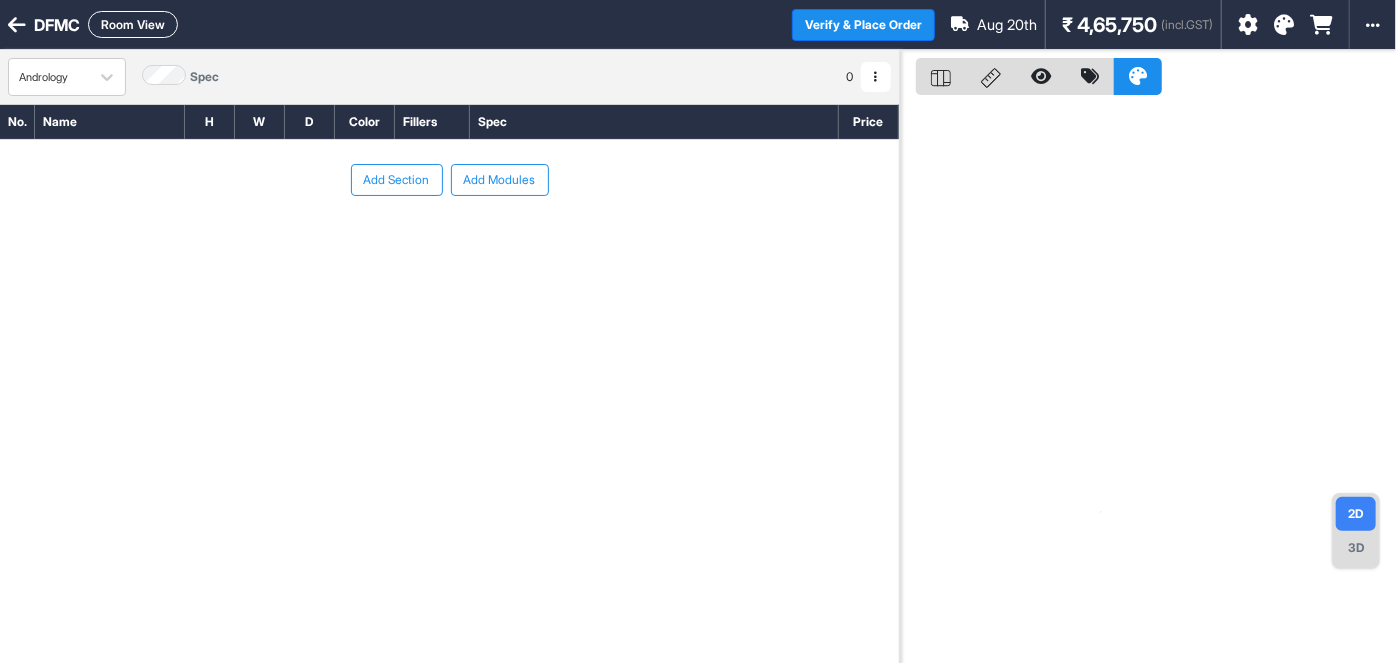 click on "Add Section" at bounding box center [397, 180] 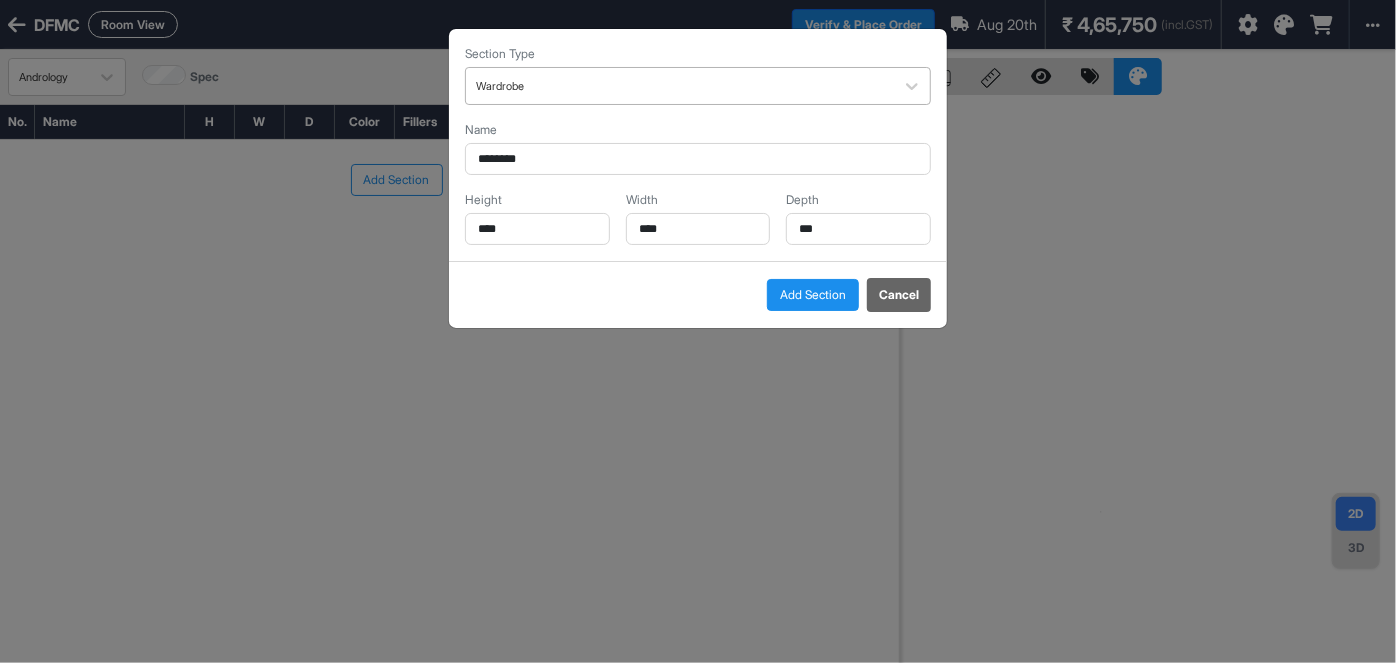 click at bounding box center [680, 86] 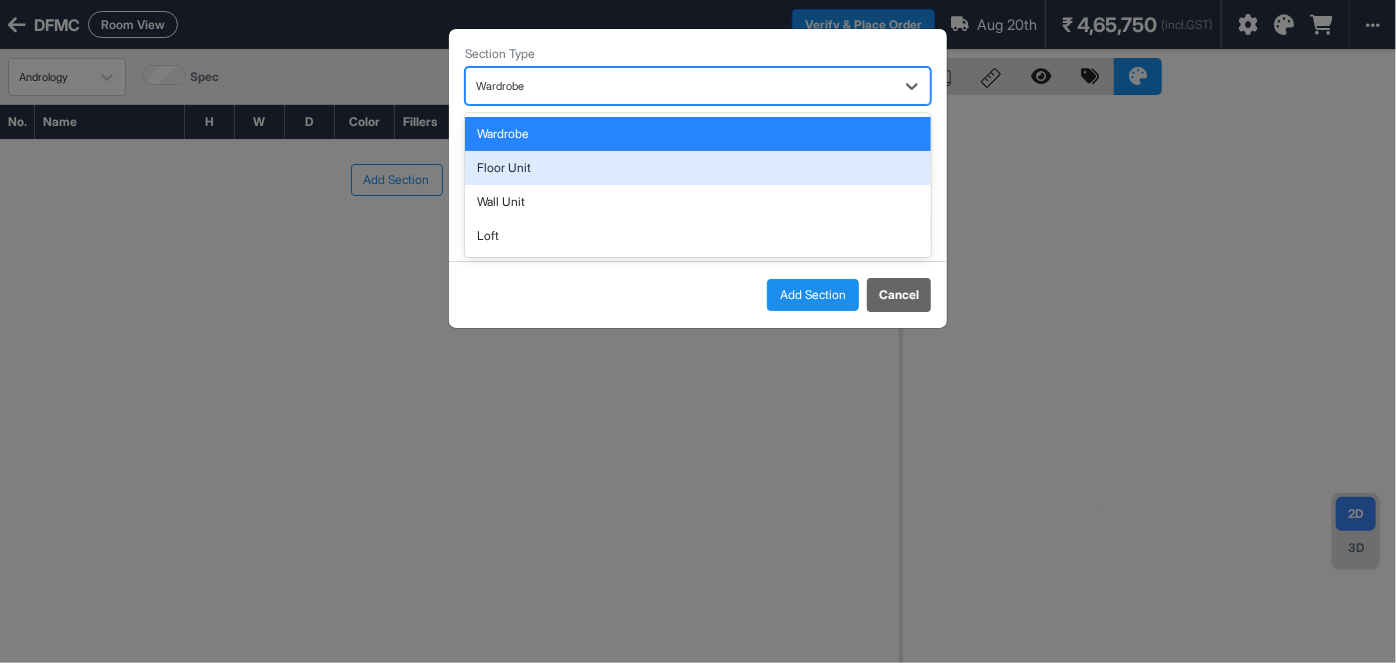 click on "Floor Unit" at bounding box center (698, 168) 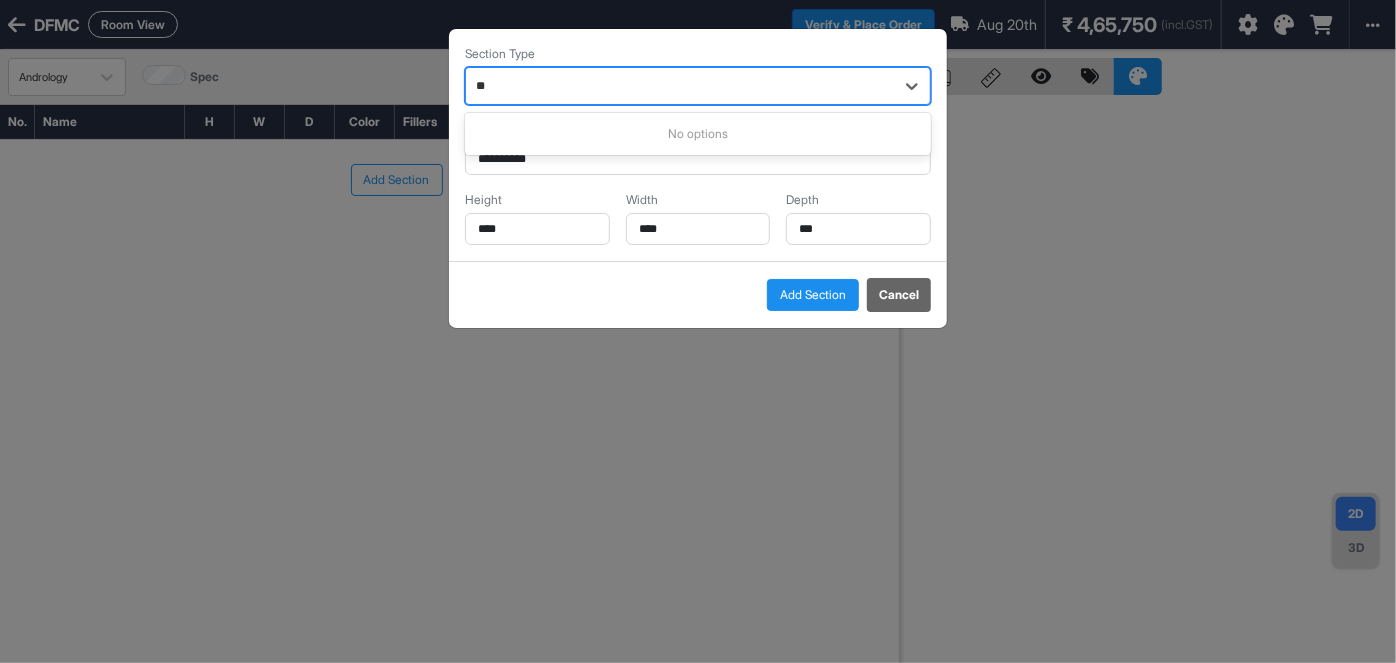 type on "**" 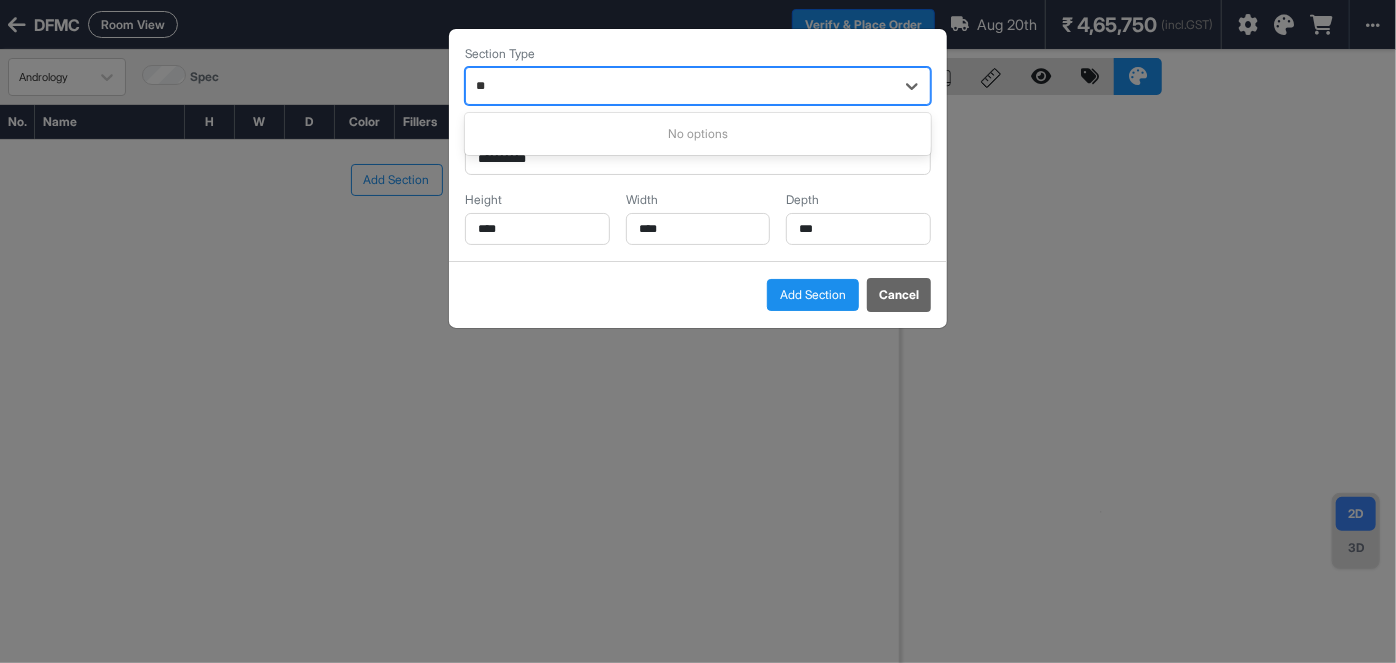 type 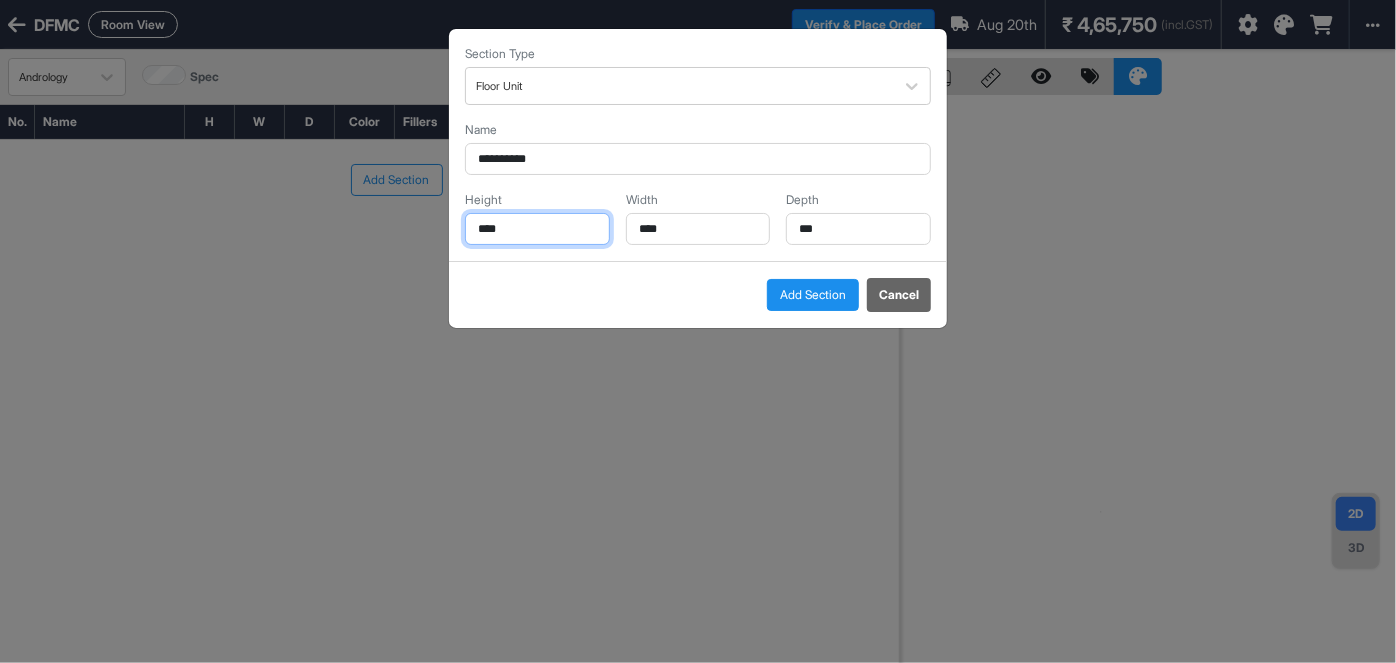 drag, startPoint x: 525, startPoint y: 235, endPoint x: 393, endPoint y: 222, distance: 132.63861 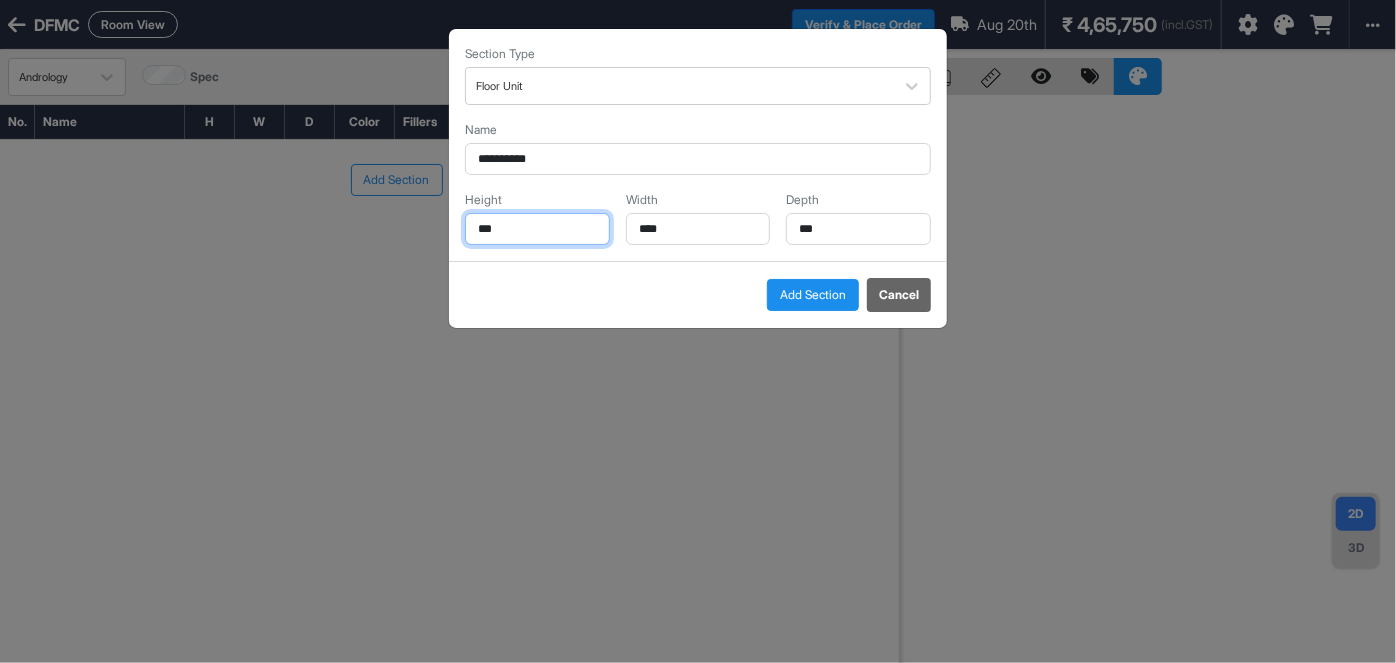 type on "***" 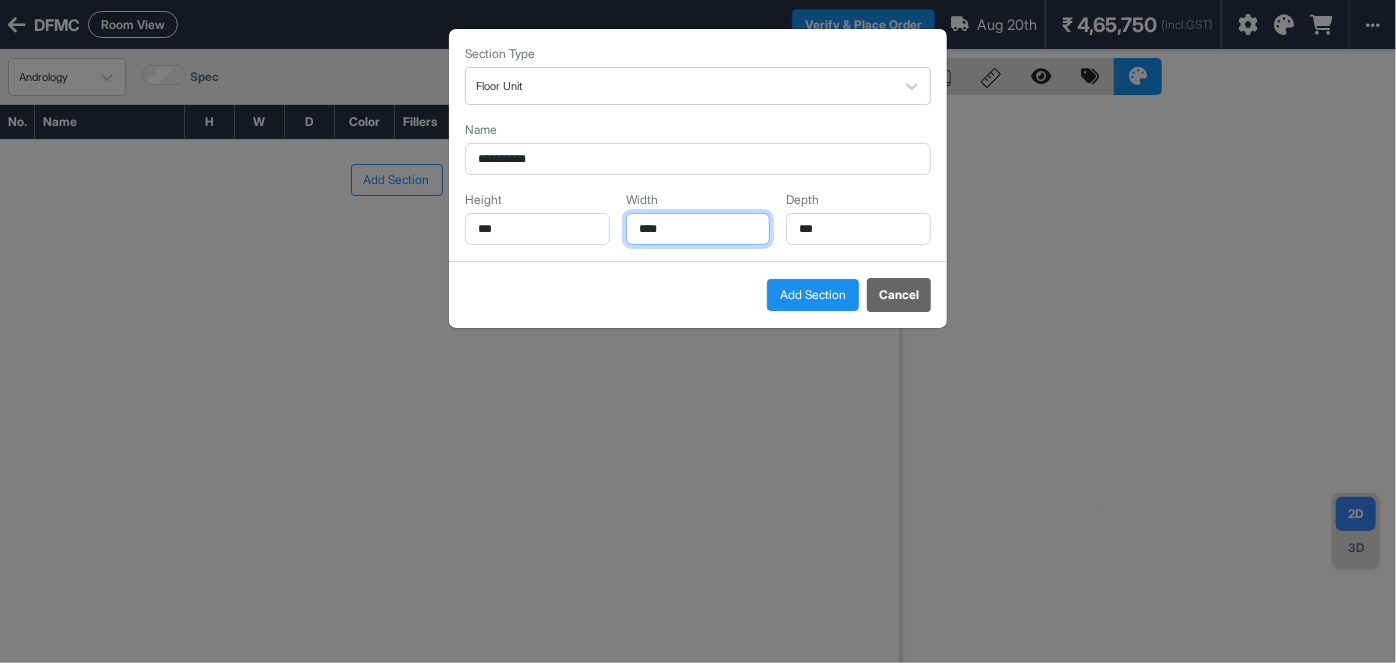 drag, startPoint x: 705, startPoint y: 240, endPoint x: 554, endPoint y: 228, distance: 151.47607 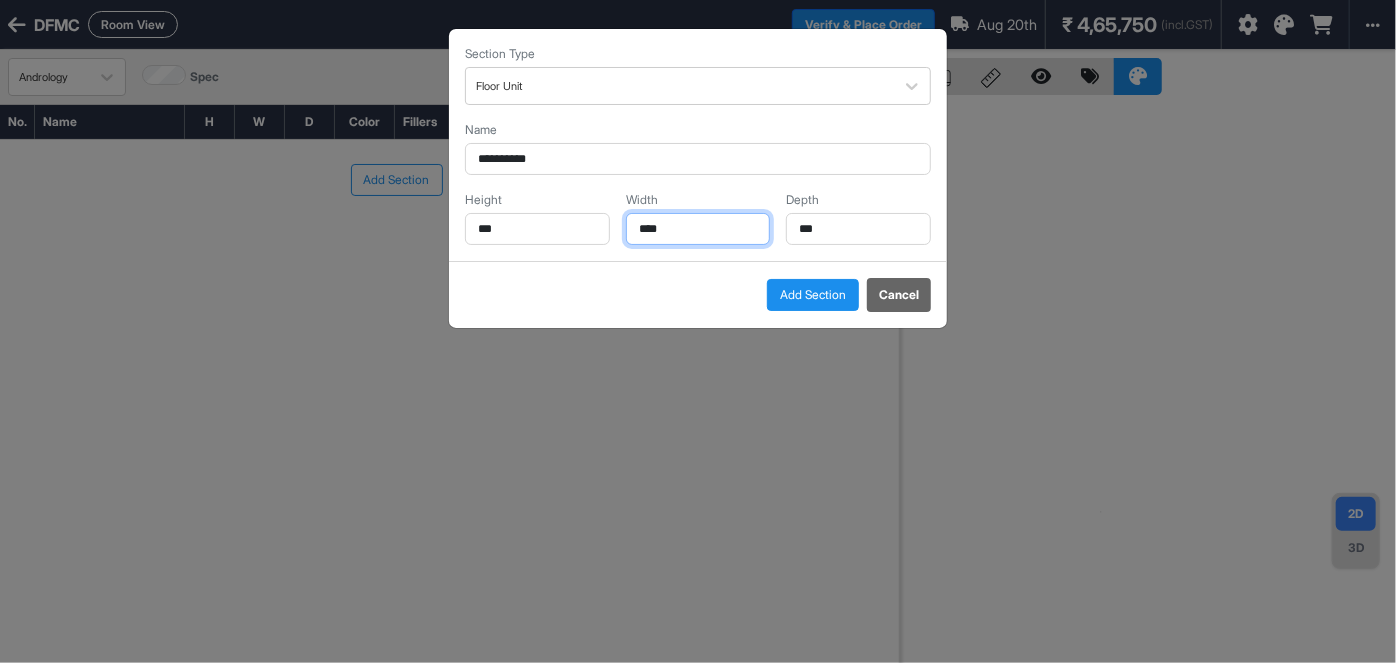 click on "Height *** Width **** Depth ***" at bounding box center [698, 218] 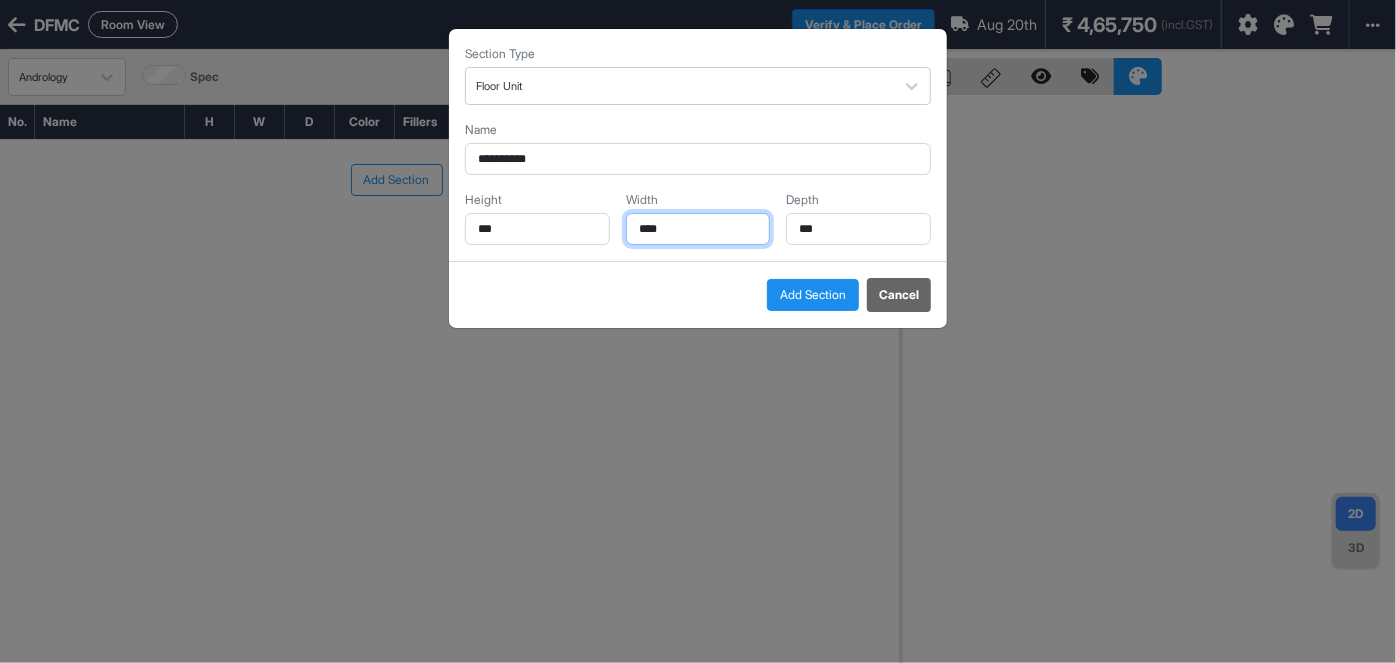 type on "****" 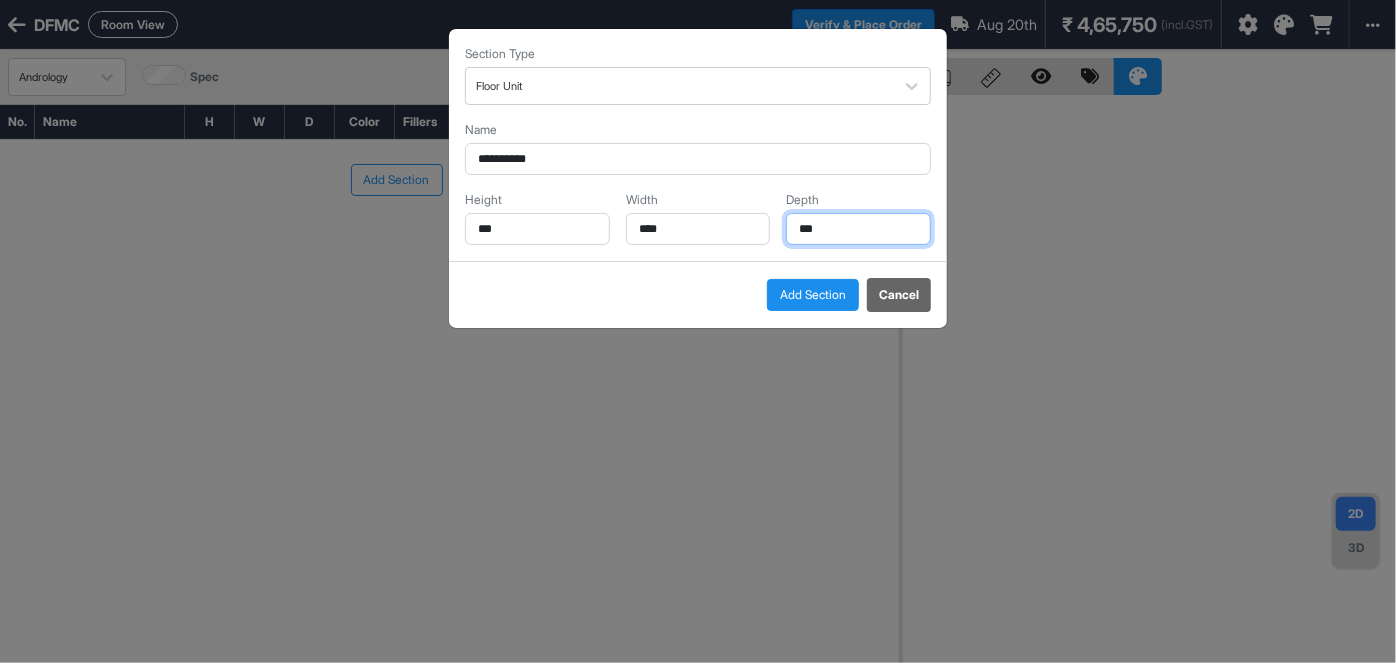 drag, startPoint x: 847, startPoint y: 234, endPoint x: 729, endPoint y: 231, distance: 118.03813 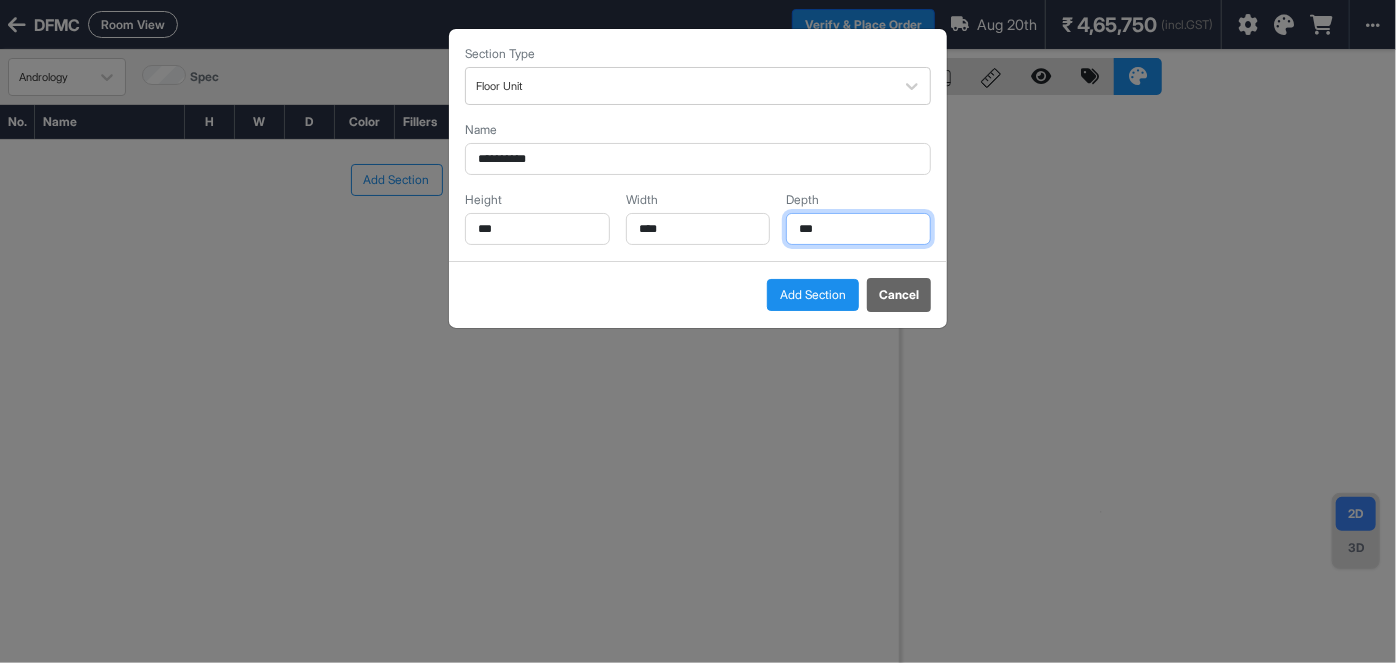 type on "***" 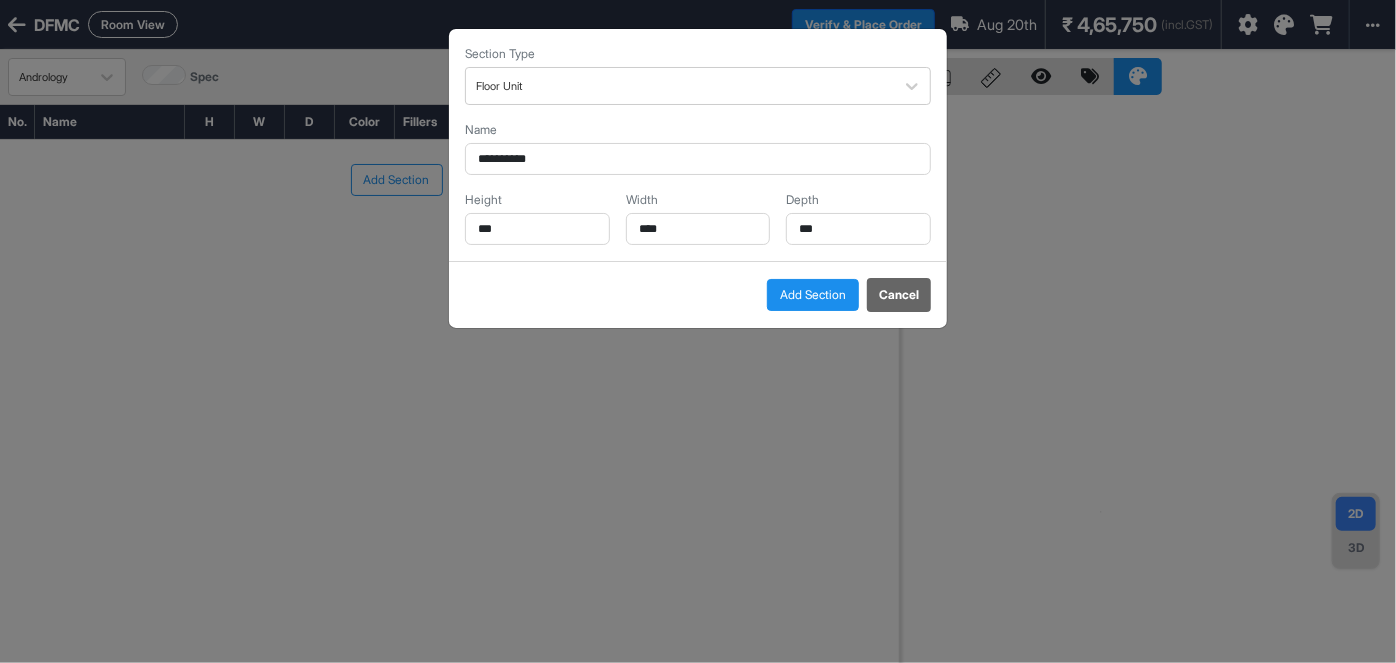 click on "Add Section" at bounding box center [813, 295] 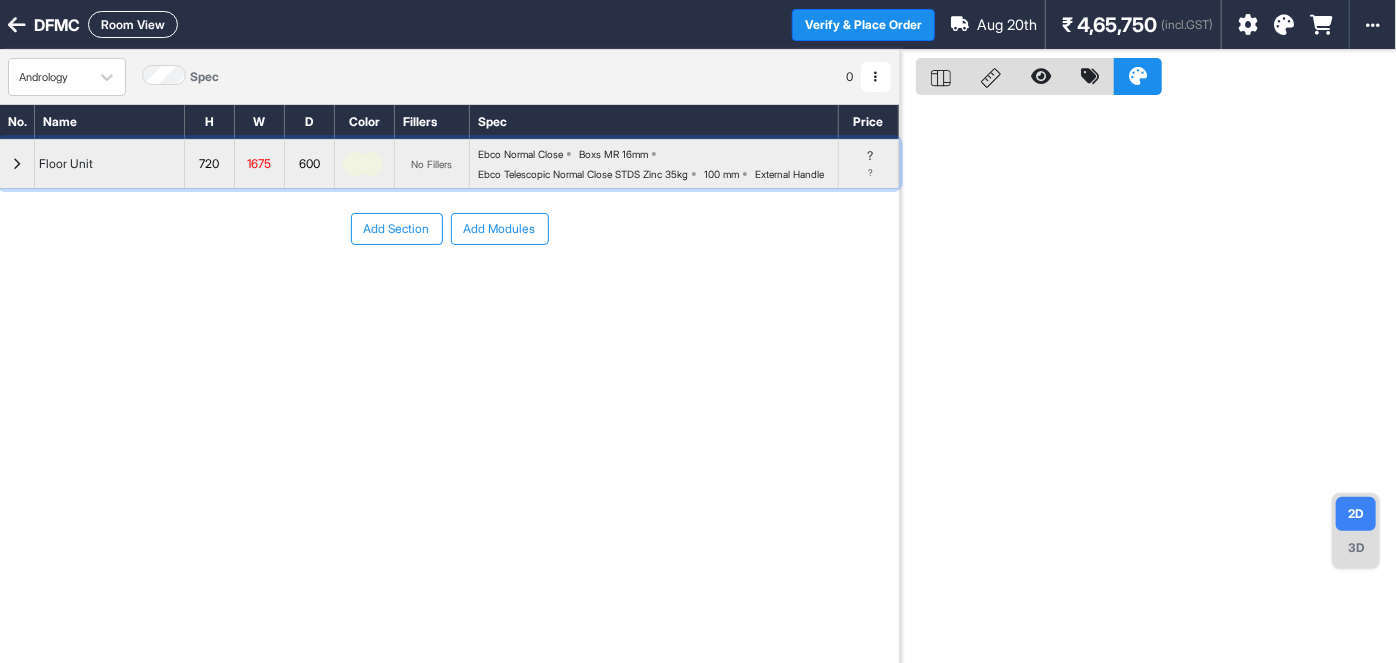 click on "1675" at bounding box center (260, 164) 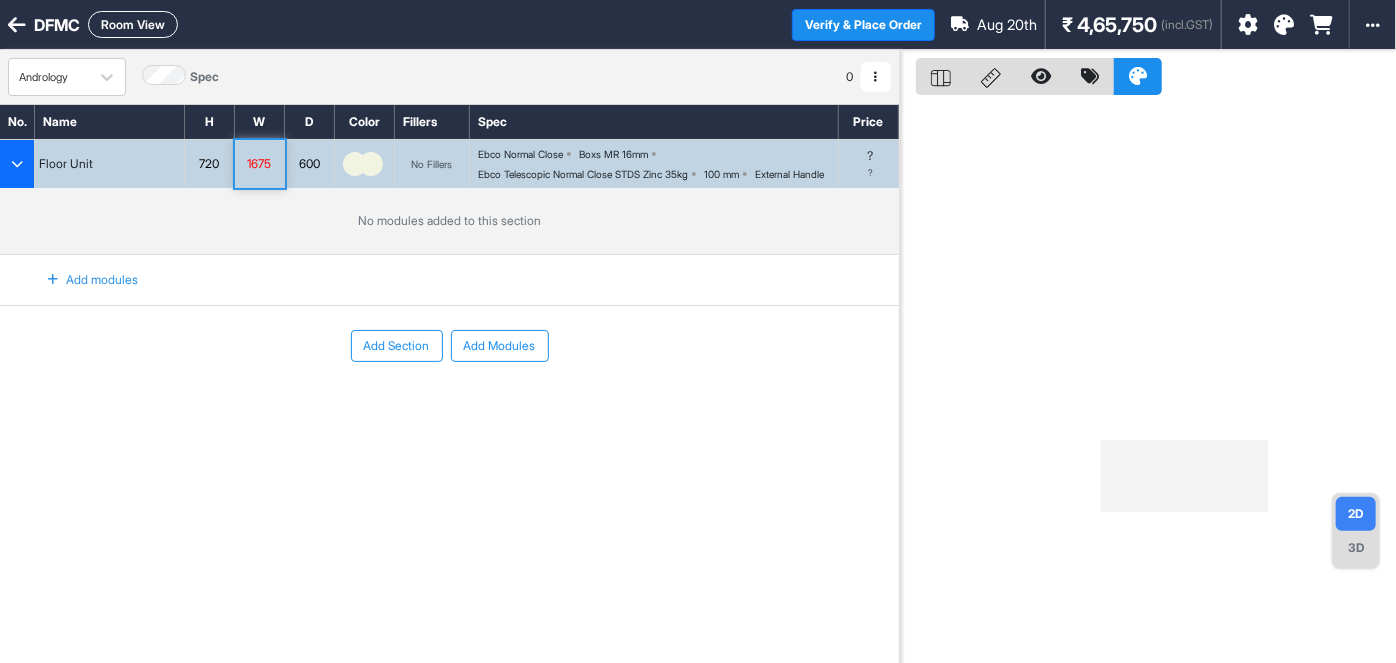 click on "Add modules" at bounding box center [81, 280] 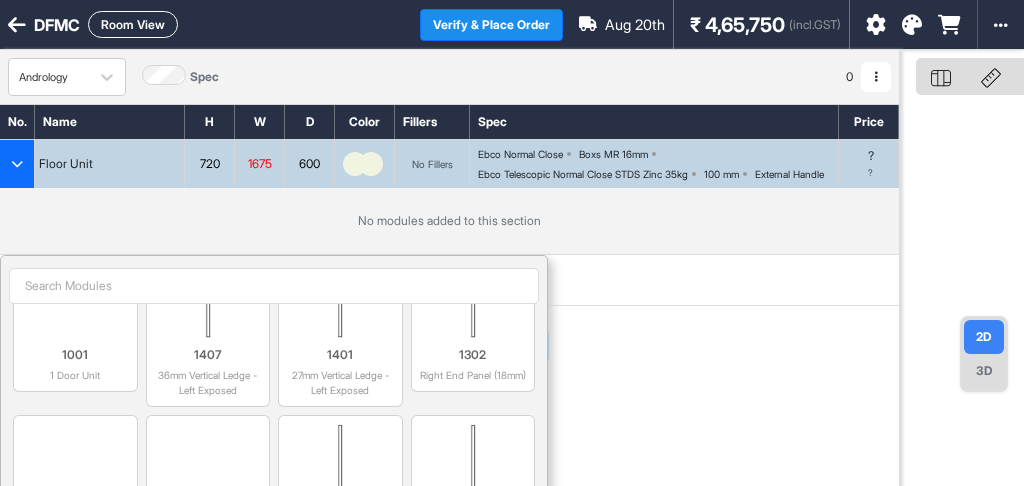 scroll, scrollTop: 1126, scrollLeft: 0, axis: vertical 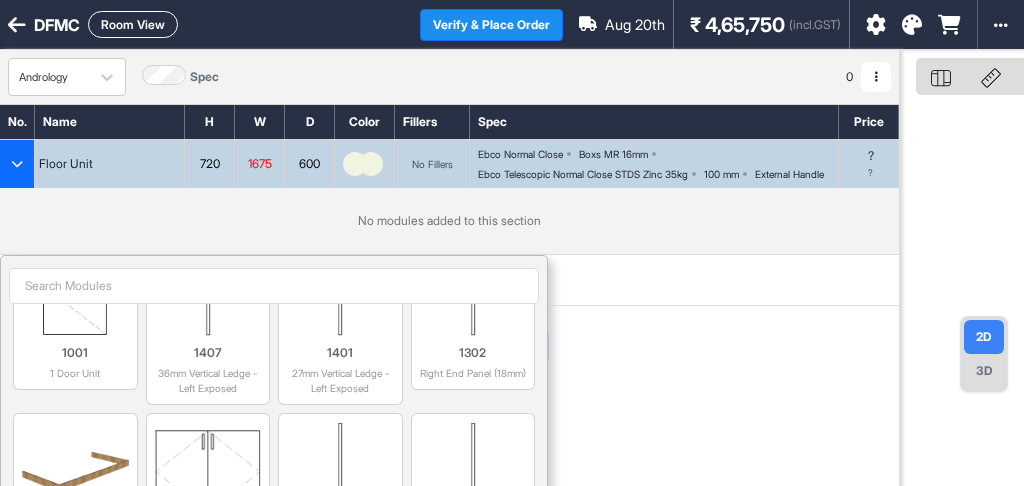 click on "0401 1D Floor Unit 0402 2D Floor Unit 0403 1D Sink Unit 0404 2D Sink Unit 0405 1D Cylinder Unit 0406 2D Cylinder Unit 0407 1 Tandem Box Unit 0408 2 Tandem Box Unit 0409 3 Tandem Box Unit 0410 Bottle Pullout Unit 0411 1 Wire Basket Unit 0412 2 Wire Basket Unit 0413 3 Wire Basket Unit 0414 1 Wicker Basket Unit 0415 2 Wicker Basket Unit 0416 3 Wicker Basket Unit 0417 4 Wicker Basket Unit 0421 2D Kitchen Frame & Shutter 0424 L Box - 2D Unit 0424 1031 Pocket Door Unit 0425 Dishwasher Unit 0425 1311 Color Panel 1016 Skirting 1301 Left End Panel (18mm) 1001 1 Door Unit 1407 36mm Vertical Ledge - Left Exposed 1401 27mm Vertical Ledge - Left Exposed 1302 Right End Panel (18mm) 1017 U Skirting 1002 2 Door Unit 1408 36mm Vertical Ledge - Right Exposed 1402 27mm Vertical Ledge - Right Exposed 1303 Top Panel (18mm) 1018 L Skirting Left 1003 3 Door Unit 1403 27mm Ledge - Top Exposed 1203 Frame Carcass 1409 36mm Ledge - Top Exposed 0803 1D Loft - Left Exposed 1304 Bottom Panel (18mm) 1019 L Skirting Right 1410 1004 0804" at bounding box center (274, 679) 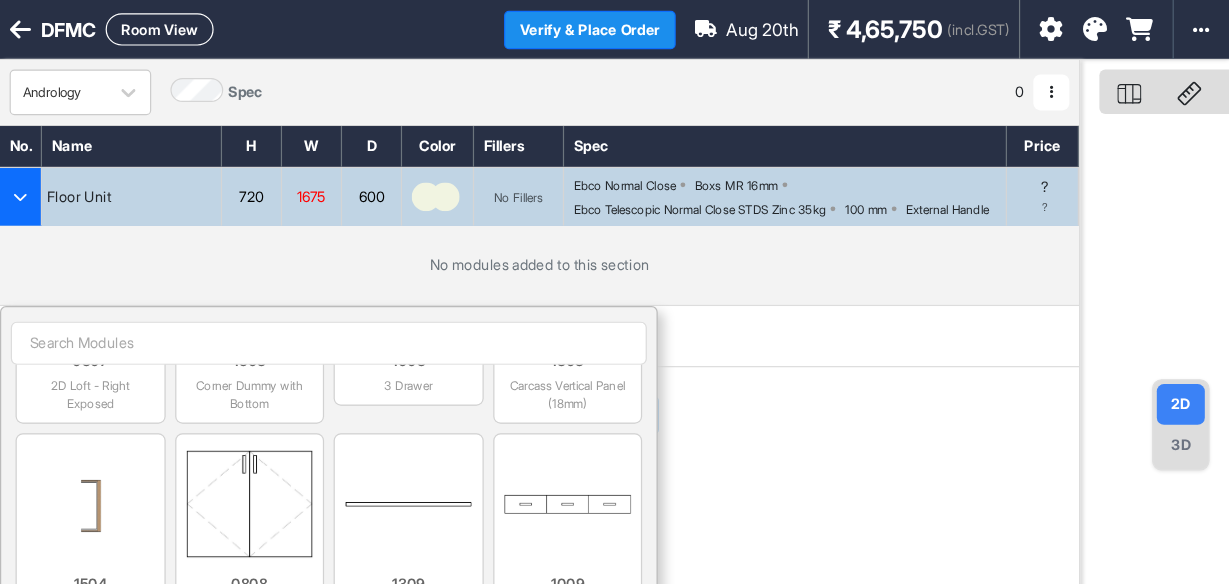 scroll, scrollTop: 2860, scrollLeft: 0, axis: vertical 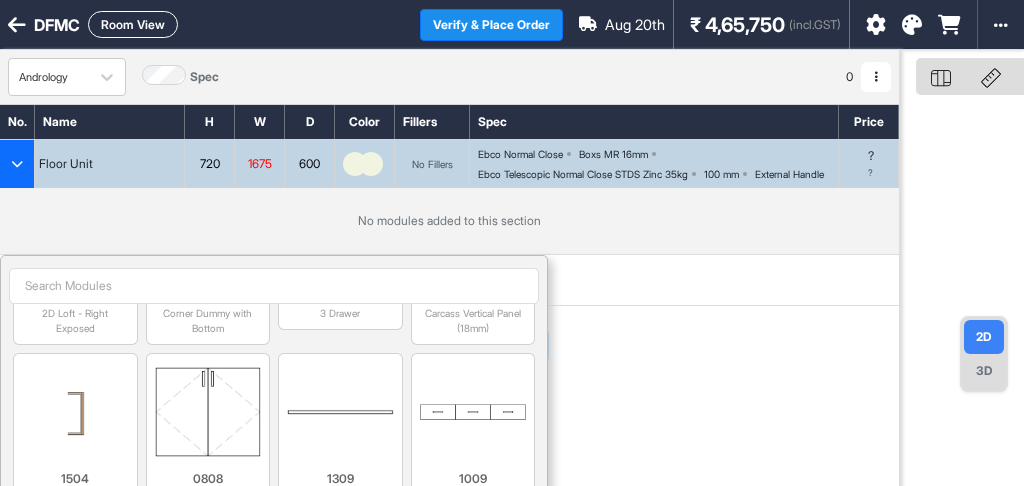 drag, startPoint x: 401, startPoint y: 281, endPoint x: 419, endPoint y: 206, distance: 77.12976 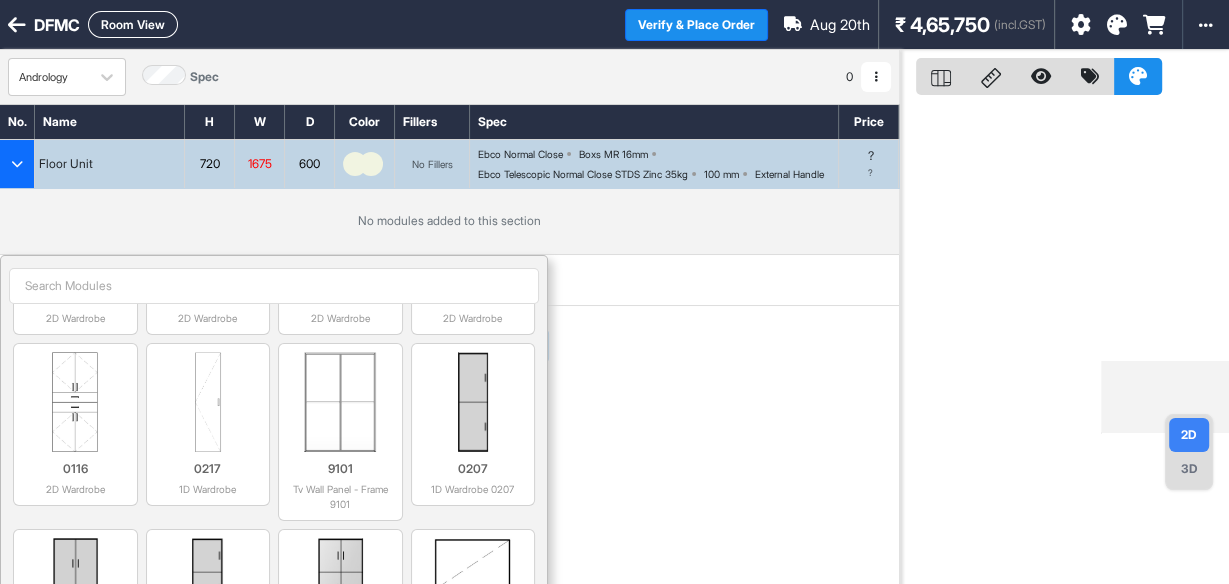 scroll, scrollTop: 5199, scrollLeft: 0, axis: vertical 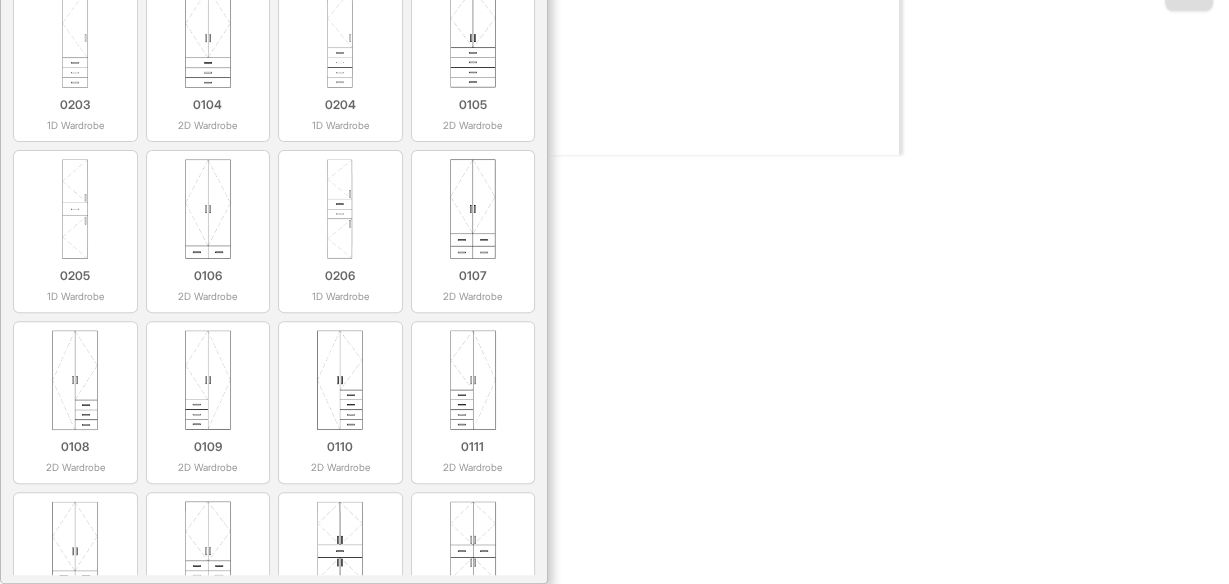click on "DFMC Room View Verify & Place Order Aug 20th ₹   4,65,750 (incl.GST) Import Assembly Archive Rename Refresh Price Andrology Spec 0 Add  Room Edit  Room  Name Delete  Room Duplicate Room No. Name H W D Color Fillers Spec Price Floor Unit 720 1675 600 No Fillers Ebco Normal Close Boxs MR 16mm Ebco Telescopic Normal Close STDS Zinc 35kg 100 mm External Handle ? ? No modules added to this section
To pick up a draggable item, press the space bar.
While dragging, use the arrow keys to move the item.
Press space again to drop the item in its new position, or press escape to cancel.
Add modules 0401 1D Floor Unit 0402 2D Floor Unit 0403 1D Sink Unit 0404 2D Sink Unit 0405 1D Cylinder Unit 0406 2D Cylinder Unit 0407 1 Tandem Box Unit 0408 2 Tandem Box Unit 0409 3 Tandem Box Unit 0410 Bottle Pullout Unit 0411 1 Wire Basket Unit 0412 2 Wire Basket Unit 0413 3 Wire Basket Unit 0414 1 Wicker Basket Unit 0415 2 Wicker Basket Unit 0416 3 Wicker Basket Unit 0417 4 Wicker Basket Unit 0421 0424 1031 0425 1311" at bounding box center [614, 292] 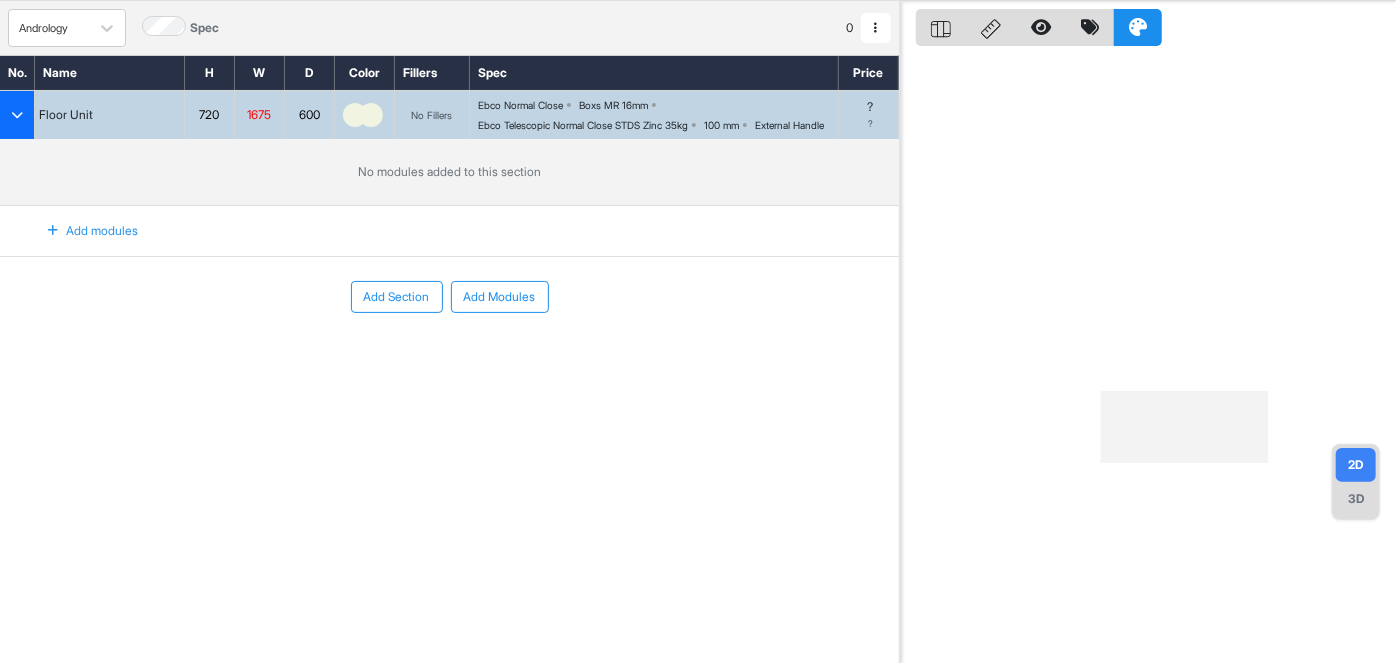 scroll, scrollTop: 50, scrollLeft: 0, axis: vertical 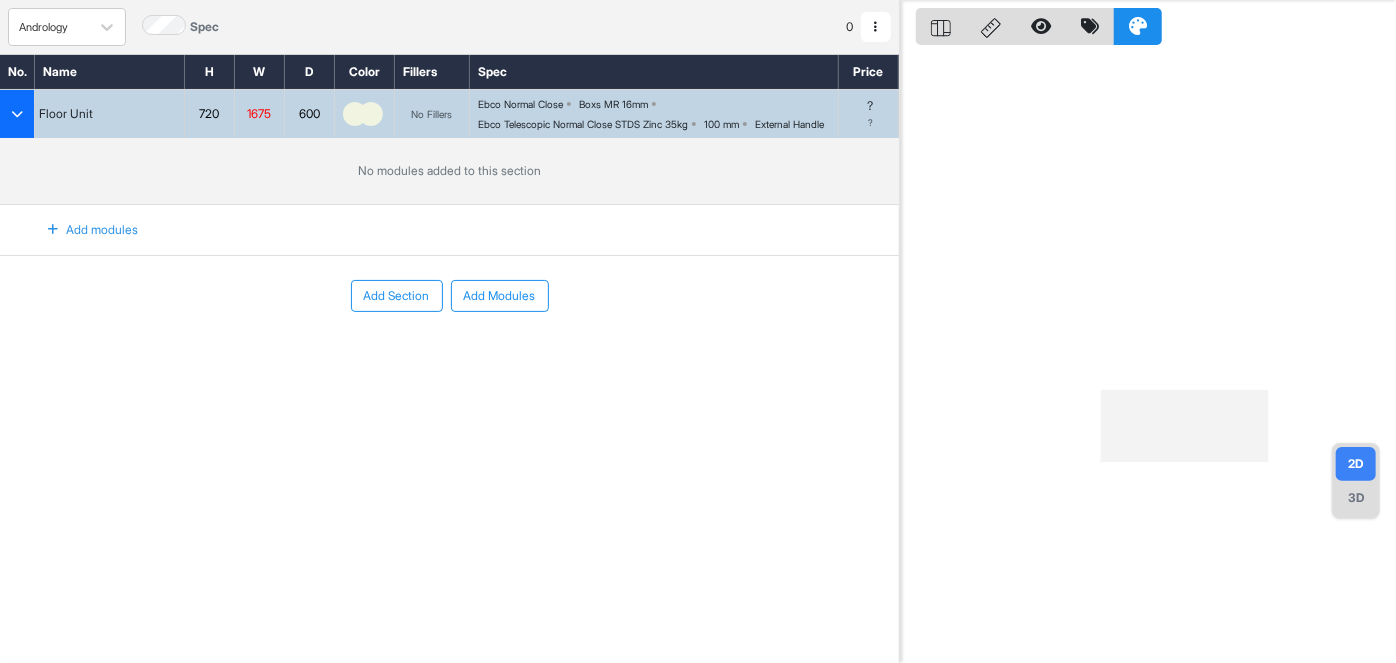 click on "Add modules" at bounding box center (81, 230) 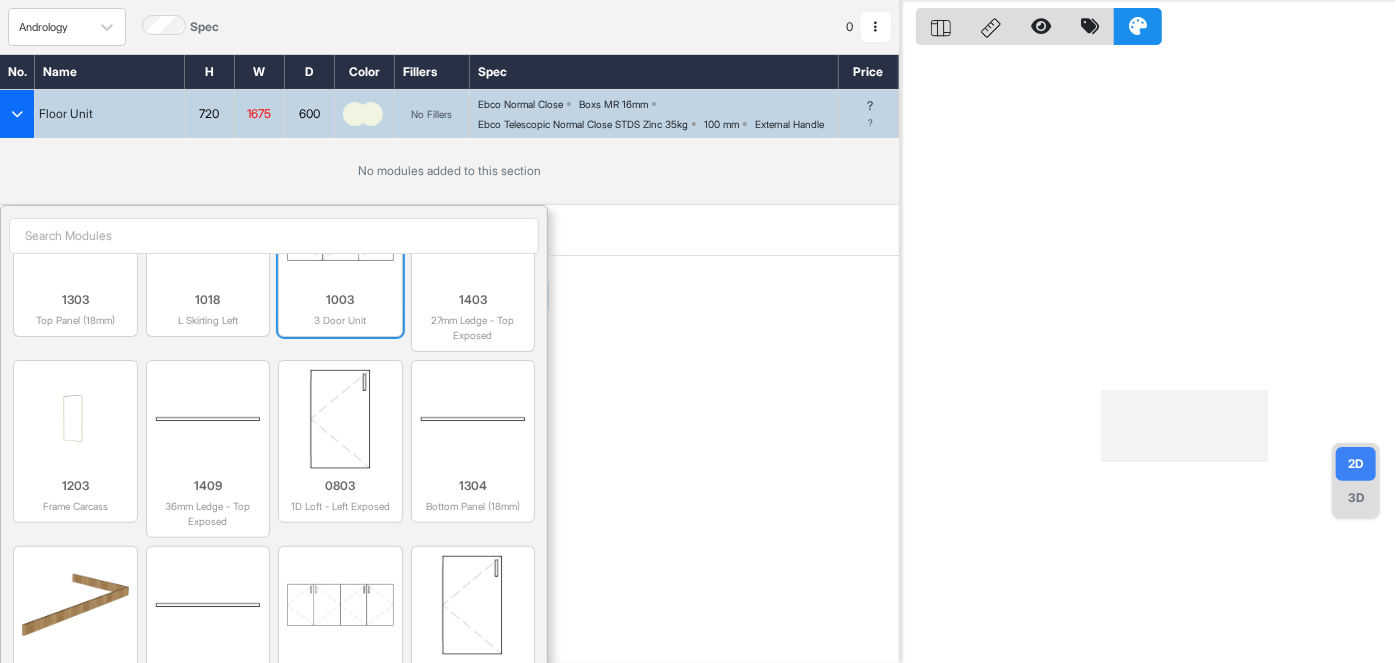 scroll, scrollTop: 1545, scrollLeft: 0, axis: vertical 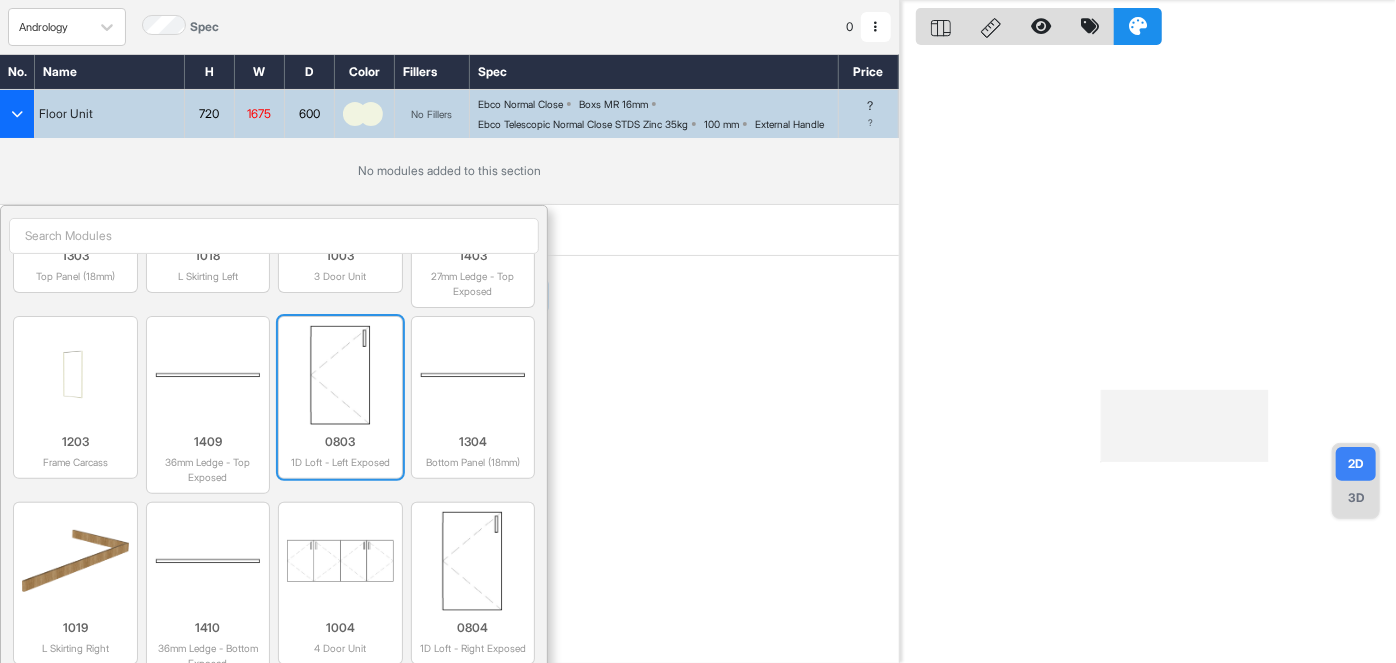 click at bounding box center [340, 375] 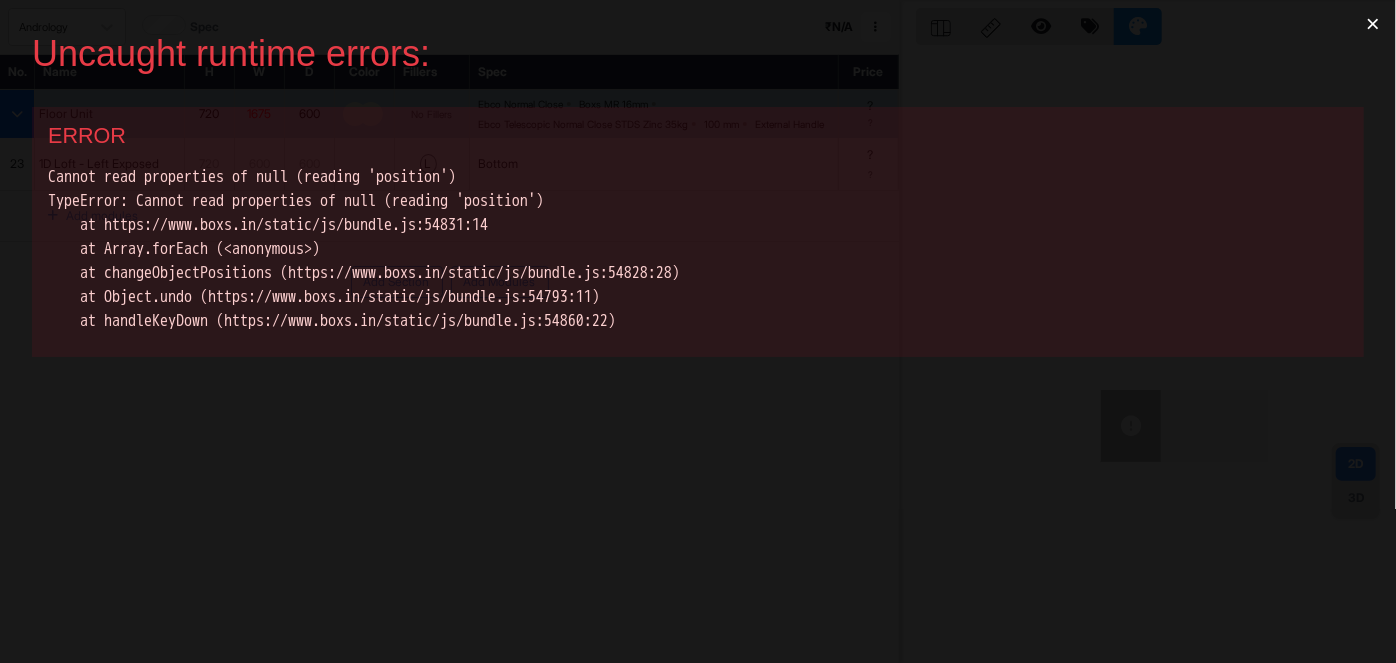 scroll, scrollTop: 0, scrollLeft: 0, axis: both 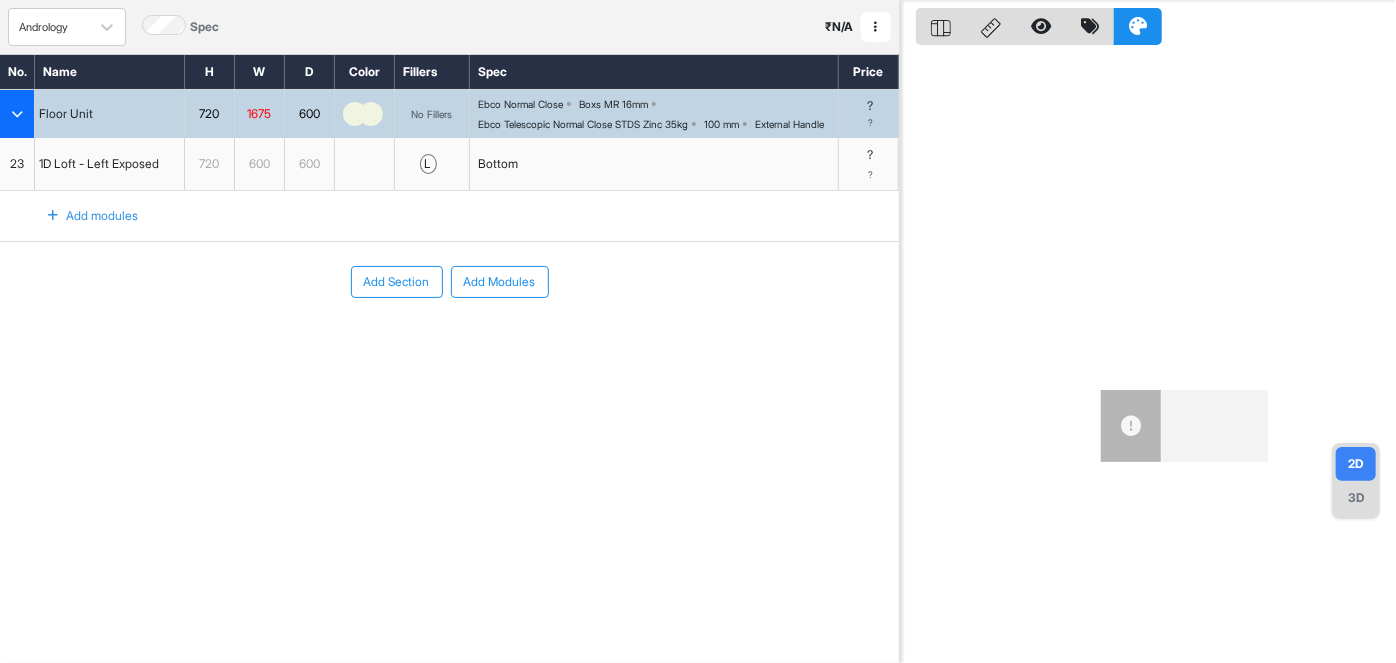 click on "23" at bounding box center [17, 164] 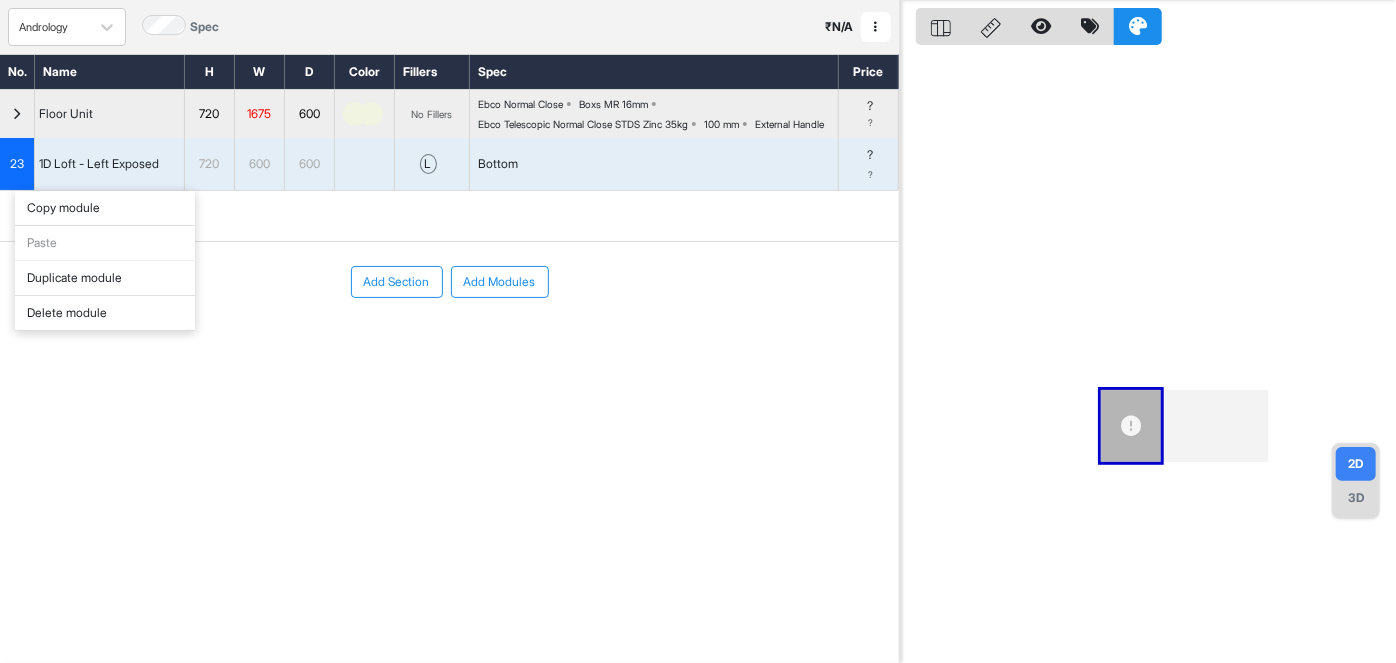 click on "Delete module" at bounding box center (105, 313) 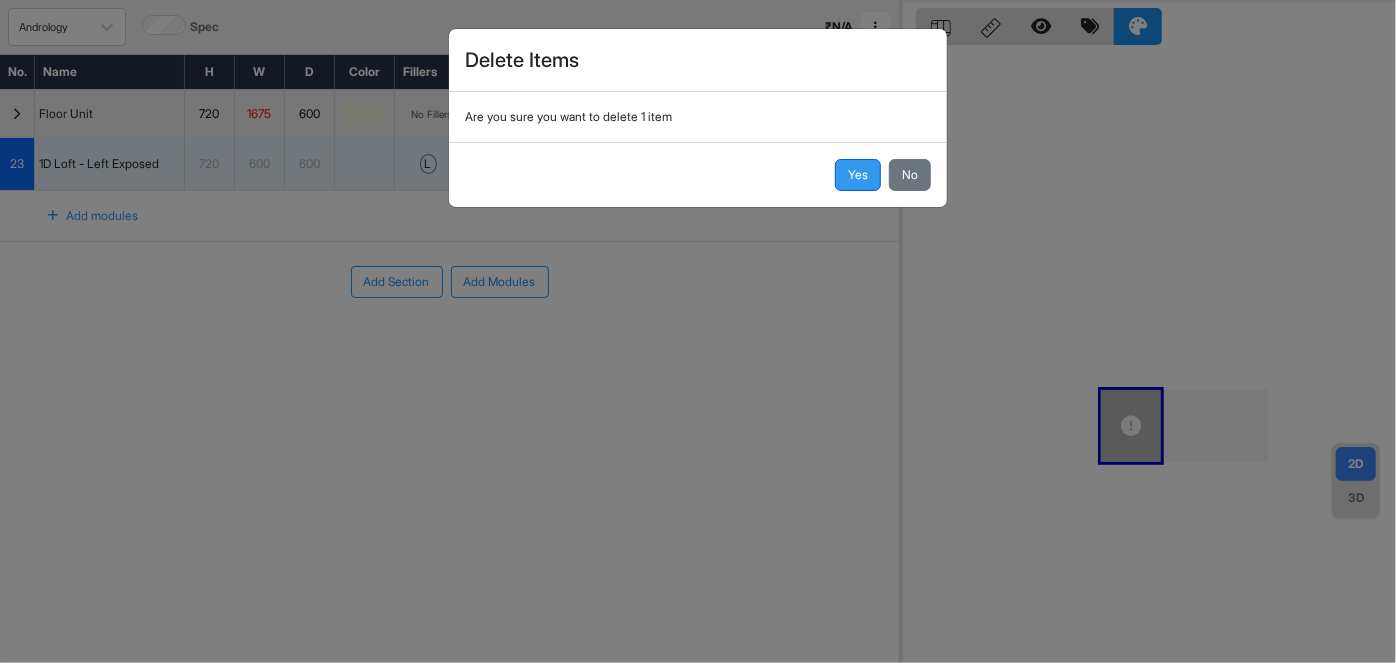 click on "Yes" at bounding box center (858, 175) 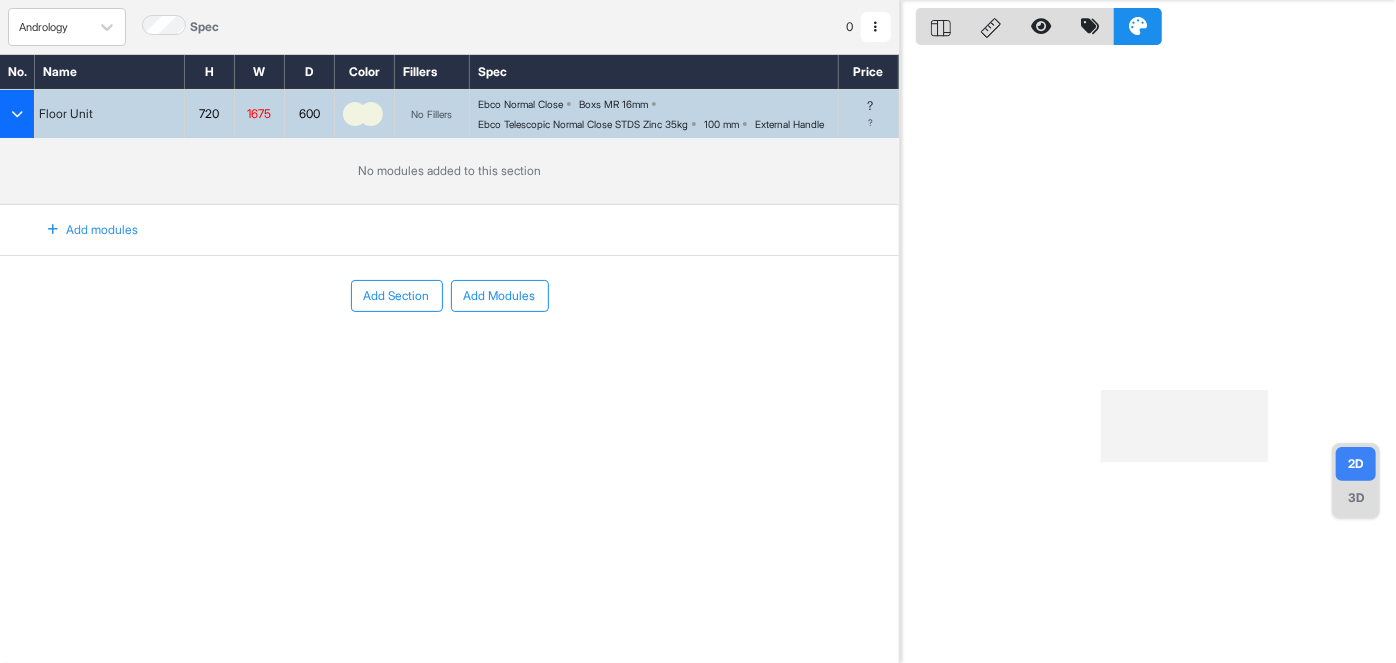 click on "Add modules" at bounding box center (81, 230) 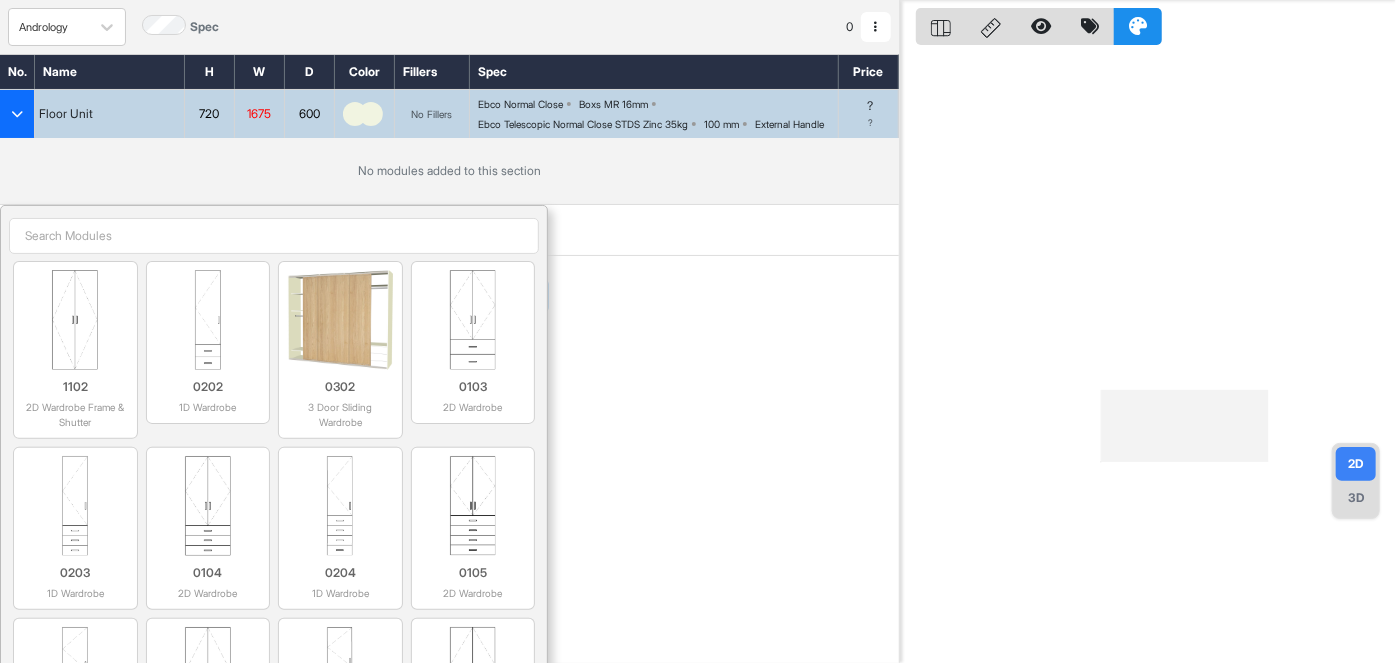 scroll, scrollTop: 4363, scrollLeft: 0, axis: vertical 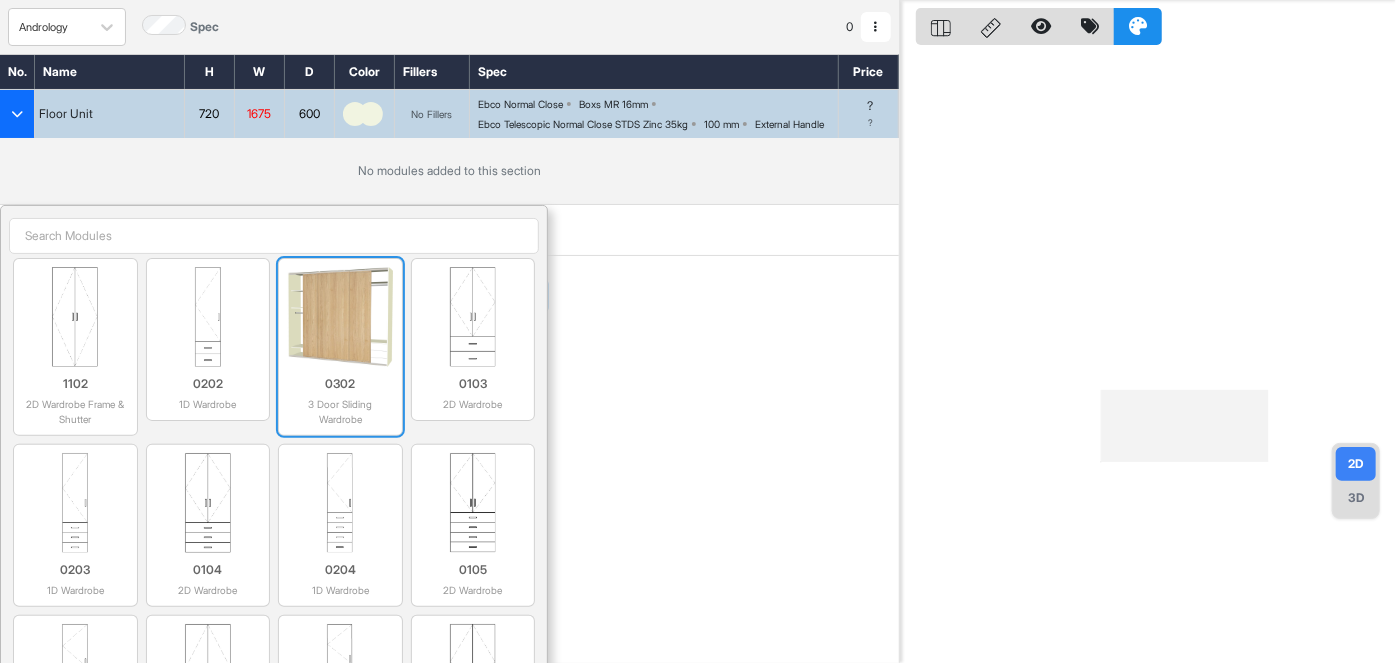 type on "j" 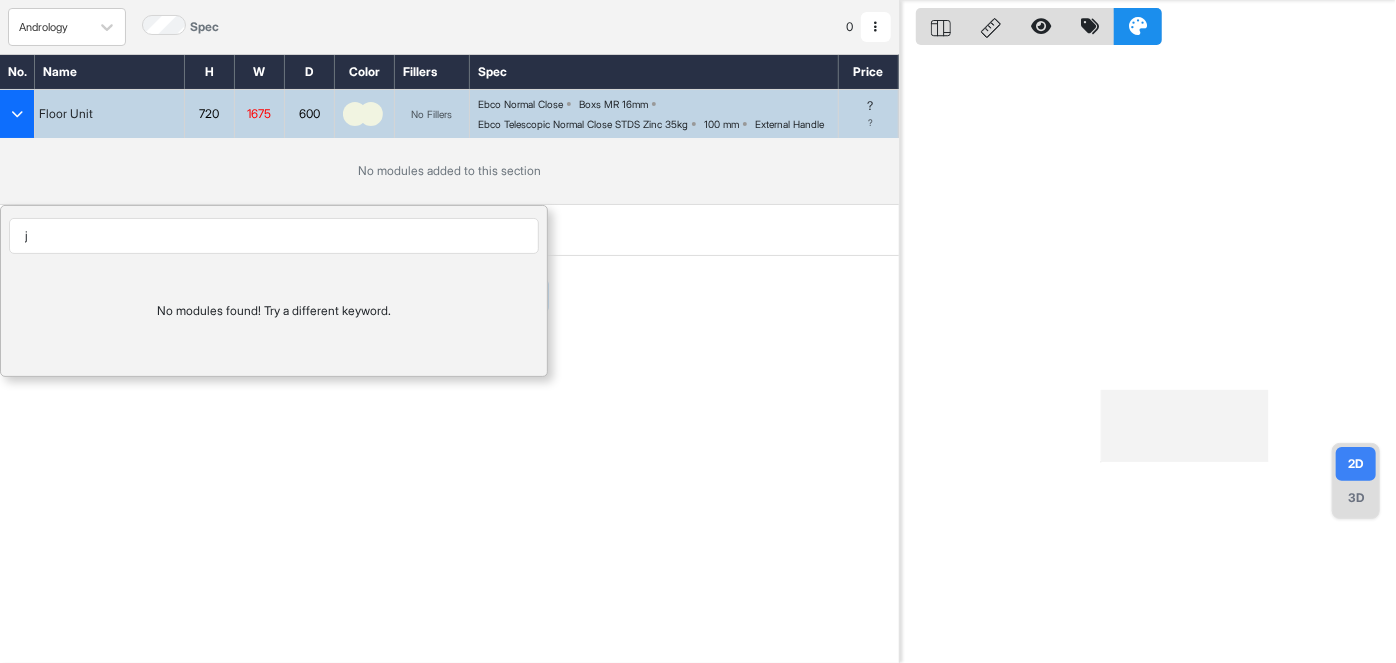 scroll, scrollTop: 0, scrollLeft: 0, axis: both 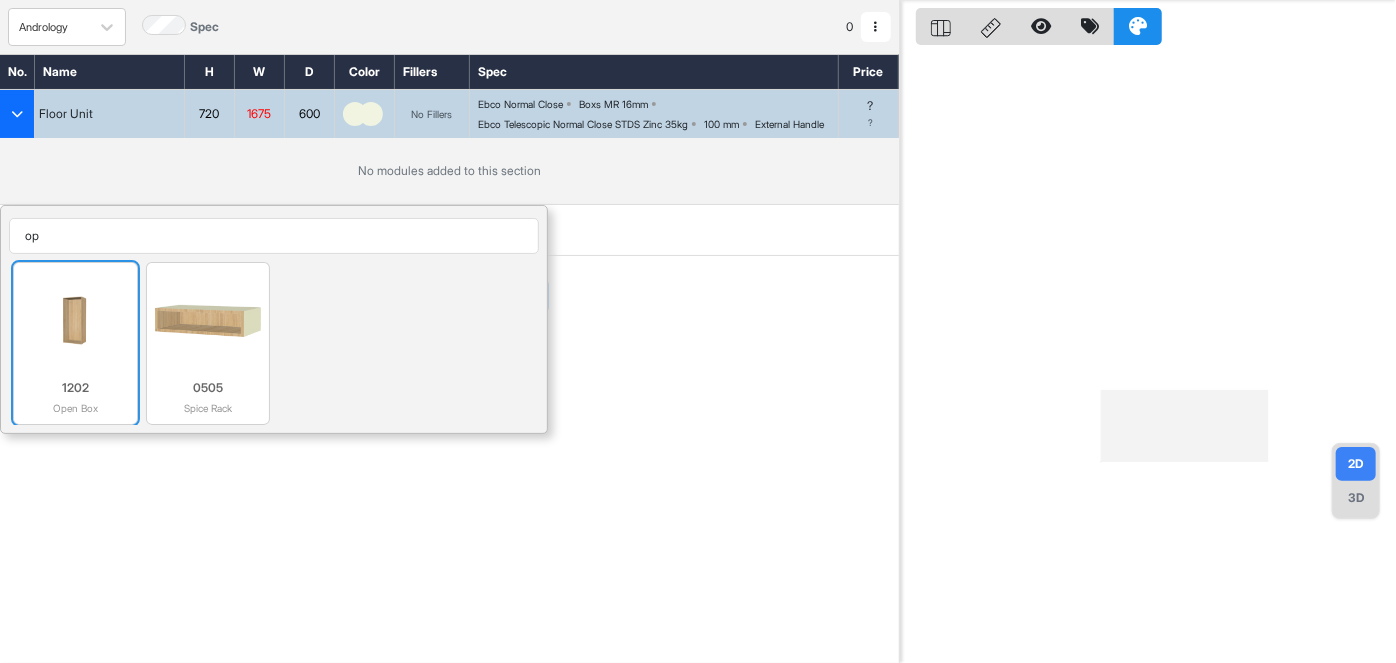 type on "op" 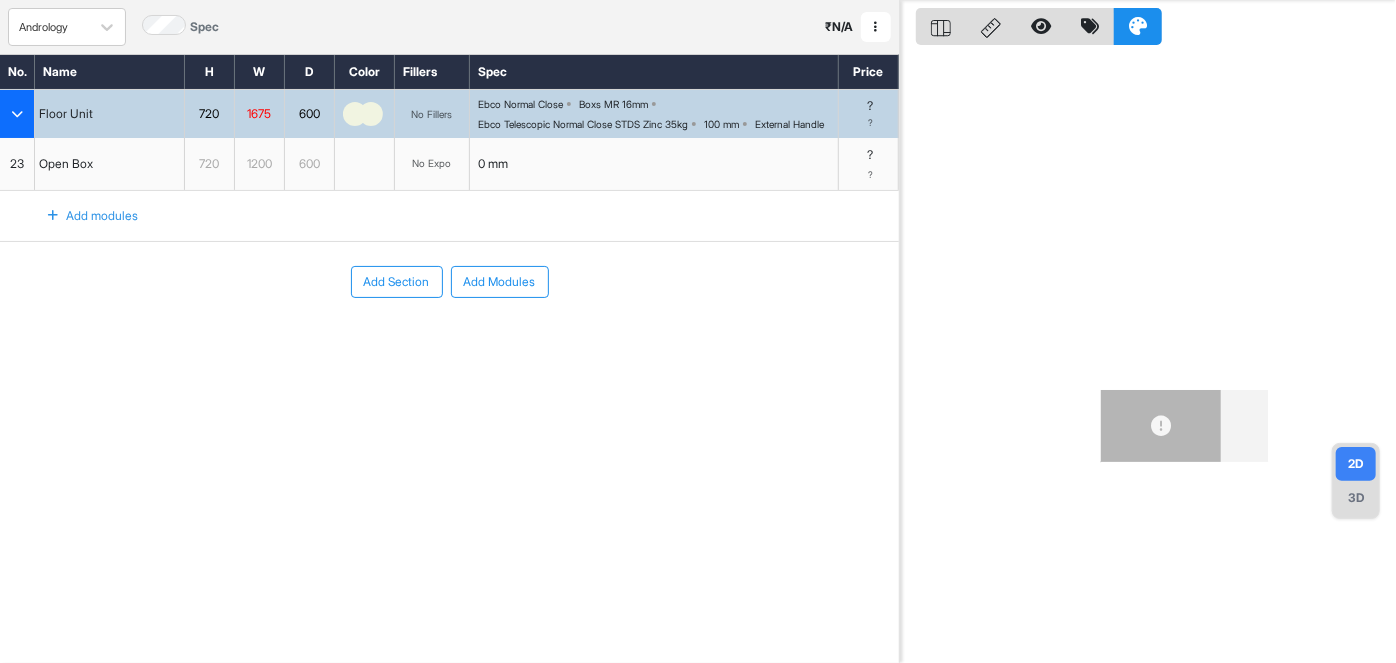 click on "720" at bounding box center [209, 164] 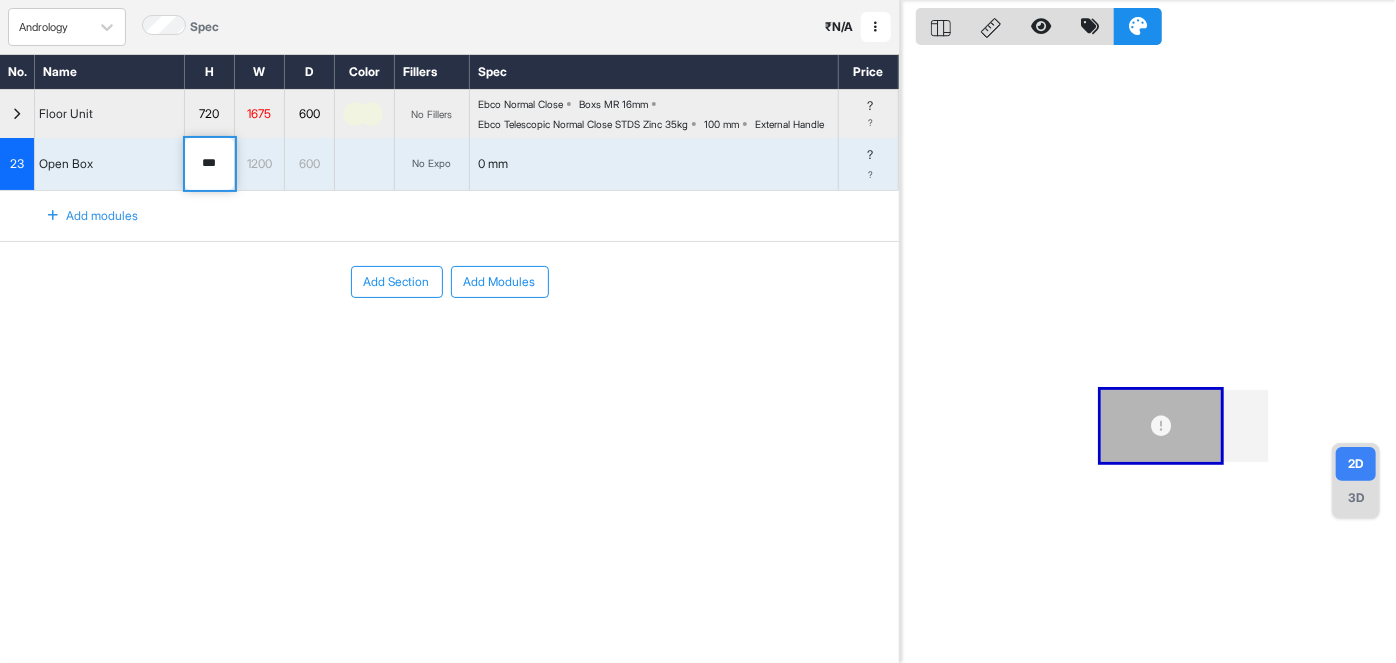 click on "1200" at bounding box center (259, 164) 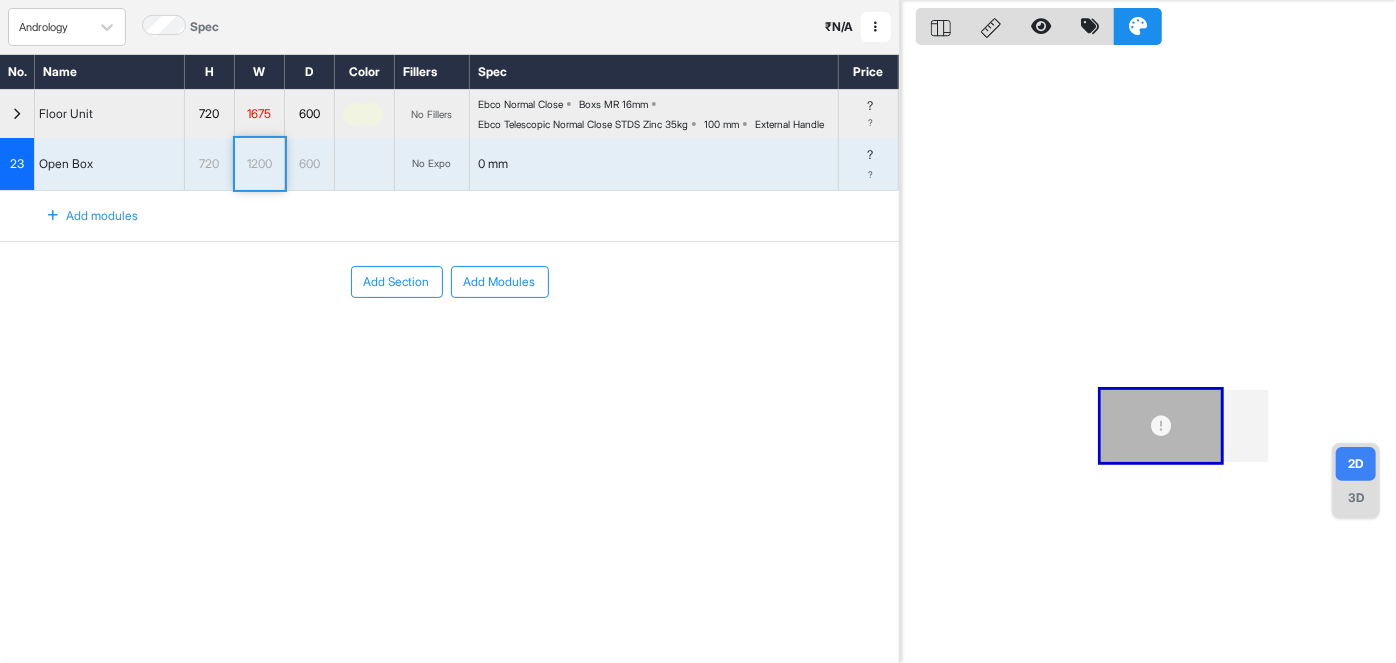 click on "1200" at bounding box center [259, 164] 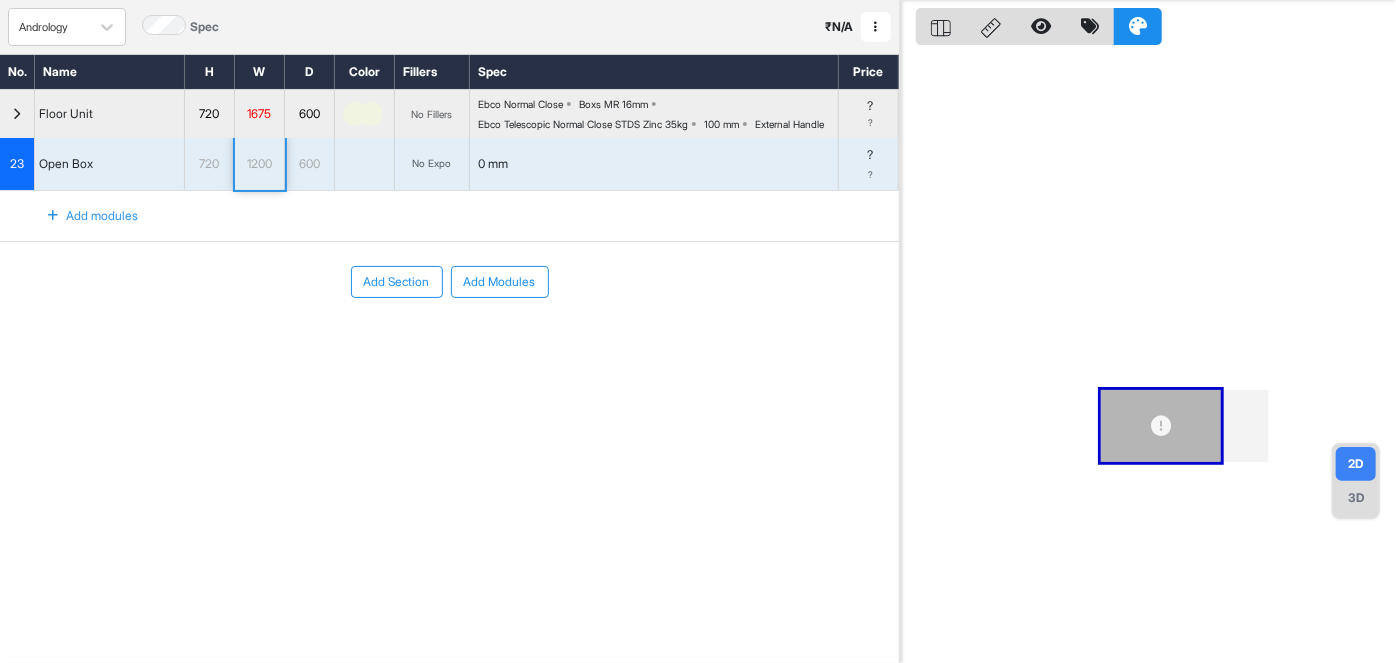 click on "720" at bounding box center (209, 114) 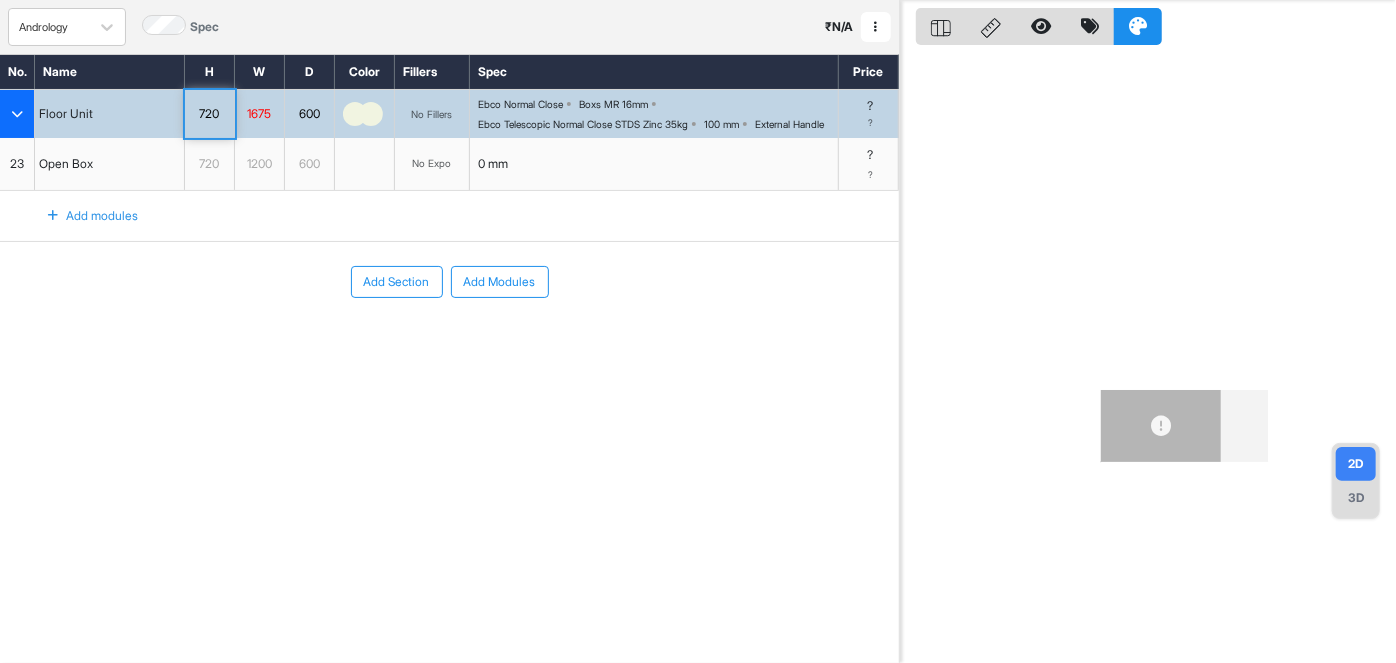 click on "720" at bounding box center (209, 114) 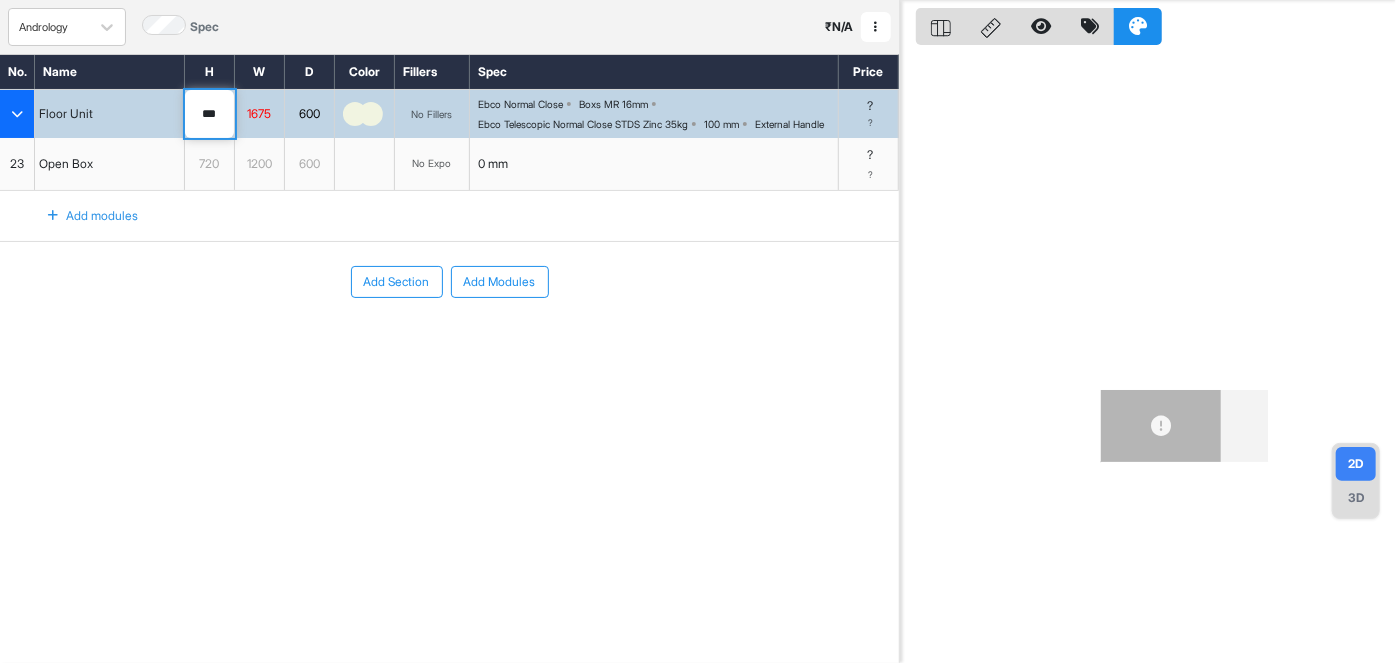 click on "1200" at bounding box center (260, 164) 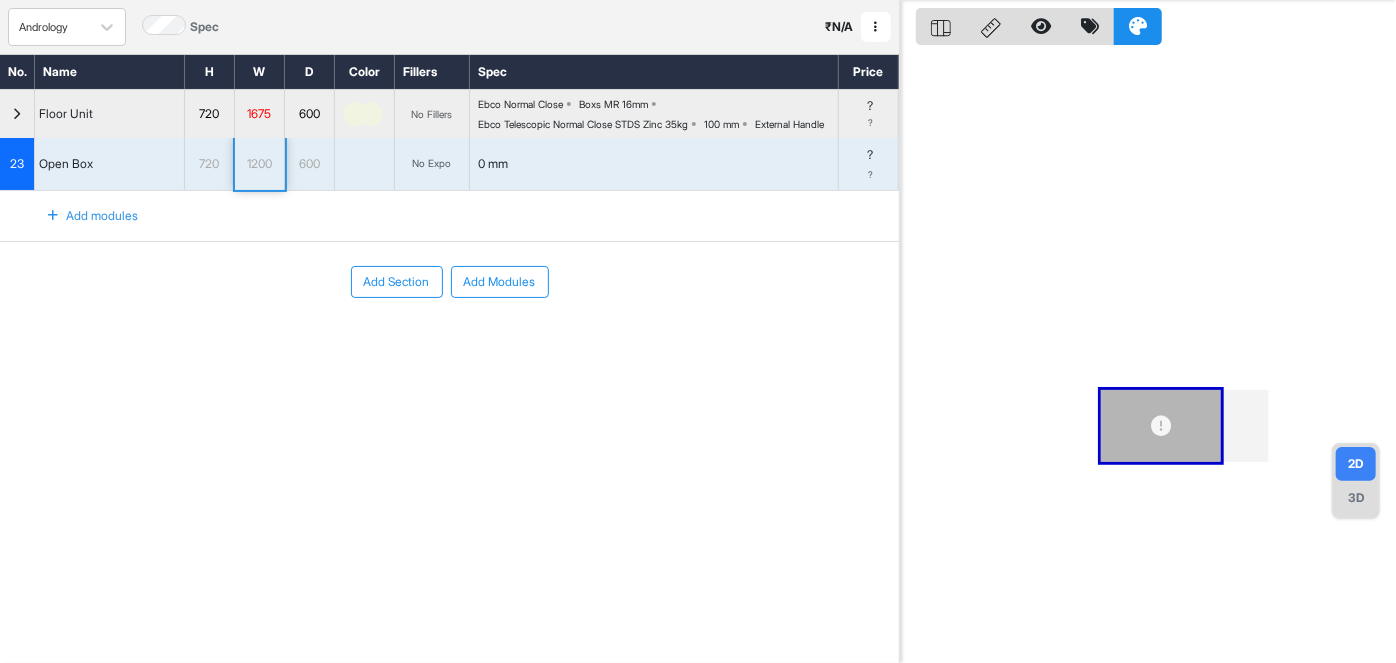 click on "1200" at bounding box center (259, 164) 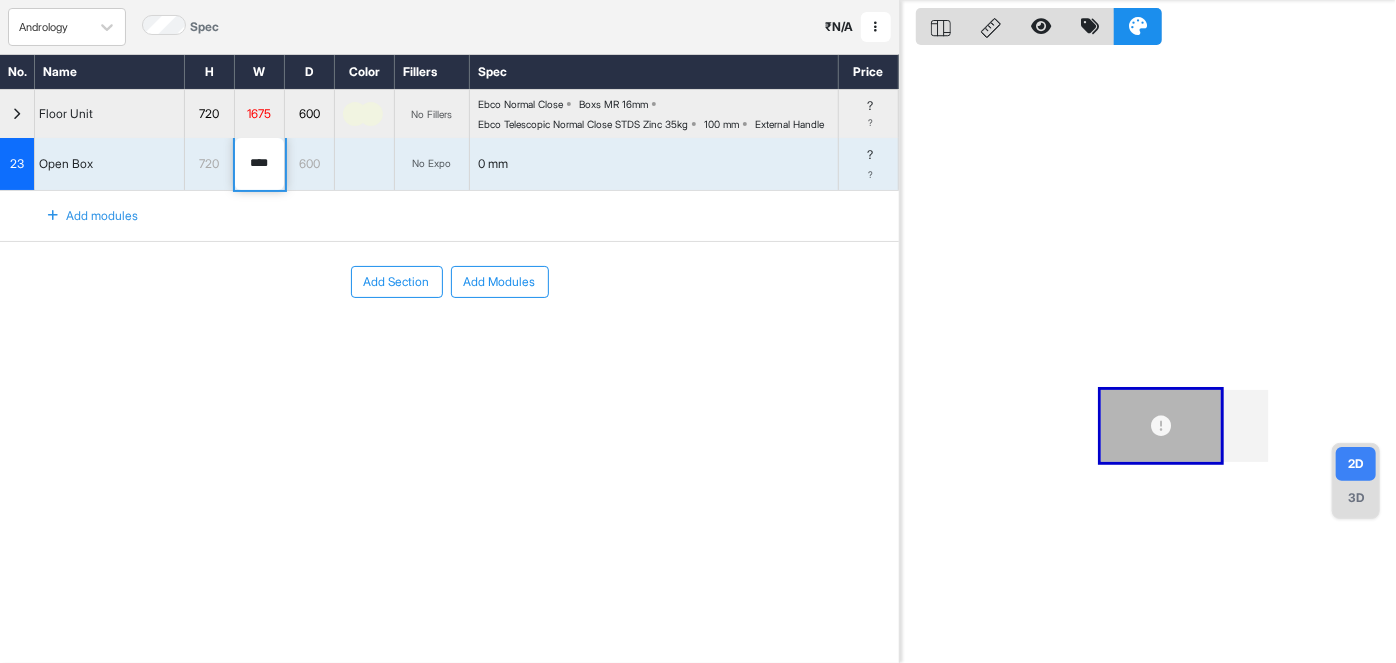 click on "720" at bounding box center [209, 164] 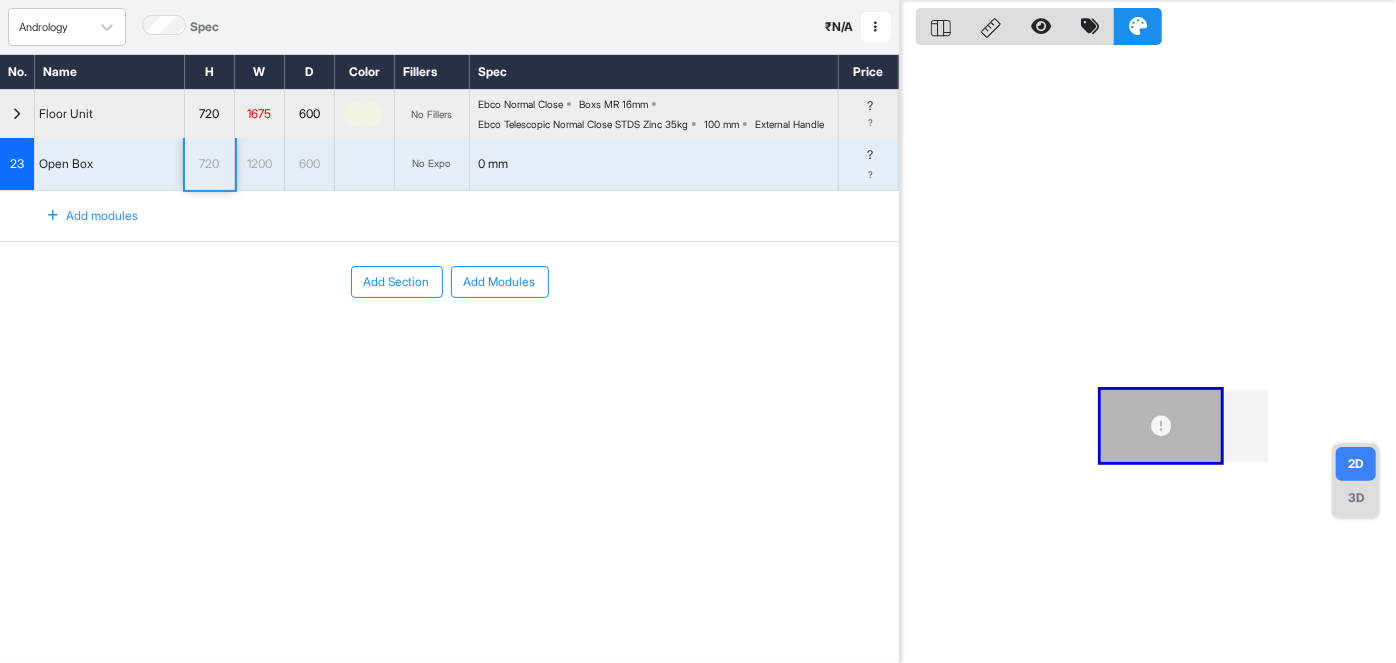 click on "1200" at bounding box center (259, 164) 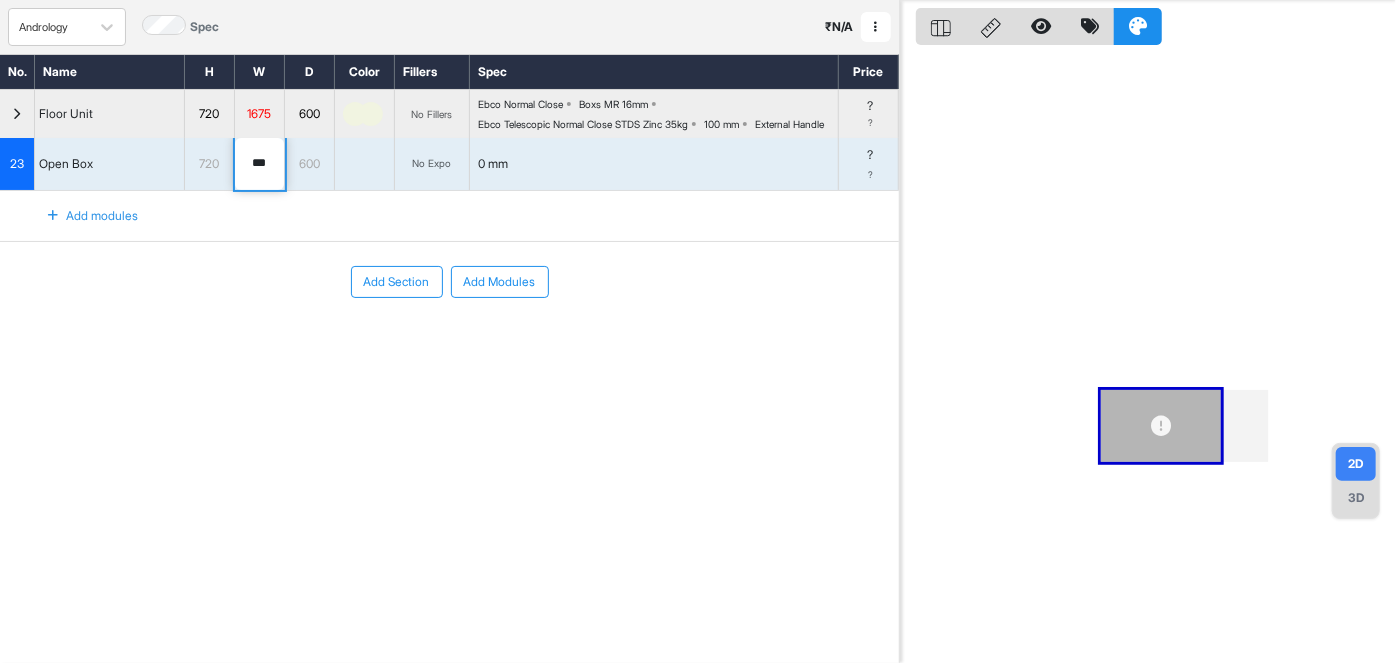 type on "***" 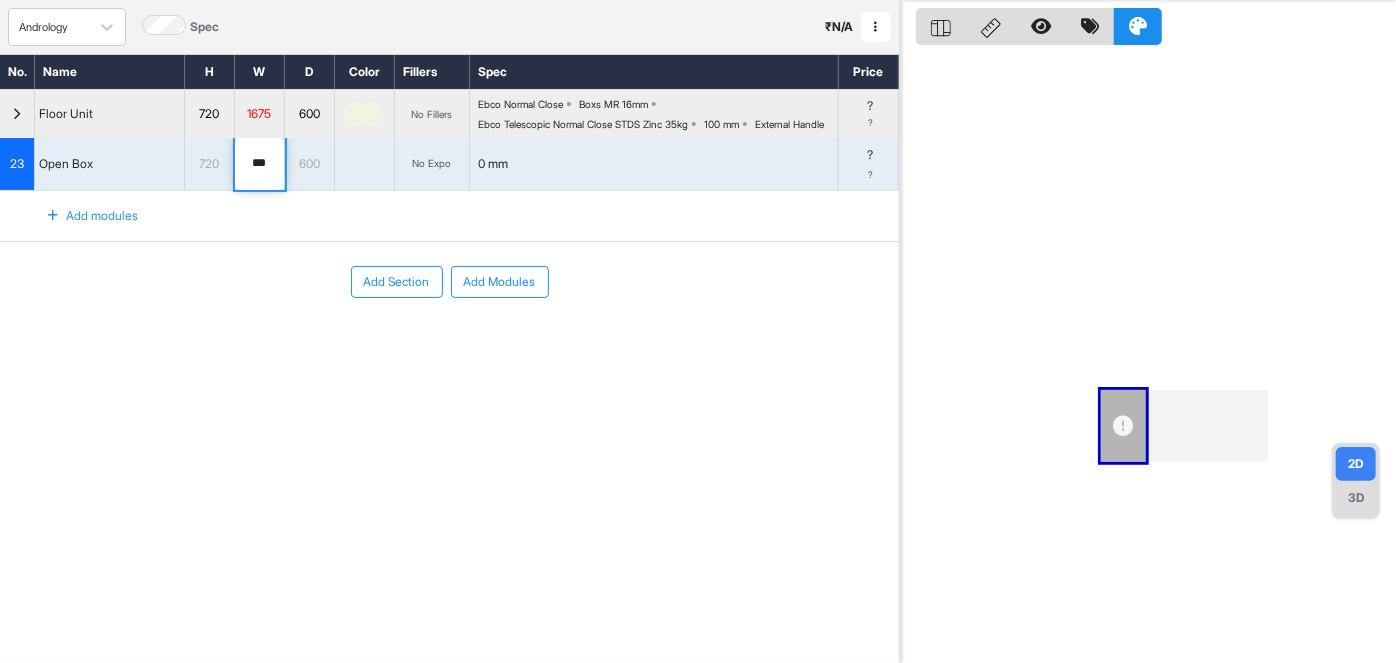 click on "Add modules" at bounding box center [449, 216] 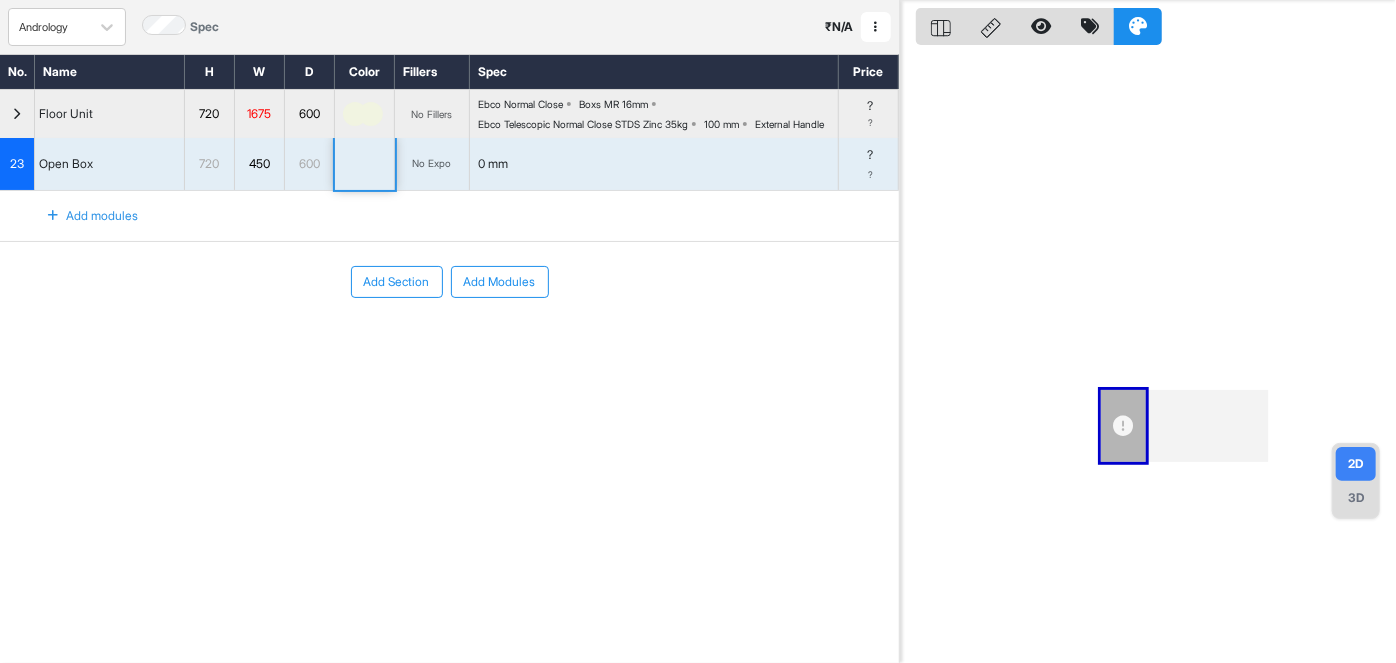 click on "Add Section Add Modules" at bounding box center [449, 342] 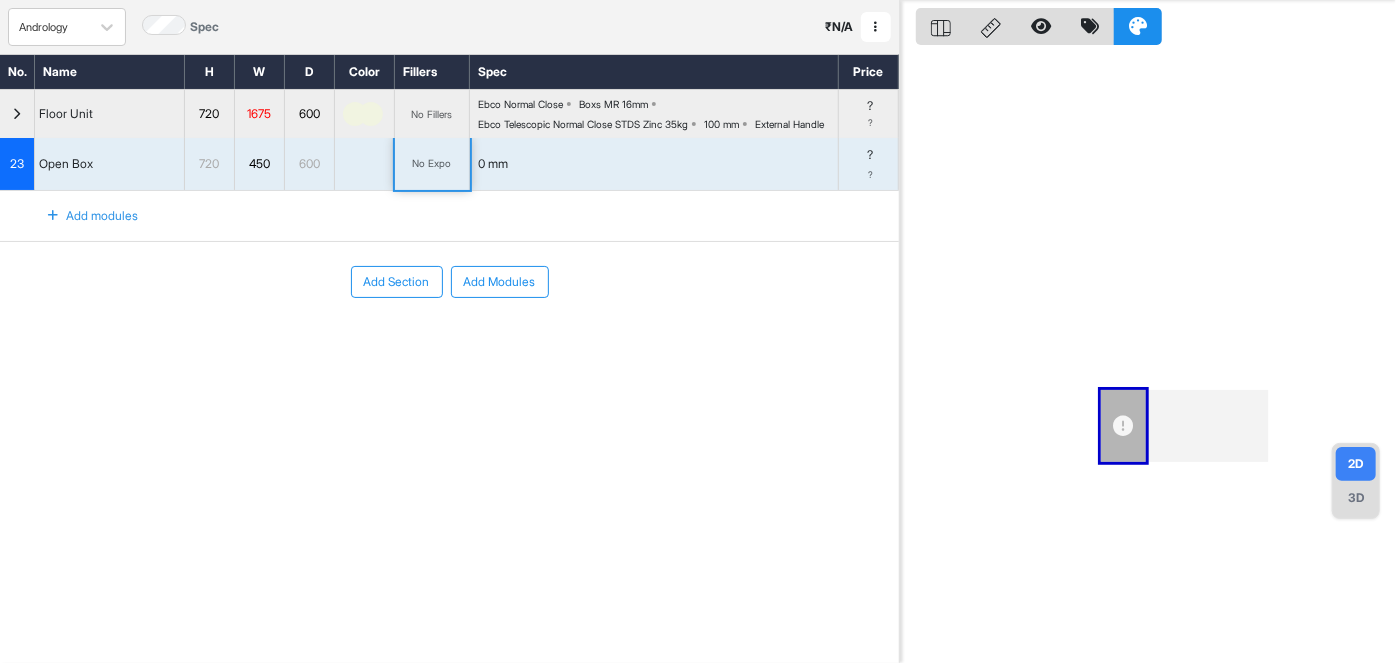 click at bounding box center (53, 216) 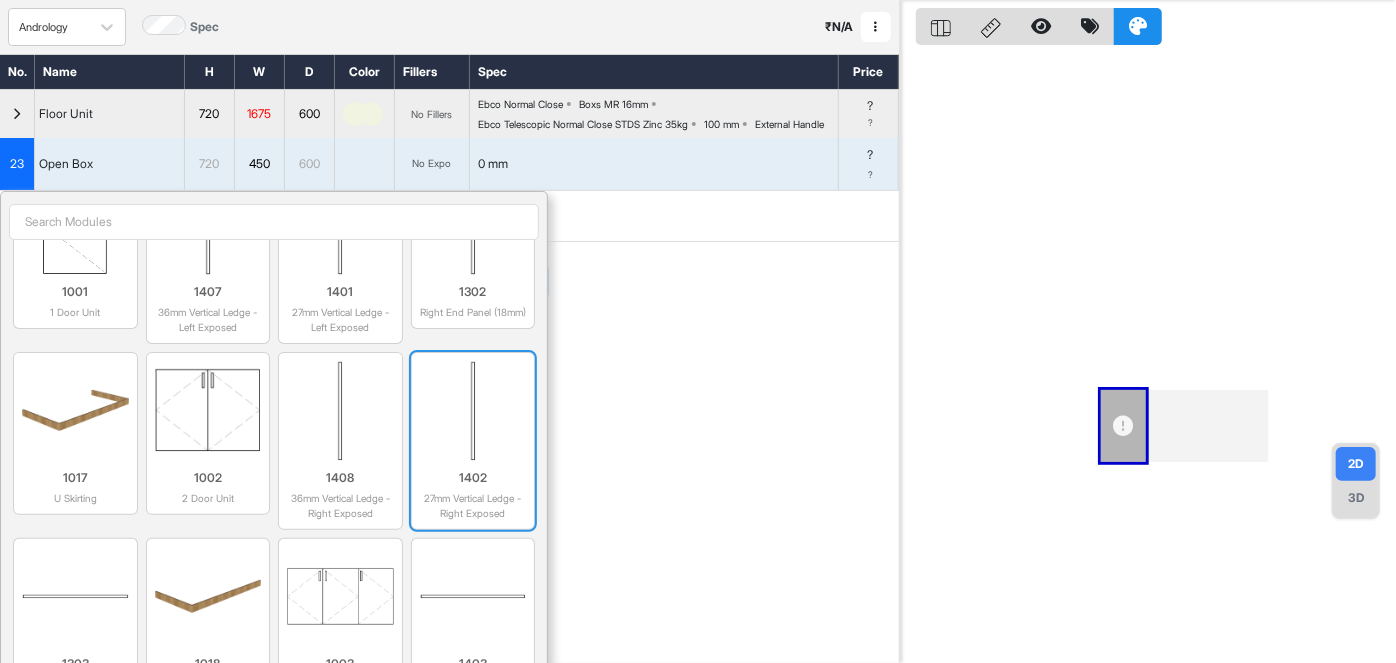 scroll, scrollTop: 1295, scrollLeft: 0, axis: vertical 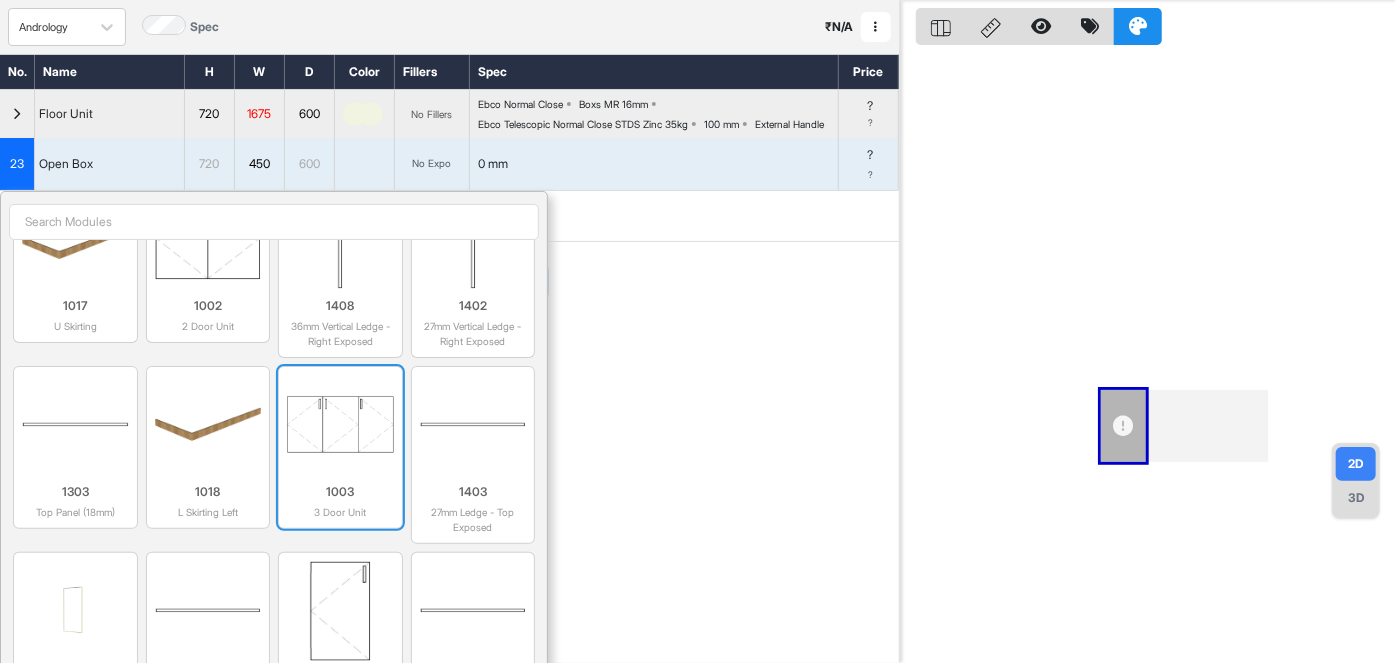 click at bounding box center (340, 425) 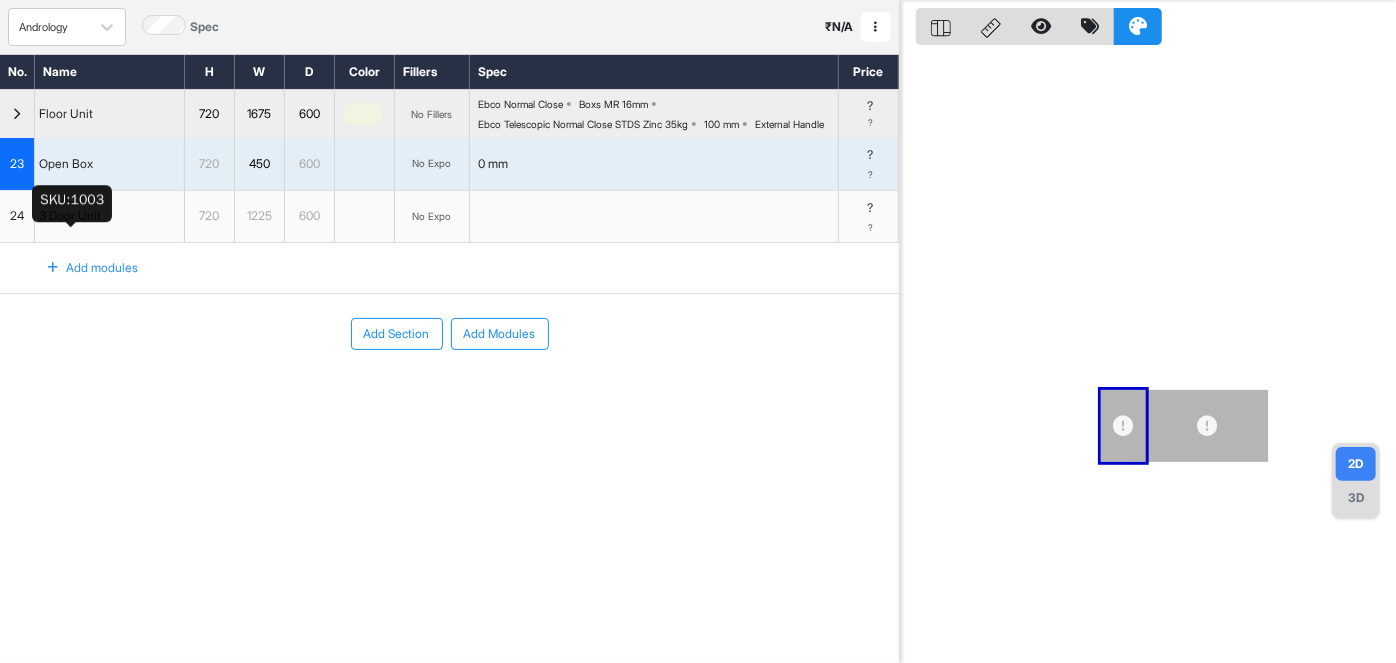 click on "3 Door Unit" at bounding box center (70, 216) 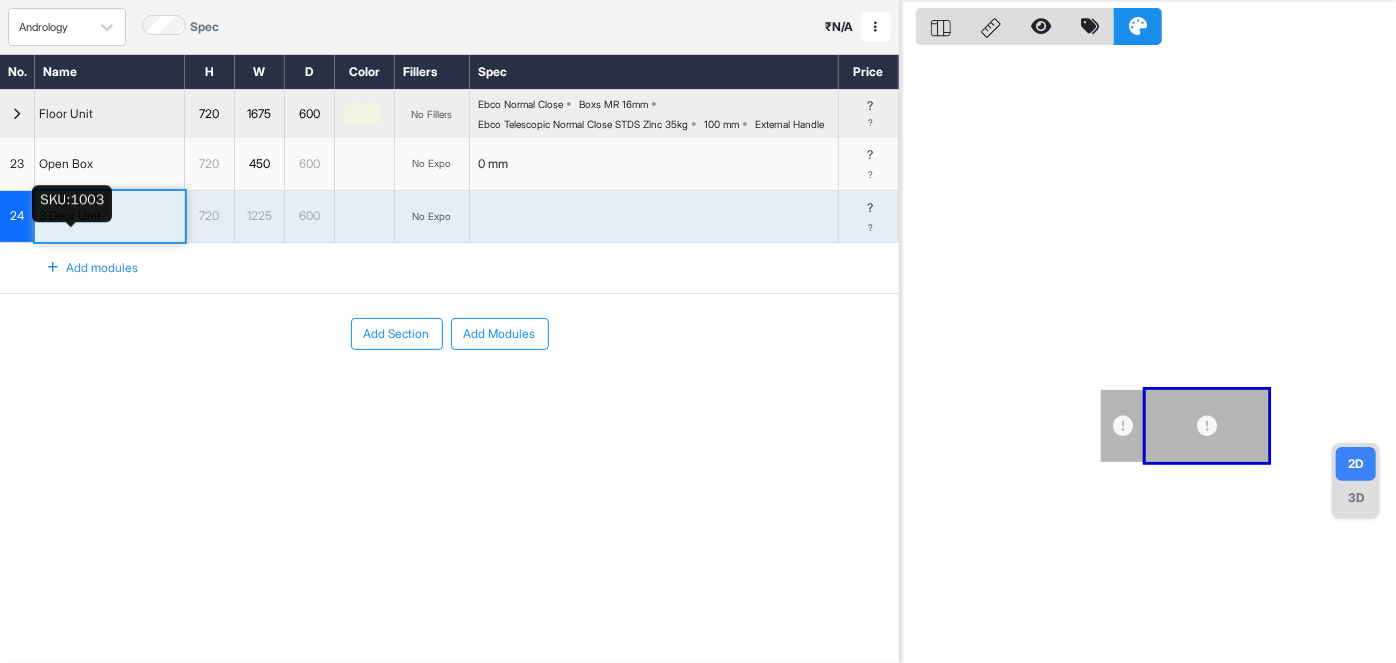 click on "3 Door Unit" at bounding box center [70, 216] 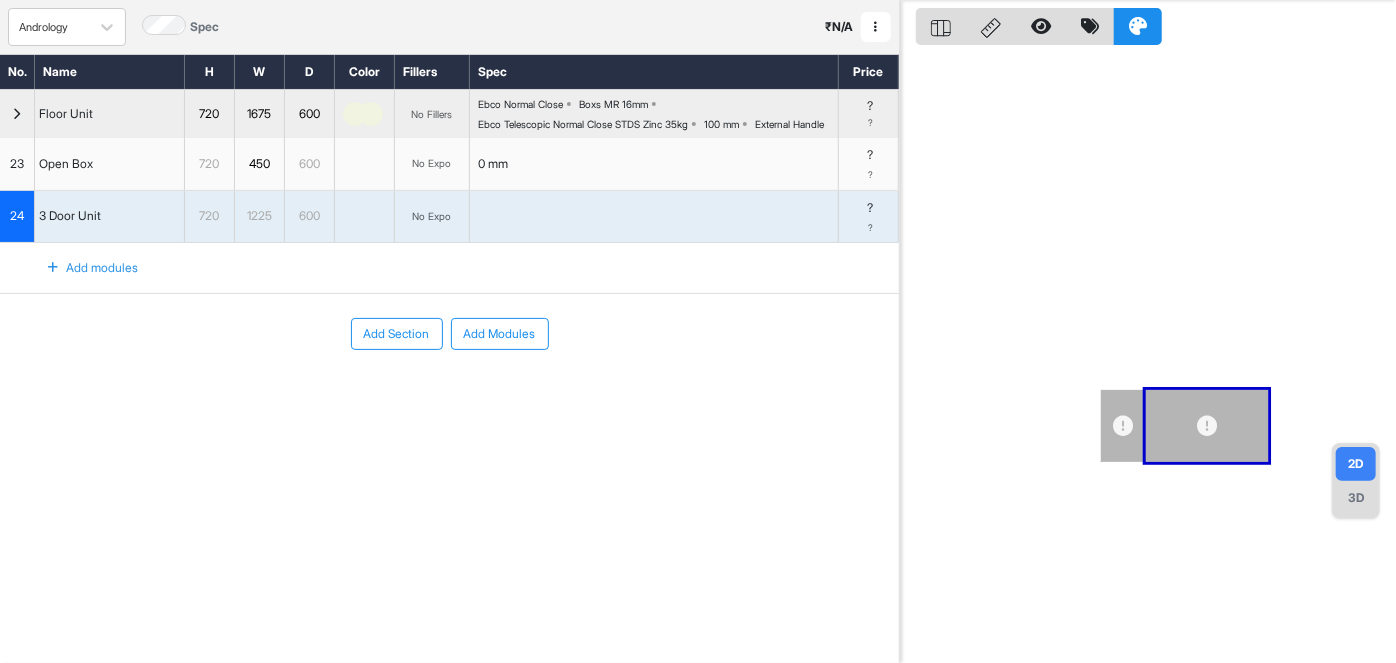 drag, startPoint x: 36, startPoint y: 352, endPoint x: 13, endPoint y: 285, distance: 70.837845 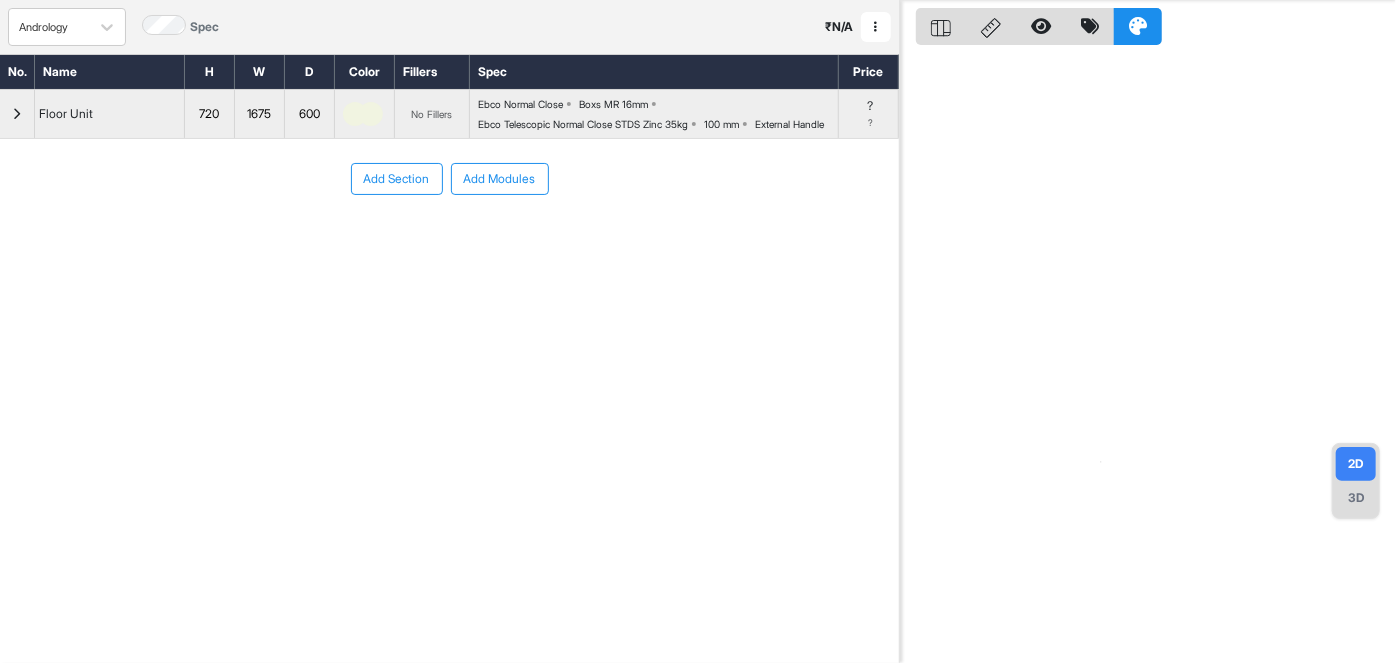 click on "No. Name H W D Color Fillers Spec Price Floor Unit 720 1675 600 No Fillers Ebco Normal Close Boxs MR 16mm Ebco Telescopic Normal Close STDS Zinc 35kg 100 mm External Handle ? ?
To pick up a draggable item, press the space bar.
While dragging, use the arrow keys to move the item.
Press space again to drop the item in its new position, or press escape to cancel.
Add Section Add Modules" at bounding box center [449, 319] 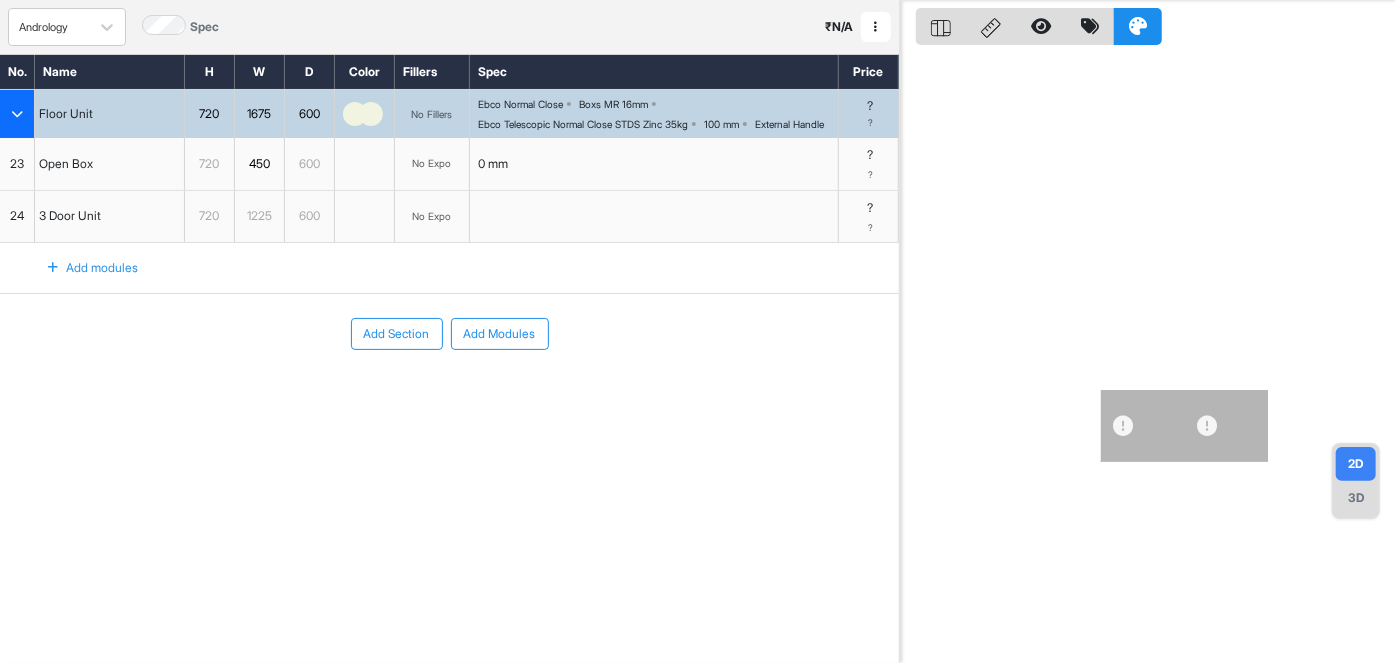 click on "24" at bounding box center [17, 216] 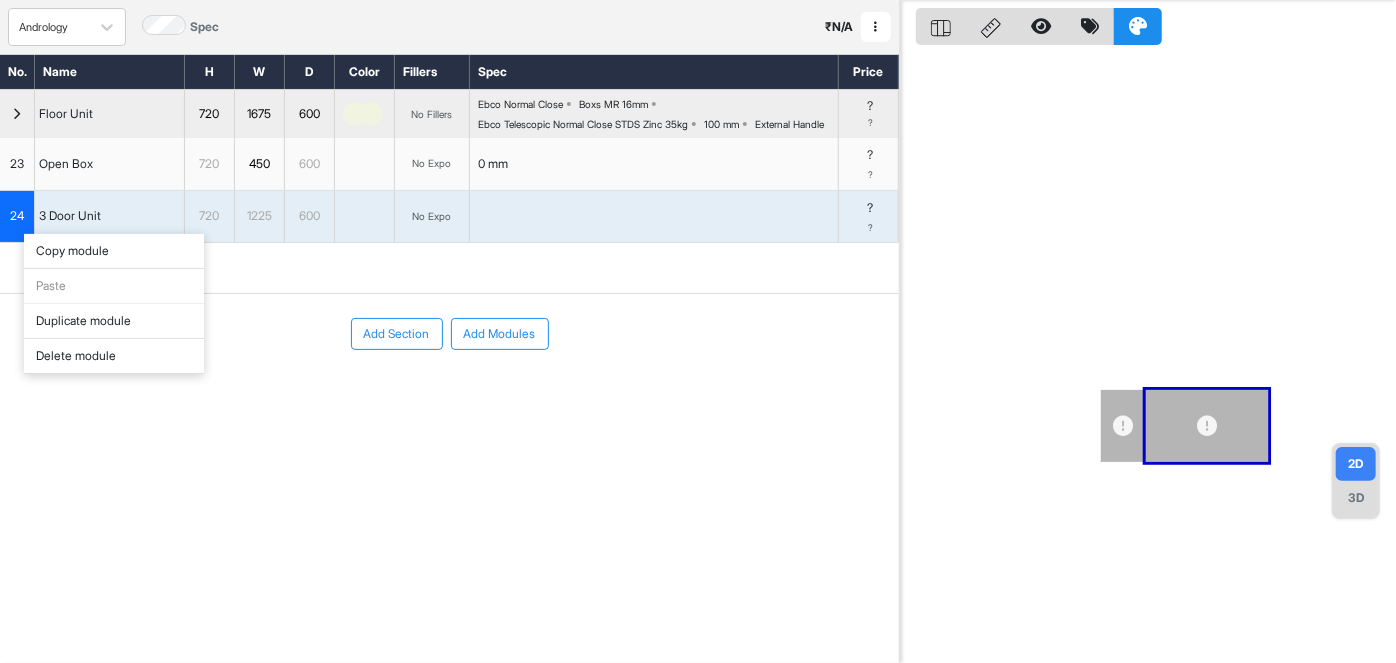 click on "Delete module" at bounding box center (114, 356) 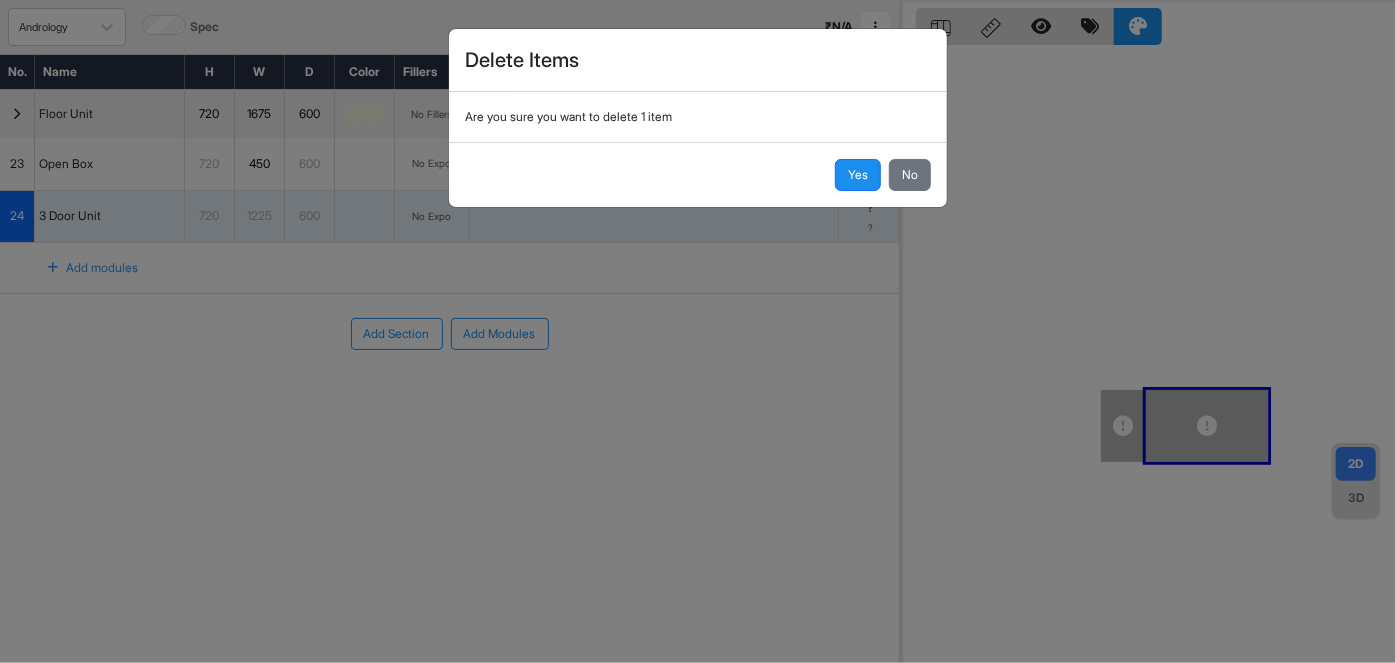 click on "Yes   No" at bounding box center (698, 174) 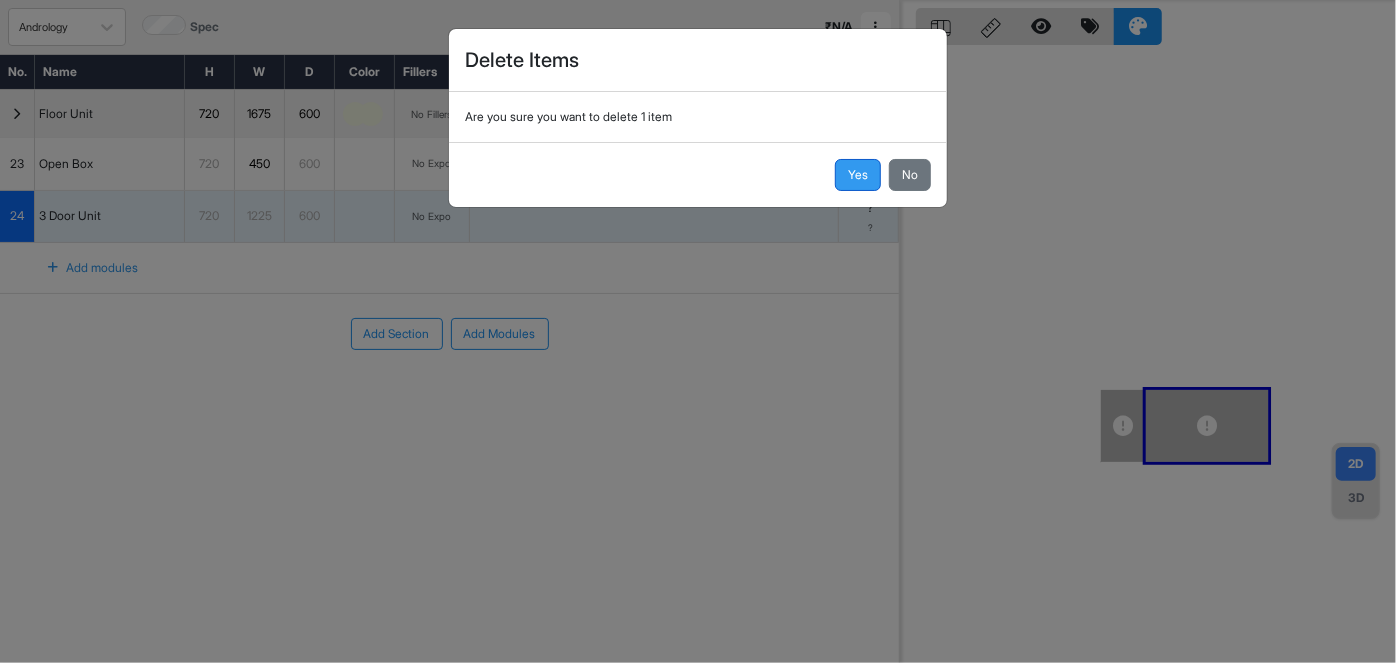 click on "Yes" at bounding box center (858, 175) 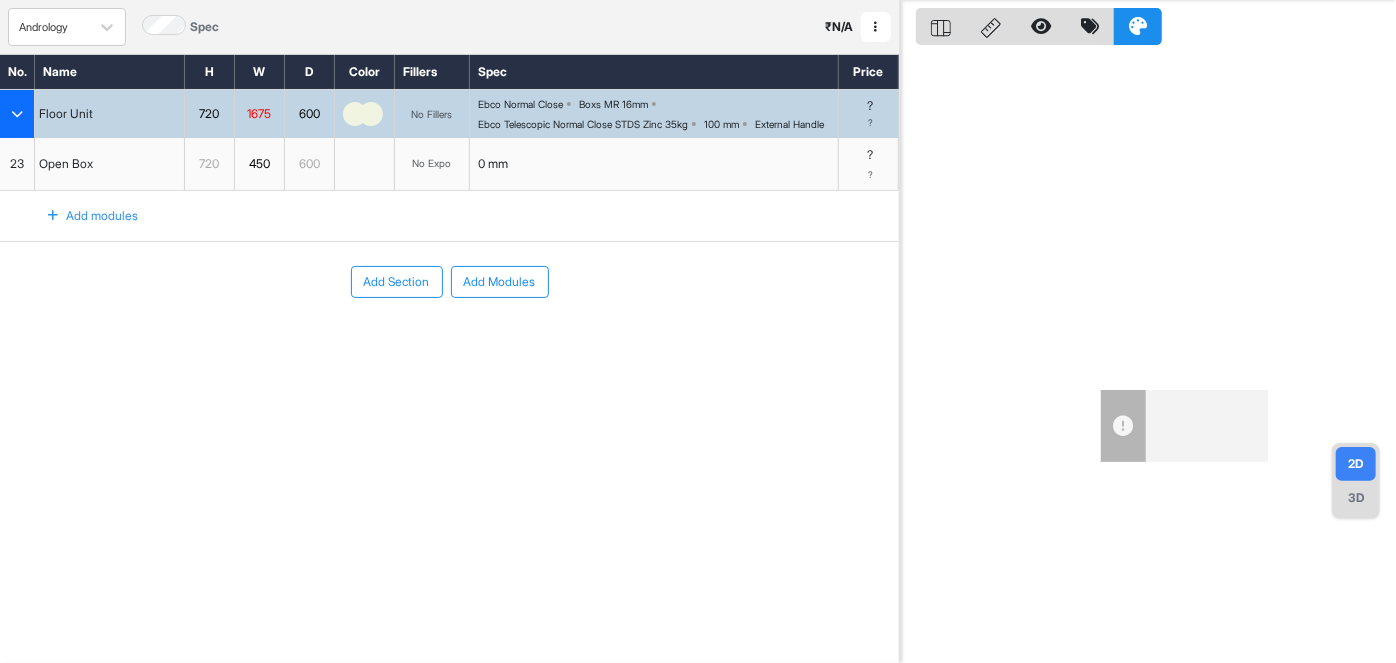 click on "Add modules" at bounding box center (81, 216) 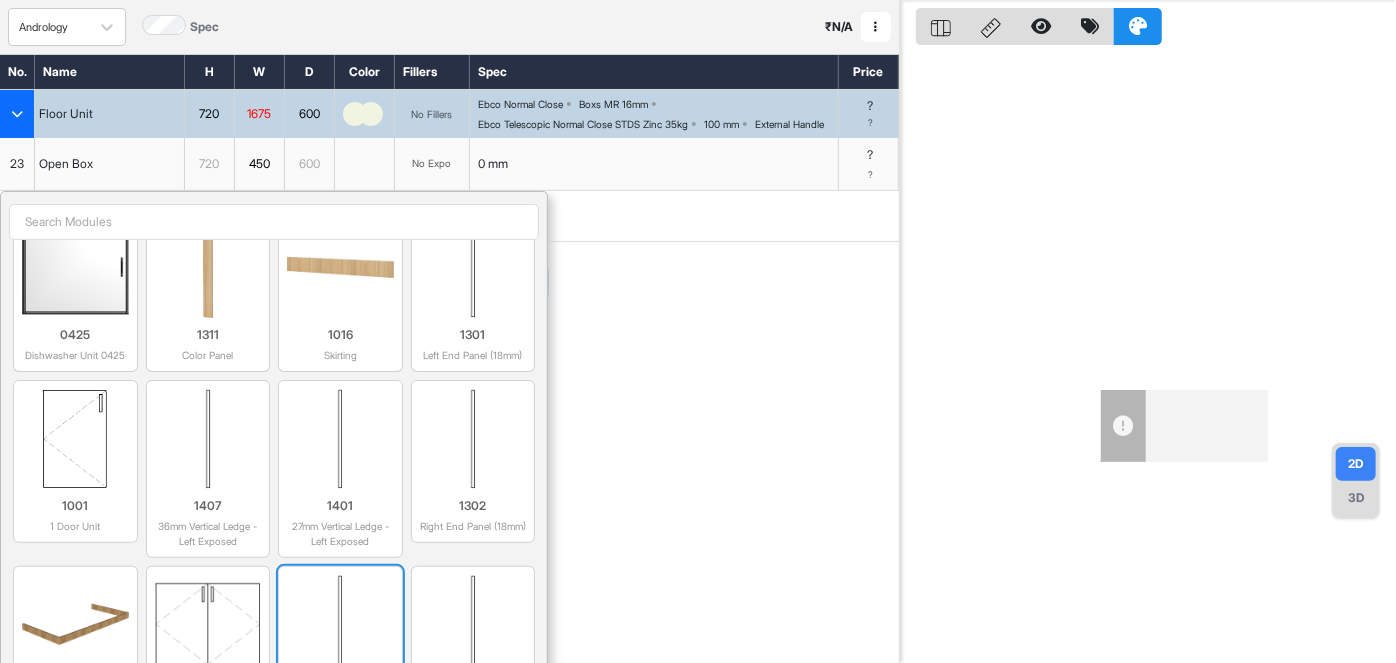 scroll, scrollTop: 1272, scrollLeft: 0, axis: vertical 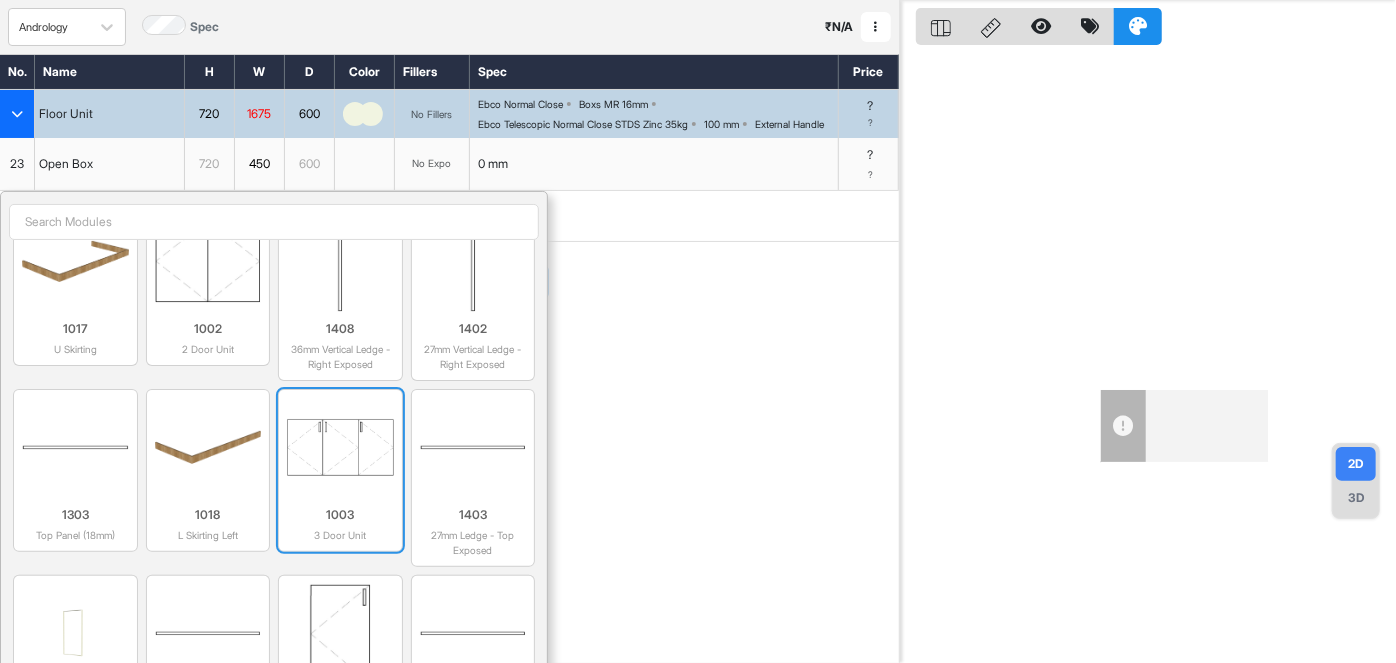 click at bounding box center (340, 448) 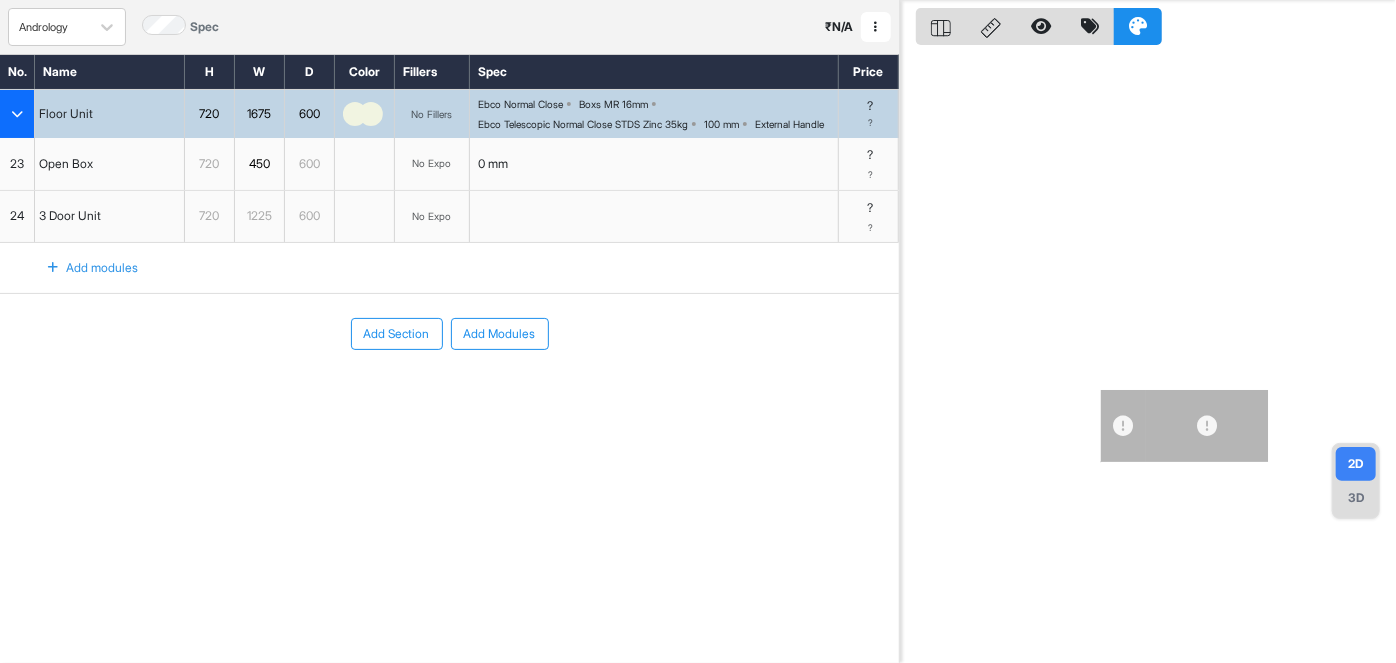 click on "Add Section Add Modules" at bounding box center (449, 394) 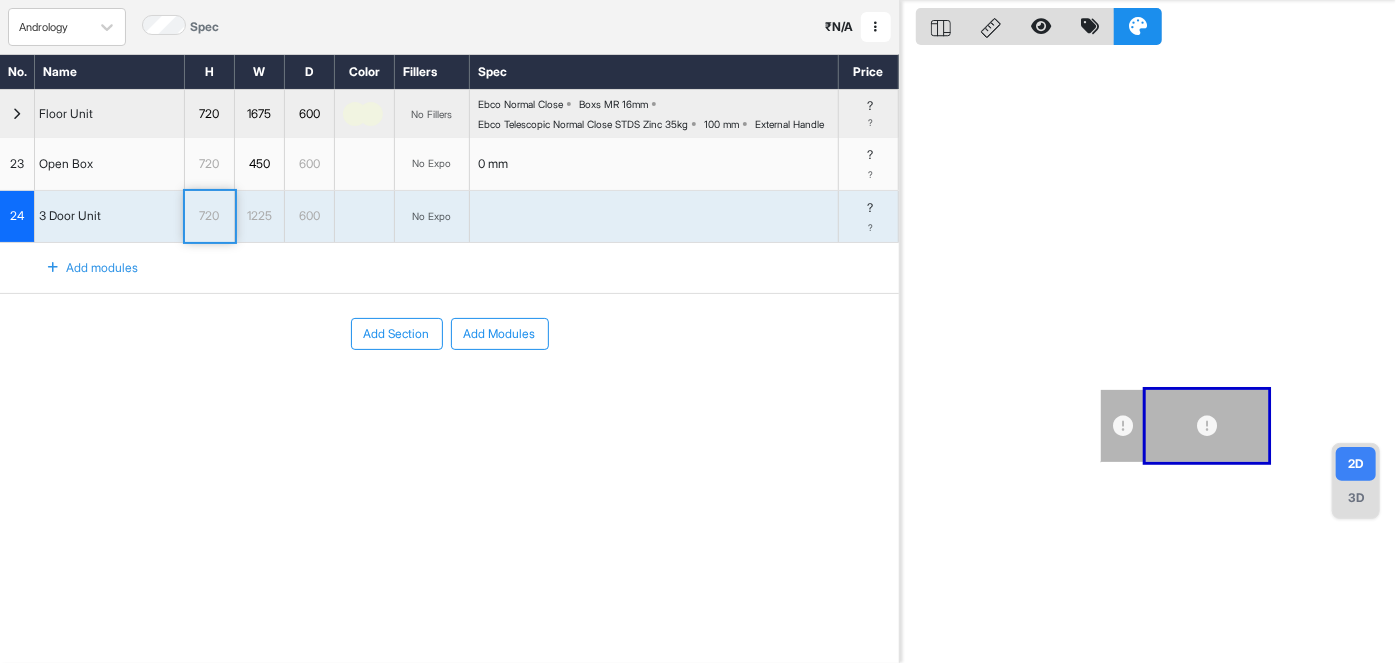 click on "1225" at bounding box center [259, 216] 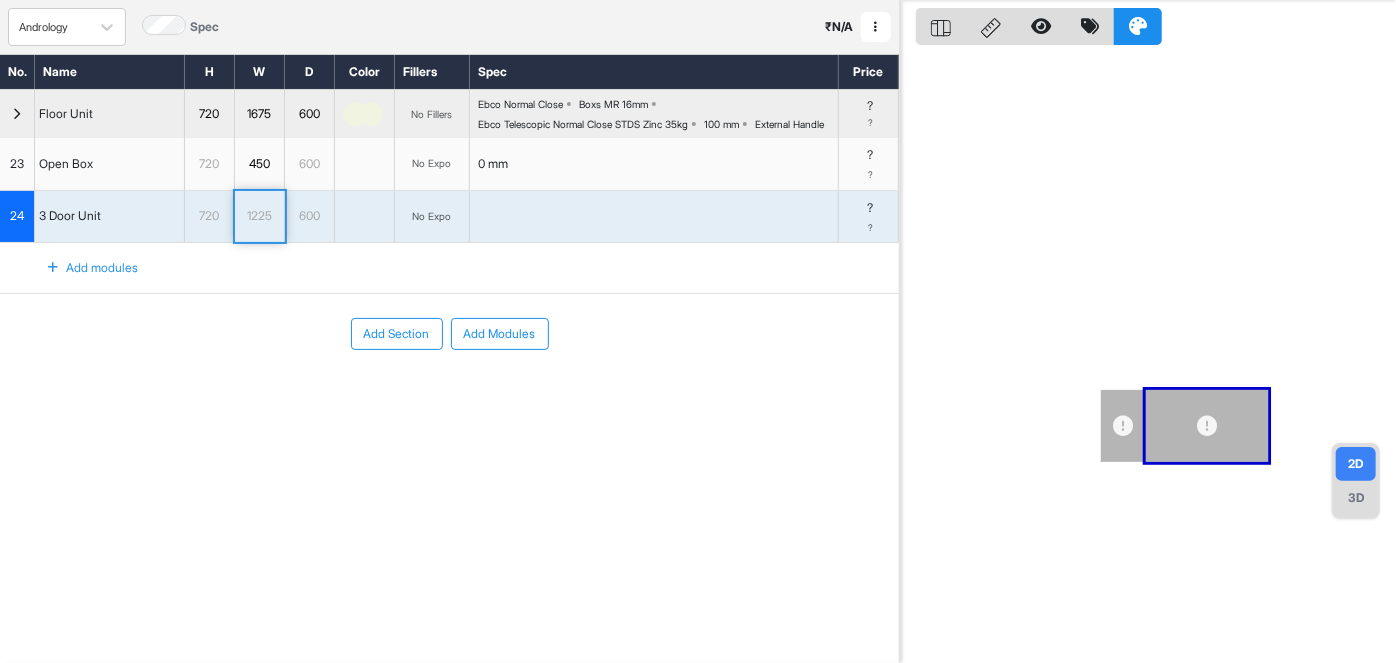click on "600" at bounding box center (309, 216) 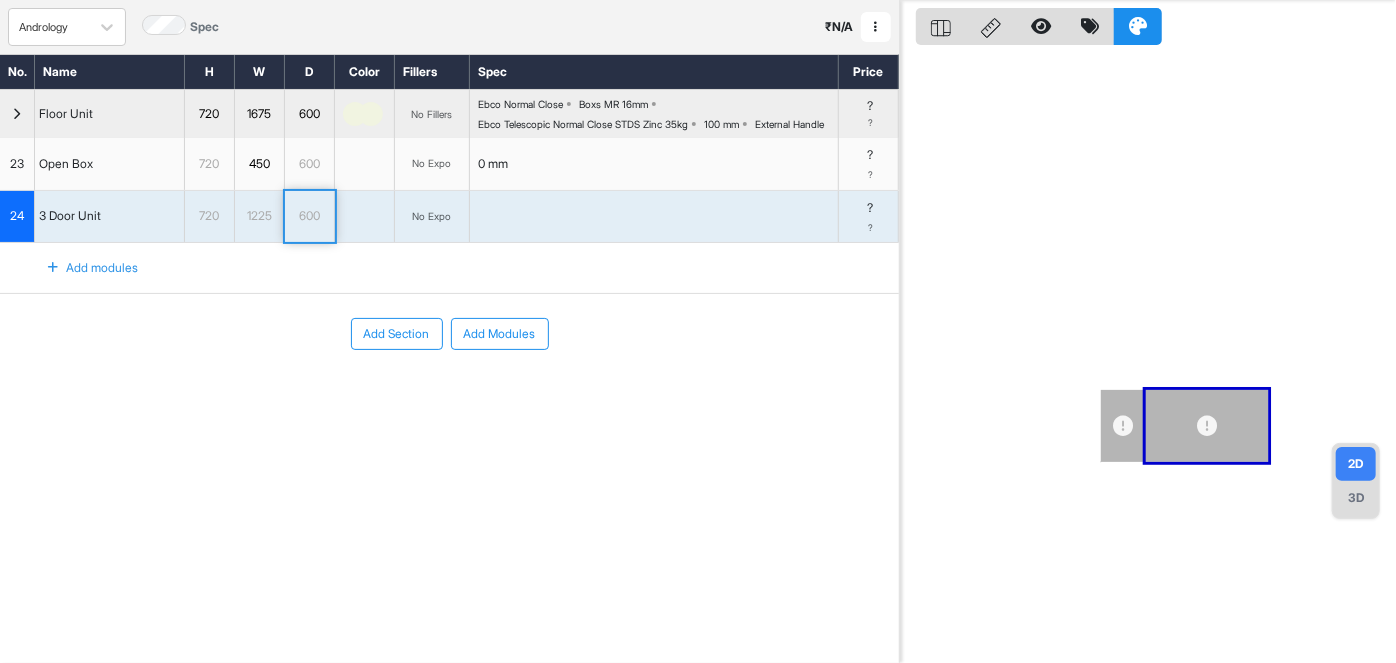click on "No Expo" at bounding box center (432, 217) 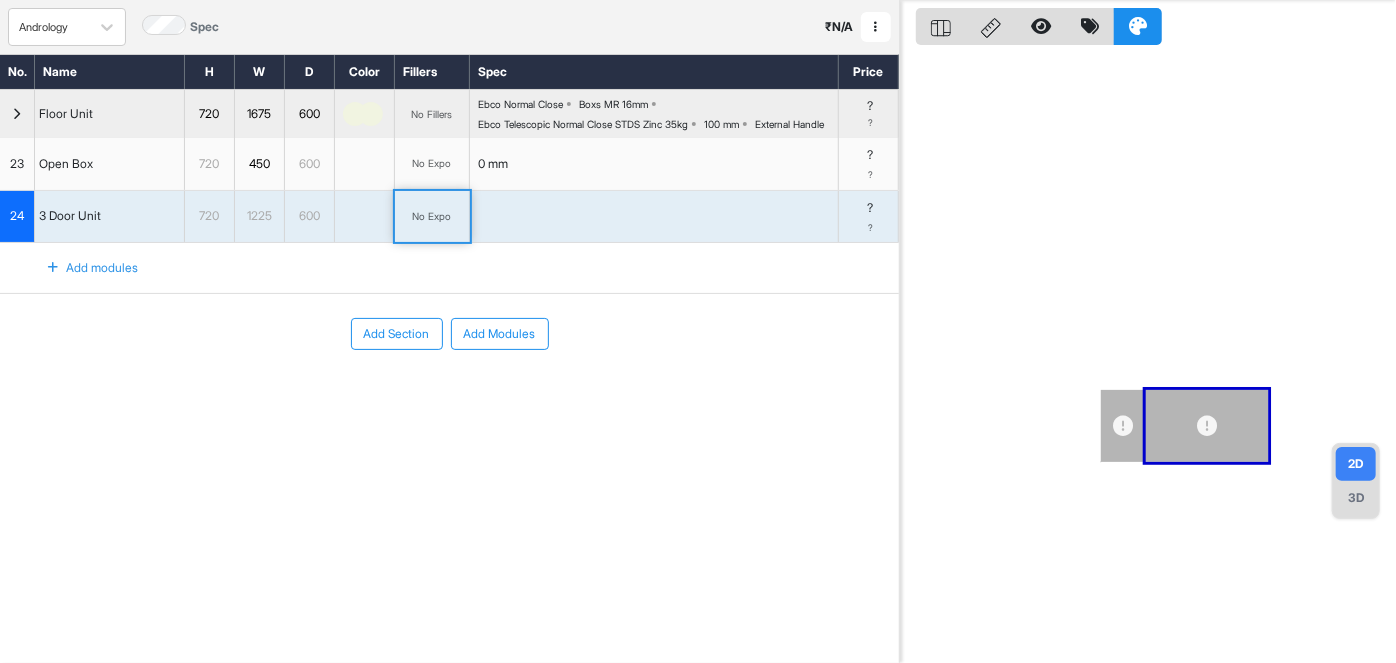 click on "720" at bounding box center (209, 164) 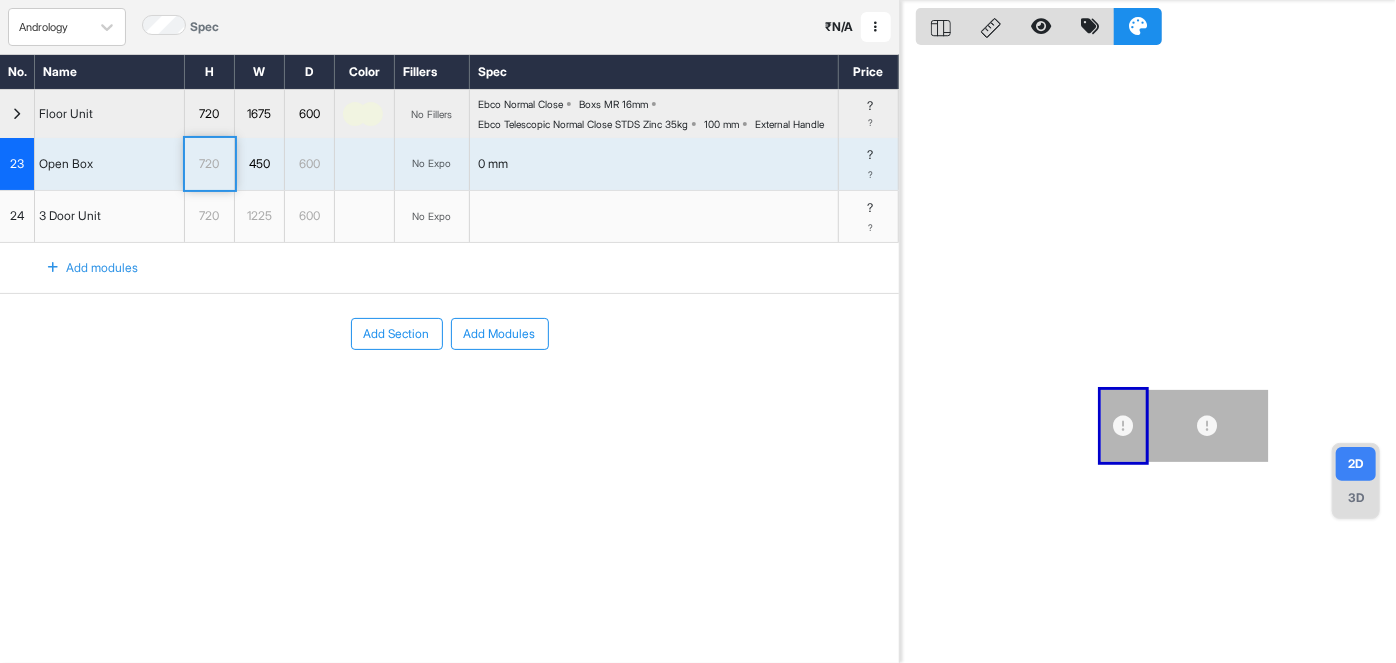 click on "Open Box" at bounding box center [110, 164] 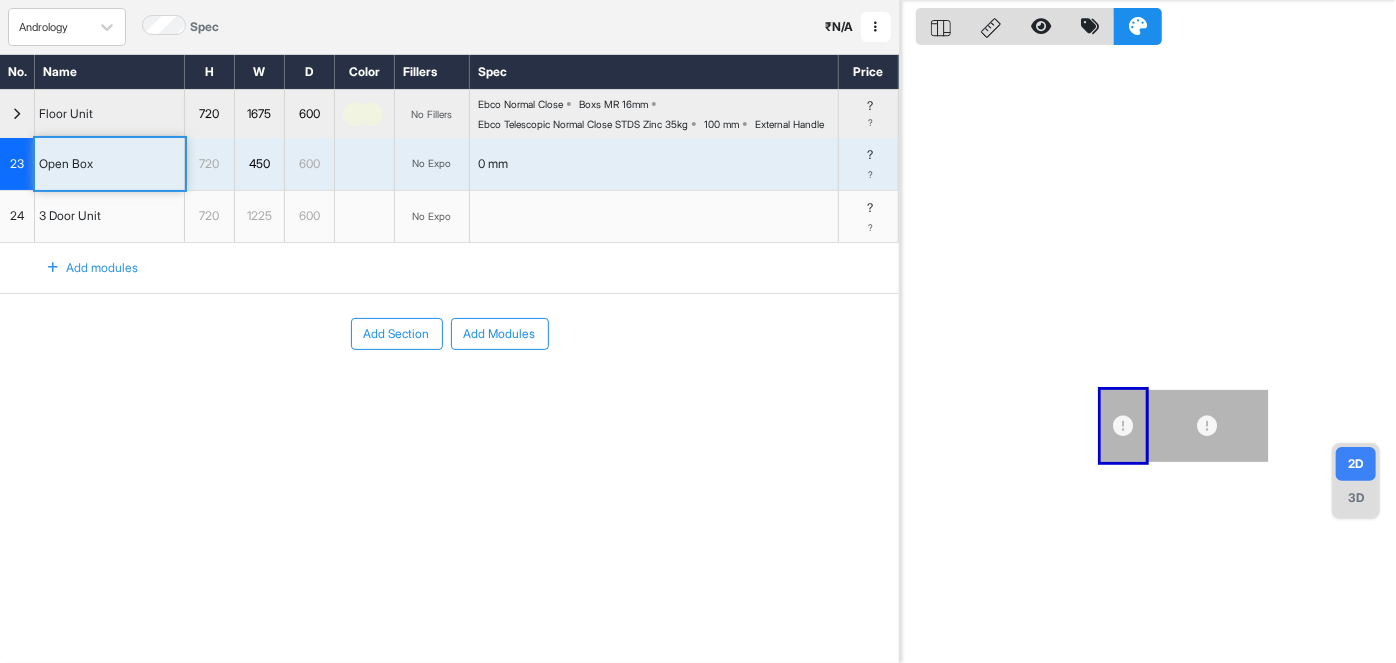 click on "Open Box" at bounding box center (110, 164) 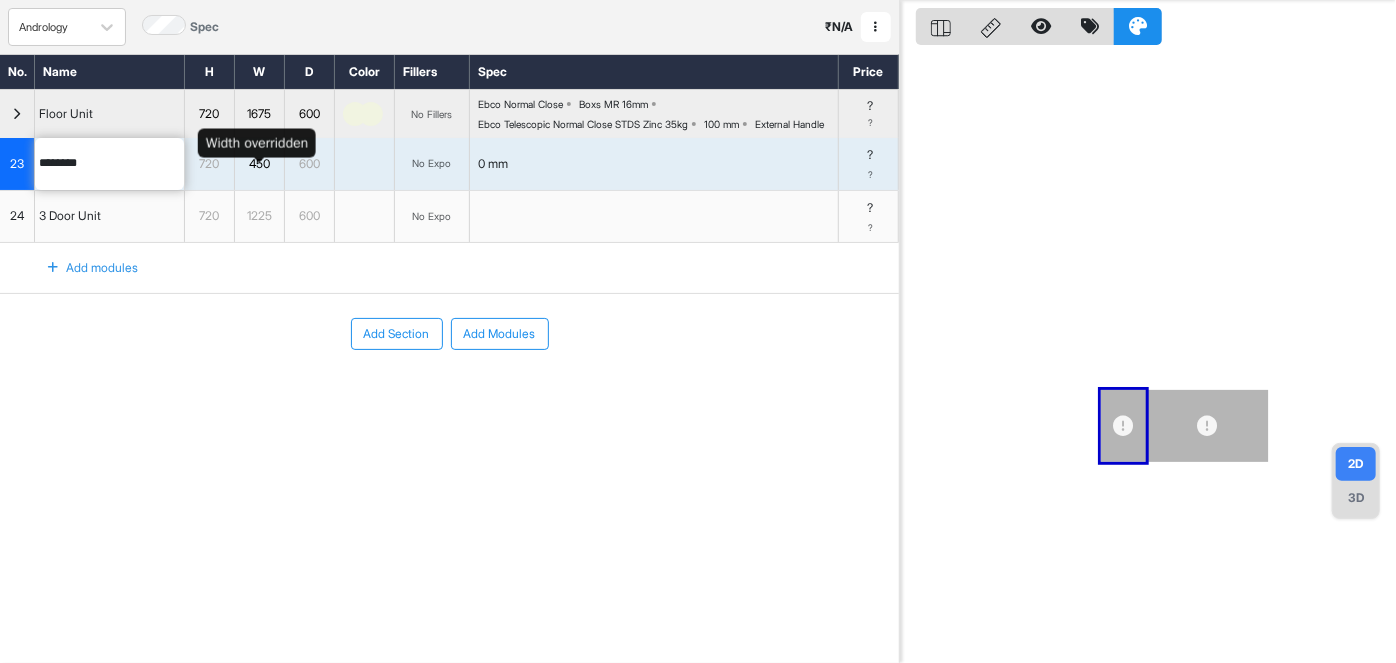 click on "450" at bounding box center [259, 164] 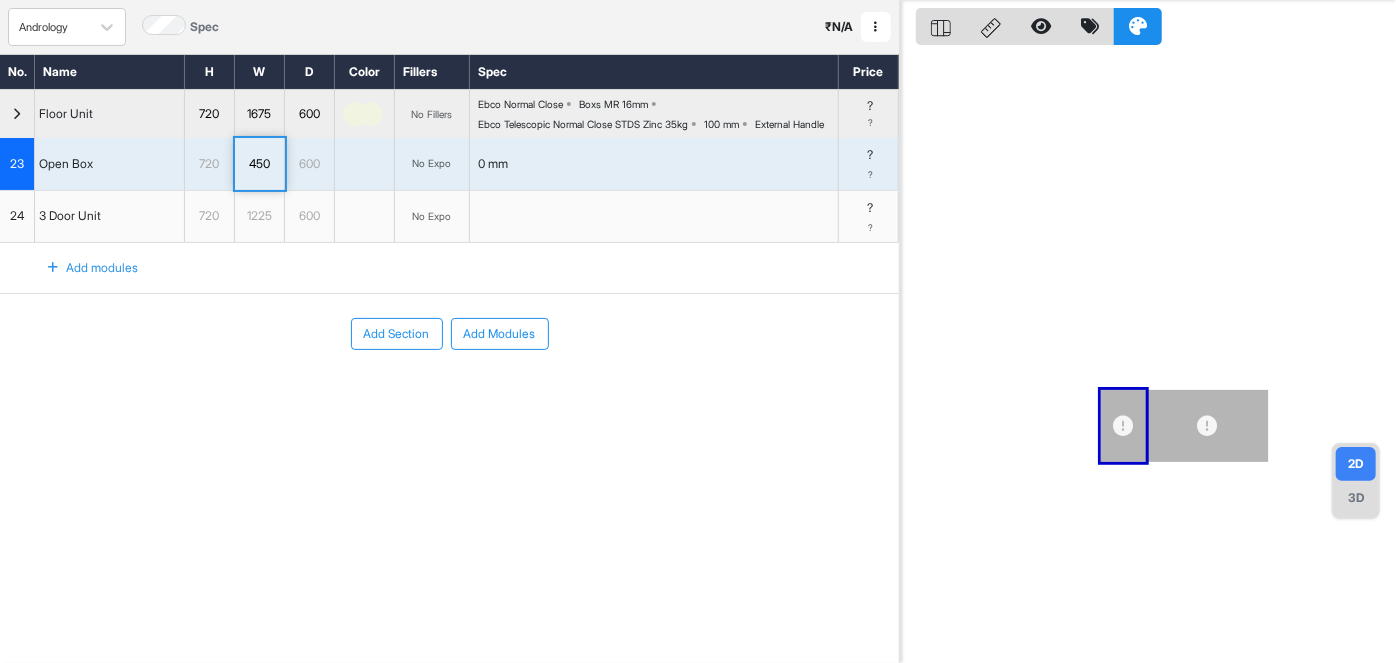 click on "No Expo" at bounding box center [432, 163] 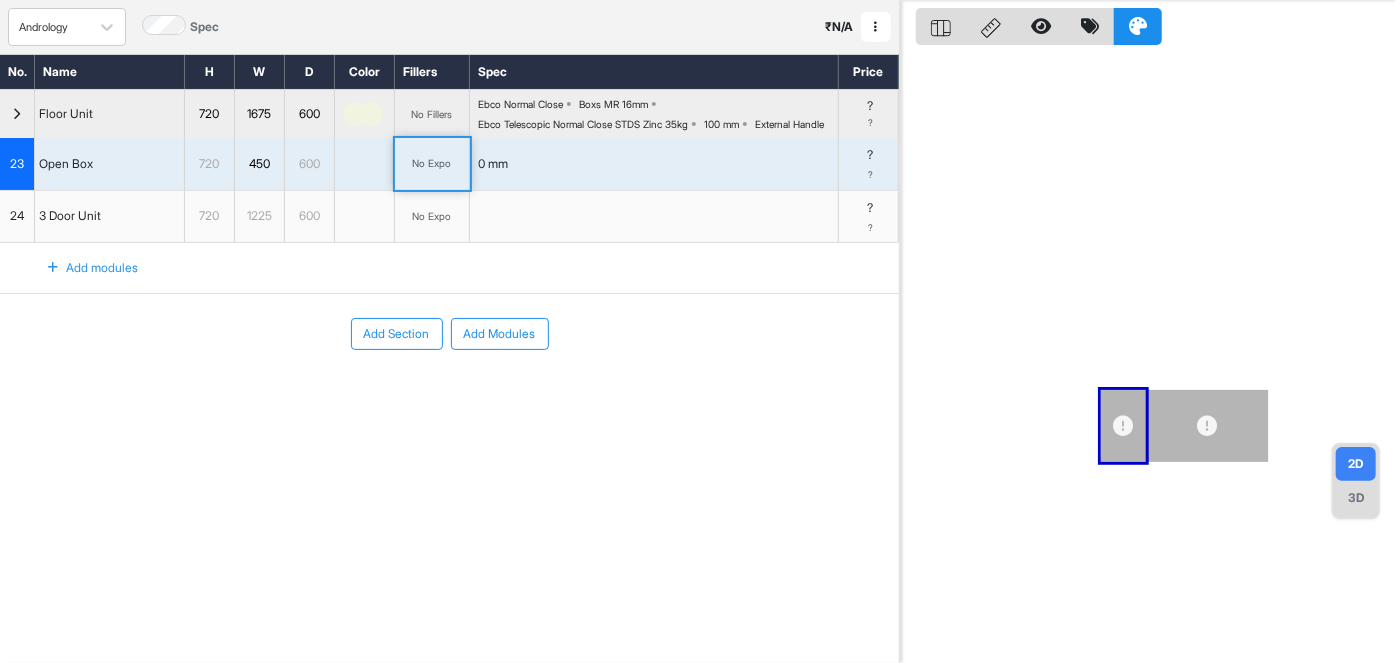 click on "No Expo" at bounding box center [432, 163] 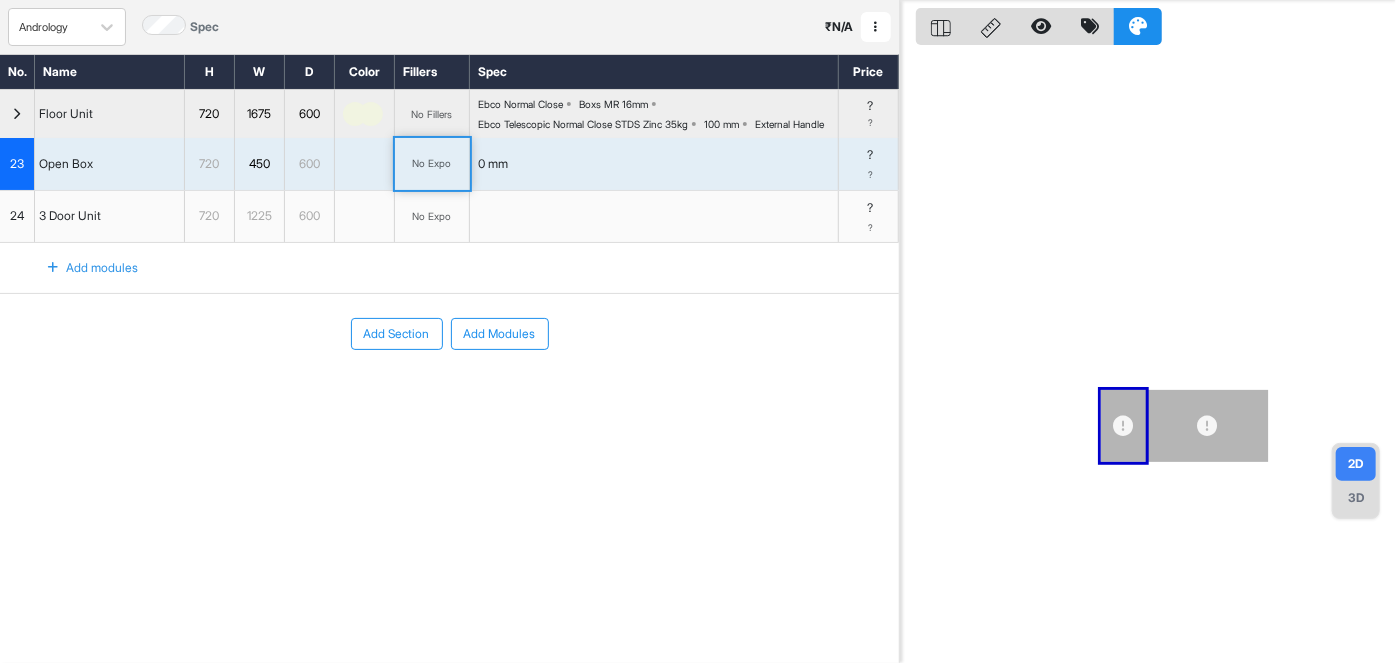 click at bounding box center (365, 164) 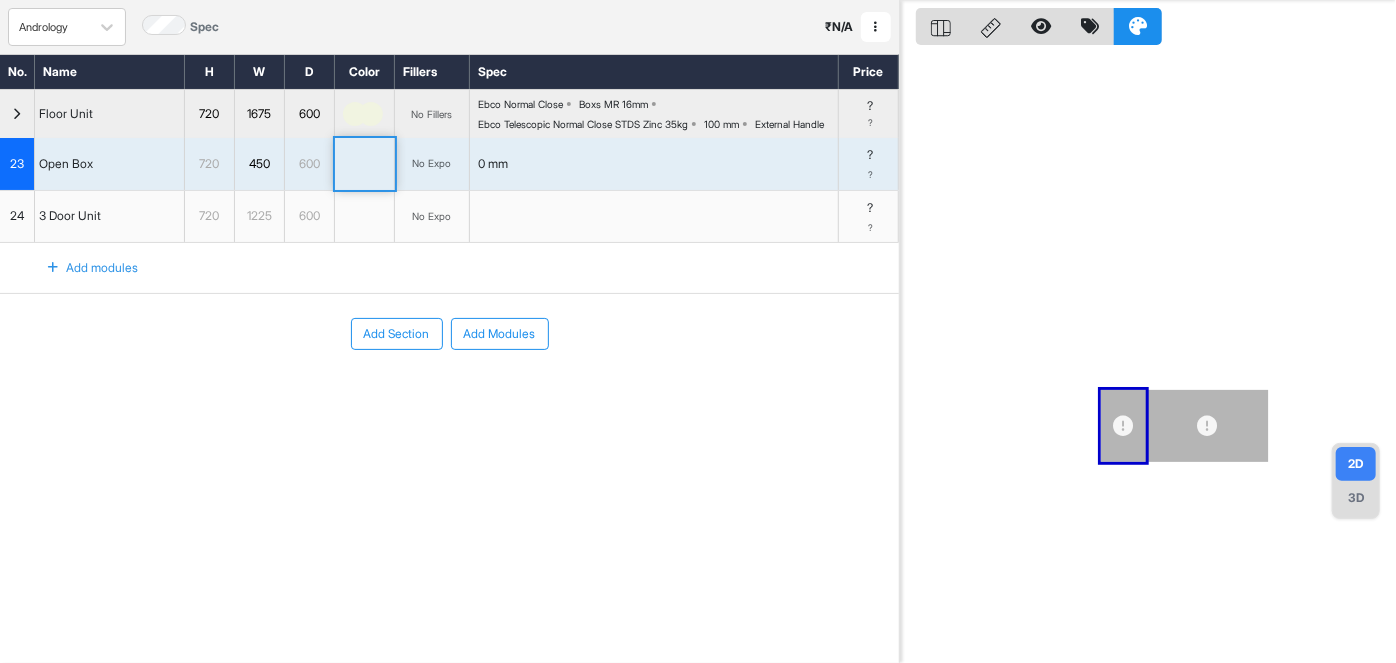 click at bounding box center (365, 164) 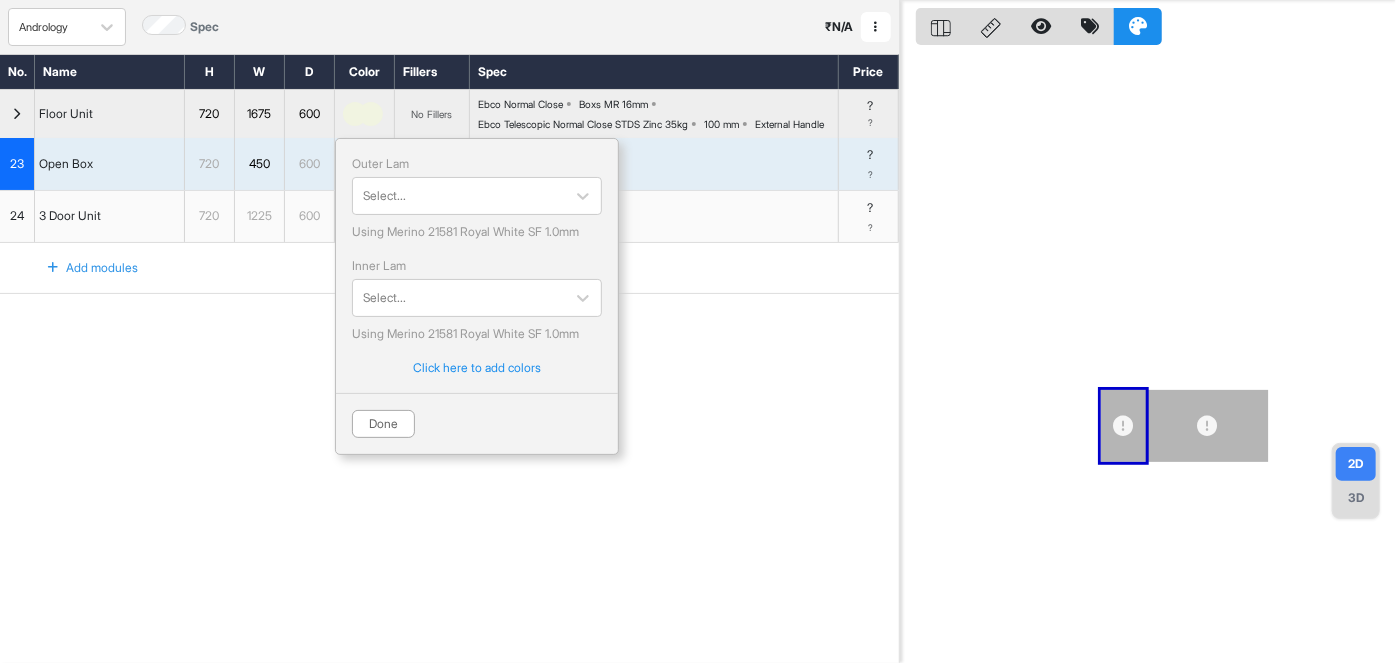 click at bounding box center (355, 114) 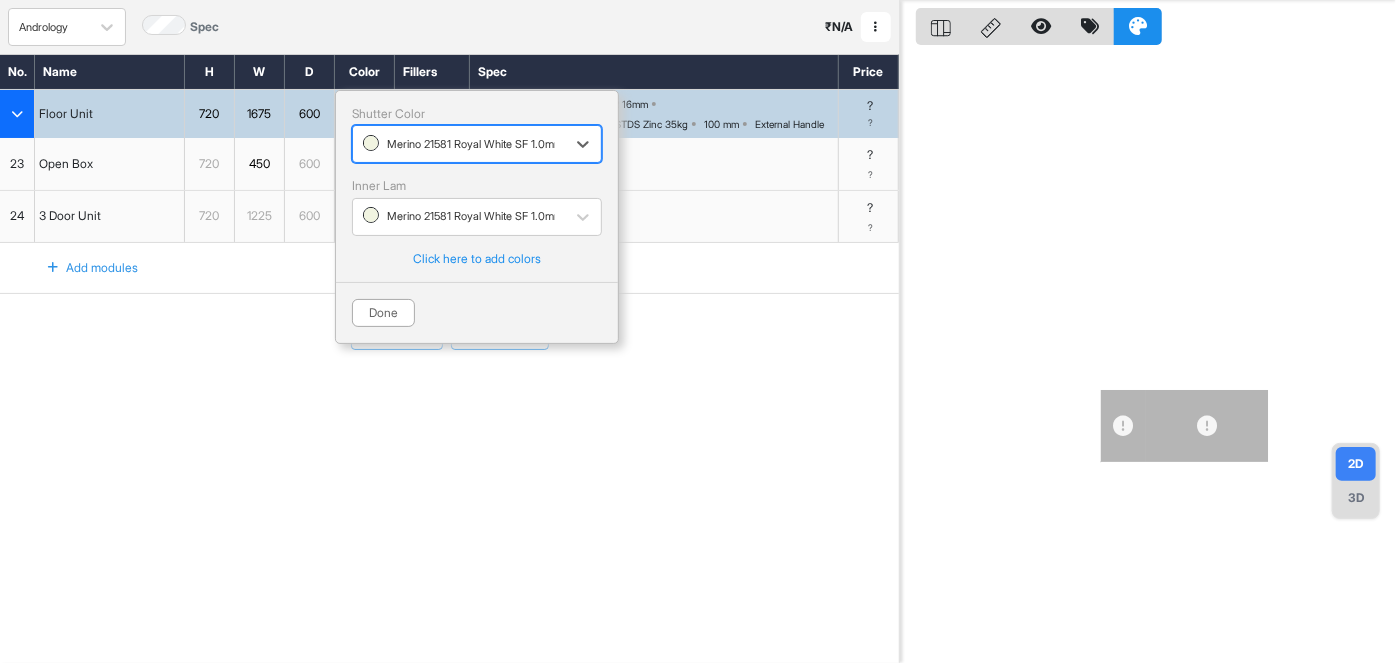 click at bounding box center [459, 144] 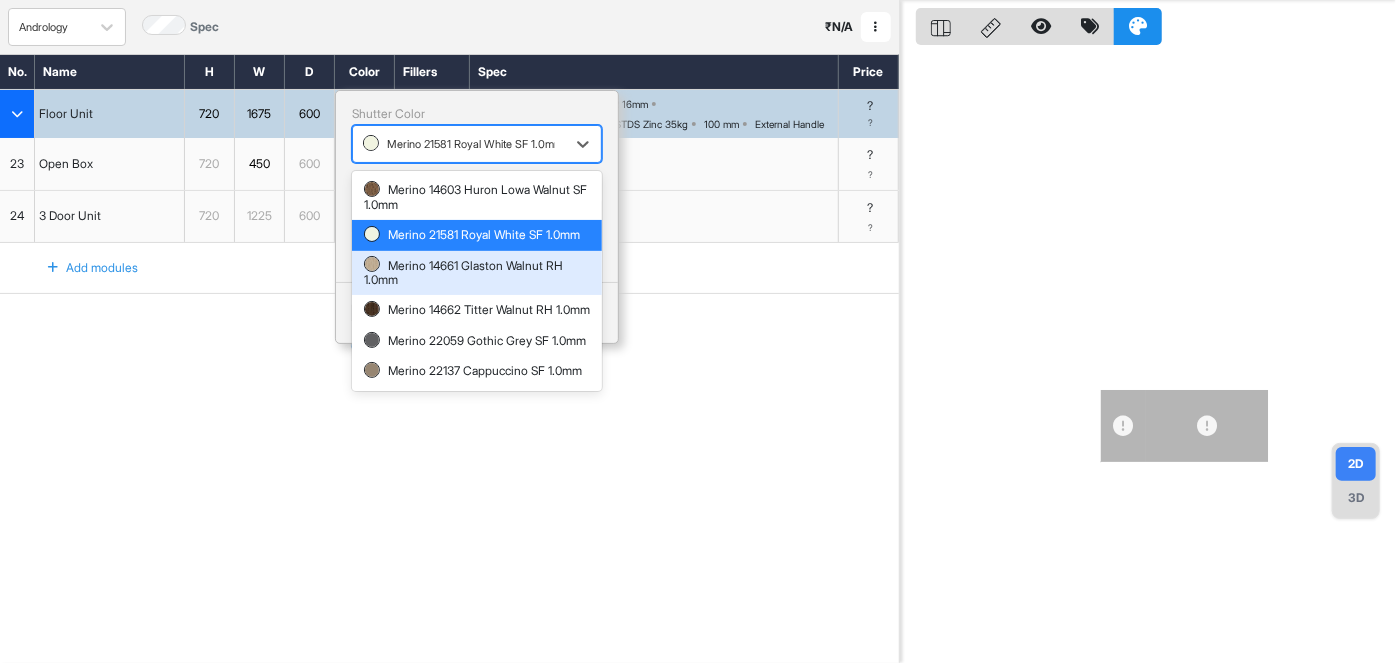 click on "Merino 14661 Glaston Walnut RH 1.0mm" at bounding box center (477, 273) 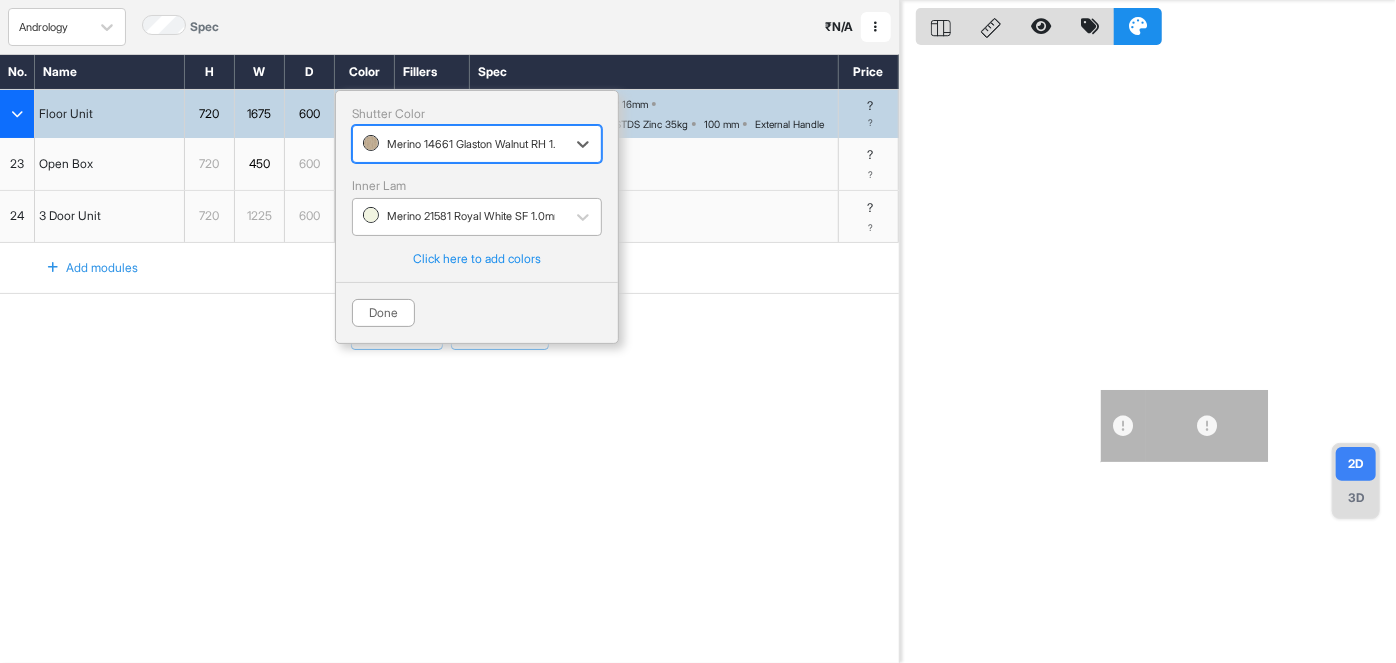 click at bounding box center (459, 217) 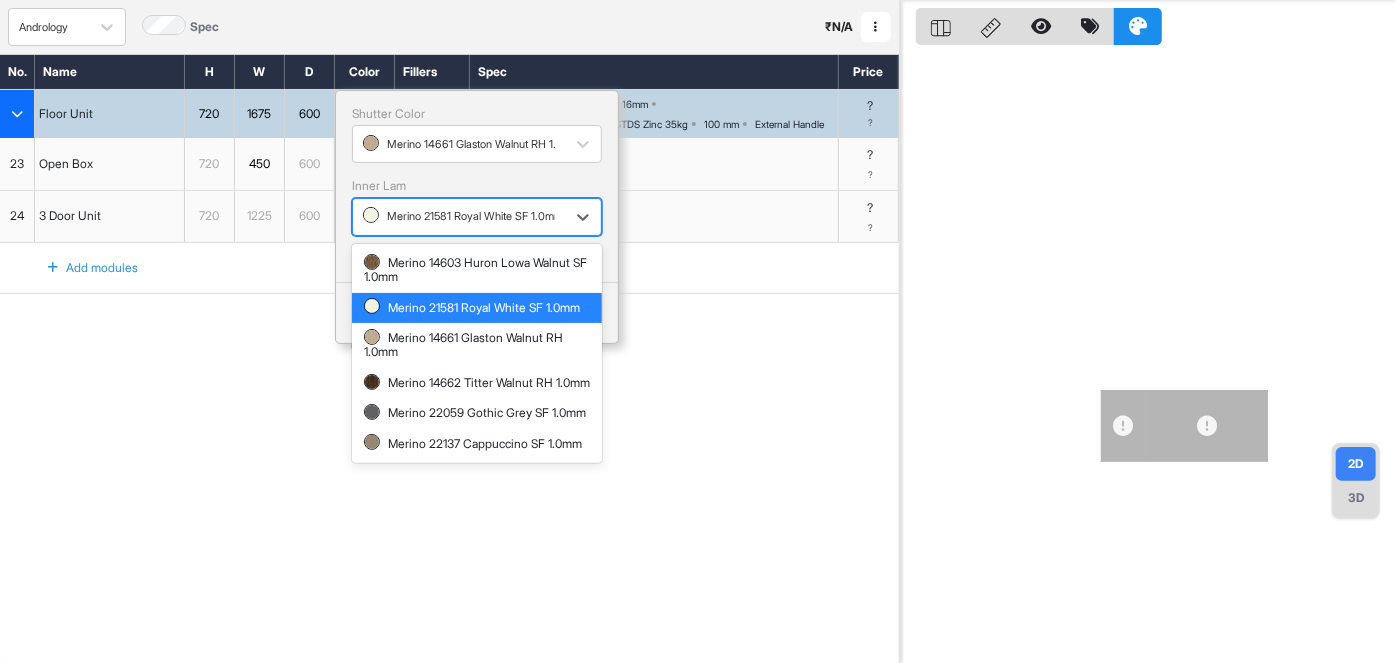 click on "Add Section Add Modules" at bounding box center [449, 334] 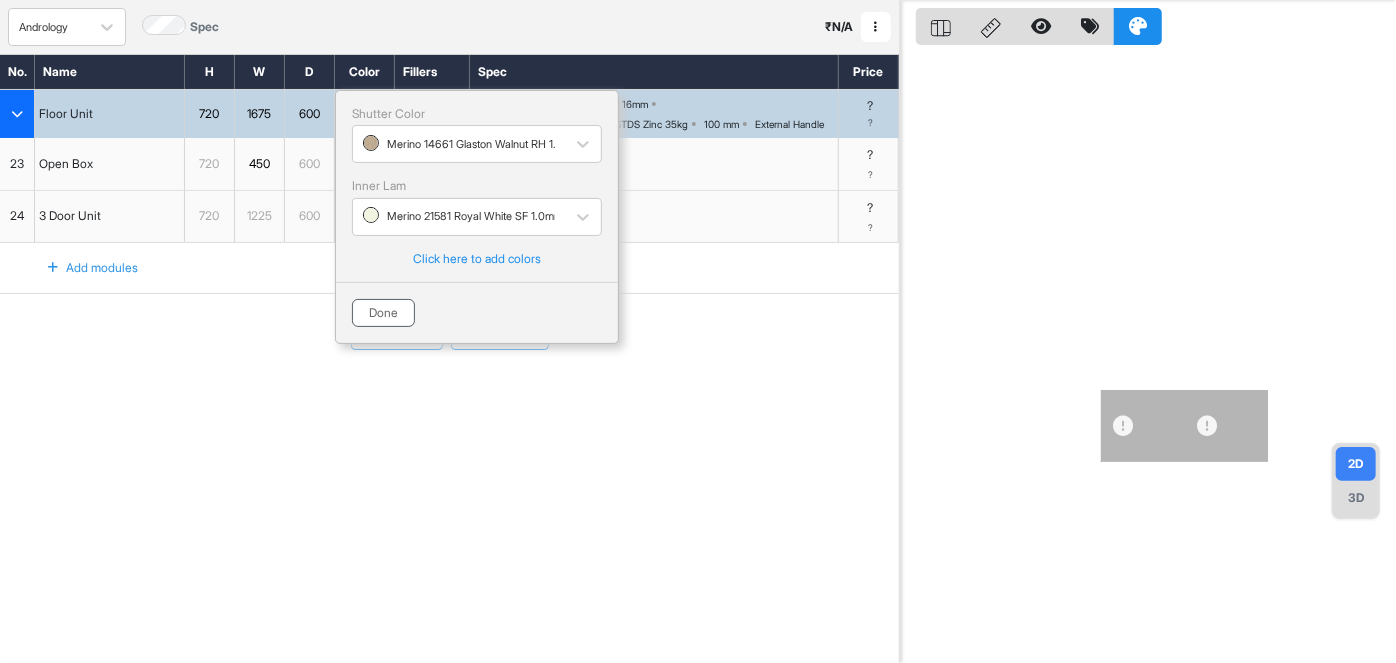 click on "Done" at bounding box center (383, 313) 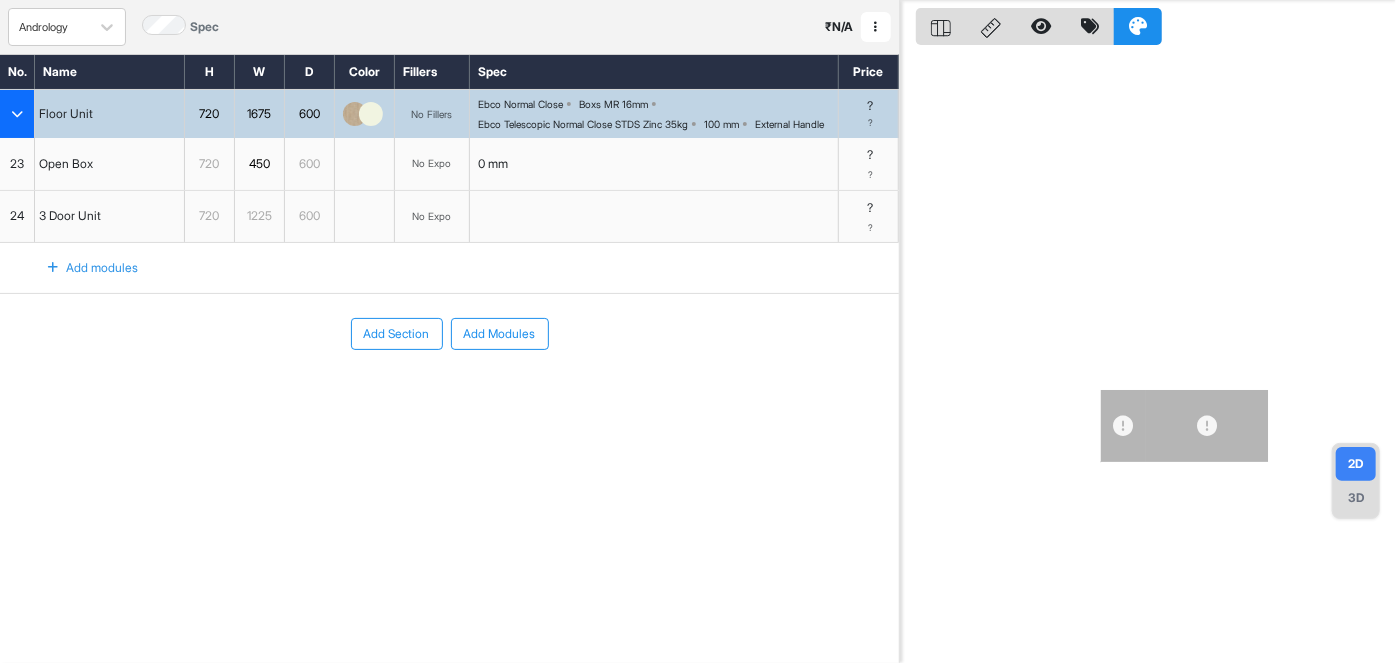 click at bounding box center (365, 164) 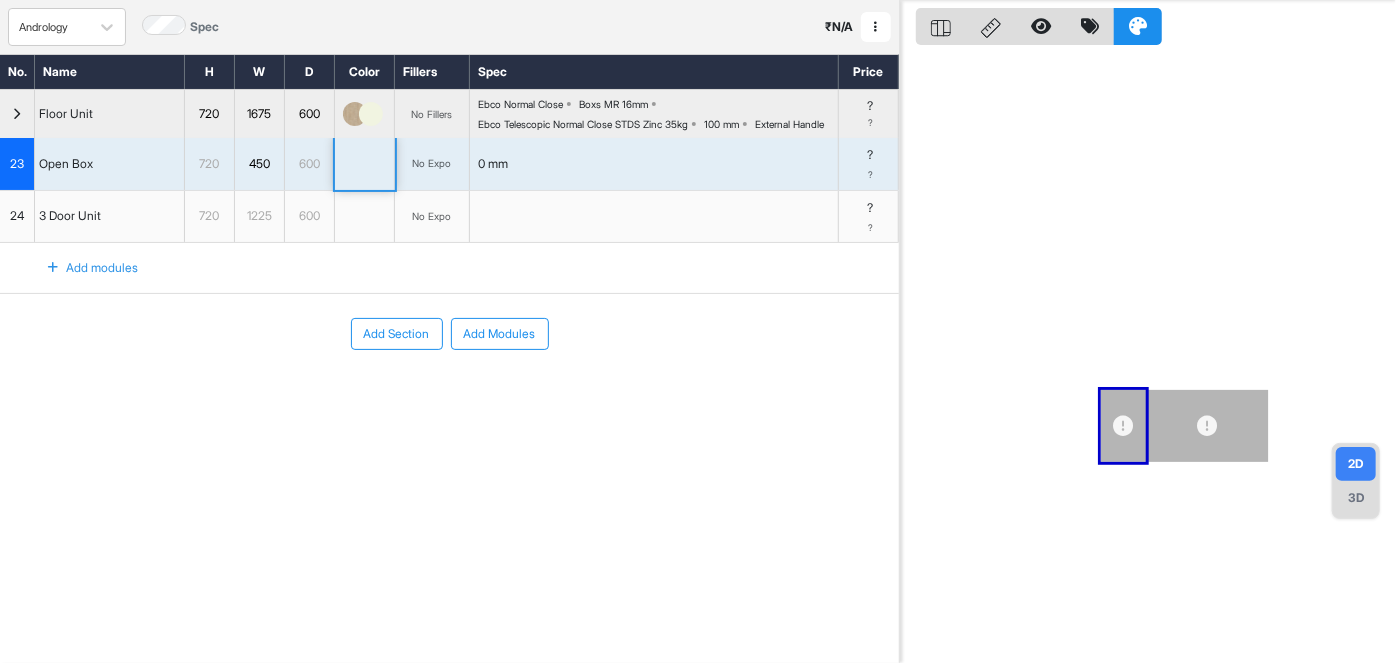 click at bounding box center (365, 164) 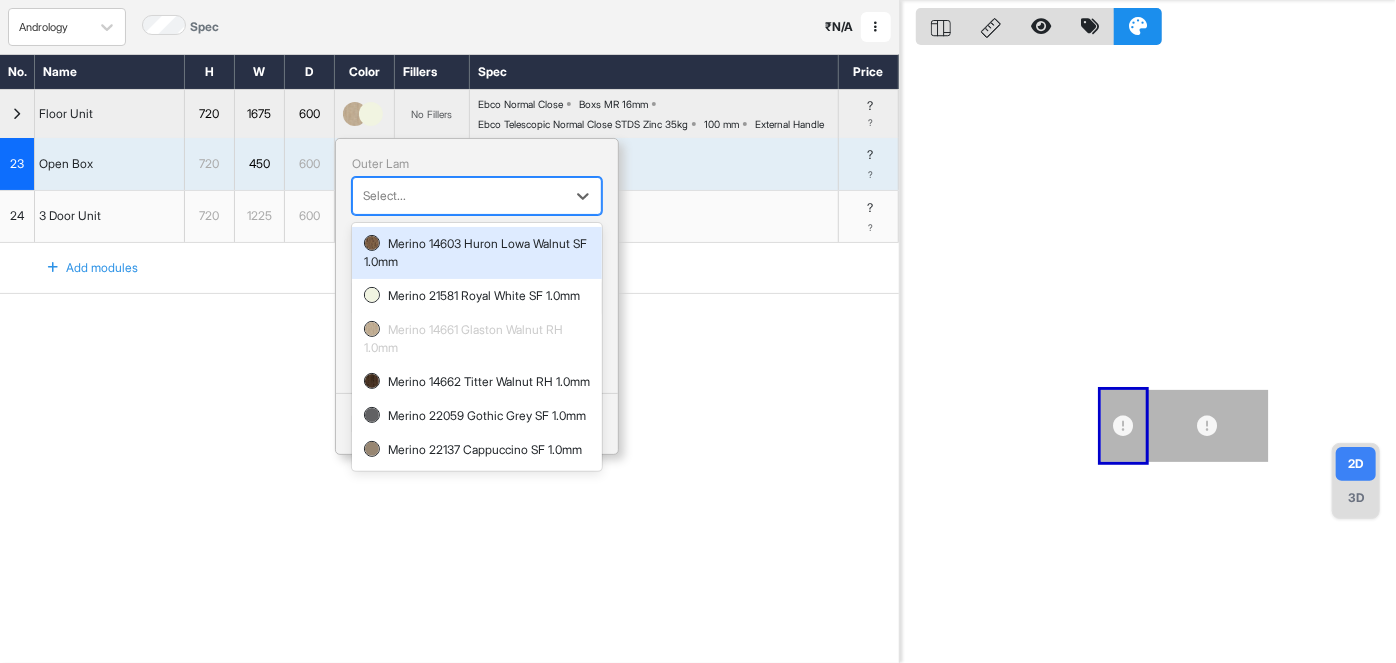 click at bounding box center (459, 196) 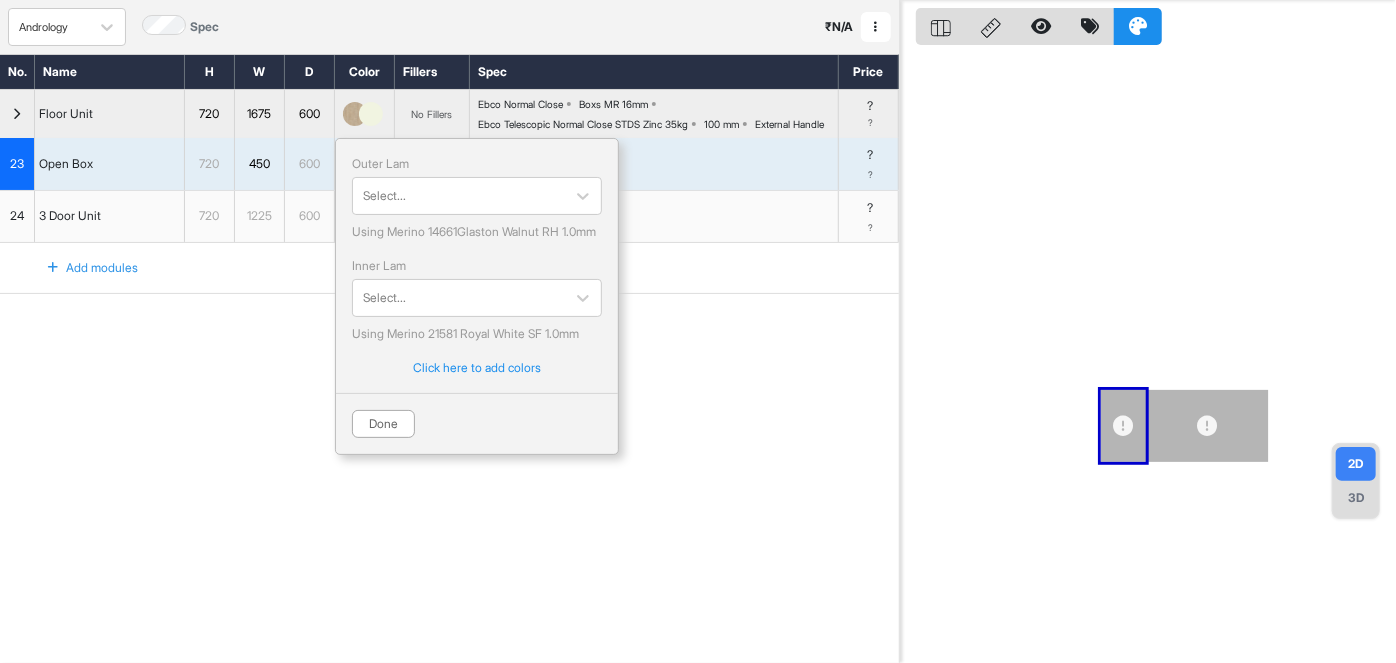 click on "Add Section Add Modules" at bounding box center [449, 394] 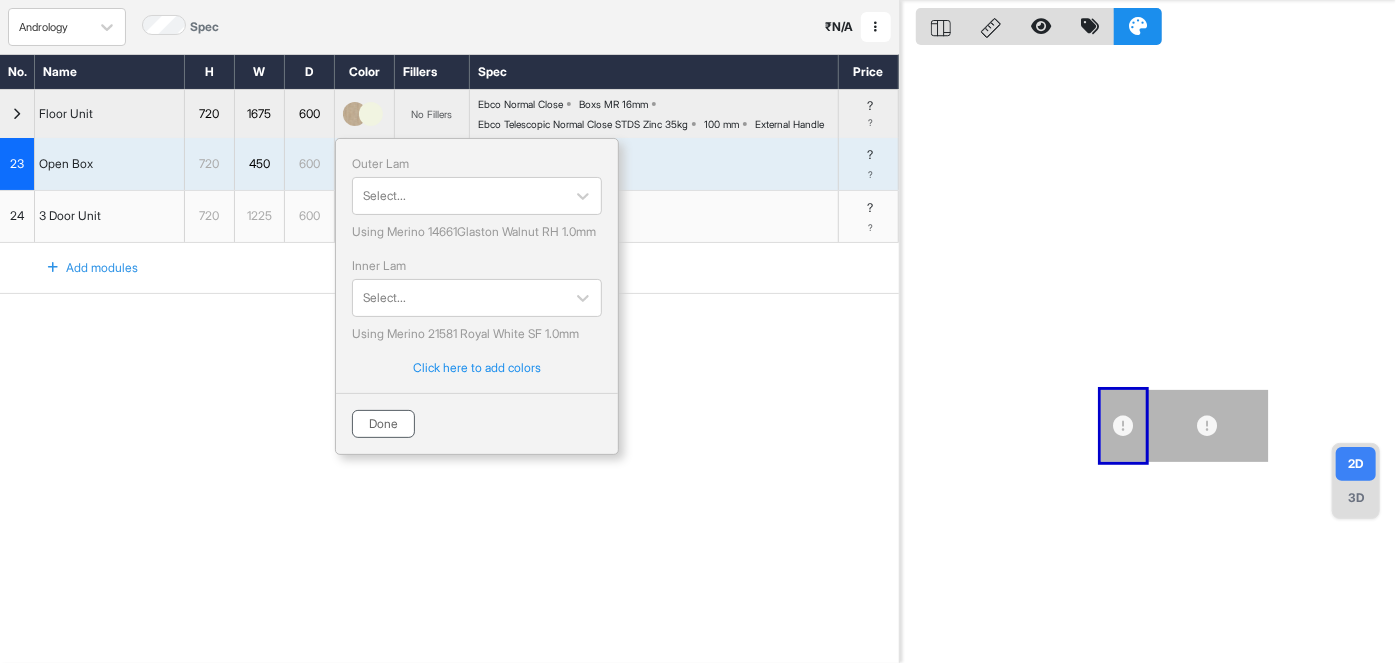 click on "Done" at bounding box center (383, 424) 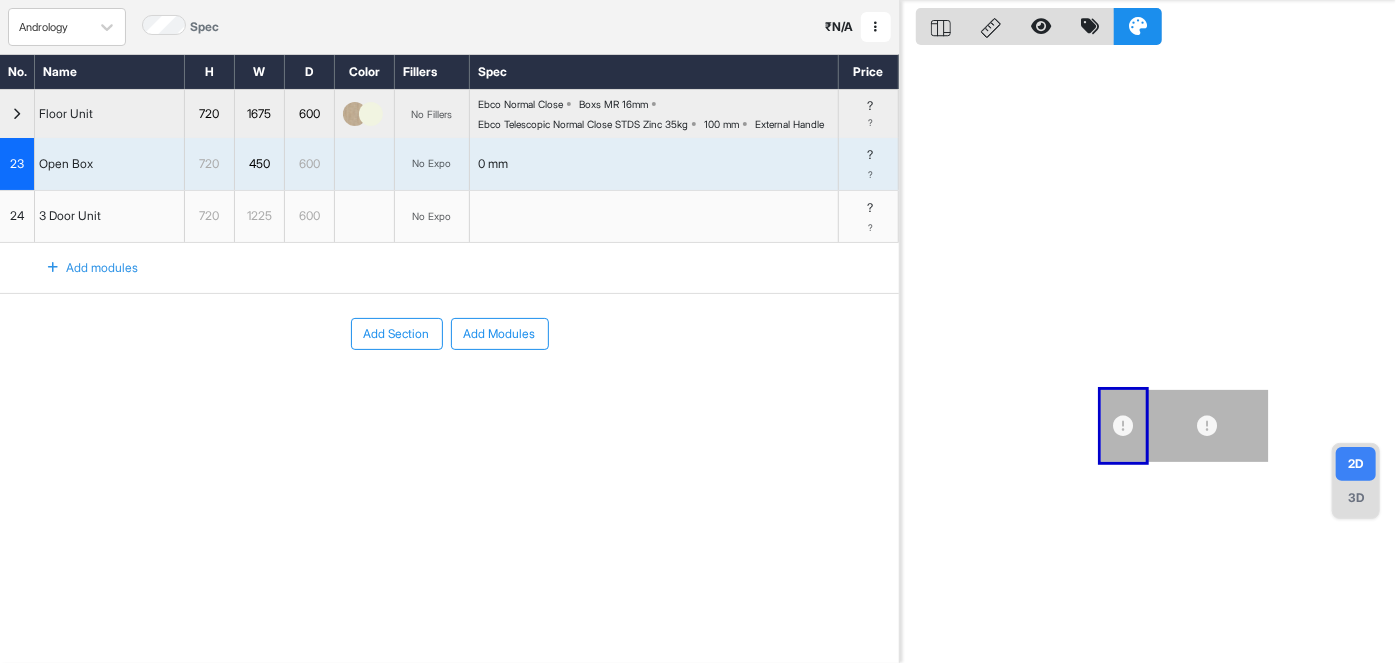 click on "No Expo" at bounding box center [432, 163] 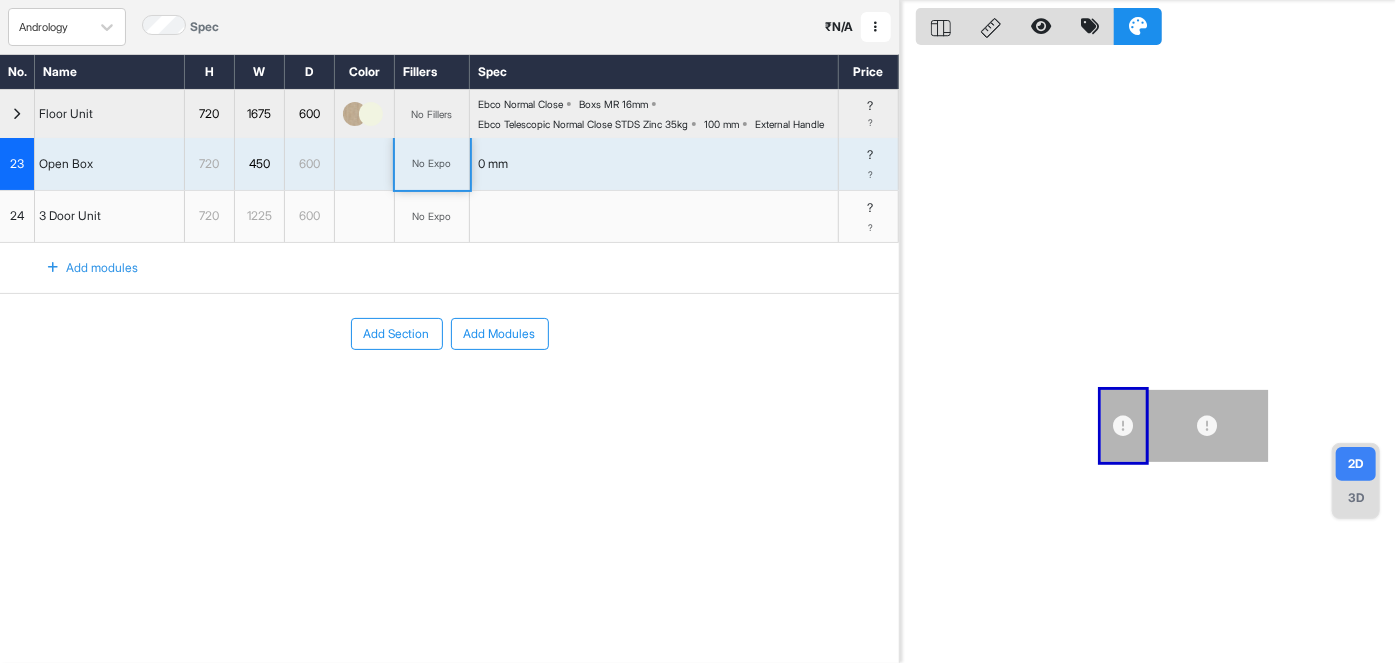 click on "No Expo" at bounding box center [432, 163] 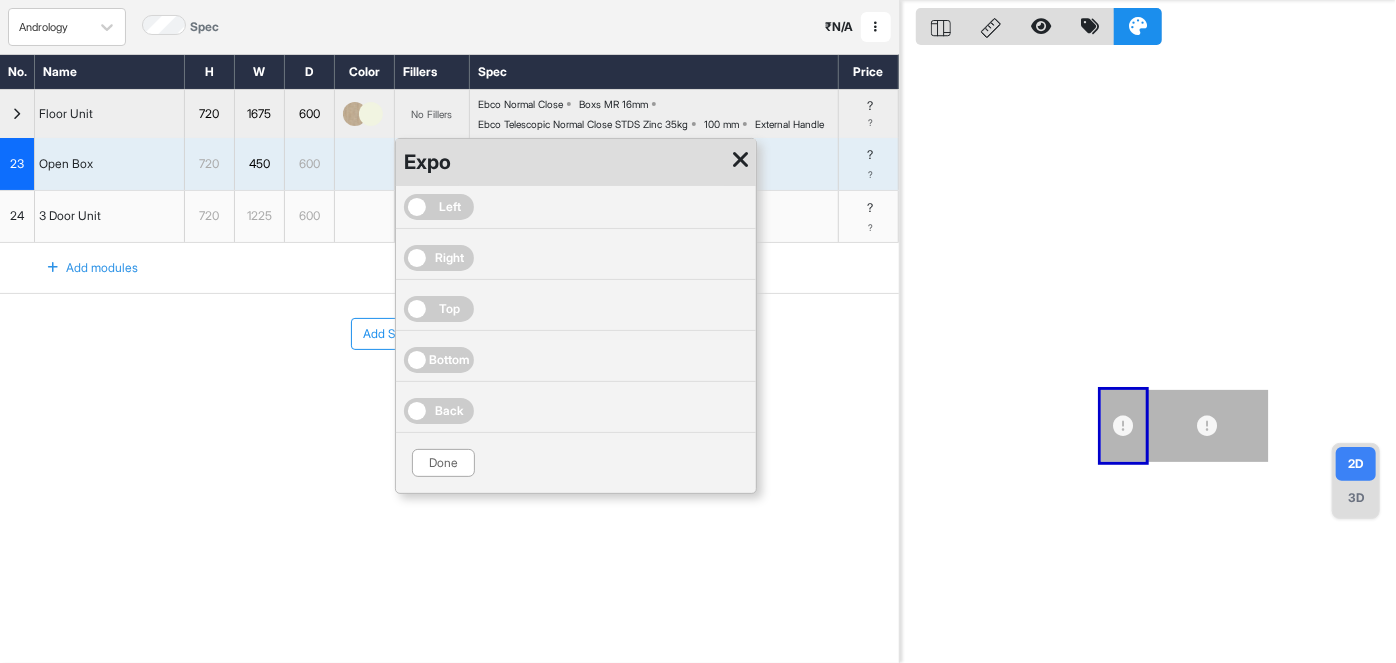 click on "Top" at bounding box center (450, 309) 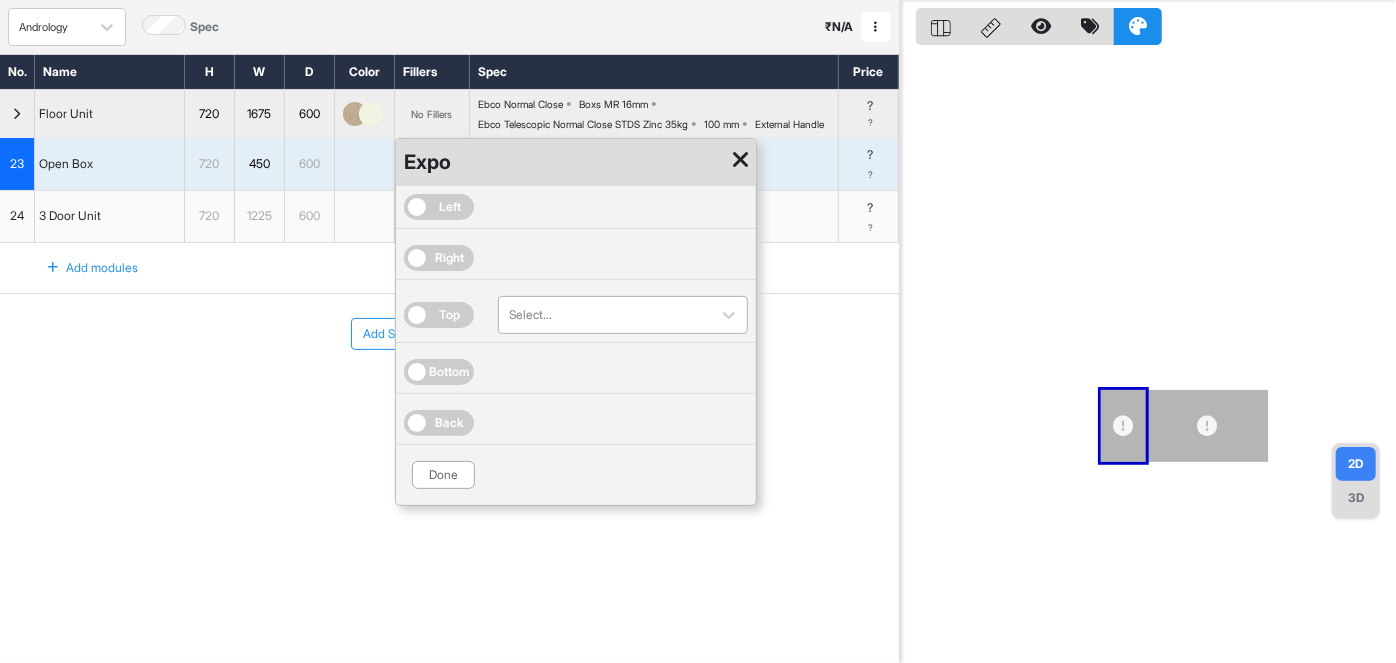 click on "Select..." at bounding box center [623, 315] 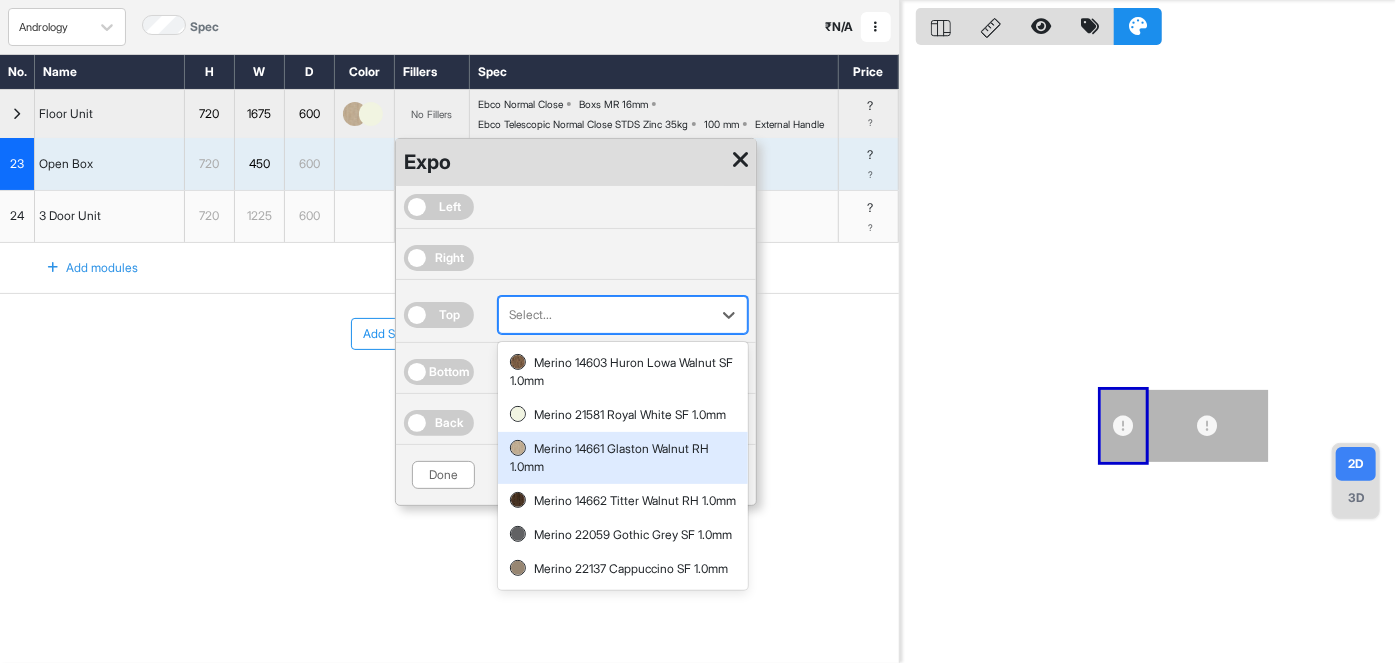 click on "Merino 14661 Glaston Walnut RH 1.0mm" at bounding box center (623, 458) 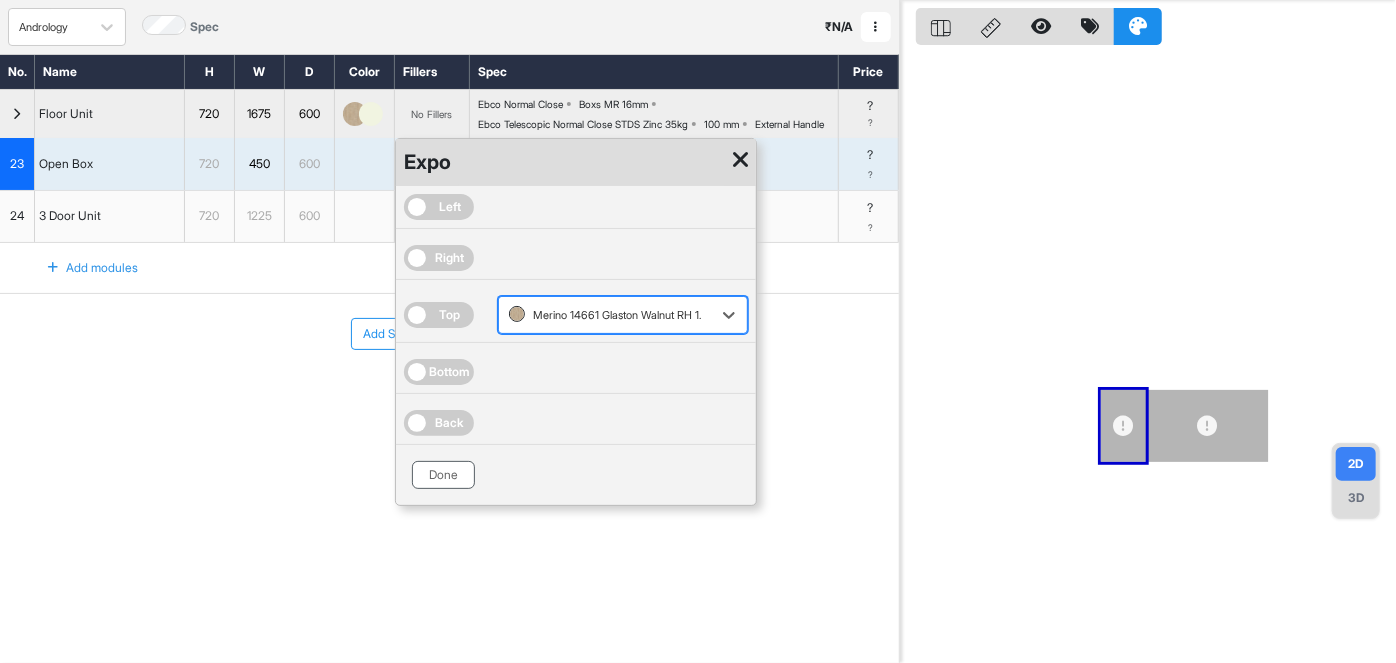 click on "Done" at bounding box center (443, 475) 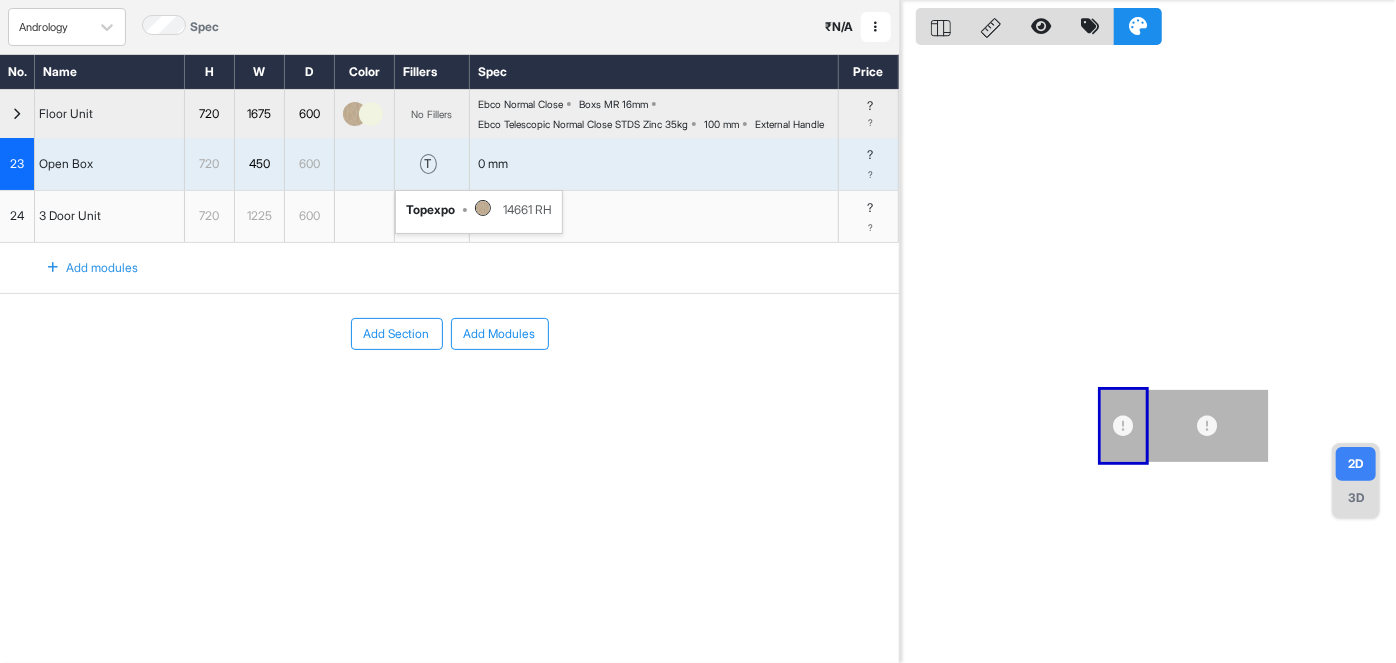click on "t" at bounding box center [428, 164] 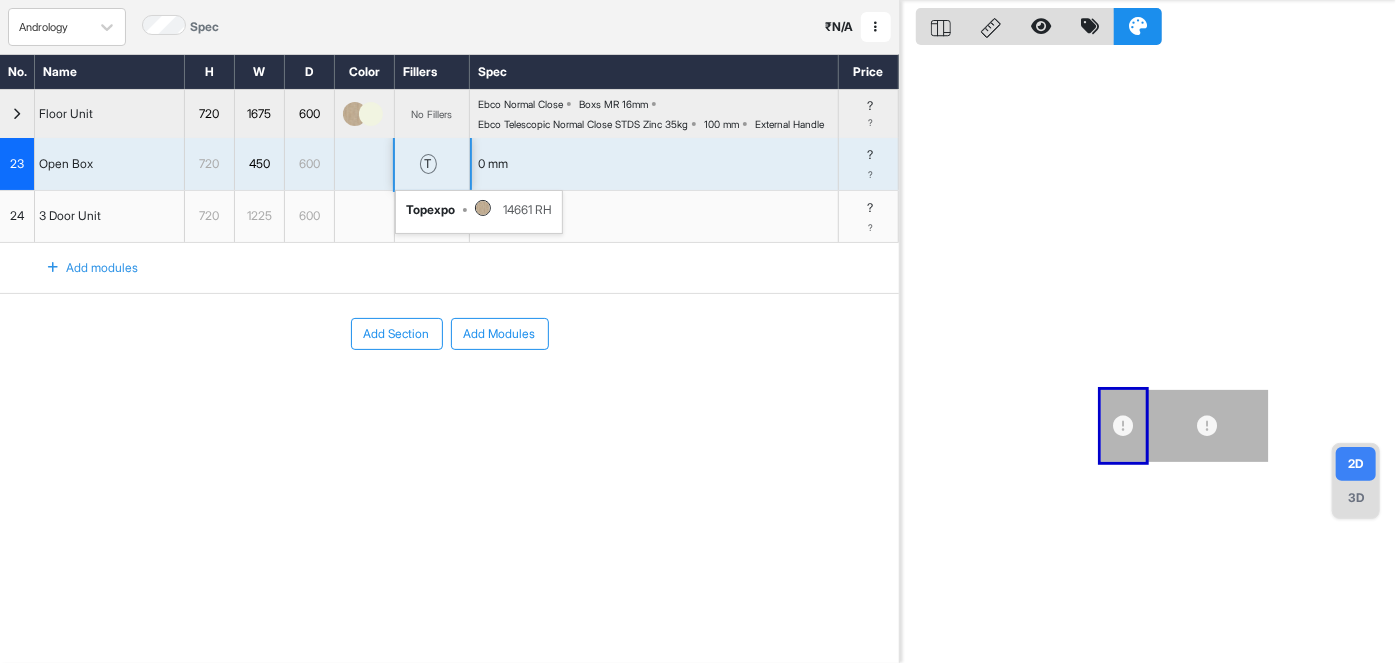 click on "t" at bounding box center (428, 164) 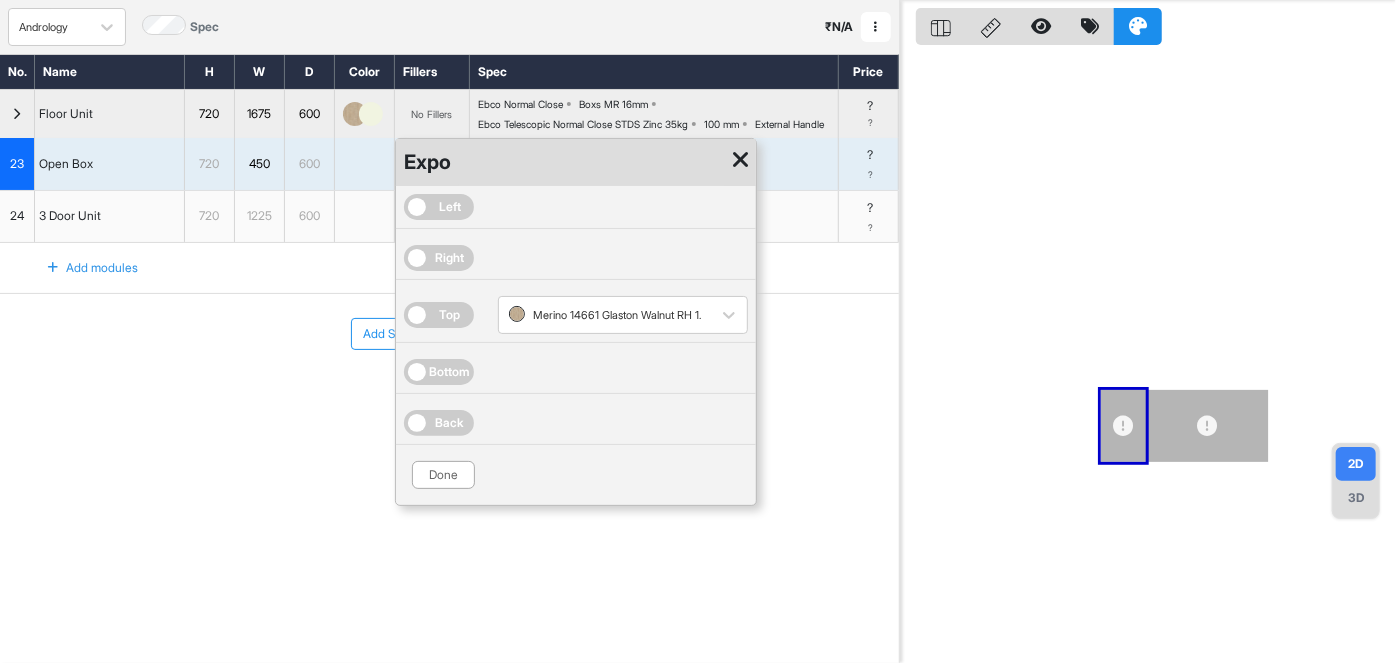 click on "Add Section Add Modules" at bounding box center [449, 394] 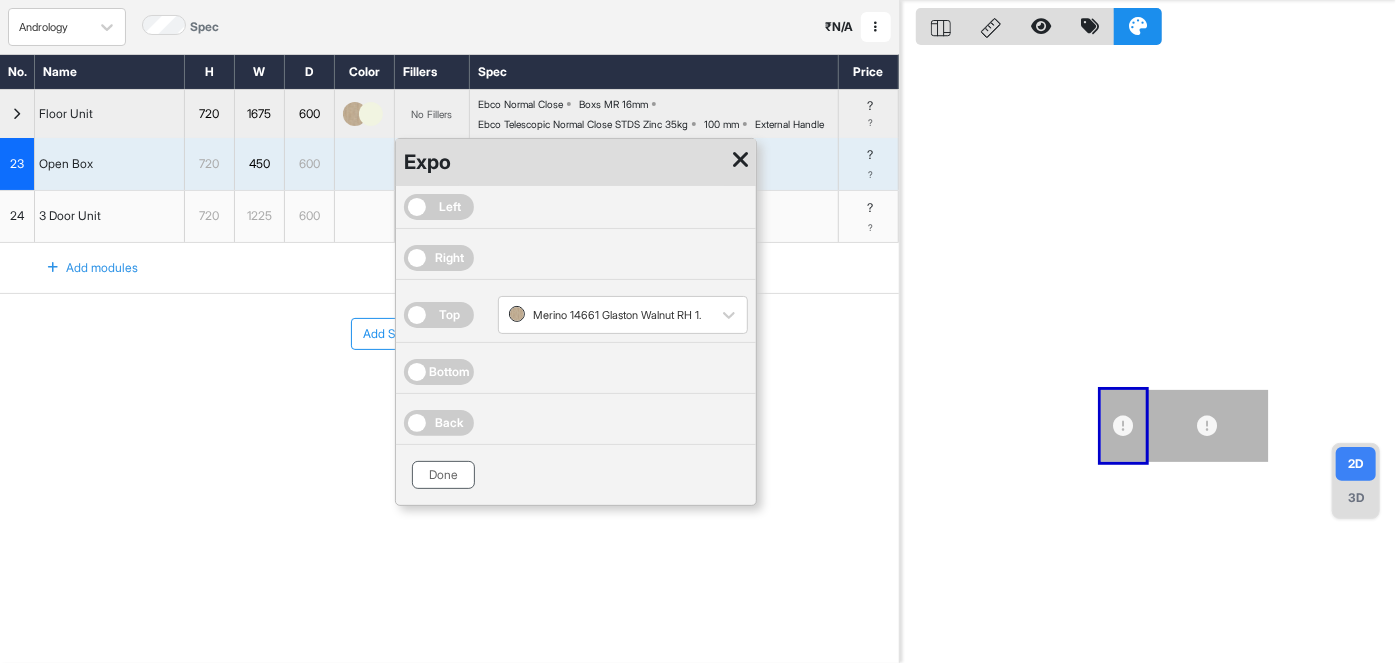 click on "Done" at bounding box center [443, 475] 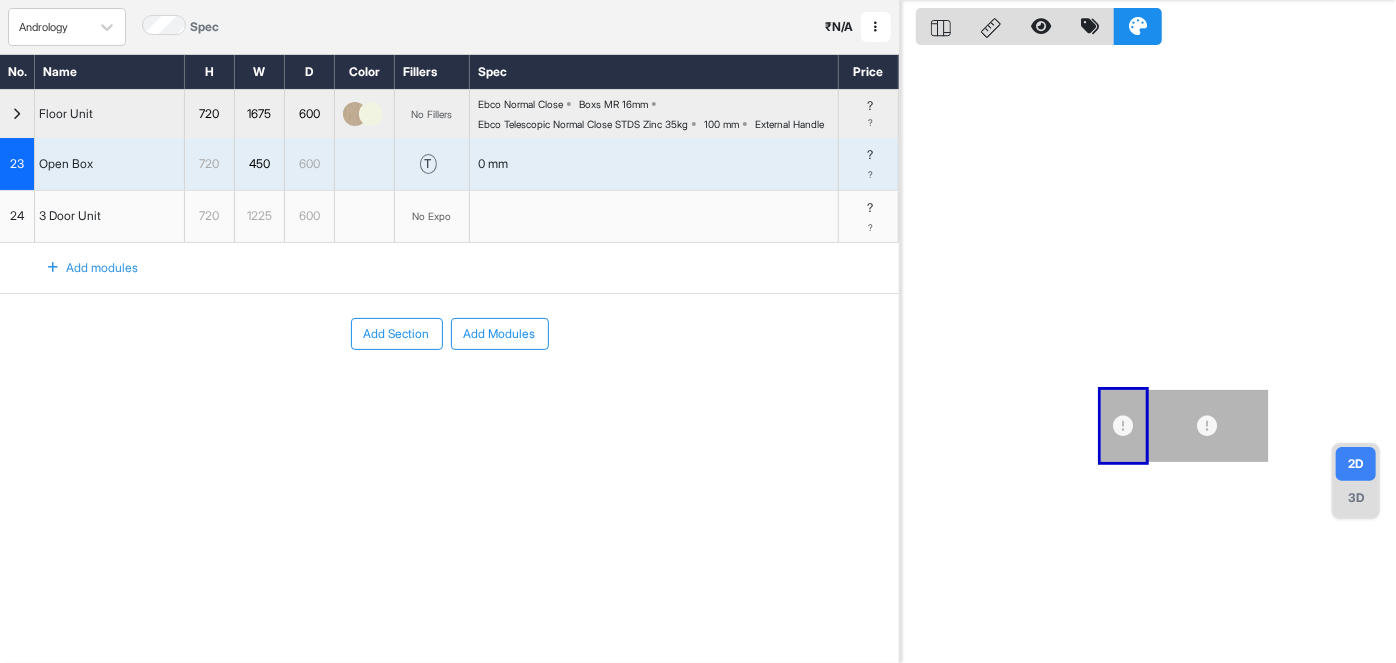 click at bounding box center [365, 164] 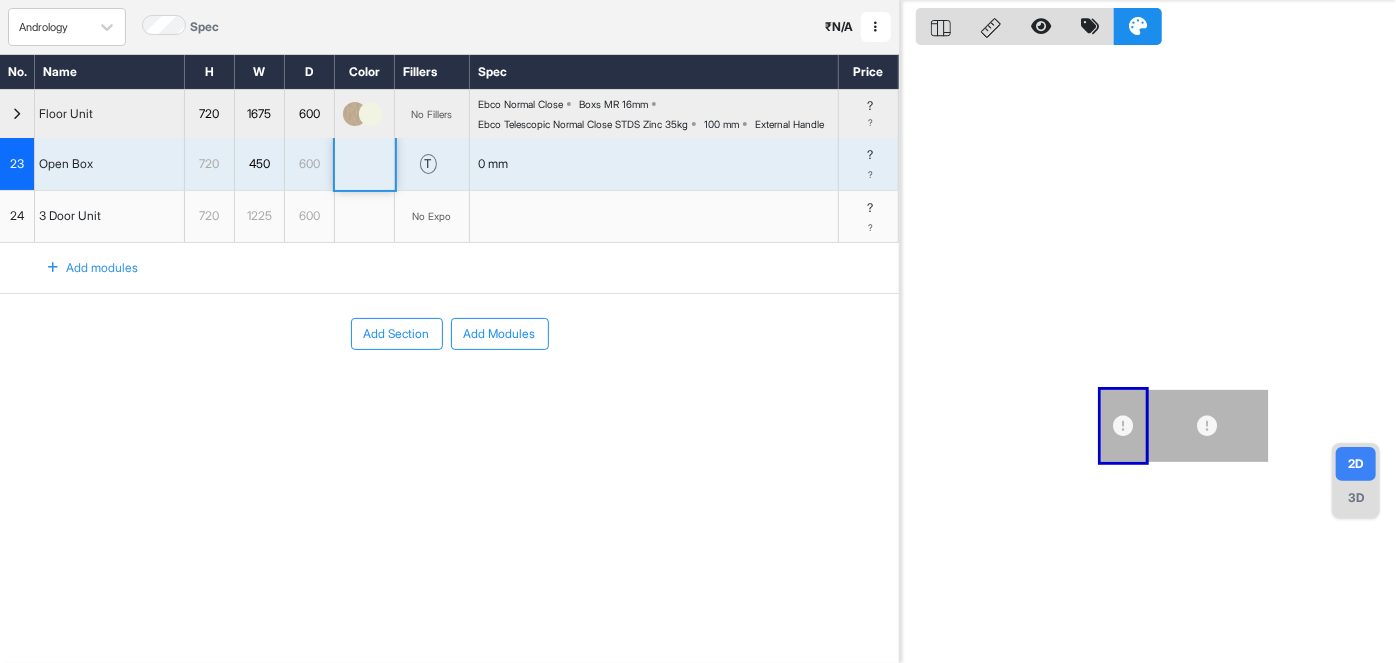 click at bounding box center [365, 164] 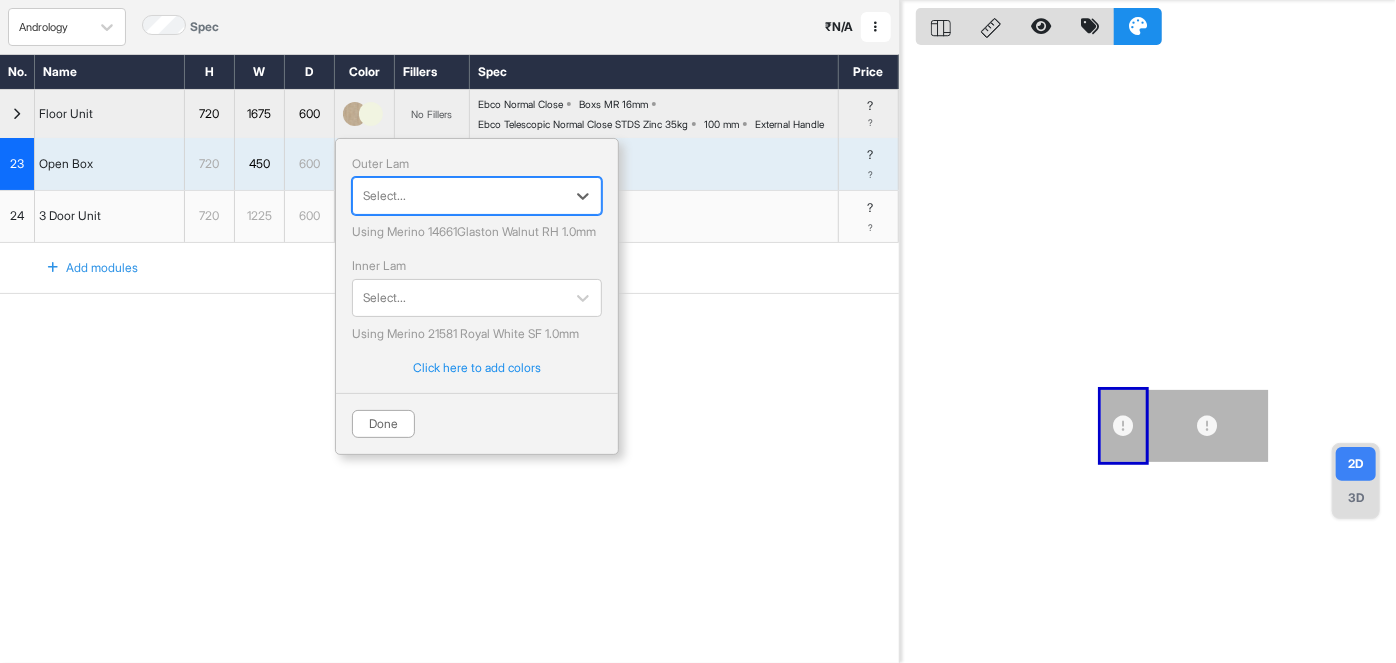 click on "Add Section Add Modules" at bounding box center [449, 394] 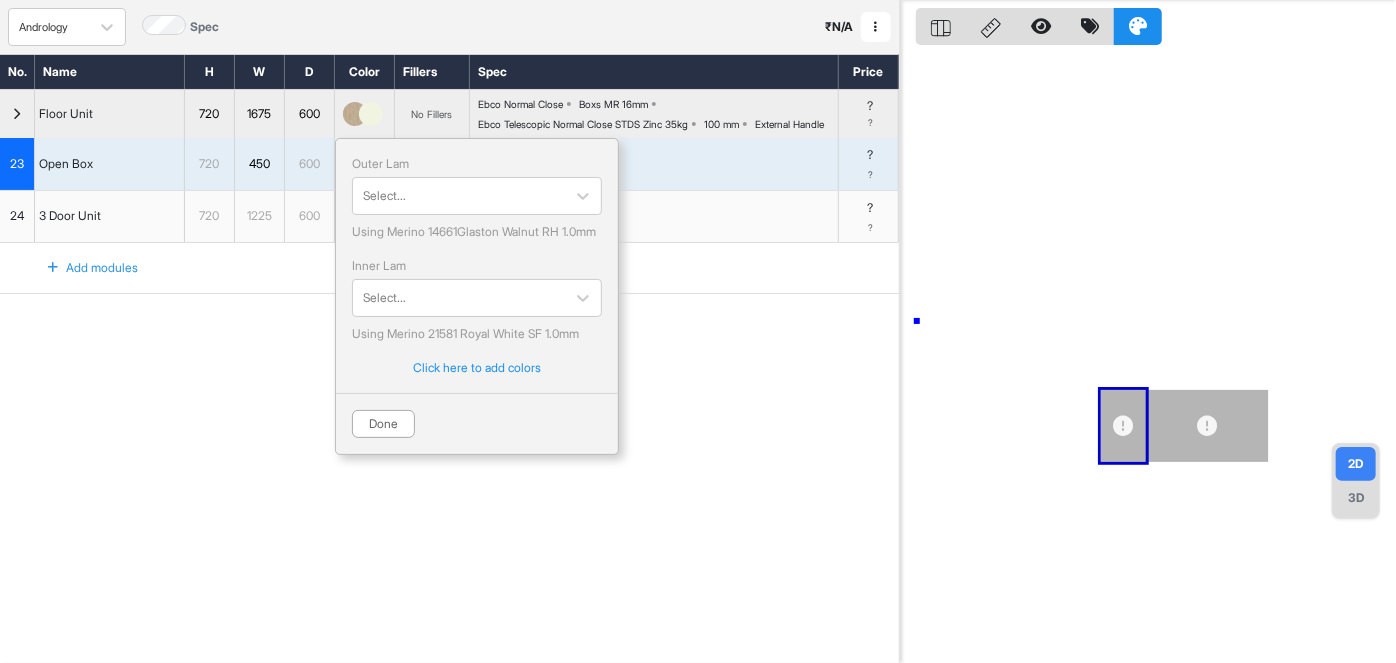 click at bounding box center (1148, 331) 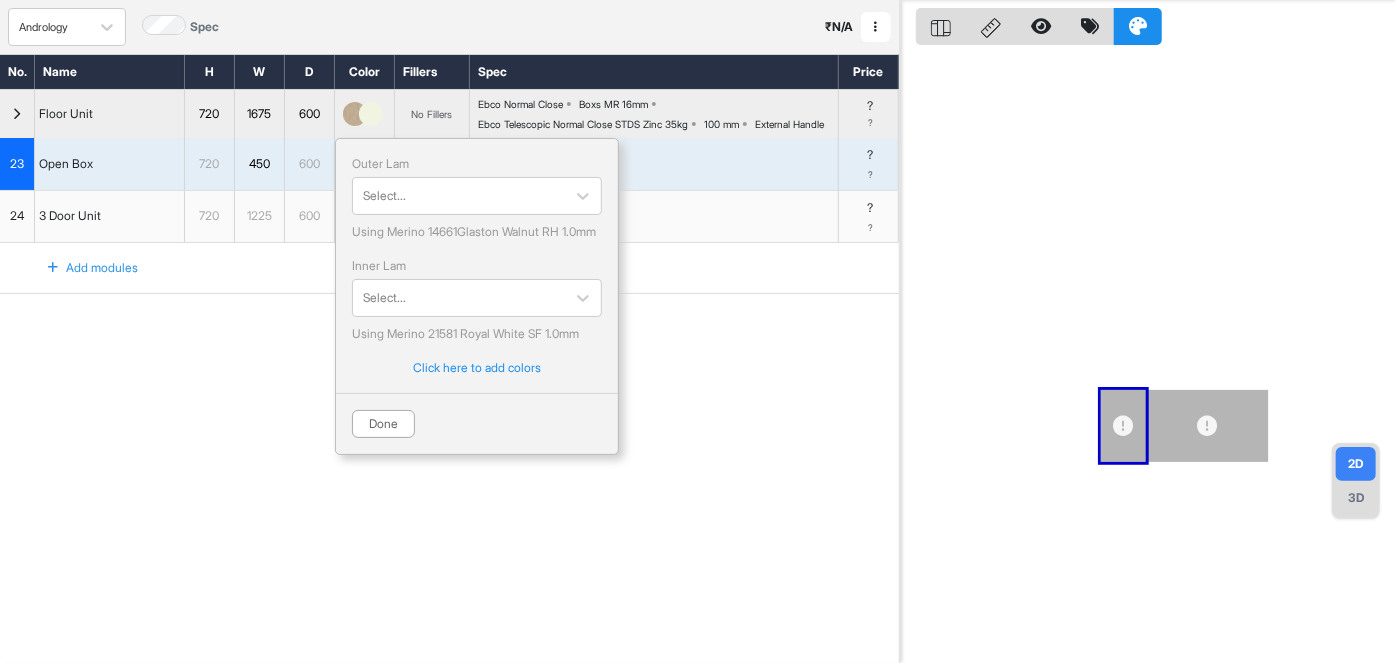 click on "Add Section Add Modules" at bounding box center (449, 394) 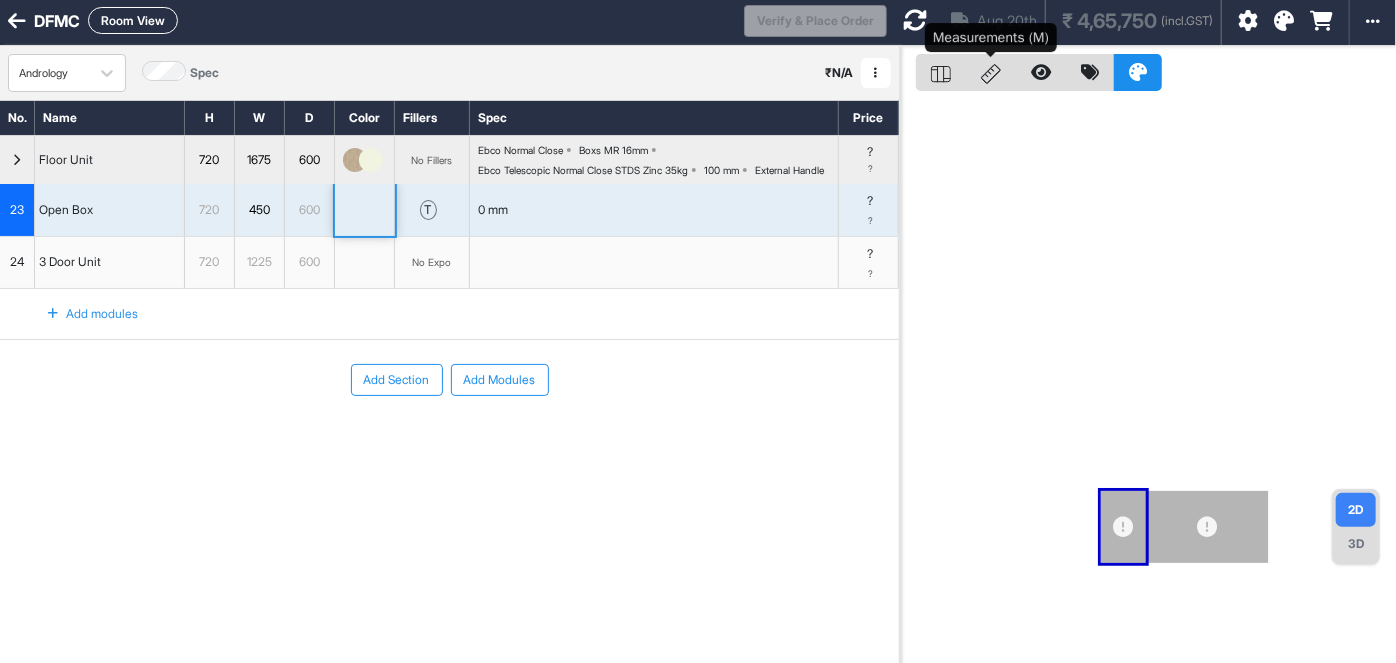 scroll, scrollTop: 0, scrollLeft: 0, axis: both 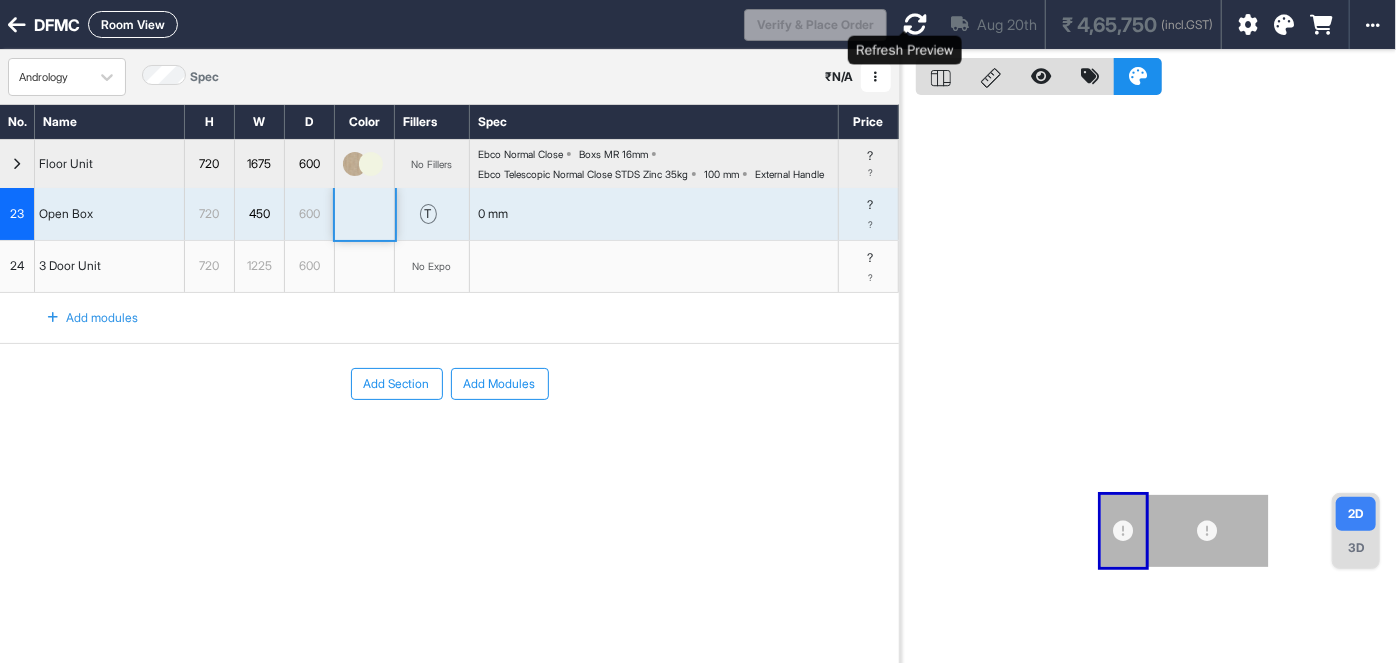 click at bounding box center (915, 24) 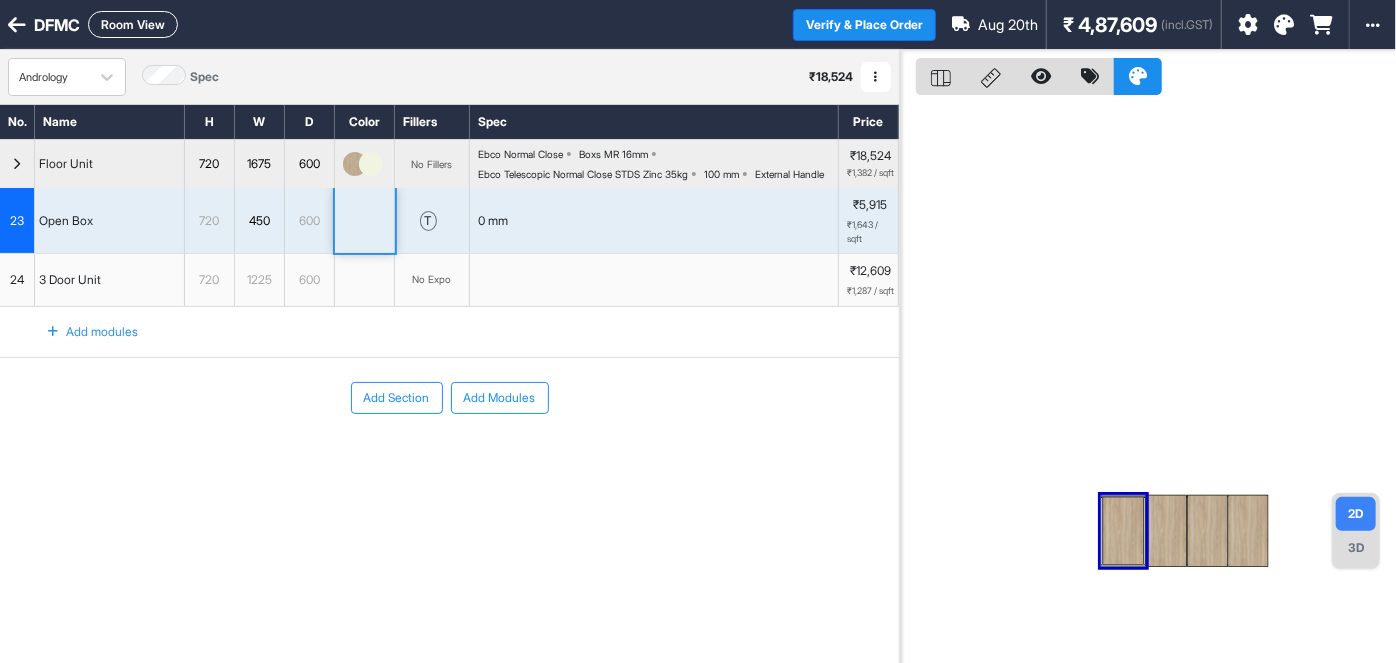 click at bounding box center (1123, 530) 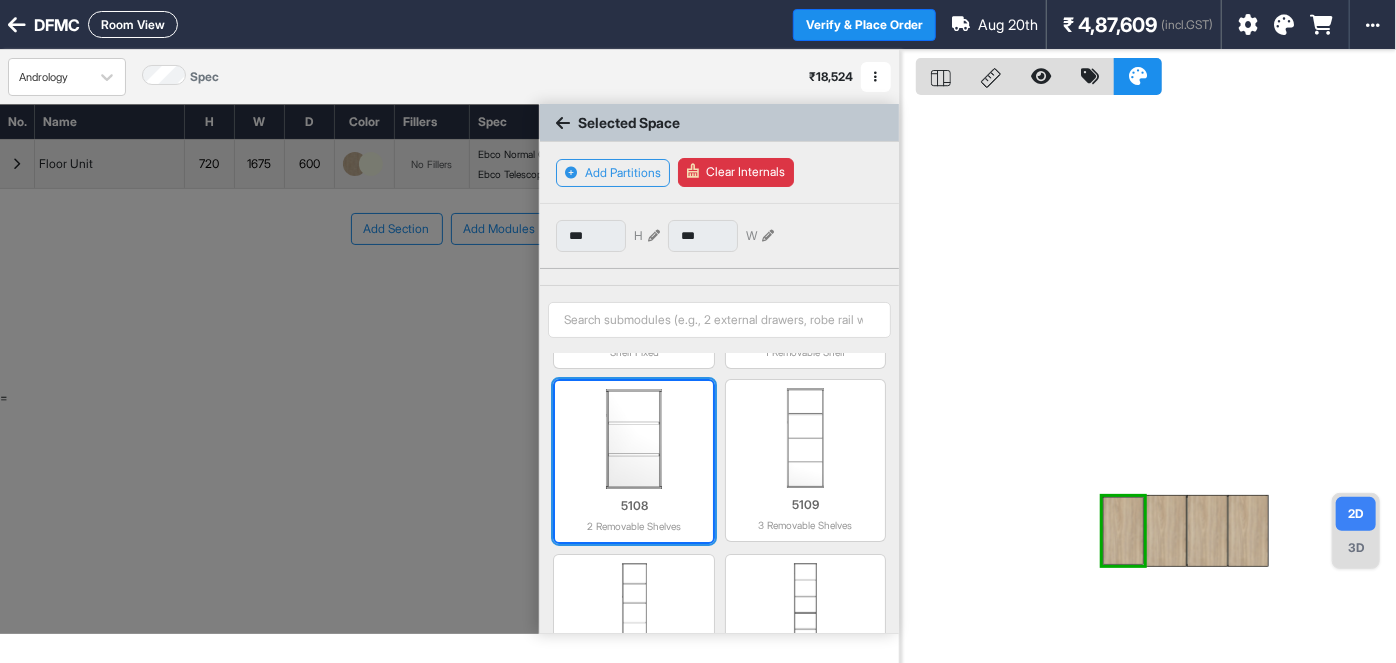 scroll, scrollTop: 181, scrollLeft: 0, axis: vertical 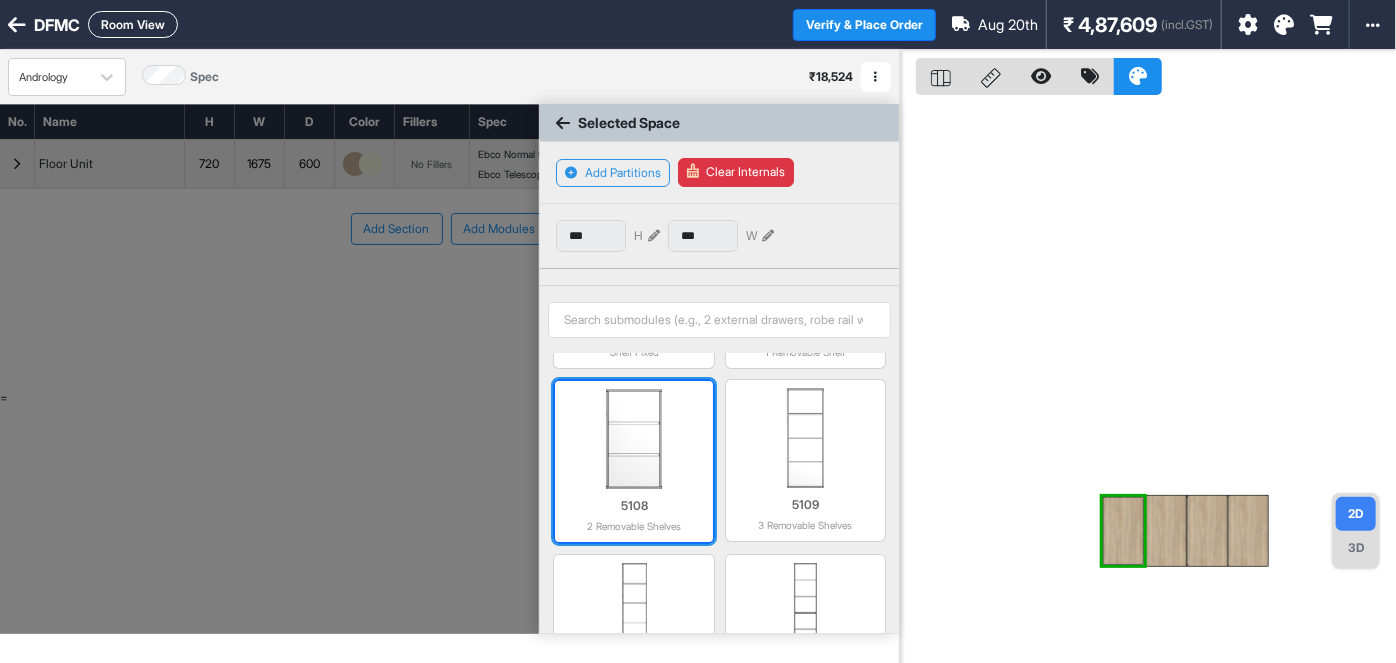 click at bounding box center (633, 439) 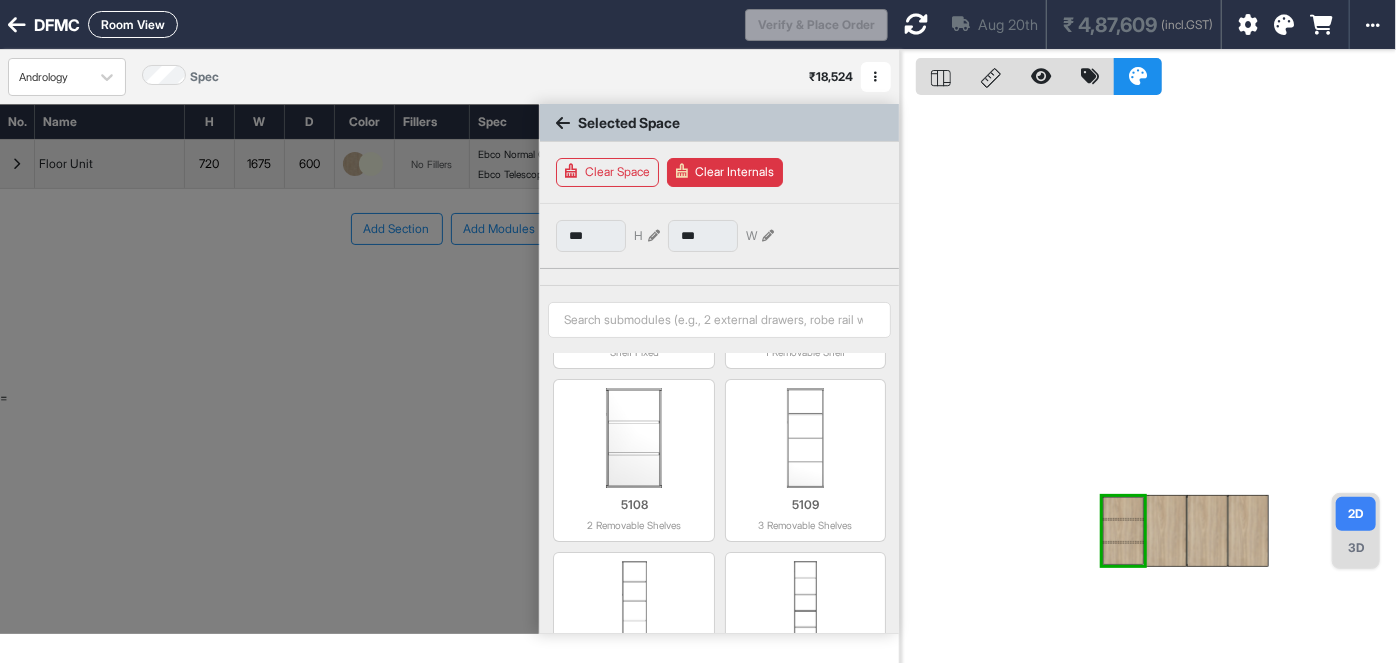 scroll, scrollTop: 181, scrollLeft: 0, axis: vertical 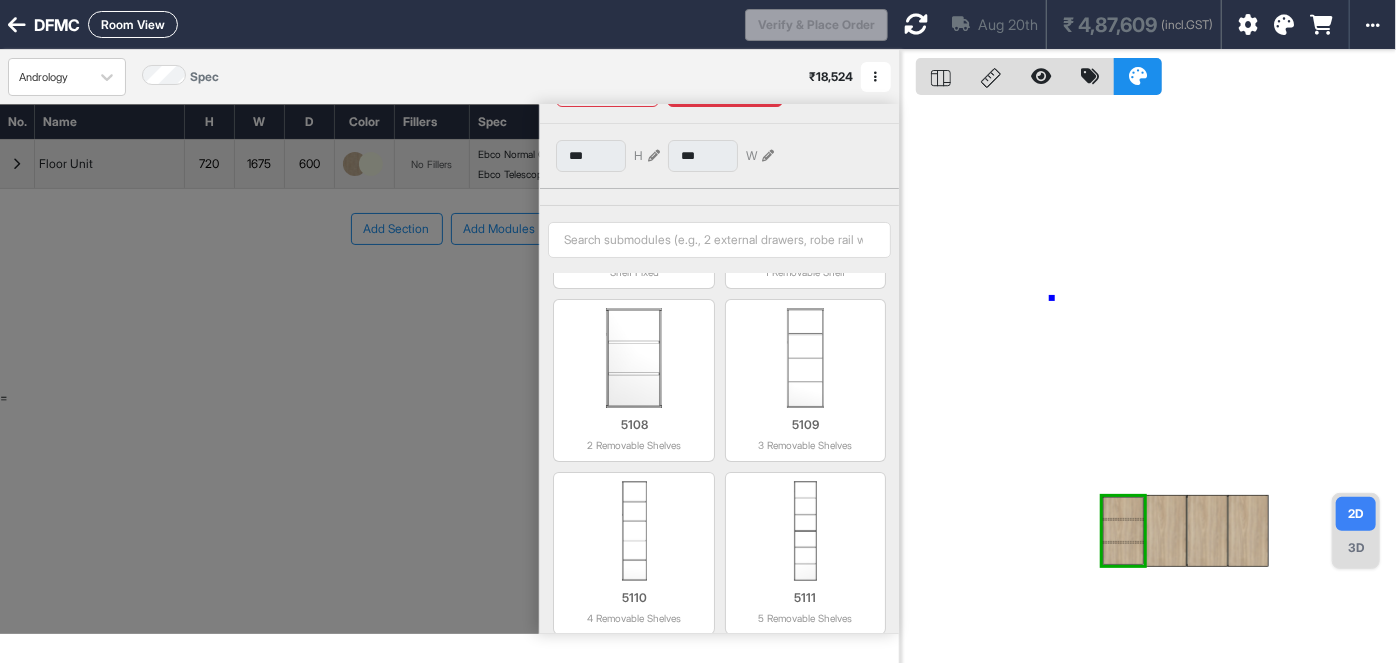 click at bounding box center [1148, 381] 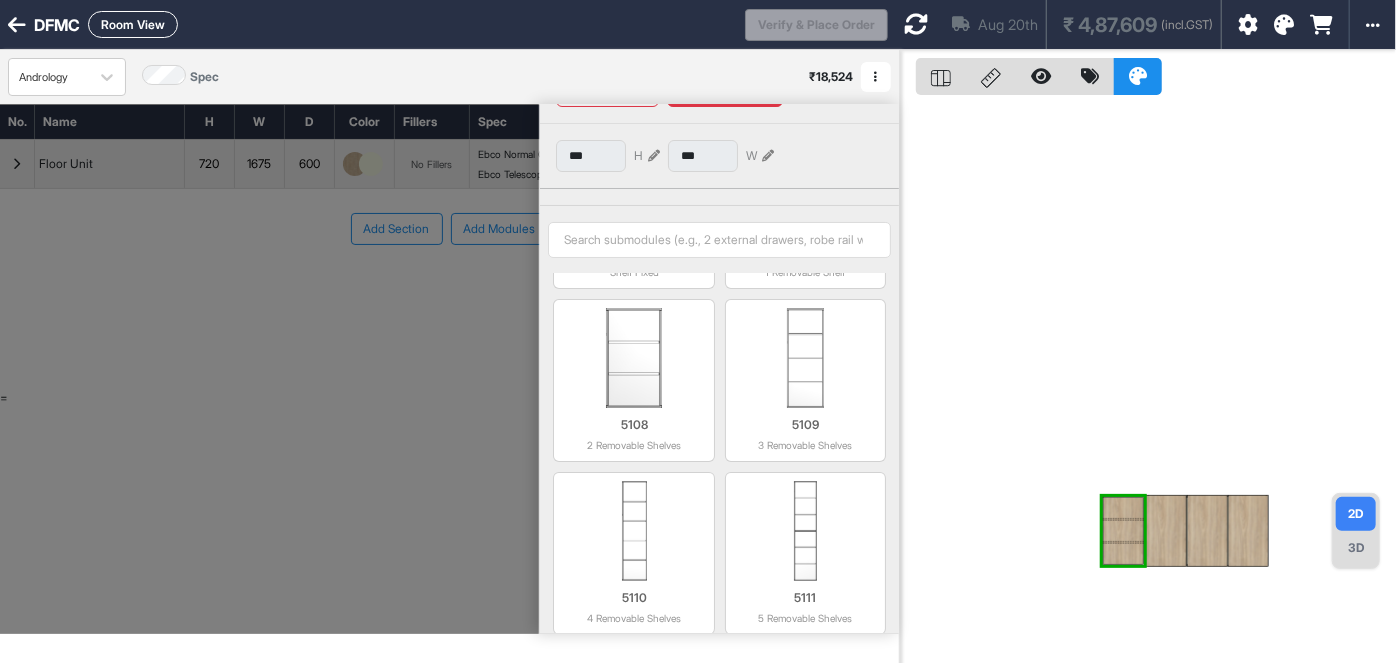 click at bounding box center (1148, 381) 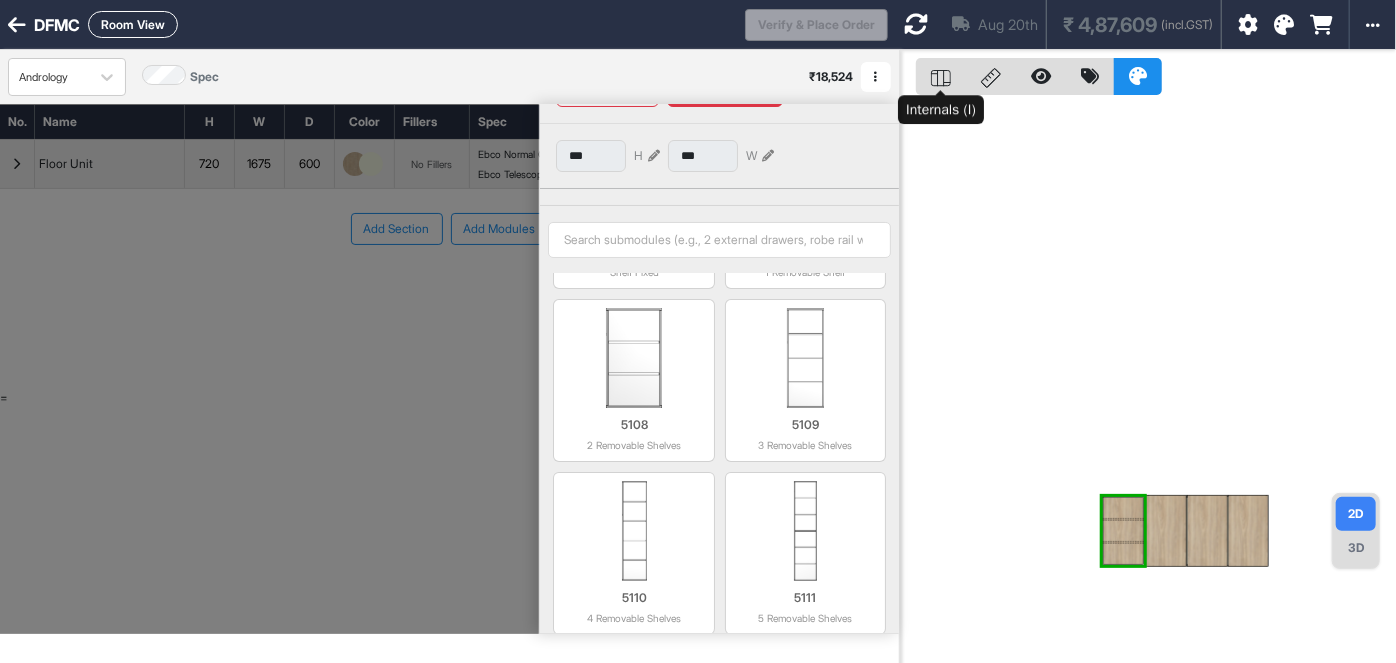click 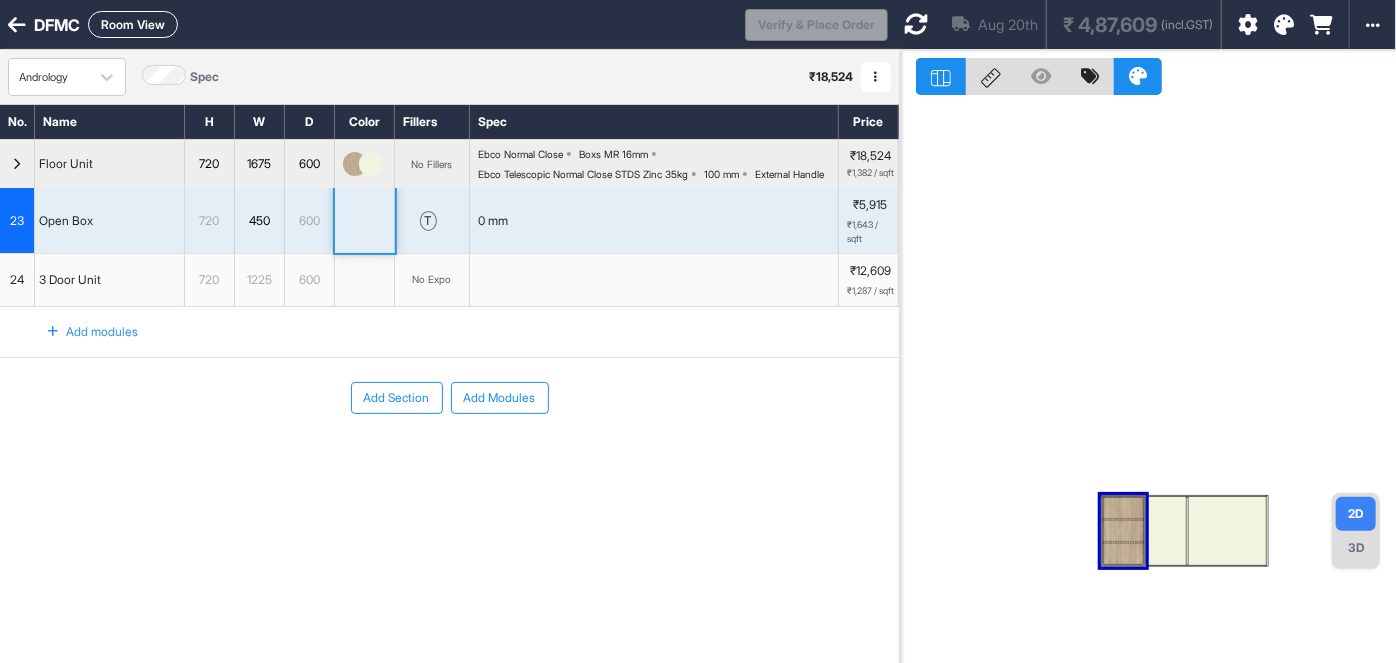 click at bounding box center (1148, 381) 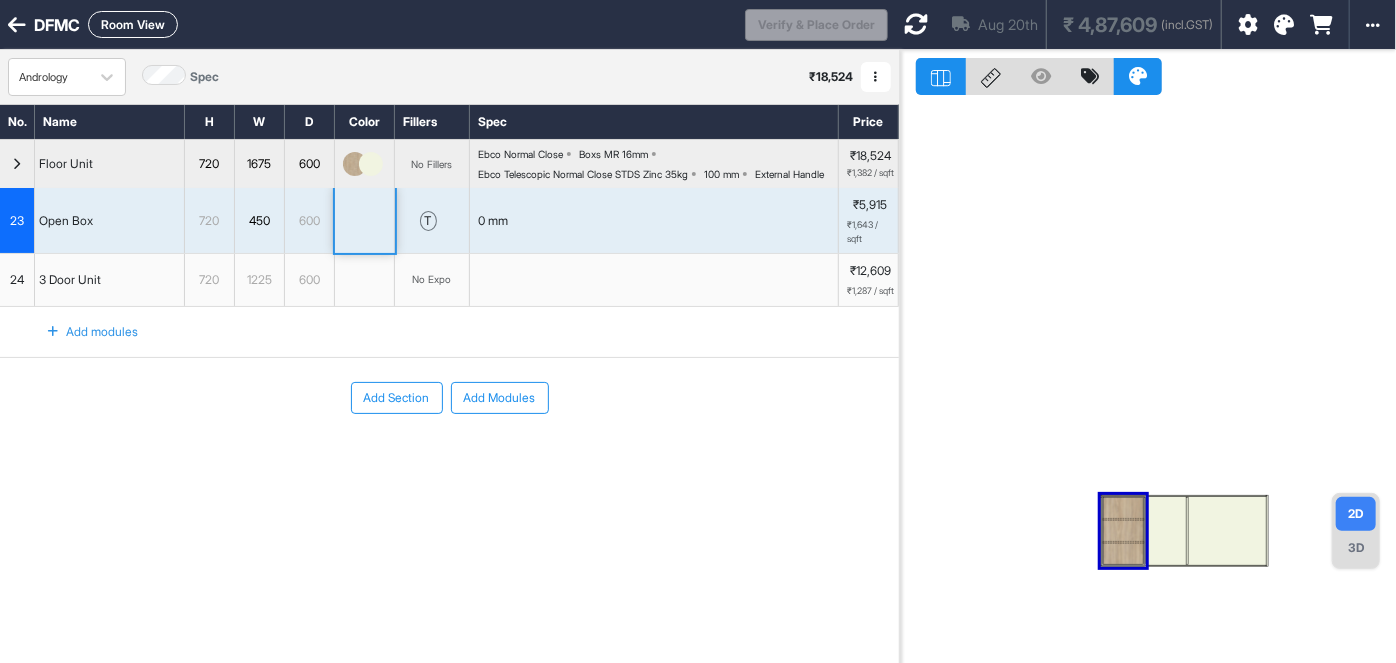 click at bounding box center (1148, 381) 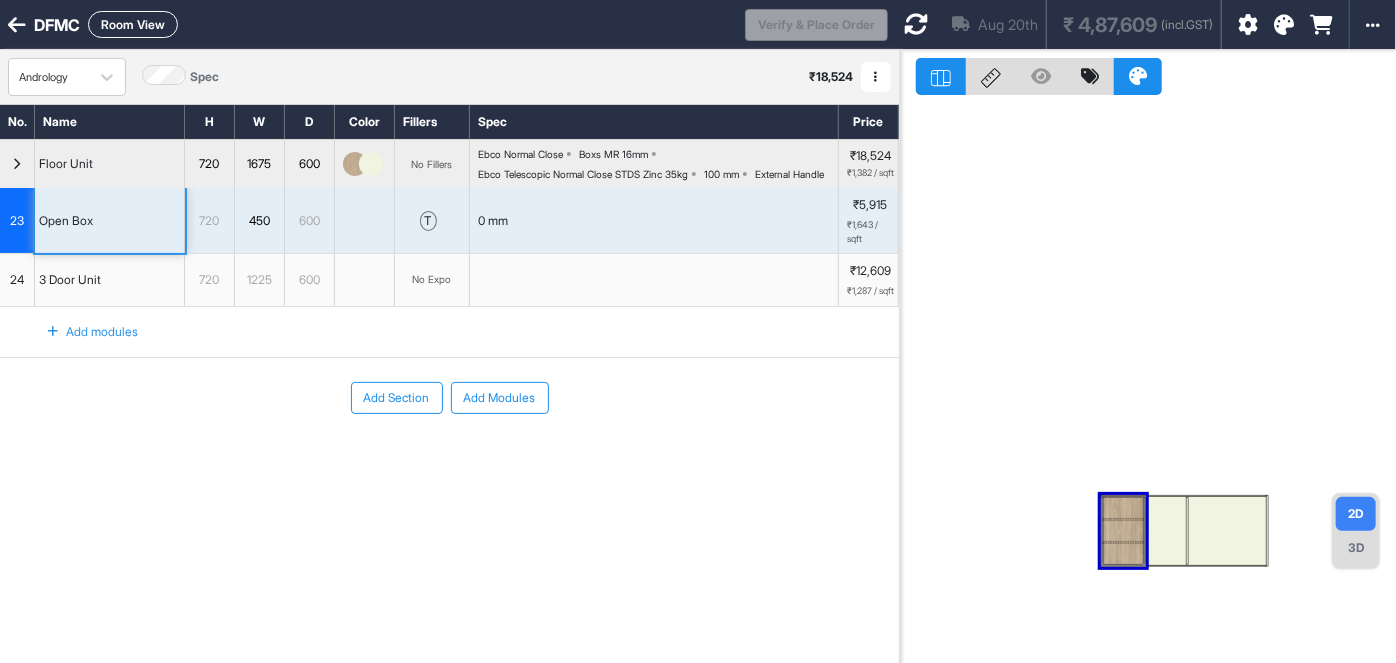 click on "600" at bounding box center (309, 221) 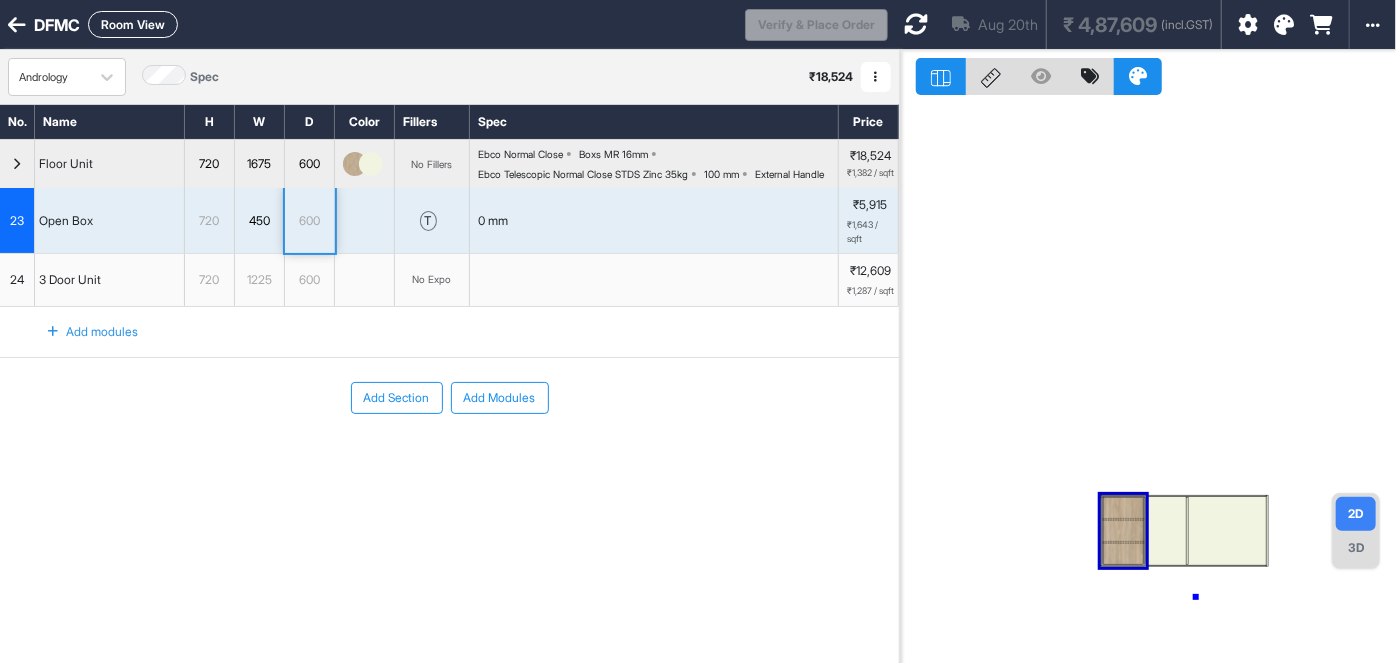 click at bounding box center [1148, 381] 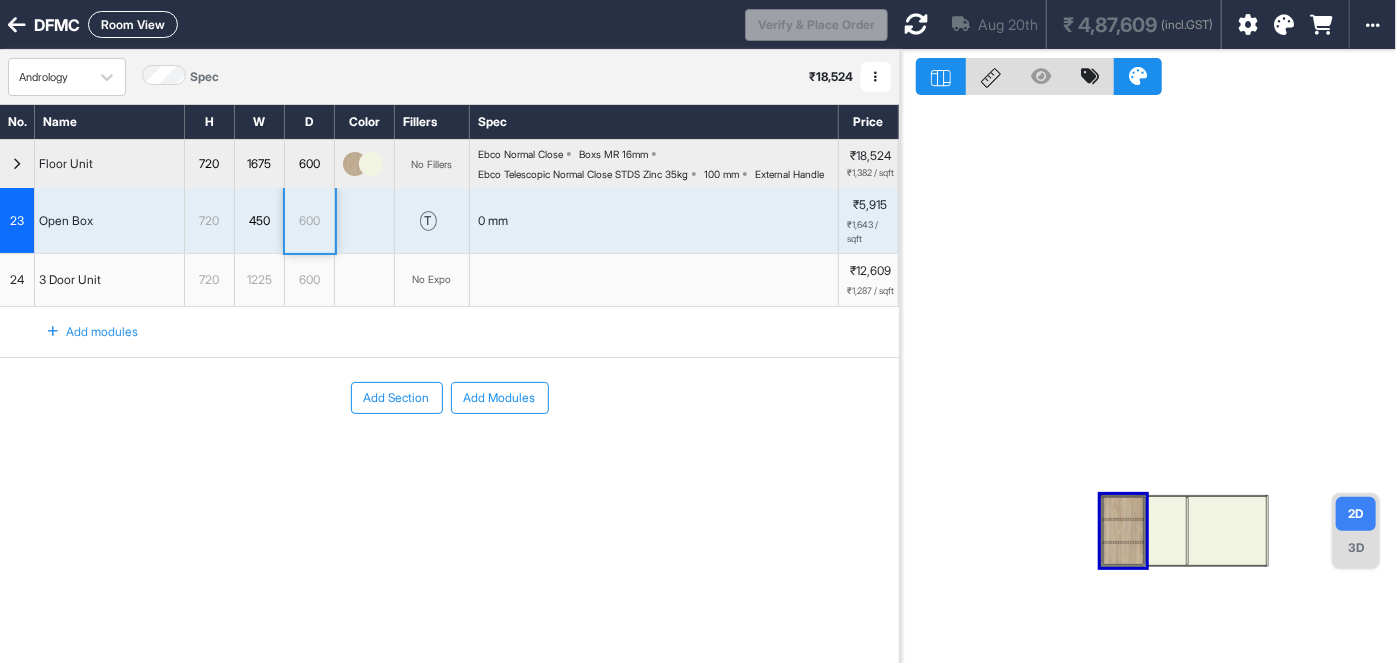 click at bounding box center [1167, 530] 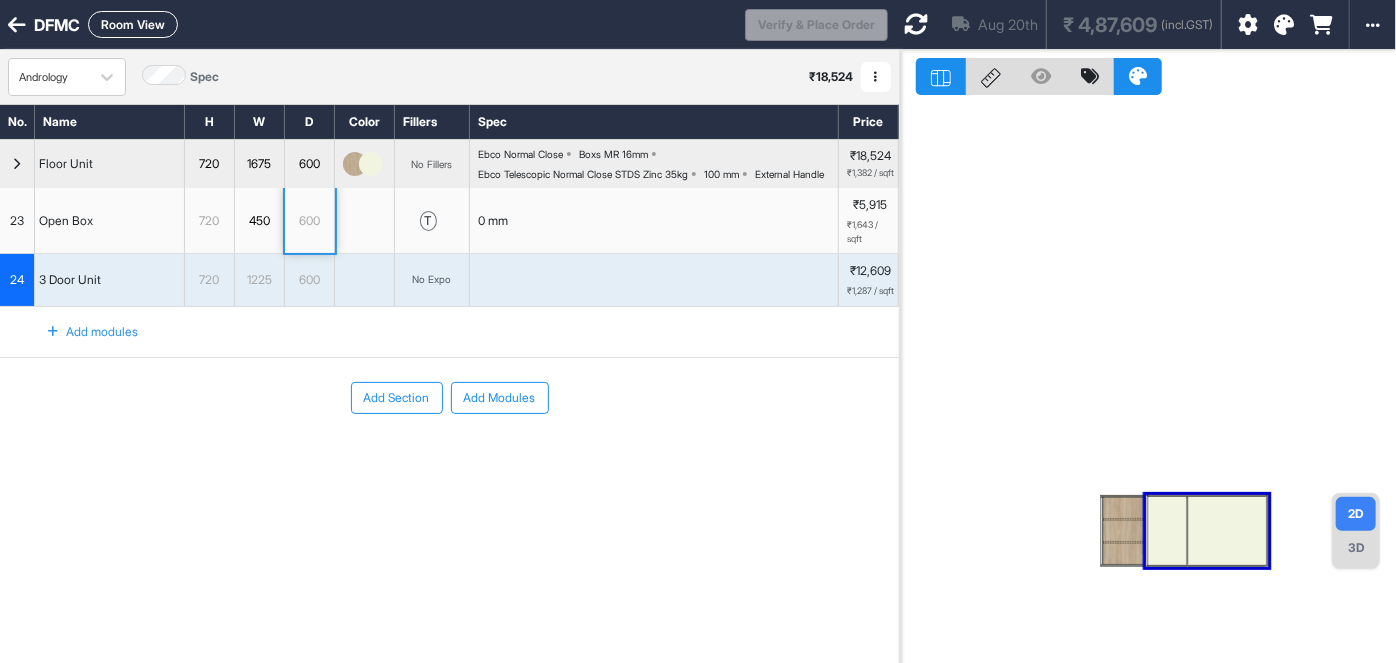 click at bounding box center (1227, 530) 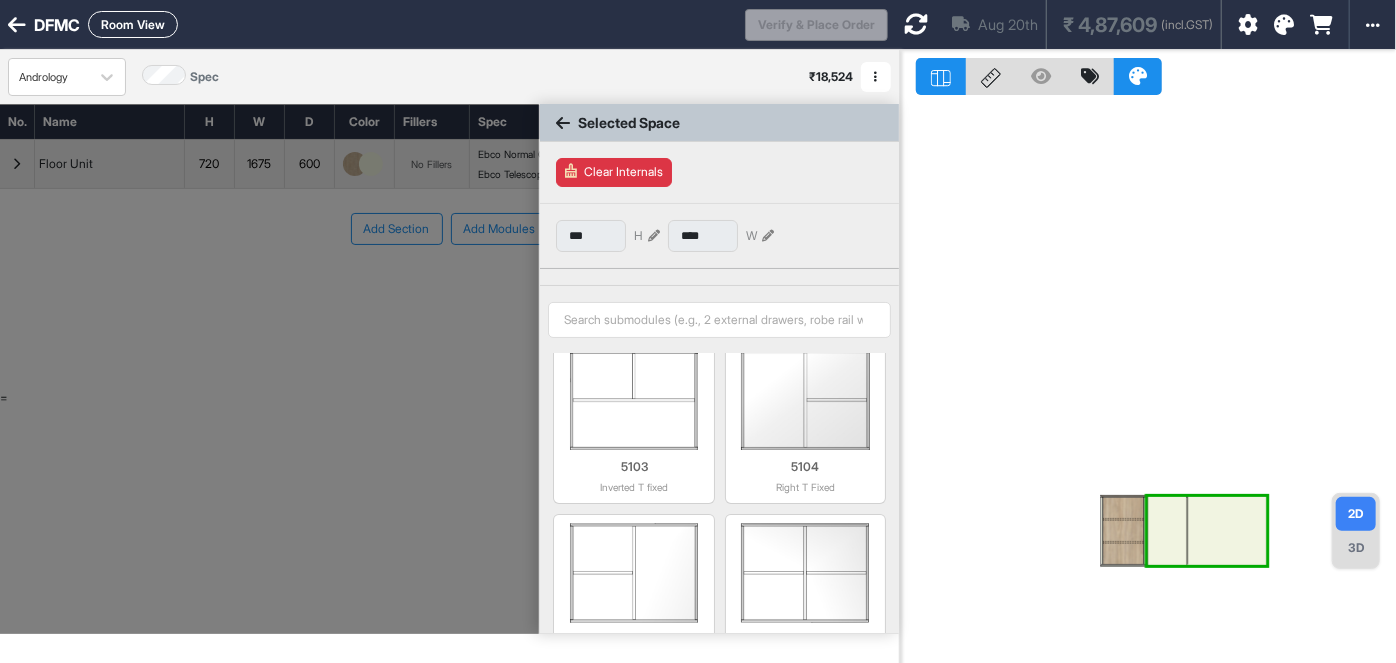 scroll, scrollTop: 0, scrollLeft: 0, axis: both 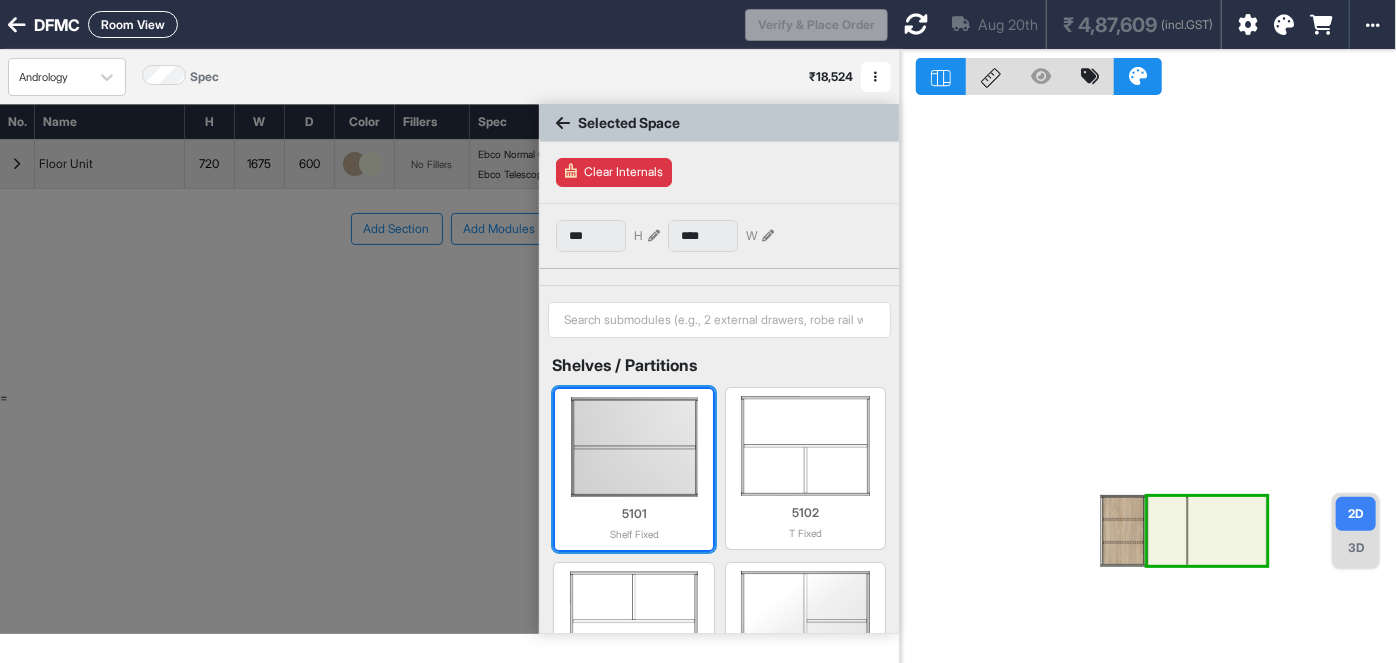 click at bounding box center [633, 447] 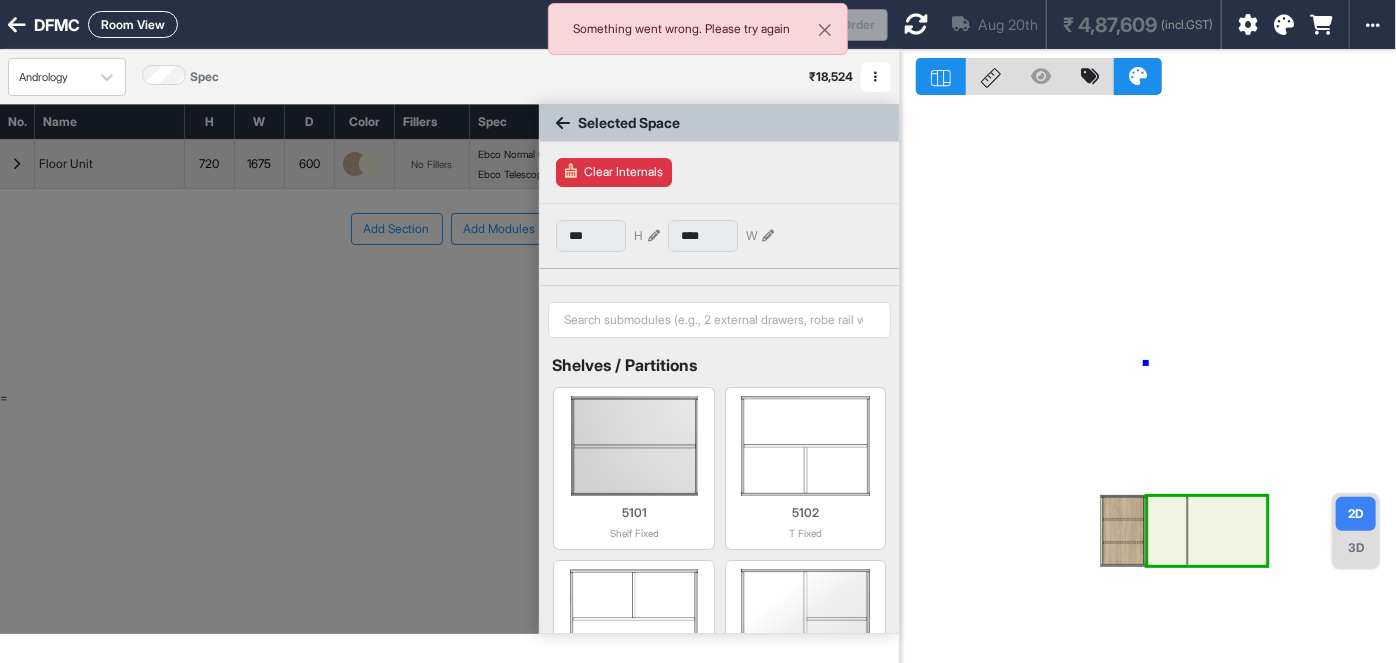 click at bounding box center [1148, 381] 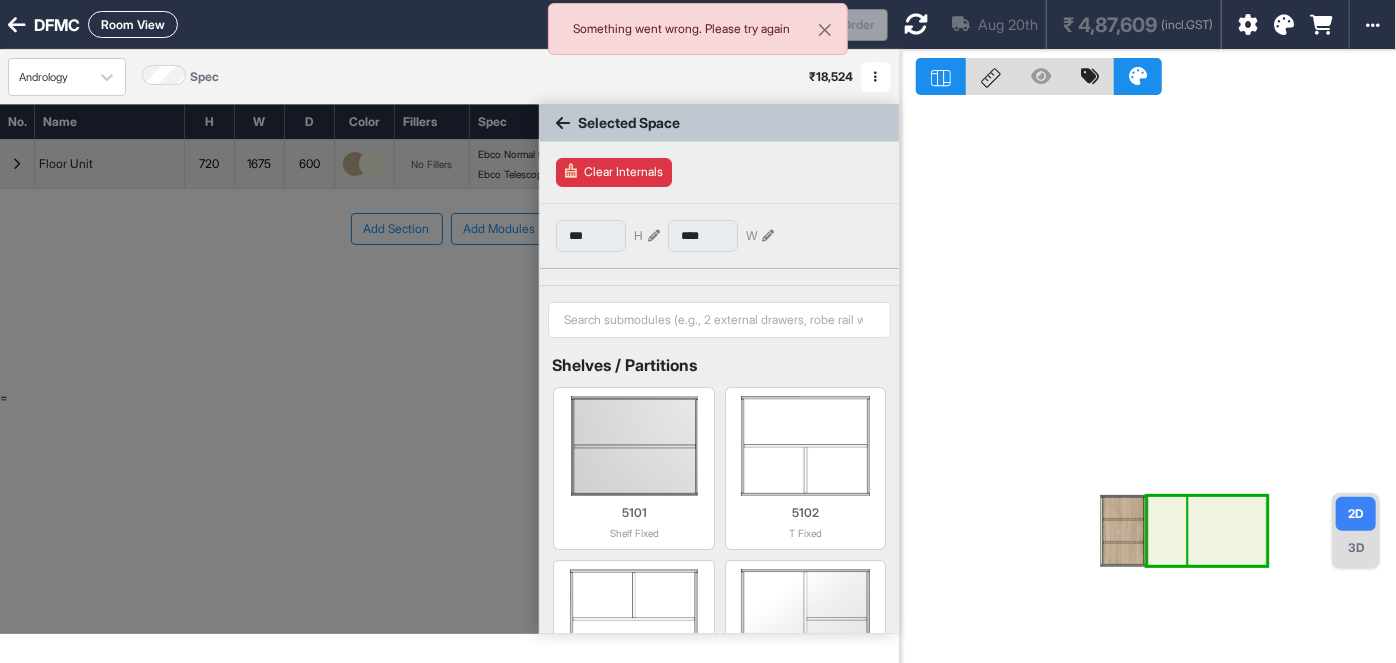 click at bounding box center [1227, 530] 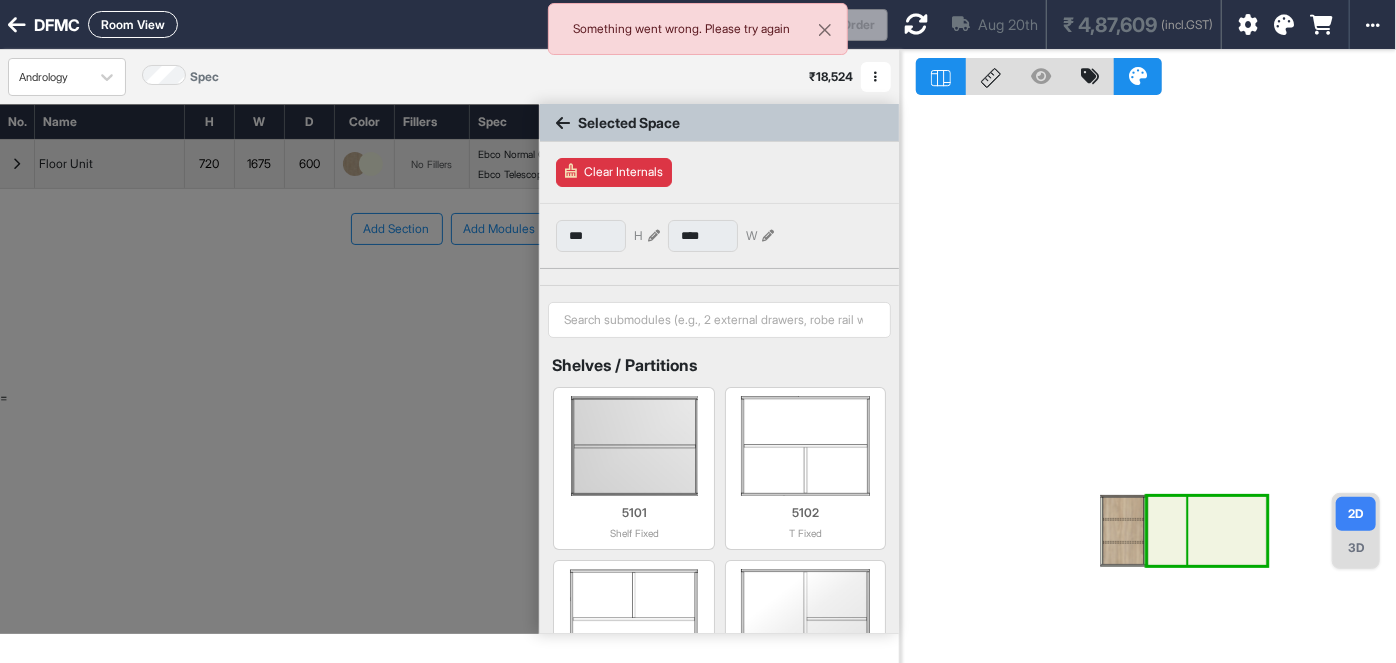 click at bounding box center [1167, 530] 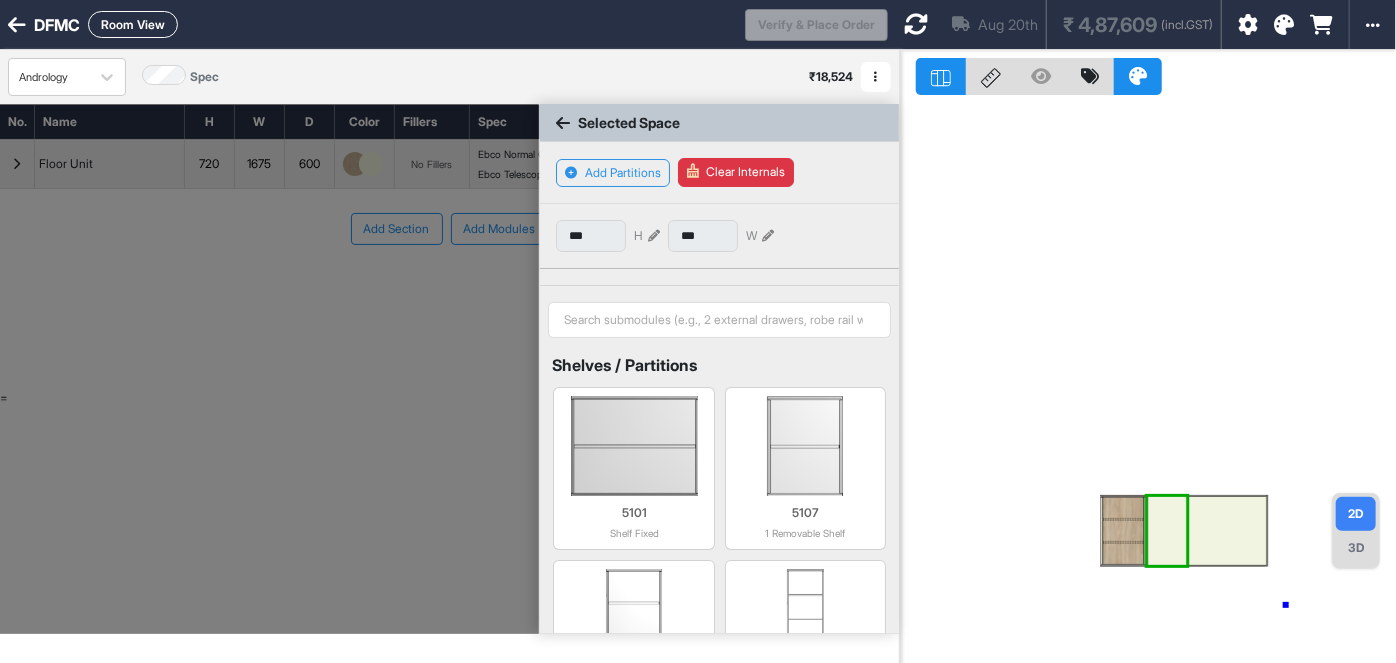 drag, startPoint x: 1286, startPoint y: 604, endPoint x: 1186, endPoint y: 448, distance: 185.29976 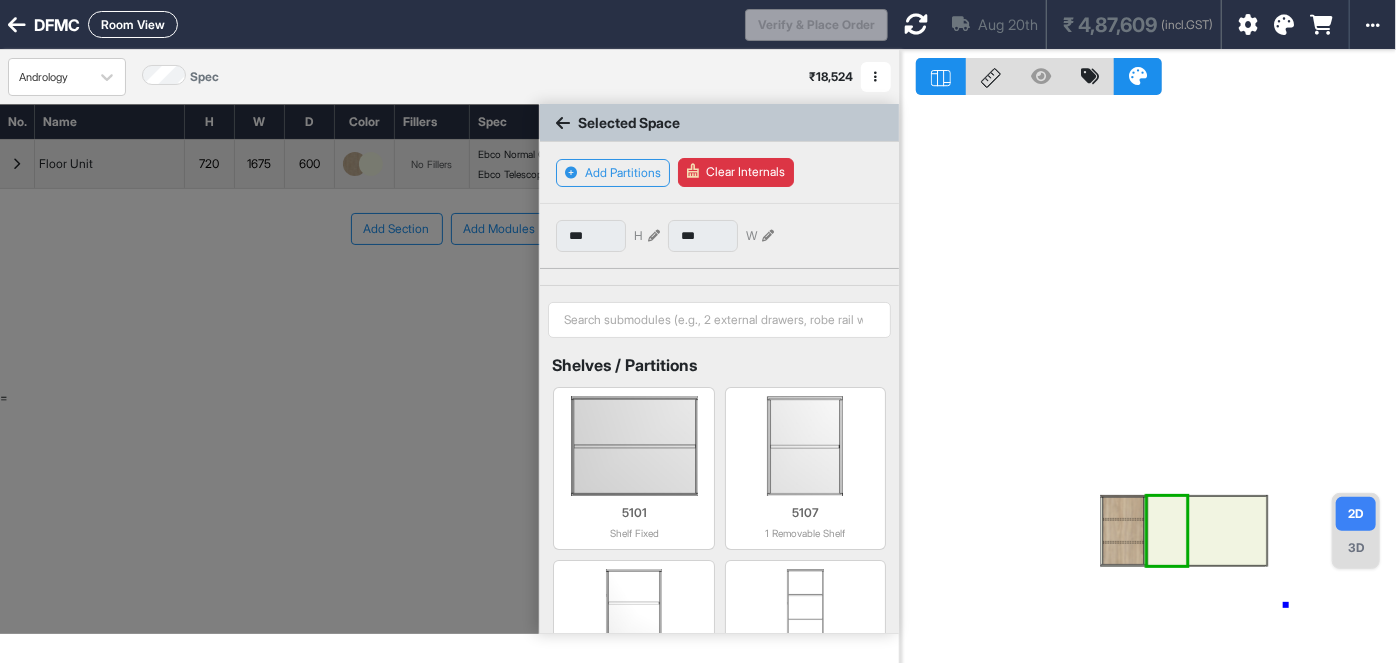 click at bounding box center [1148, 381] 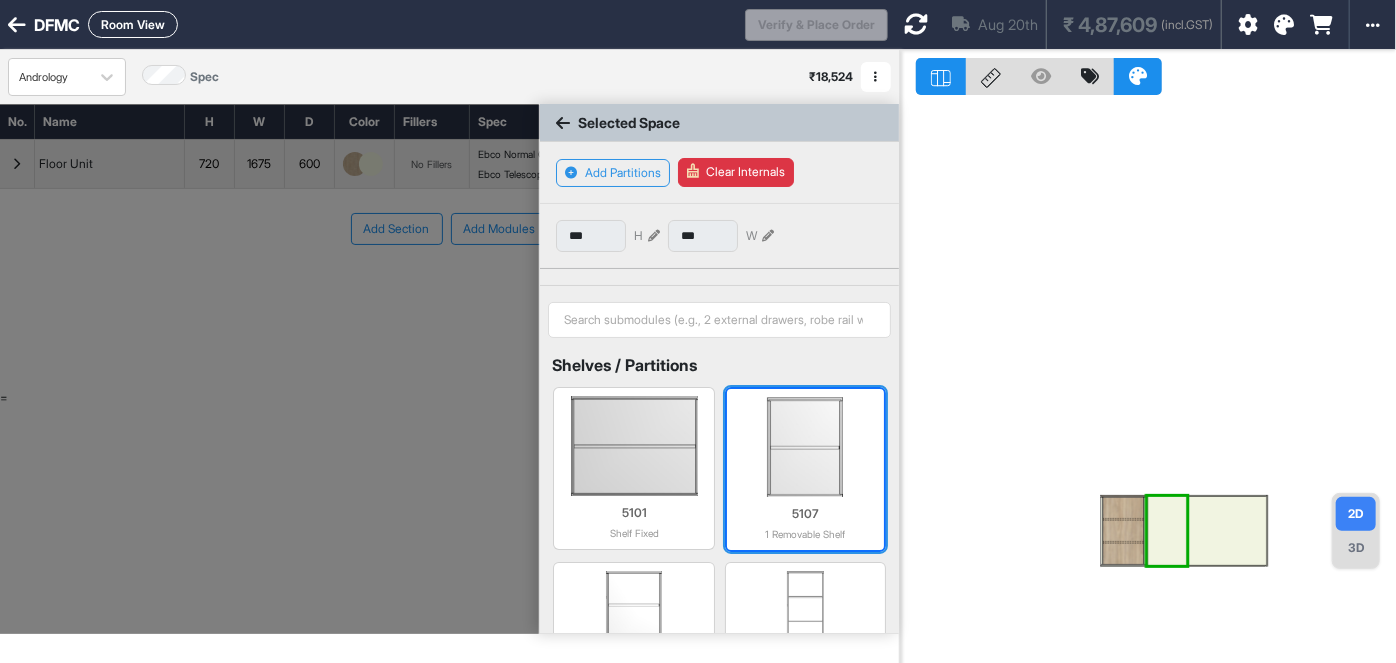 click at bounding box center [805, 447] 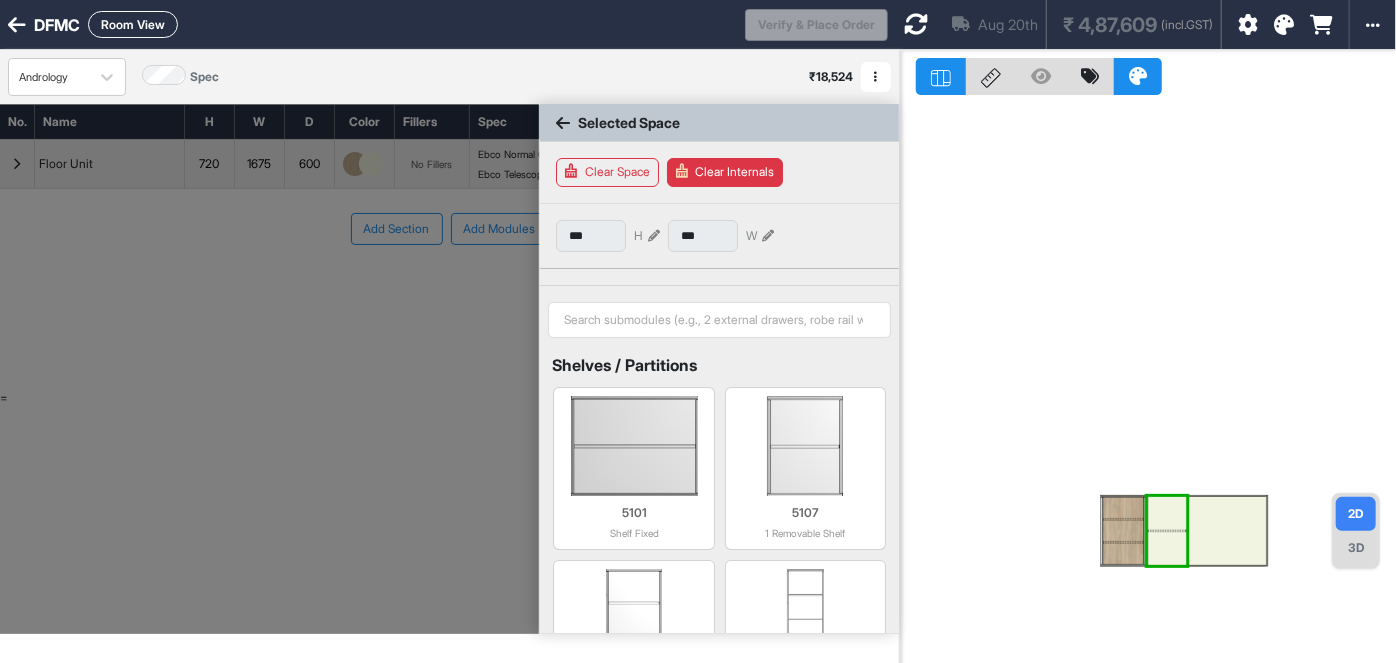 click at bounding box center [1148, 381] 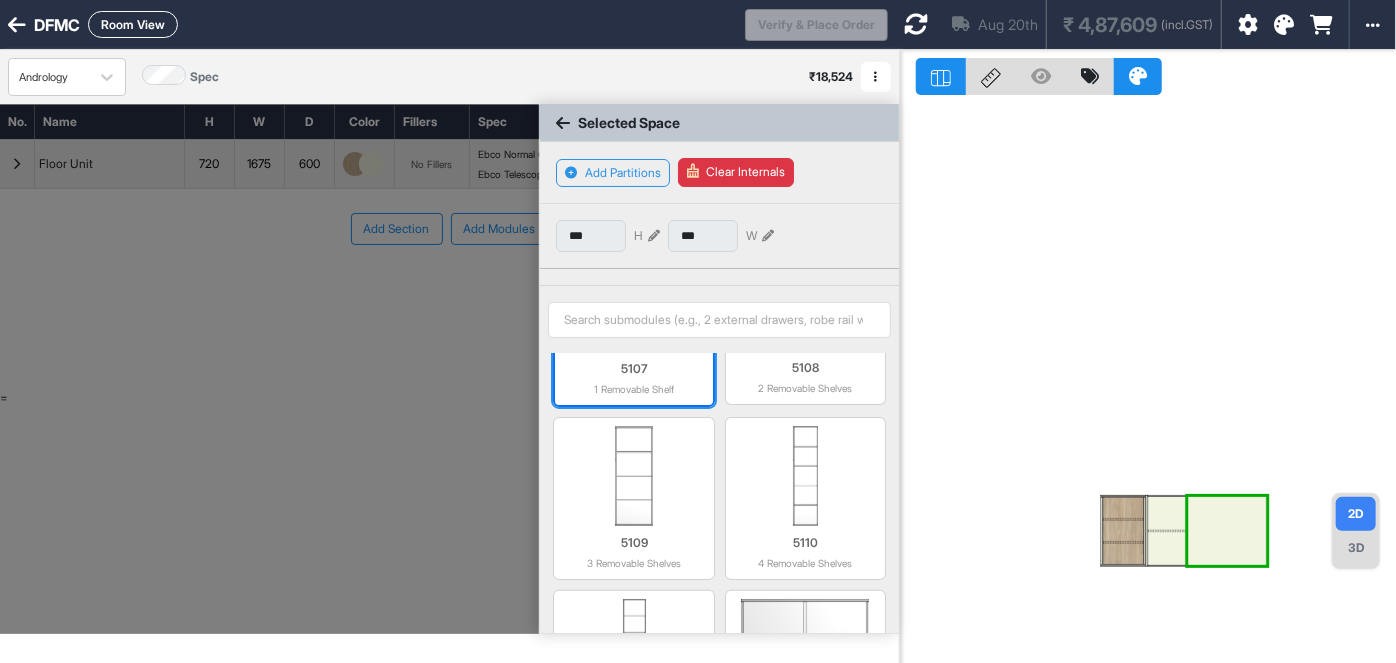 scroll, scrollTop: 663, scrollLeft: 0, axis: vertical 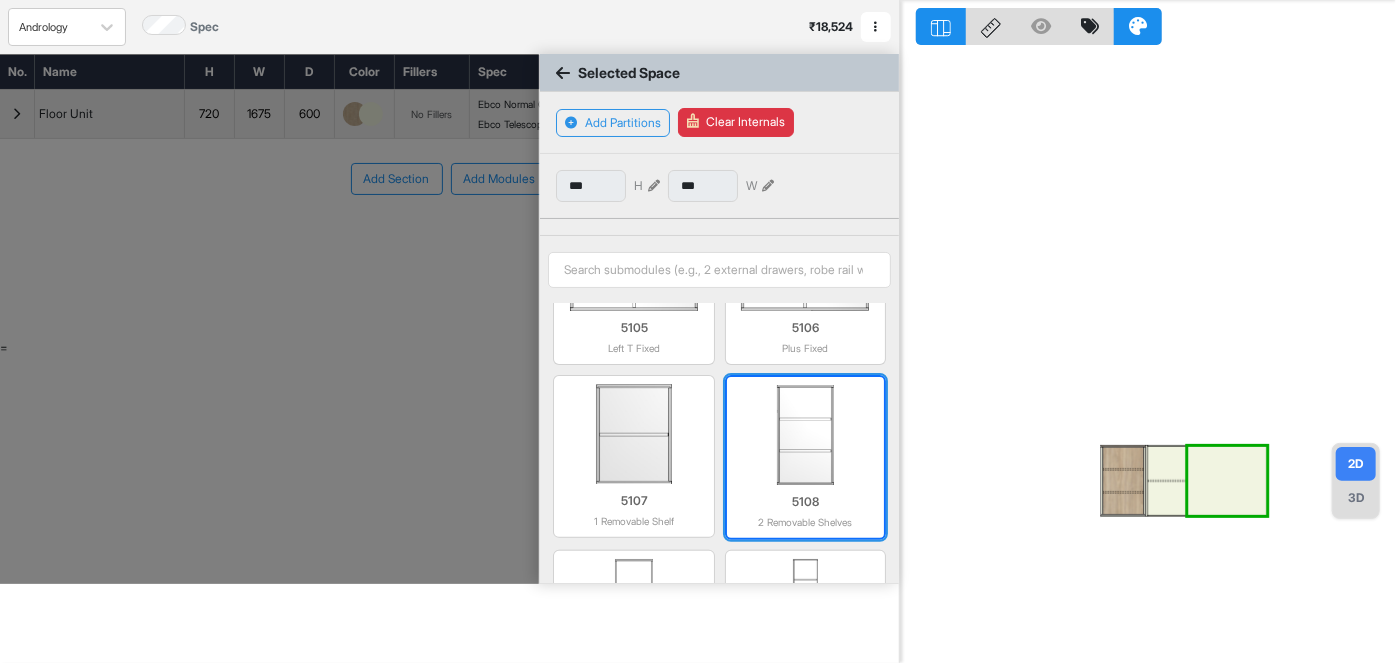 click at bounding box center (805, 435) 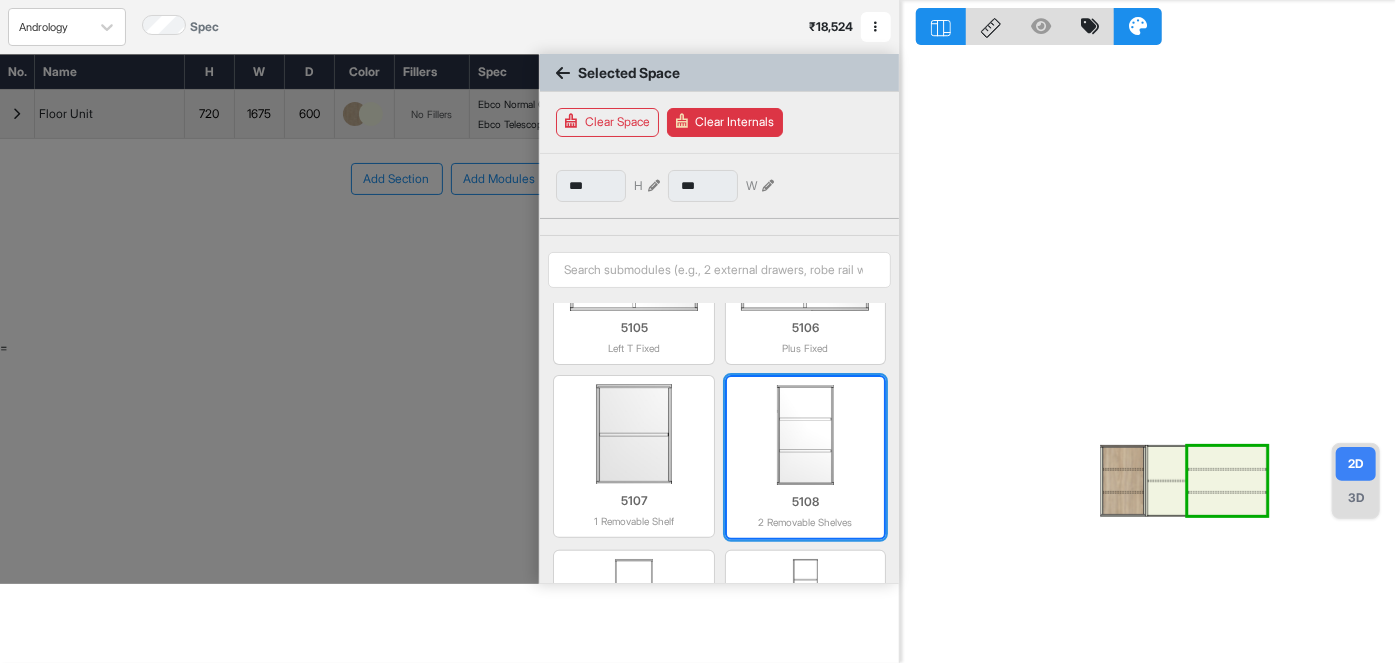 click at bounding box center [805, 435] 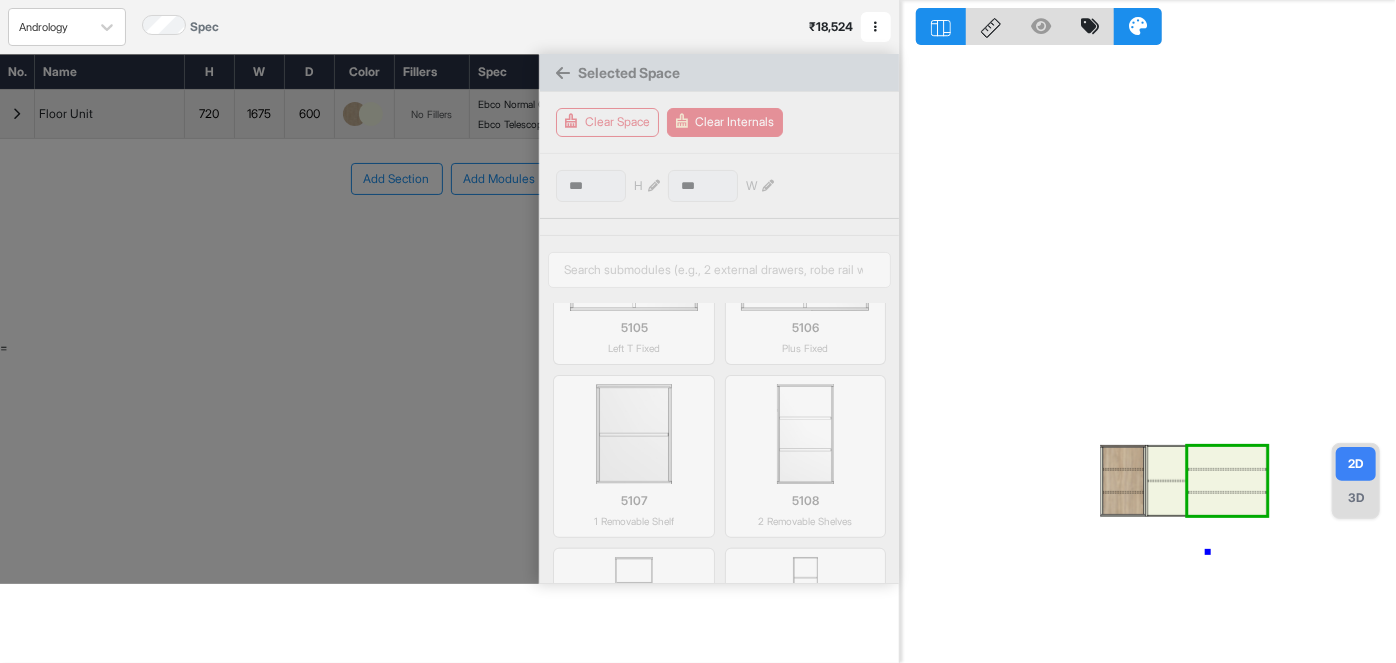 click at bounding box center [1148, 331] 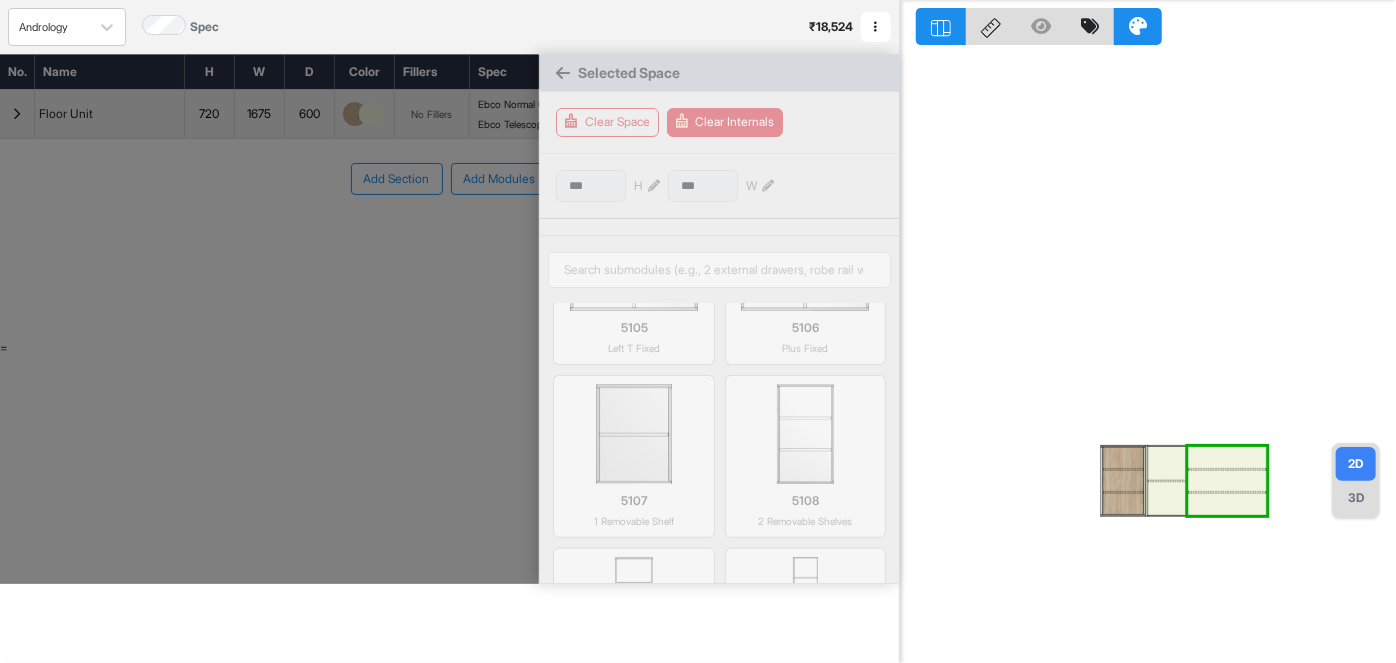 click at bounding box center [1167, 462] 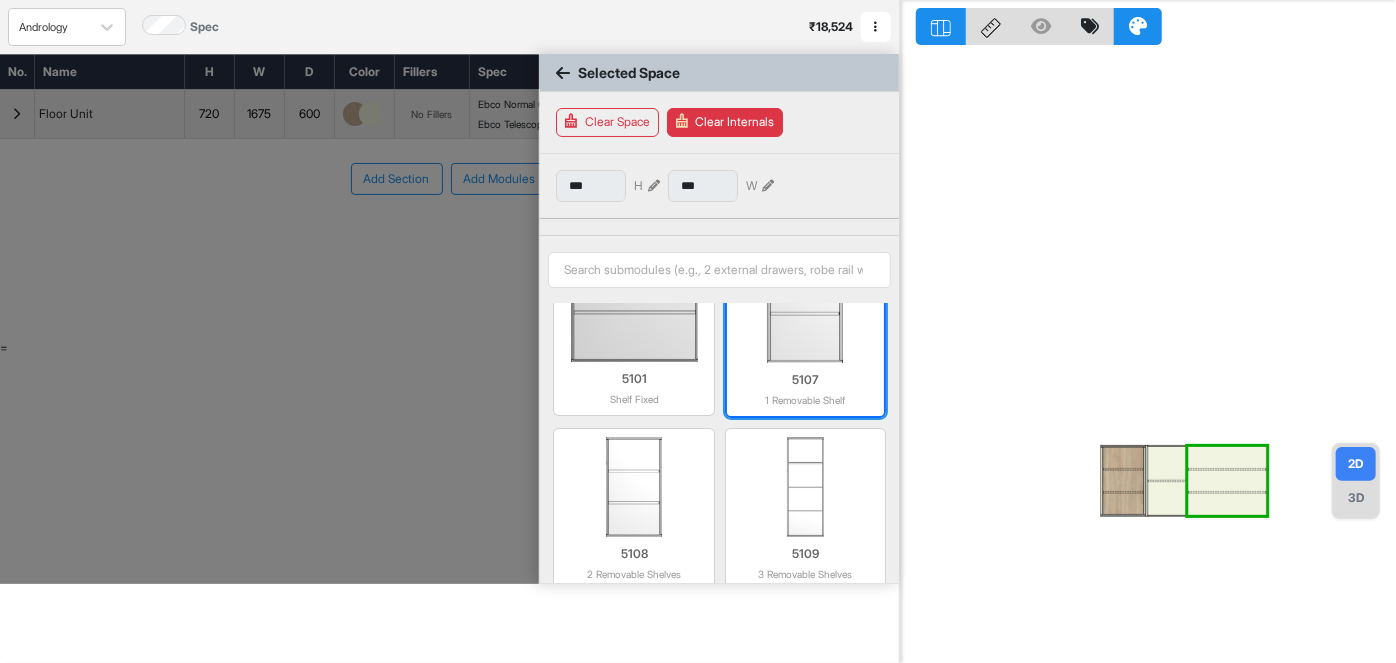 scroll, scrollTop: 90, scrollLeft: 0, axis: vertical 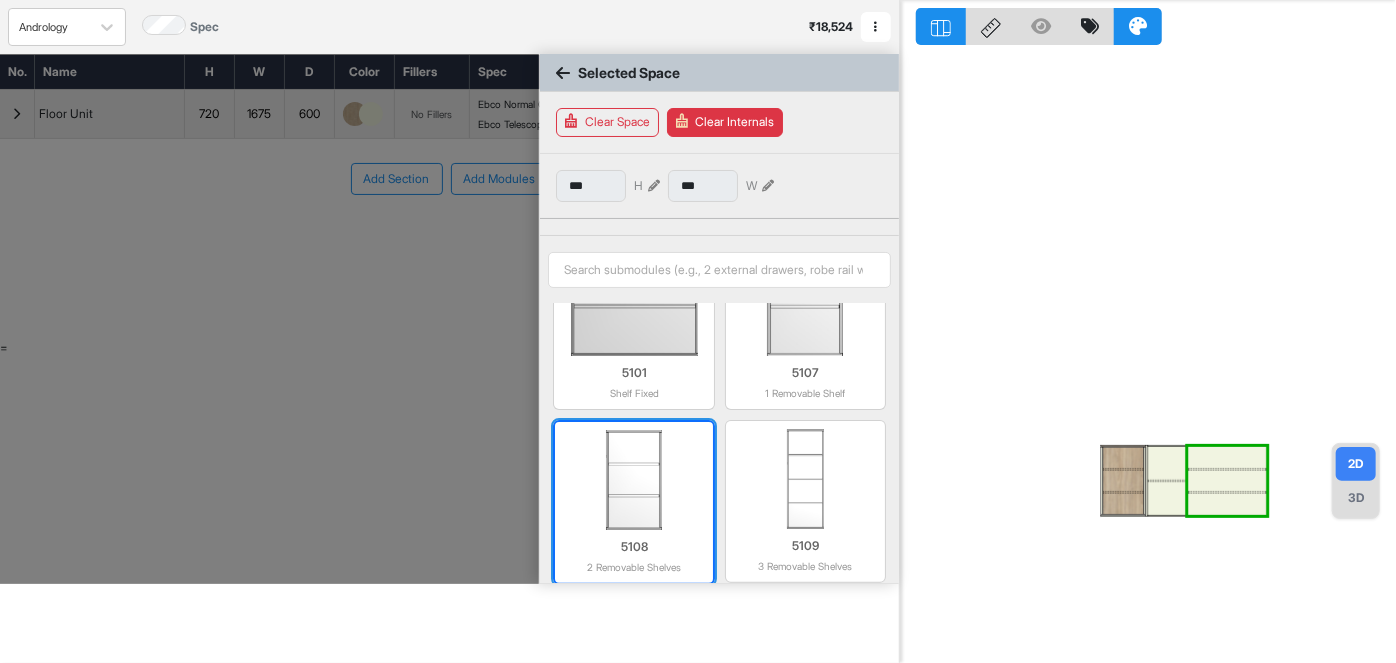 click at bounding box center [633, 480] 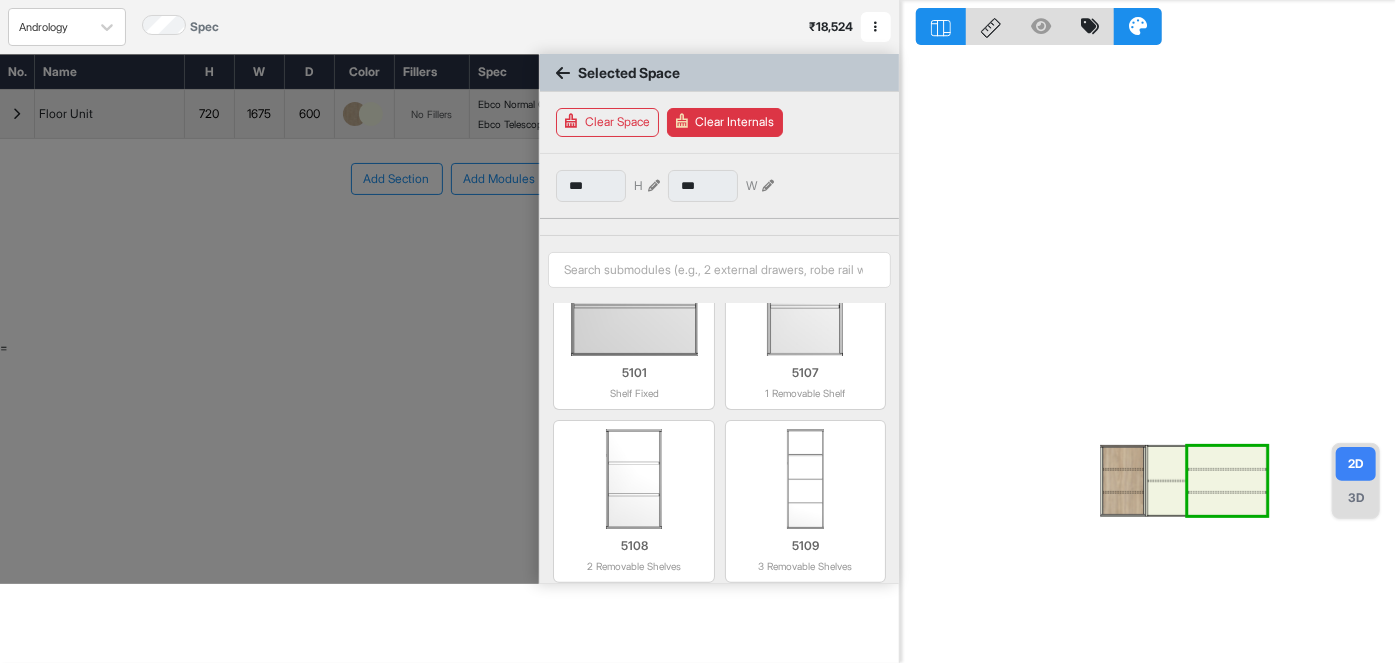 click at bounding box center (1167, 497) 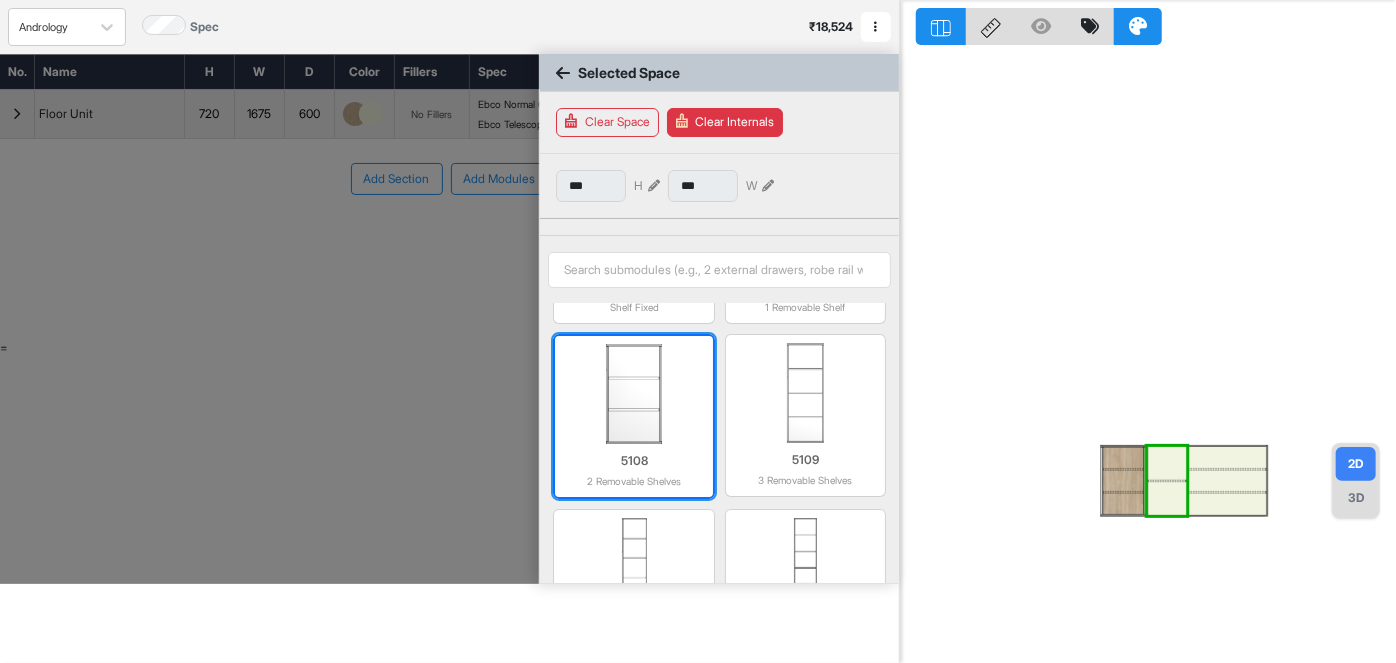 scroll, scrollTop: 181, scrollLeft: 0, axis: vertical 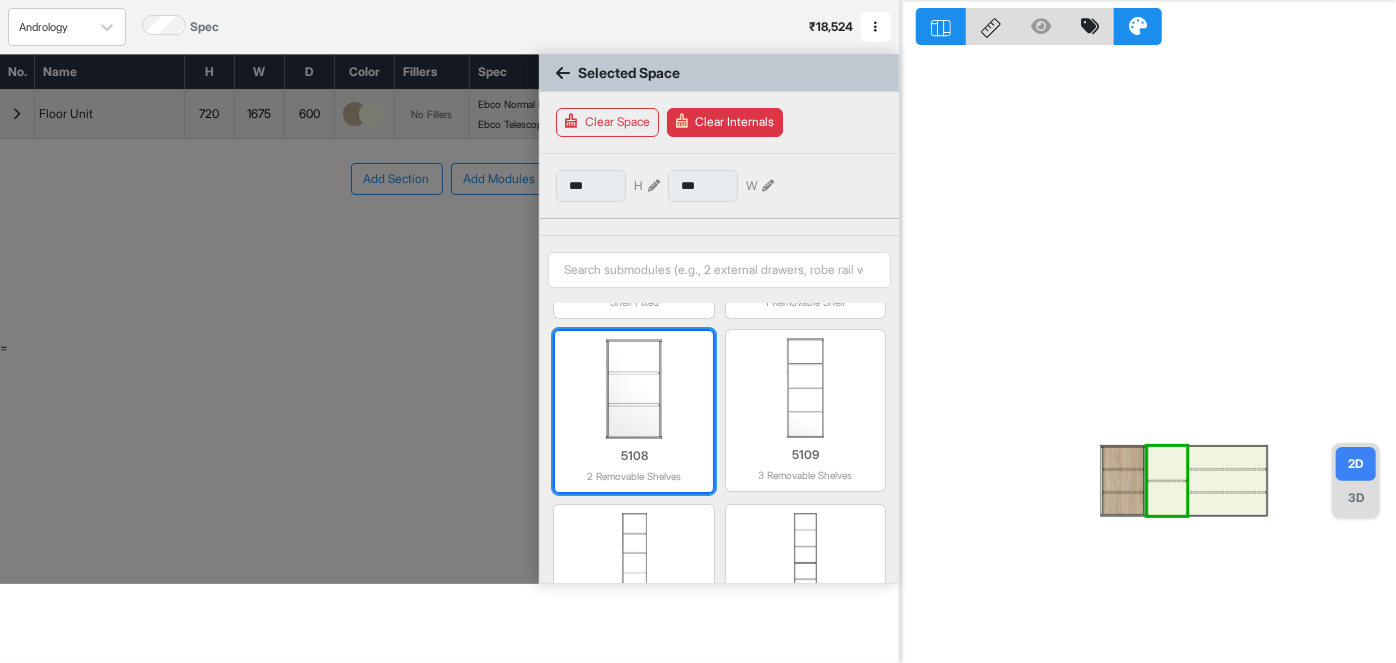 click at bounding box center [633, 389] 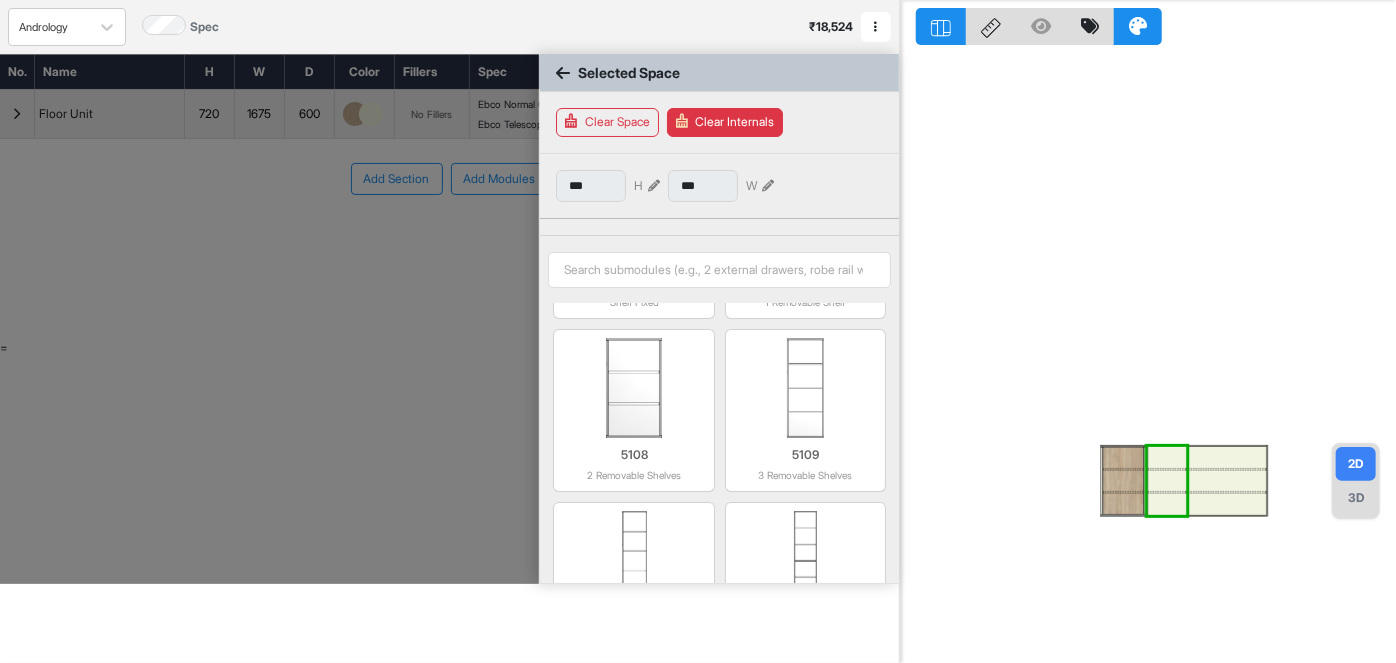 click at bounding box center [1148, 331] 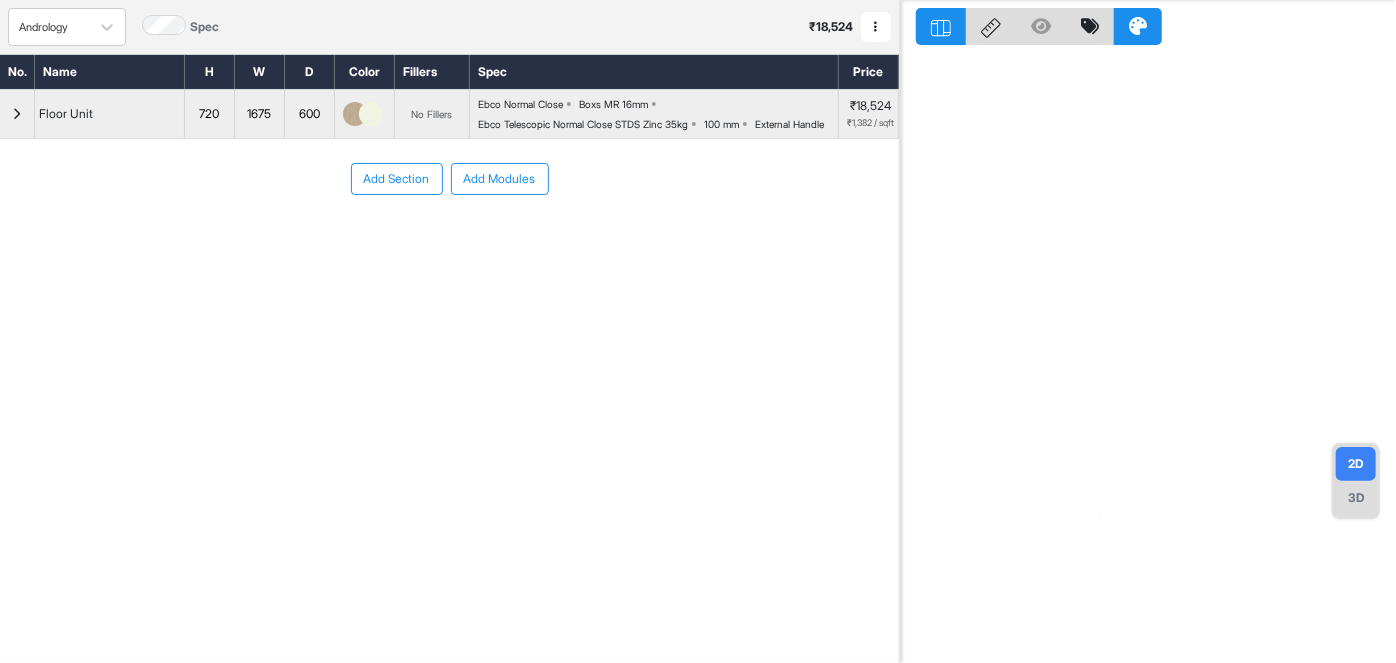 click on "3D" at bounding box center [1356, 498] 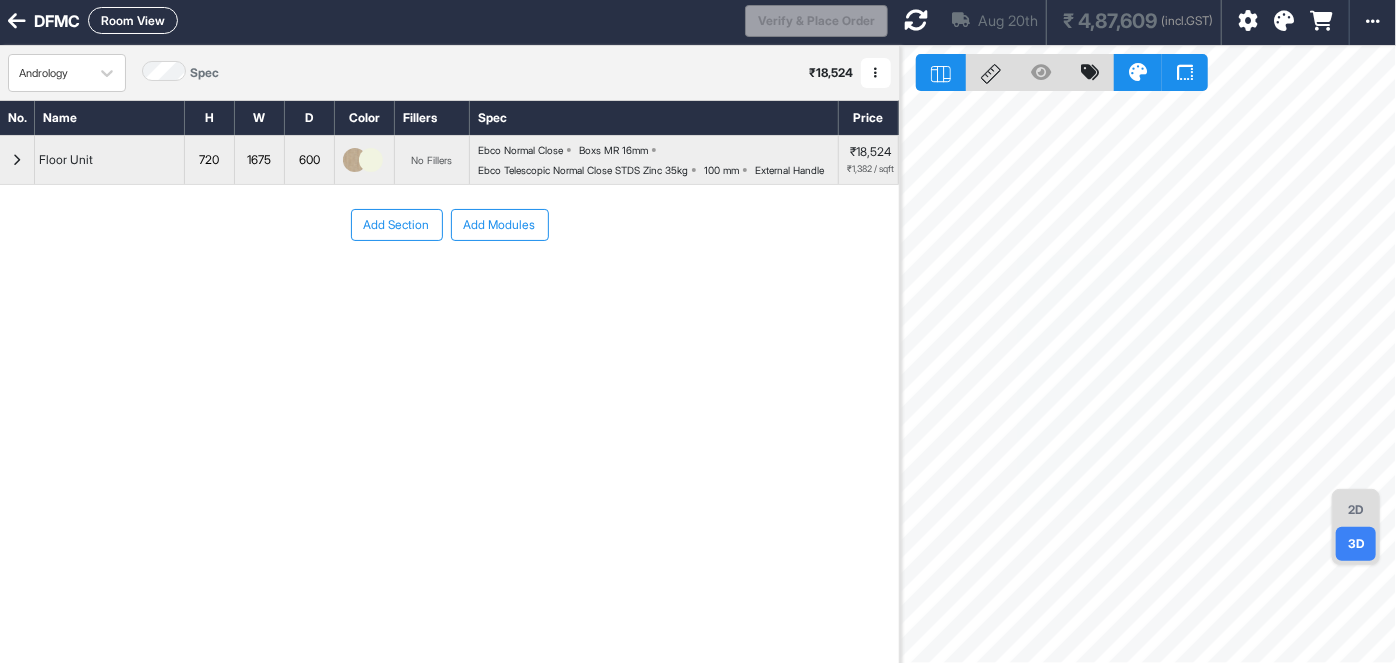 scroll, scrollTop: 0, scrollLeft: 0, axis: both 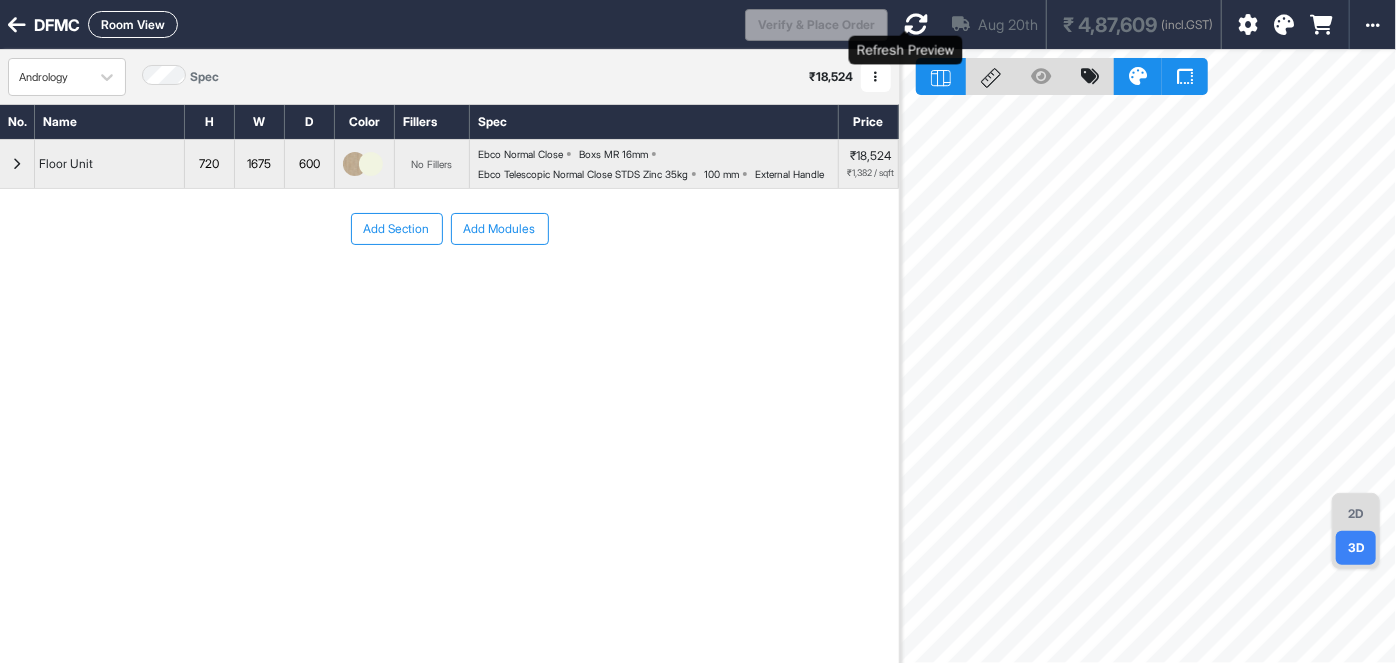 click at bounding box center (916, 24) 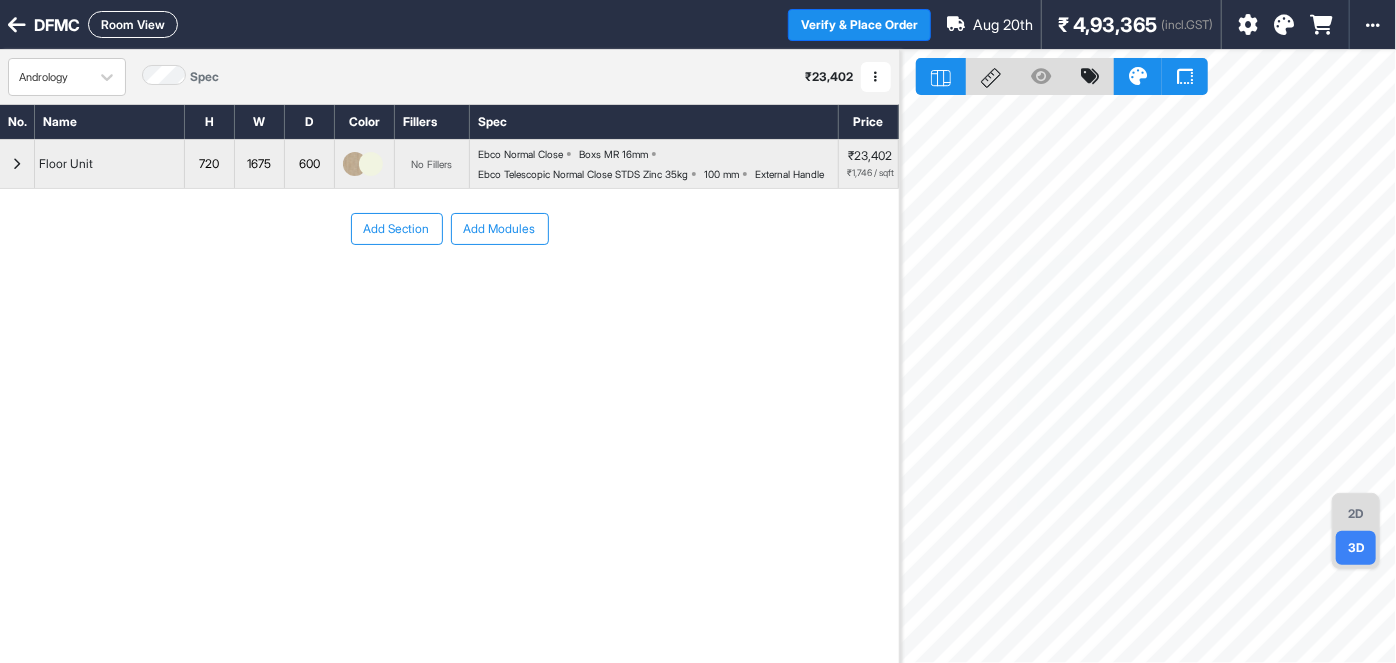 click on "Room View" at bounding box center [133, 24] 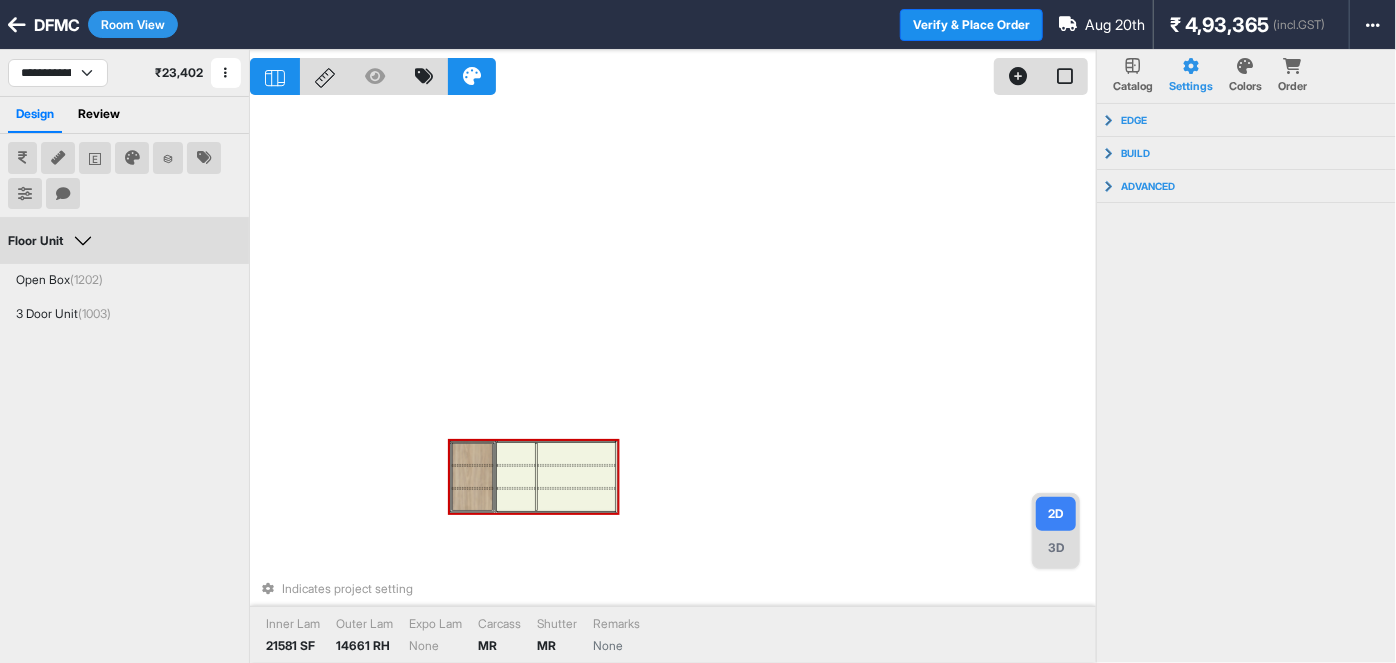 type 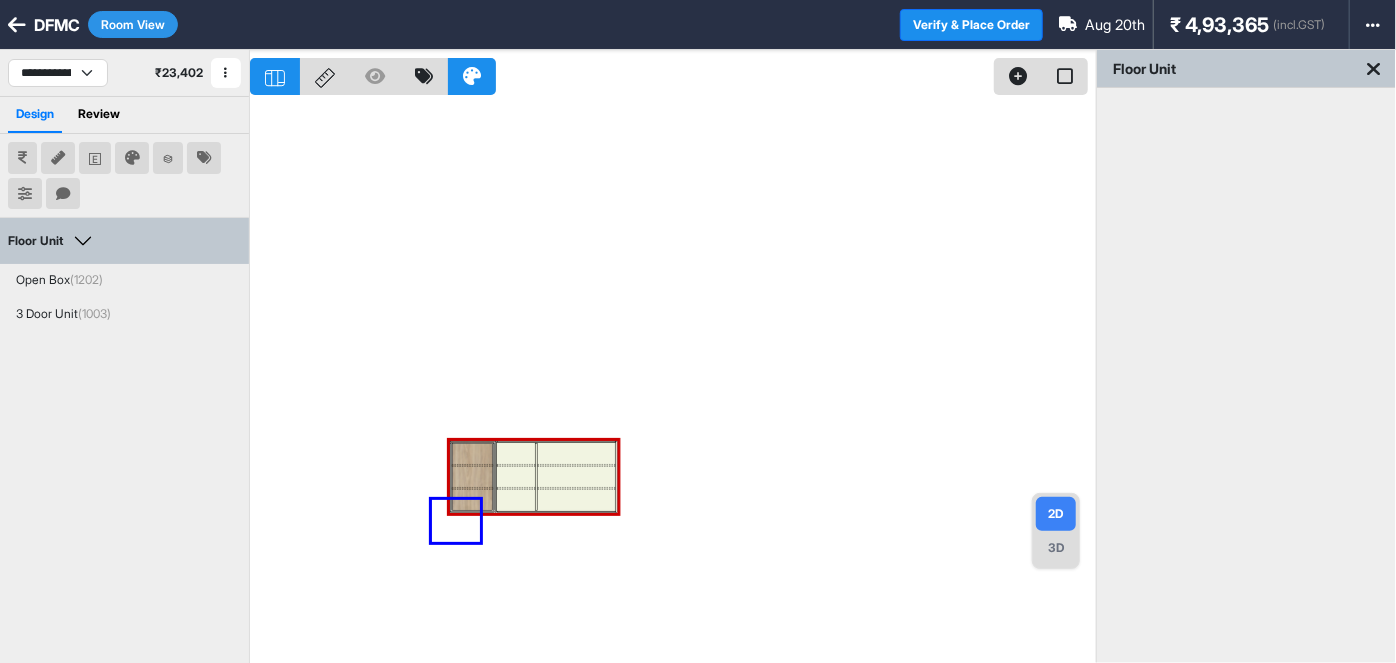 drag, startPoint x: 432, startPoint y: 500, endPoint x: 480, endPoint y: 542, distance: 63.780876 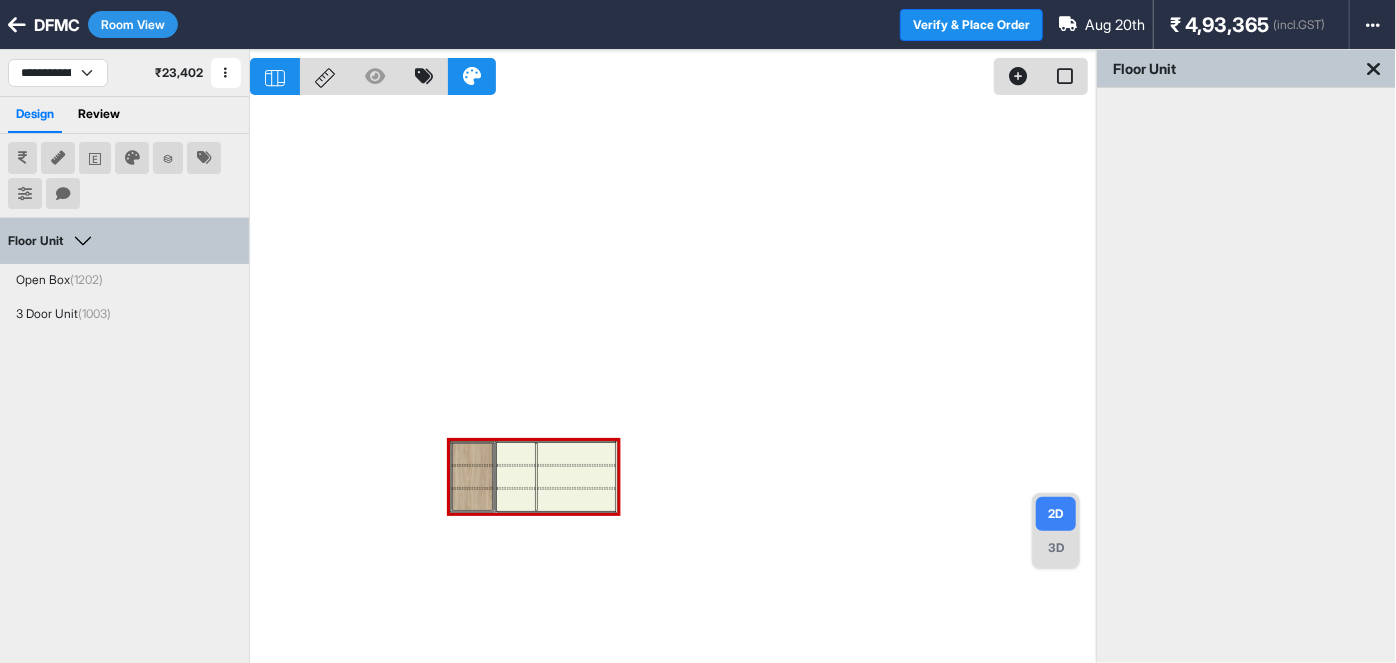 click on "3D" at bounding box center [1056, 548] 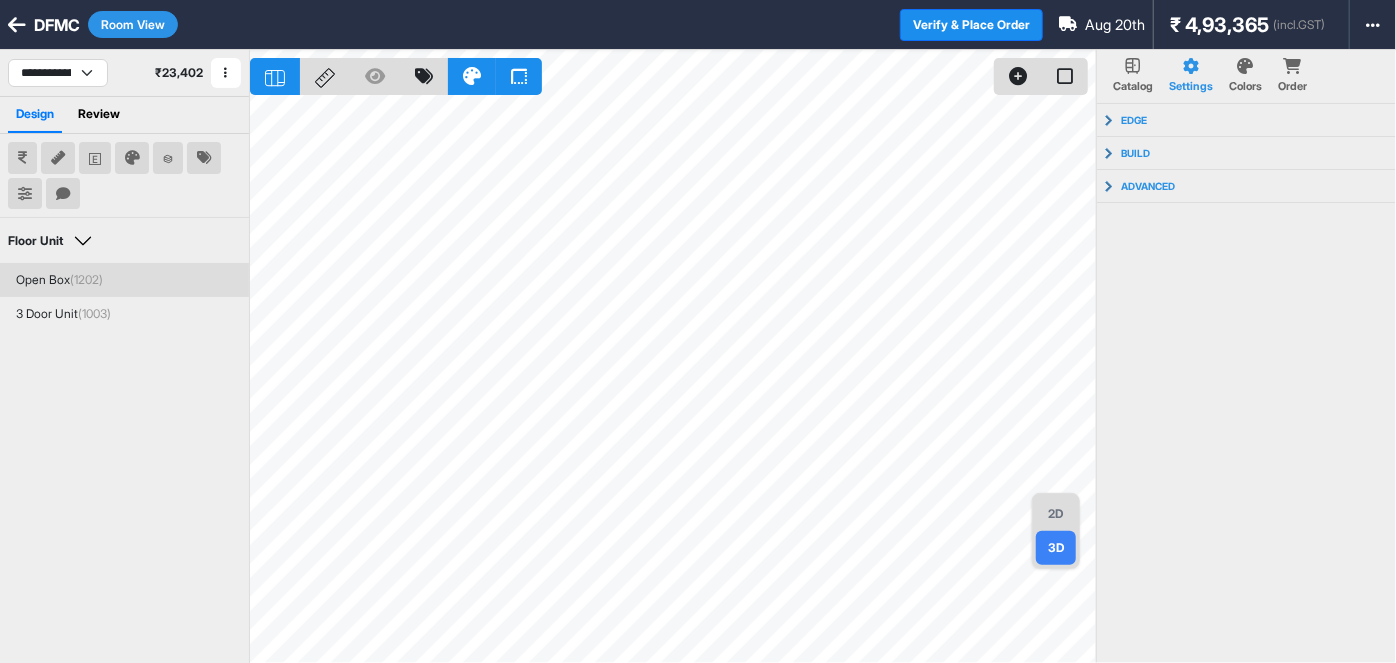 click on "(1202)" at bounding box center (86, 279) 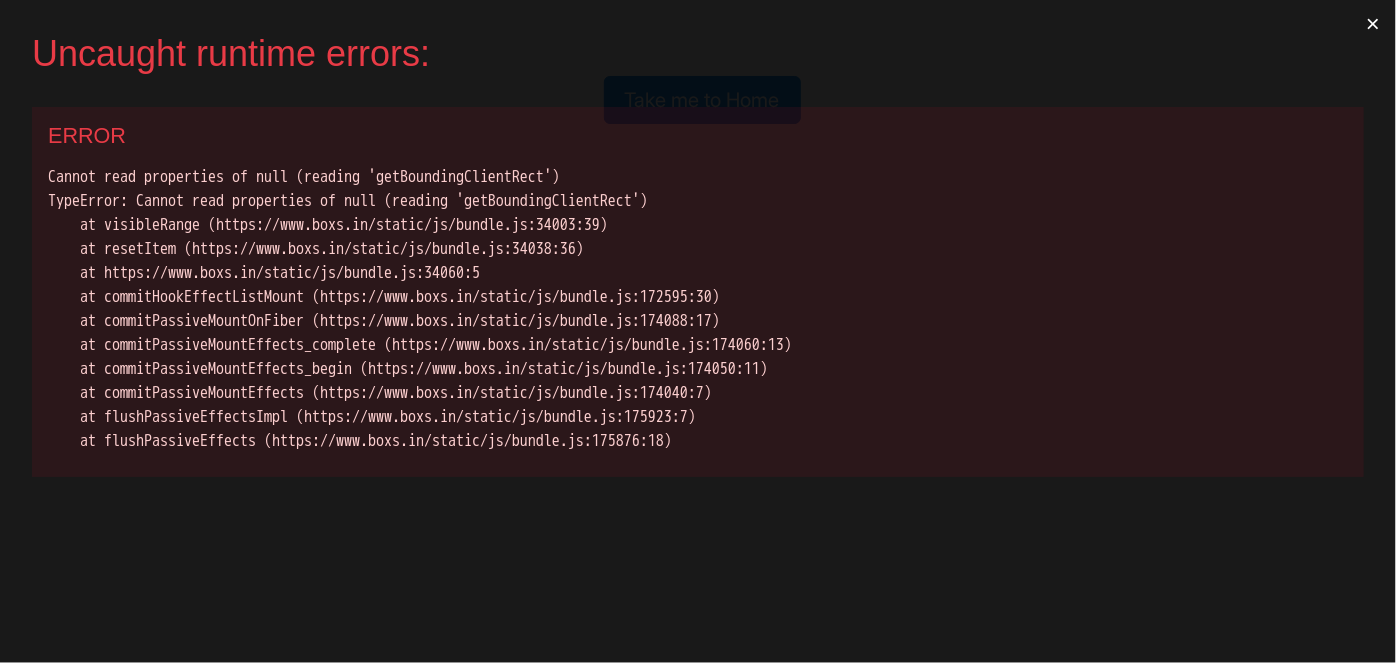 scroll, scrollTop: 0, scrollLeft: 0, axis: both 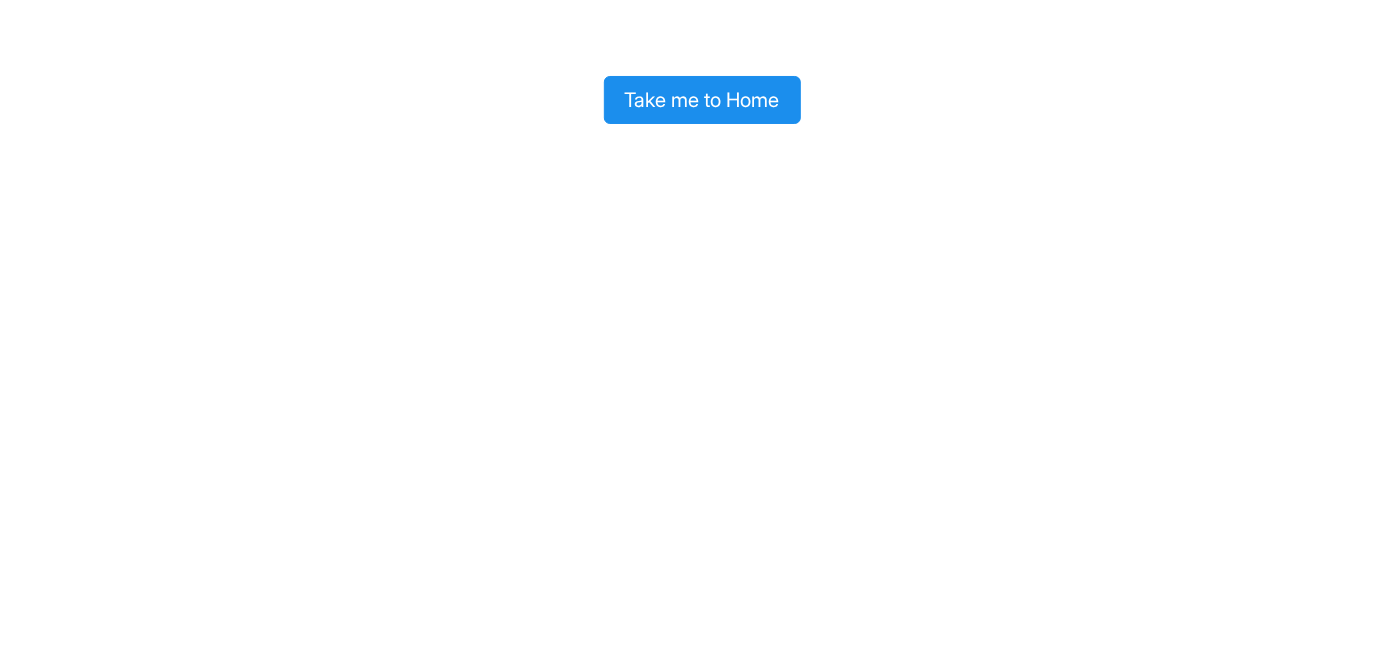 click on "Take me to Home" at bounding box center (702, 100) 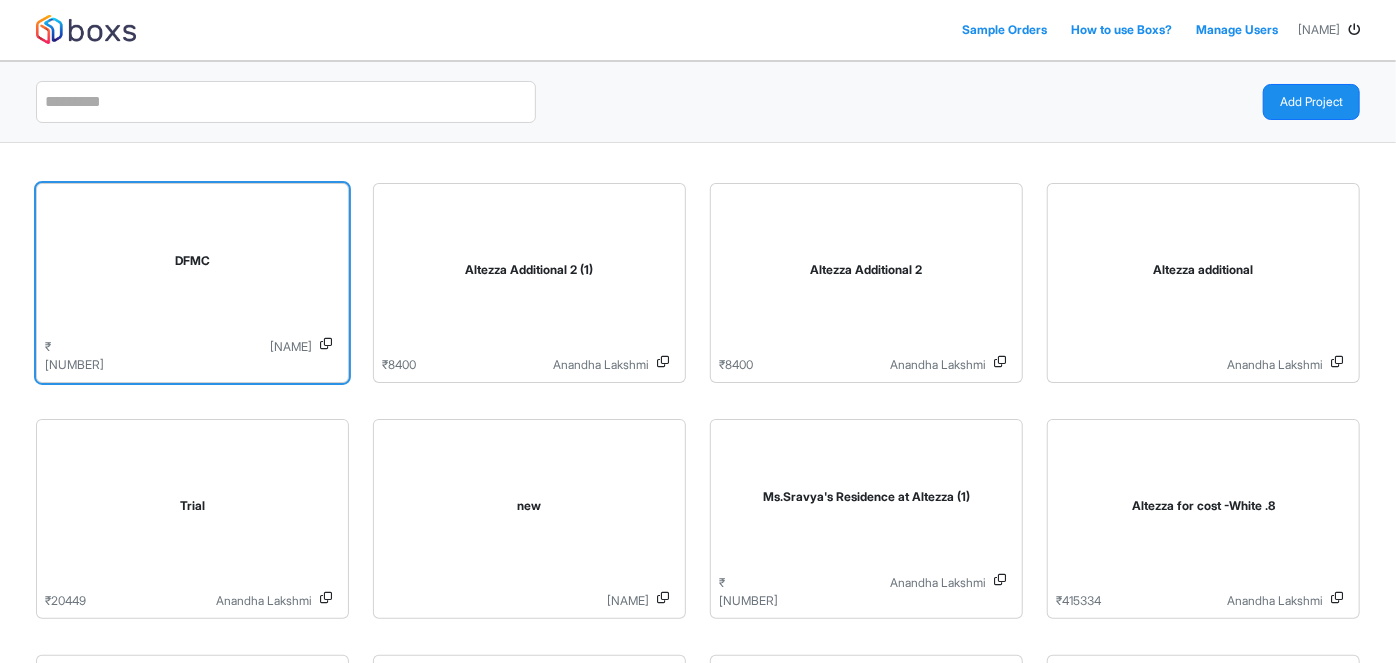 click on "DFMC" at bounding box center (192, 265) 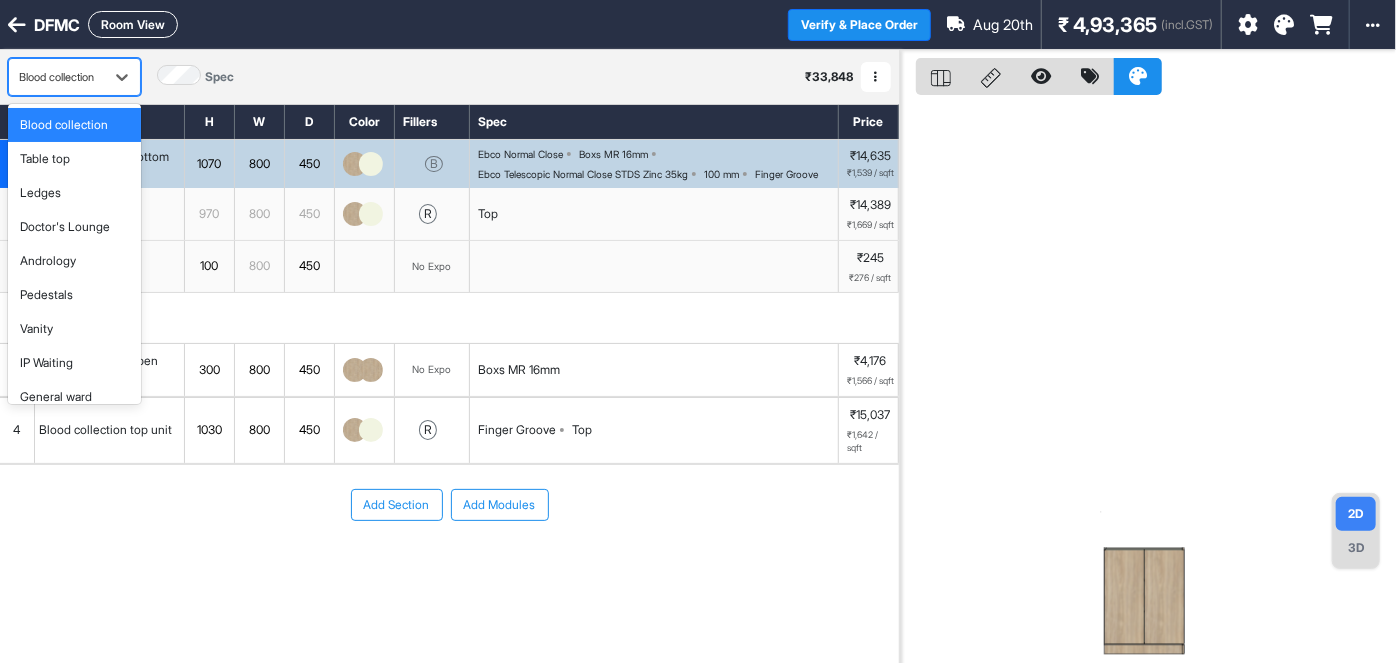 click on "Blood collection" at bounding box center (56, 77) 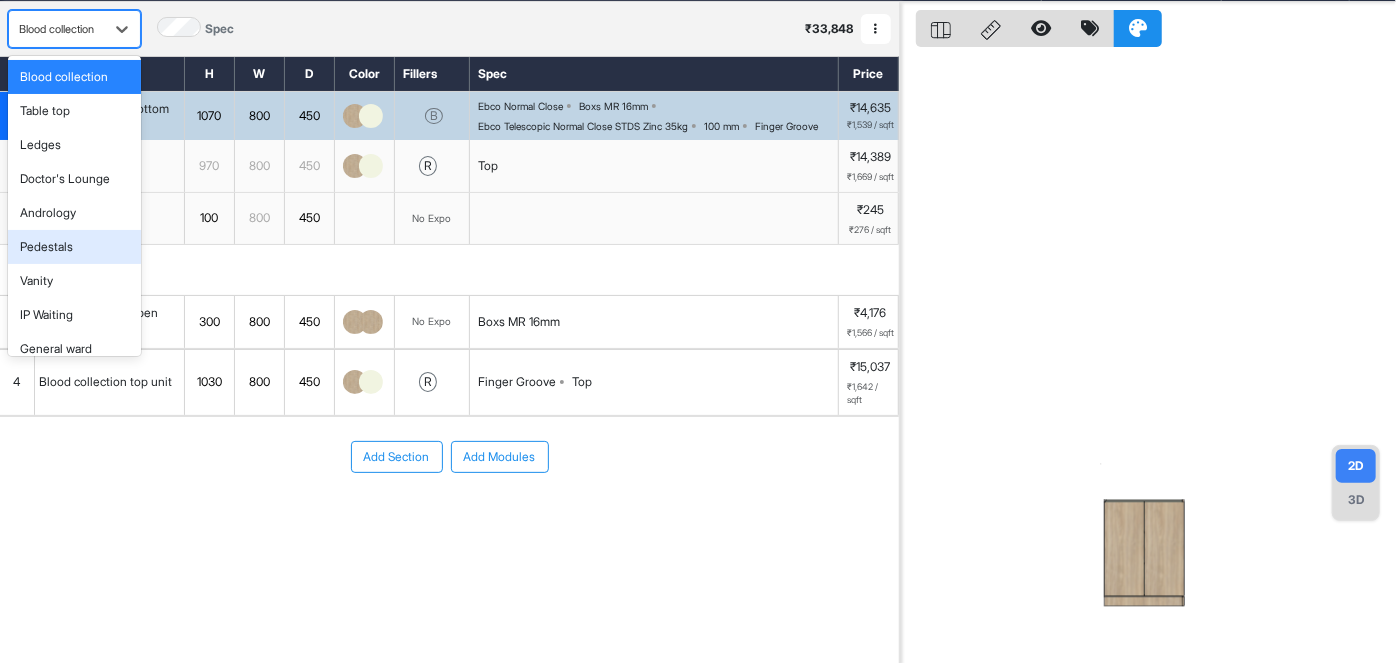 scroll, scrollTop: 50, scrollLeft: 0, axis: vertical 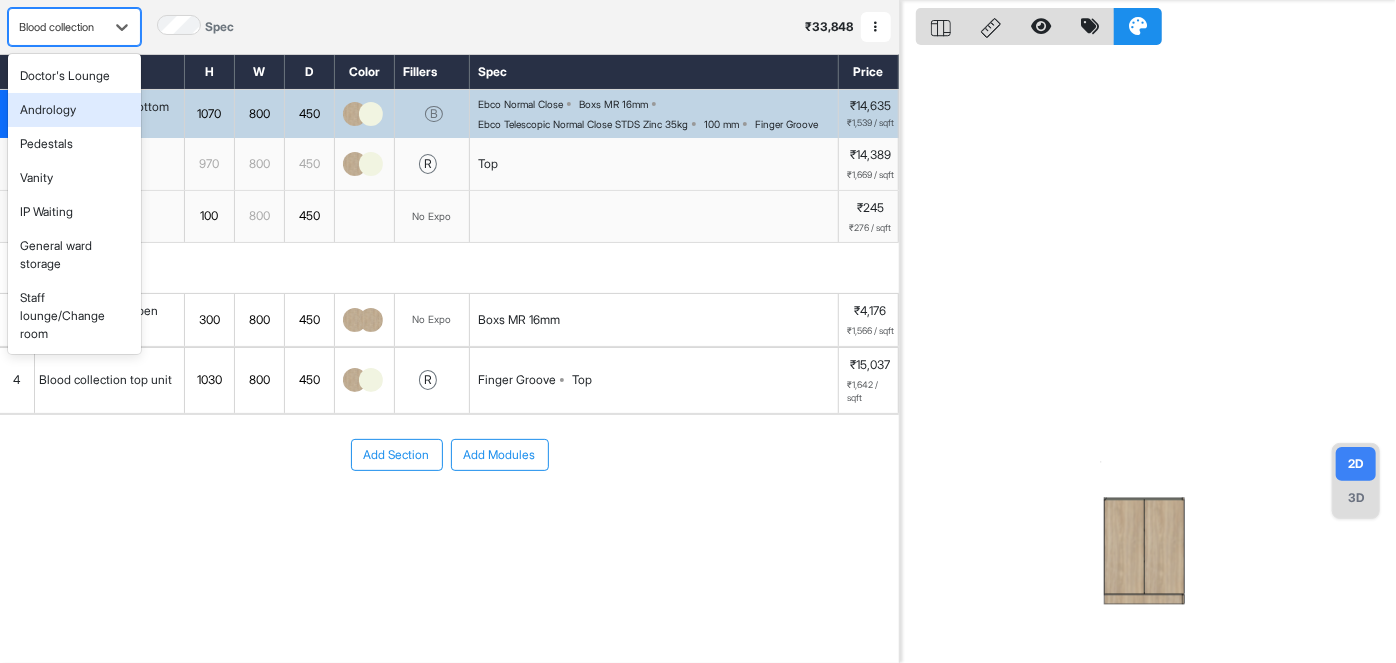 click on "Andrology" at bounding box center [48, 110] 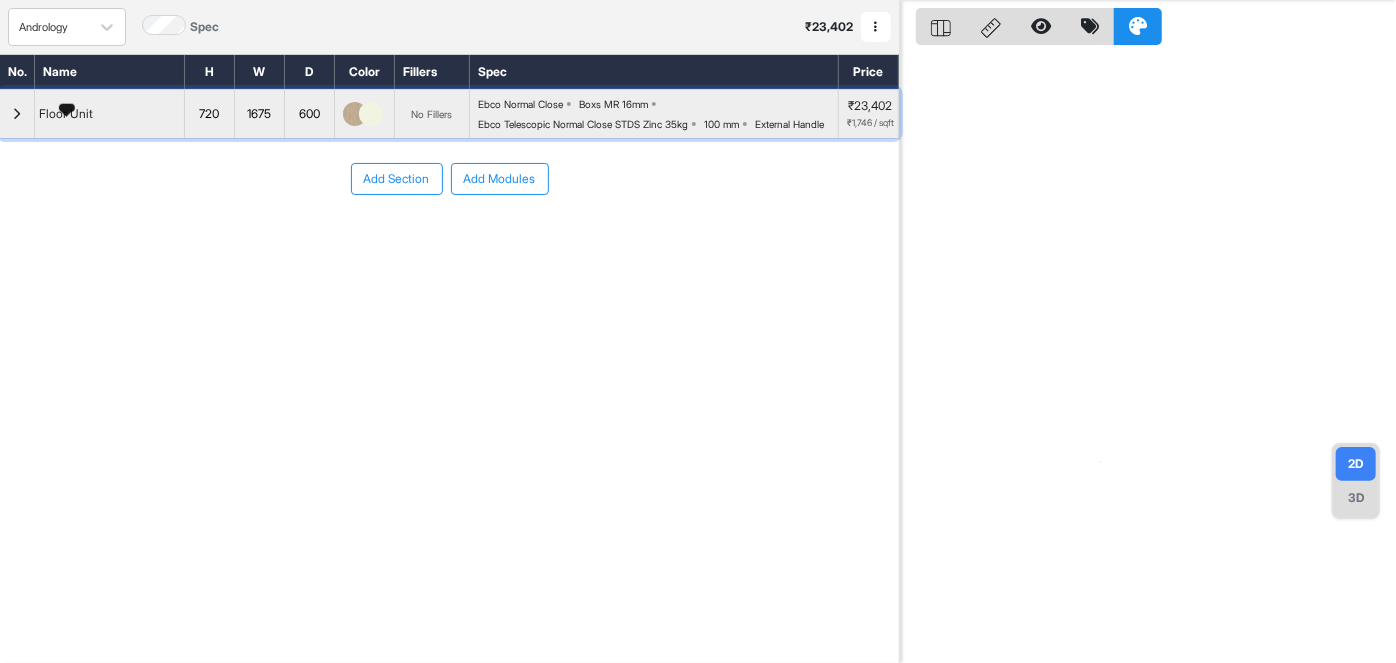 click on "Floor Unit" at bounding box center (66, 114) 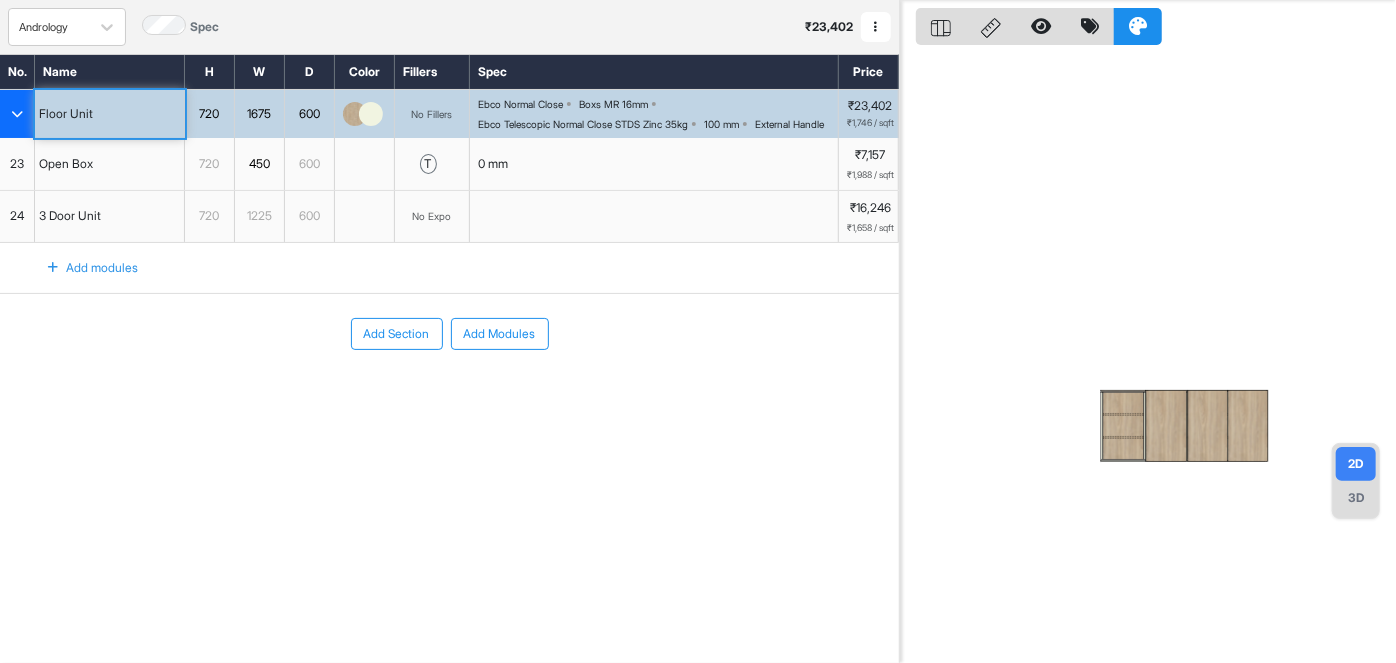 click on "Ebco Normal Close Boxs MR 16mm Ebco Telescopic Normal Close STDS Zinc 35kg 100 mm External Handle" at bounding box center [658, 114] 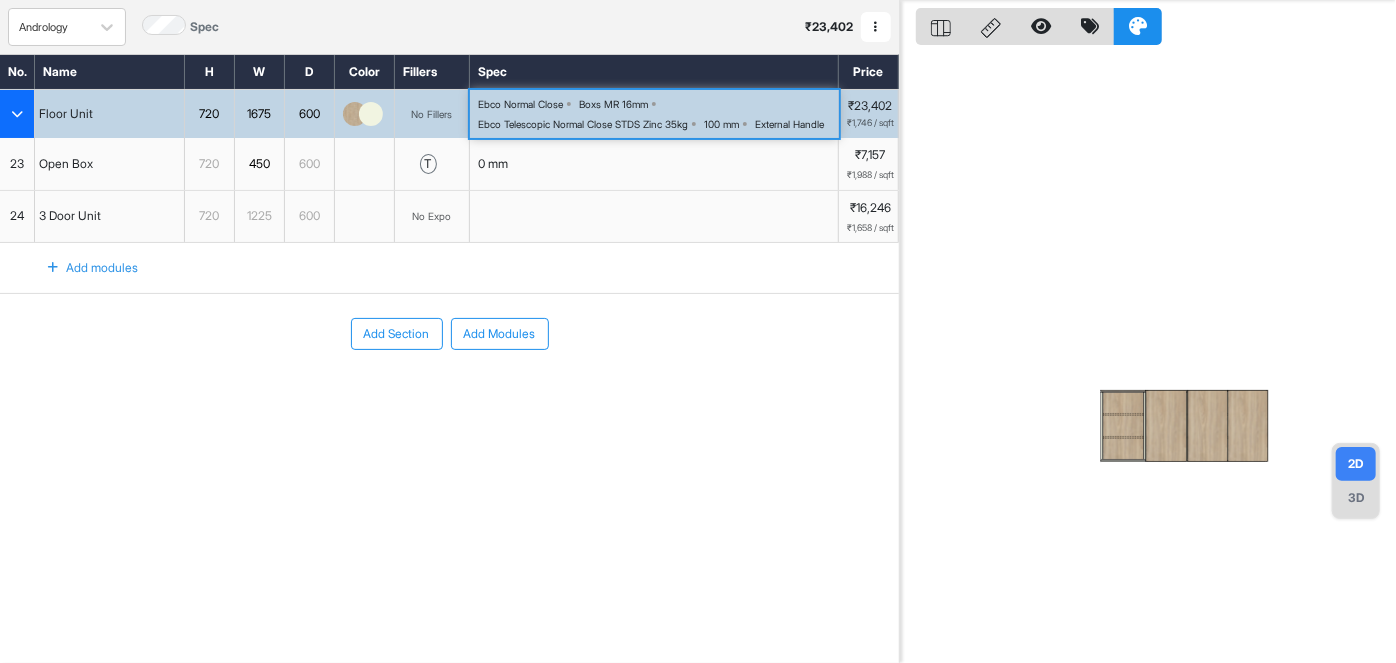 click on "Ebco Normal Close Boxs MR 16mm Ebco Telescopic Normal Close STDS Zinc 35kg 100 mm External Handle" at bounding box center [658, 114] 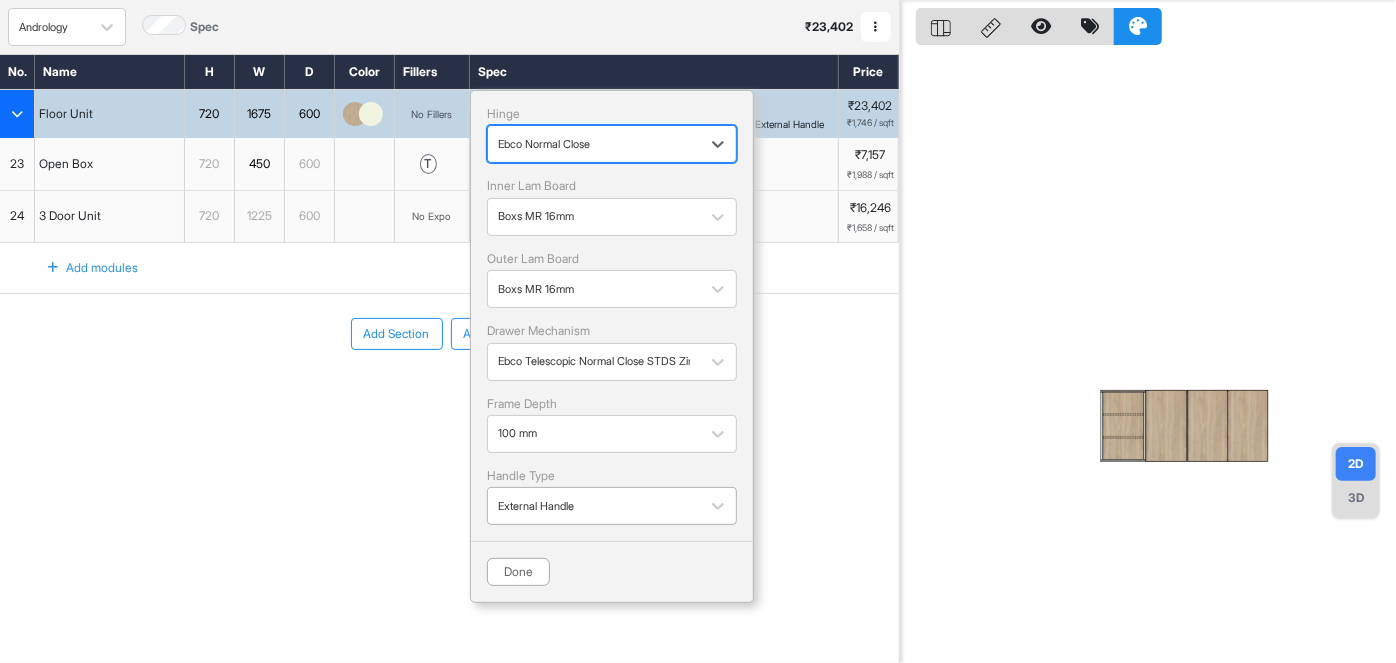 click at bounding box center (594, 506) 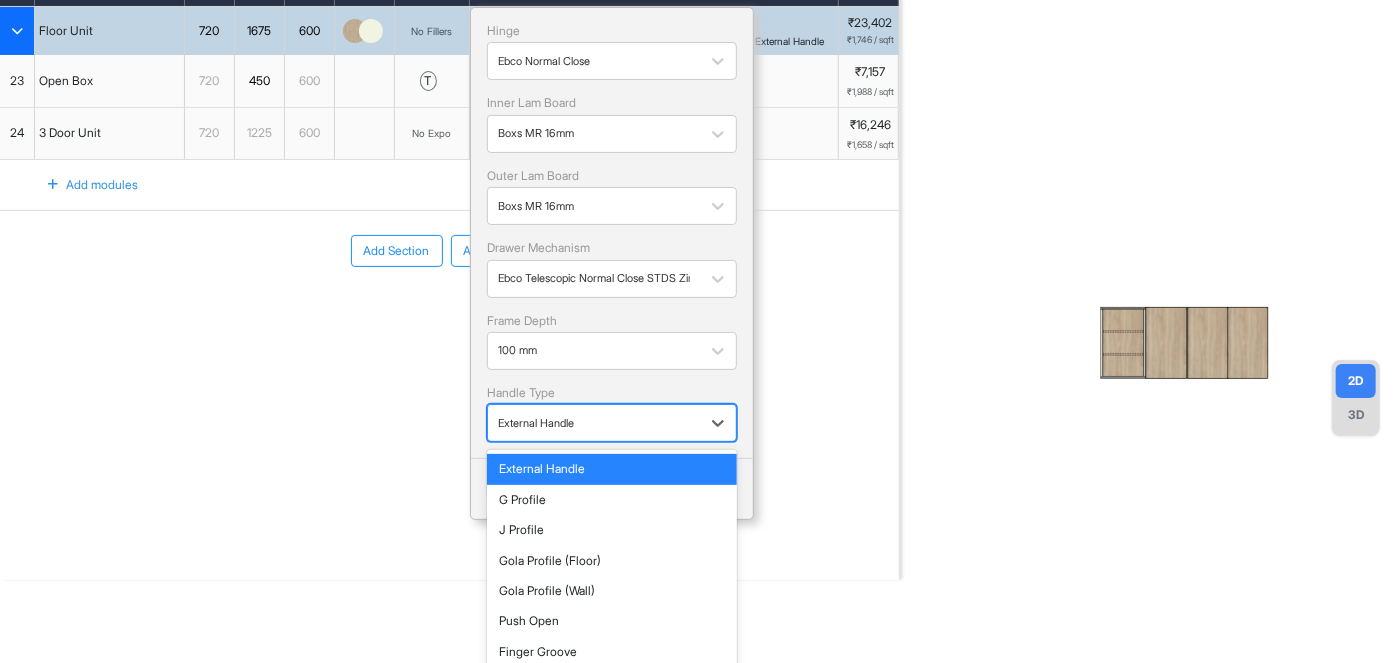 scroll, scrollTop: 140, scrollLeft: 0, axis: vertical 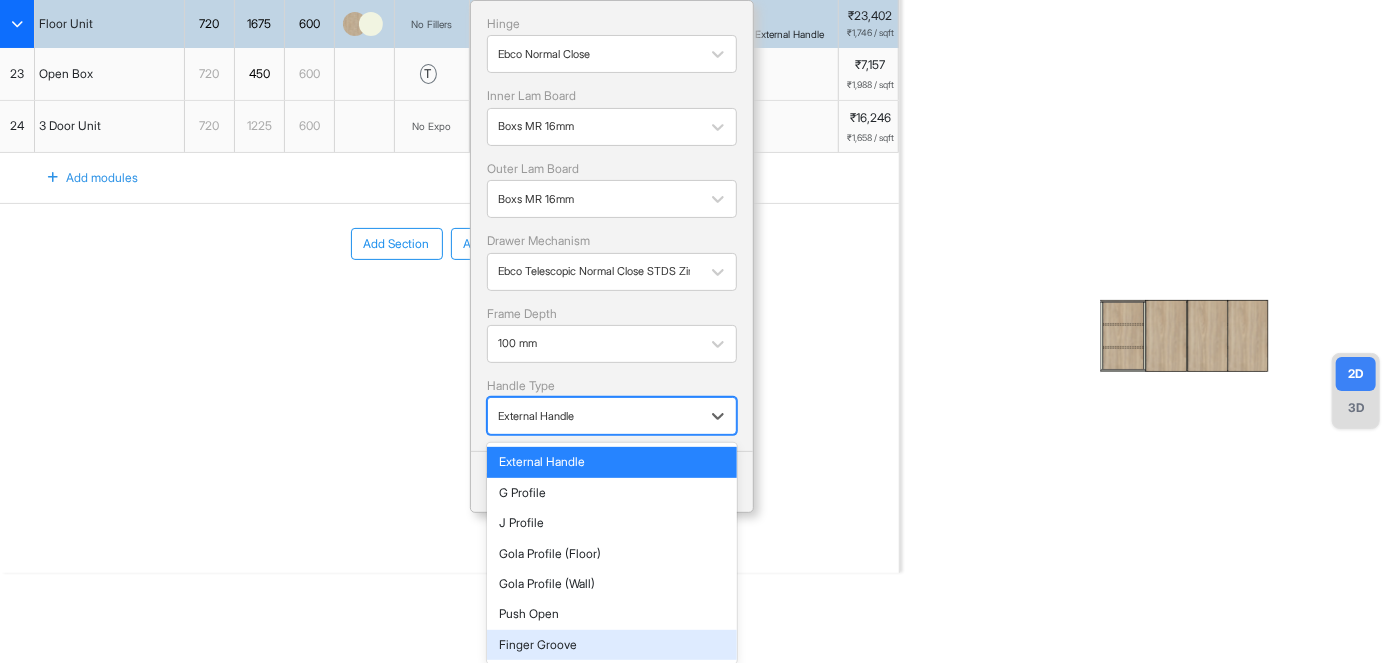 click on "Finger Groove" at bounding box center (612, 645) 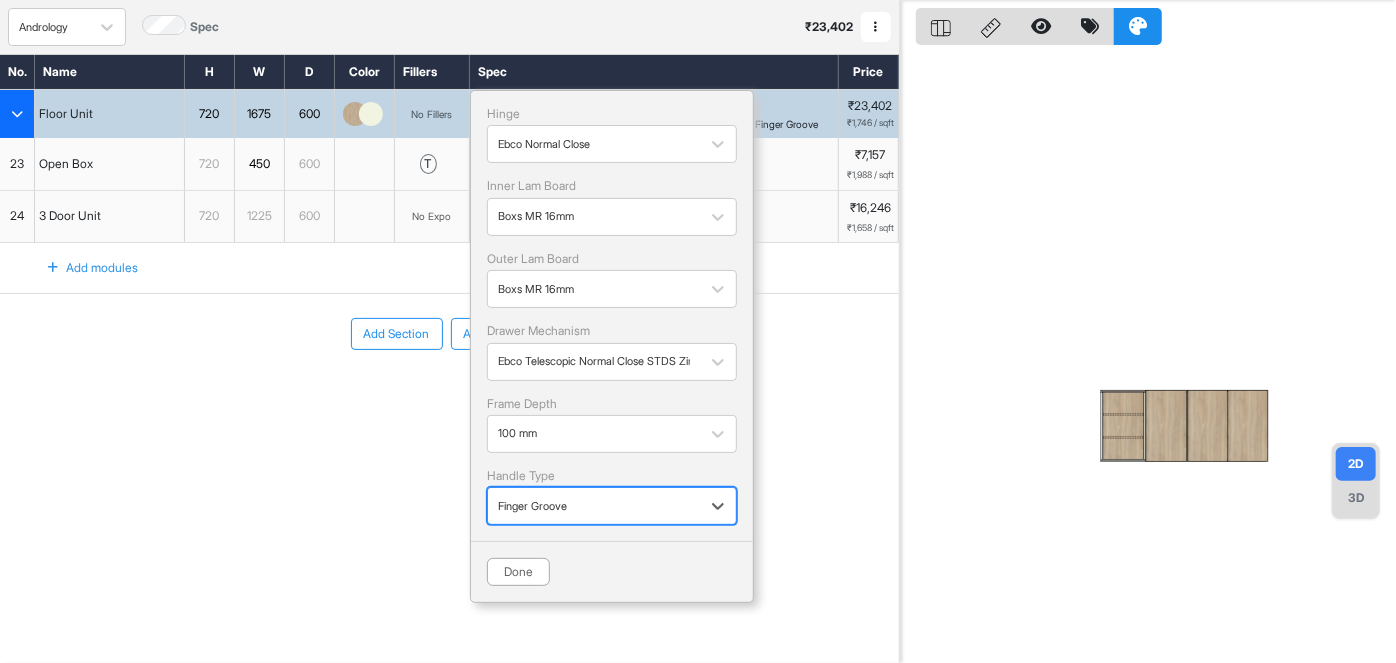 scroll, scrollTop: 50, scrollLeft: 0, axis: vertical 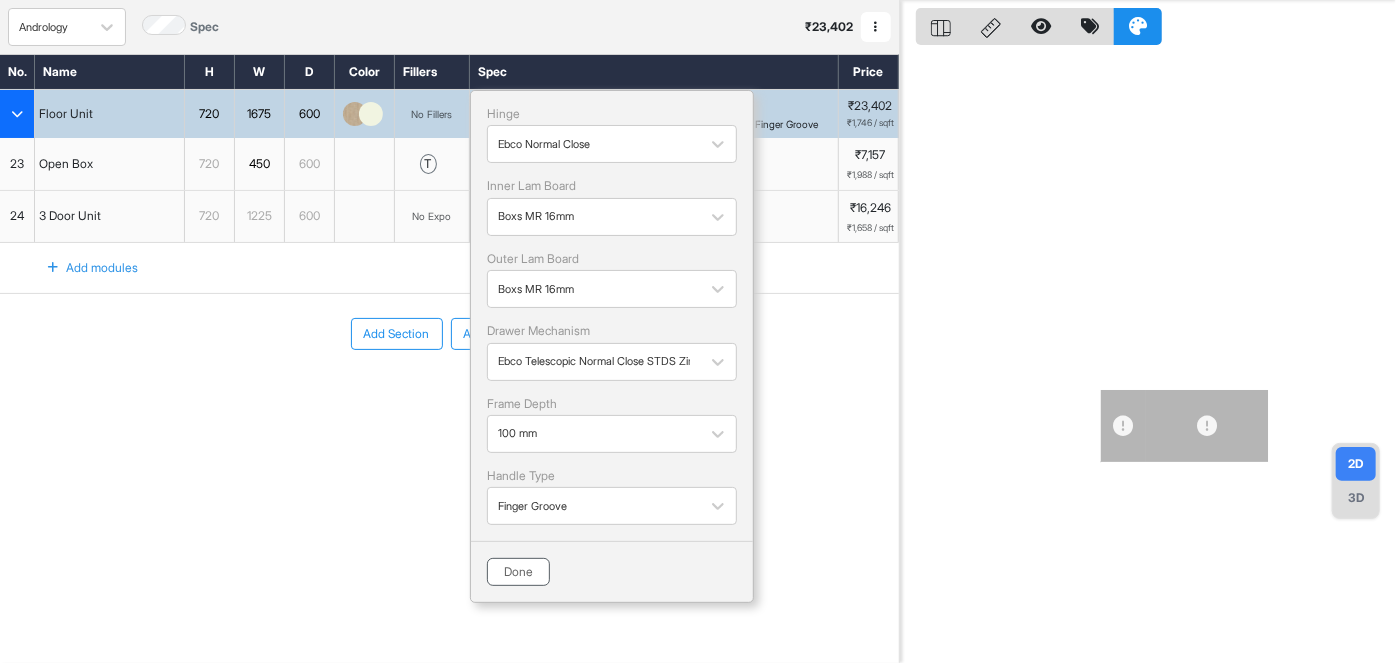 click on "Done" at bounding box center (518, 572) 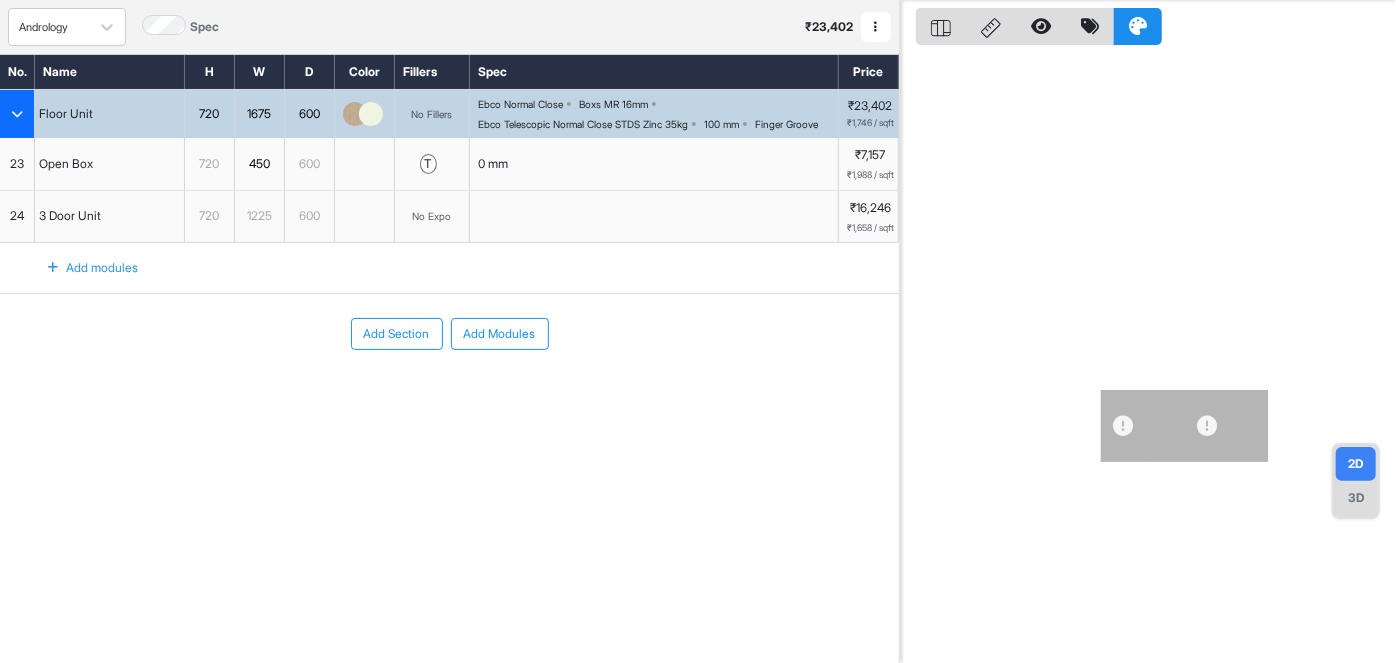 click on "3 Door Unit" at bounding box center (110, 217) 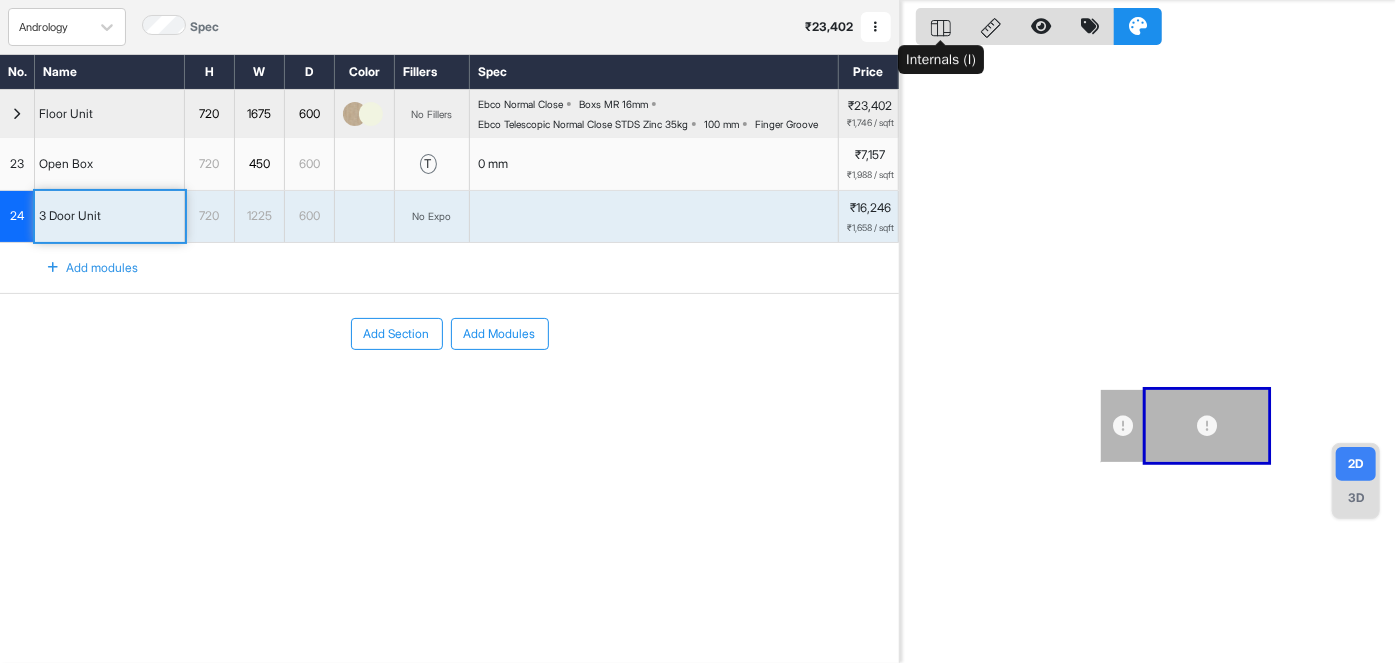 click 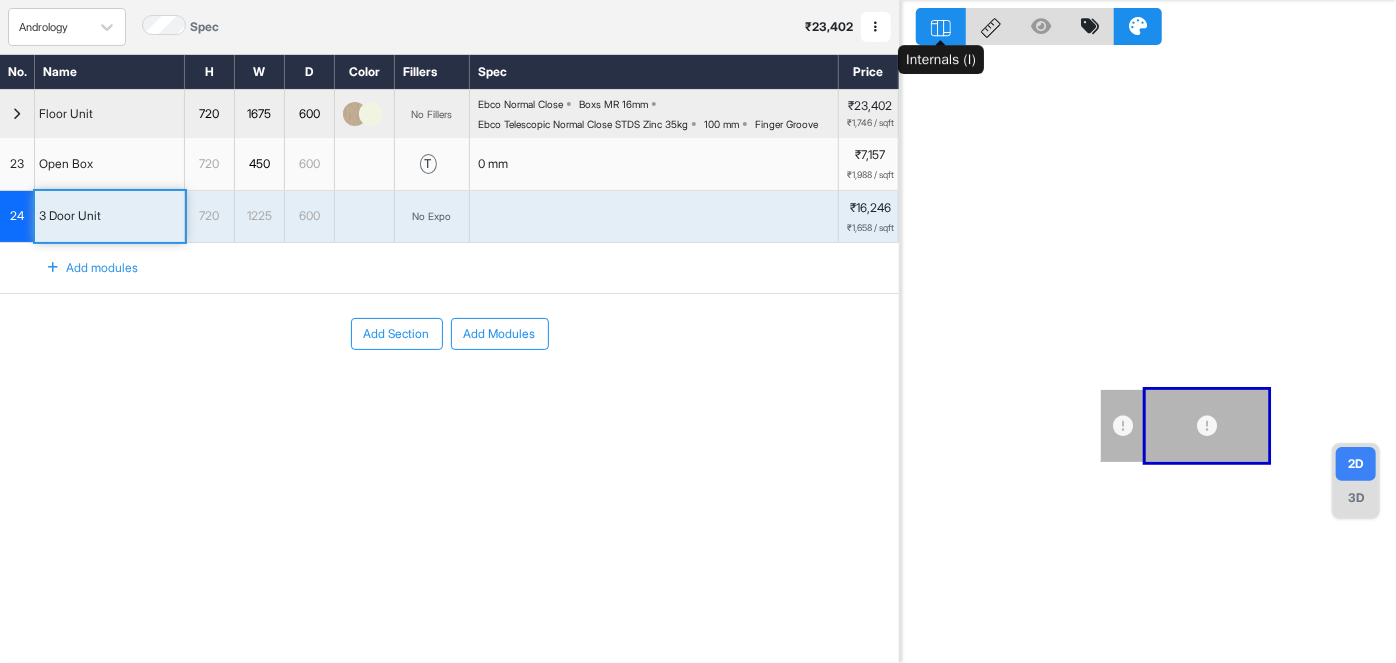 click 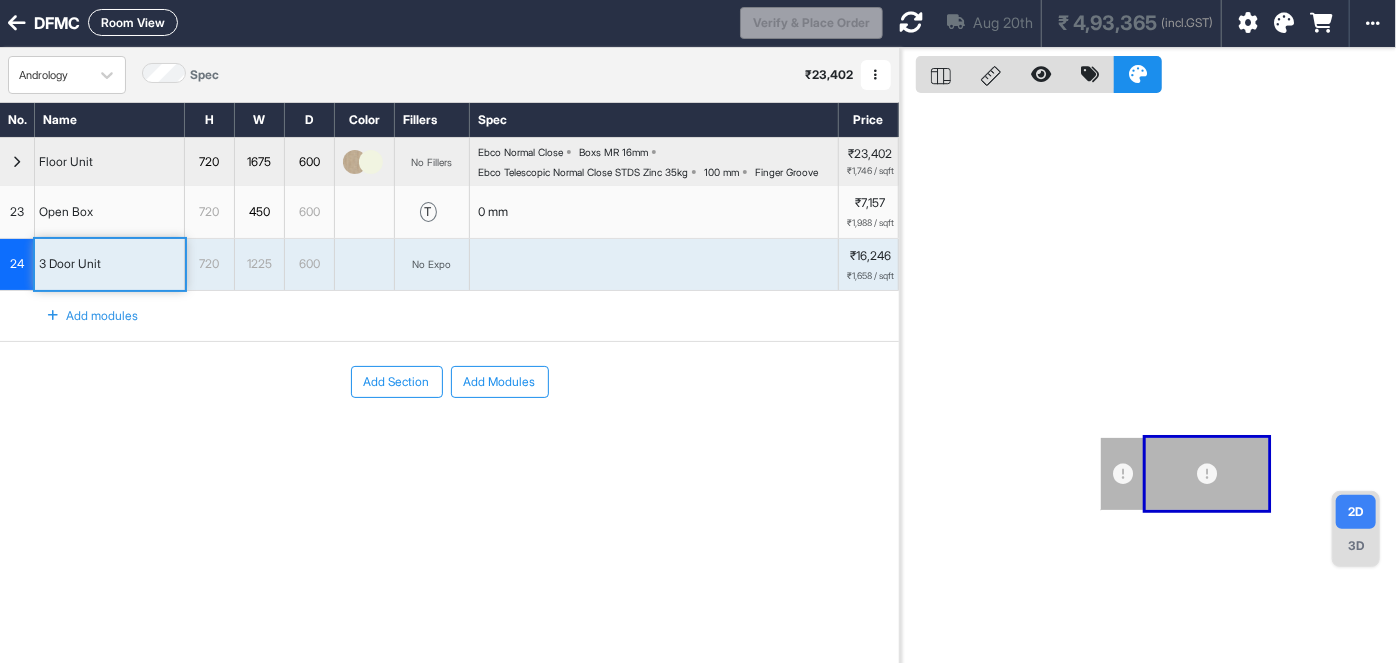scroll, scrollTop: 0, scrollLeft: 0, axis: both 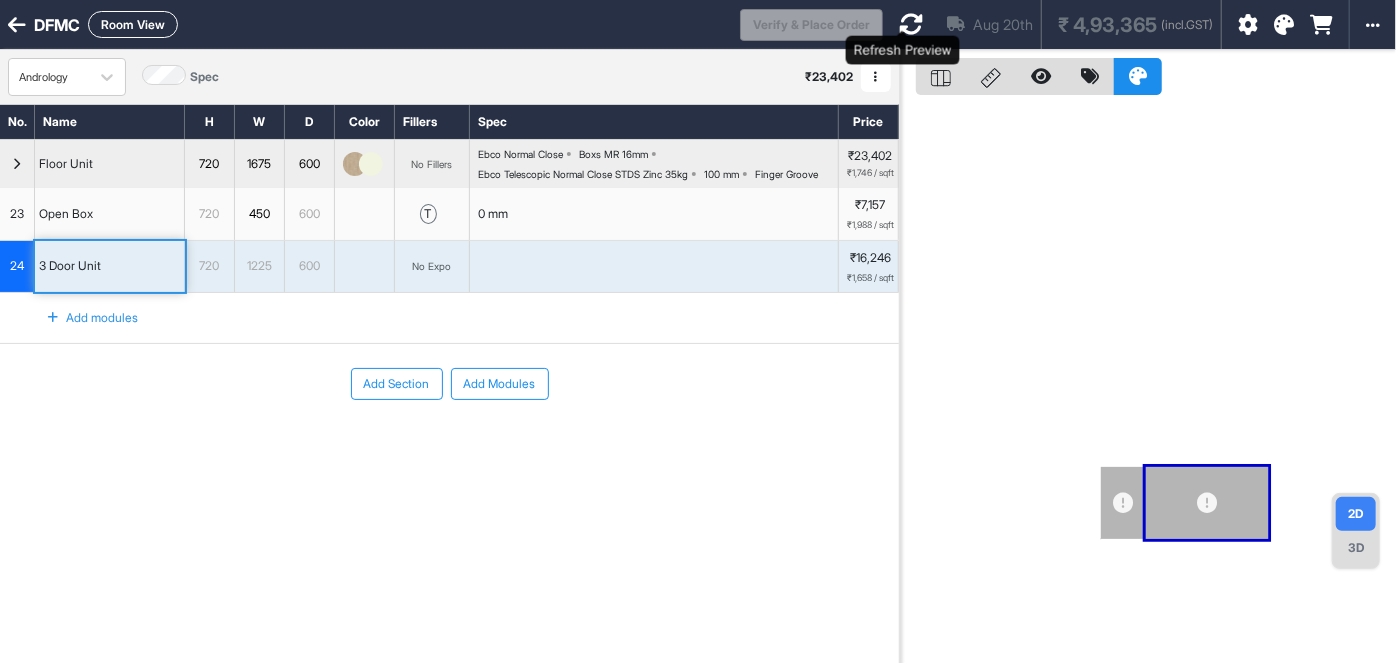 click at bounding box center [911, 24] 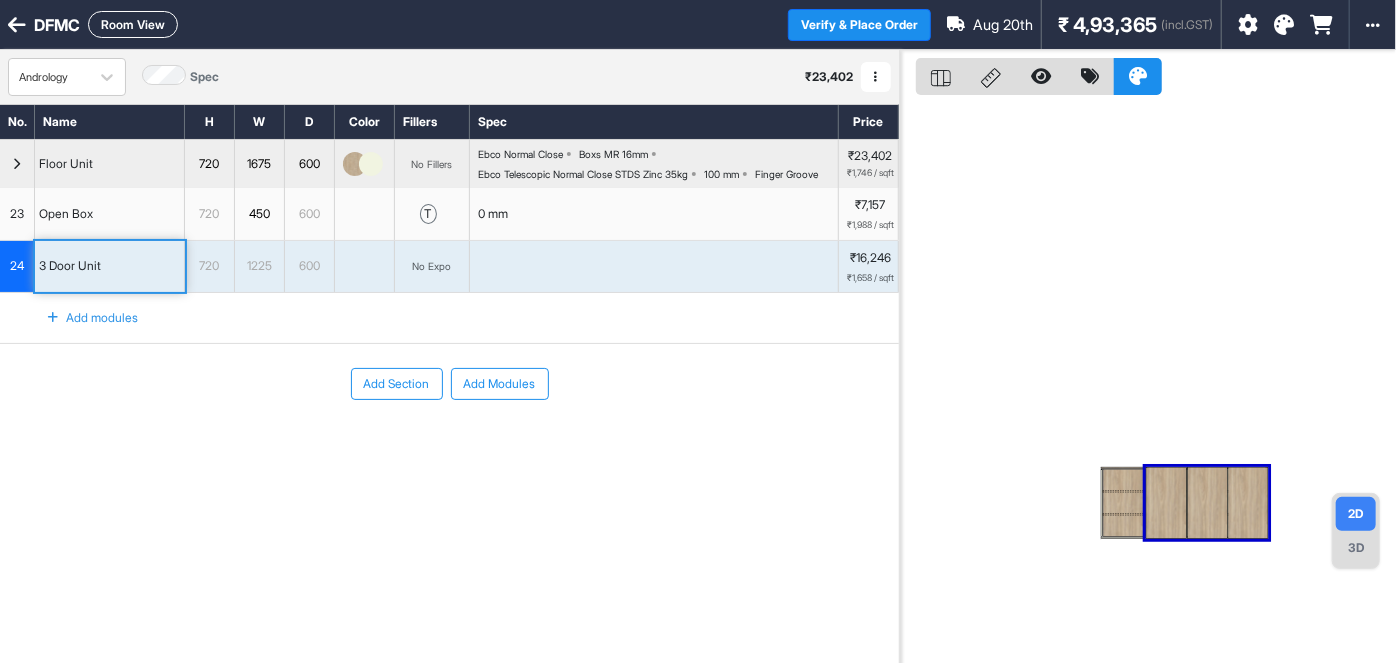 click on "No Expo" at bounding box center [432, 266] 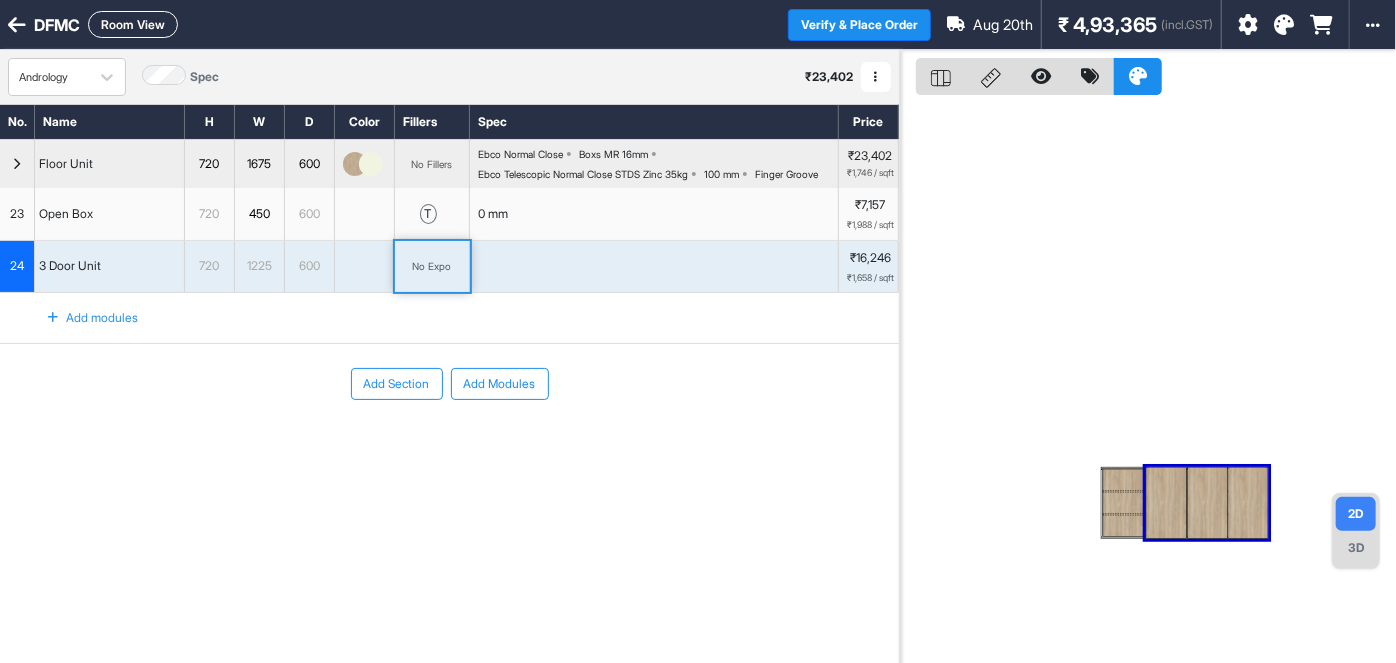 click on "No Expo" at bounding box center [432, 266] 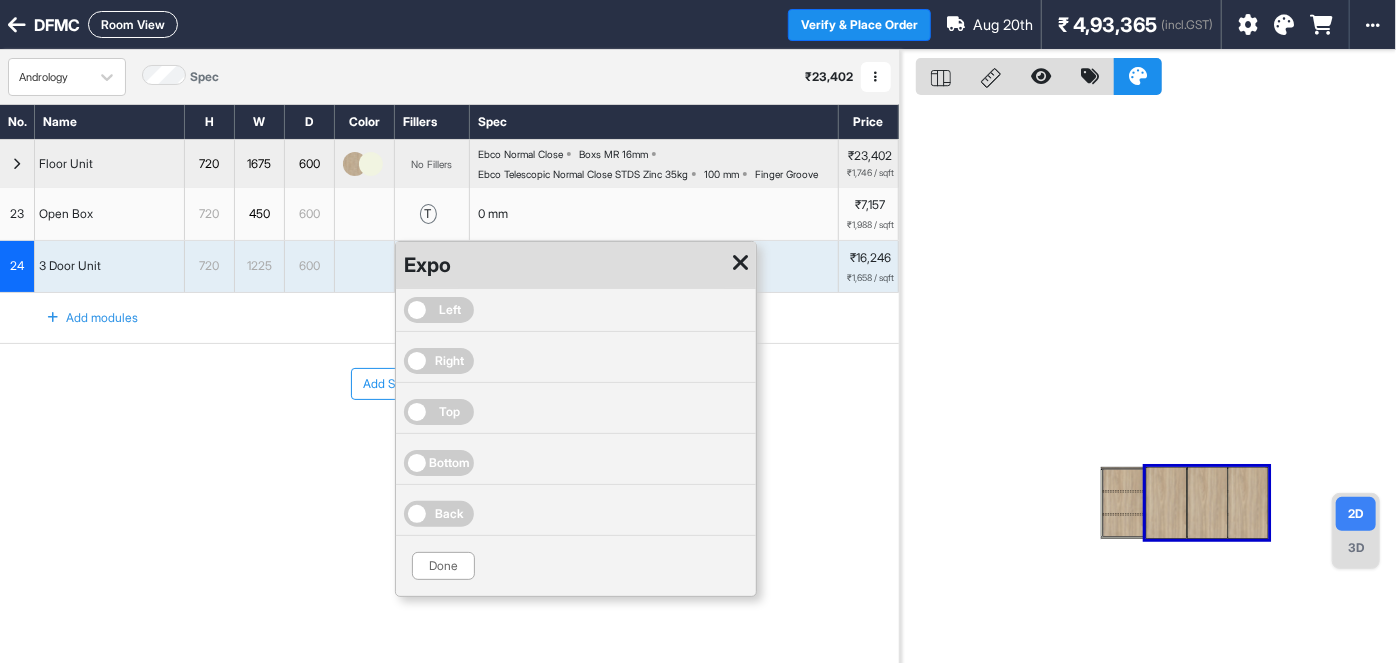 click on "Top" at bounding box center [439, 412] 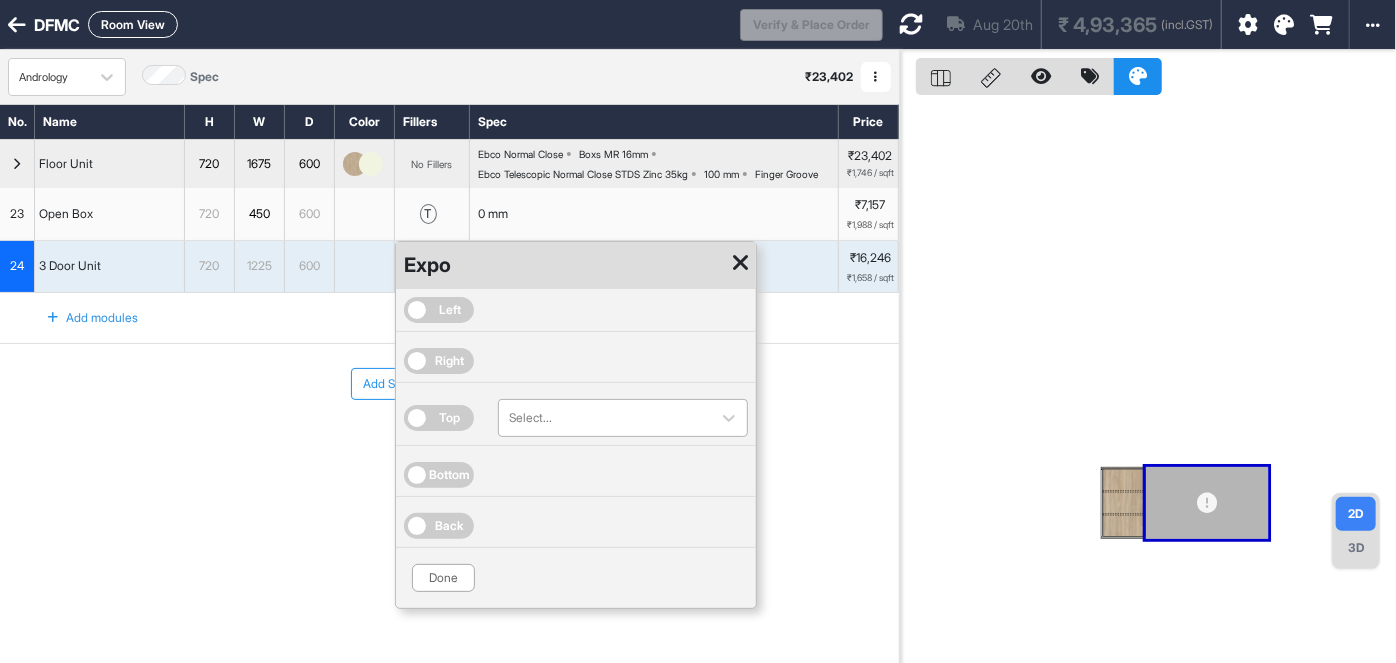 click at bounding box center [605, 418] 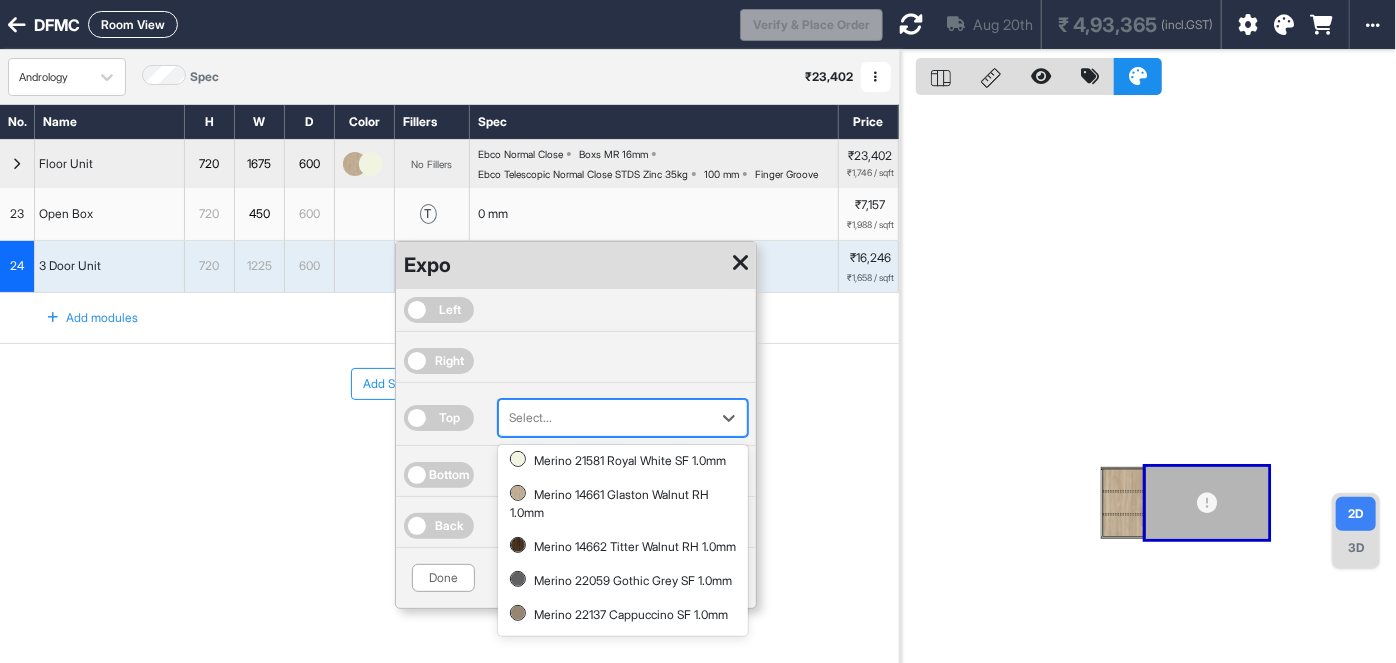 scroll, scrollTop: 90, scrollLeft: 0, axis: vertical 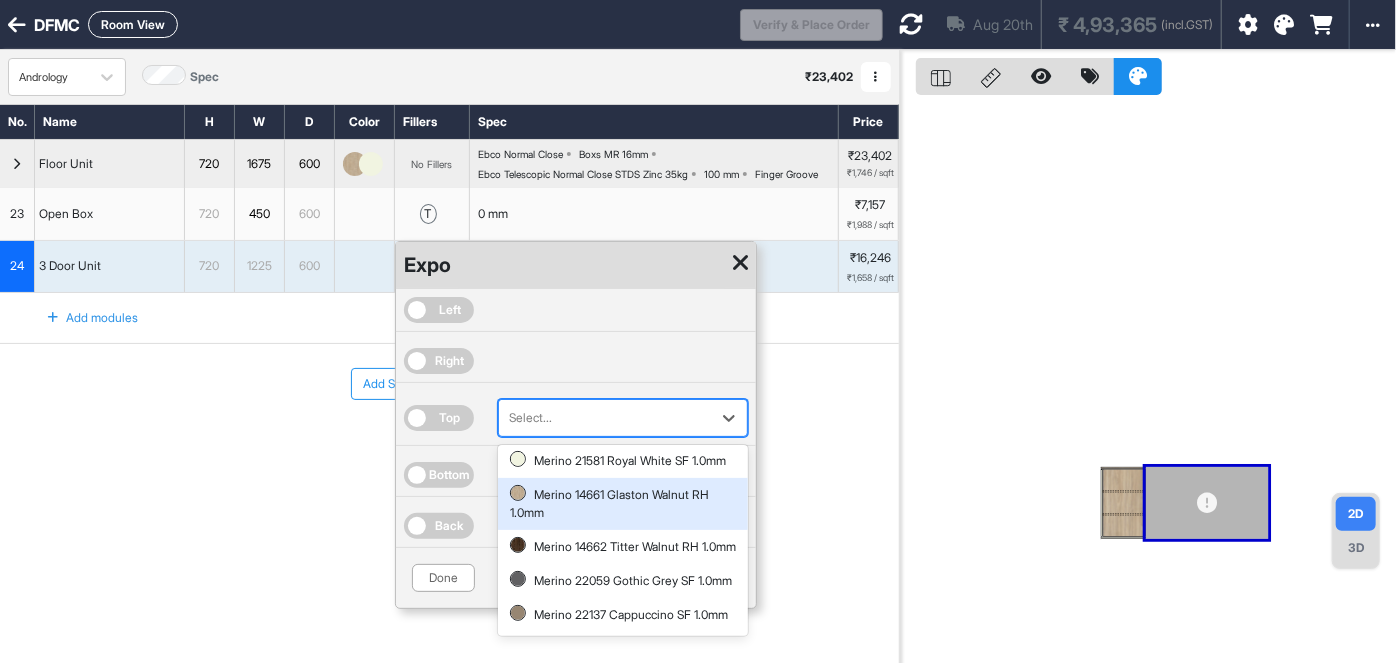 click on "Merino 14661 Glaston Walnut RH 1.0mm" at bounding box center [623, 504] 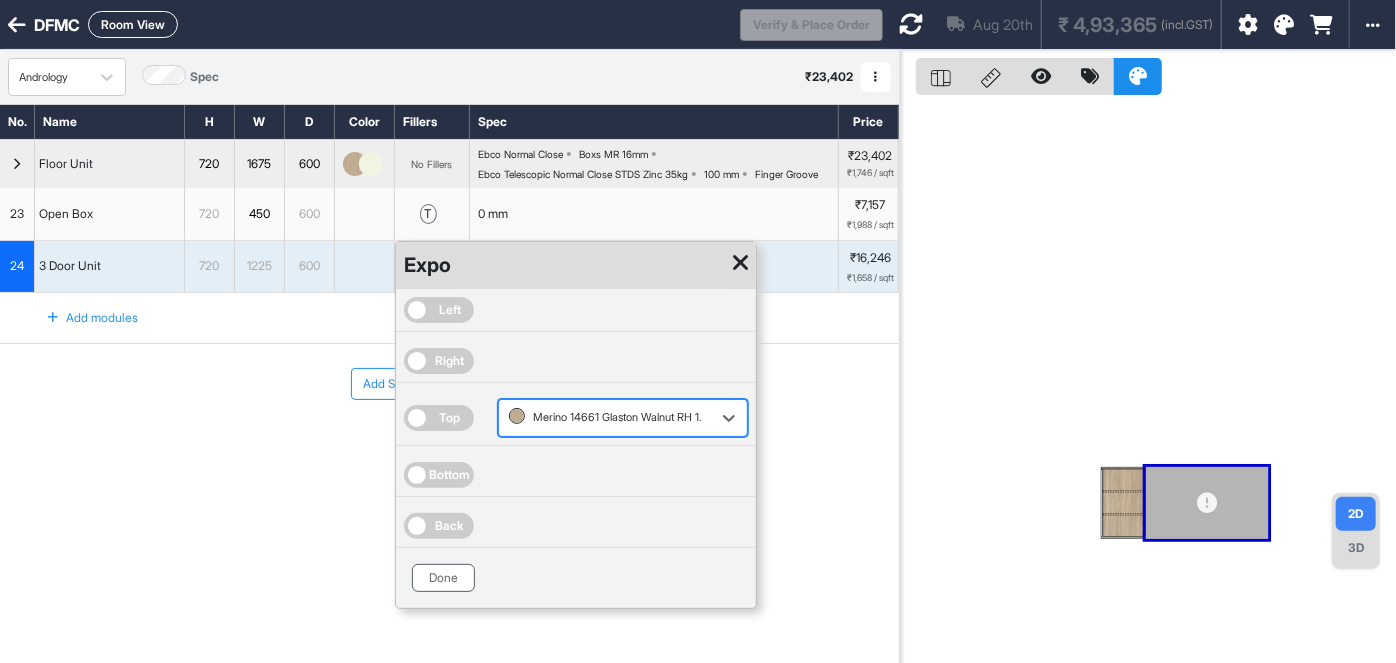 click on "Done" at bounding box center [443, 578] 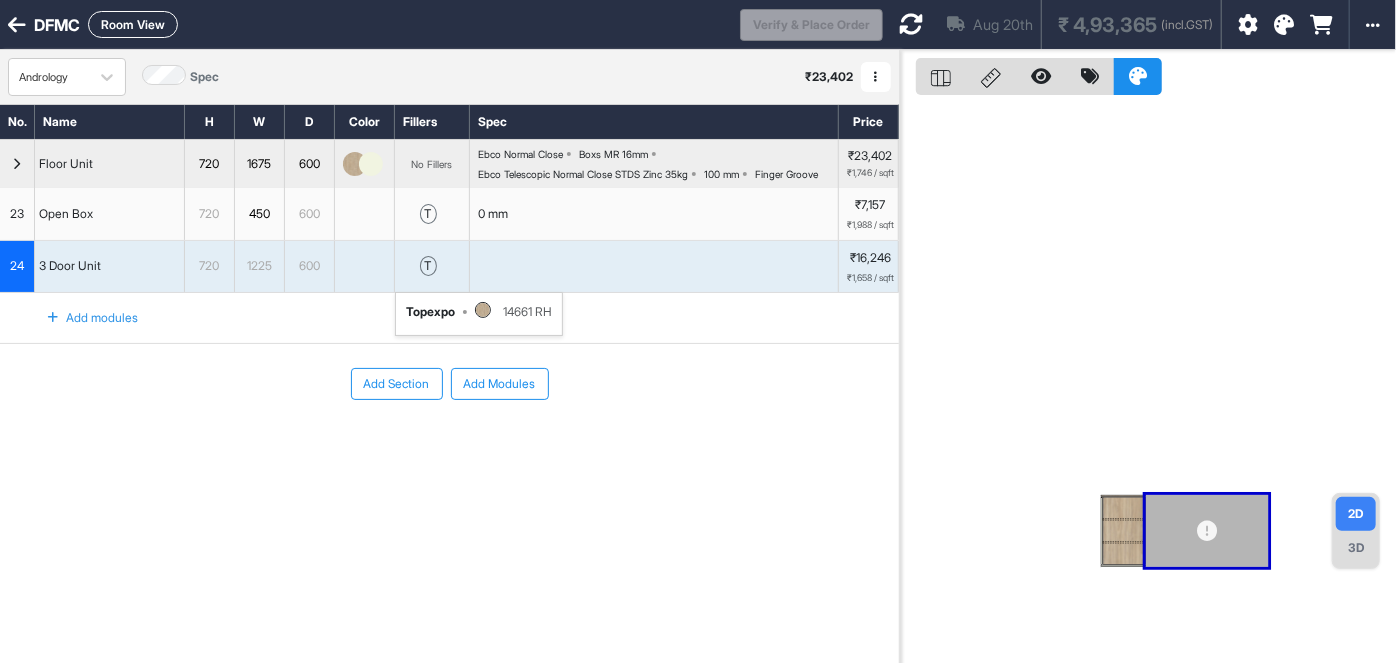 click at bounding box center [911, 24] 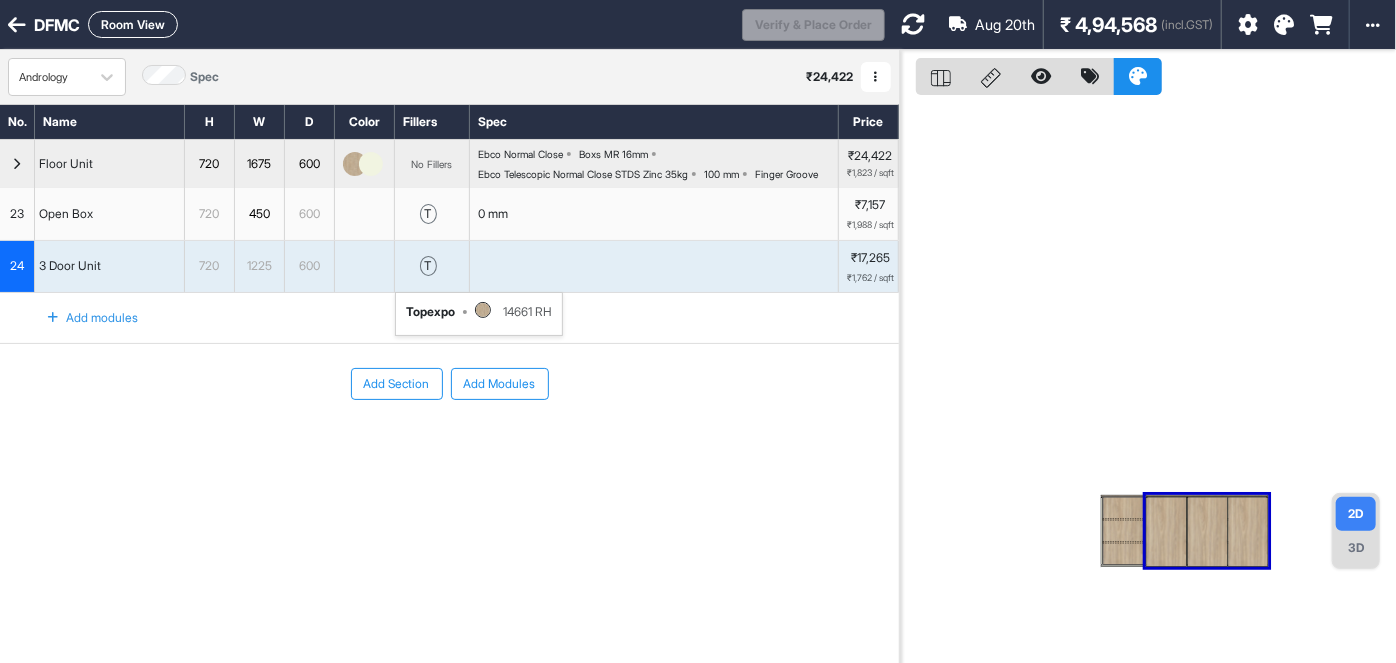 click at bounding box center (1148, 381) 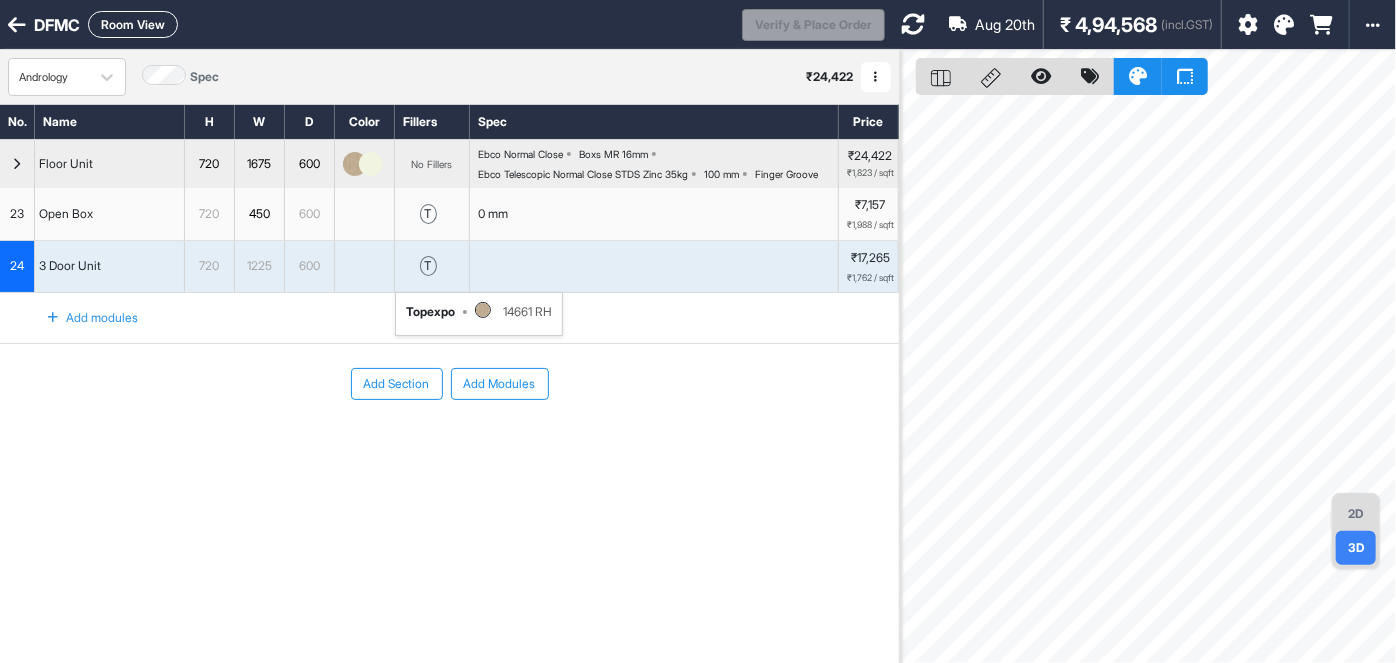 click on "Add Section Add Modules" at bounding box center (449, 444) 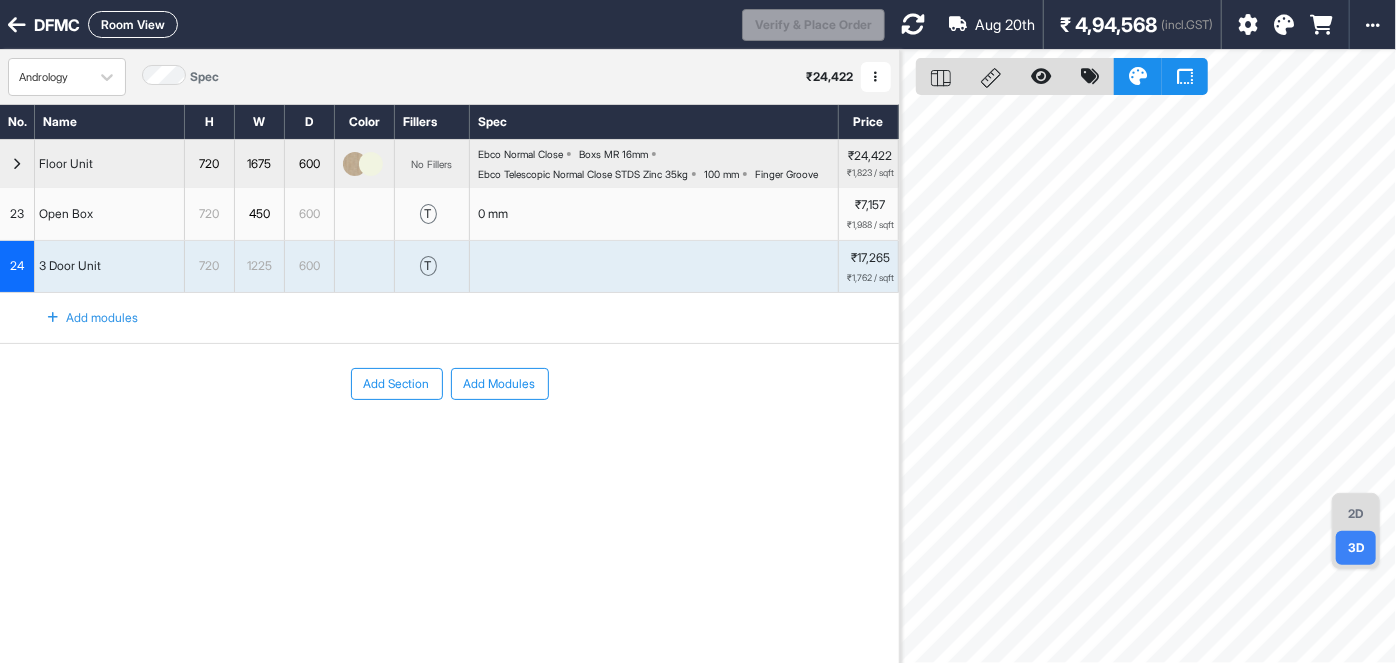 click on "Fillers" at bounding box center [432, 122] 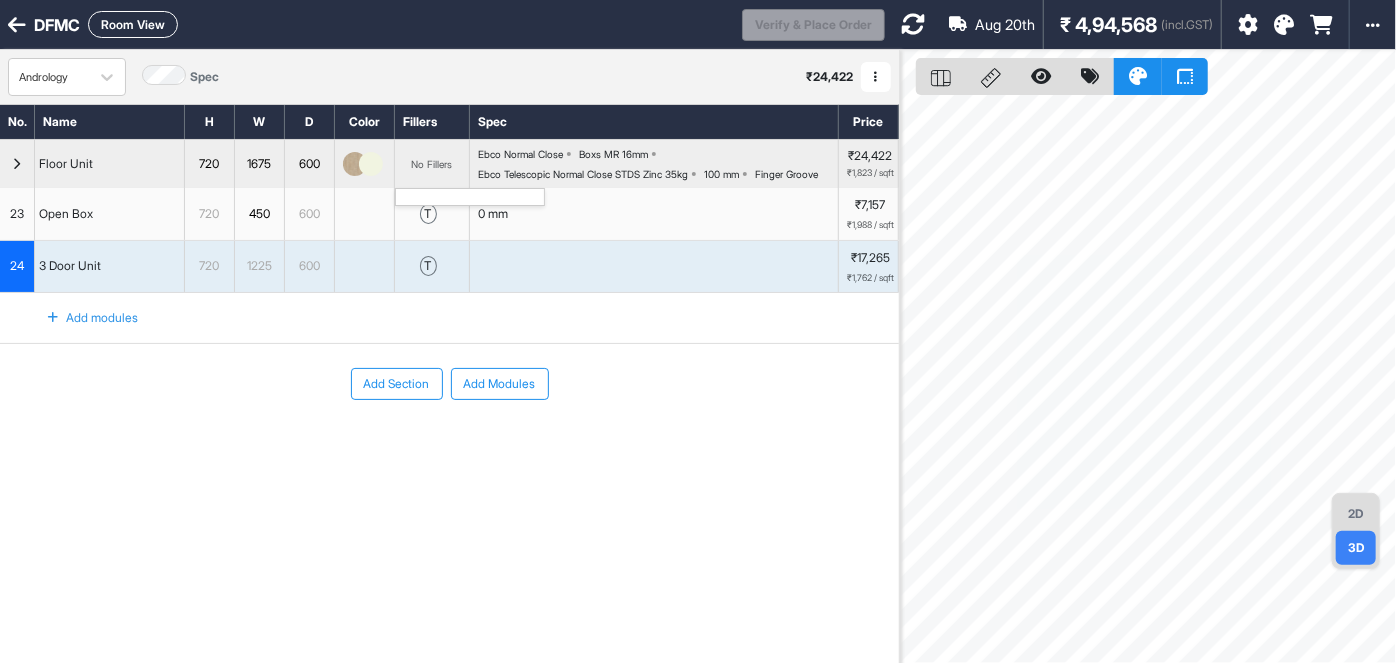 click on "No Fillers" at bounding box center [432, 164] 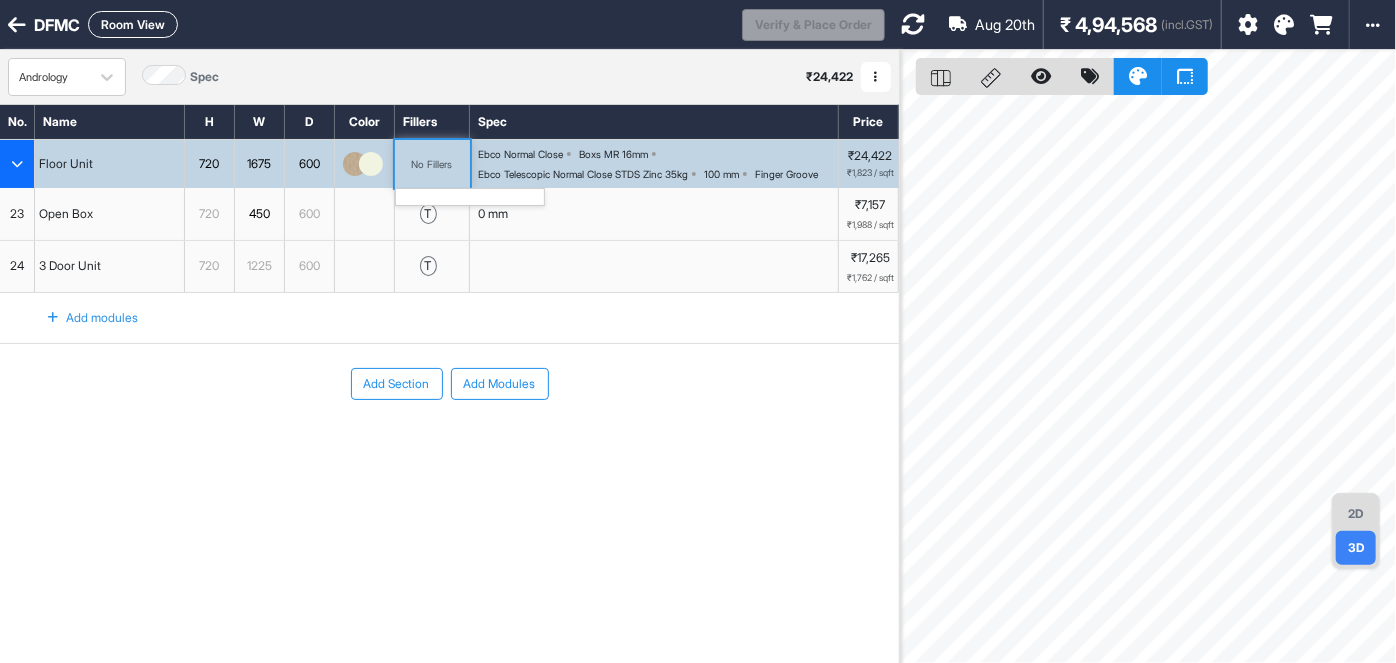 click on "No Fillers" at bounding box center (432, 164) 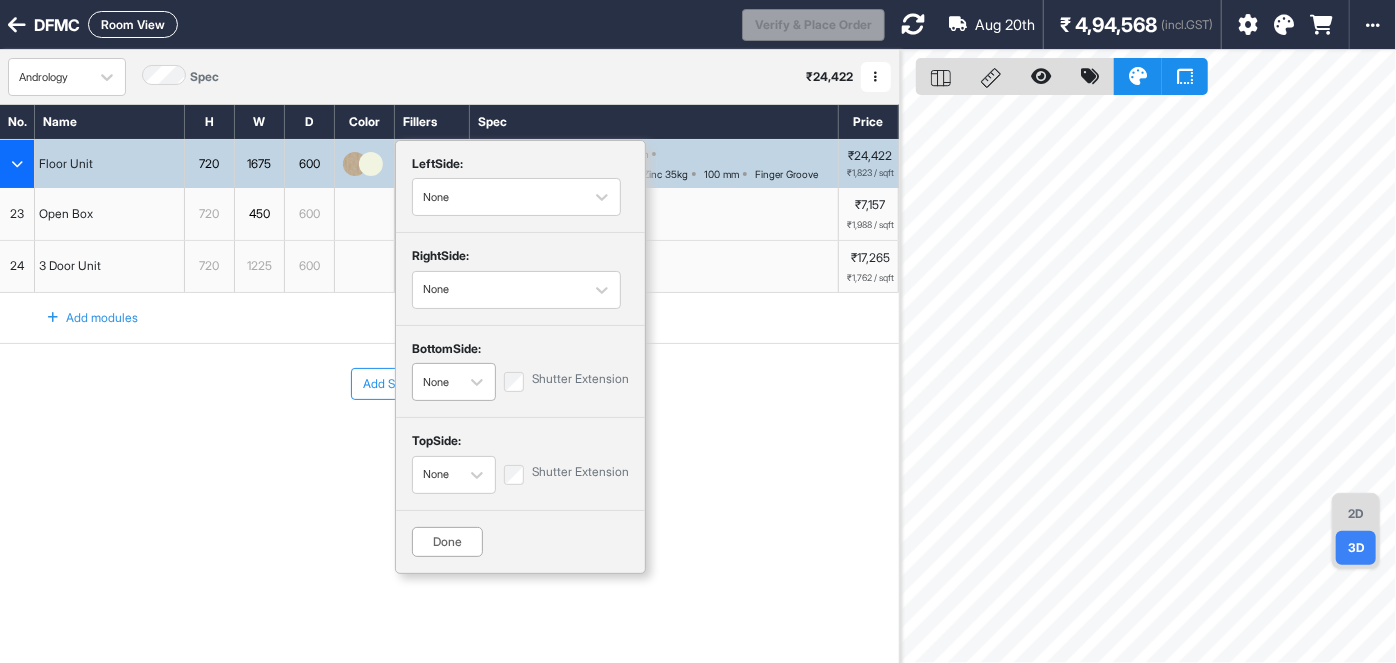 click at bounding box center [436, 382] 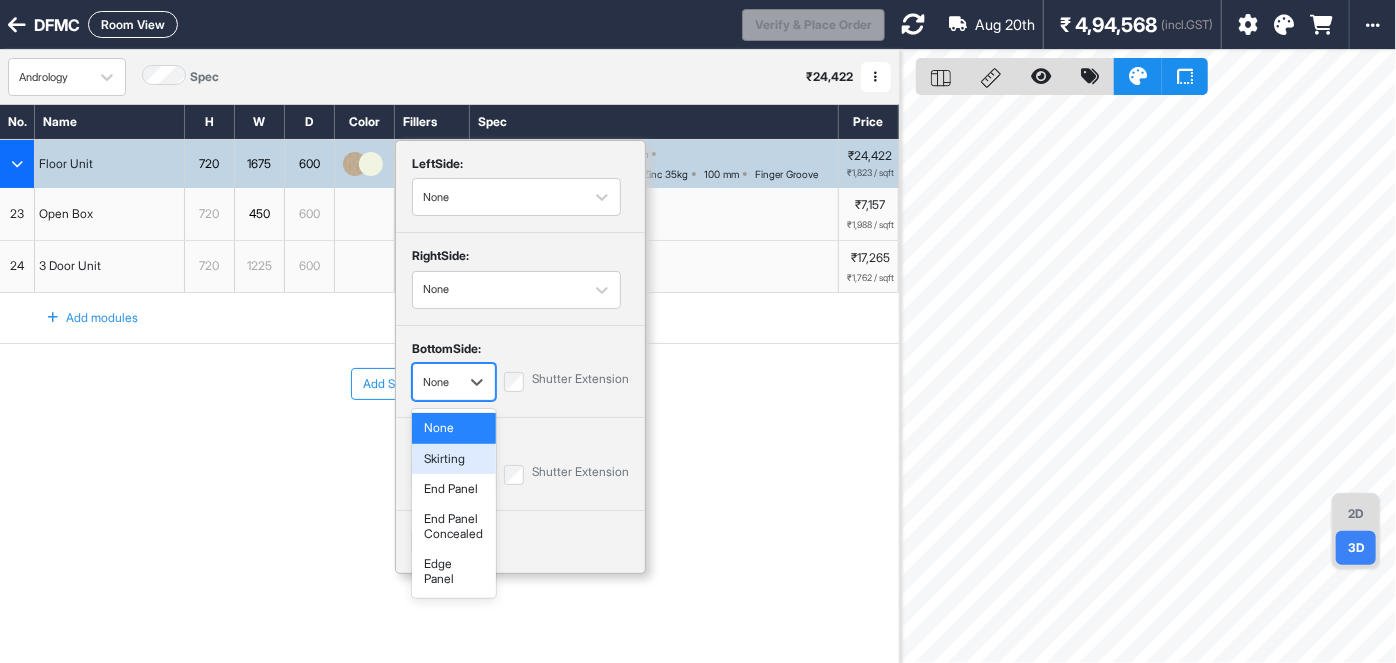 click on "Skirting" at bounding box center (454, 459) 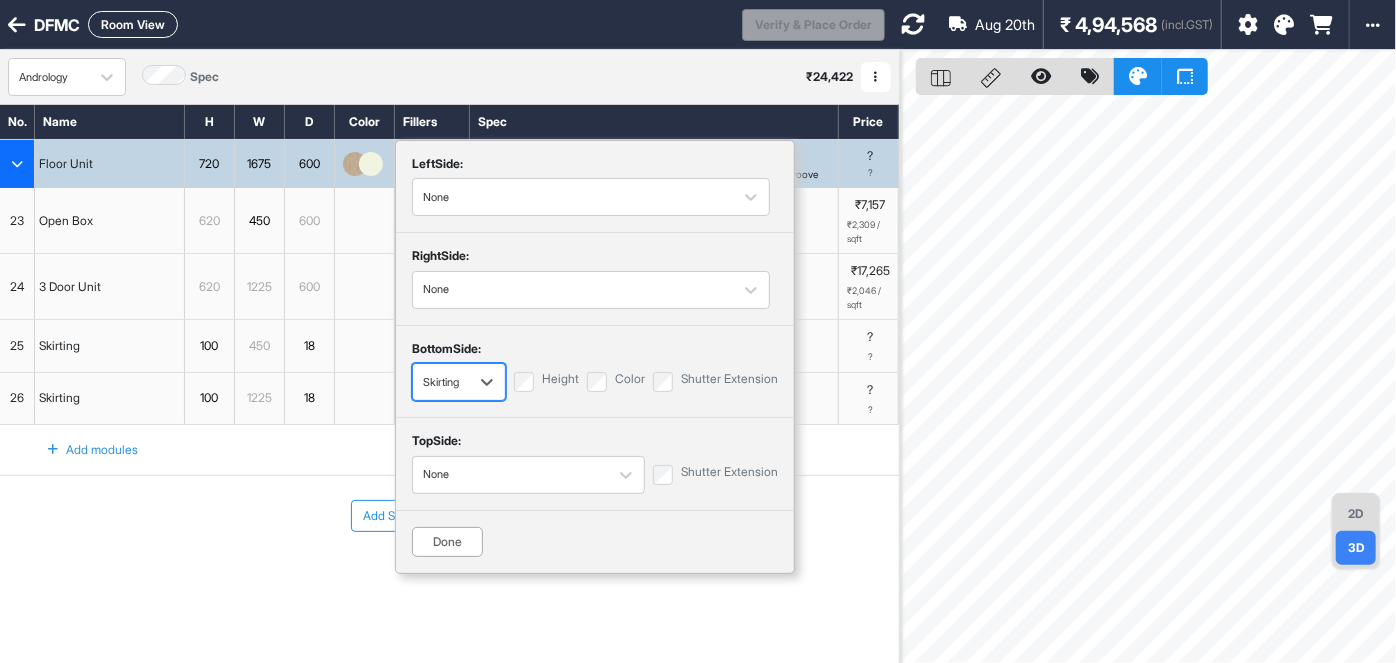 click on "option Skirting, selected. Skirting Height Color Shutter Extension" at bounding box center [595, 382] 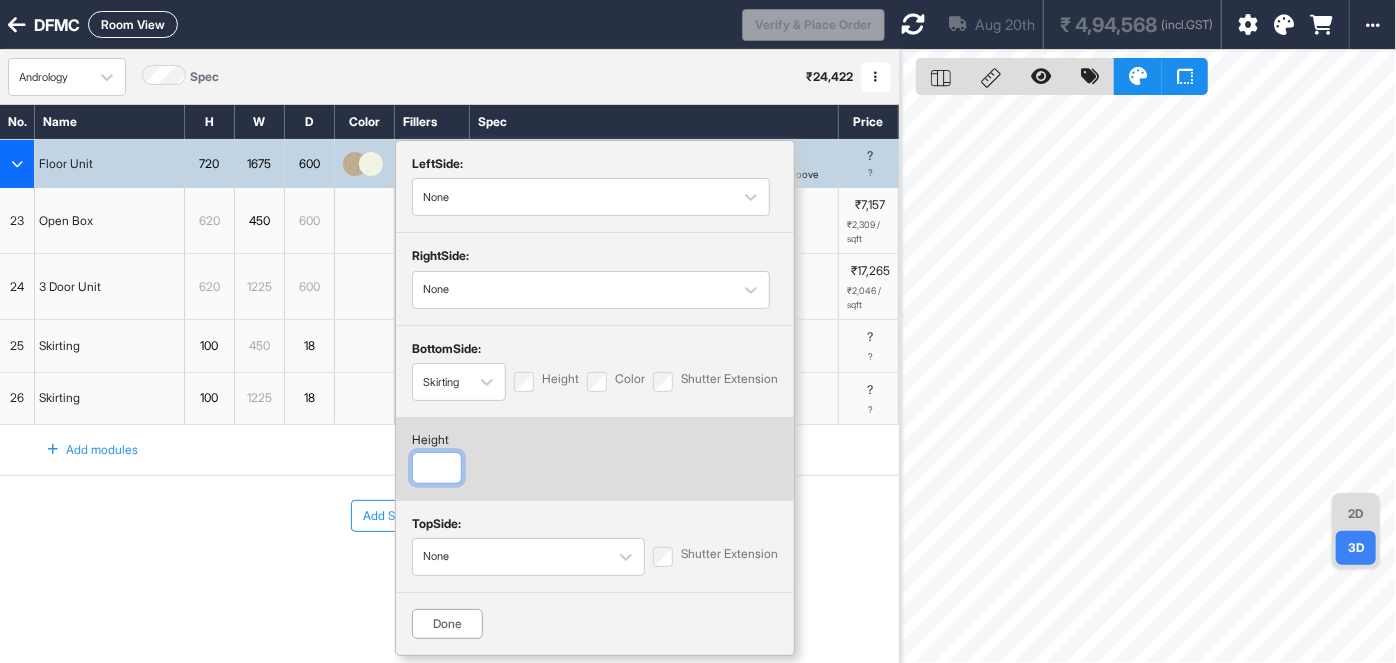click at bounding box center [437, 468] 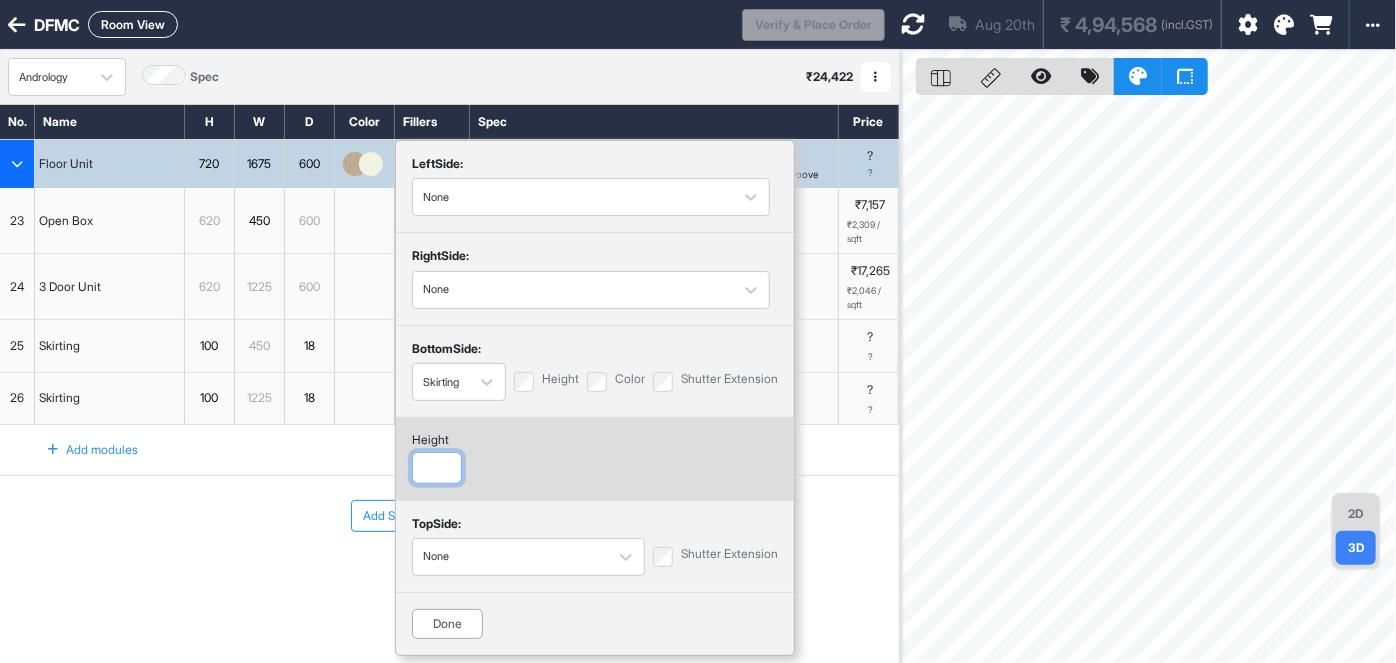 type on "***" 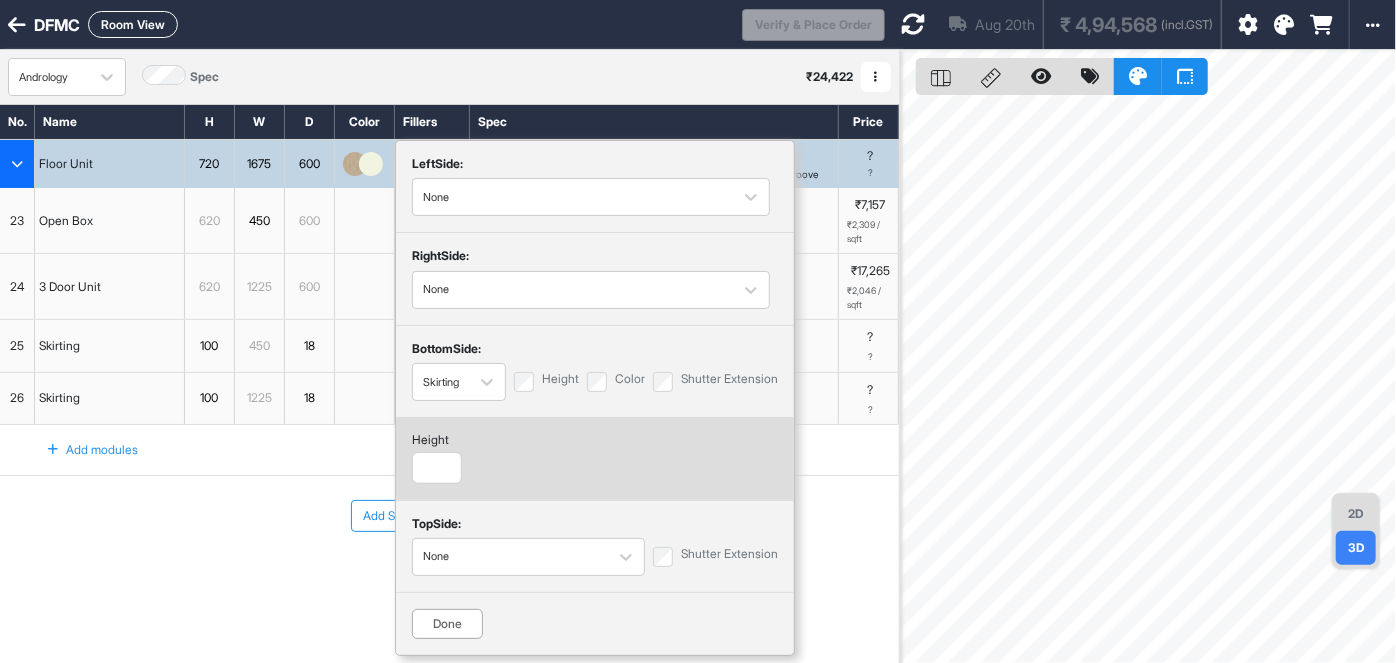 click on "left  Side: None right  Side: None bottom  Side: Skirting Height Color Shutter Extension height *** top  Side: None Shutter Extension Done" at bounding box center [595, 398] 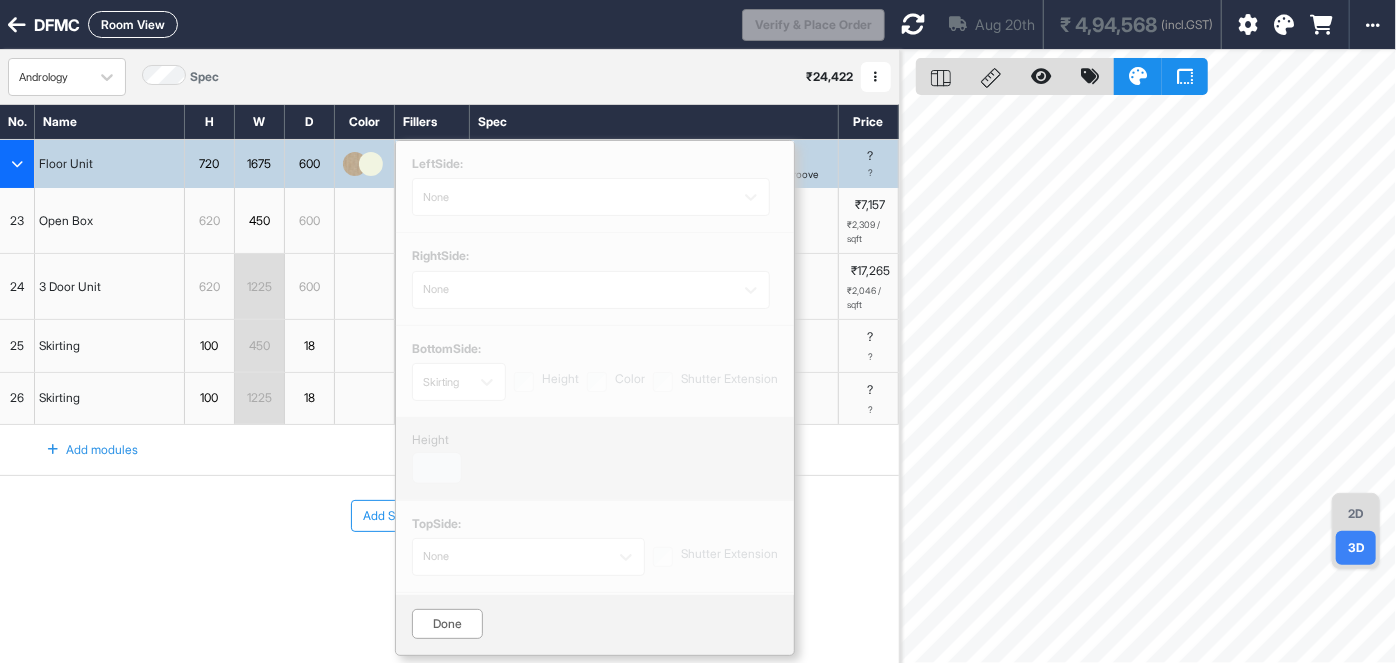 click at bounding box center (595, 368) 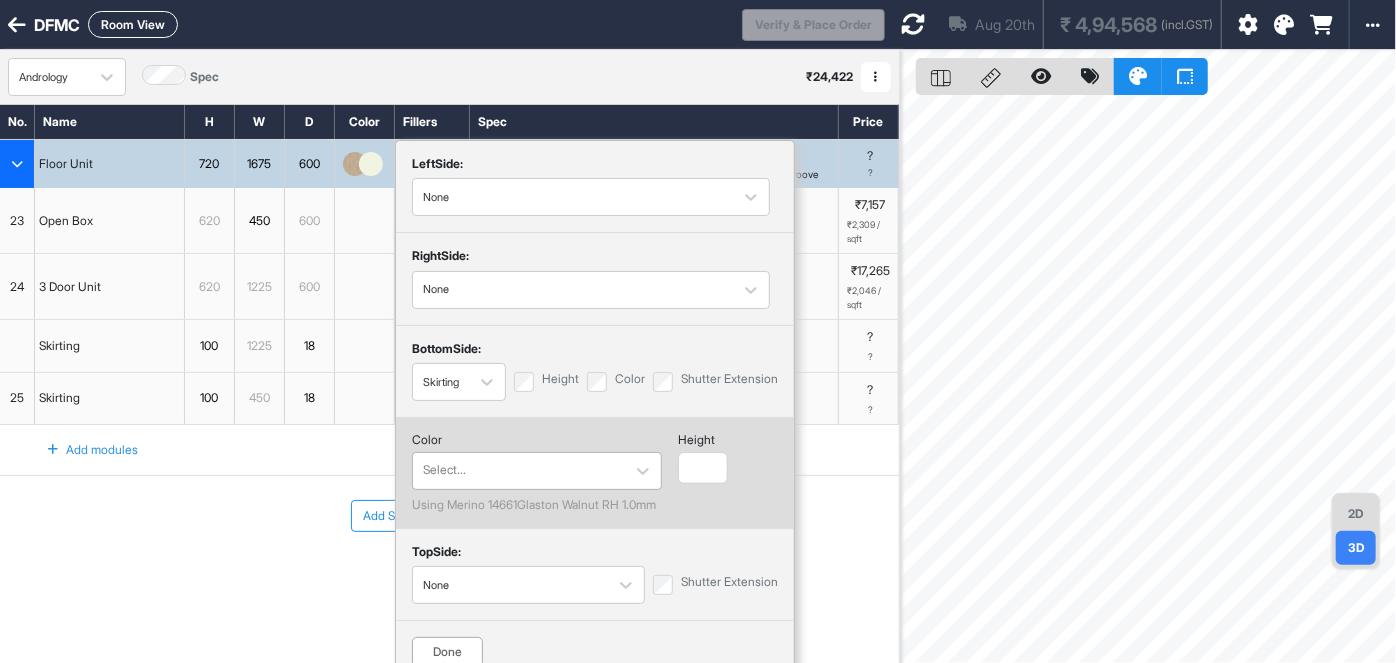 click at bounding box center (519, 470) 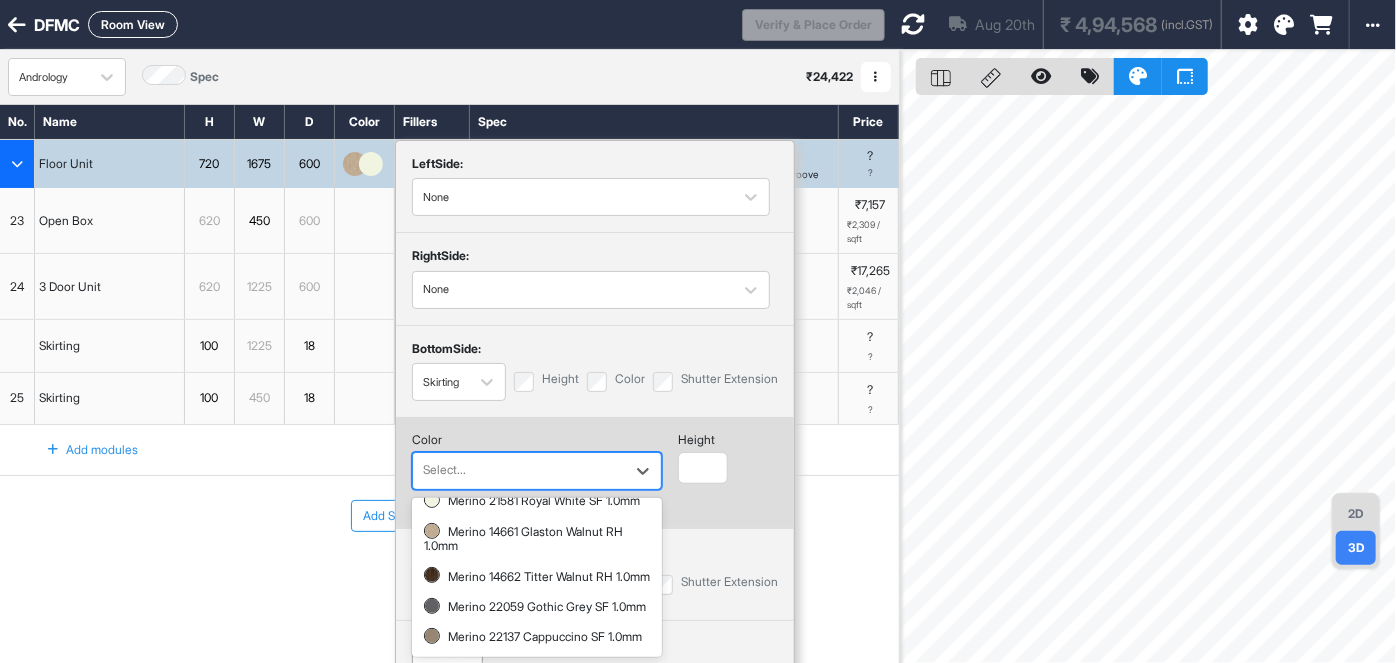 scroll, scrollTop: 90, scrollLeft: 0, axis: vertical 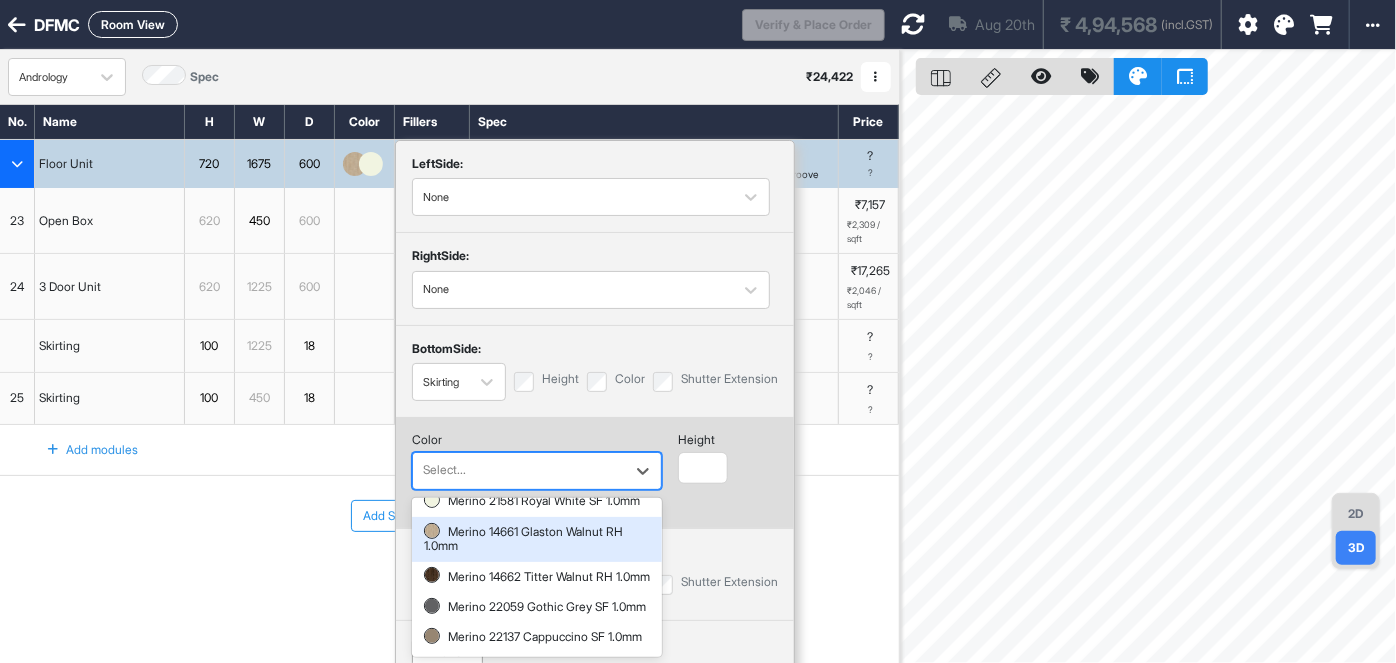 click on "Merino 14661 Glaston Walnut RH 1.0mm" at bounding box center (537, 539) 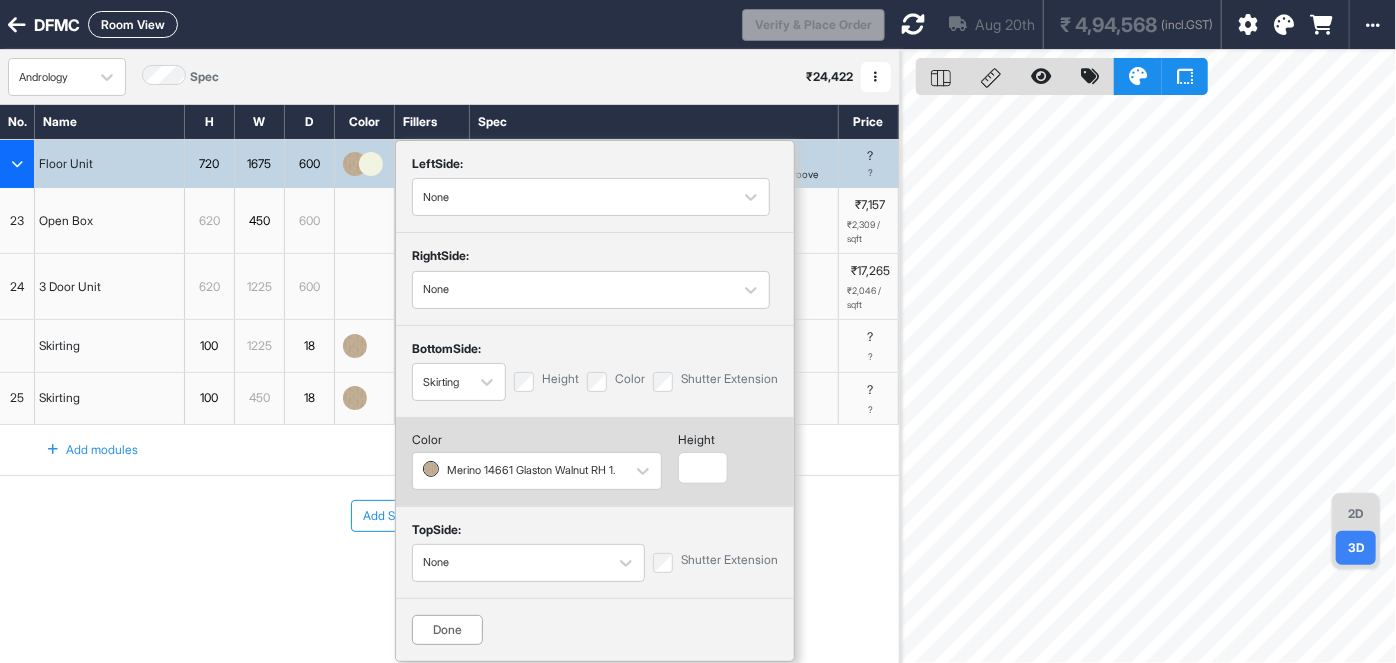 click on "Done" at bounding box center (447, 630) 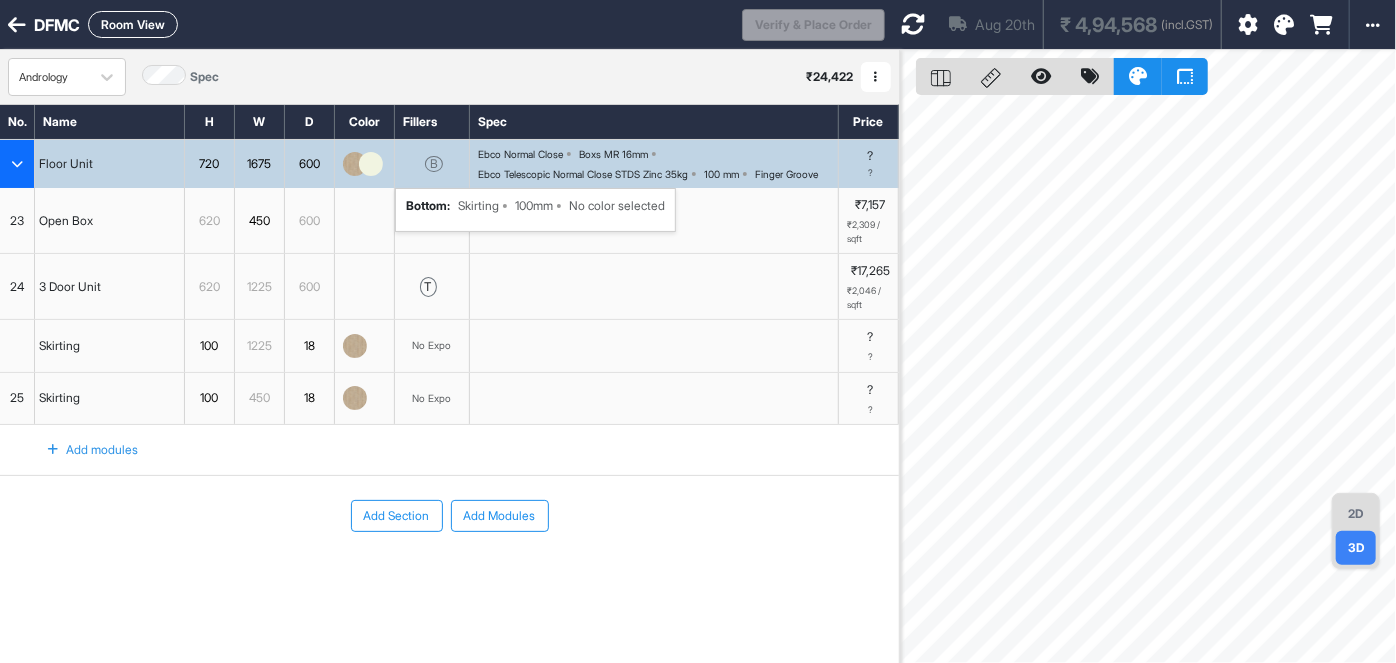 click at bounding box center [913, 24] 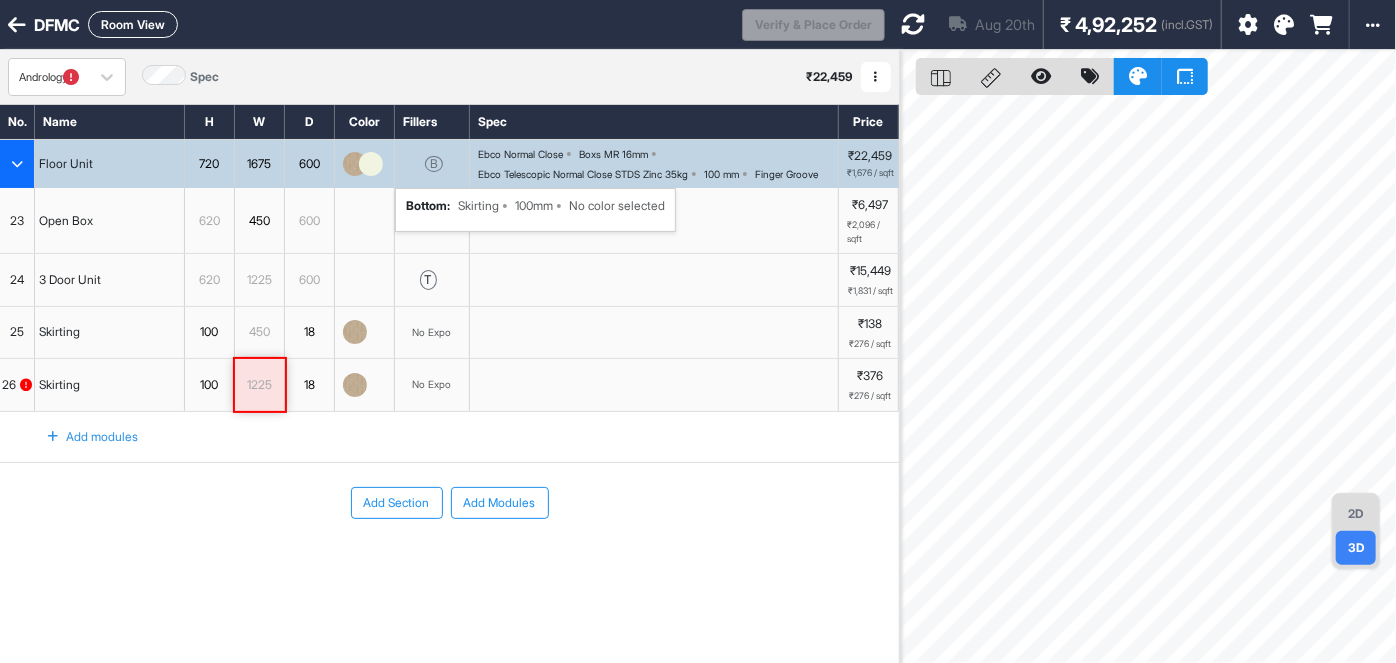 click on "B" at bounding box center (434, 164) 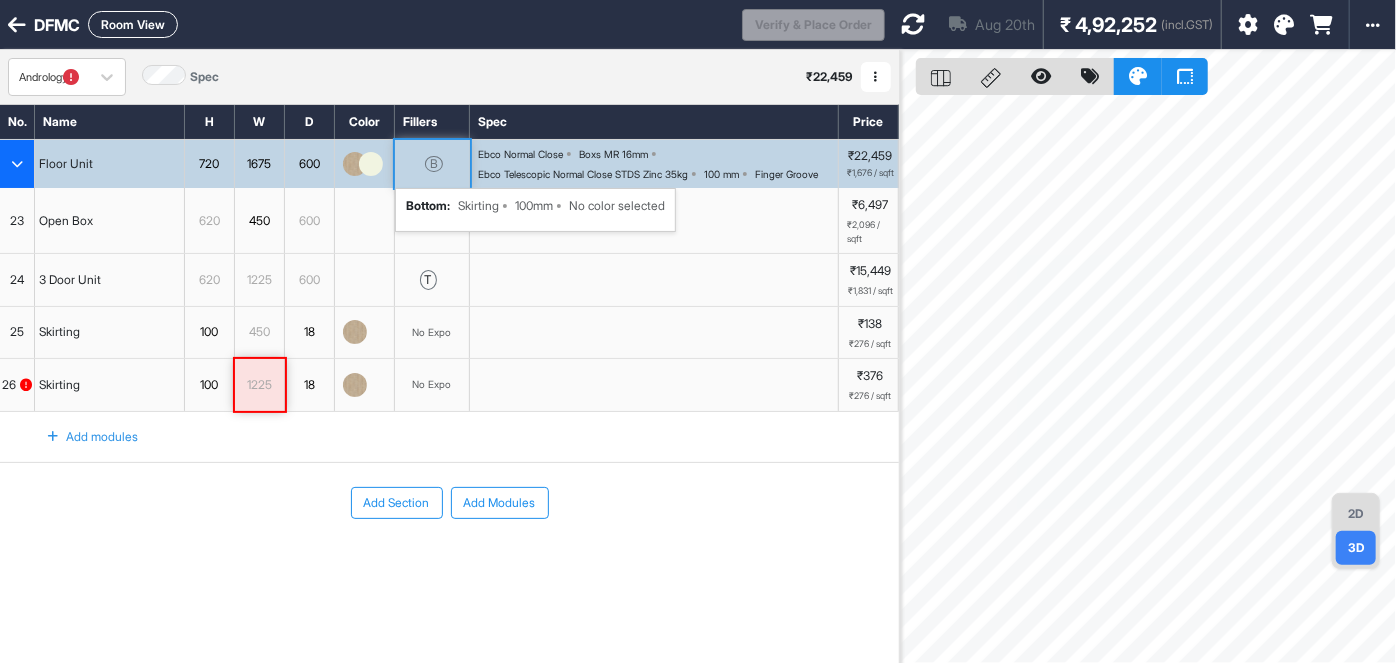 click on "B" at bounding box center [434, 164] 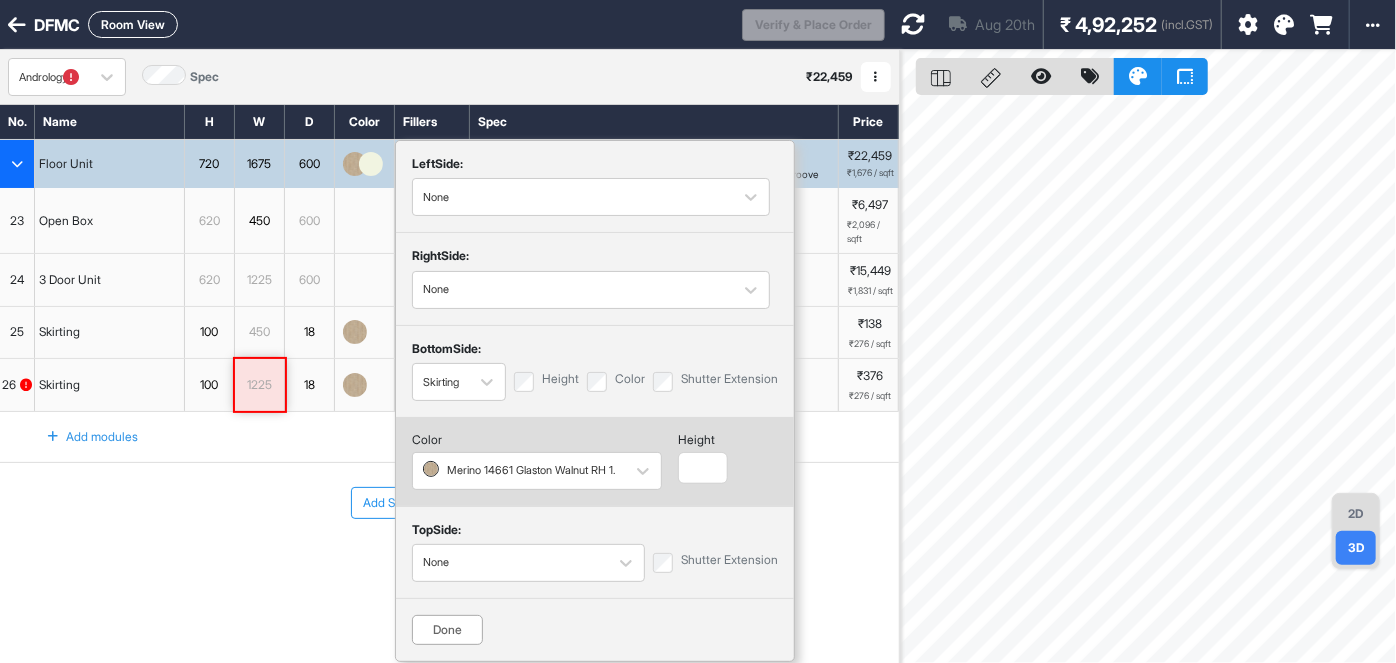 scroll, scrollTop: 50, scrollLeft: 0, axis: vertical 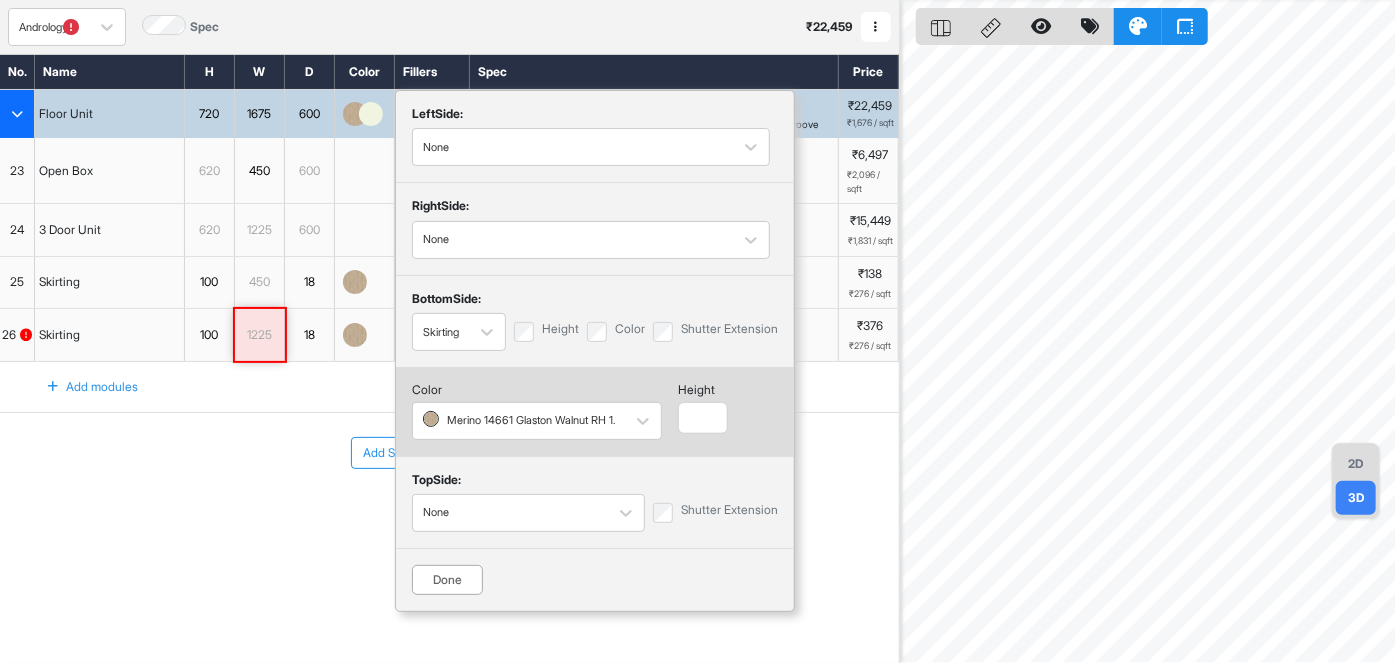 click on "Add Section Add Modules" at bounding box center (449, 513) 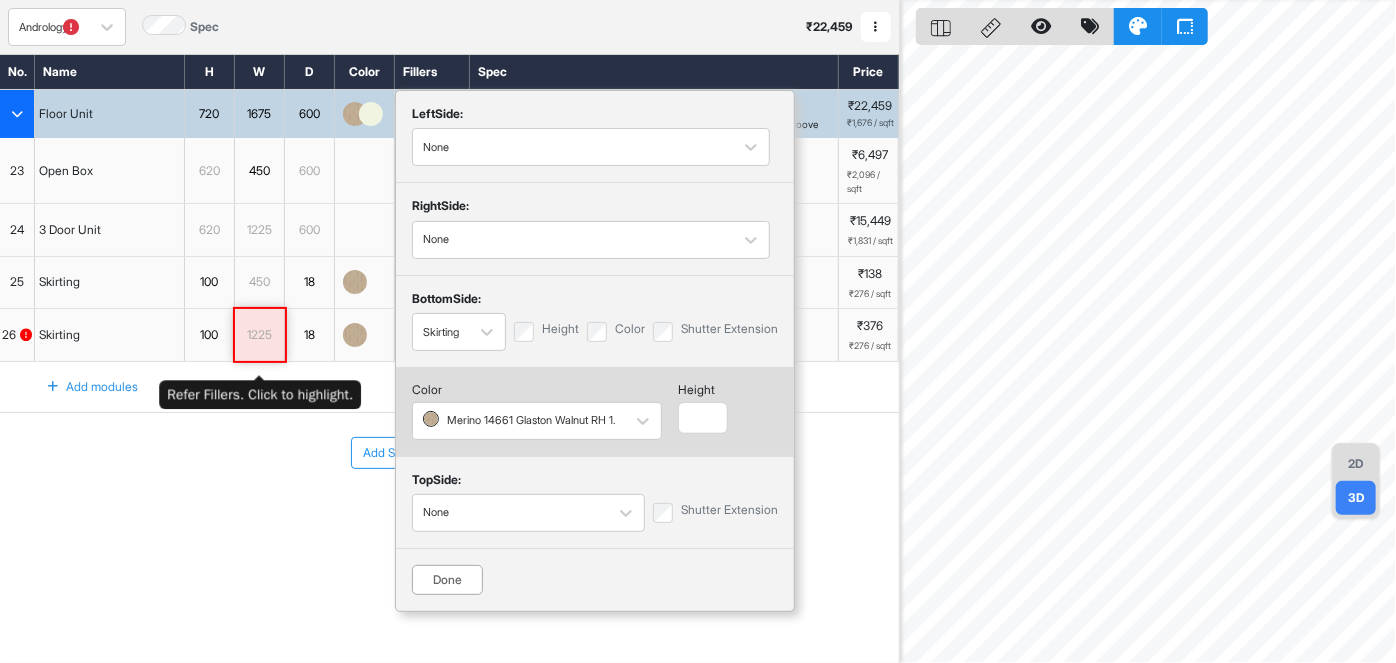 click on "1225" at bounding box center [259, 335] 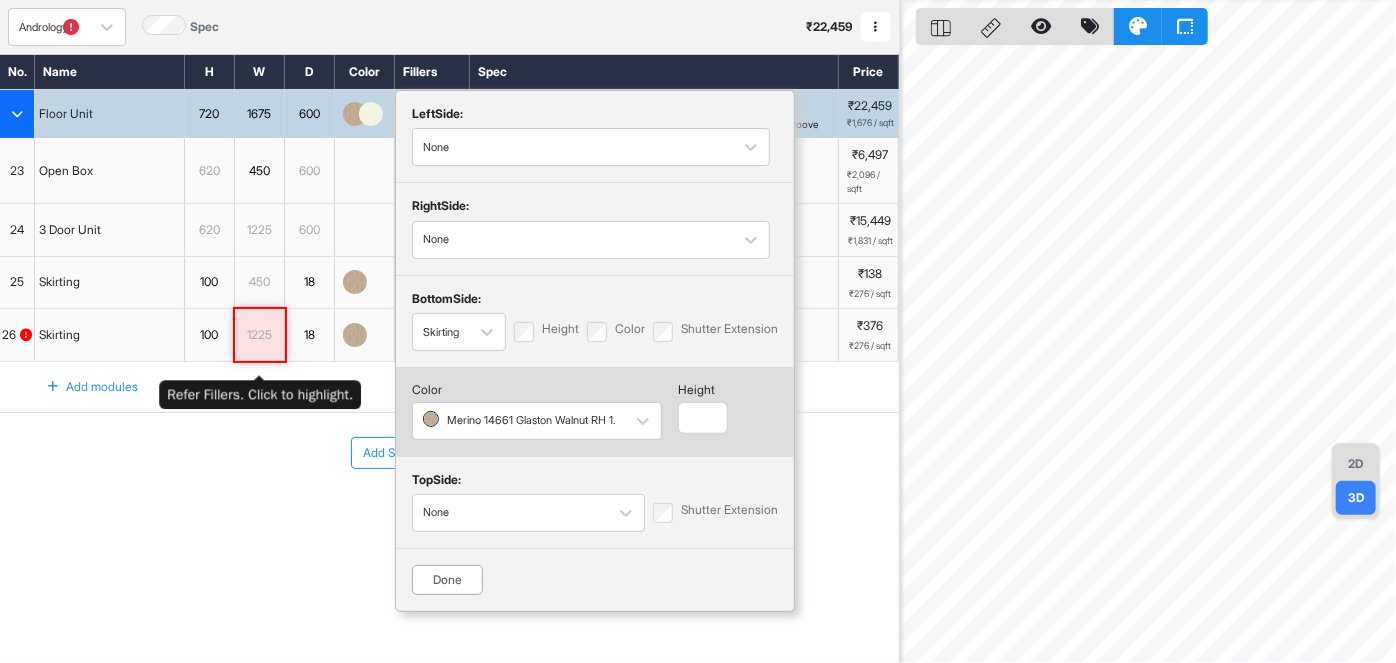 click on "1225" at bounding box center (259, 335) 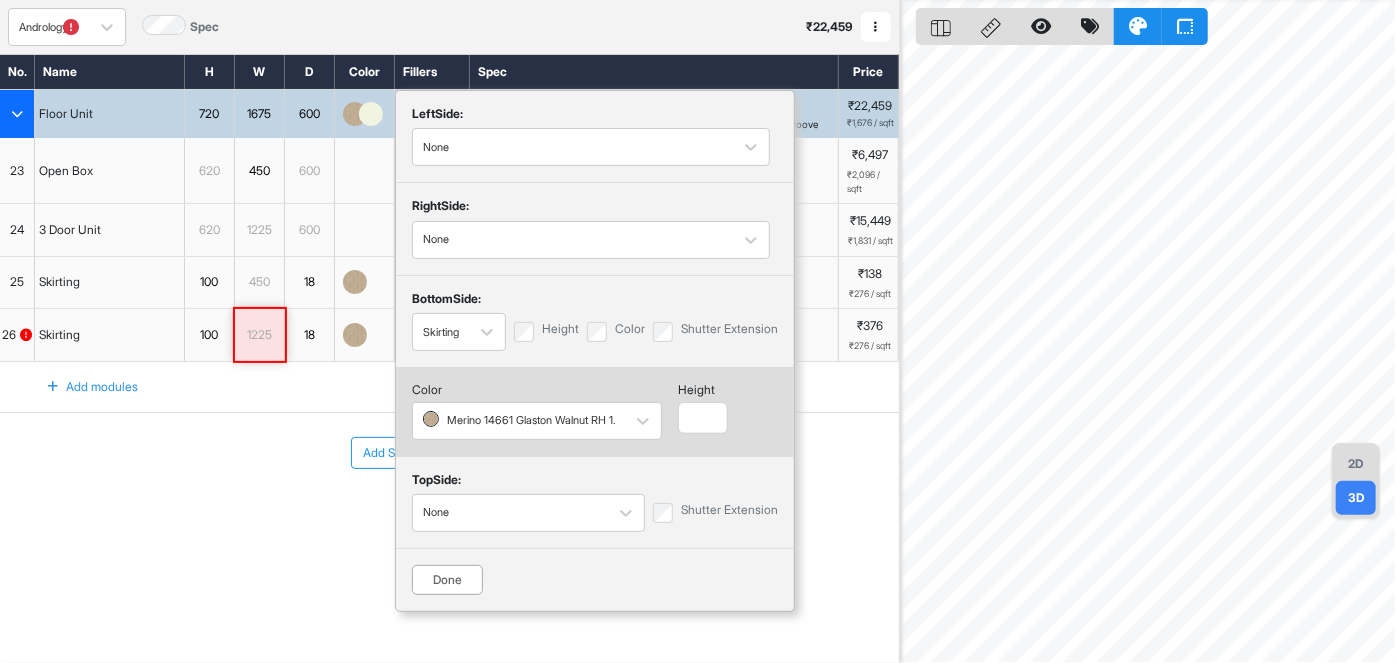 click on "Add Section Add Modules" at bounding box center [449, 513] 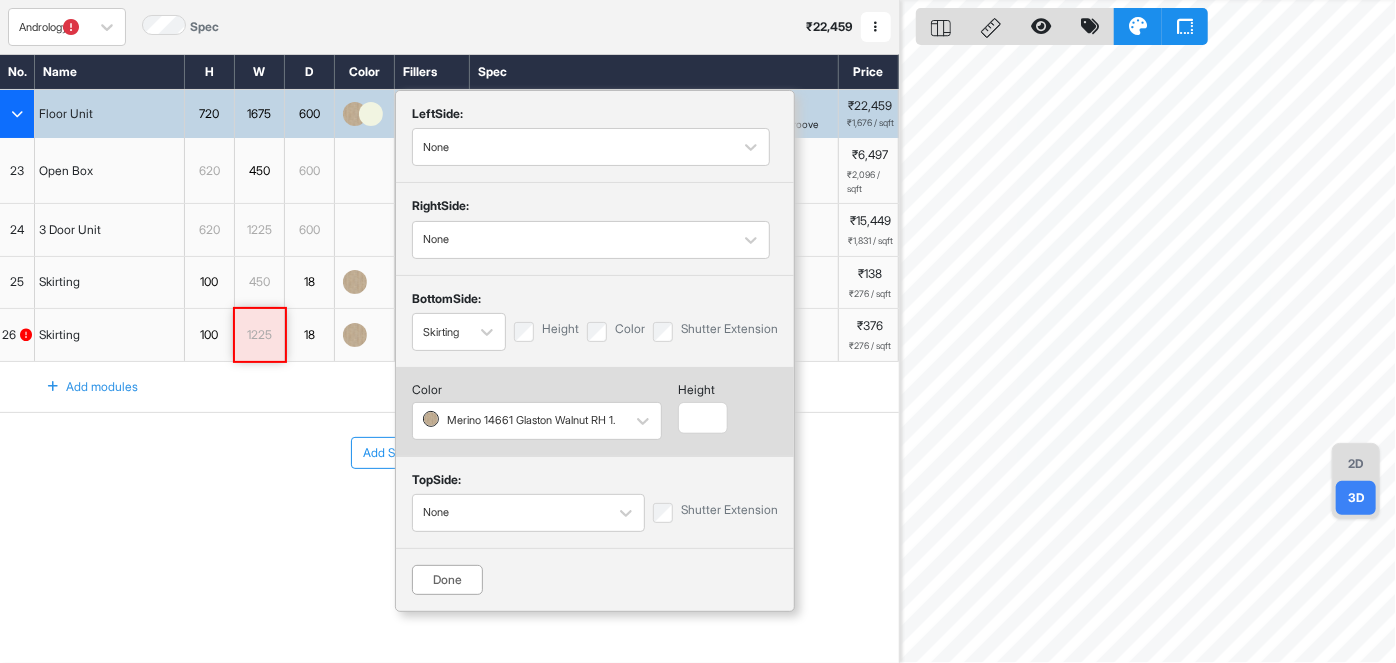 click on "Done" at bounding box center [447, 580] 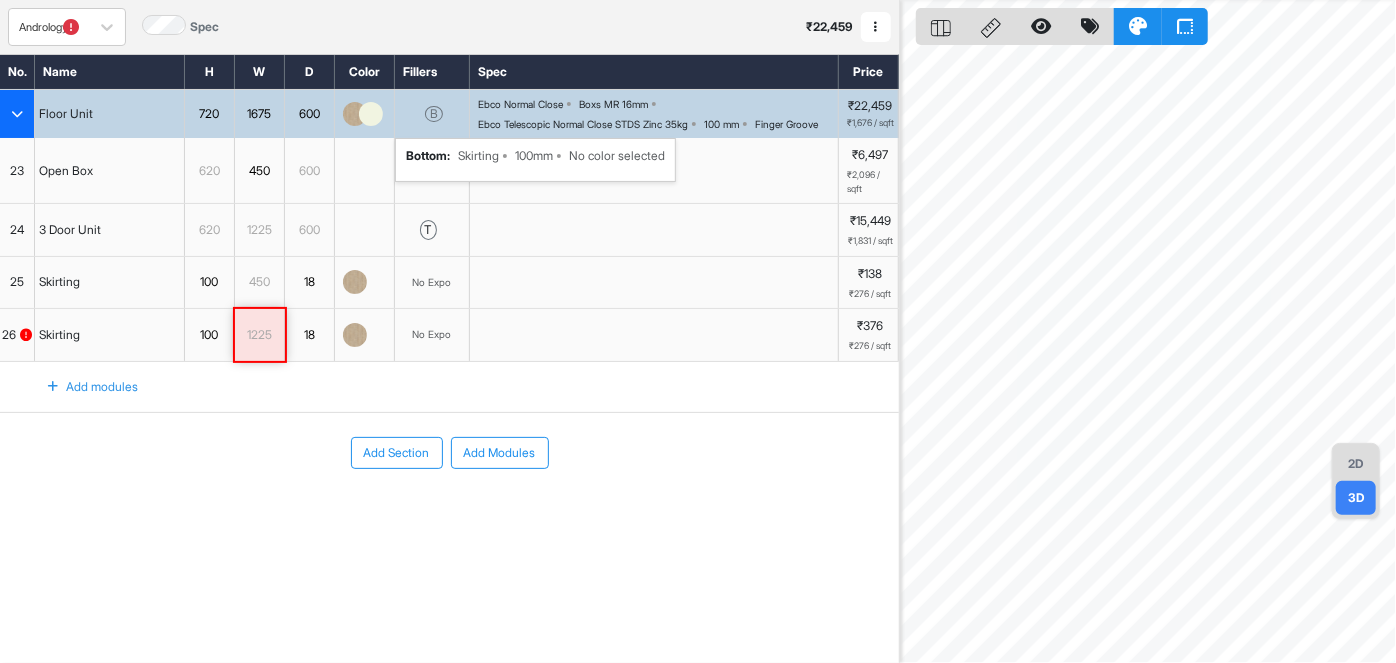 click on "Add modules" at bounding box center (449, 387) 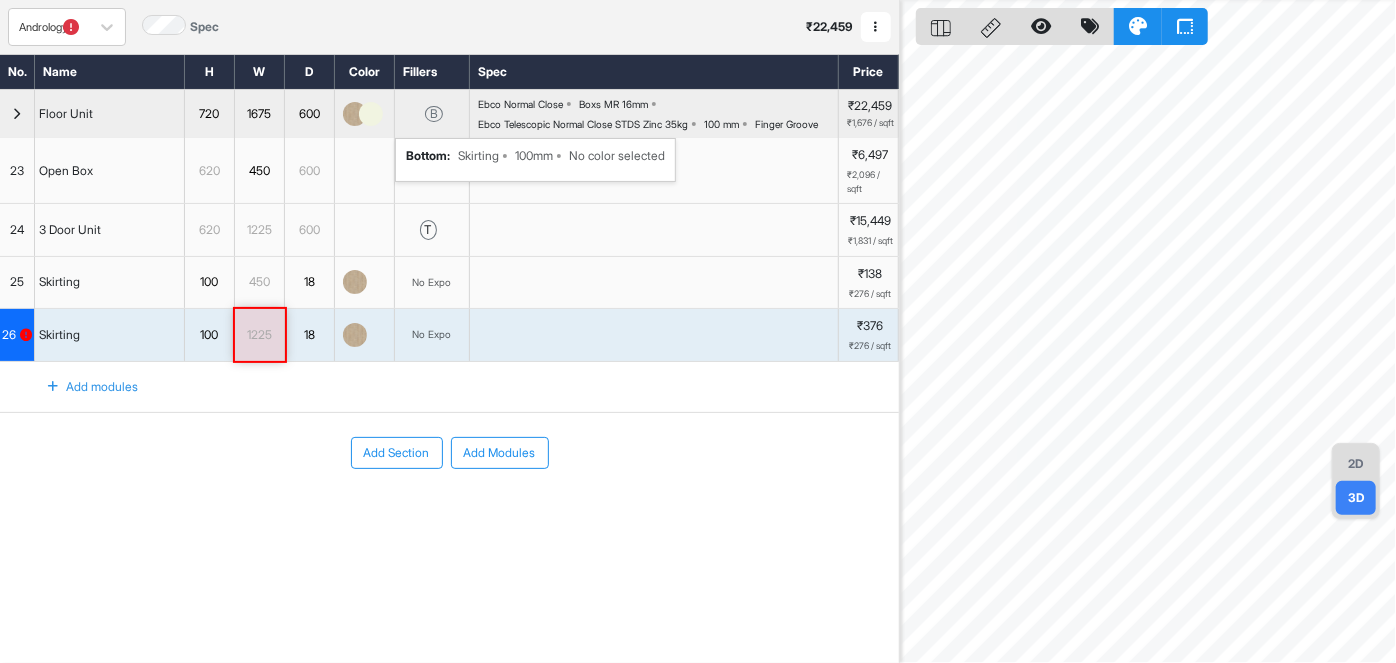 click on "Add modules" at bounding box center (92, 387) 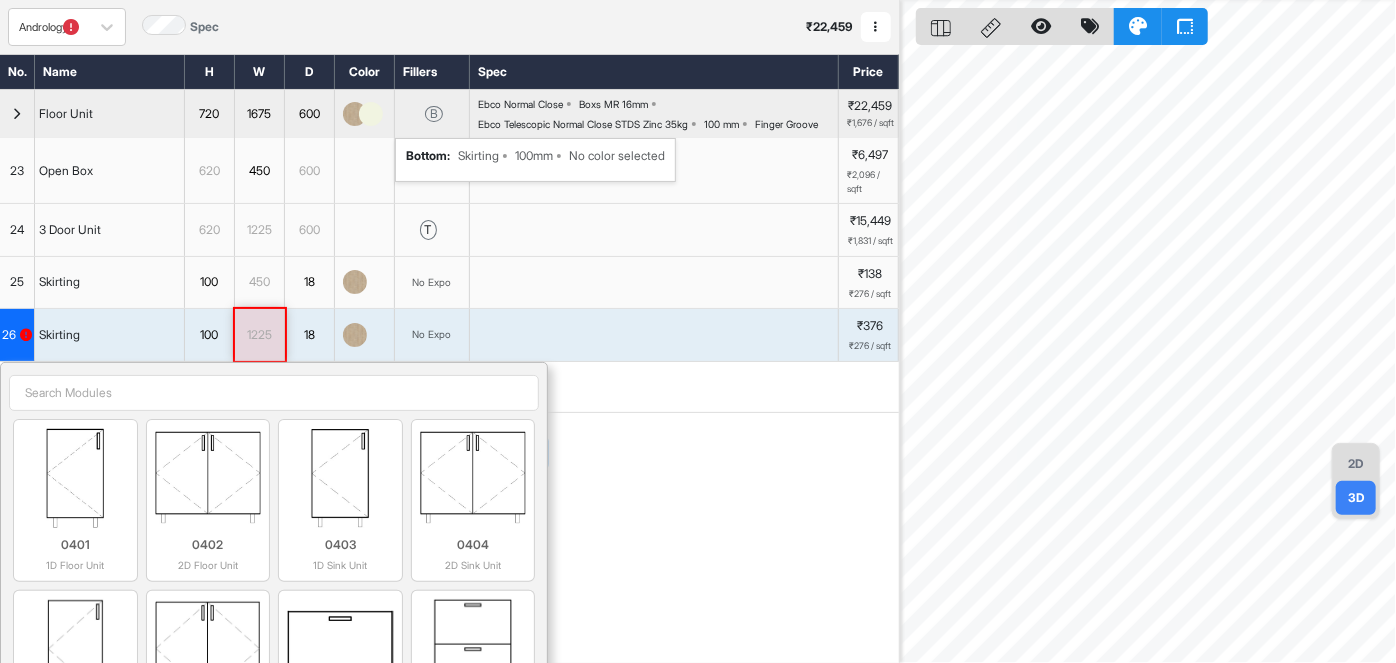 click on "26" at bounding box center (17, 335) 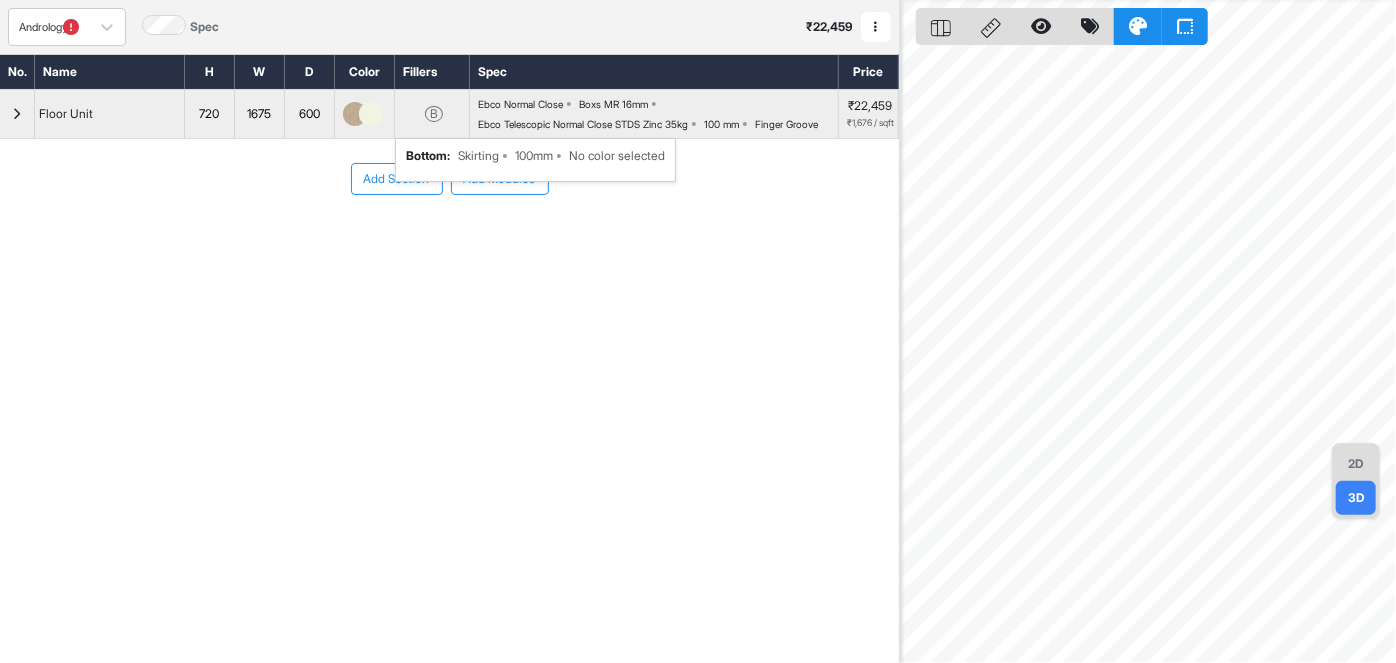 click at bounding box center (17, 114) 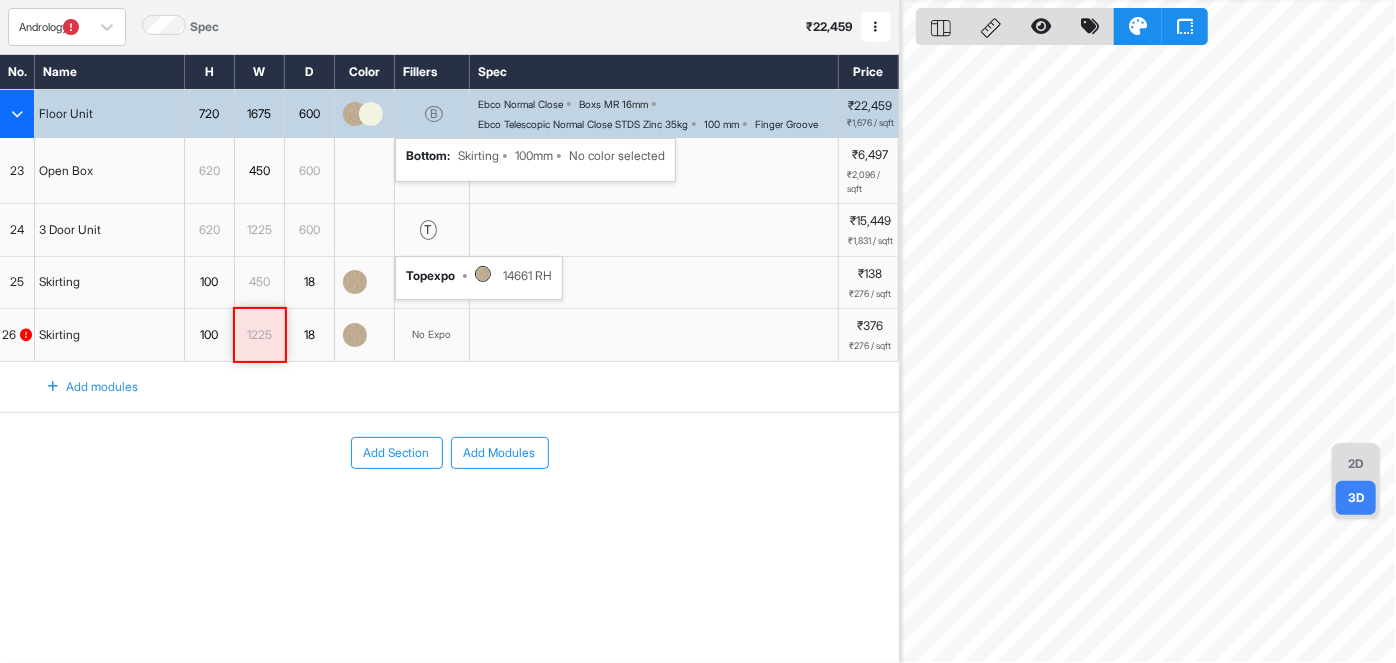 click on "t top  expo 14661 RH" at bounding box center [432, 230] 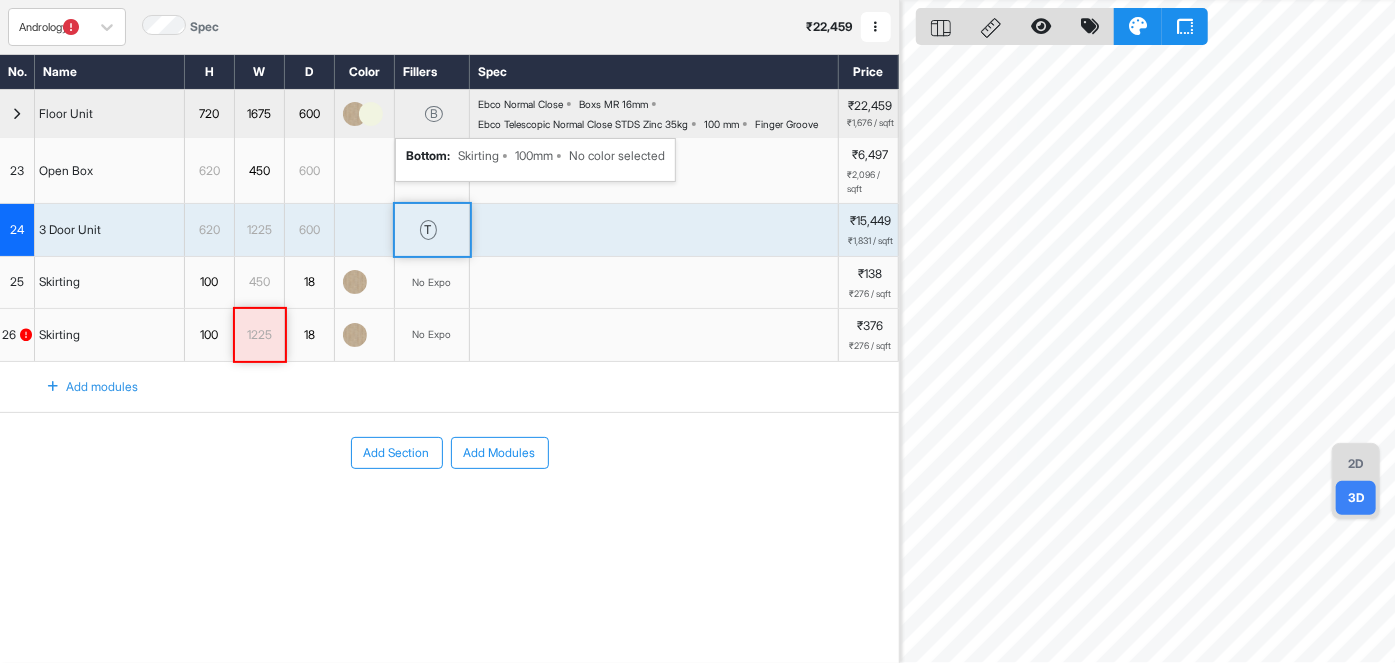 click on "bottom : Skirting 100mm No color selected" at bounding box center [535, 158] 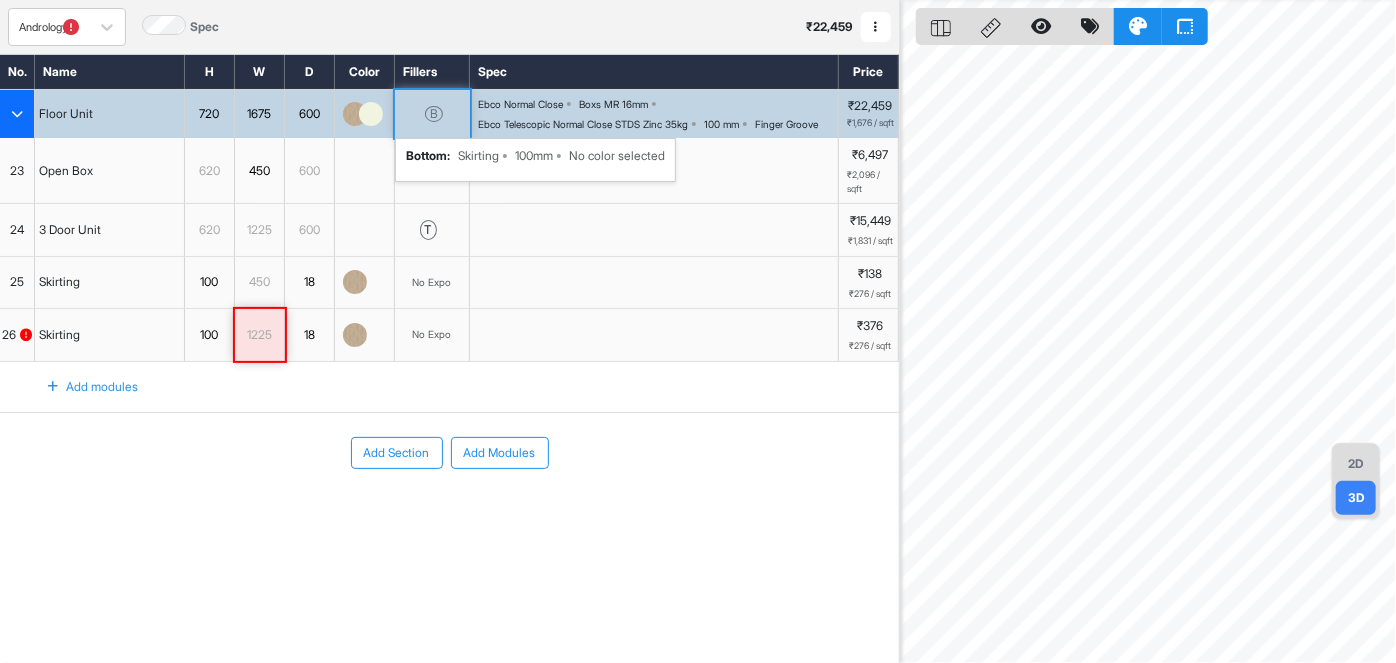 click on "B" at bounding box center (434, 114) 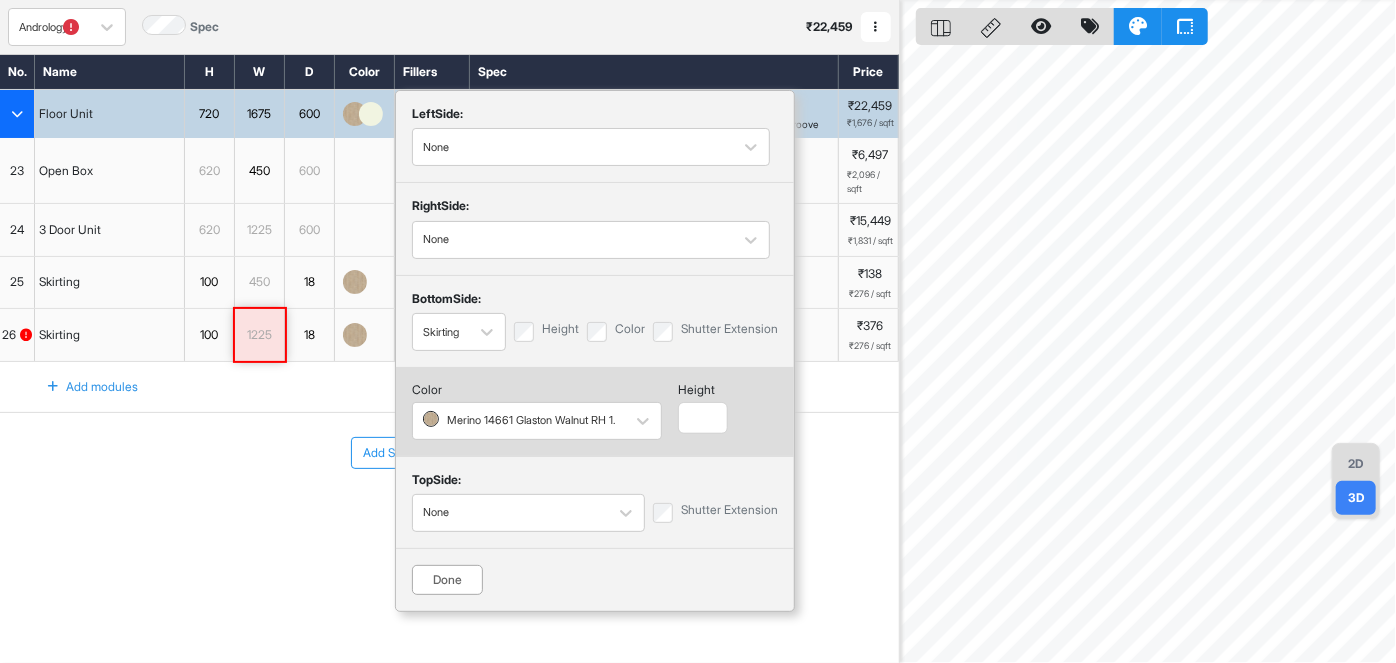 click on "Open Box" at bounding box center (110, 170) 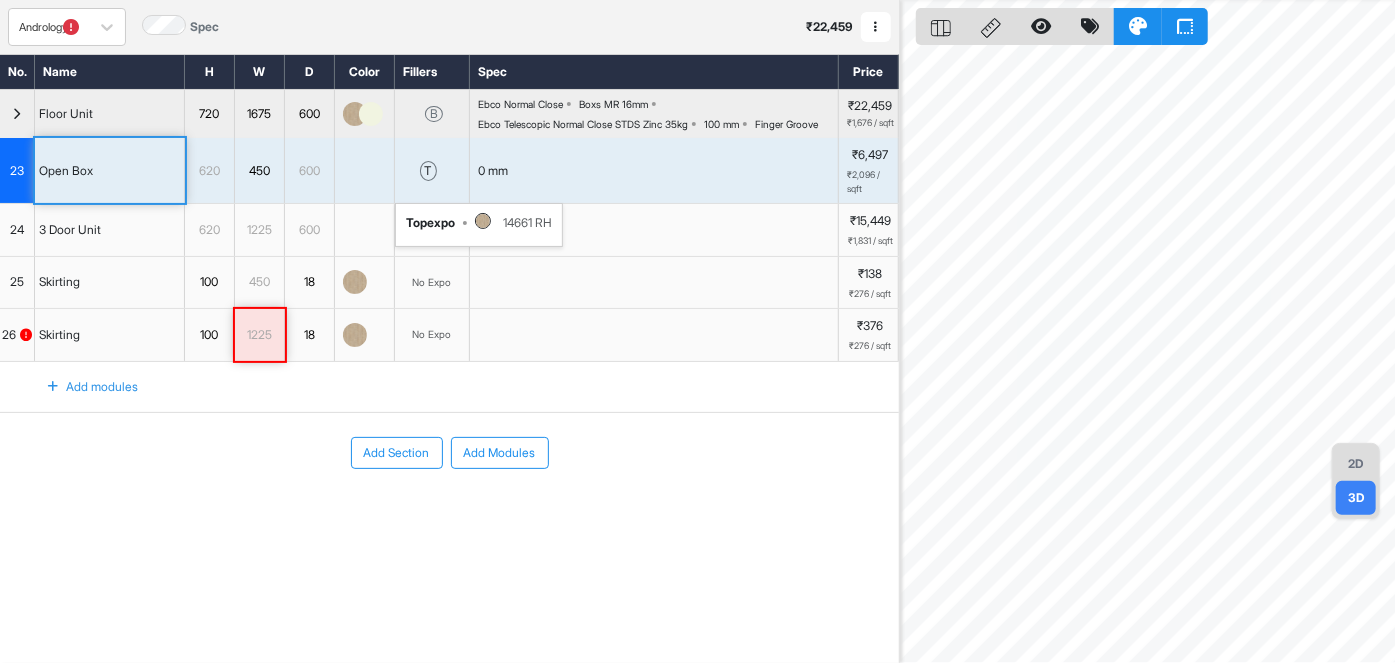 click on "t top  expo 14661 RH" at bounding box center [432, 170] 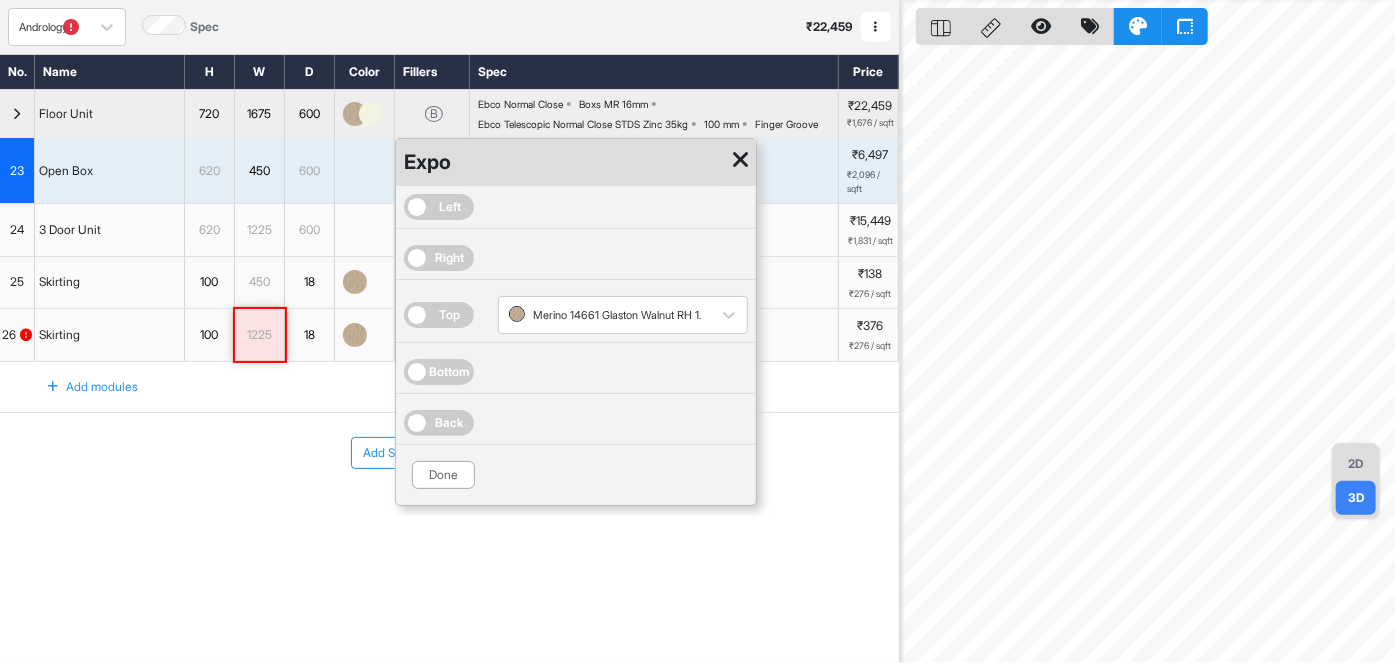 drag, startPoint x: 311, startPoint y: 568, endPoint x: 333, endPoint y: 349, distance: 220.10225 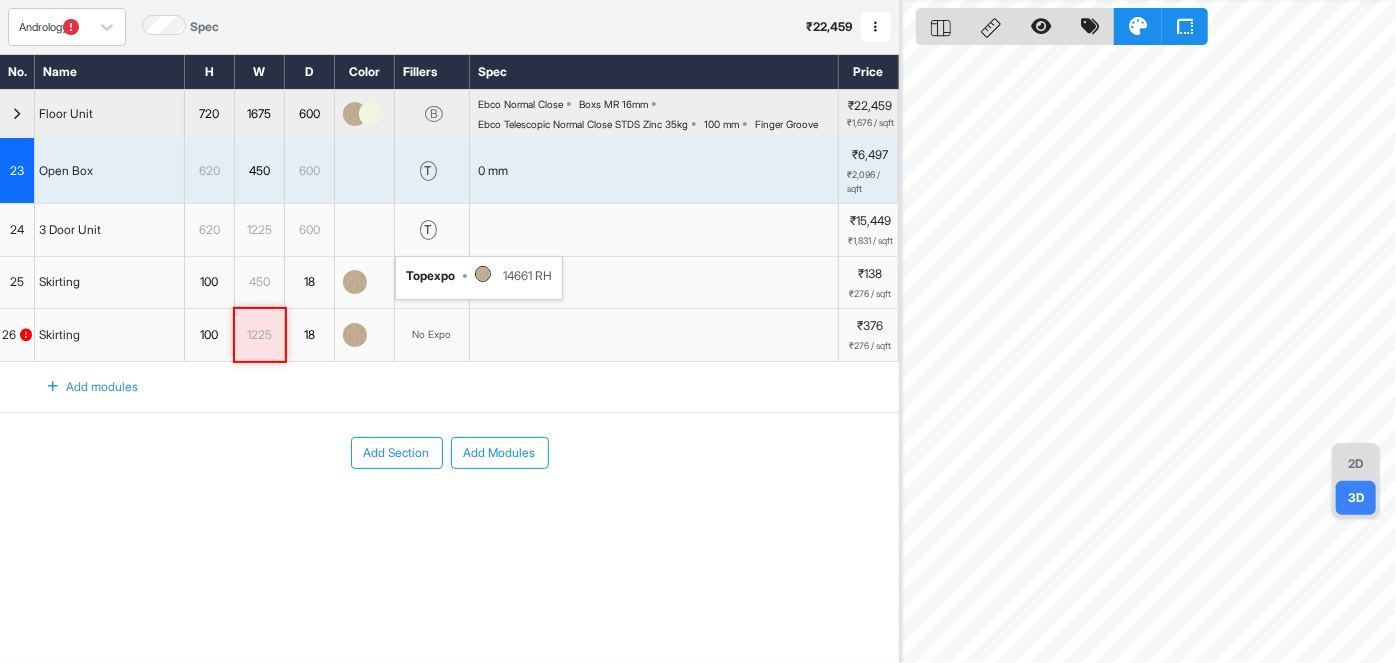 click on "t top  expo 14661 RH" at bounding box center (479, 278) 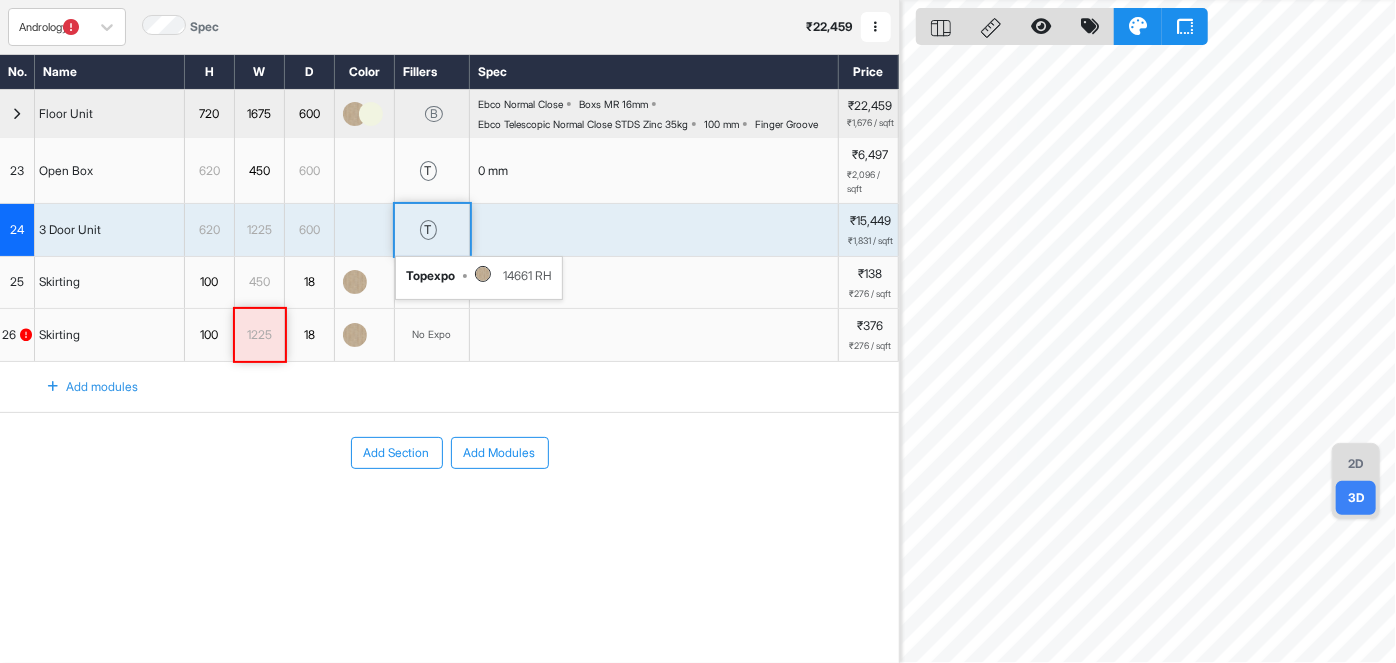 click on "t" at bounding box center [428, 230] 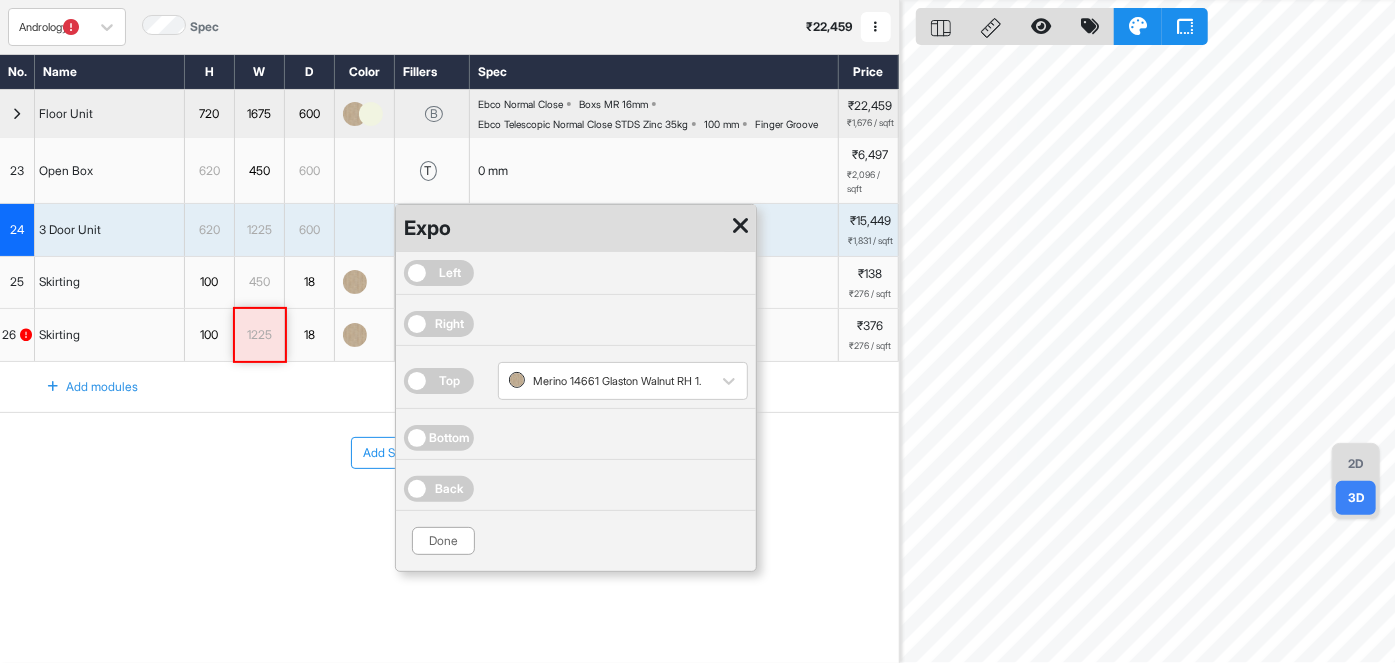 click at bounding box center [740, 226] 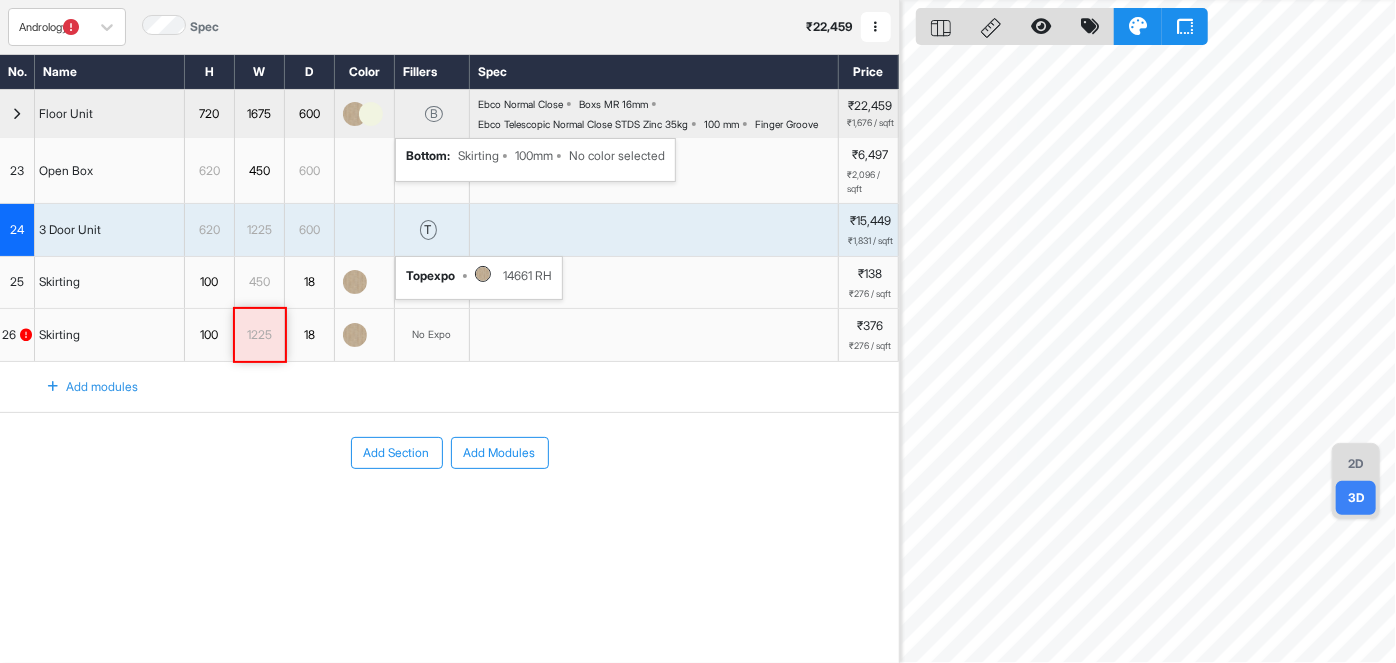click on "B" at bounding box center (434, 114) 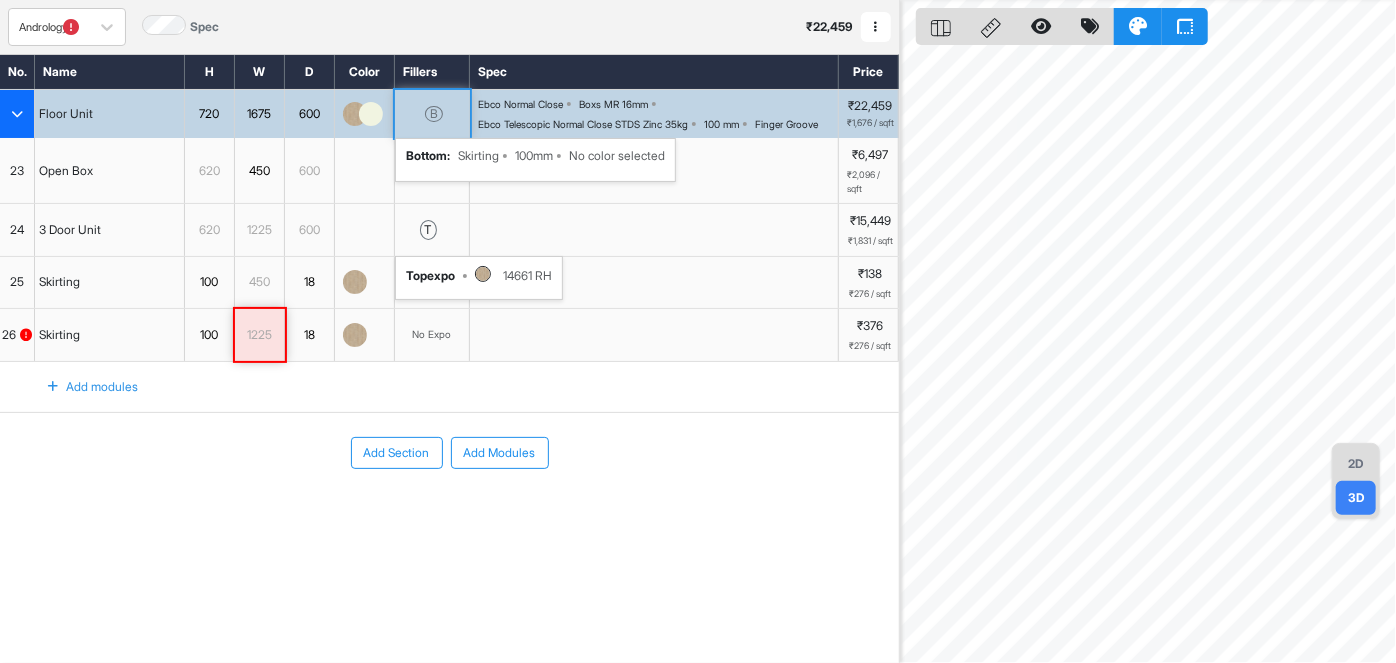 click on "B" at bounding box center [434, 114] 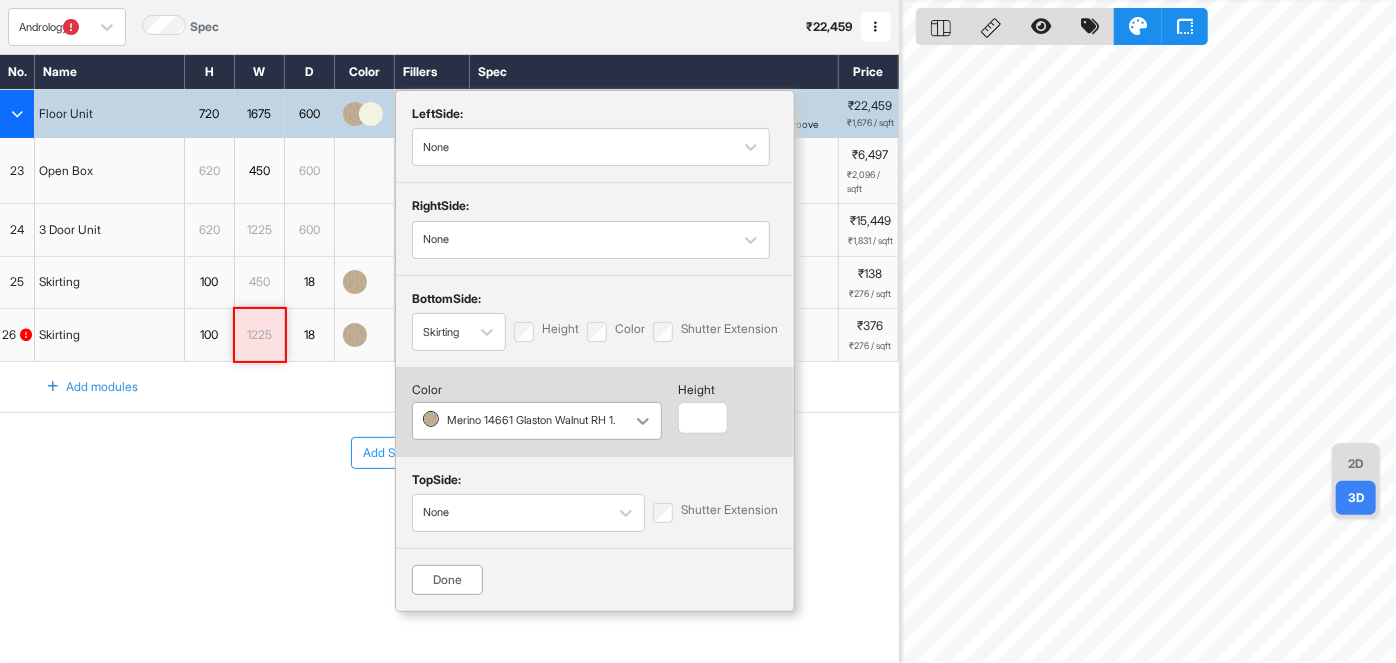 click 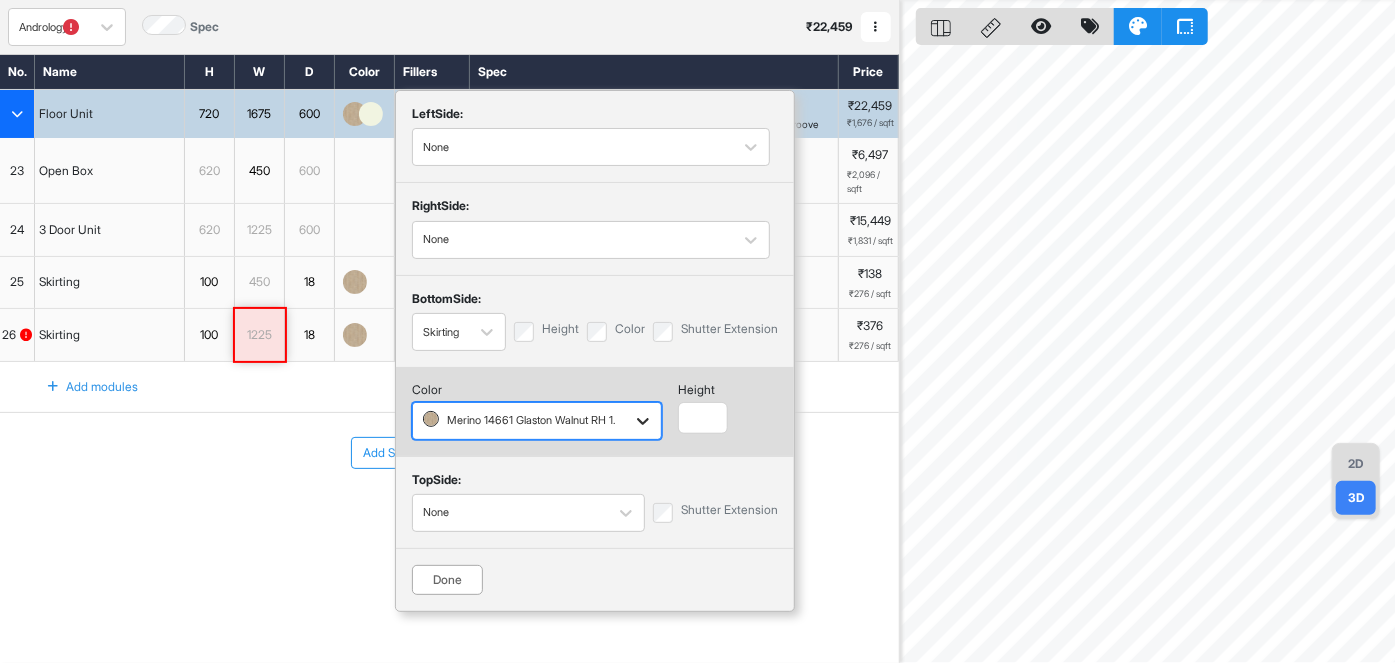click 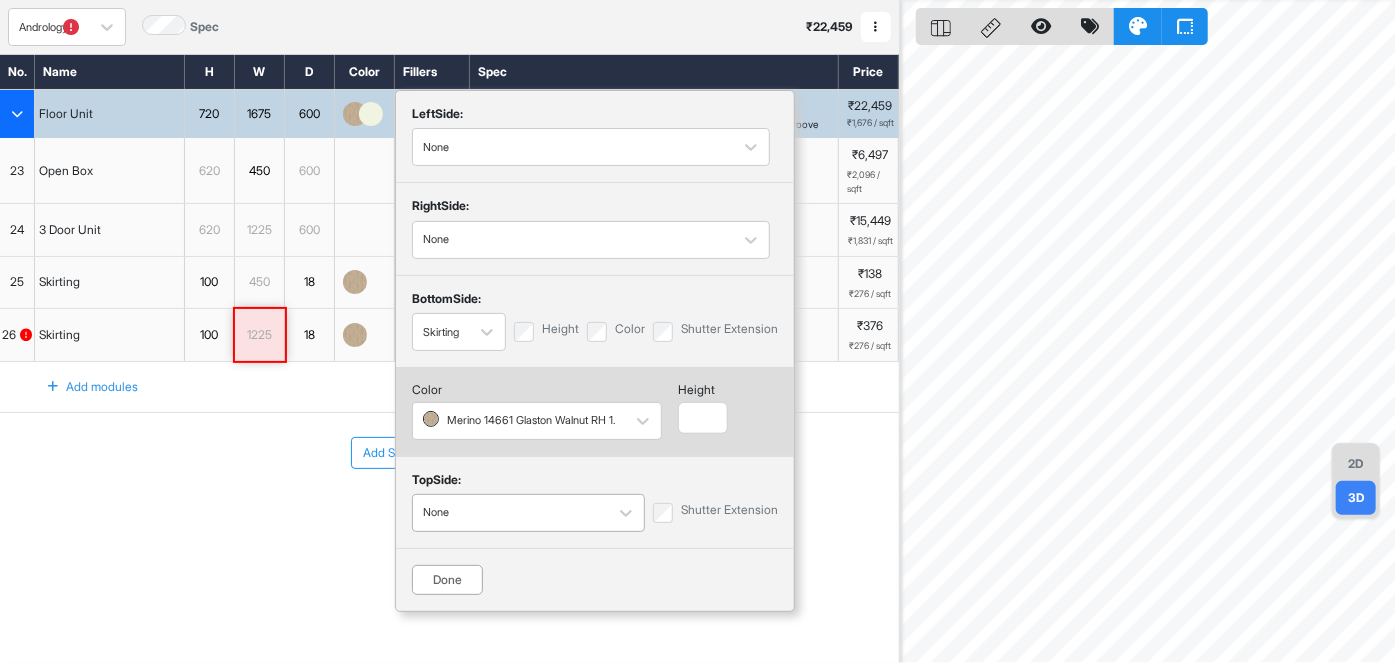 click at bounding box center [510, 513] 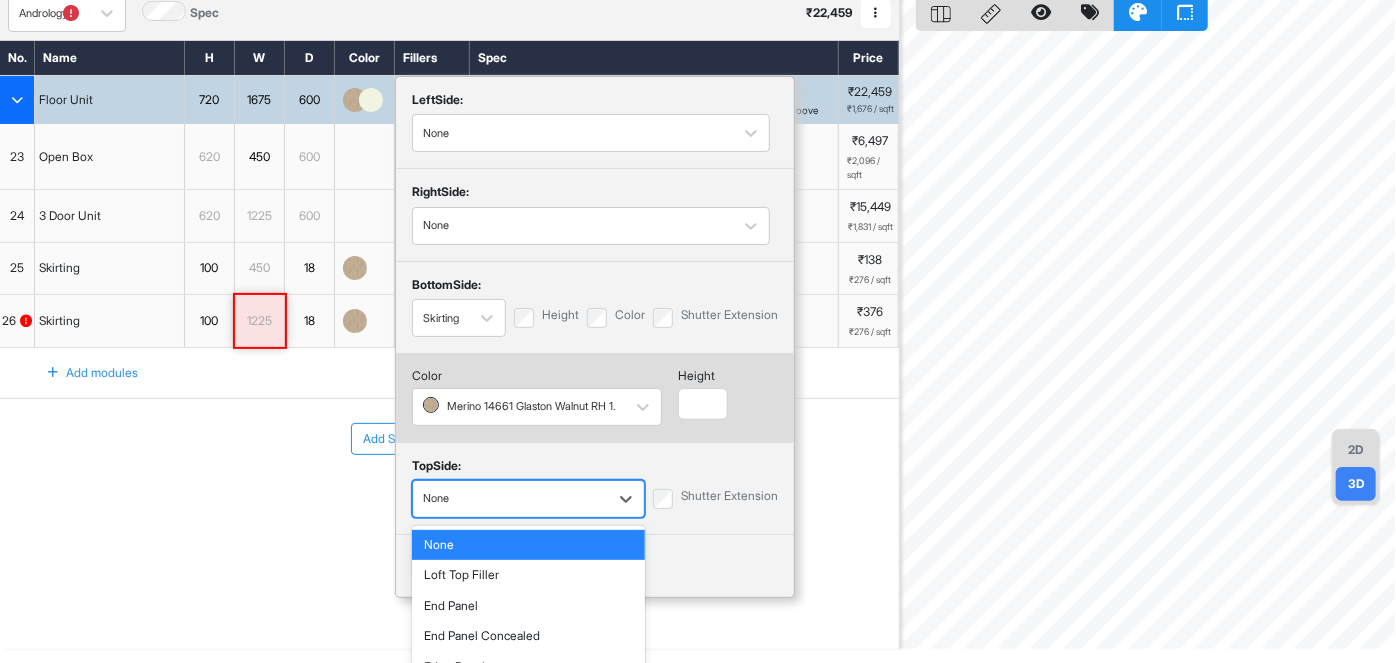 scroll, scrollTop: 85, scrollLeft: 0, axis: vertical 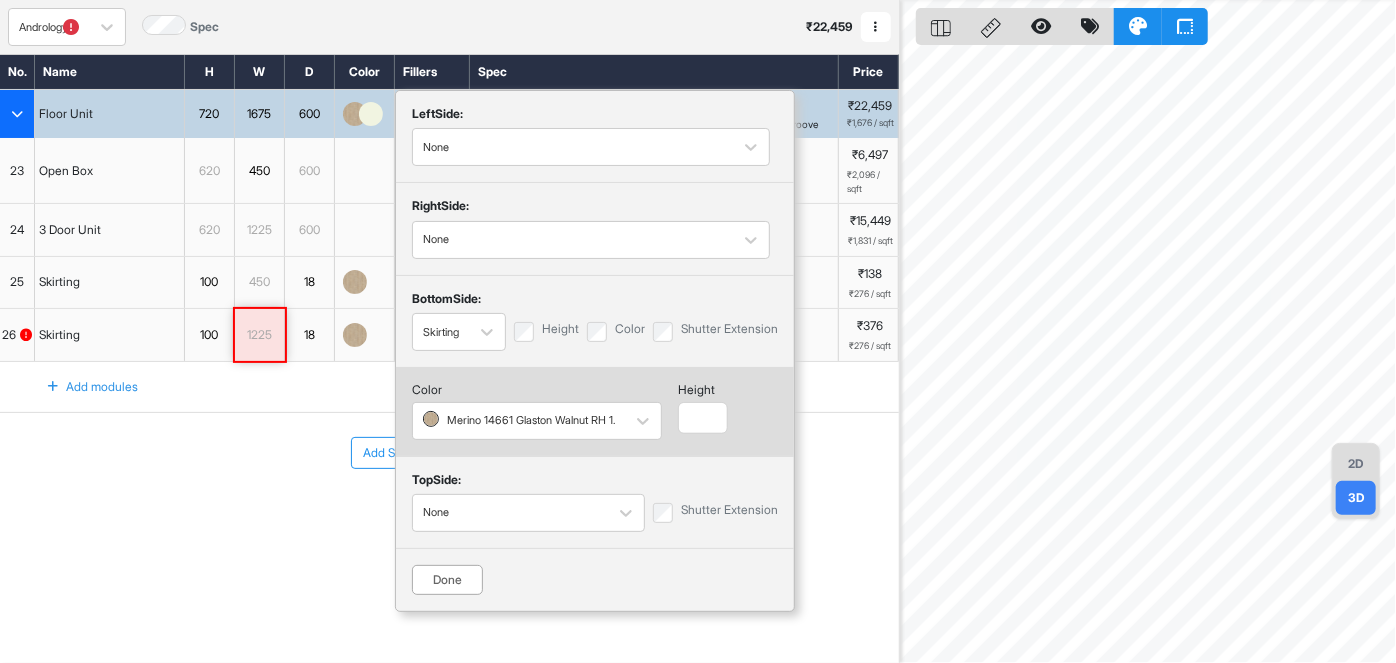 click on "top  Side: None Shutter Extension" at bounding box center [595, 502] 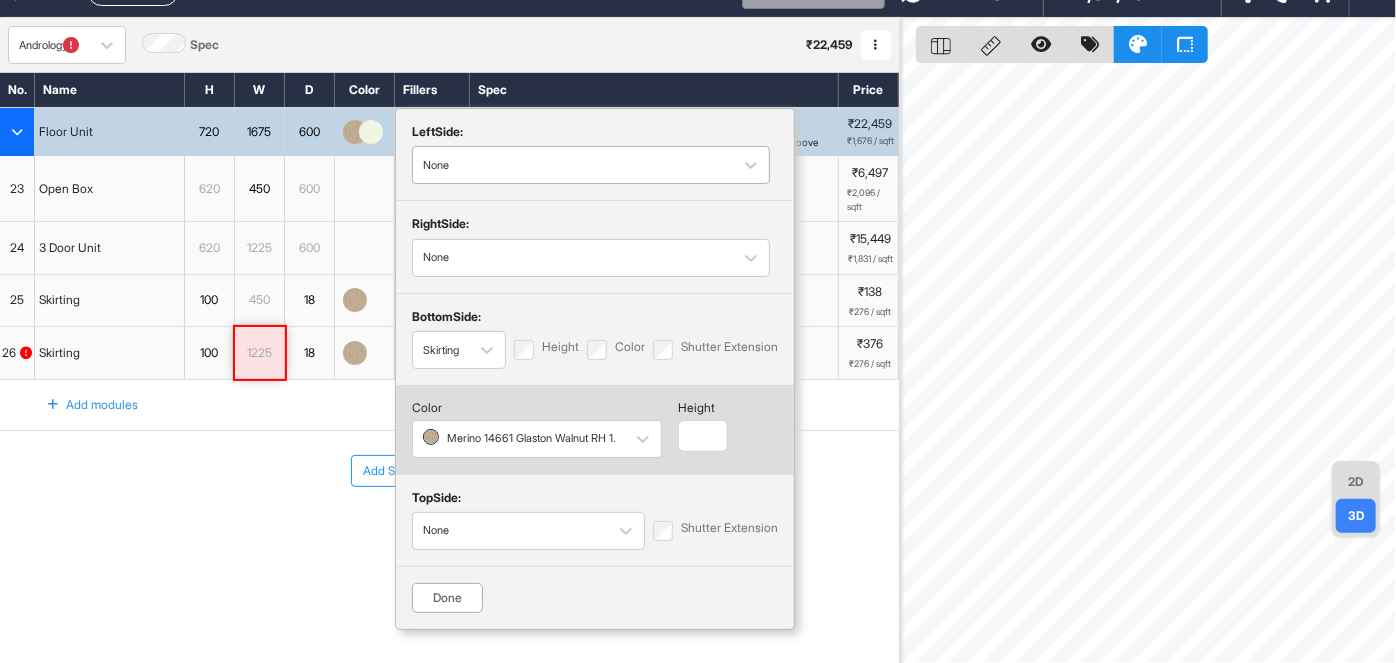 scroll, scrollTop: 0, scrollLeft: 0, axis: both 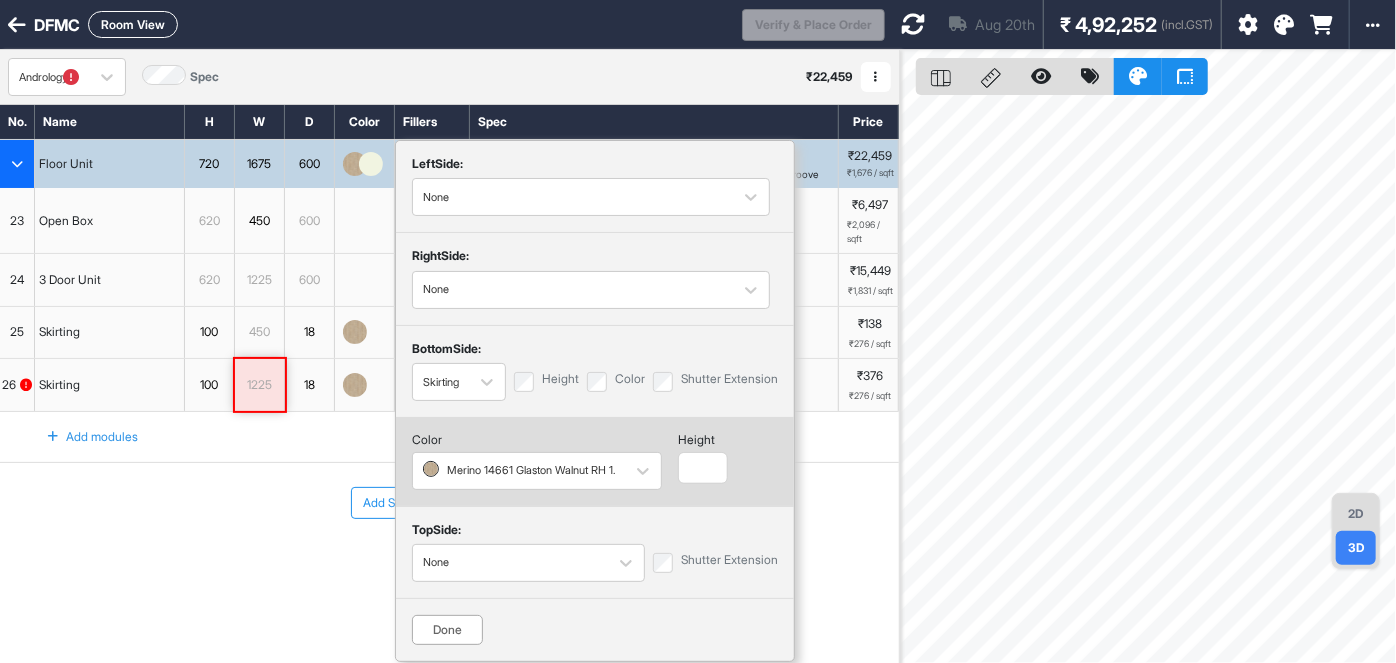 click on "Done" at bounding box center (447, 630) 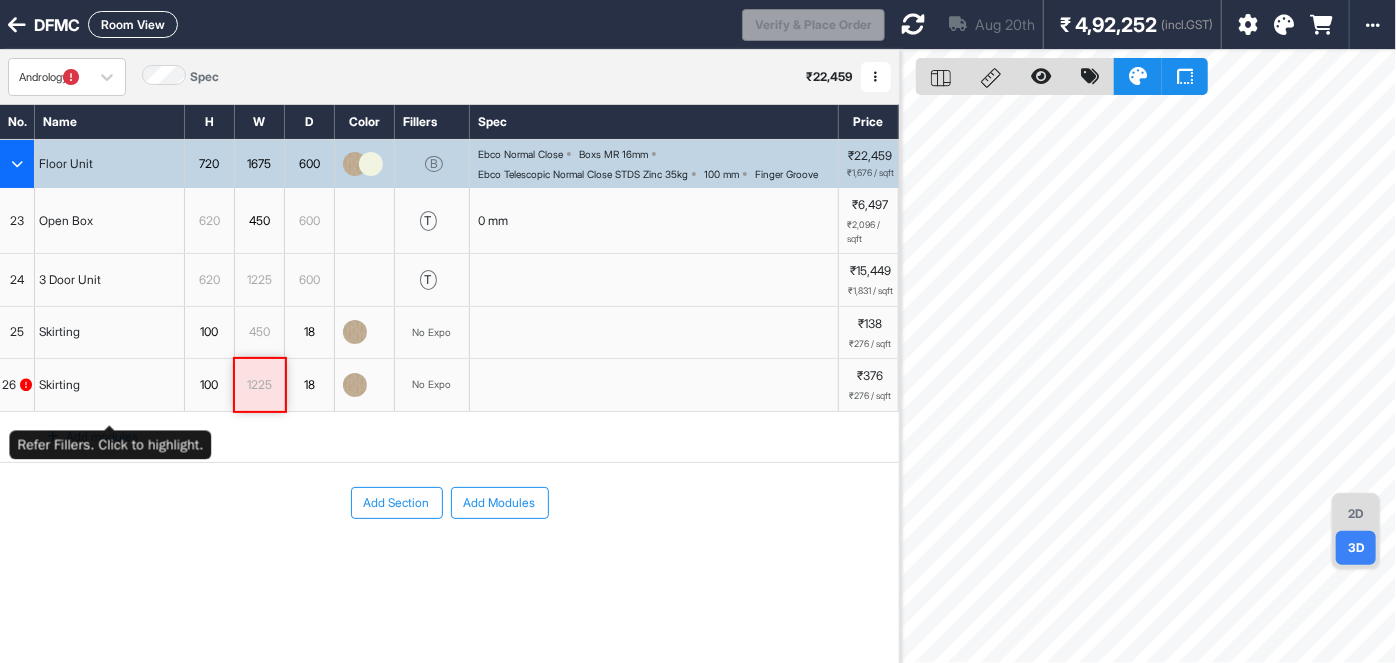 click on "Skirting" at bounding box center (110, 333) 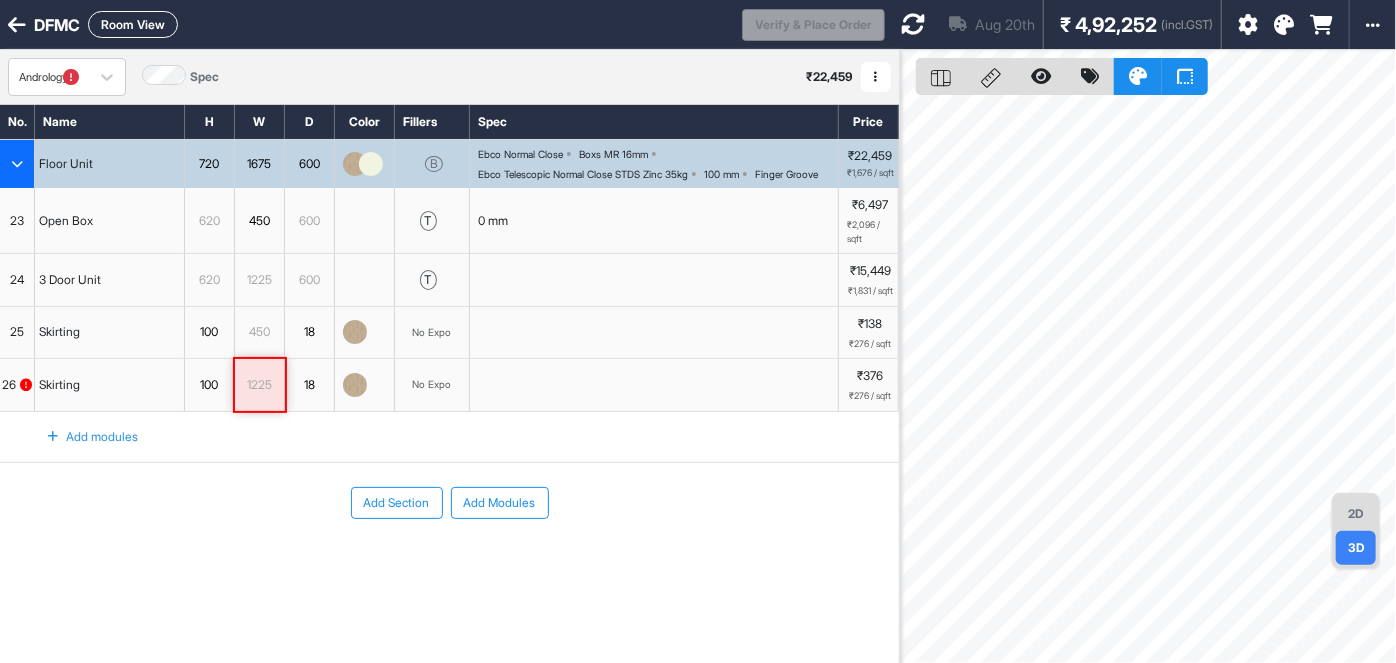 click on "450" at bounding box center [259, 332] 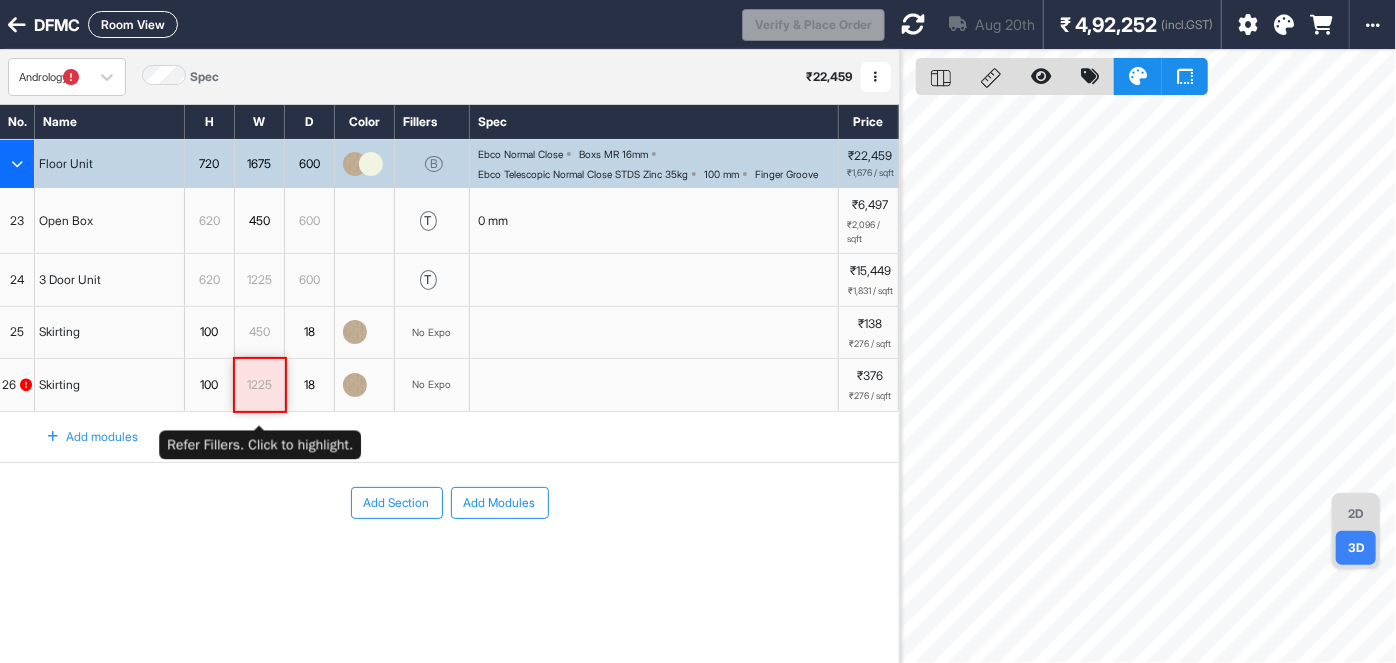 click on "1225" at bounding box center (259, 385) 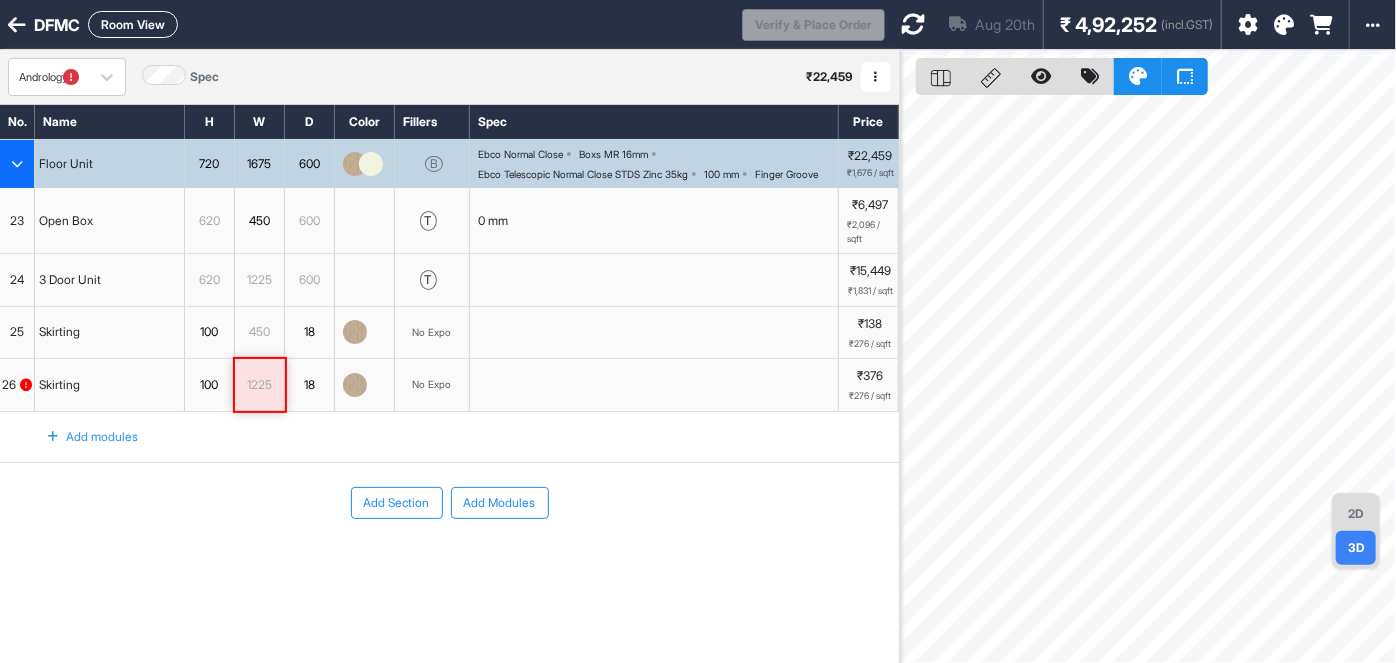 click on "450" at bounding box center (259, 332) 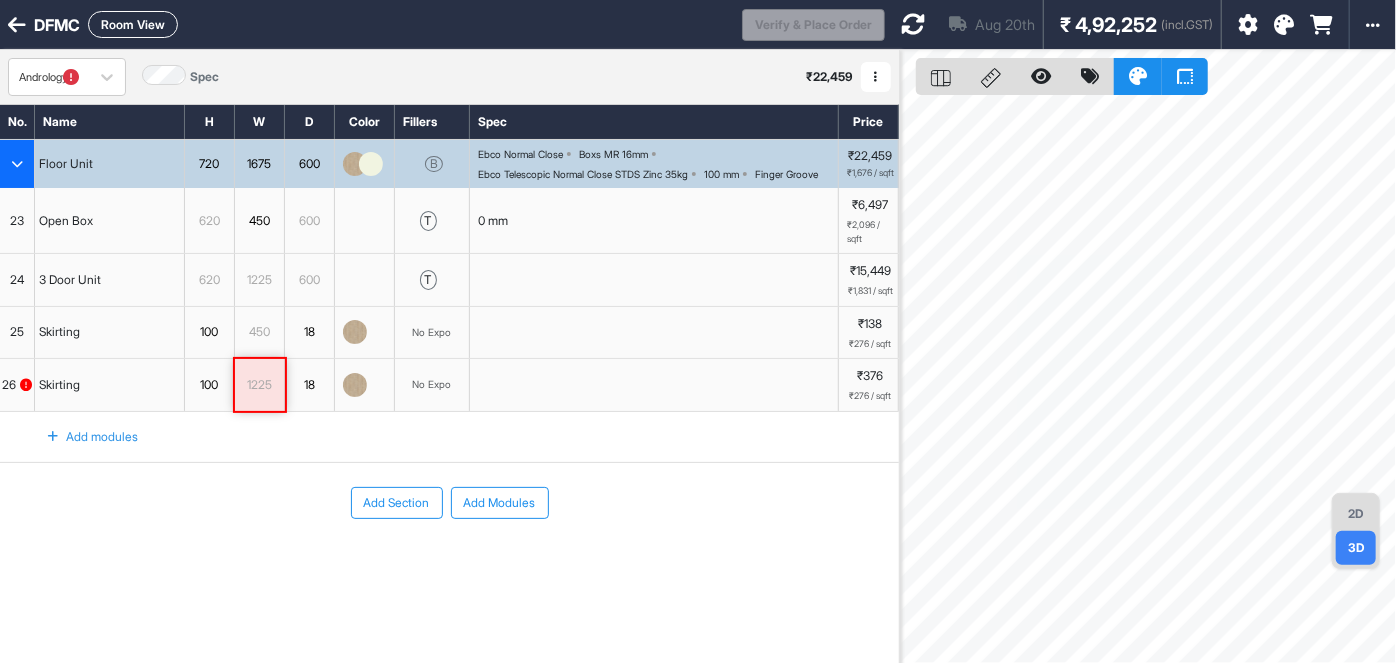 click on "26" at bounding box center (17, 385) 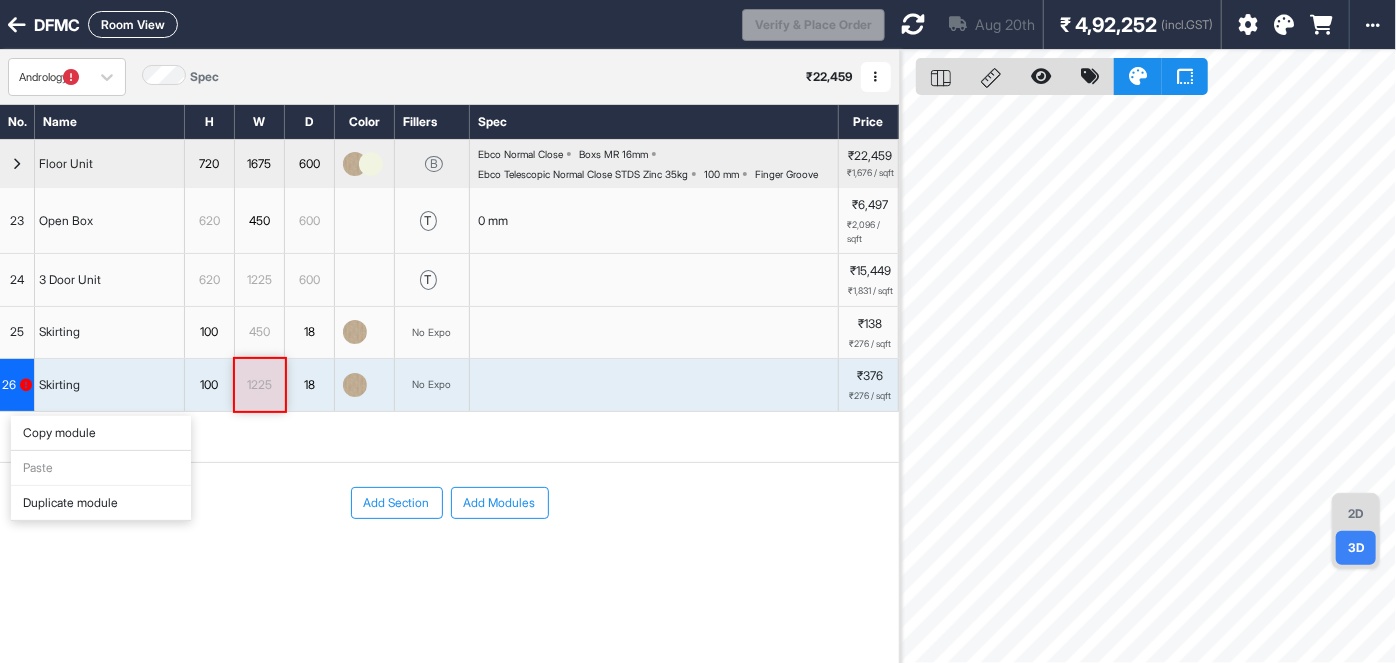 click on "26" at bounding box center (17, 385) 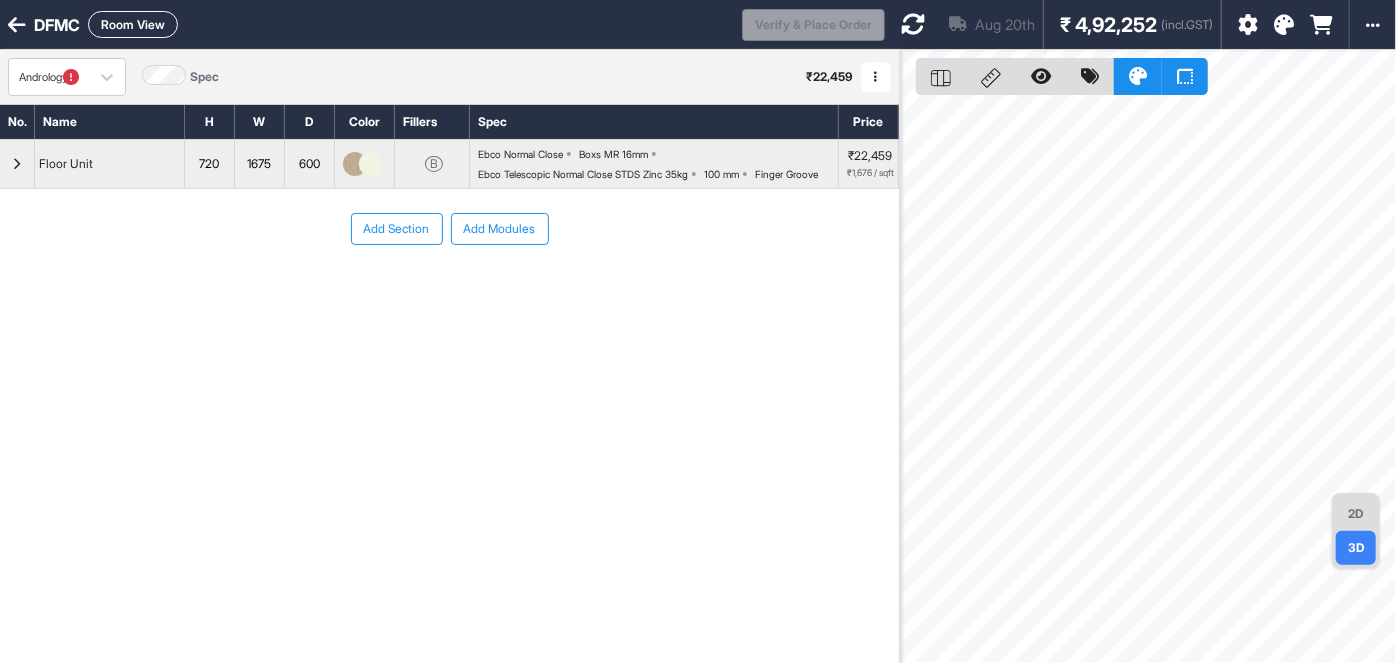 click on "No. Name H W D Color Fillers Spec Price Floor Unit 720 1675 600 B Ebco Normal Close Boxs MR 16mm Ebco Telescopic Normal Close STDS Zinc 35kg 100 mm Finger Groove ₹22,459 ₹1,676 / sqft
To pick up a draggable item, press the space bar.
While dragging, use the arrow keys to move the item.
Press space again to drop the item in its new position, or press escape to cancel.
Add Section Add Modules" at bounding box center (449, 369) 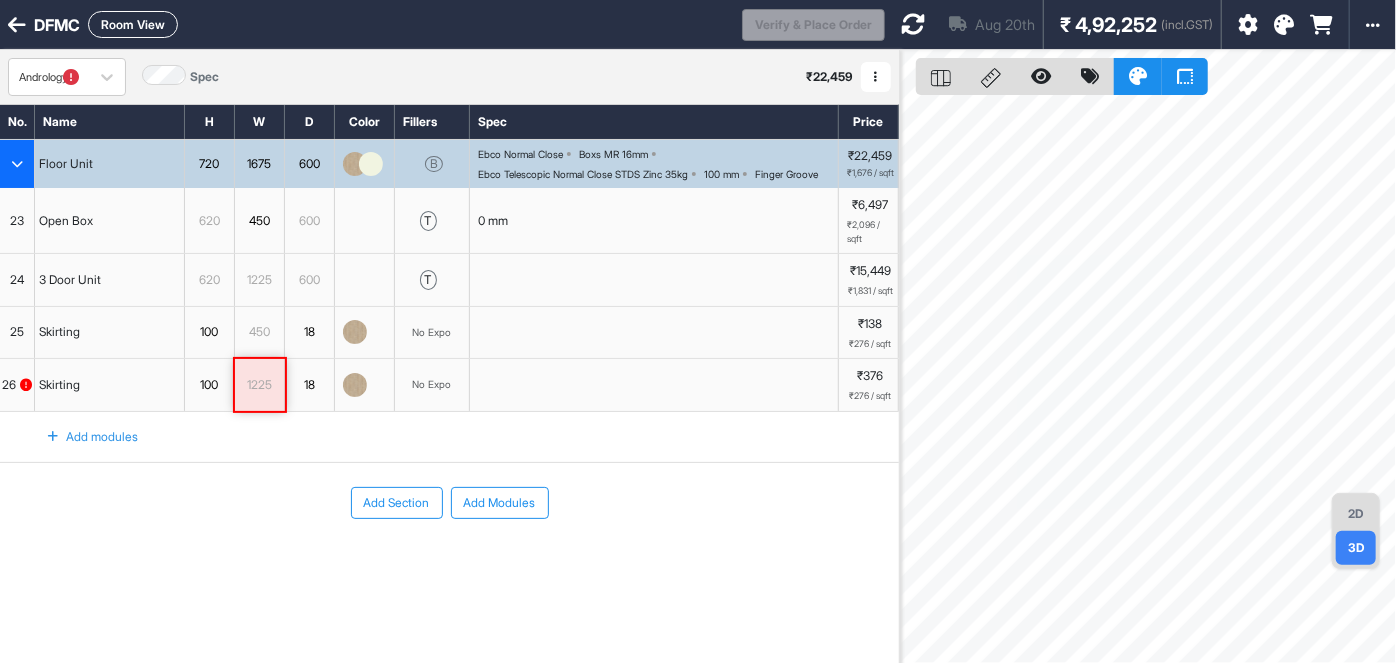 click on "Andrology Spec ₹ 22,459 Add  Room Edit  Room  Name Delete  Room Duplicate Room No. Name H W D Color Fillers Spec Price Floor Unit 720 1675 600 B Ebco Normal Close Boxs MR 16mm Ebco Telescopic Normal Close STDS Zinc 35kg 100 mm Finger Groove ₹22,459 ₹1,676 / sqft 23 Open Box 620 450 600 t 0 mm ₹6,497 ₹2,096 / sqft 24 3 Door Unit 620 1225 600 t ₹15,449 ₹1,831 / sqft
To pick up a draggable item, press the space bar.
While dragging, use the arrow keys to move the item.
Press space again to drop the item in its new position, or press escape to cancel.
25 Skirting 100 450 18 No Expo ₹138 ₹276 / sqft 26 Skirting 100 1225 18 No Expo ₹376 ₹276 / sqft Add modules
To pick up a draggable item, press the space bar.
While dragging, use the arrow keys to move the item.
Press space again to drop the item in its new position, or press escape to cancel.
Add Section Add Modules       2D 3D" at bounding box center (698, 381) 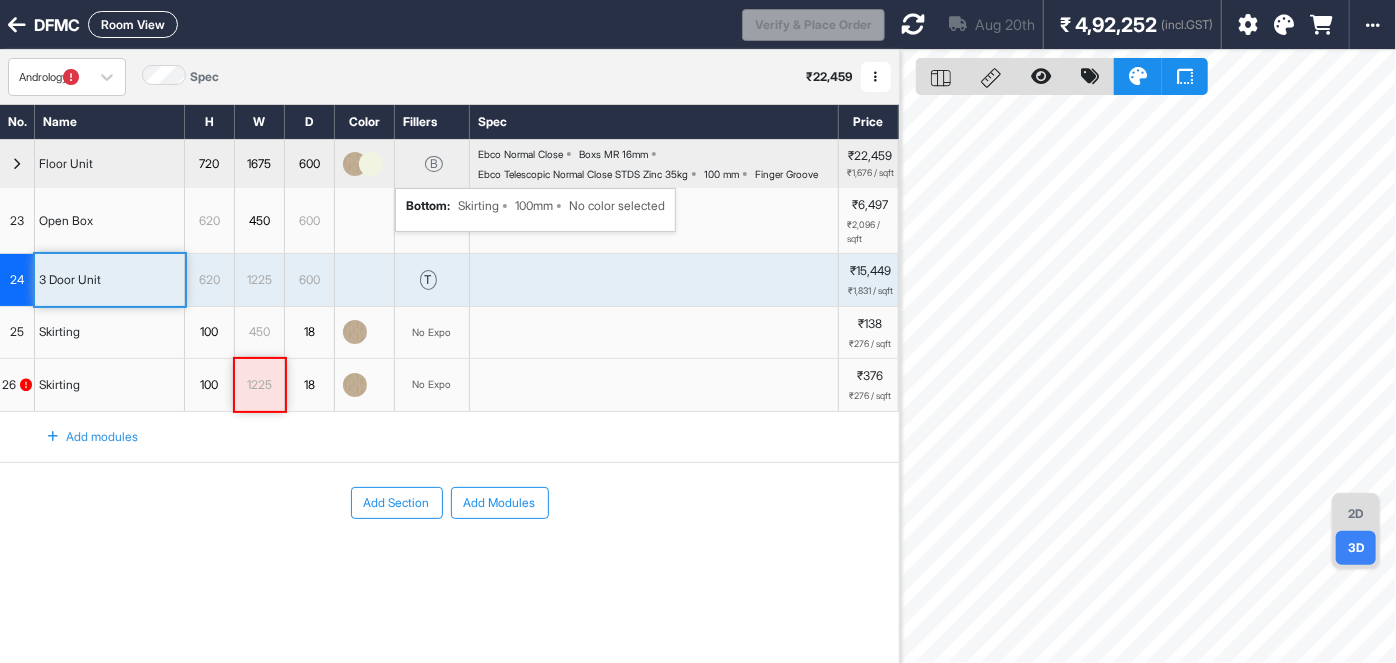 click on "B" at bounding box center [434, 164] 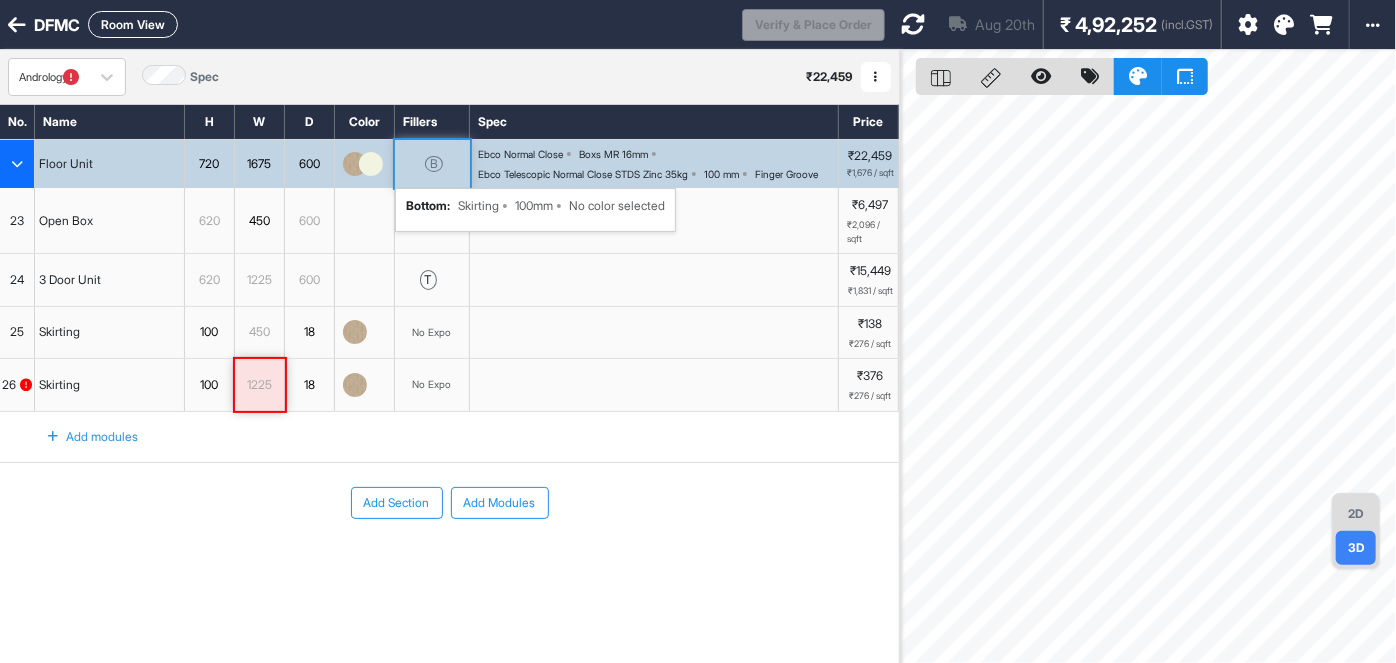 click on "B" at bounding box center [434, 164] 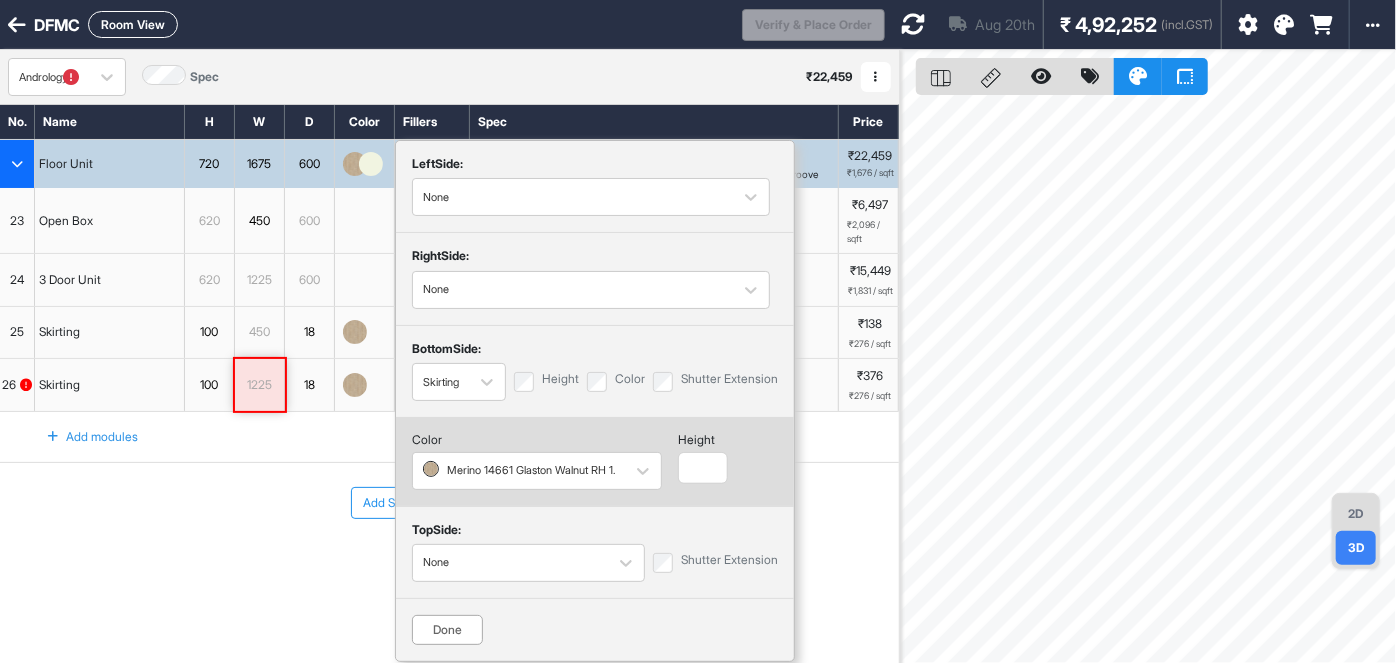 click on "620" at bounding box center [209, 280] 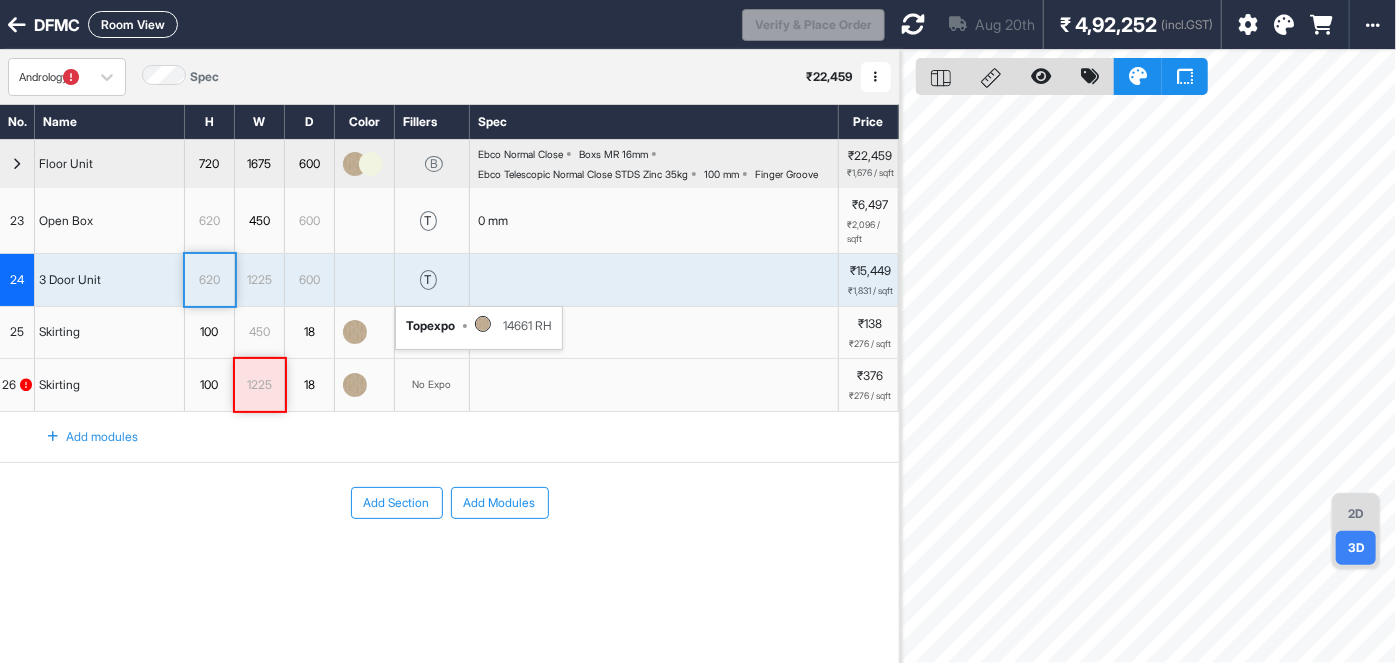 click on "t" at bounding box center [428, 280] 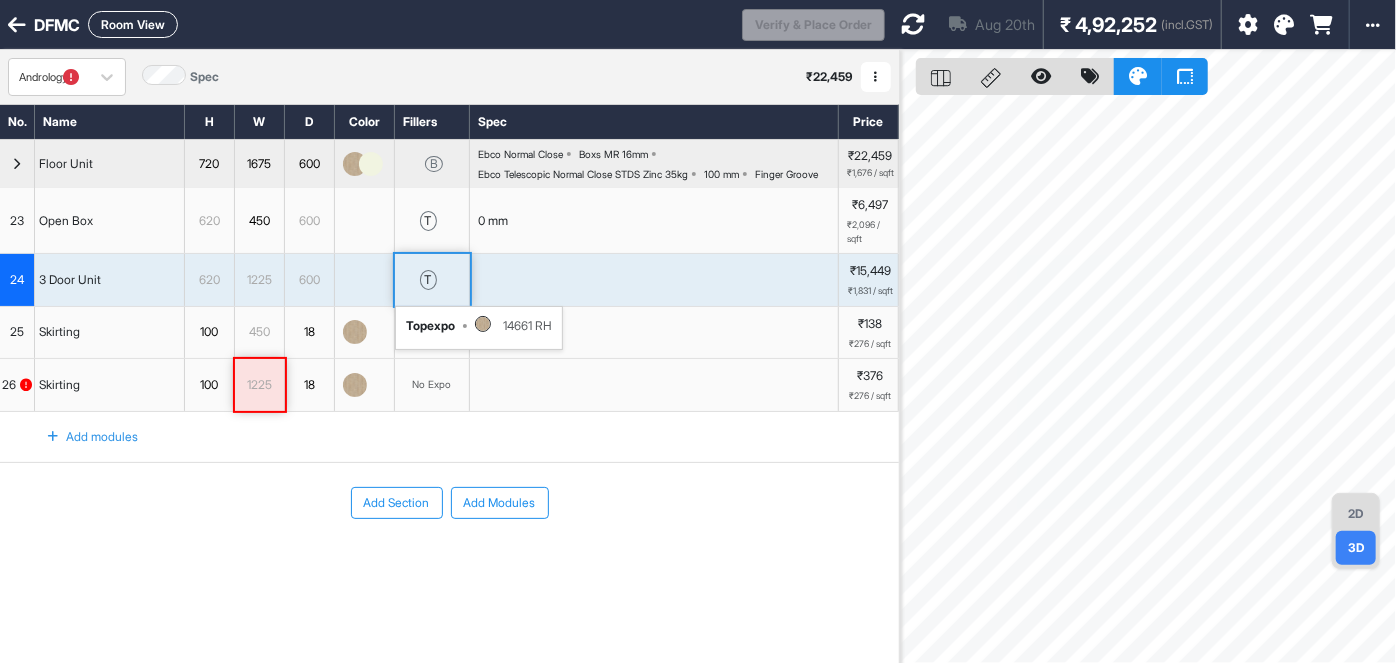 click on "t" at bounding box center [428, 280] 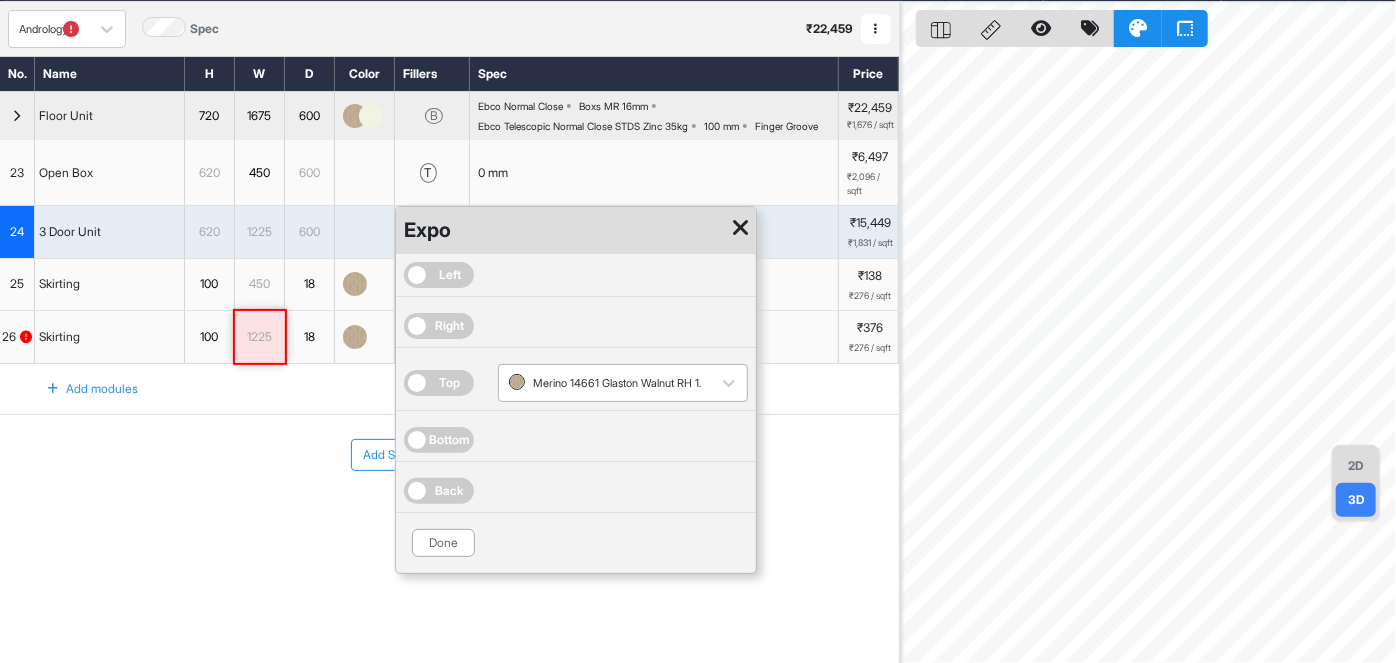 scroll, scrollTop: 50, scrollLeft: 0, axis: vertical 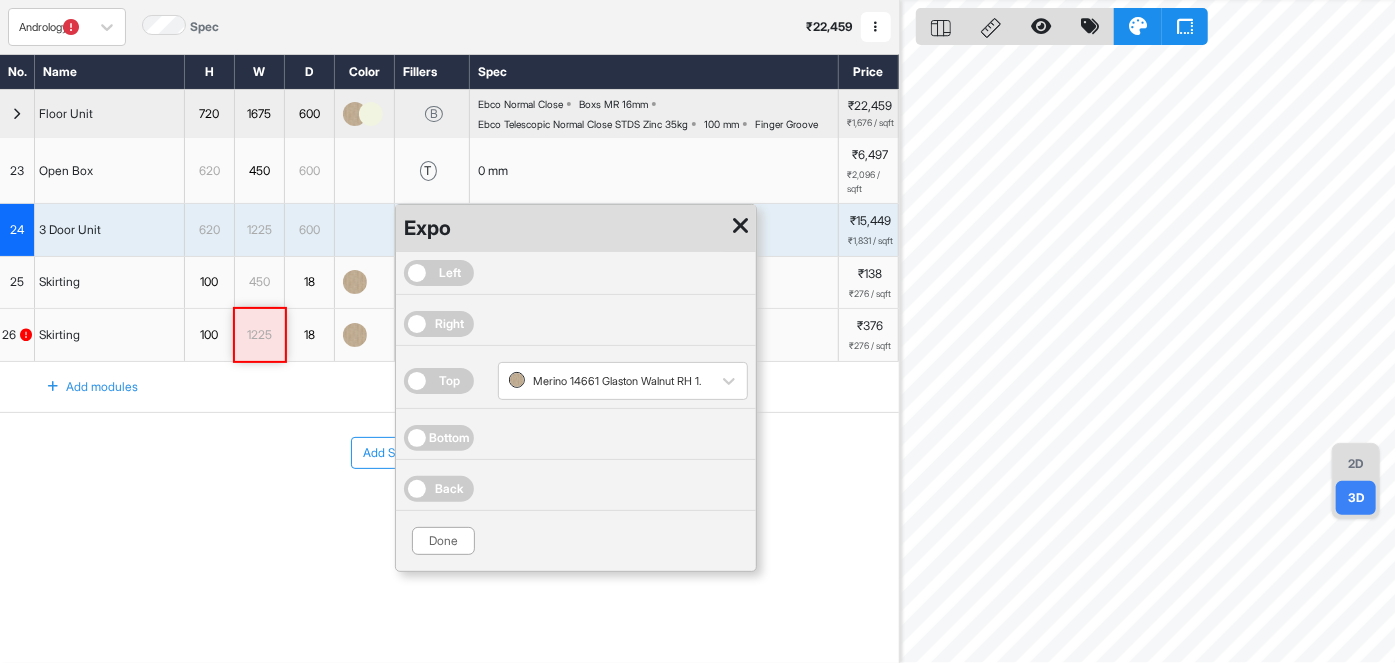 click on "Bottom" at bounding box center (439, 438) 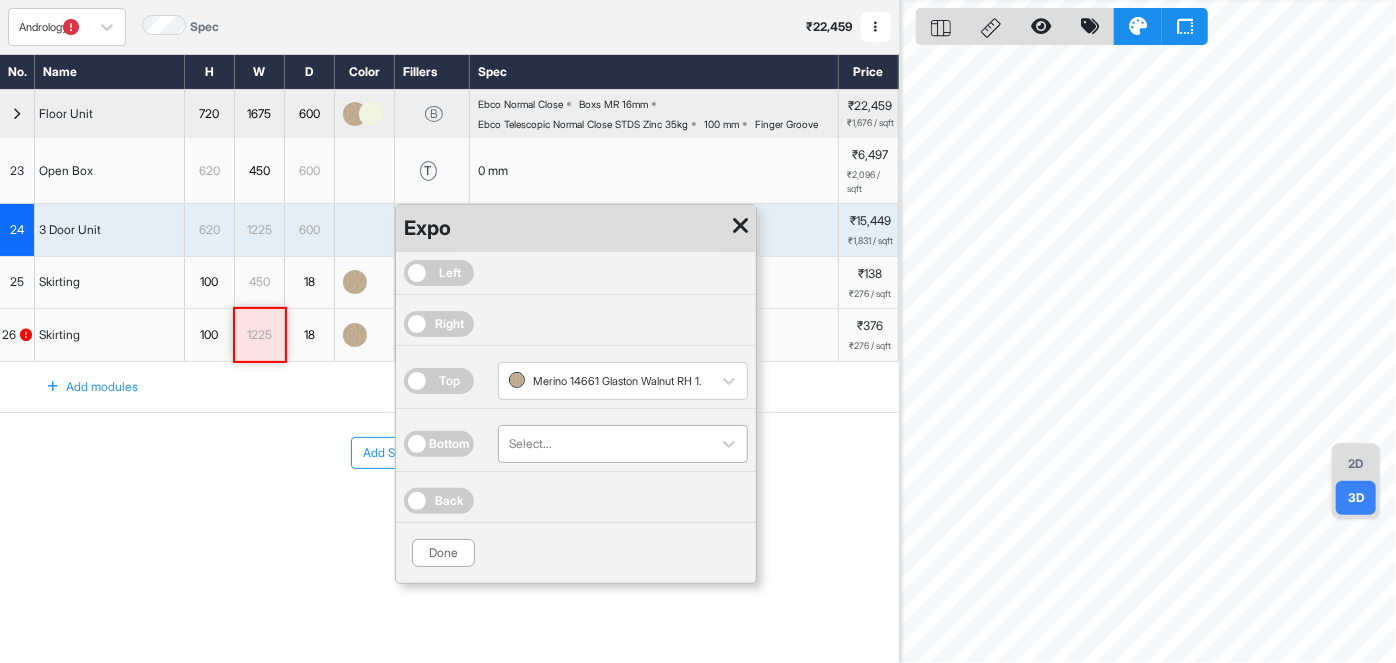 click at bounding box center (605, 444) 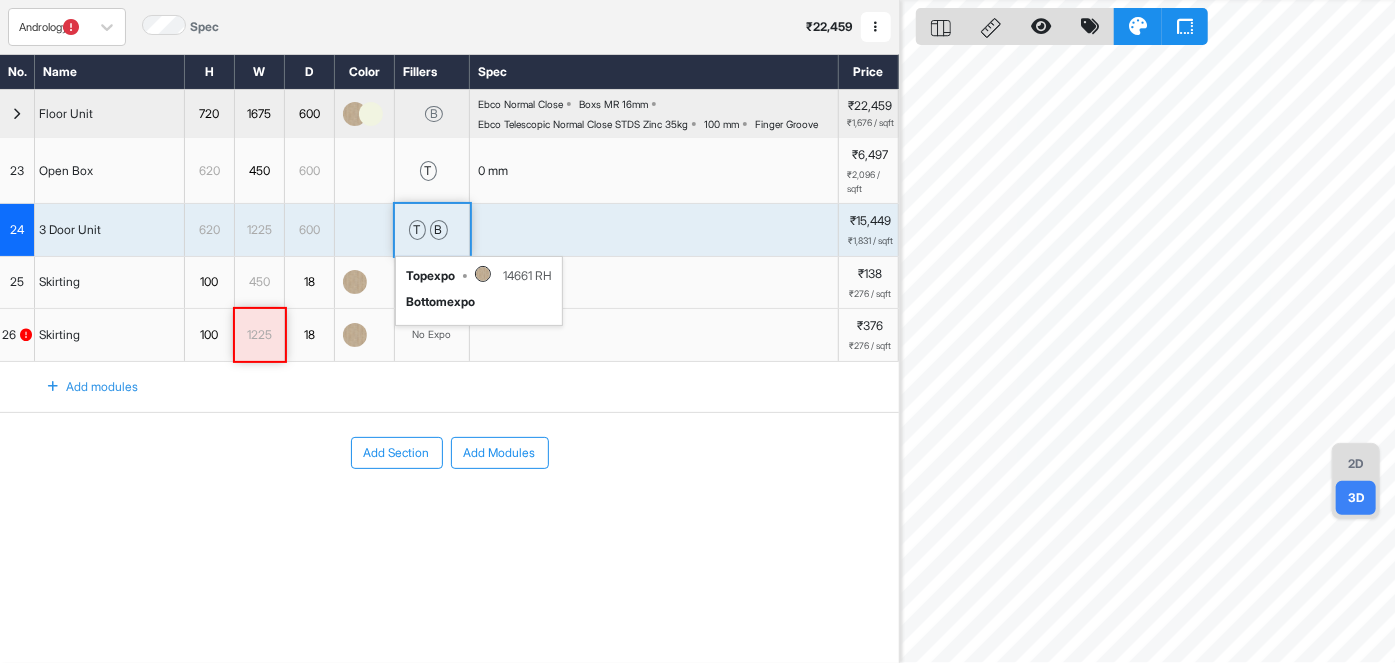 click on "t" at bounding box center [417, 230] 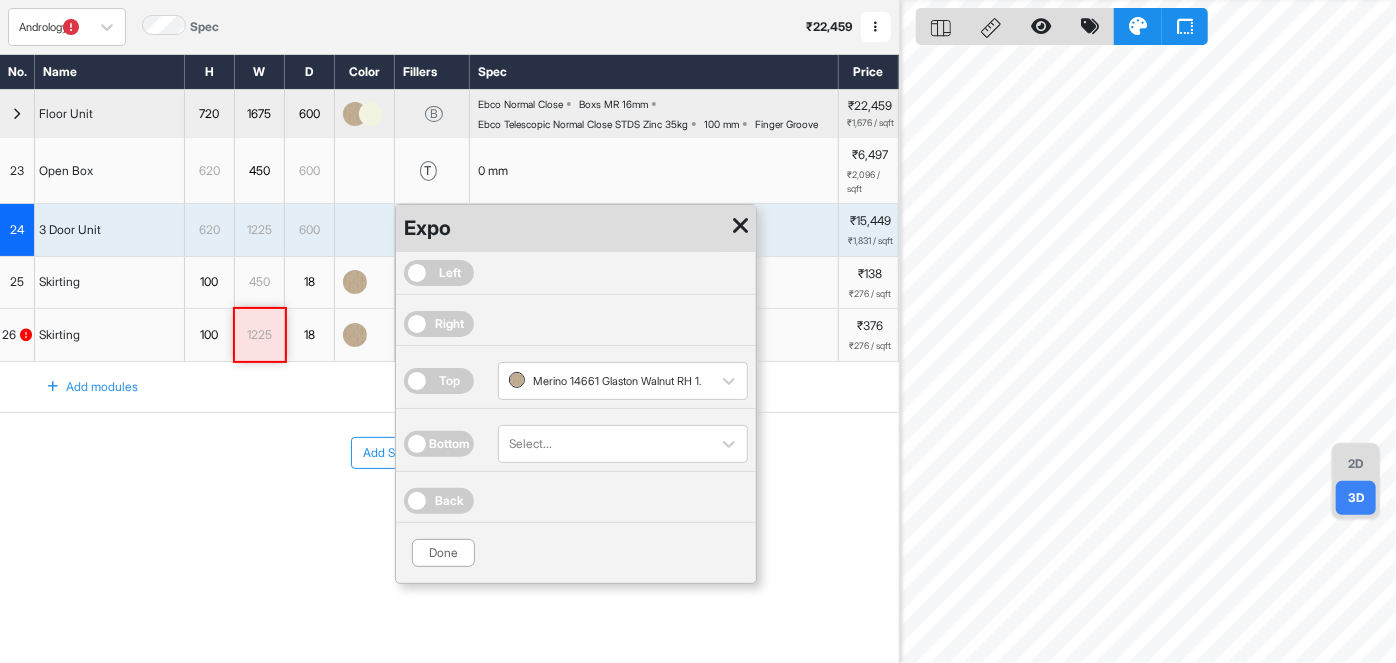 click on "Bottom" at bounding box center [450, 444] 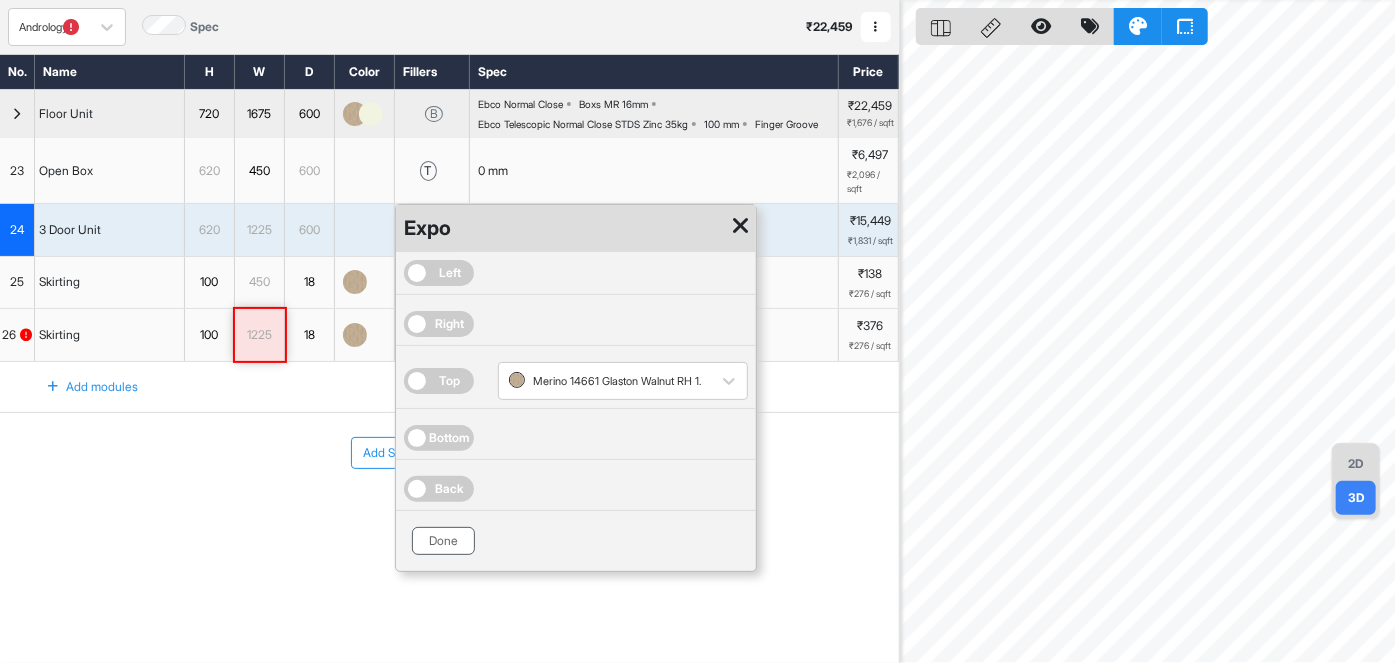 click on "Done" at bounding box center (443, 541) 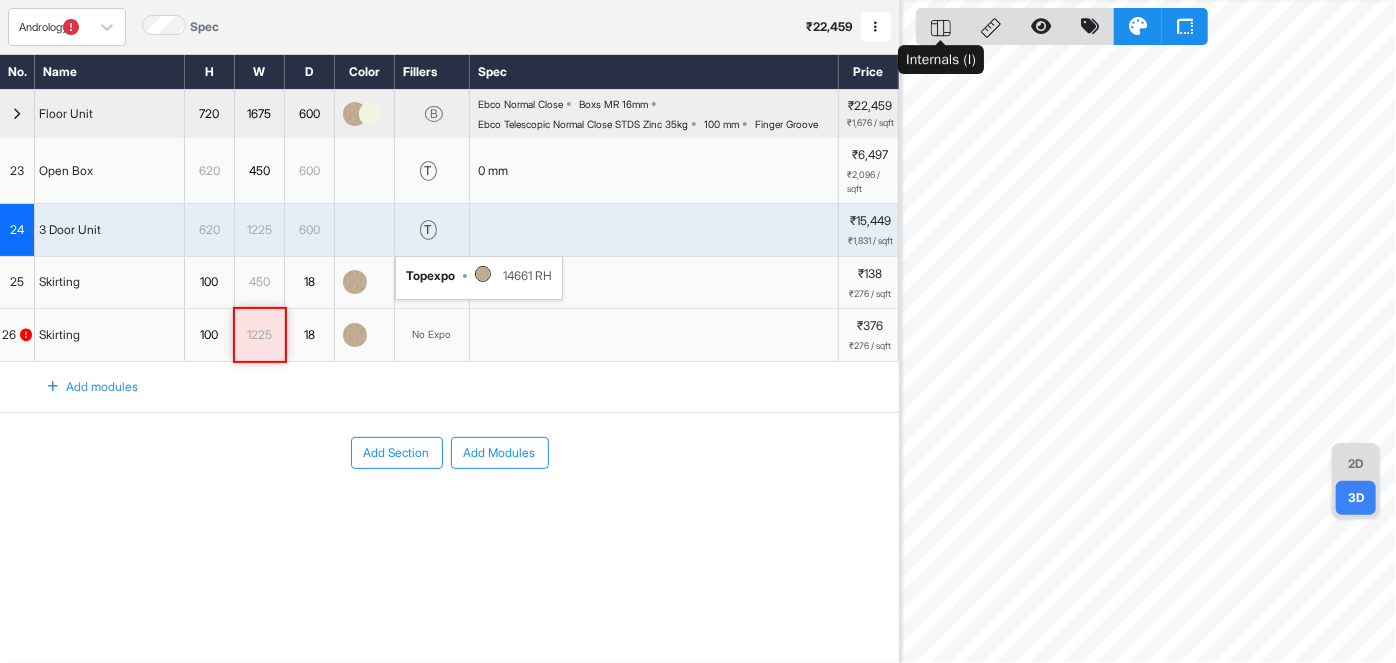 click 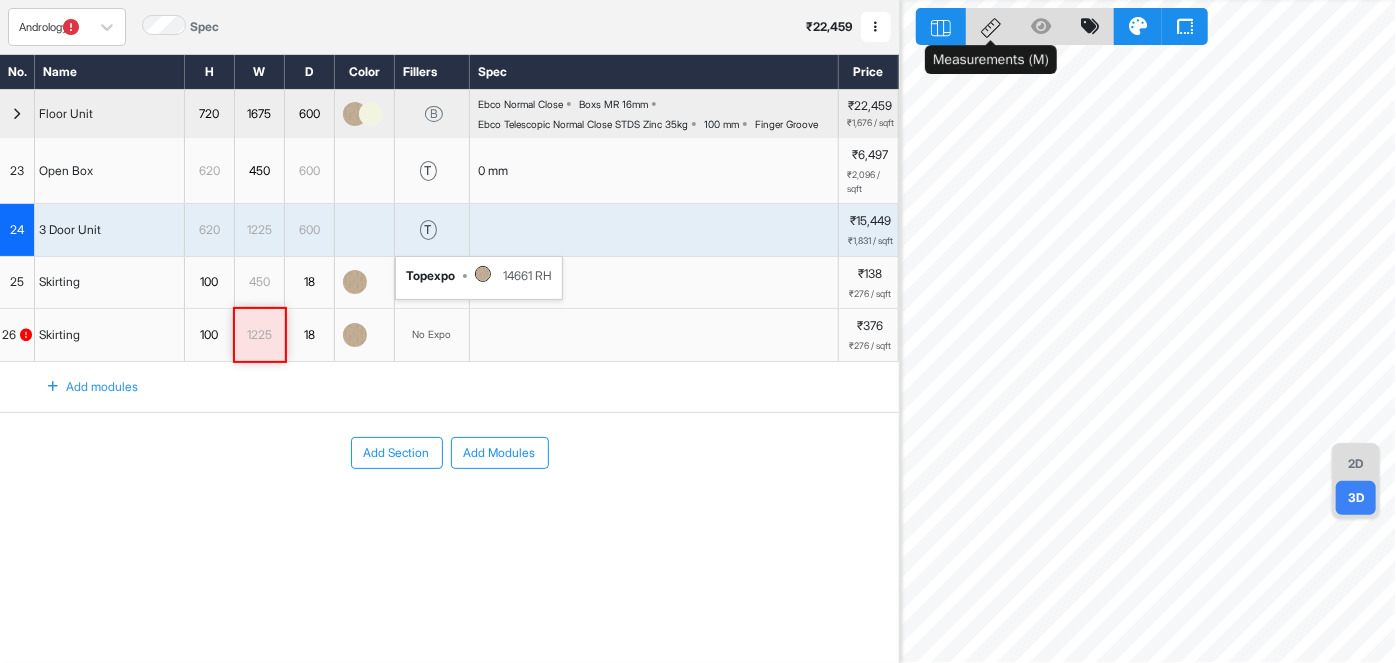 click 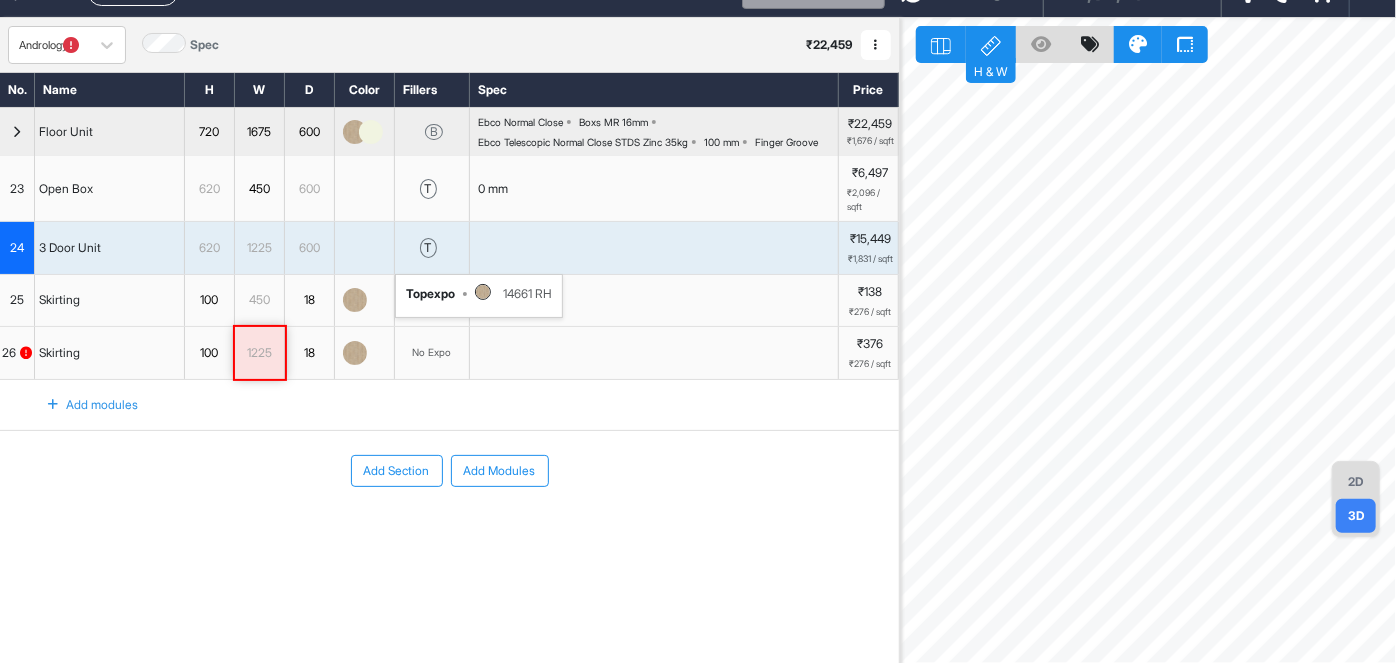 scroll, scrollTop: 0, scrollLeft: 0, axis: both 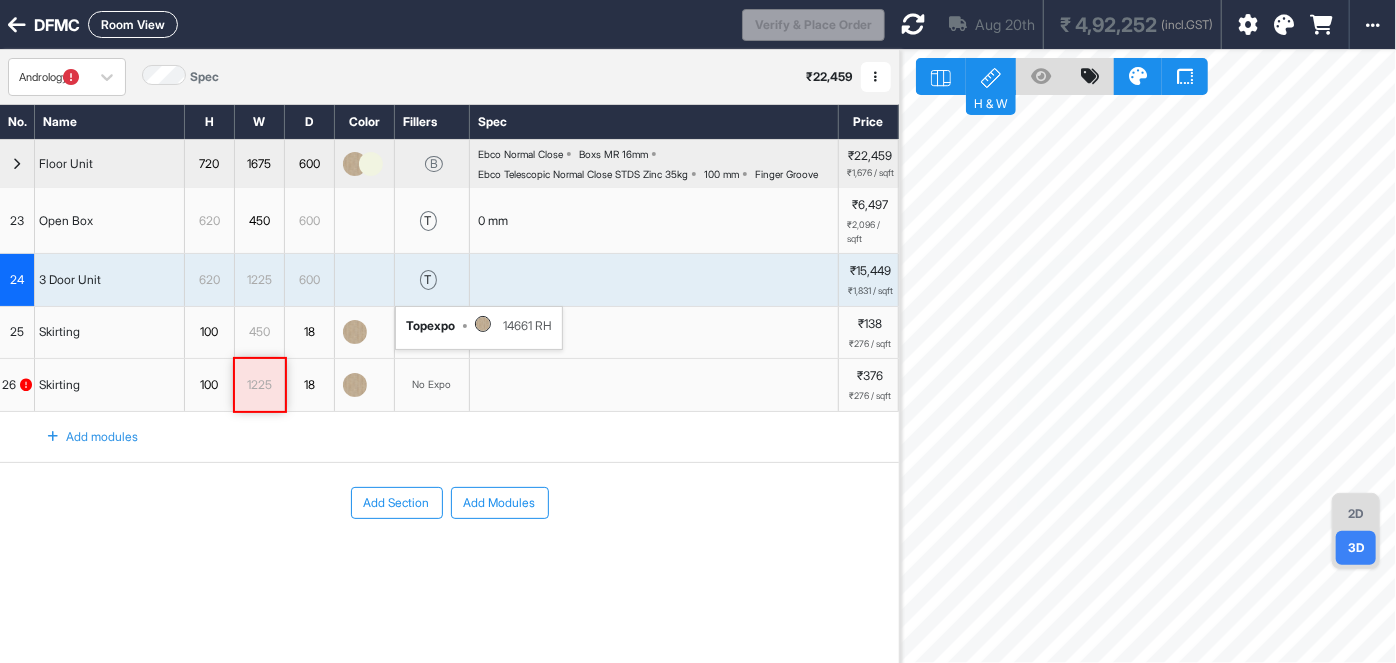 click at bounding box center [913, 24] 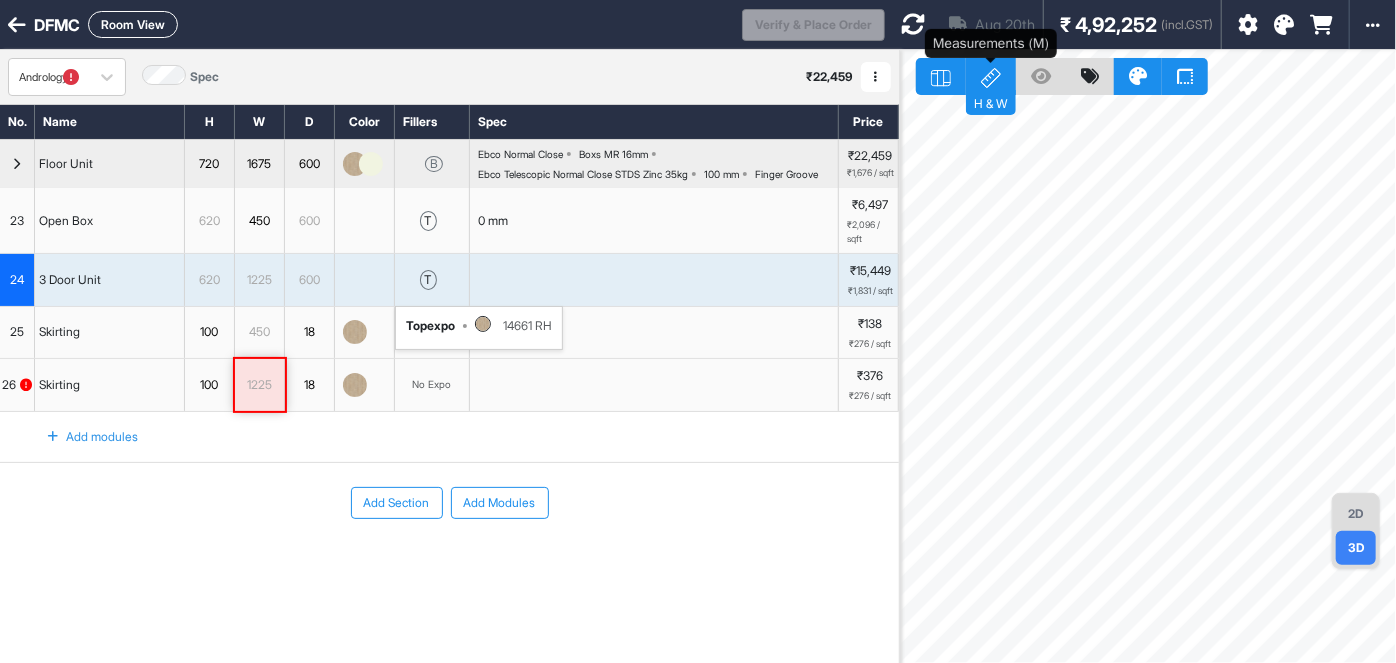 click 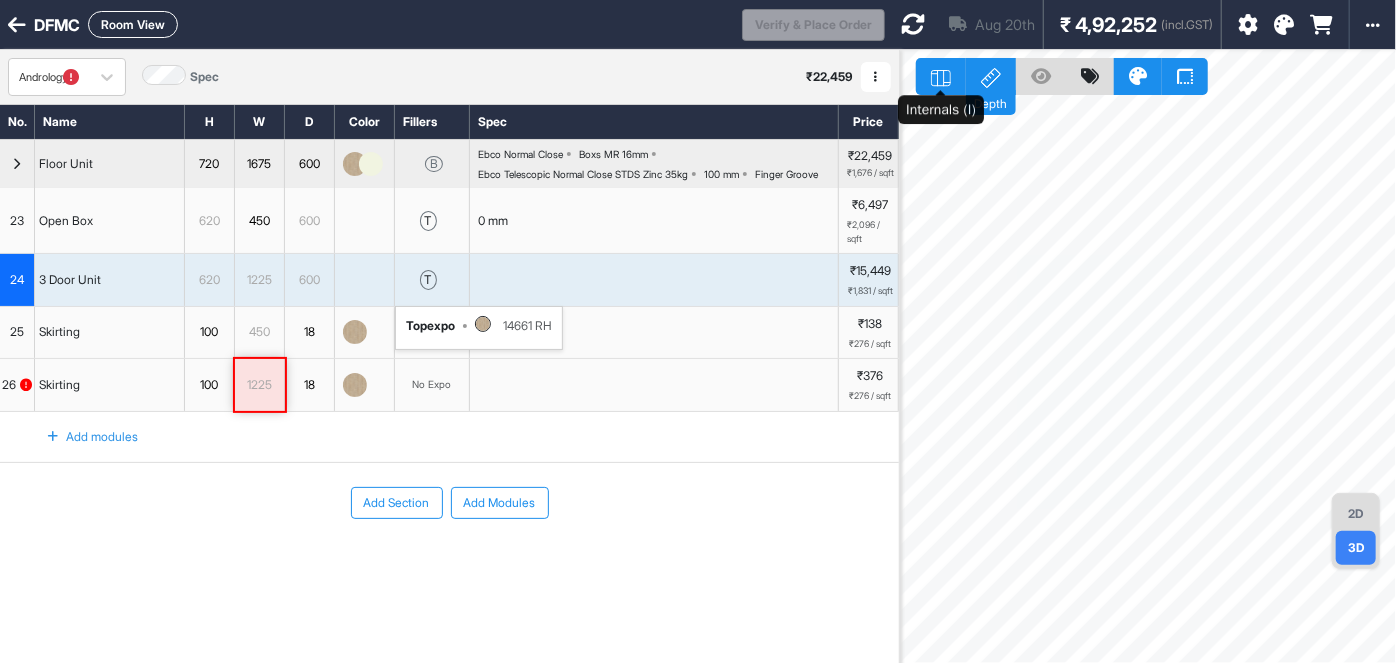 click 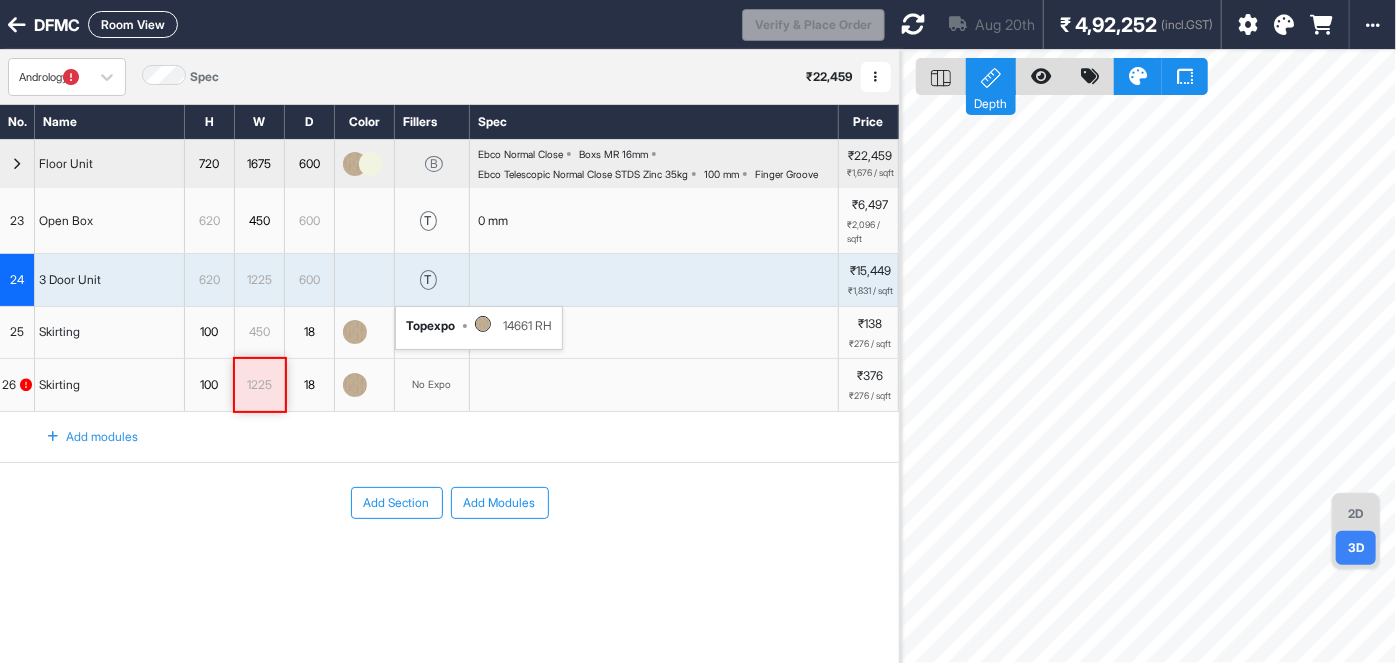 click on "Floor Unit" at bounding box center [66, 164] 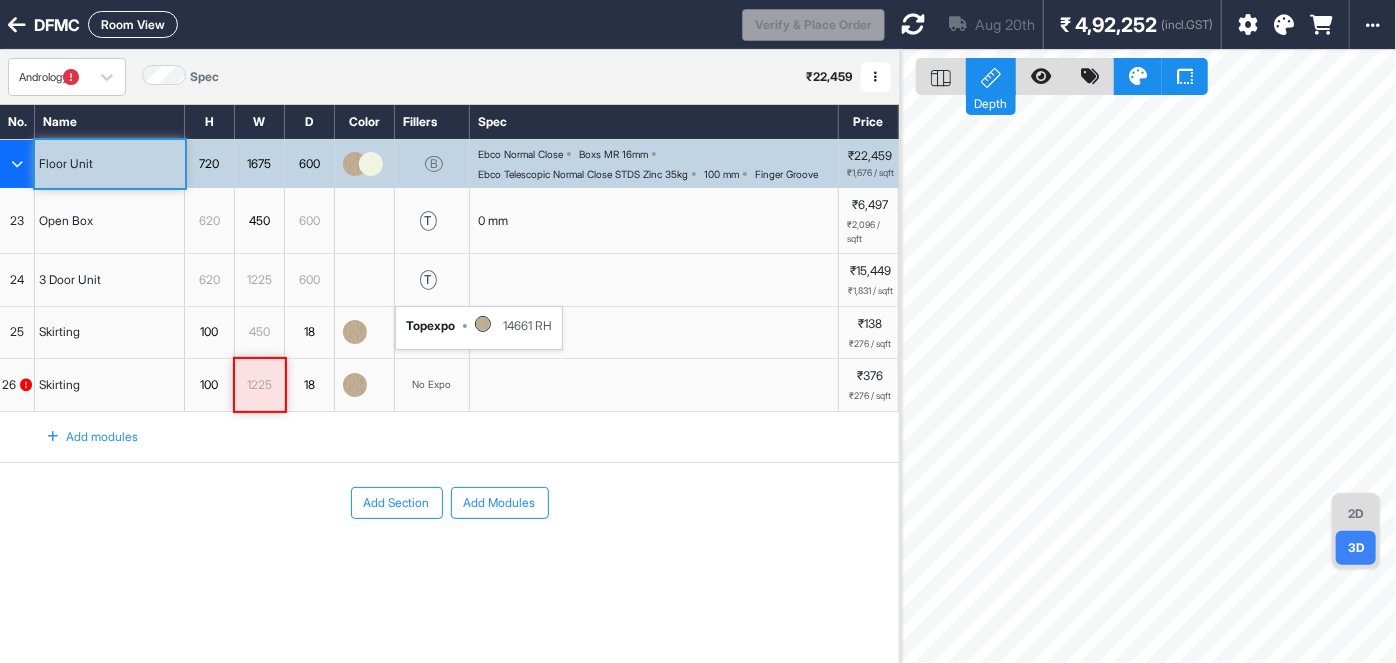 click at bounding box center (17, 164) 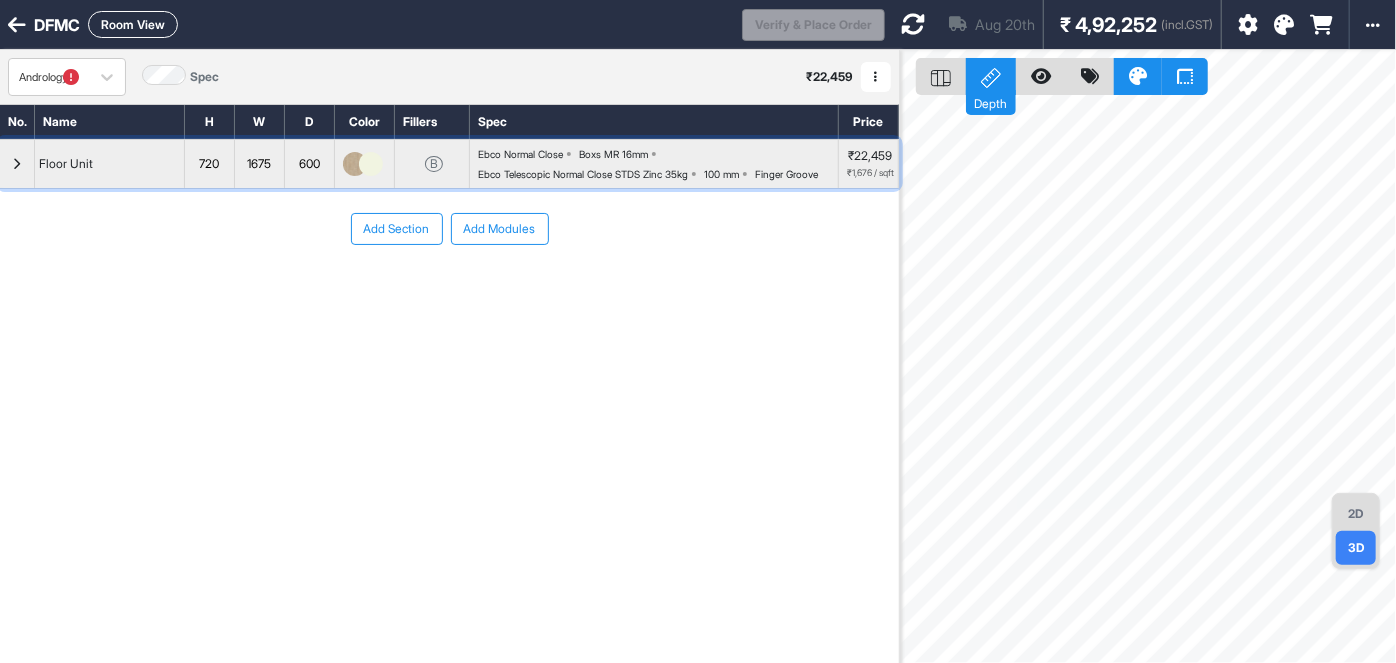 click at bounding box center [17, 164] 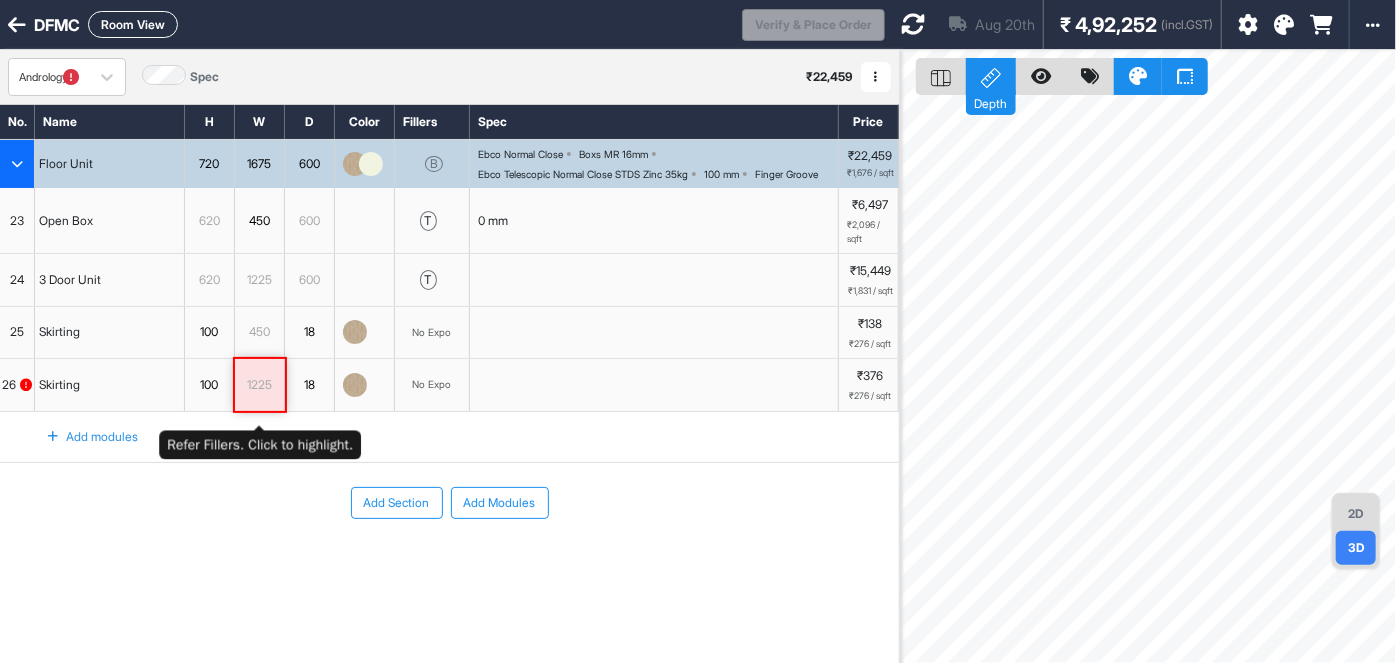 click on "1225" at bounding box center (259, 385) 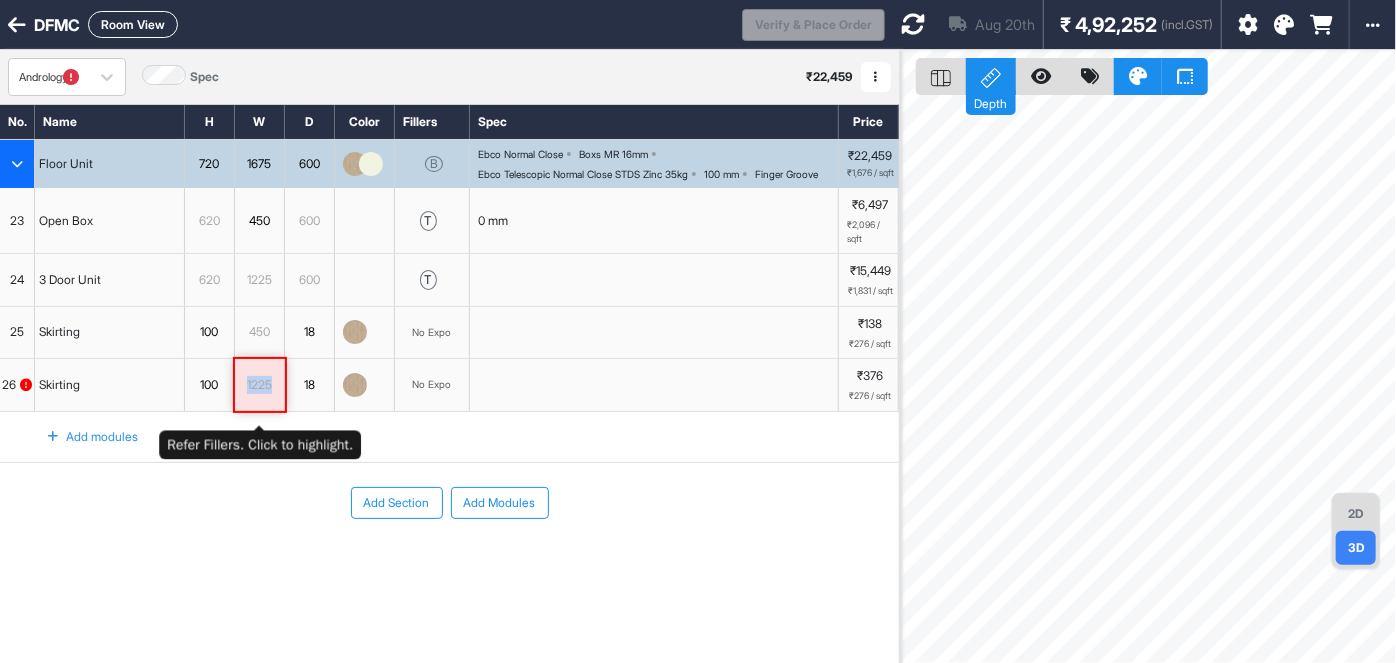 click on "1225" at bounding box center (259, 385) 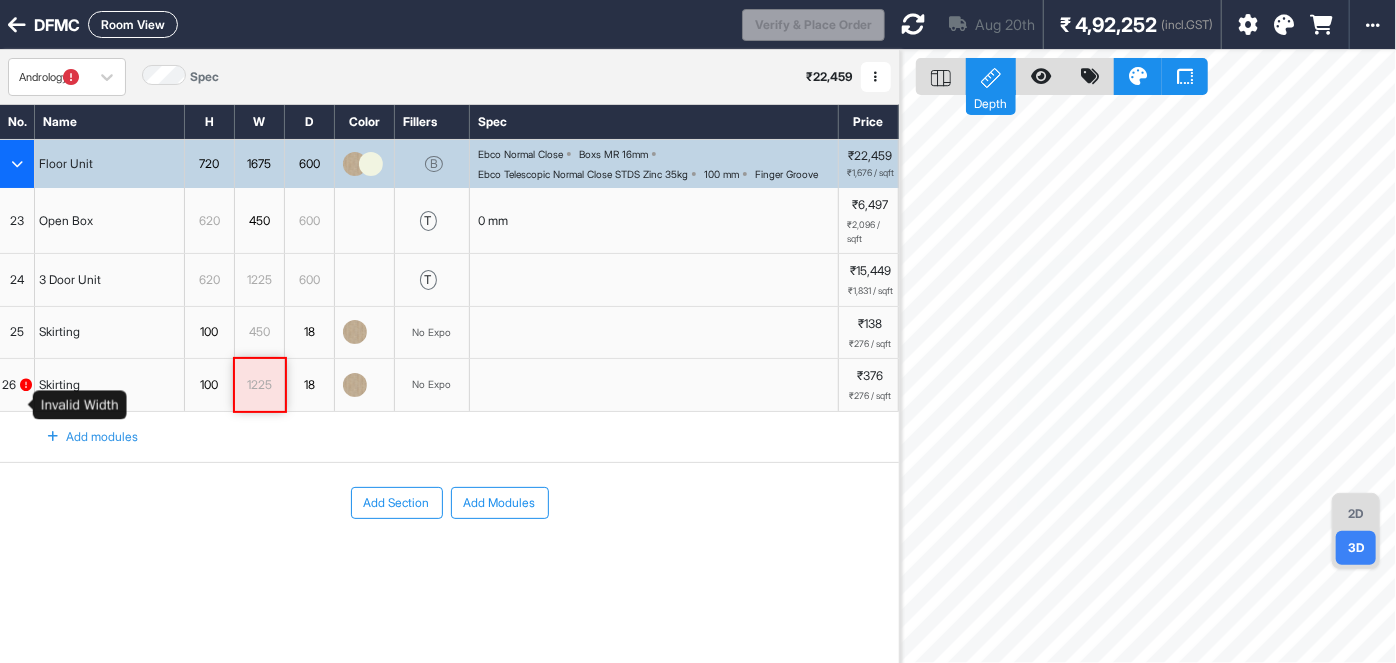 click at bounding box center (26, 385) 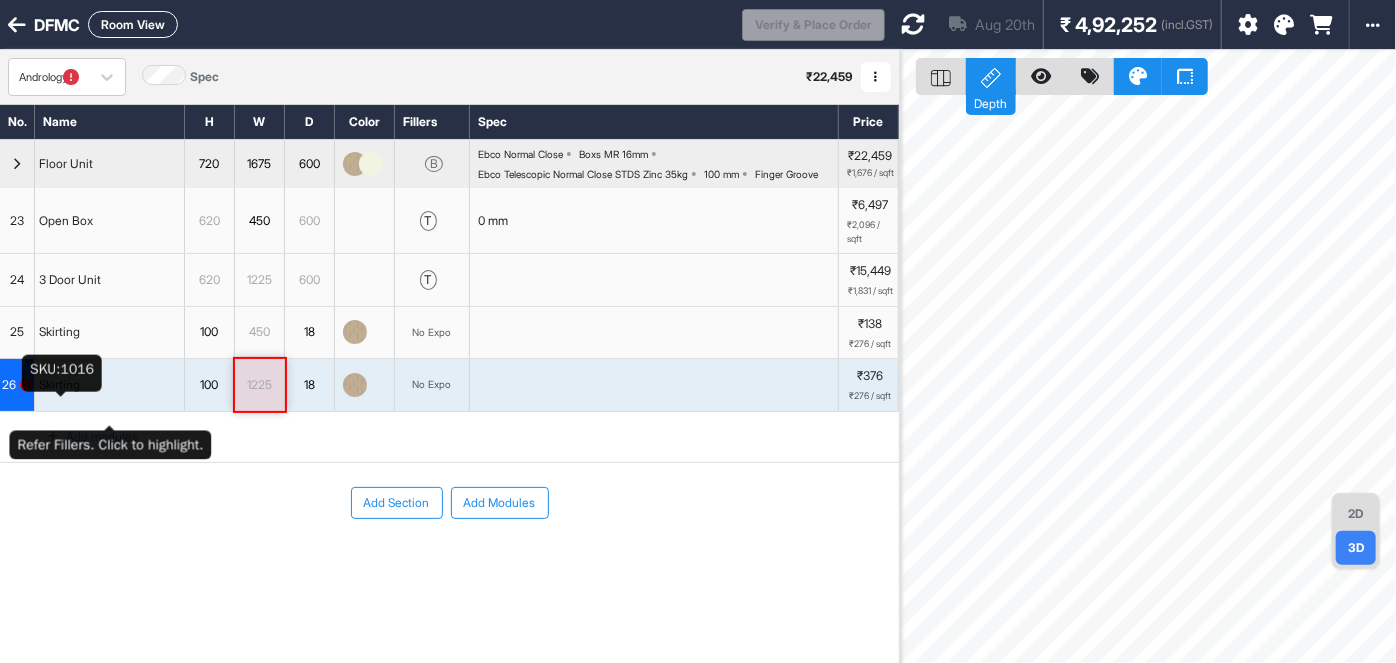 click on "Skirting" at bounding box center (59, 385) 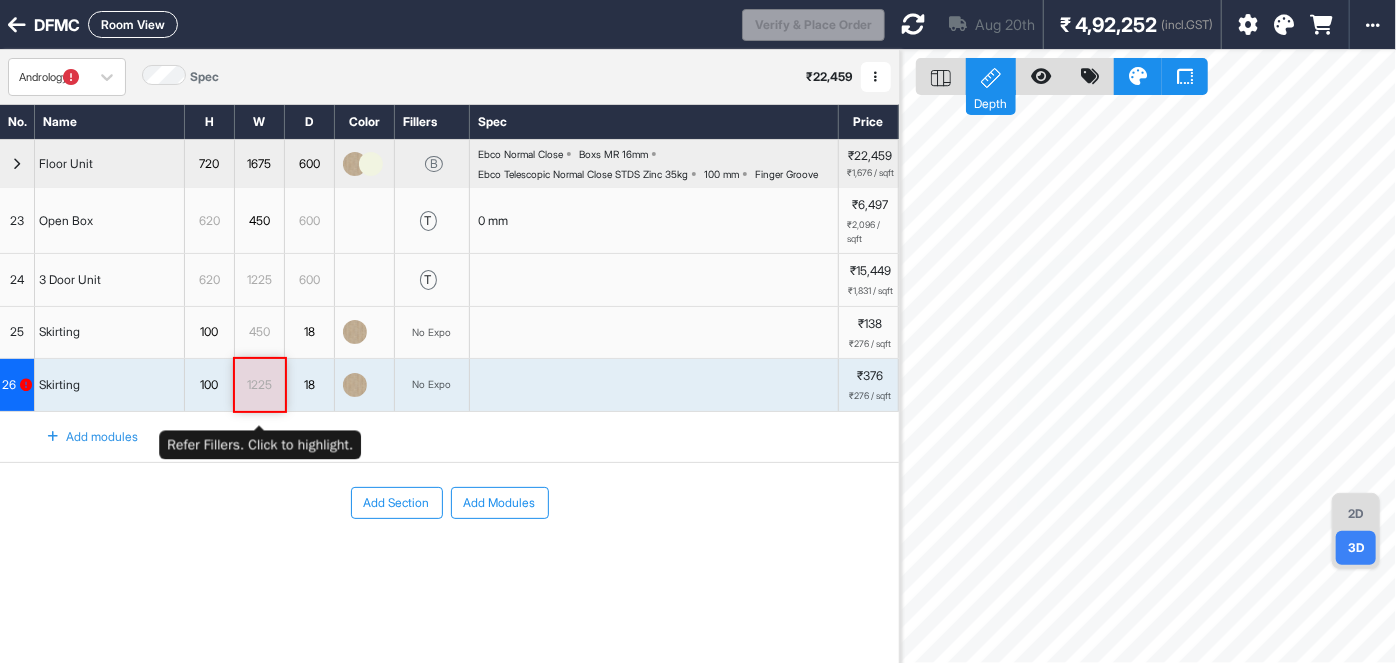click on "1225" at bounding box center [259, 385] 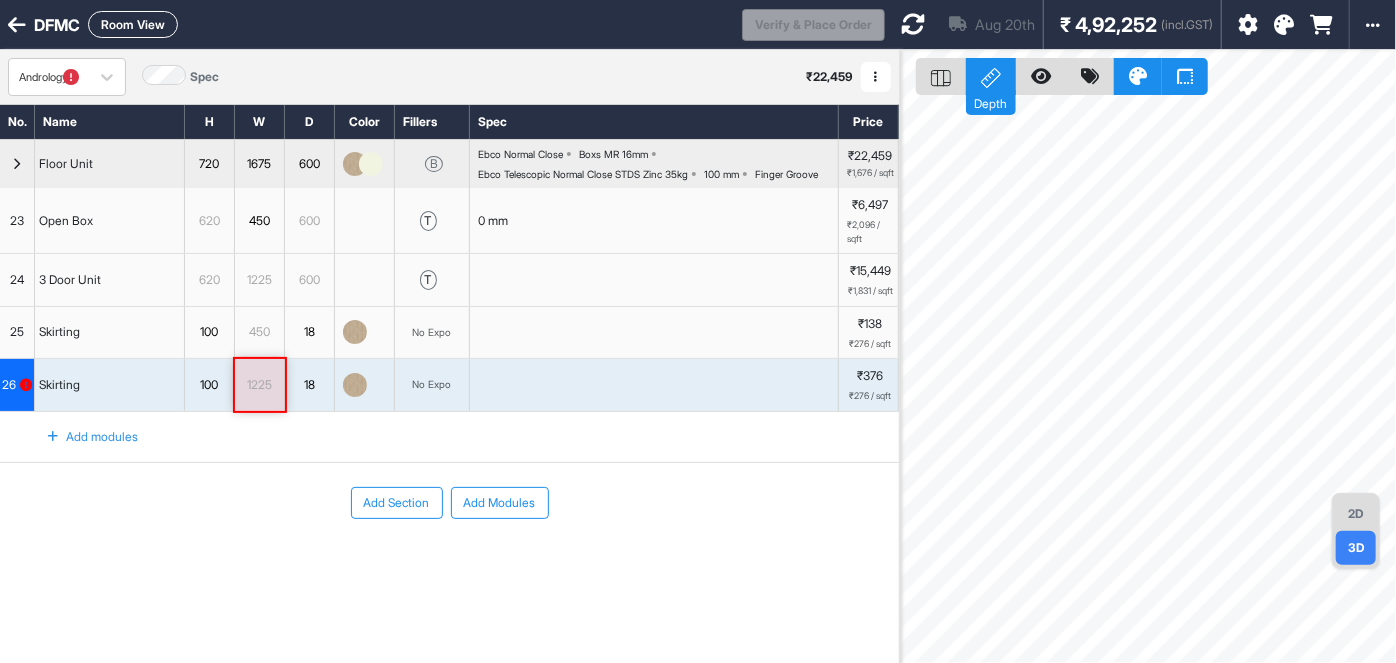 click on "26" at bounding box center [9, 385] 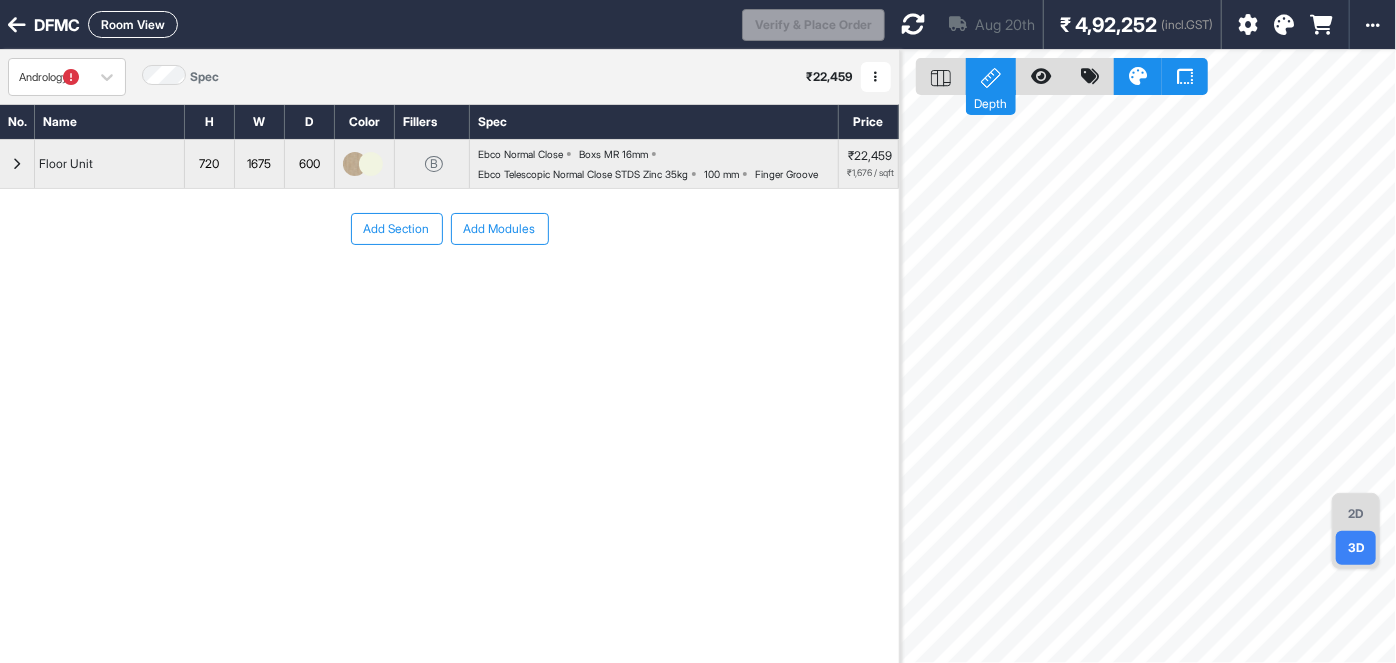 drag, startPoint x: 10, startPoint y: 403, endPoint x: 57, endPoint y: 424, distance: 51.47815 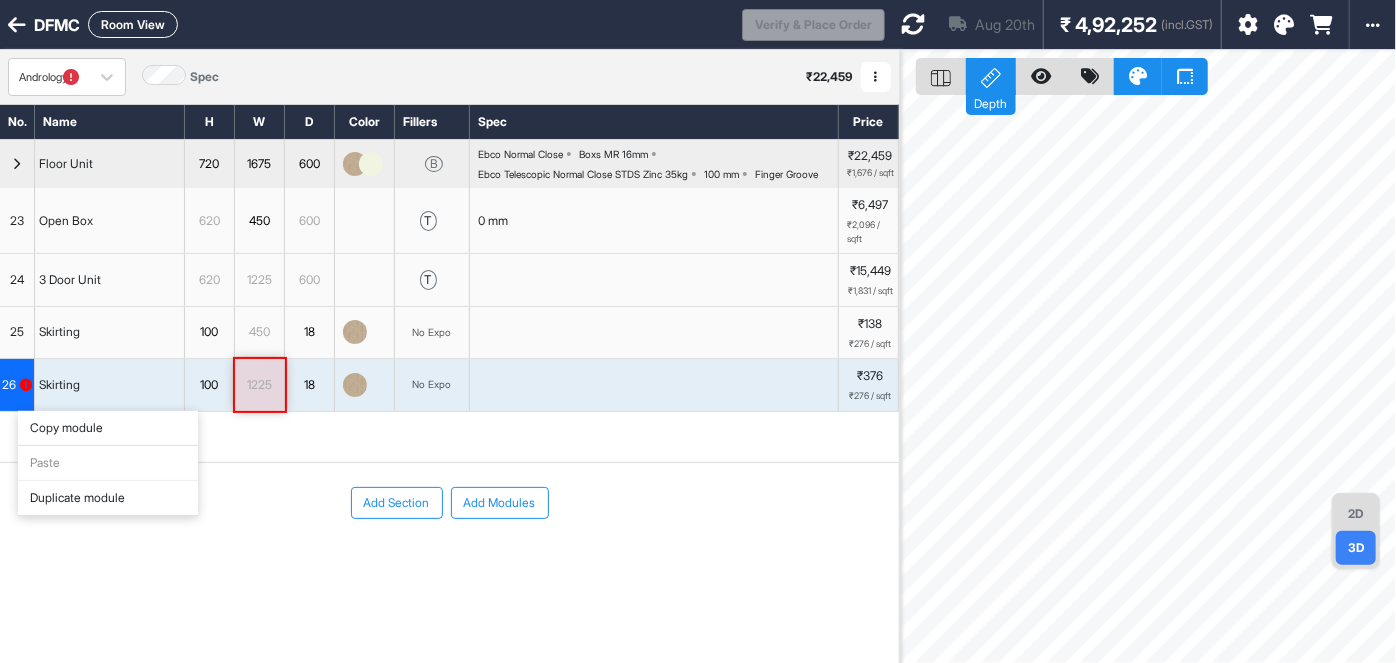 click on "Duplicate module" at bounding box center [108, 498] 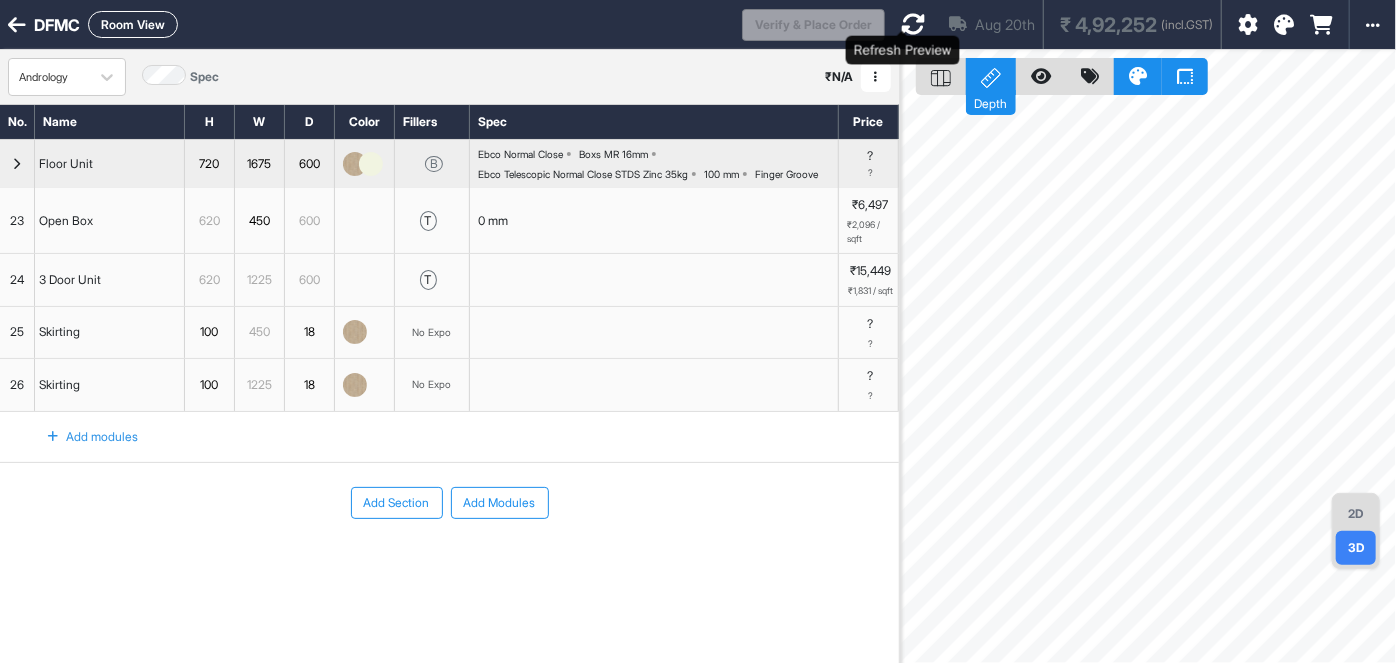 click at bounding box center (913, 24) 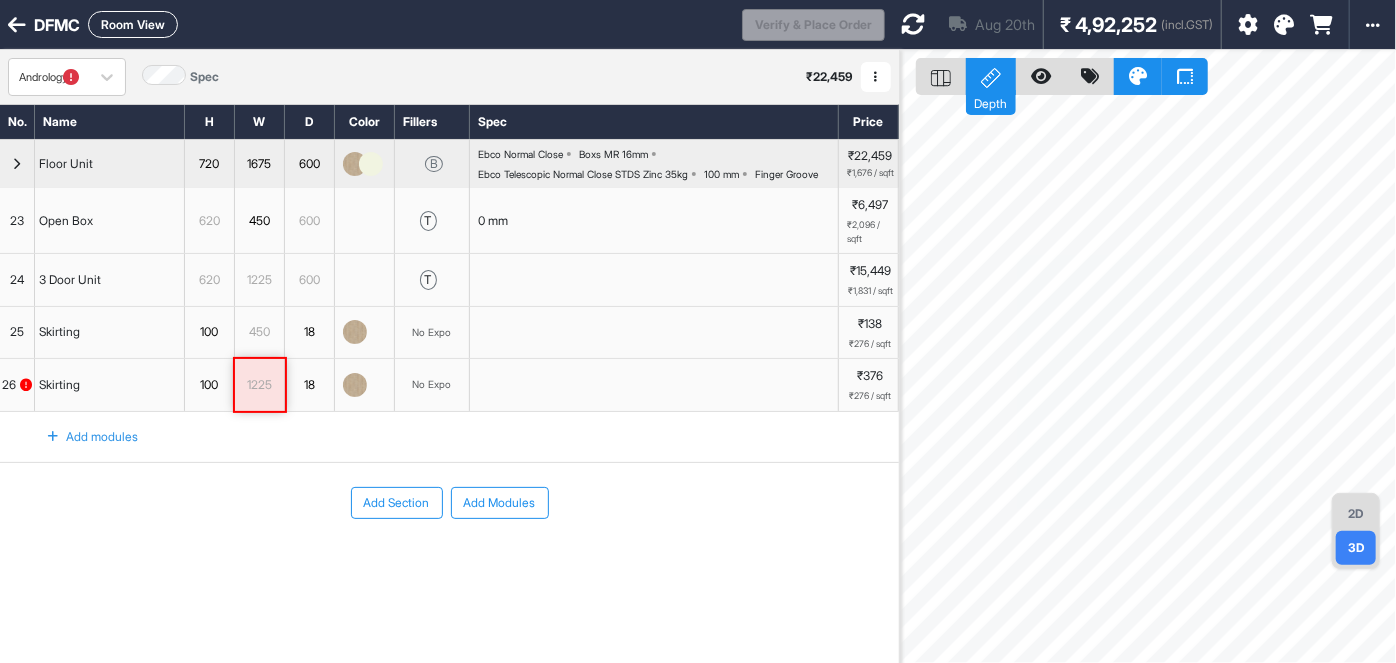 click on "26" at bounding box center [17, 385] 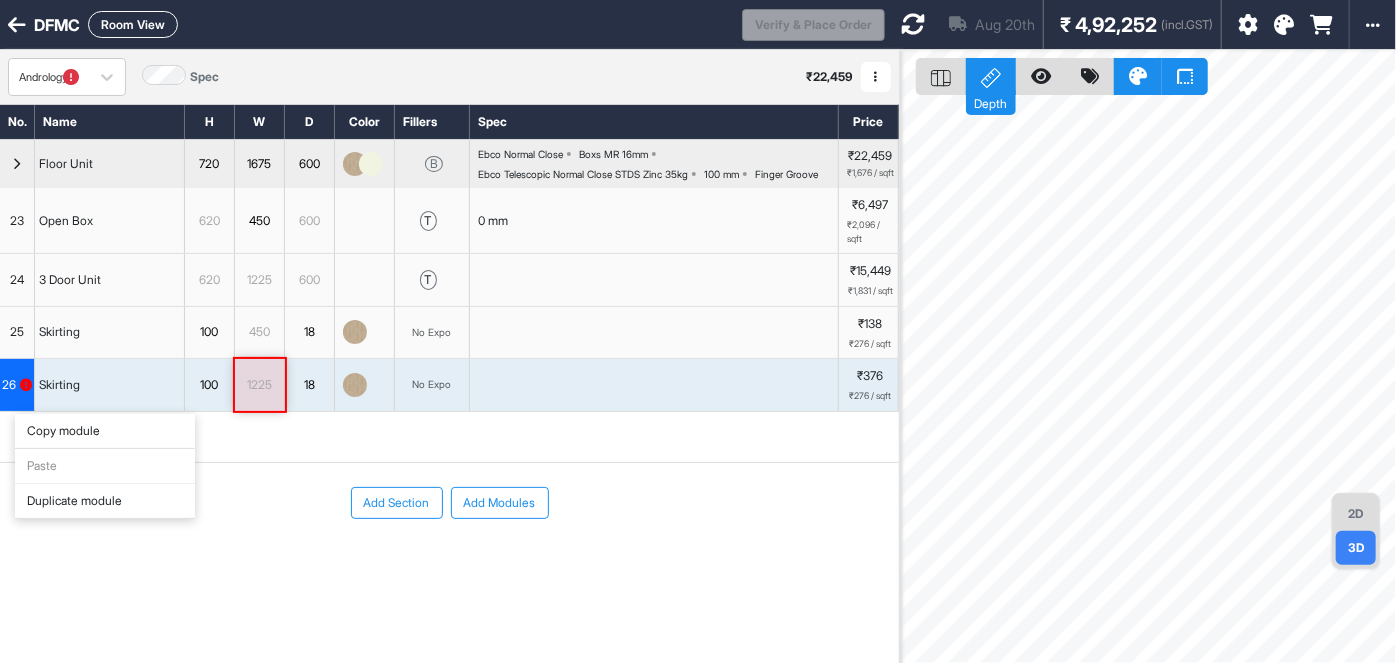 click on "Add Section Add Modules" at bounding box center (449, 563) 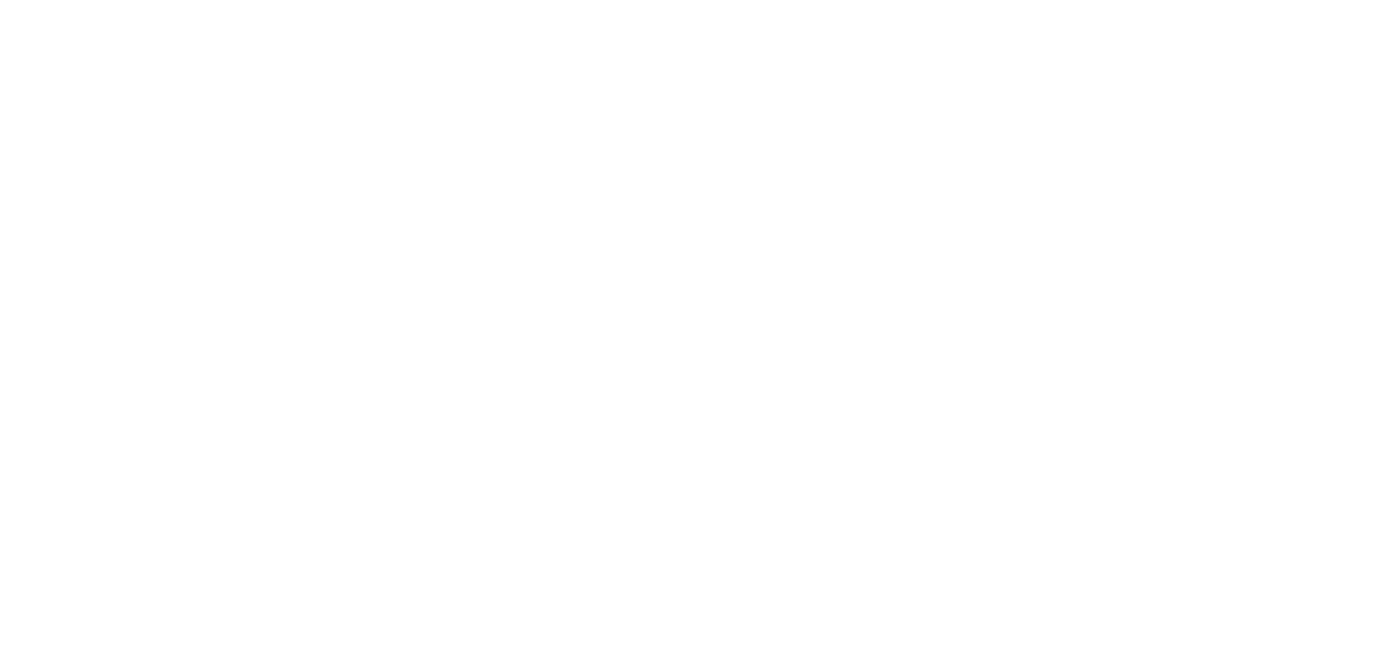 scroll, scrollTop: 0, scrollLeft: 0, axis: both 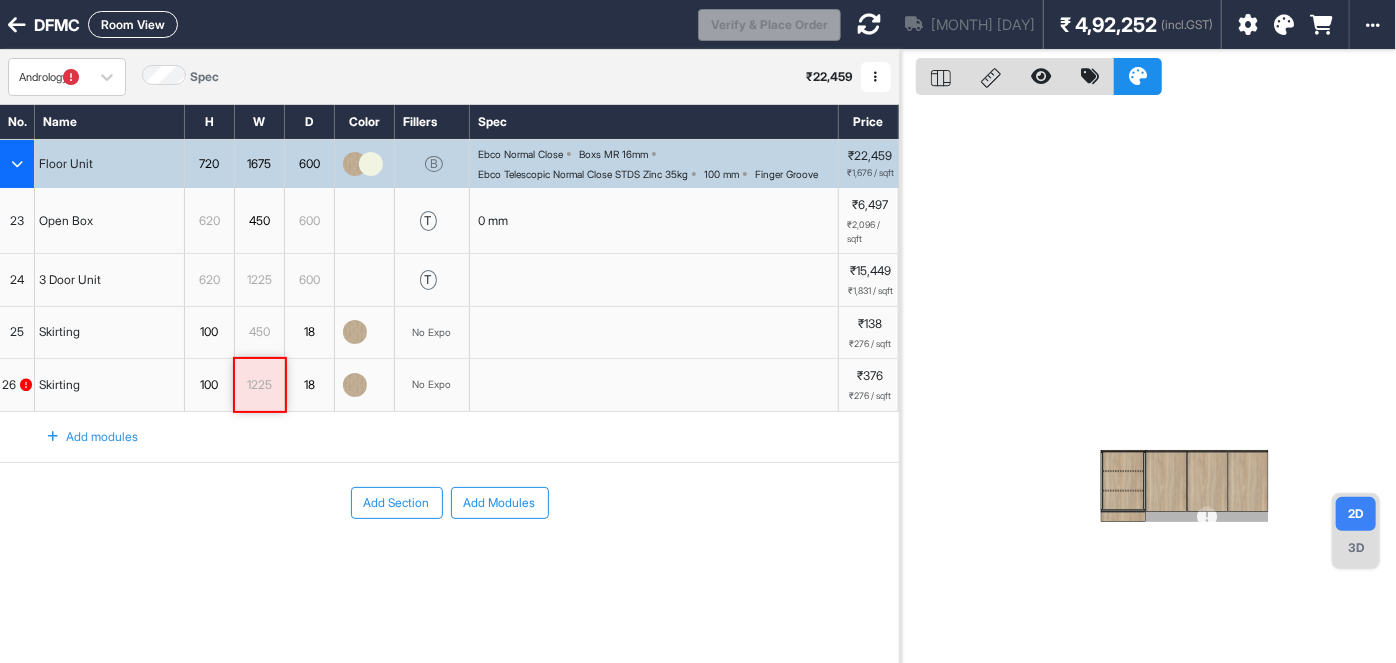 click on "24" at bounding box center [17, 280] 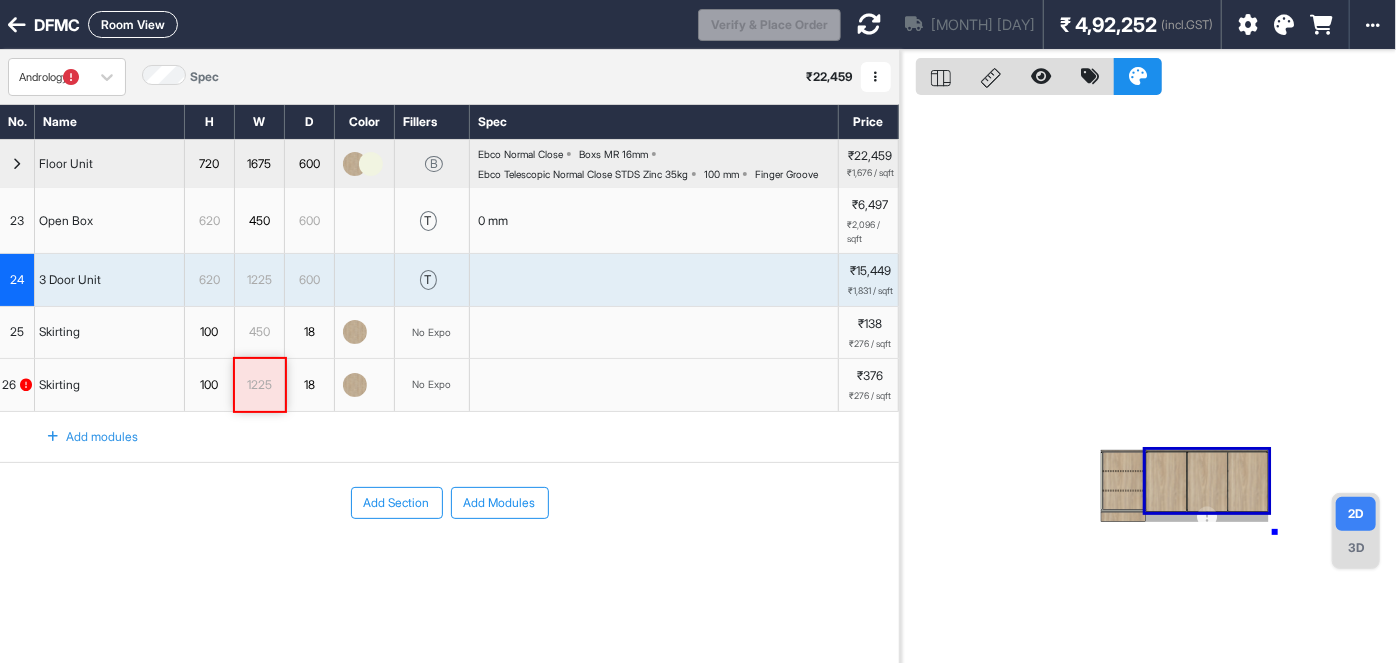 click at bounding box center (1148, 381) 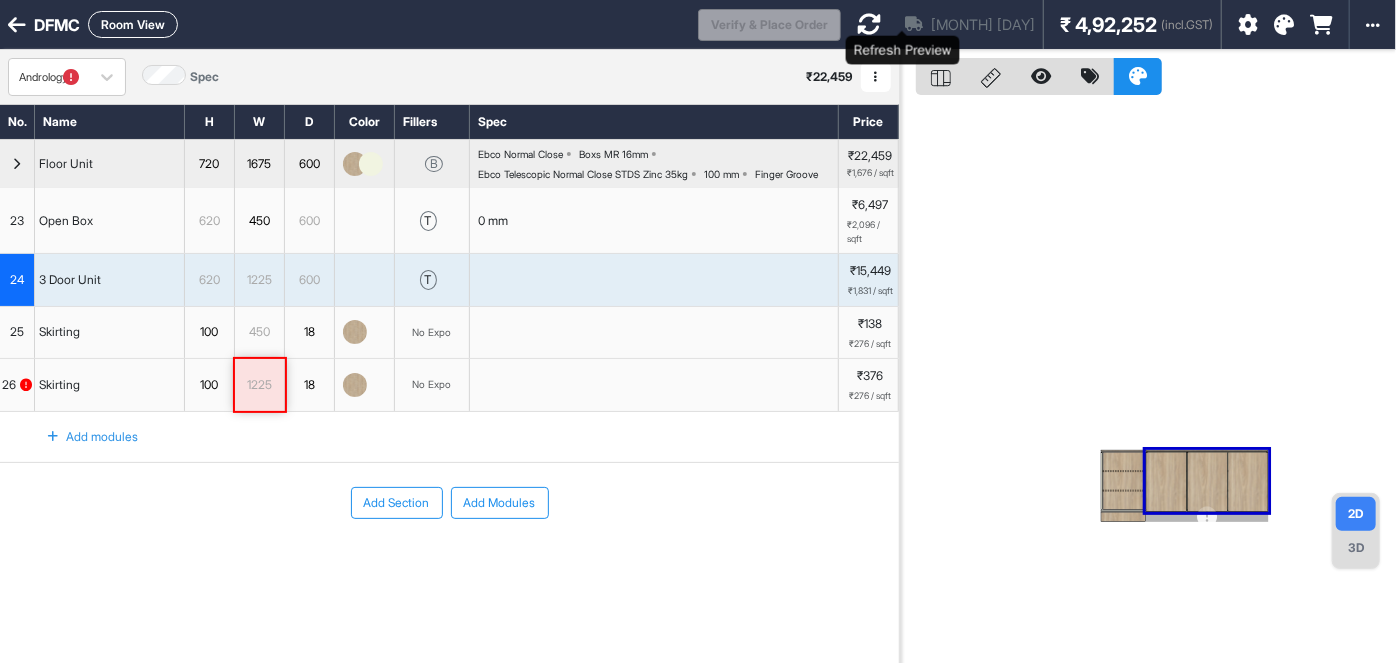 click at bounding box center [869, 24] 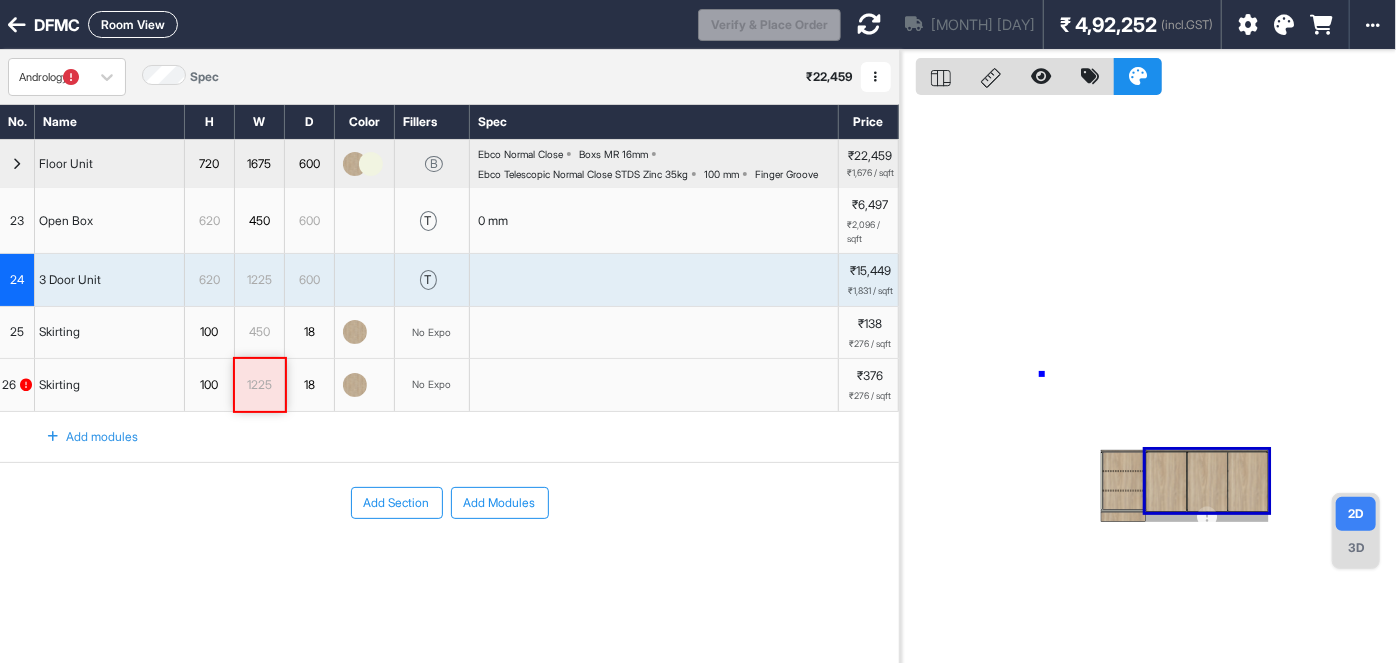 drag, startPoint x: 1042, startPoint y: 374, endPoint x: 1113, endPoint y: 441, distance: 97.62172 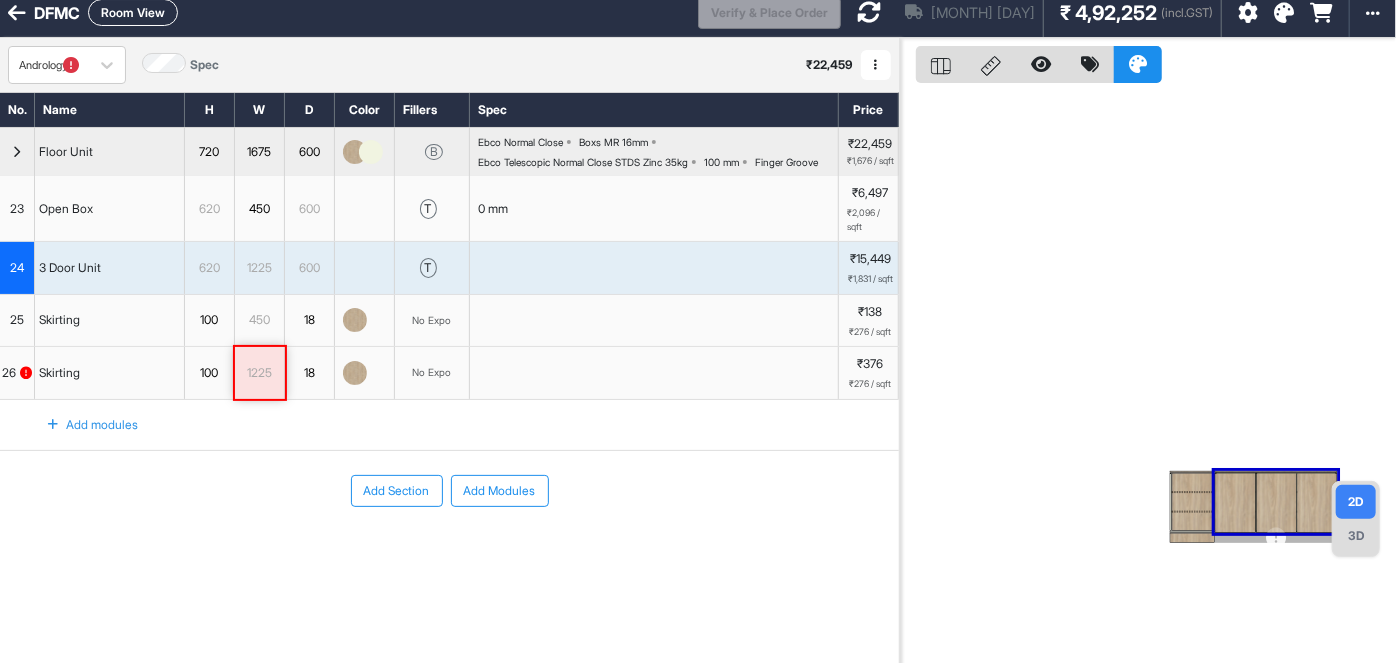 drag, startPoint x: 1040, startPoint y: 407, endPoint x: 1054, endPoint y: 401, distance: 15.231546 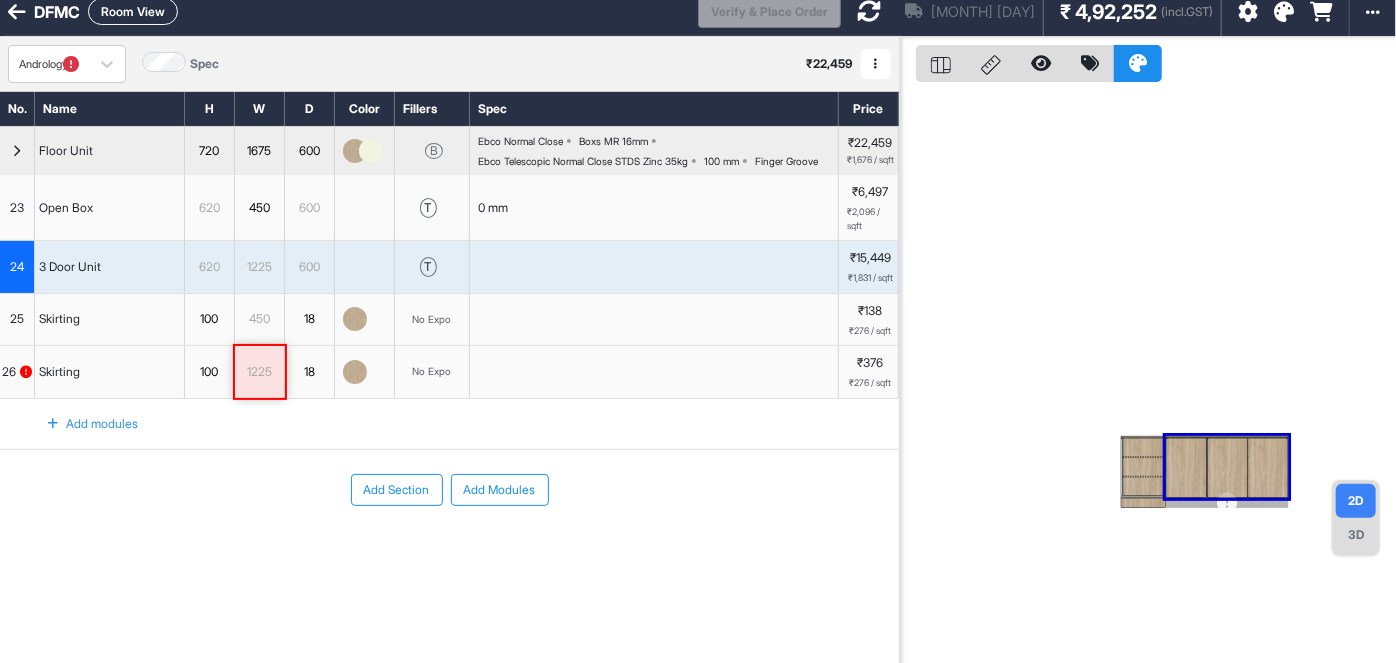 click on "3D" at bounding box center [1356, 535] 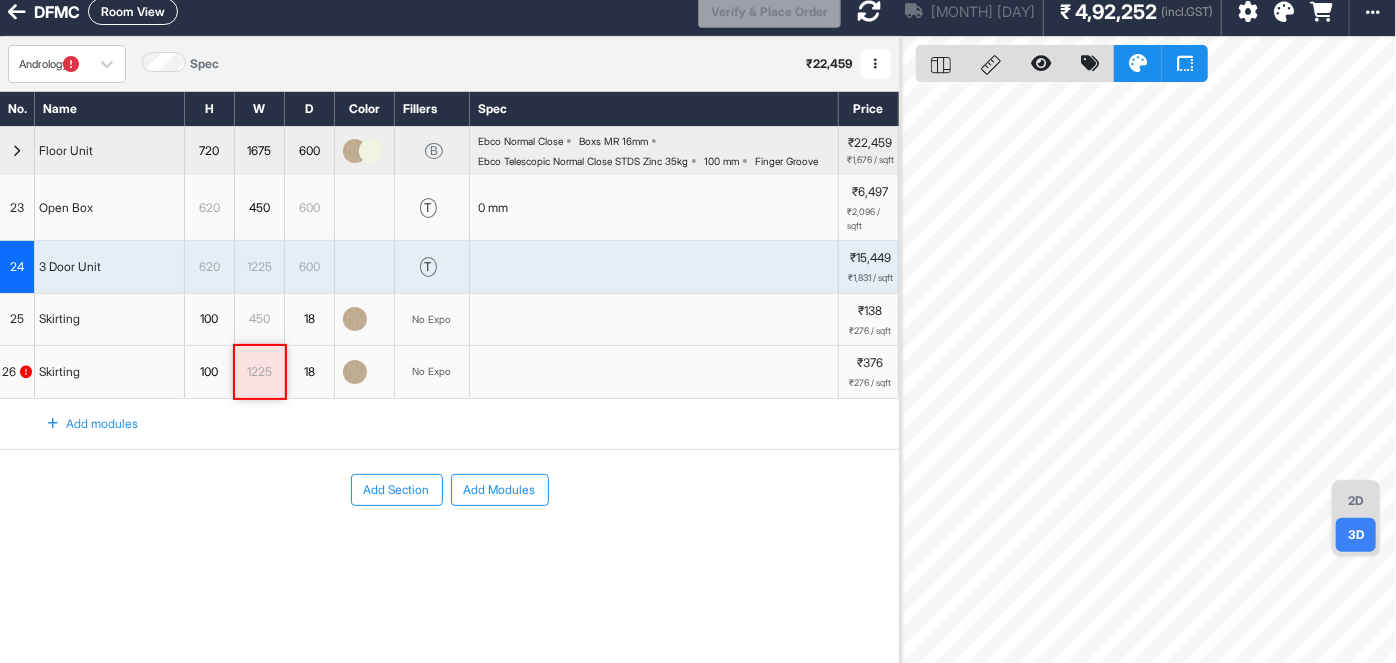 click on "Room View" at bounding box center [133, 11] 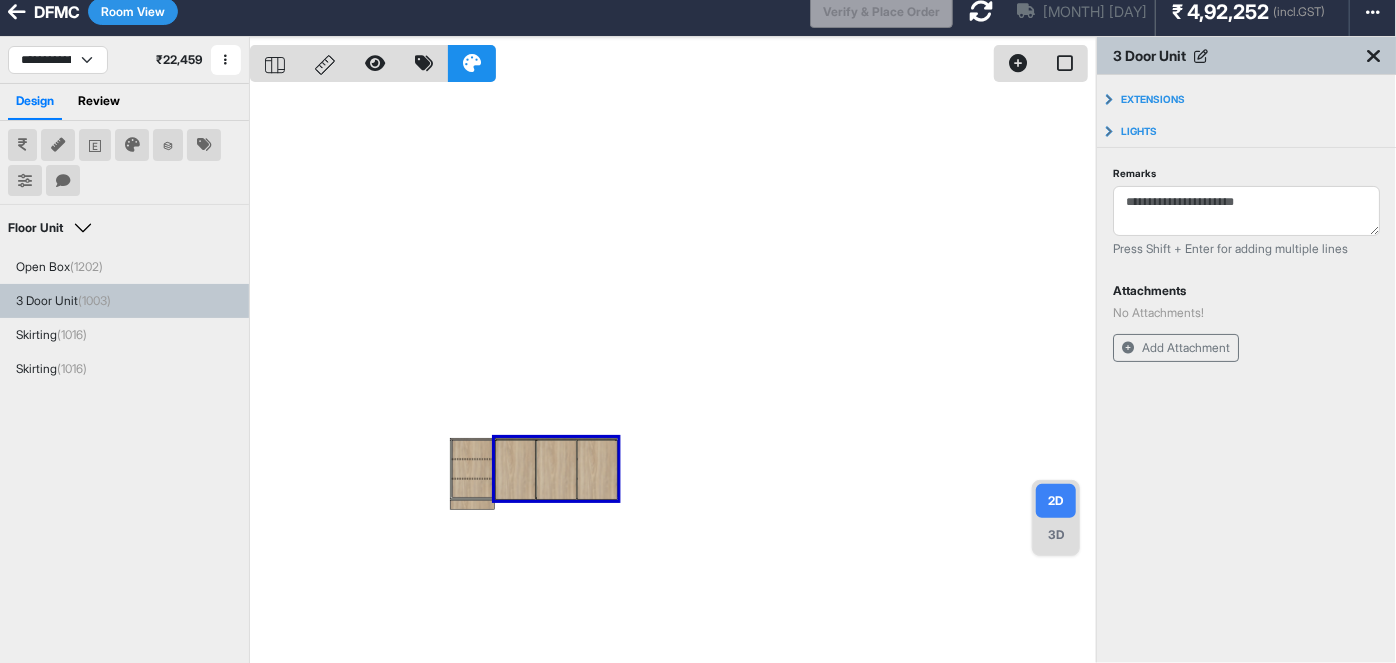 click at bounding box center [673, 368] 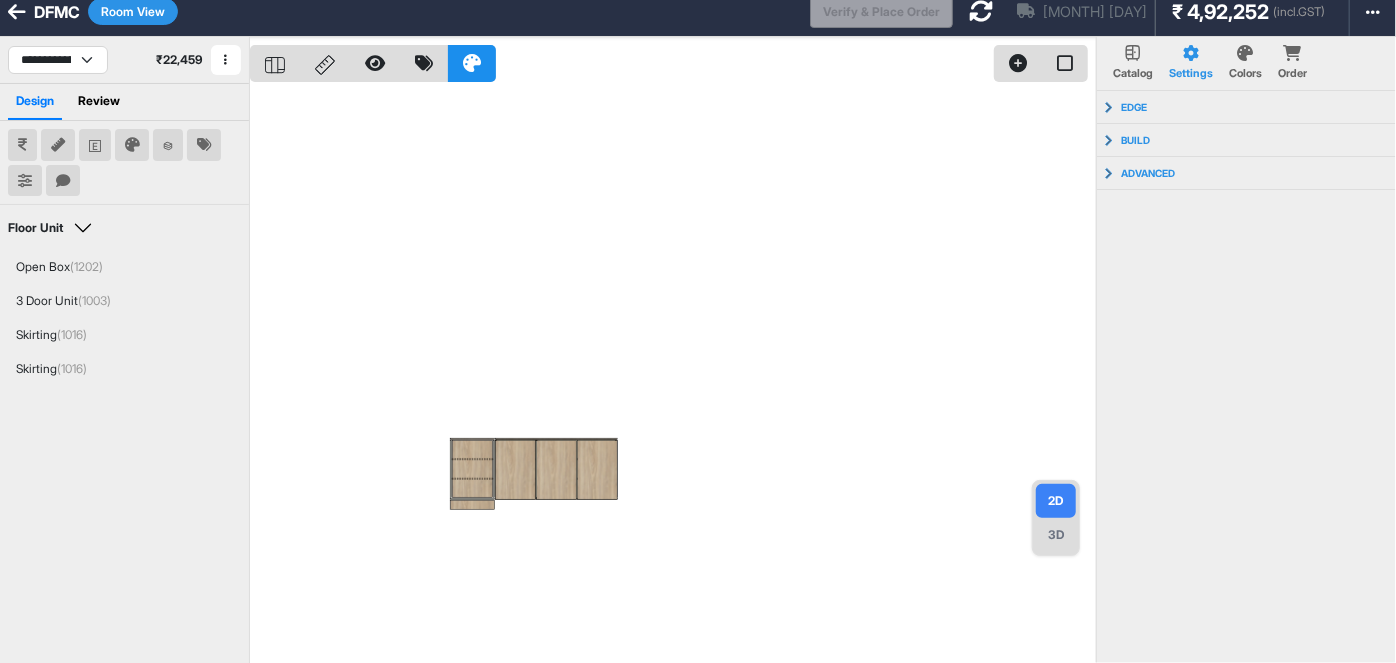 click on "3D" at bounding box center [1056, 535] 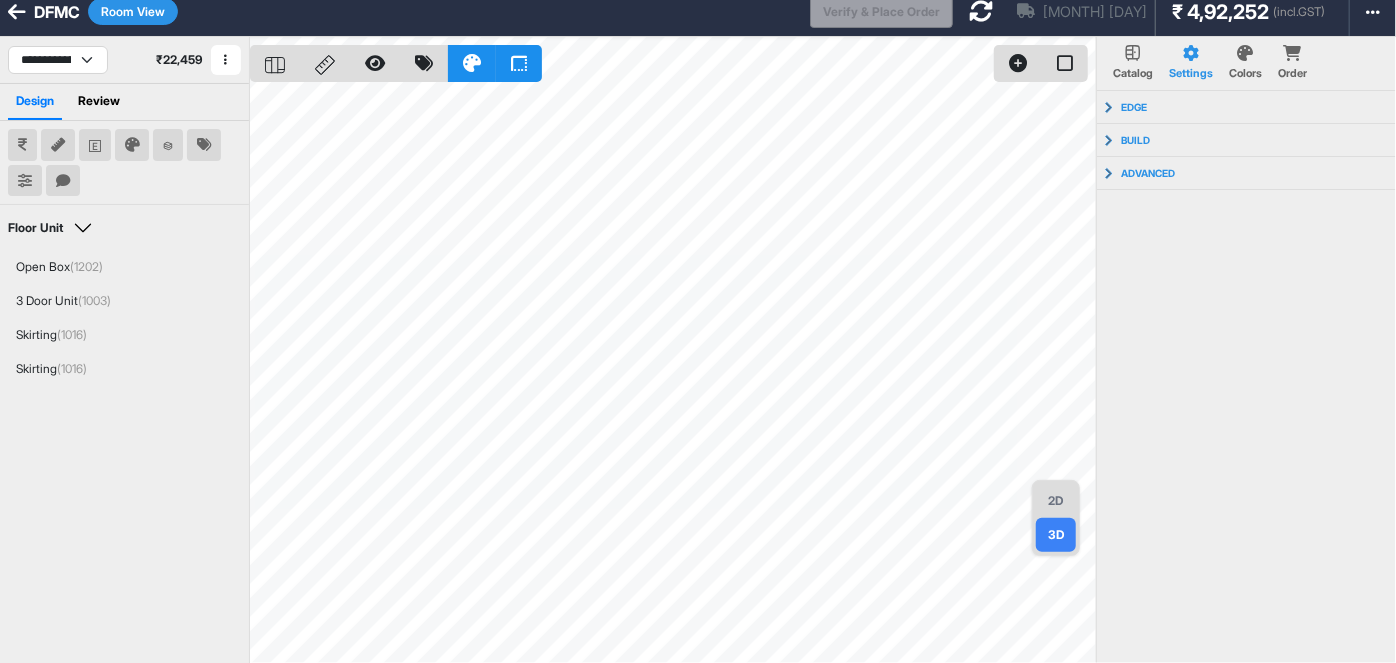 click on "Room View" at bounding box center [133, 11] 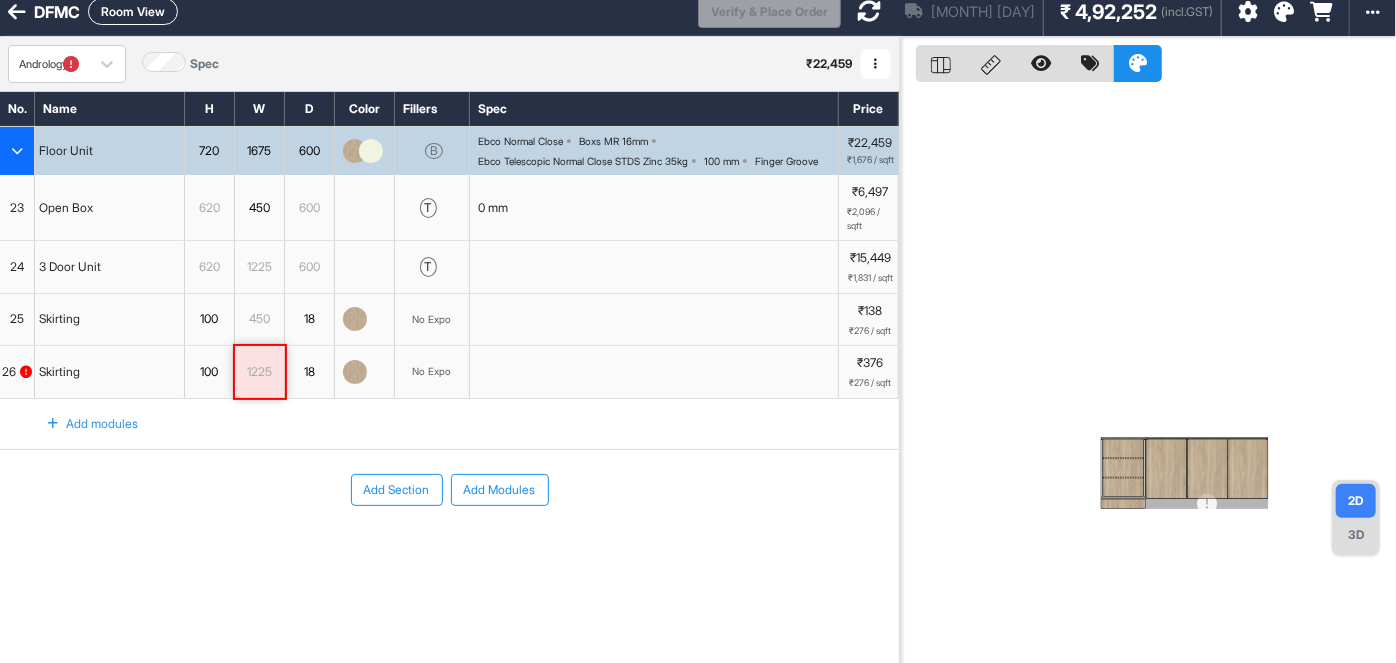 click on "24" at bounding box center [17, 267] 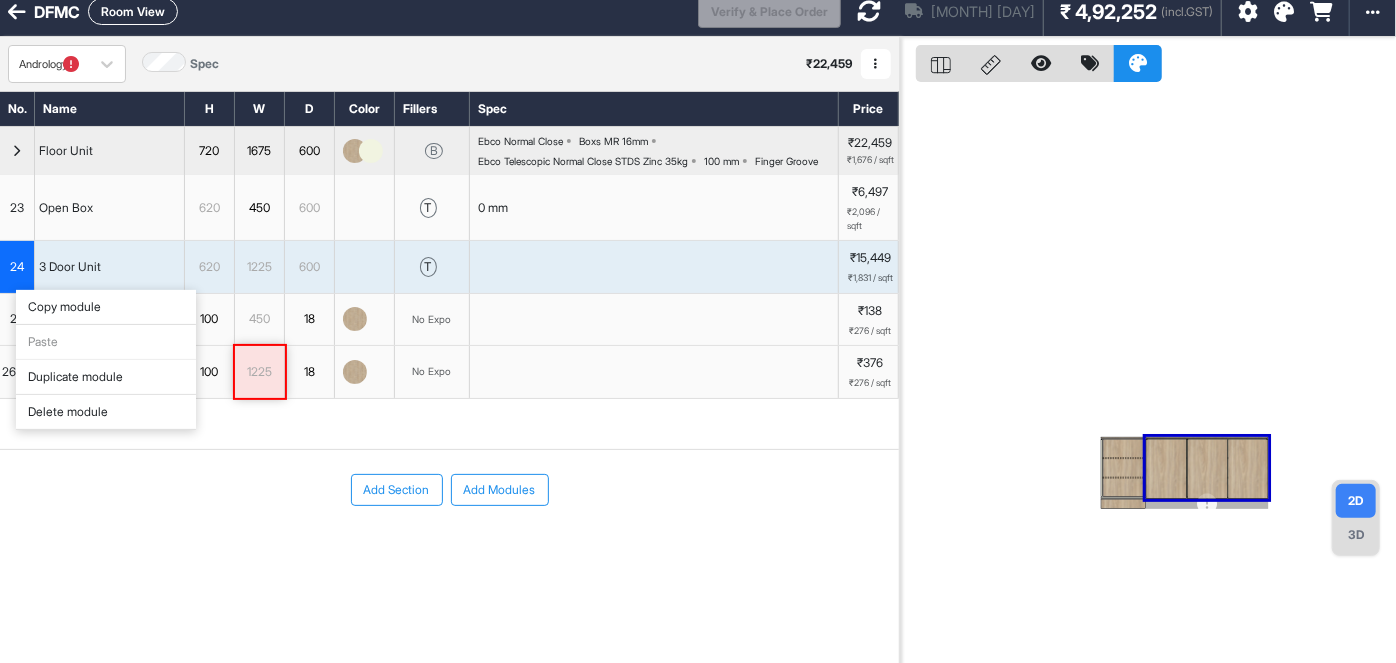 click on "Delete module" at bounding box center (106, 412) 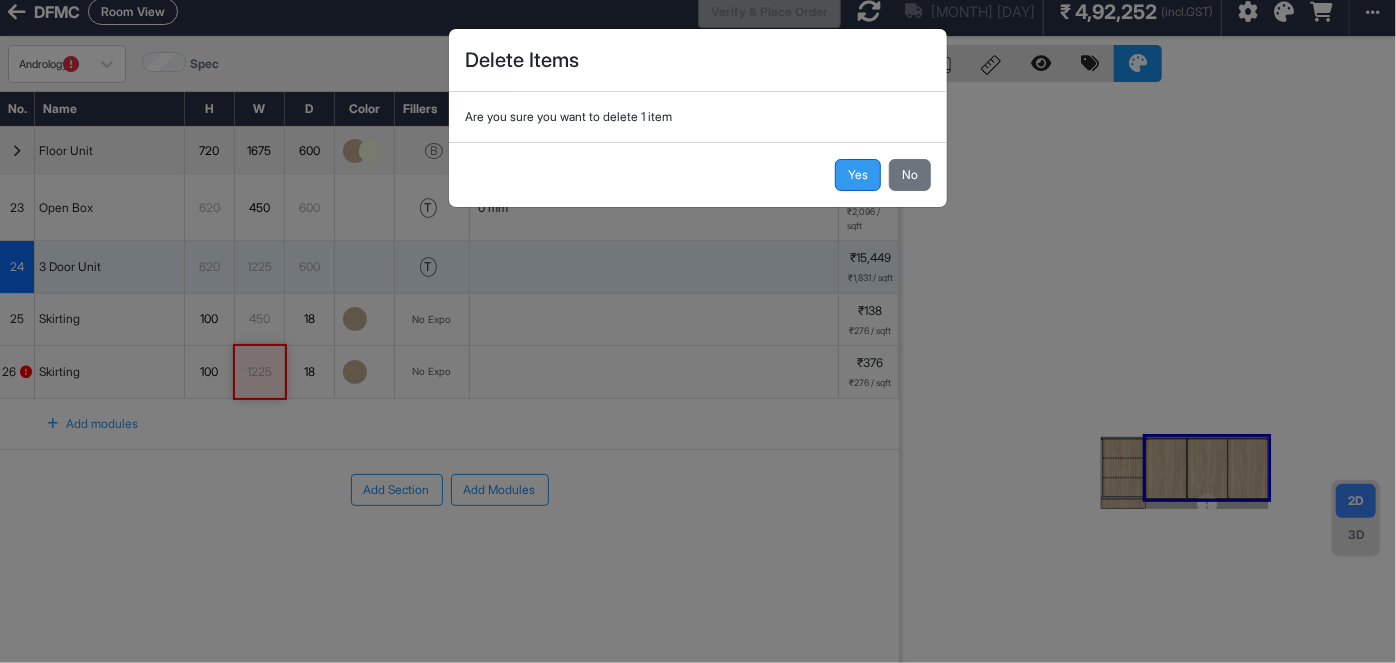 click on "Yes" at bounding box center (858, 175) 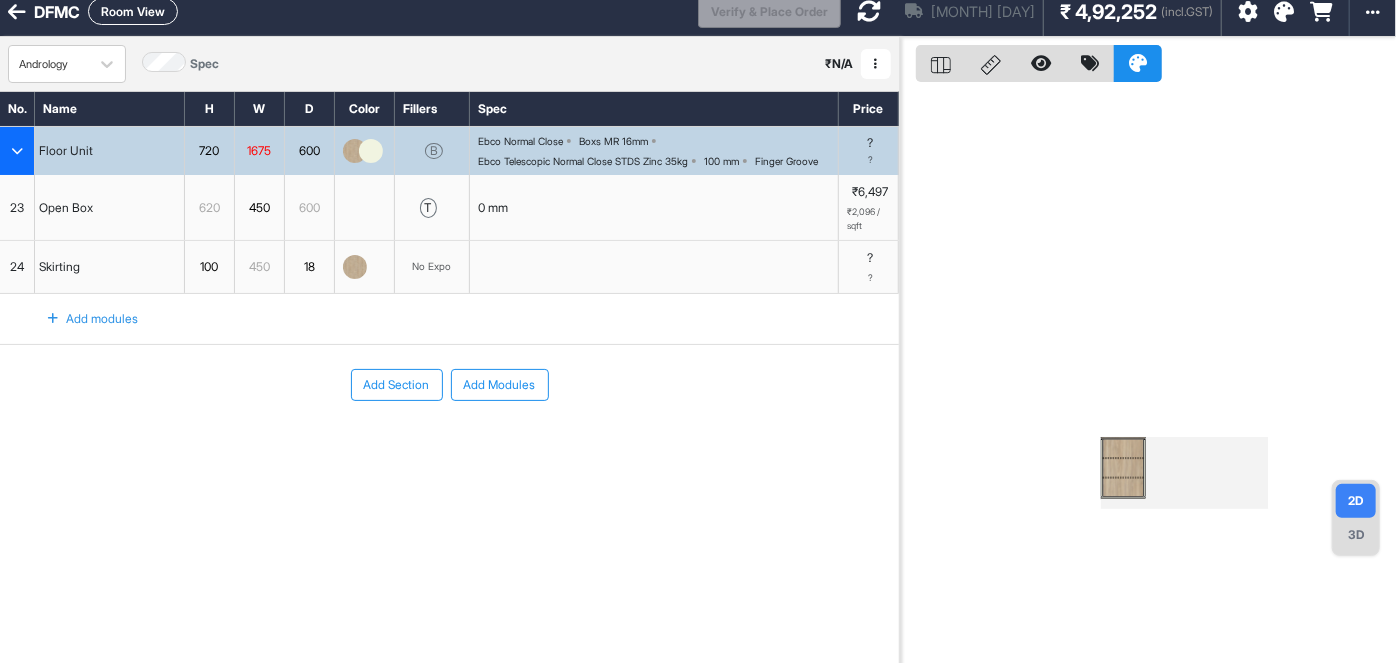 click on "No. Name H W D Color Fillers Spec Price Floor Unit 720 1675 600 B Ebco Normal Close Boxs MR 16mm Ebco Telescopic Normal Close STDS Zinc 35kg 100 mm Finger Groove ? ? 23 Open Box 620 450 600 t 0 mm ₹6,497 ₹2,096 / sqft
To pick up a draggable item, press the space bar.
While dragging, use the arrow keys to move the item.
Press space again to drop the item in its new position, or press escape to cancel.
24 Skirting 100 450 18 No Expo ? ? Add modules
To pick up a draggable item, press the space bar.
While dragging, use the arrow keys to move the item.
Press space again to drop the item in its new position, or press escape to cancel.
Add Section Add Modules" at bounding box center (449, 356) 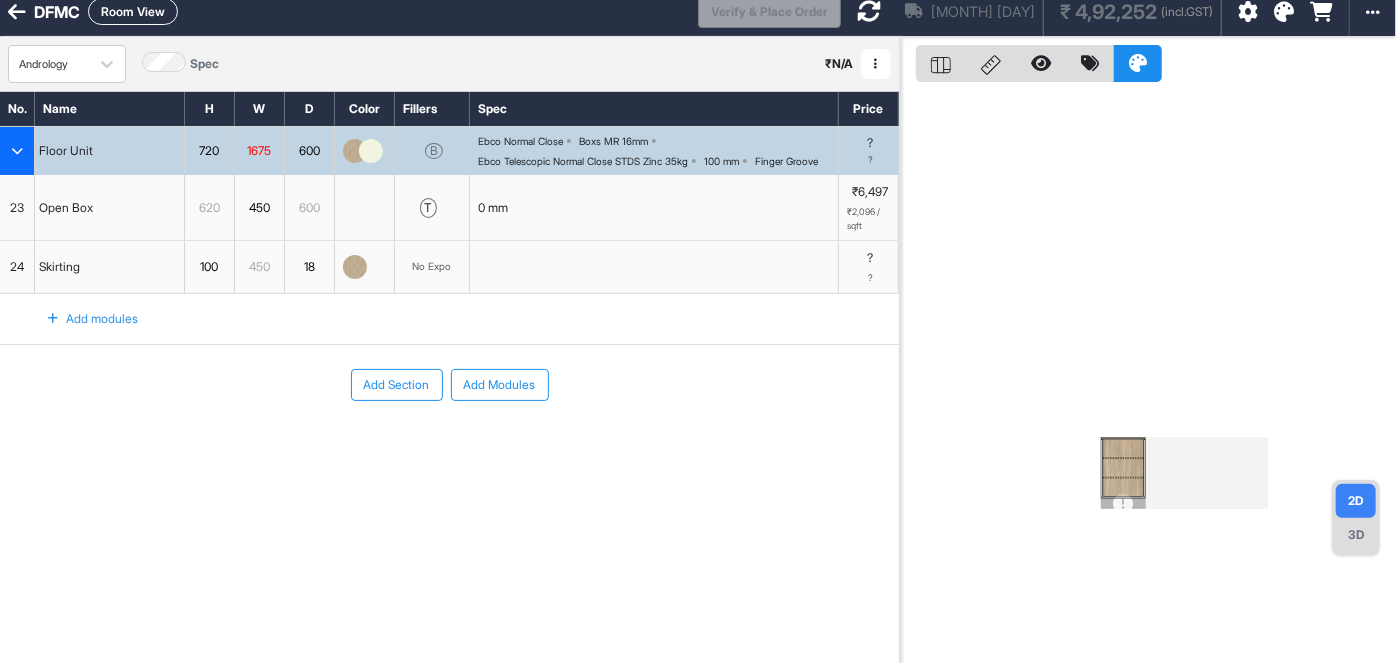 click on "Add modules" at bounding box center [81, 319] 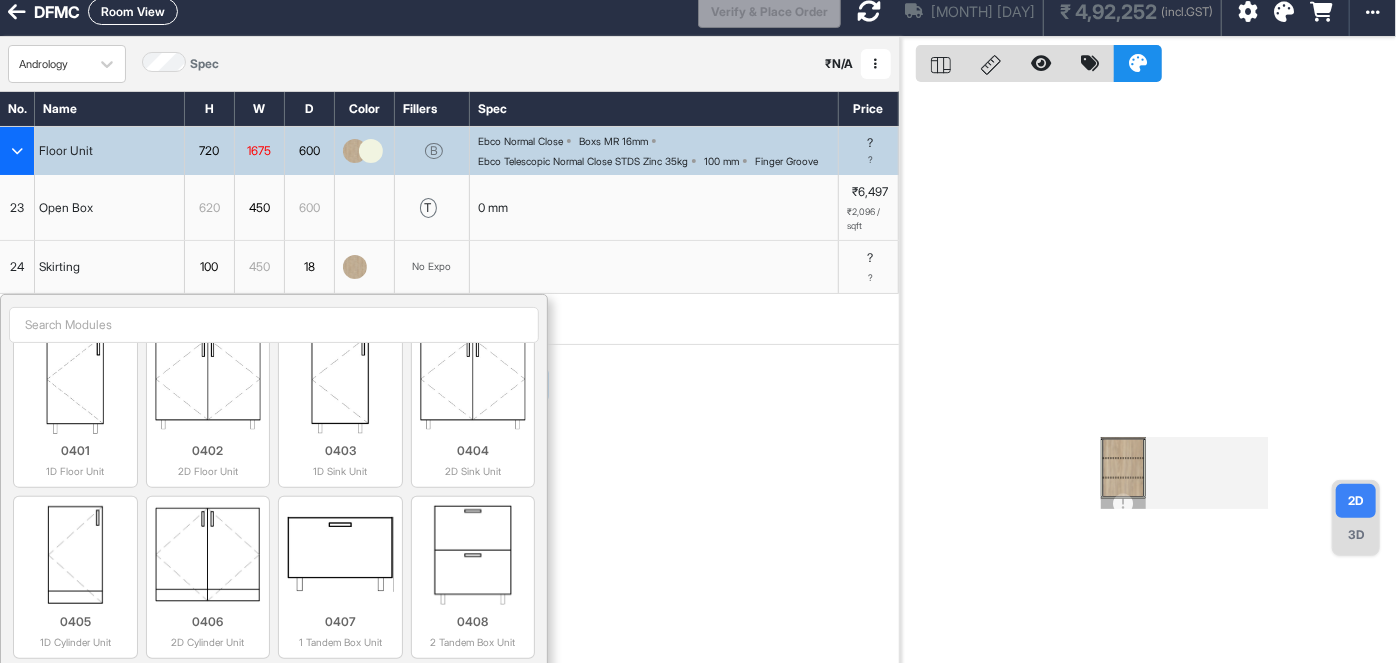 scroll, scrollTop: 0, scrollLeft: 0, axis: both 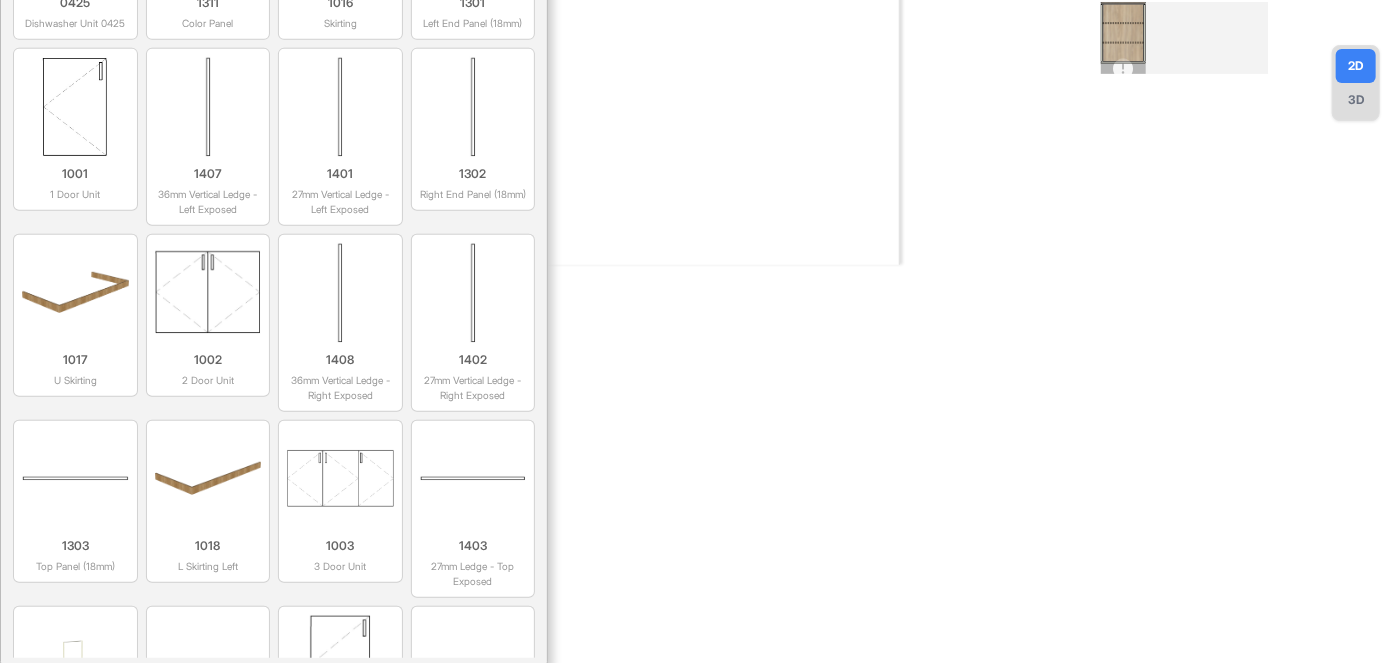 click at bounding box center [340, 479] 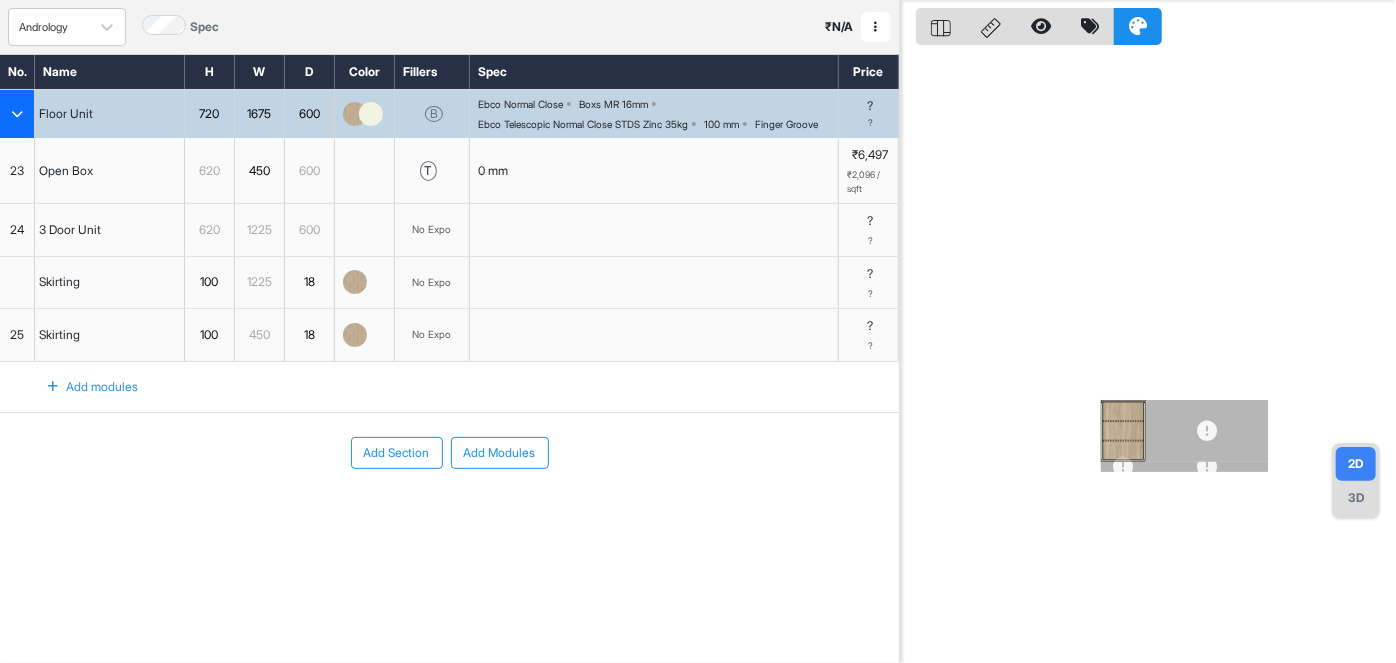 click on "Add Section Add Modules" at bounding box center (449, 513) 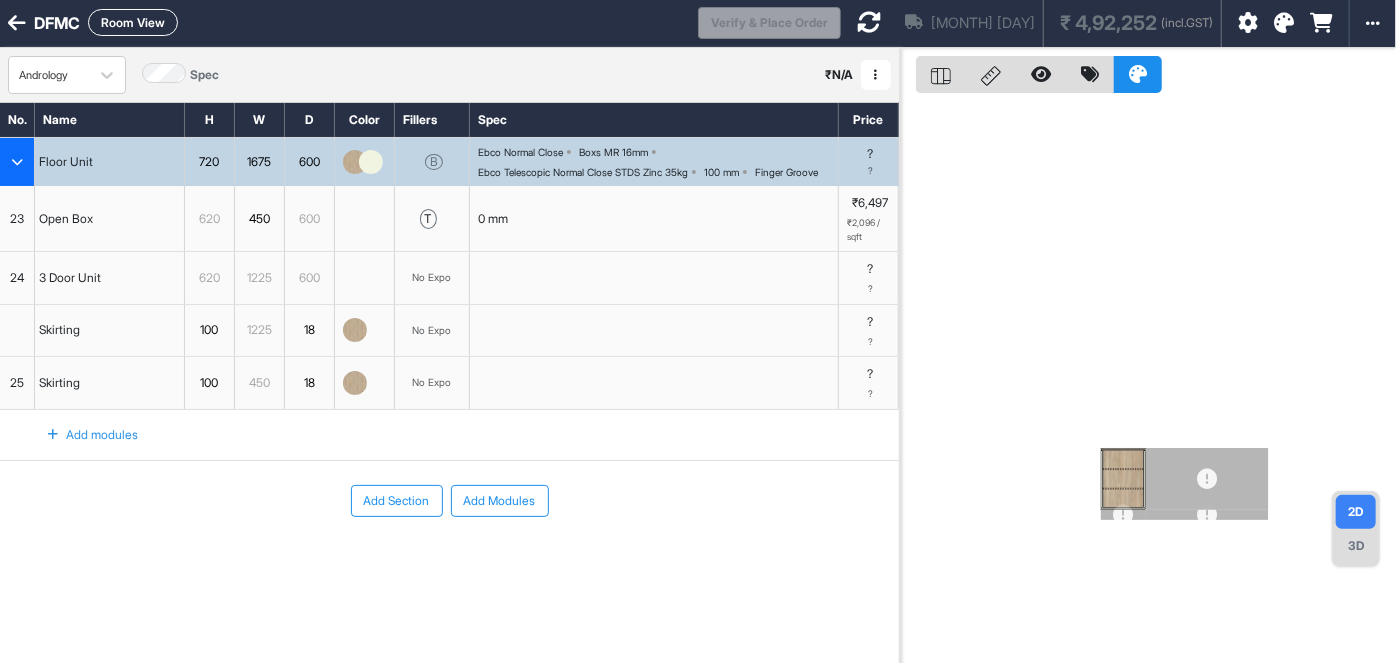 scroll, scrollTop: 0, scrollLeft: 0, axis: both 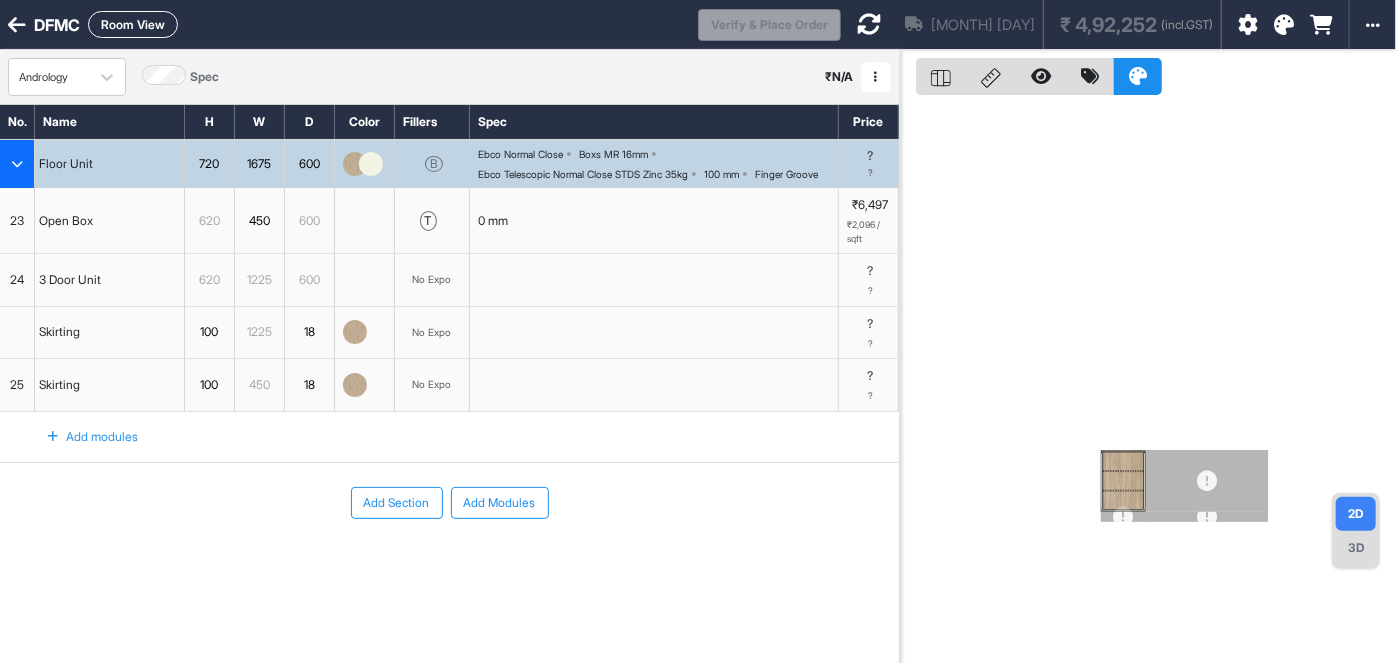 click at bounding box center [869, 24] 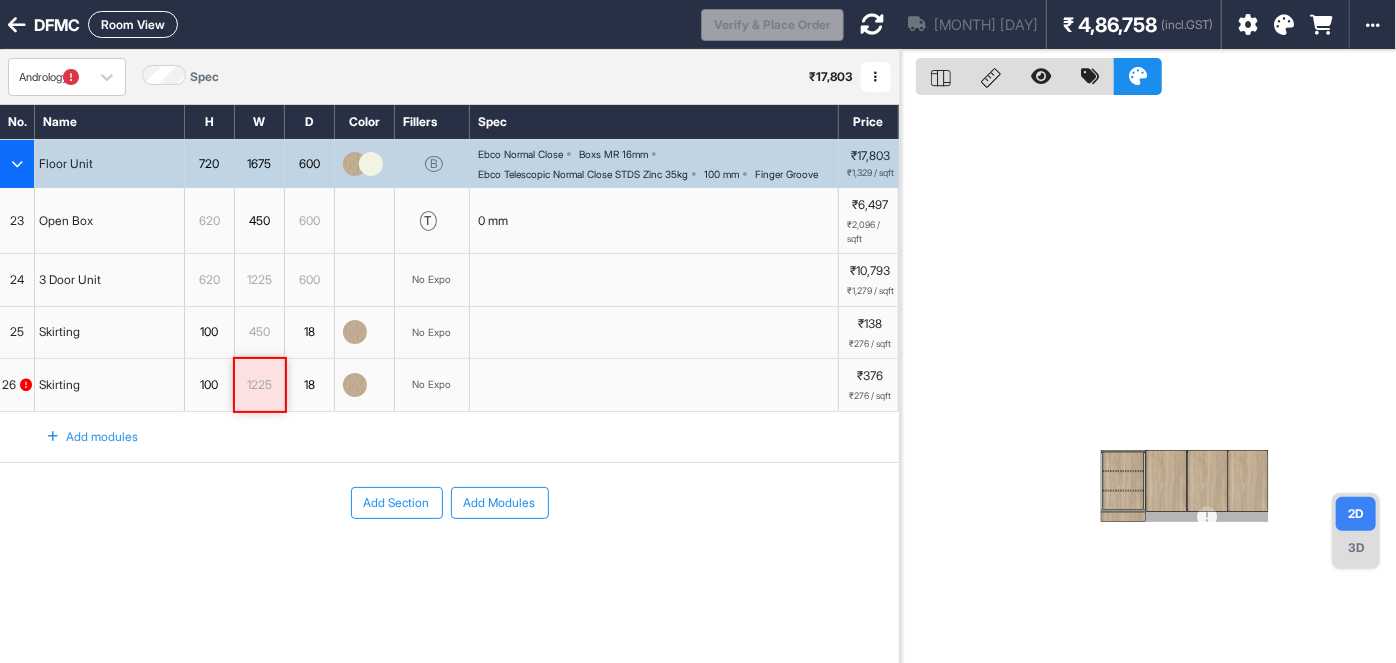 click at bounding box center [1166, 481] 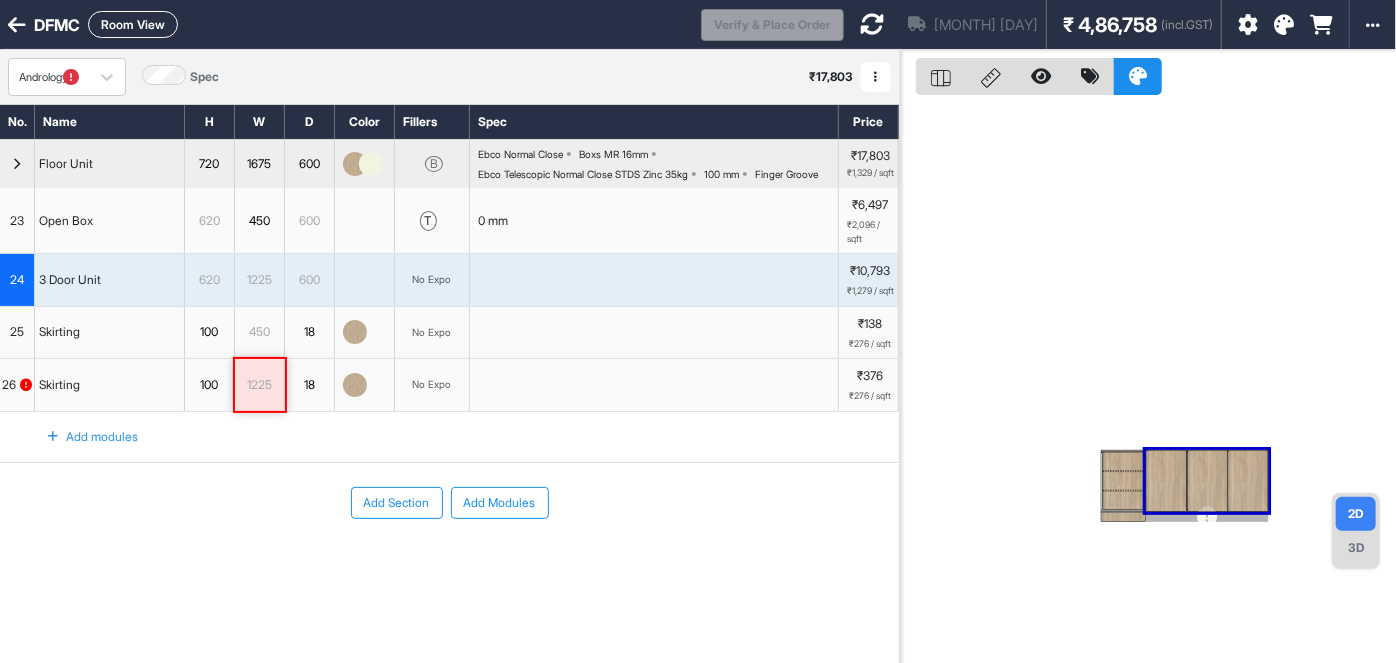 click on "Add Section Add Modules" at bounding box center [449, 563] 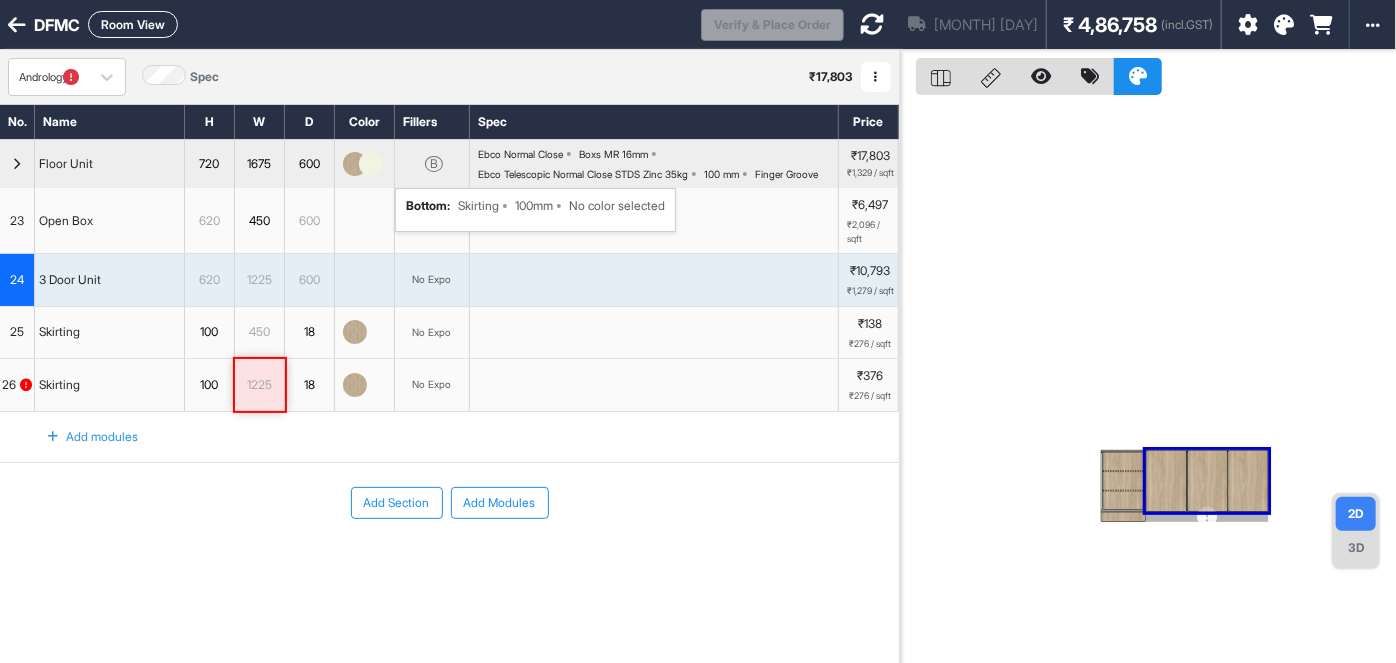 click on "B bottom : Skirting 100mm No color selected" at bounding box center [432, 164] 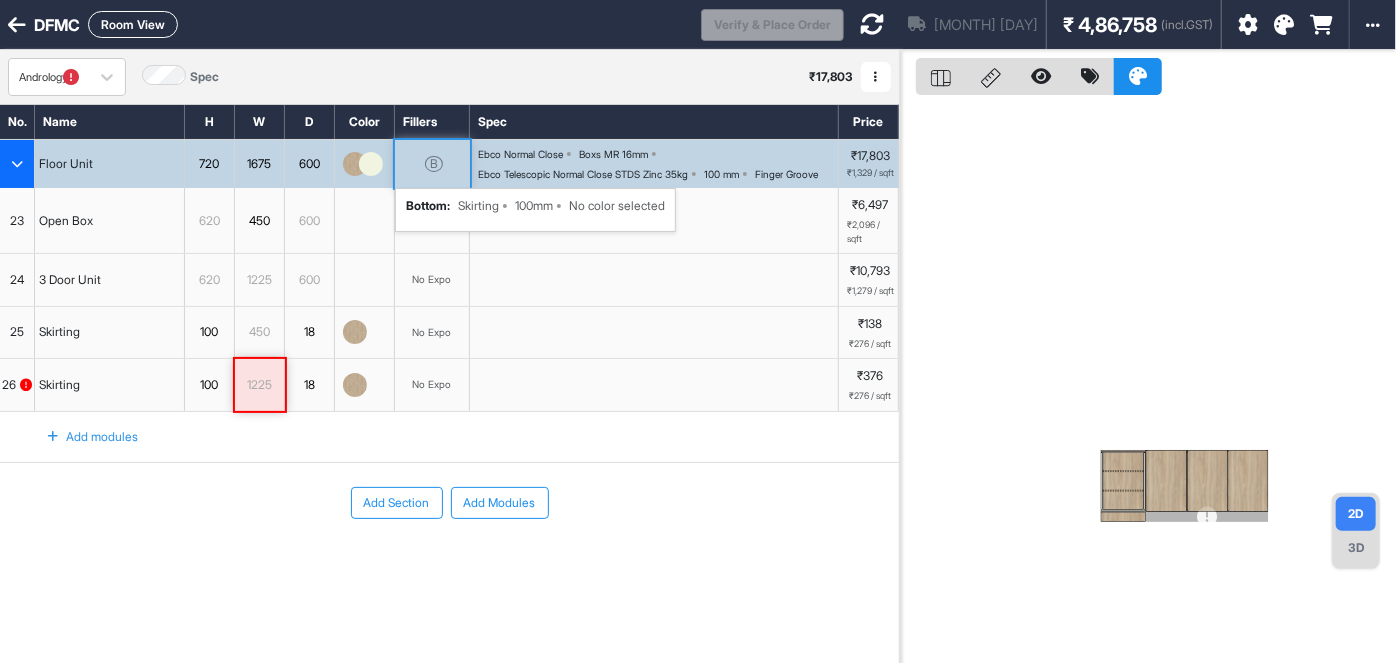 click on "B bottom : Skirting 100mm No color selected" at bounding box center (432, 164) 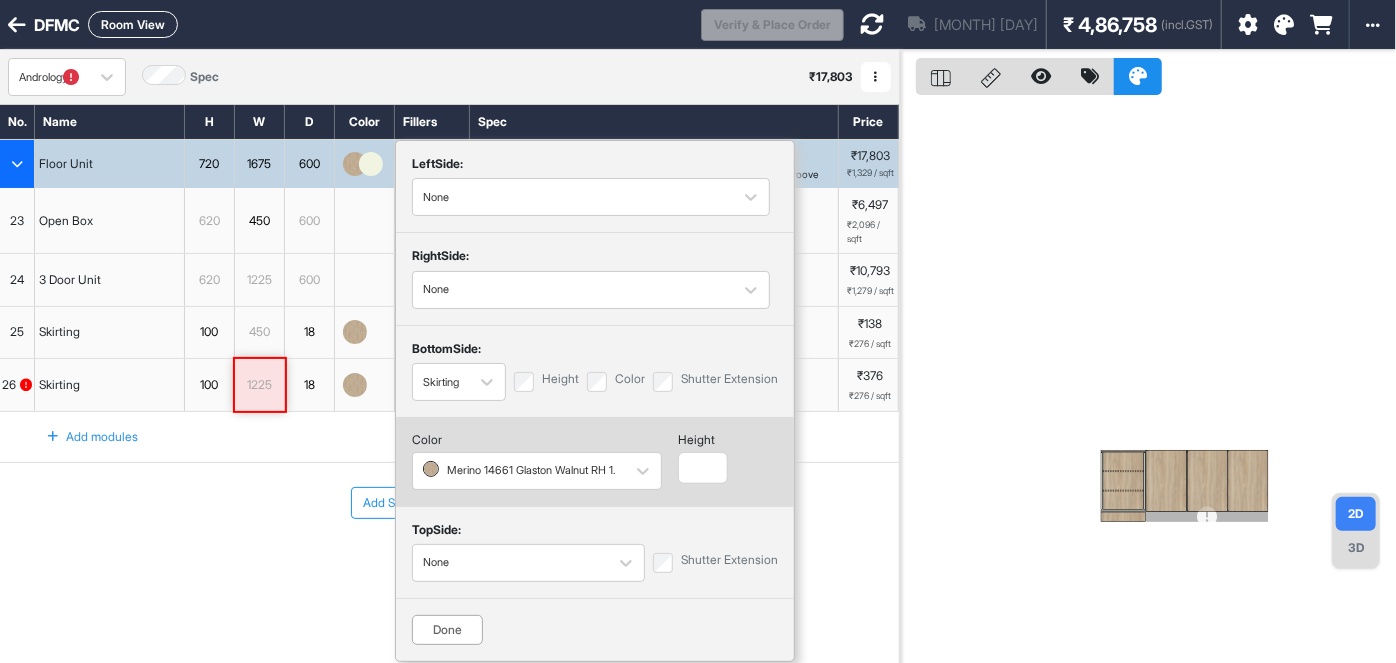 click at bounding box center [1148, 381] 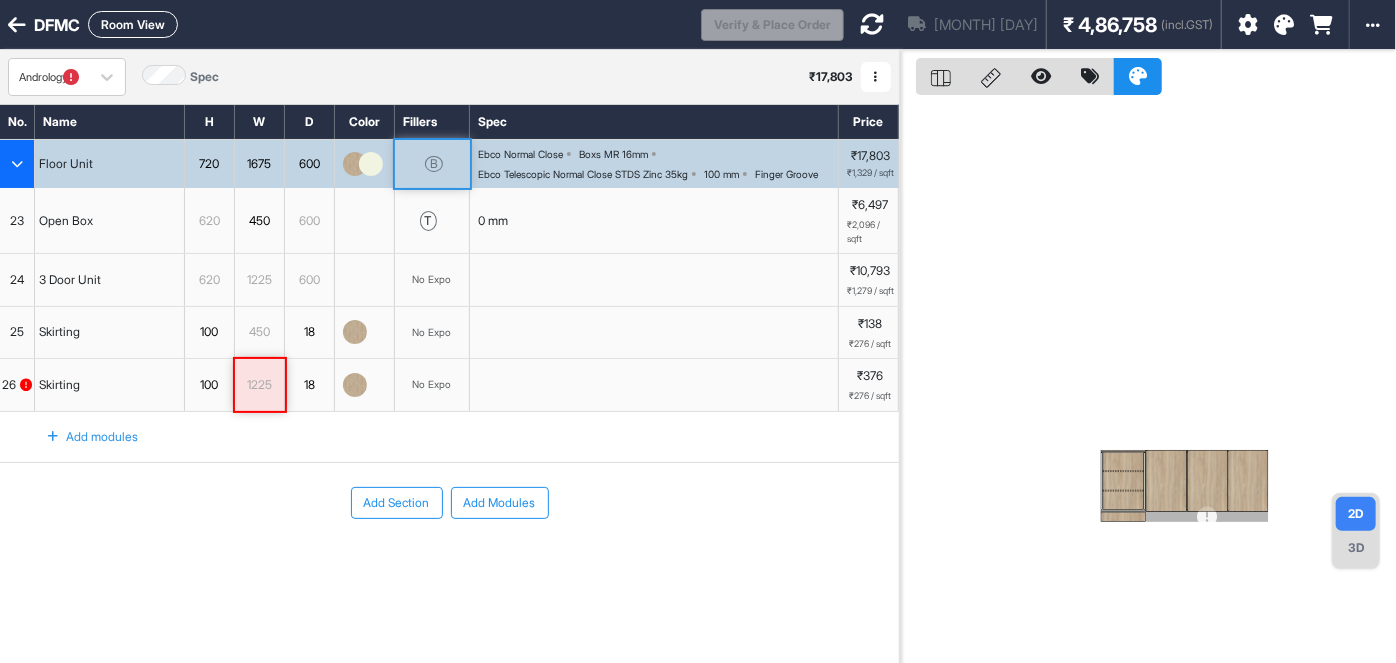 click at bounding box center [872, 24] 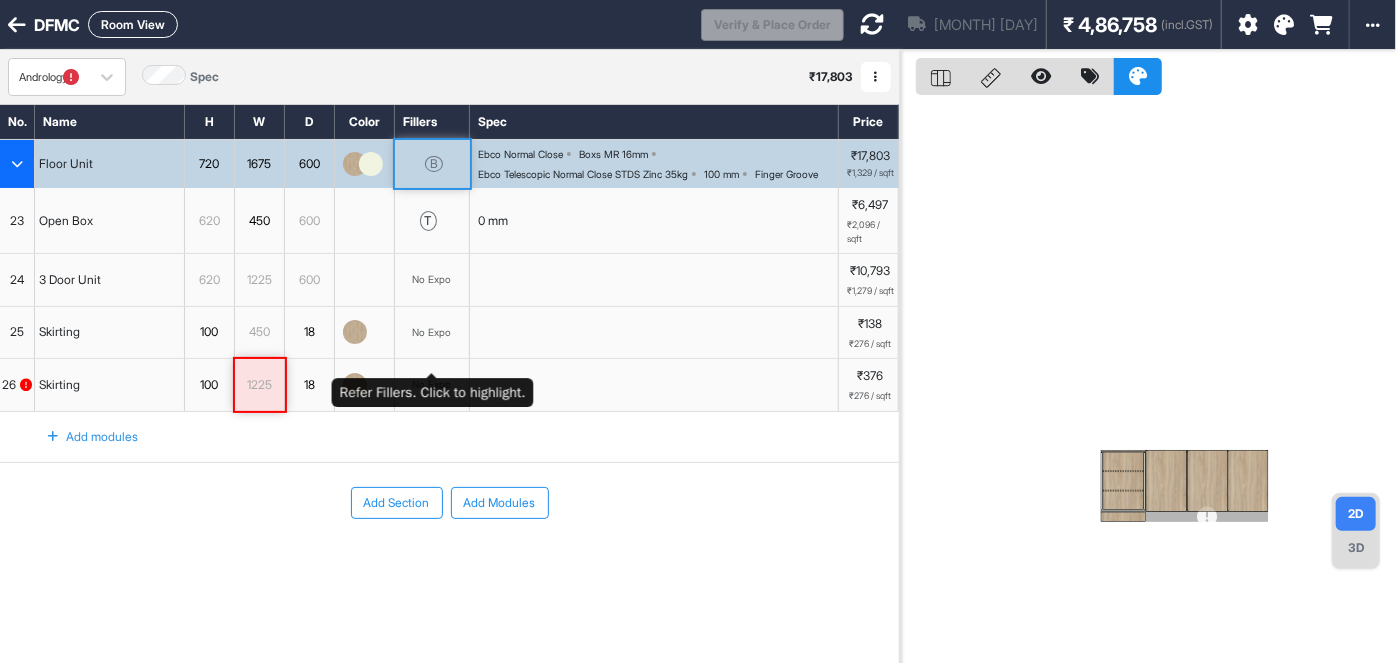 click on "No Expo" at bounding box center (432, 333) 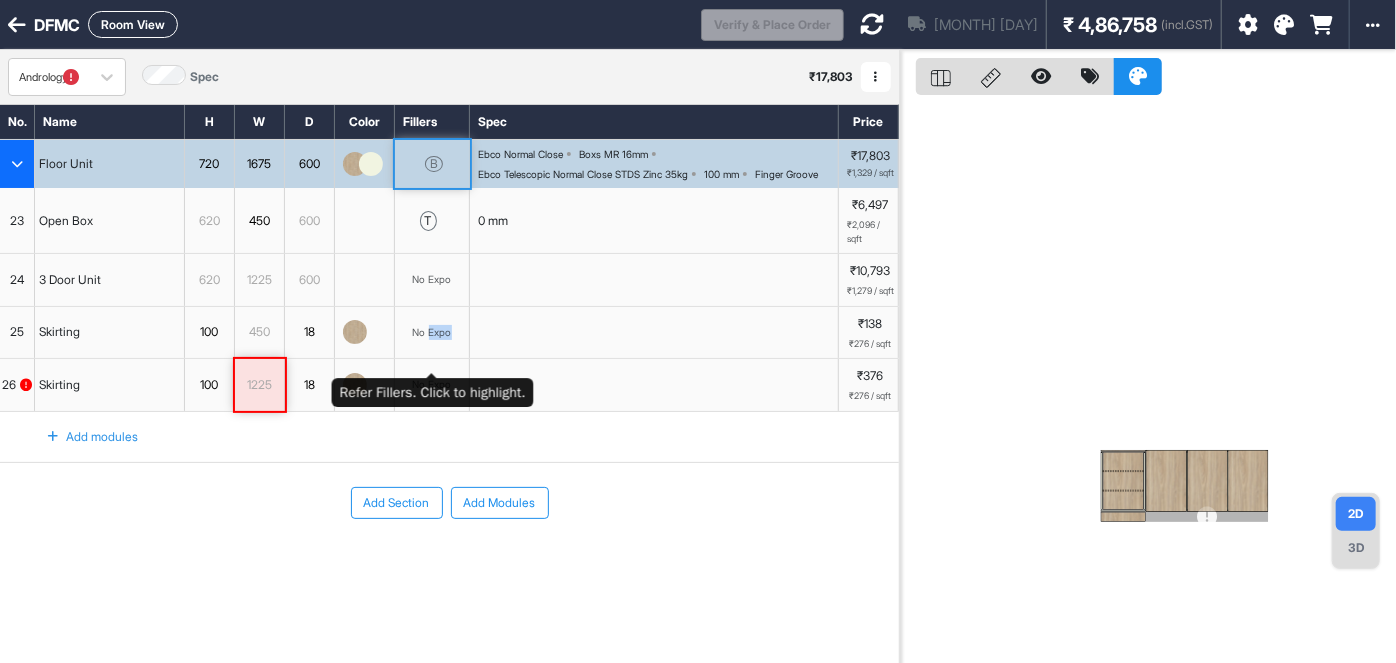 click on "No Expo" at bounding box center [432, 333] 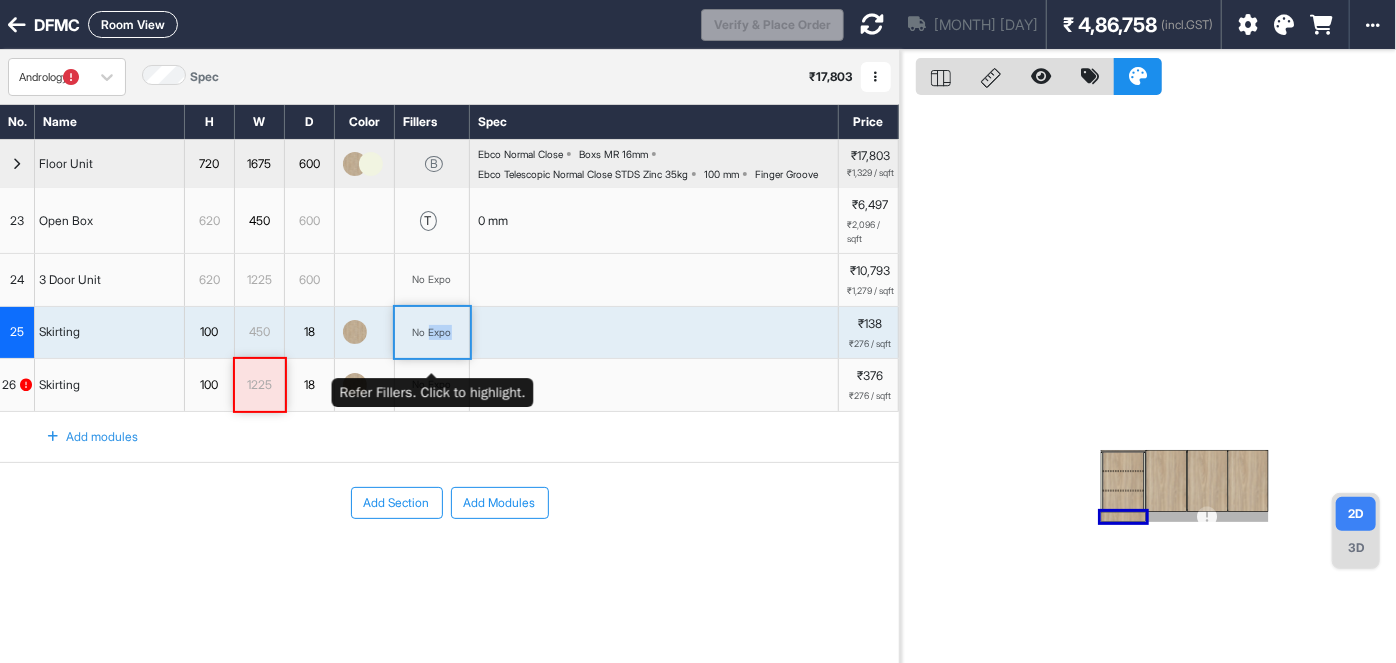 click on "No Expo" at bounding box center [432, 332] 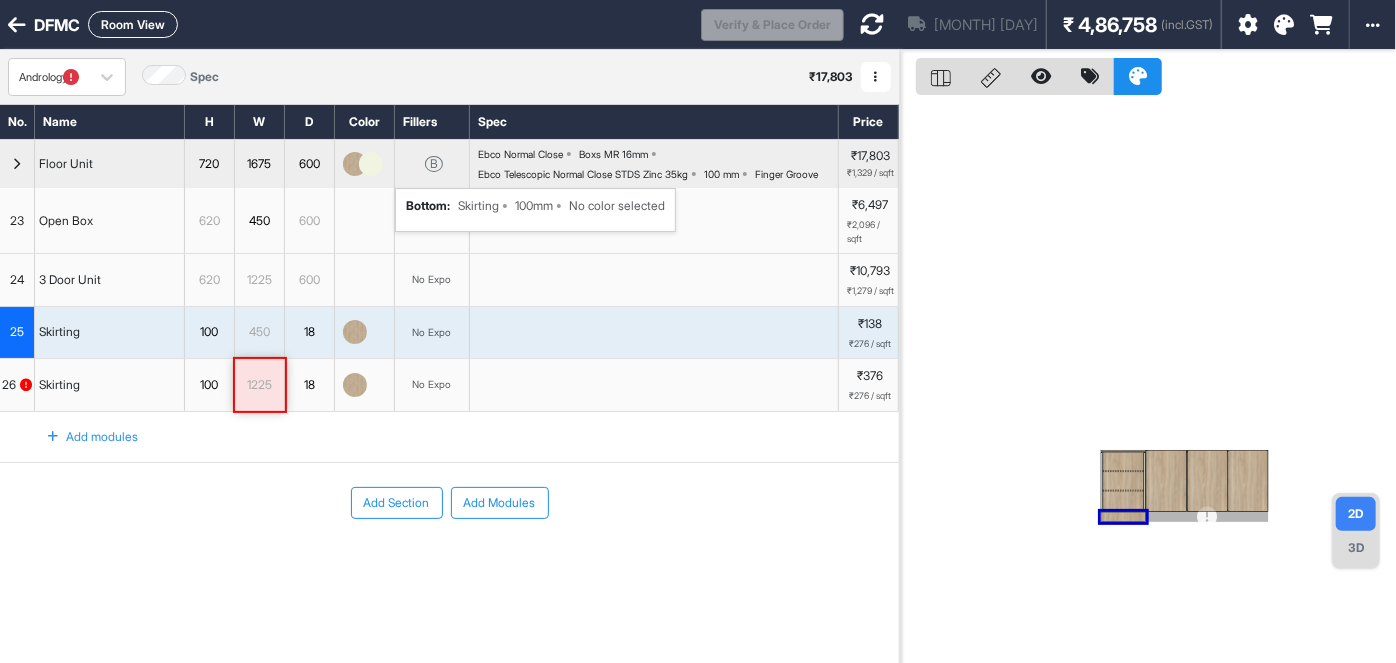 click on "B" at bounding box center [432, 164] 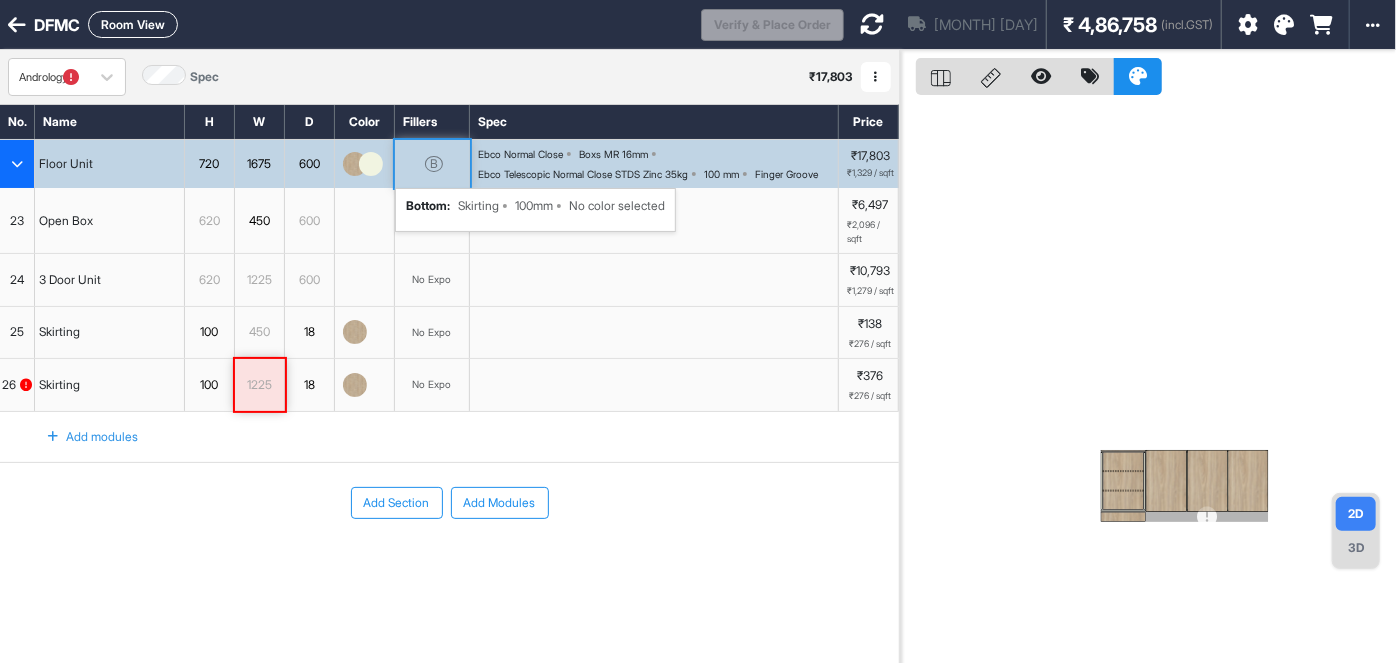click on "B" at bounding box center (432, 164) 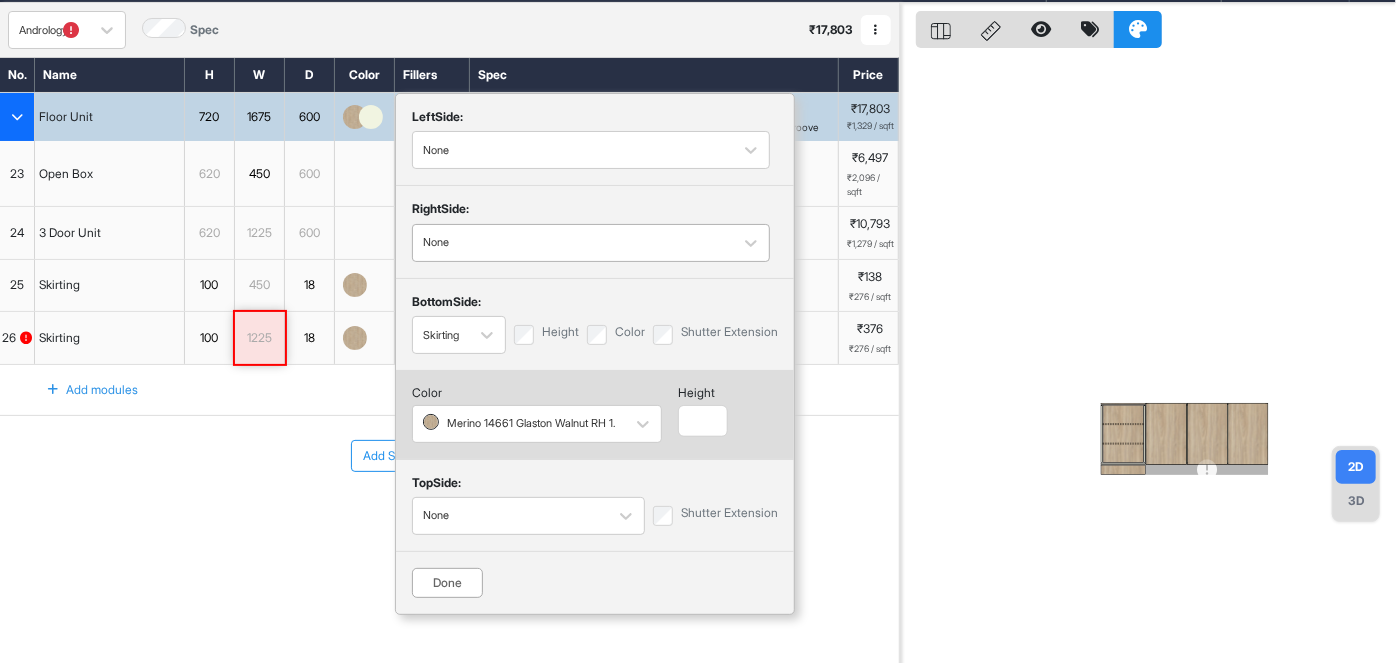 scroll, scrollTop: 50, scrollLeft: 0, axis: vertical 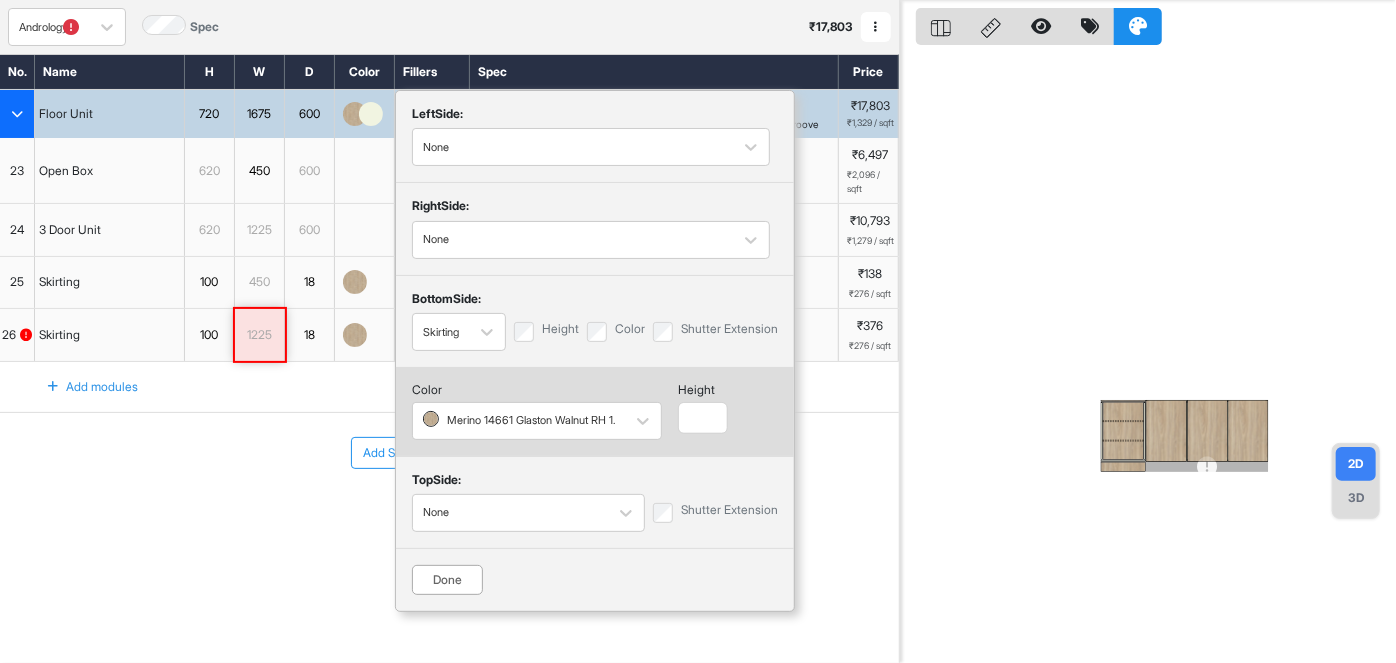 click on "Done" at bounding box center (447, 580) 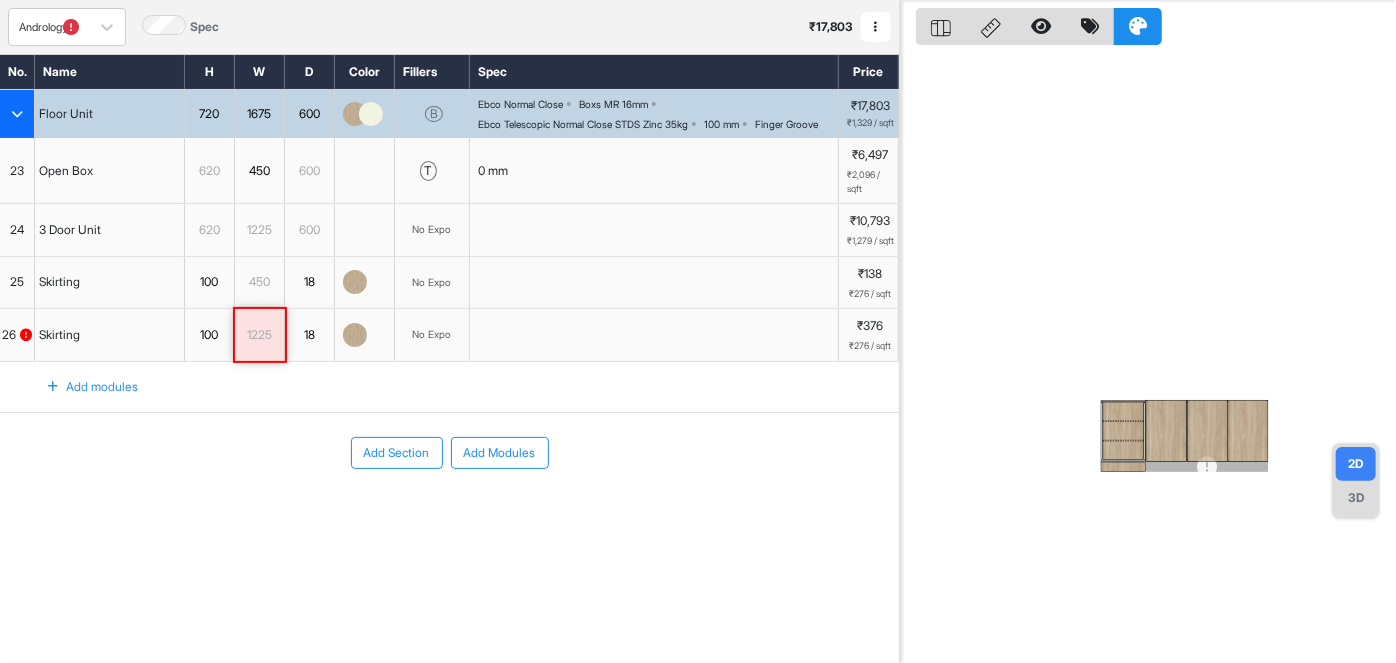 click on "Spec" at bounding box center [654, 72] 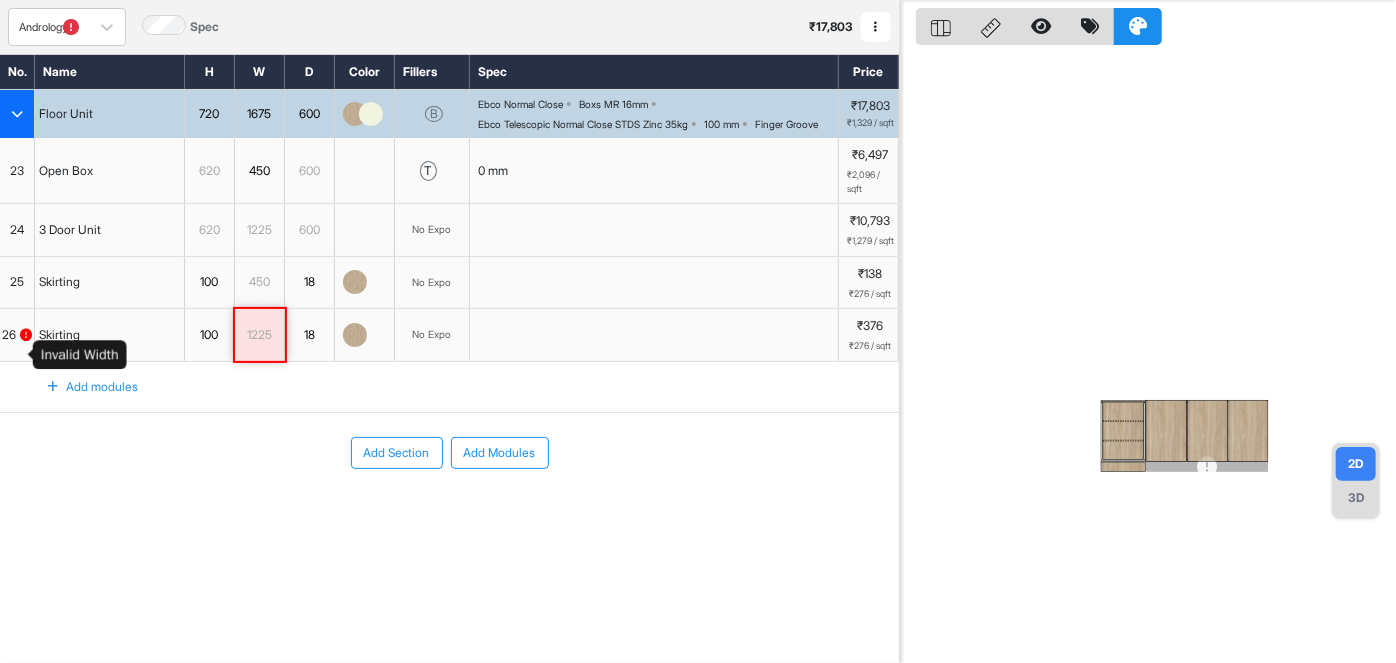 click at bounding box center [26, 335] 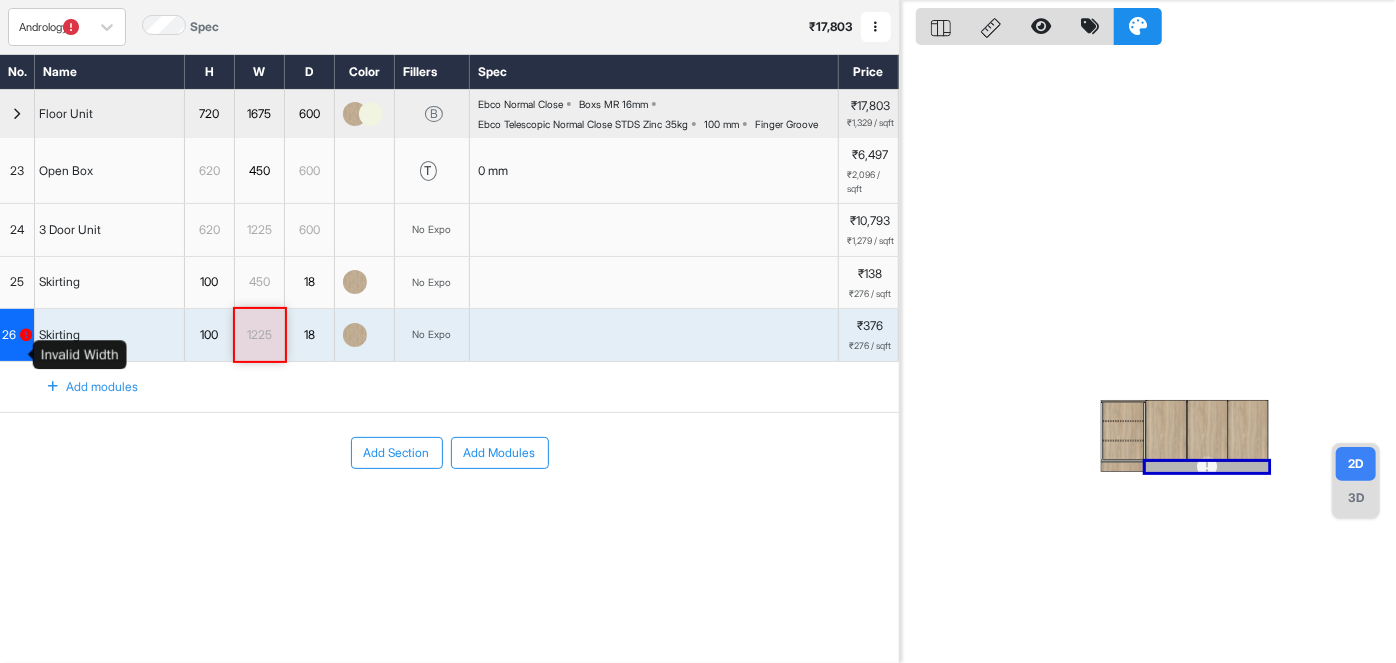 click at bounding box center [26, 335] 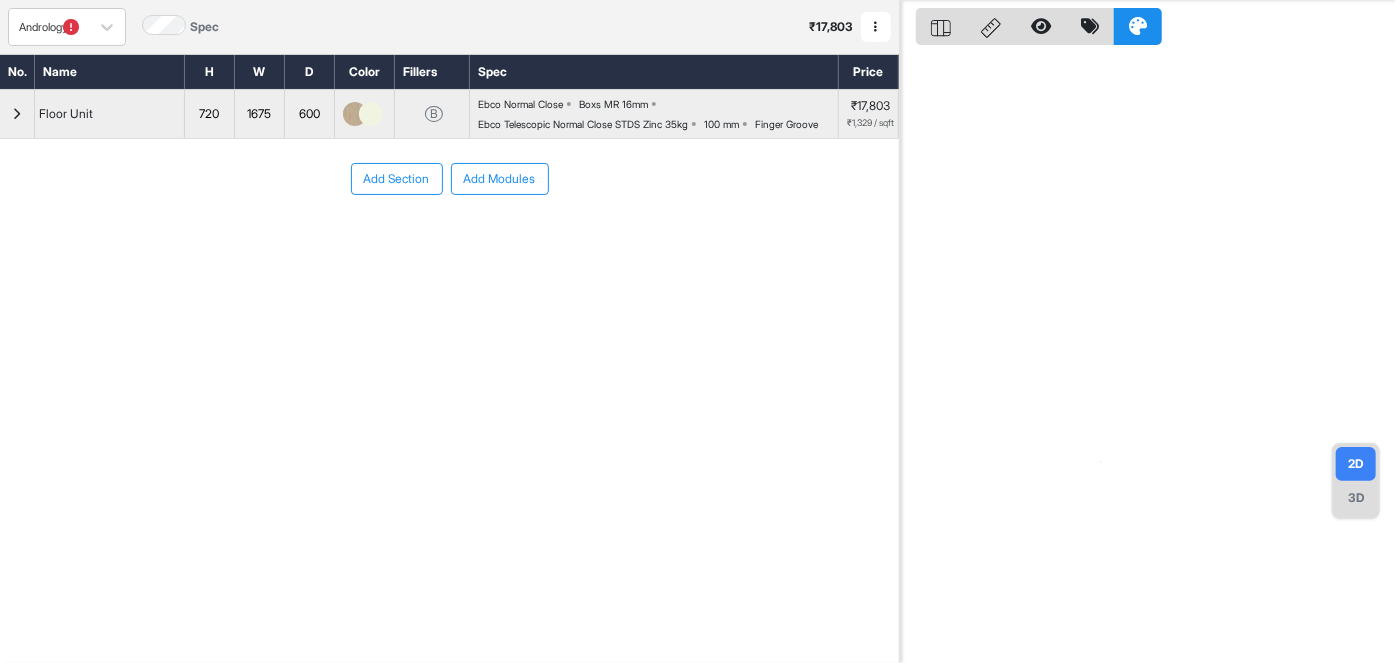 click at bounding box center (17, 114) 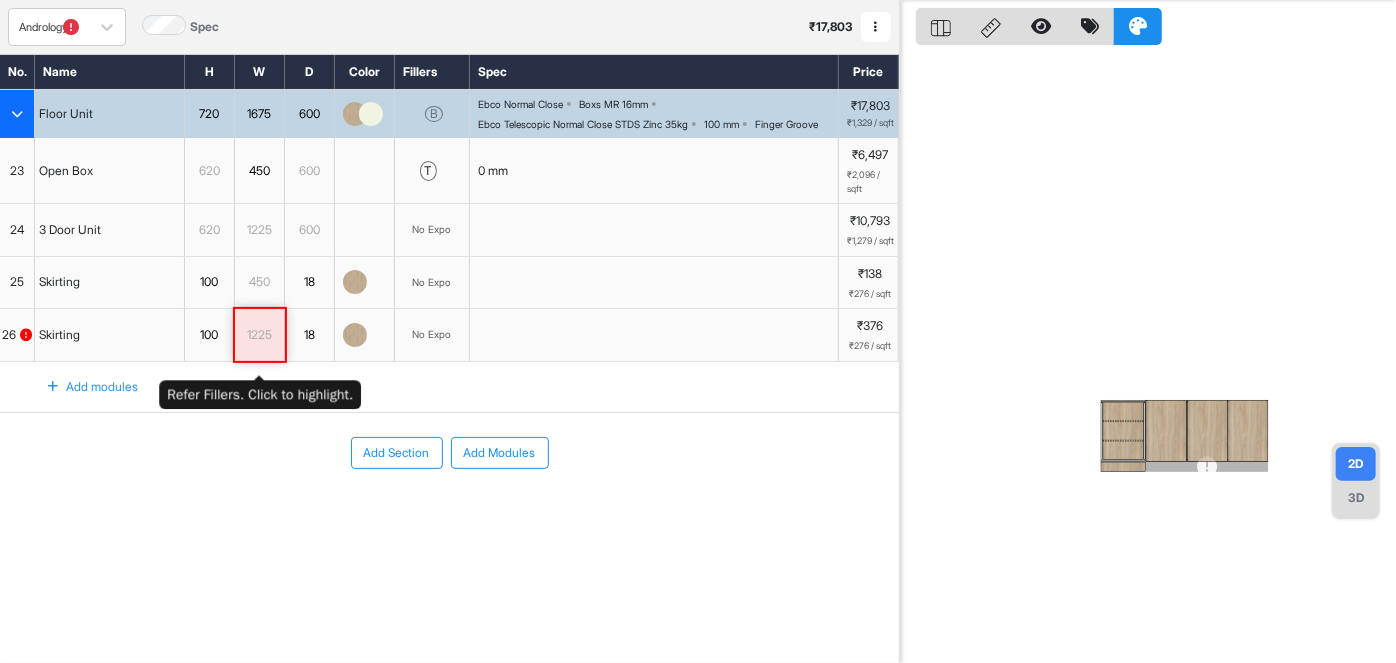 click on "1225" at bounding box center [259, 335] 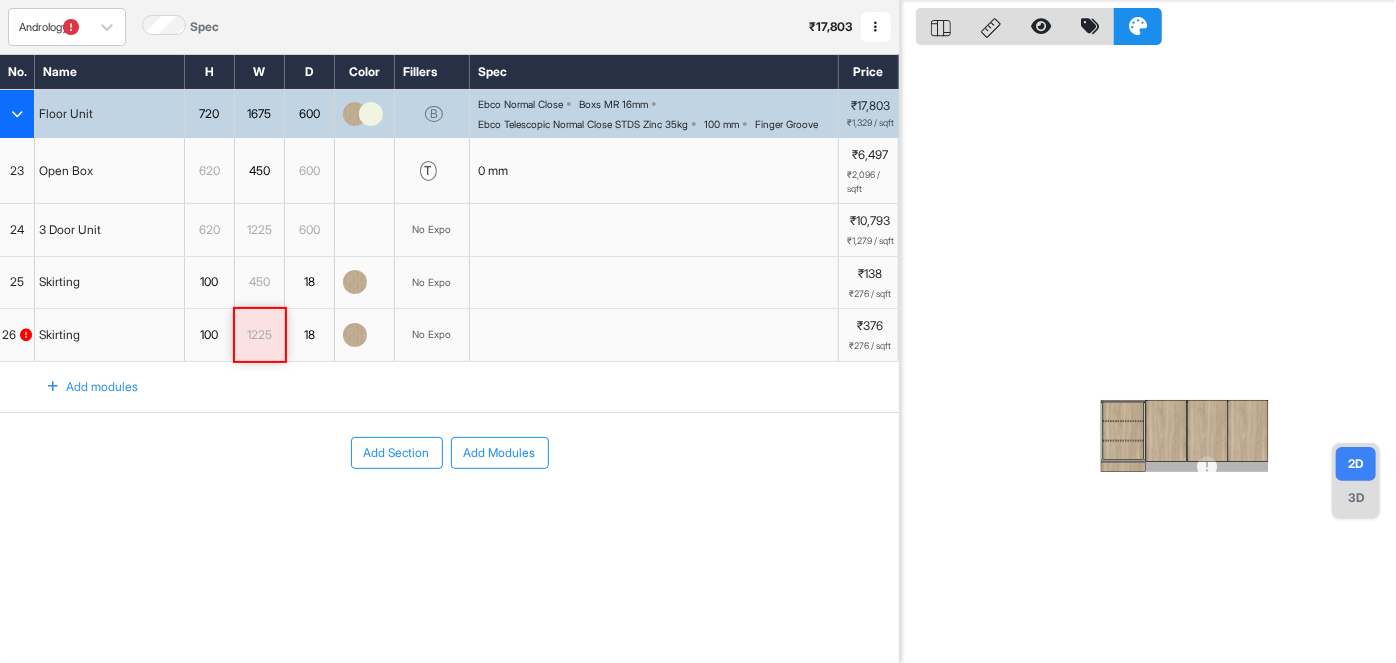 click on "Add Section Add Modules" at bounding box center [449, 513] 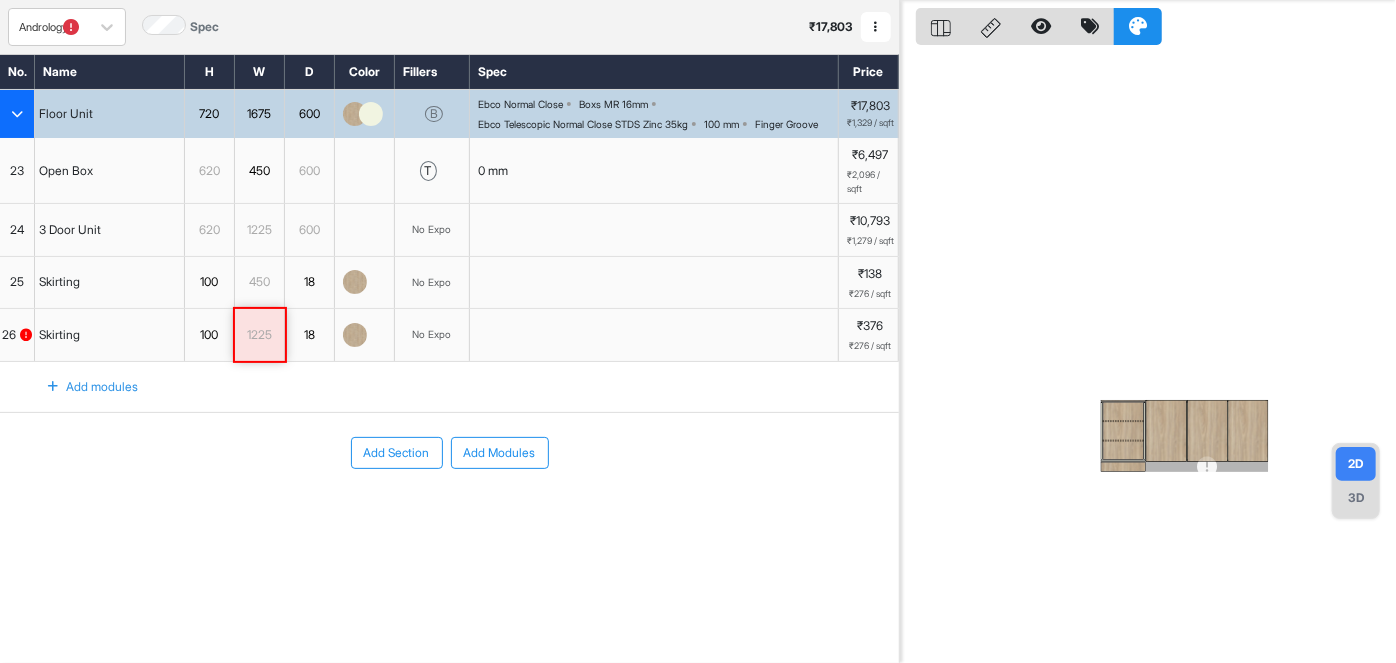 click on "Add Section Add Modules" at bounding box center (449, 513) 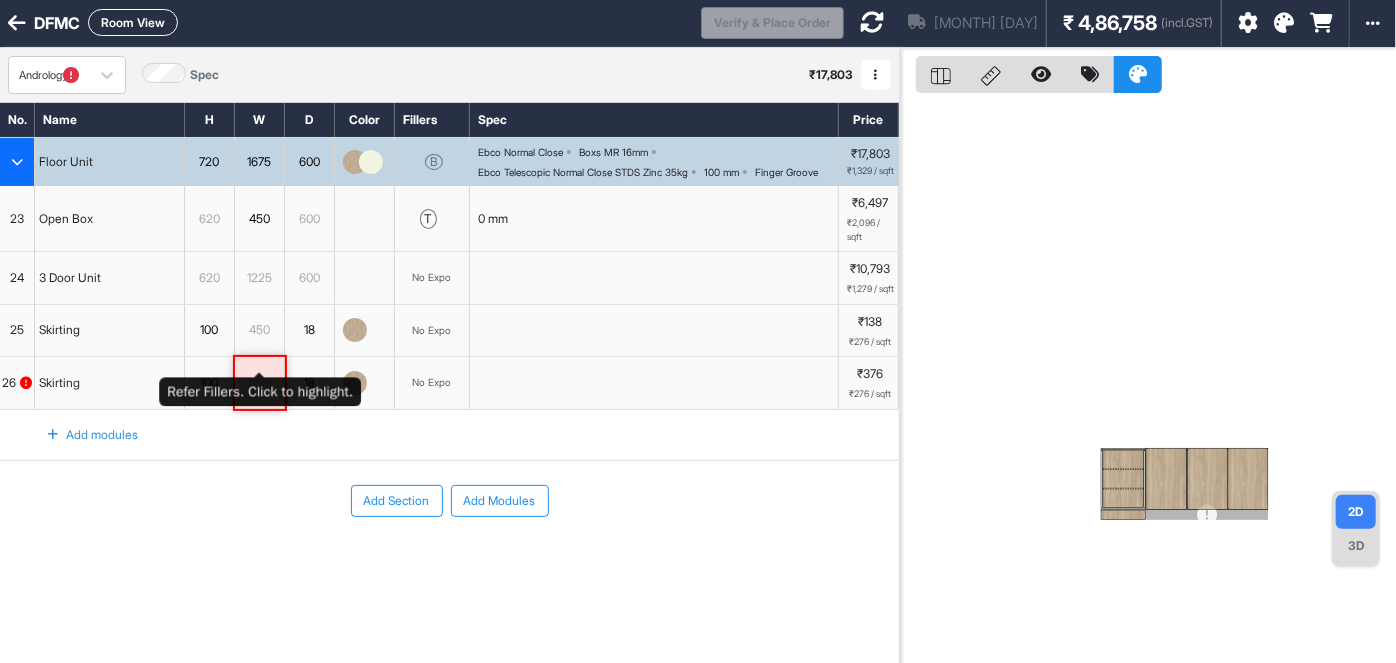 scroll, scrollTop: 0, scrollLeft: 0, axis: both 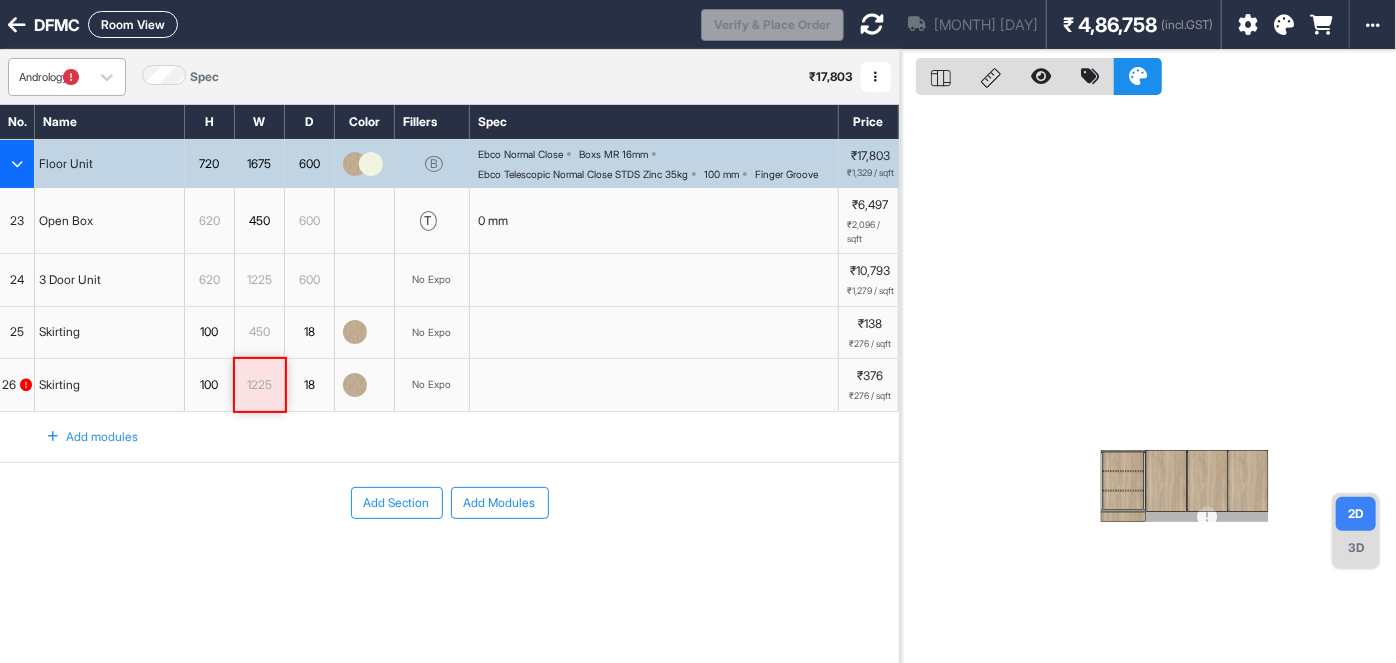 click on "Andrology" at bounding box center (49, 77) 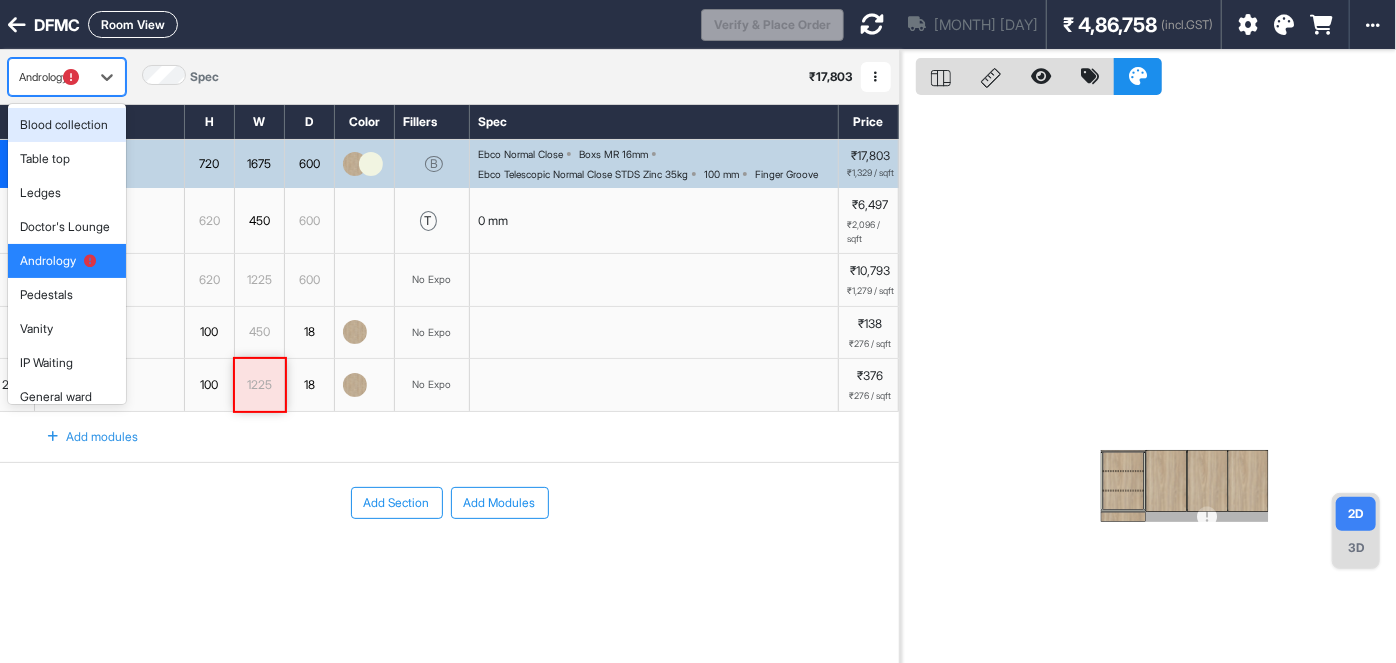 click on "Blood collection" at bounding box center [64, 125] 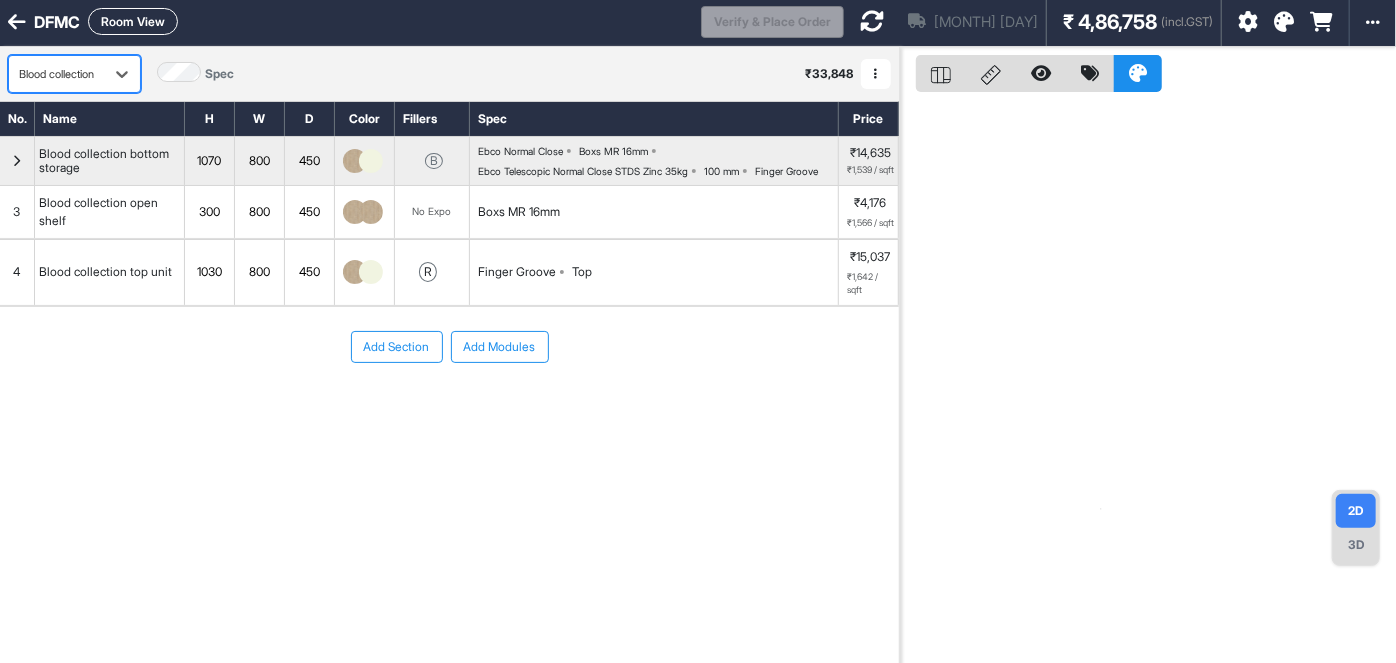 scroll, scrollTop: 0, scrollLeft: 0, axis: both 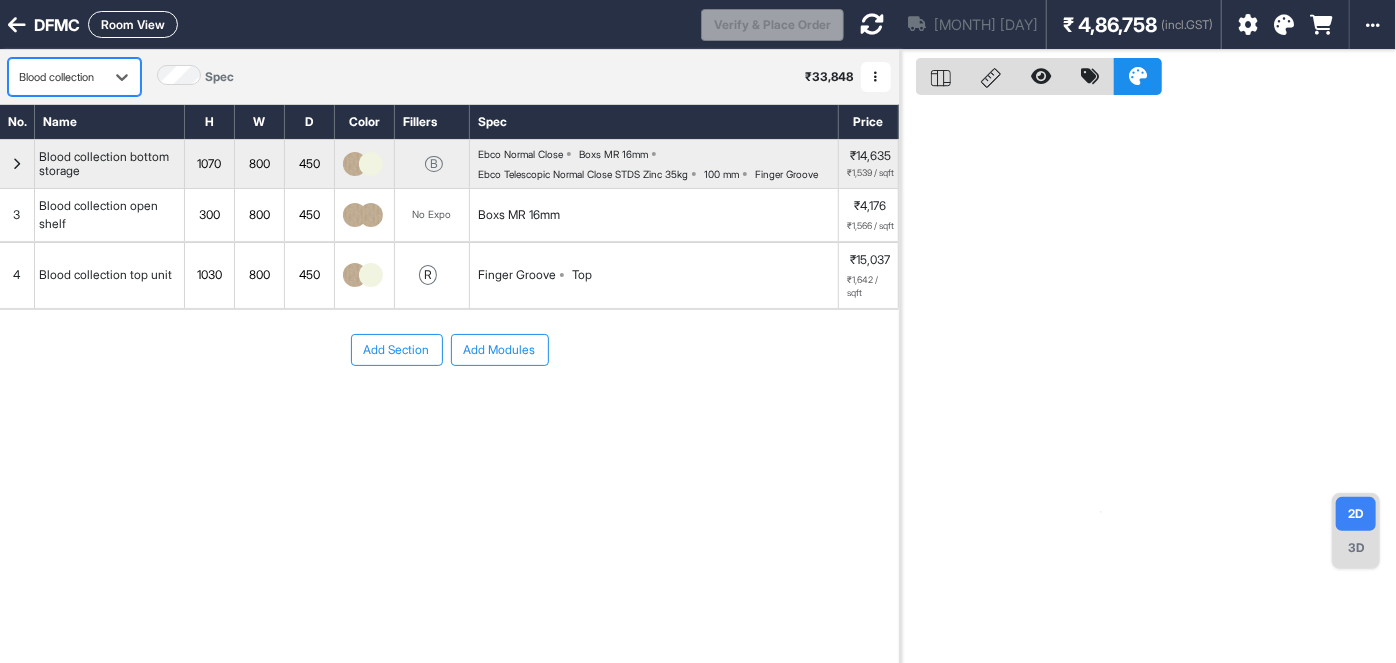 click at bounding box center [872, 24] 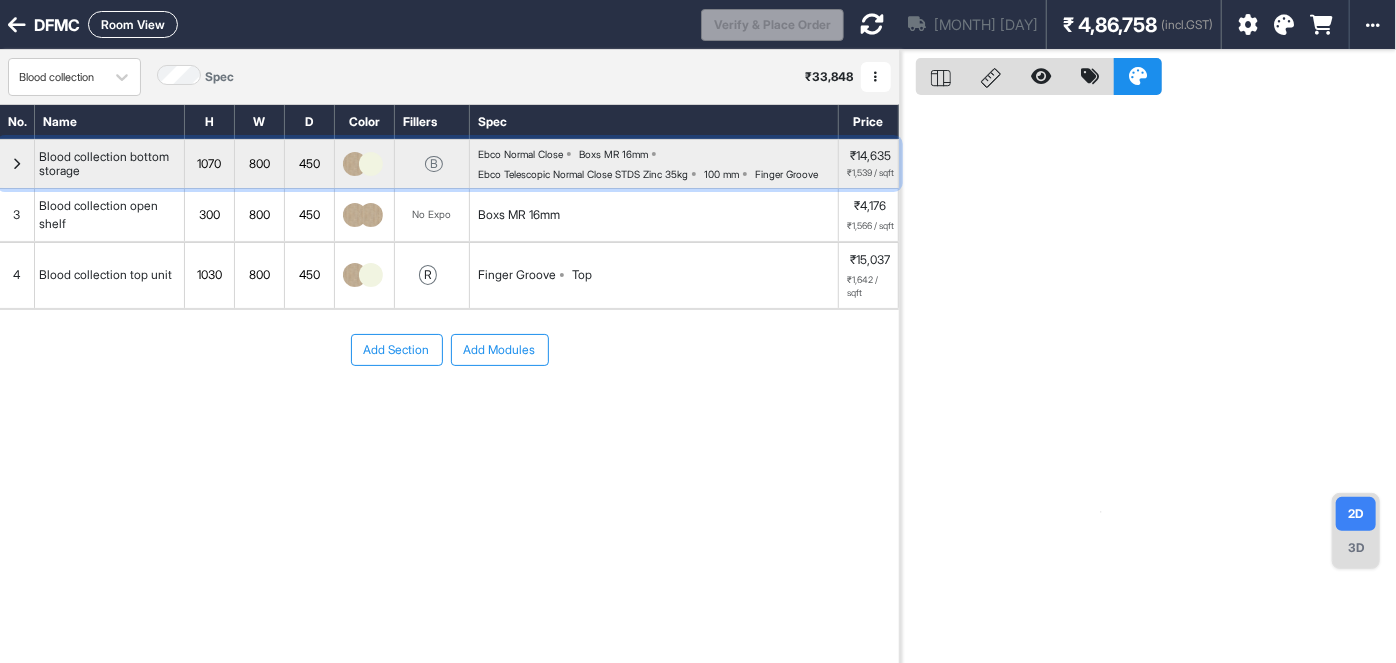 click at bounding box center (17, 164) 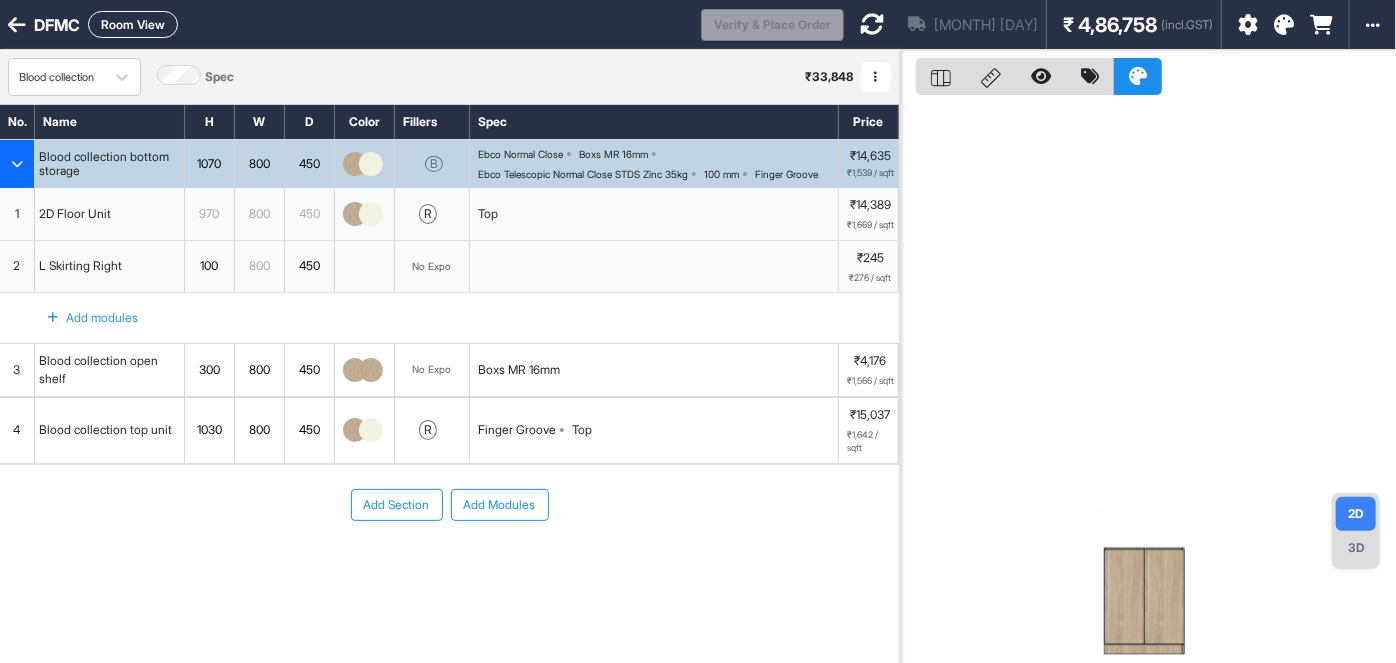 click at bounding box center [17, 164] 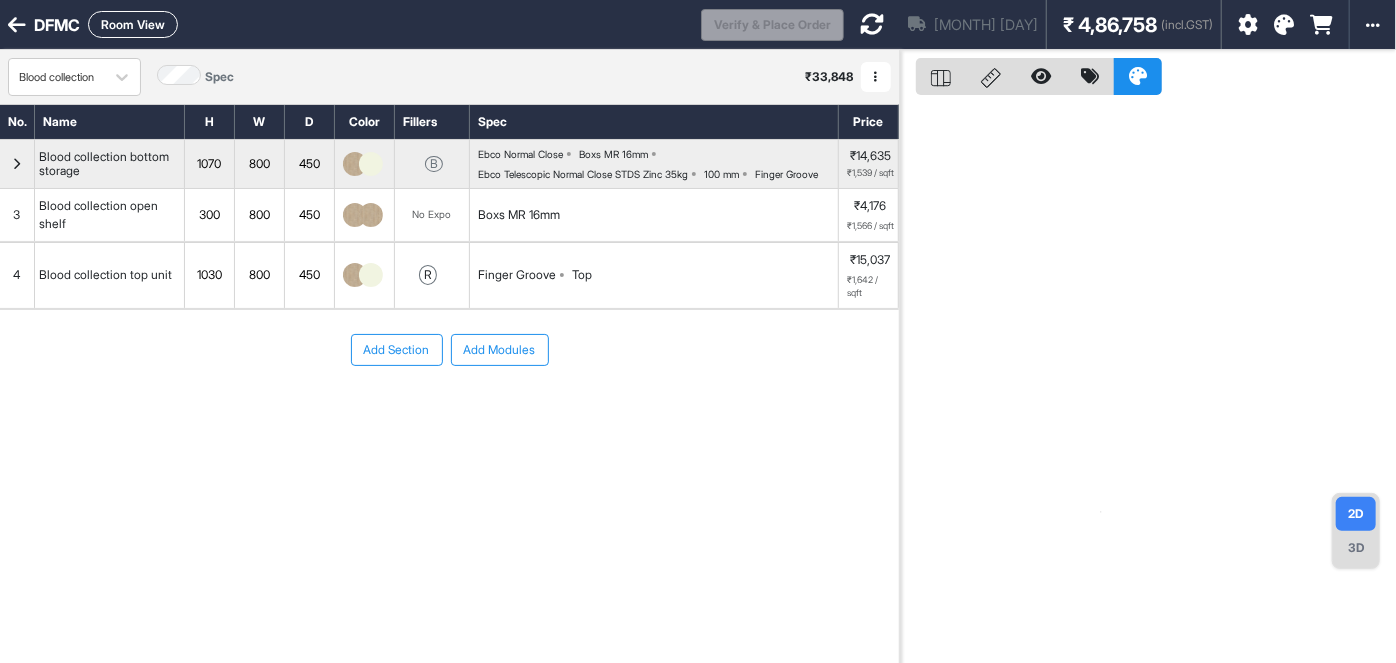 click on "3D" at bounding box center (1356, 548) 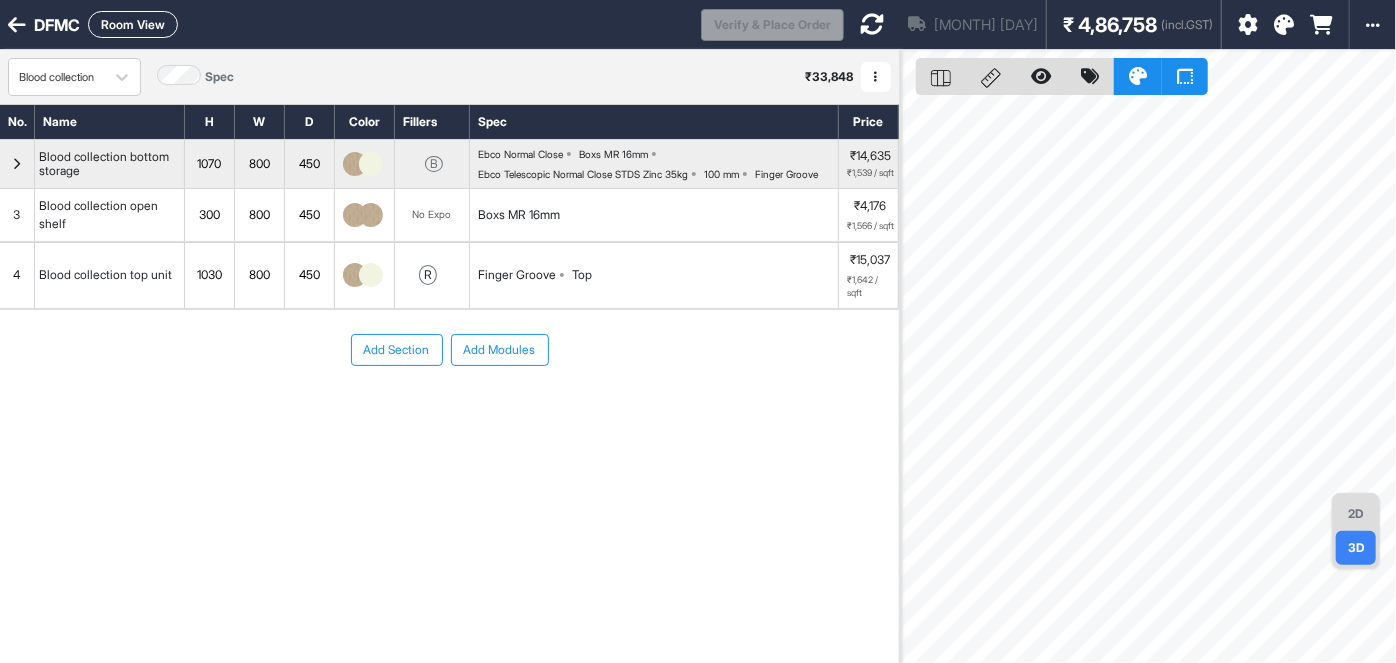 click on "Room View" at bounding box center (133, 24) 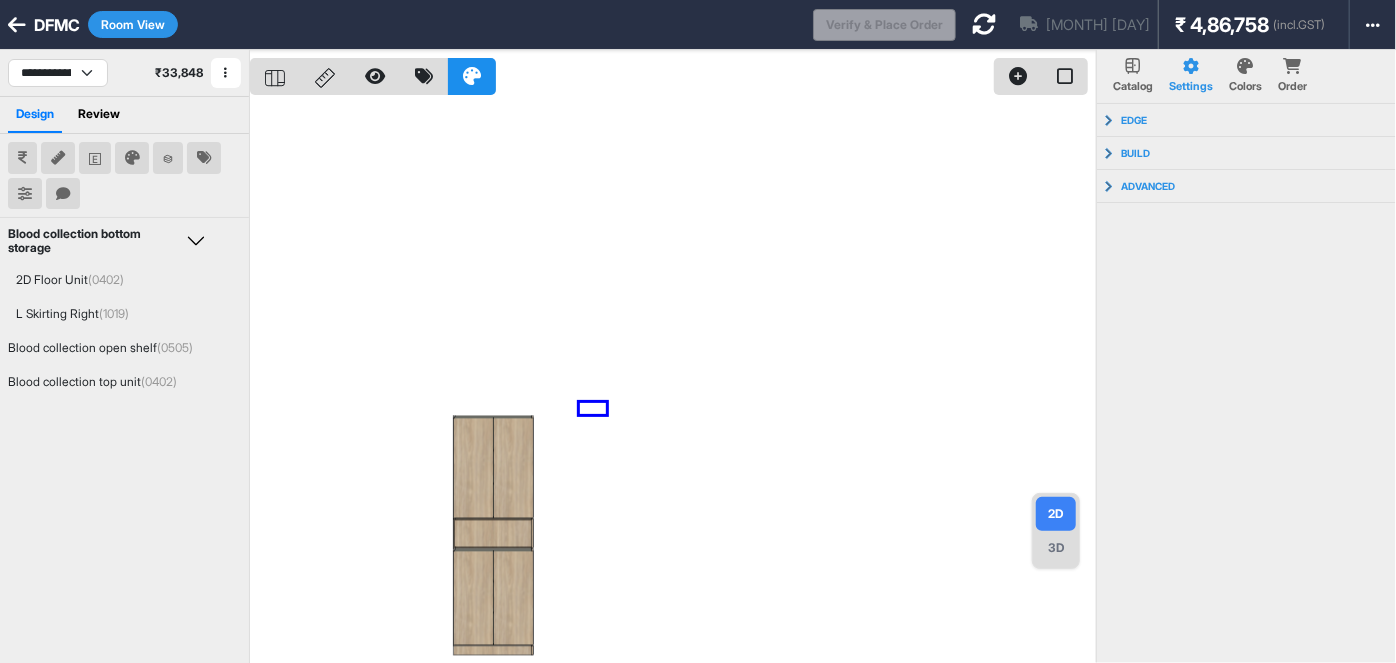 drag, startPoint x: 606, startPoint y: 414, endPoint x: 631, endPoint y: 424, distance: 26.925823 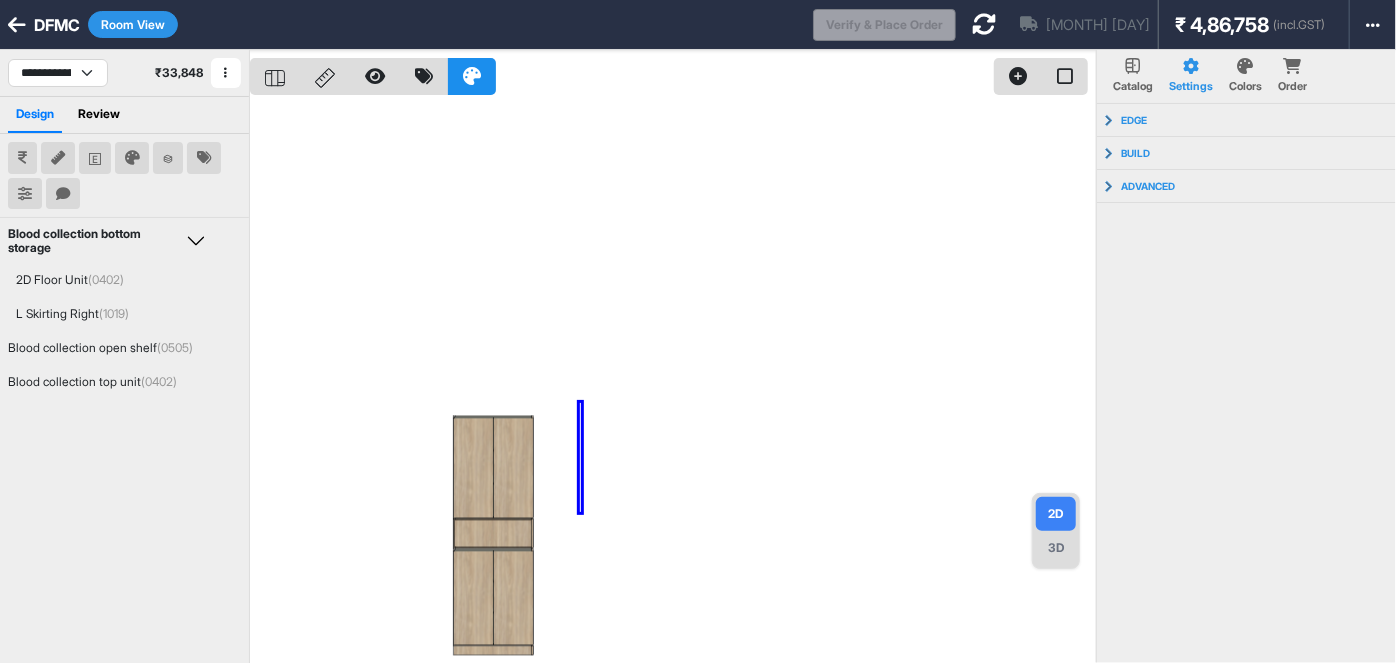 click at bounding box center (673, 381) 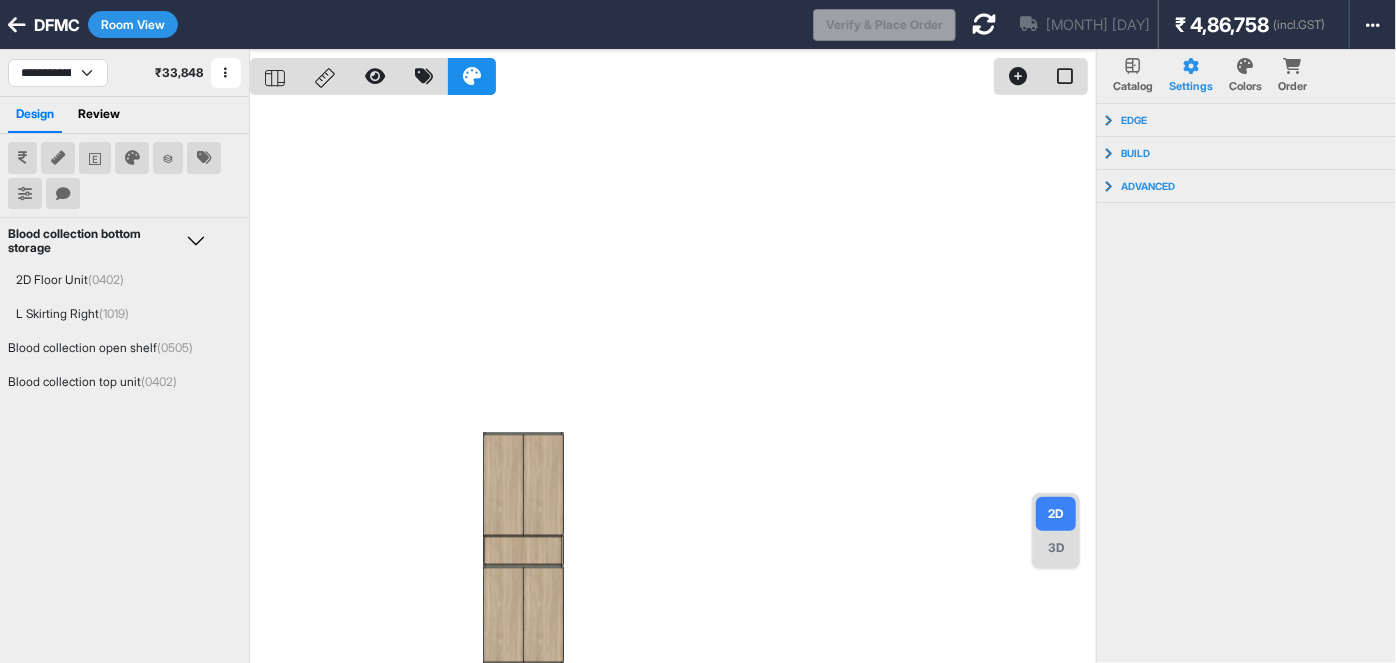 drag, startPoint x: 597, startPoint y: 460, endPoint x: 672, endPoint y: 456, distance: 75.10659 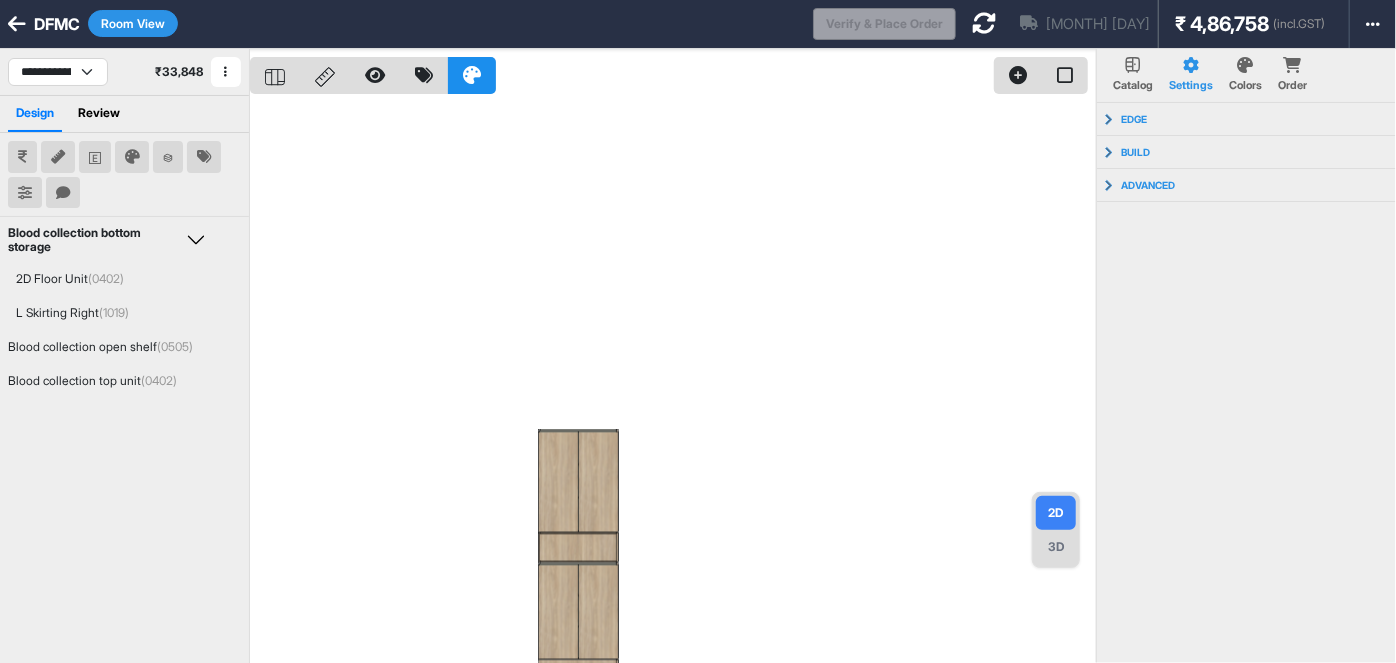 click on "2D 3D" at bounding box center [1056, 530] 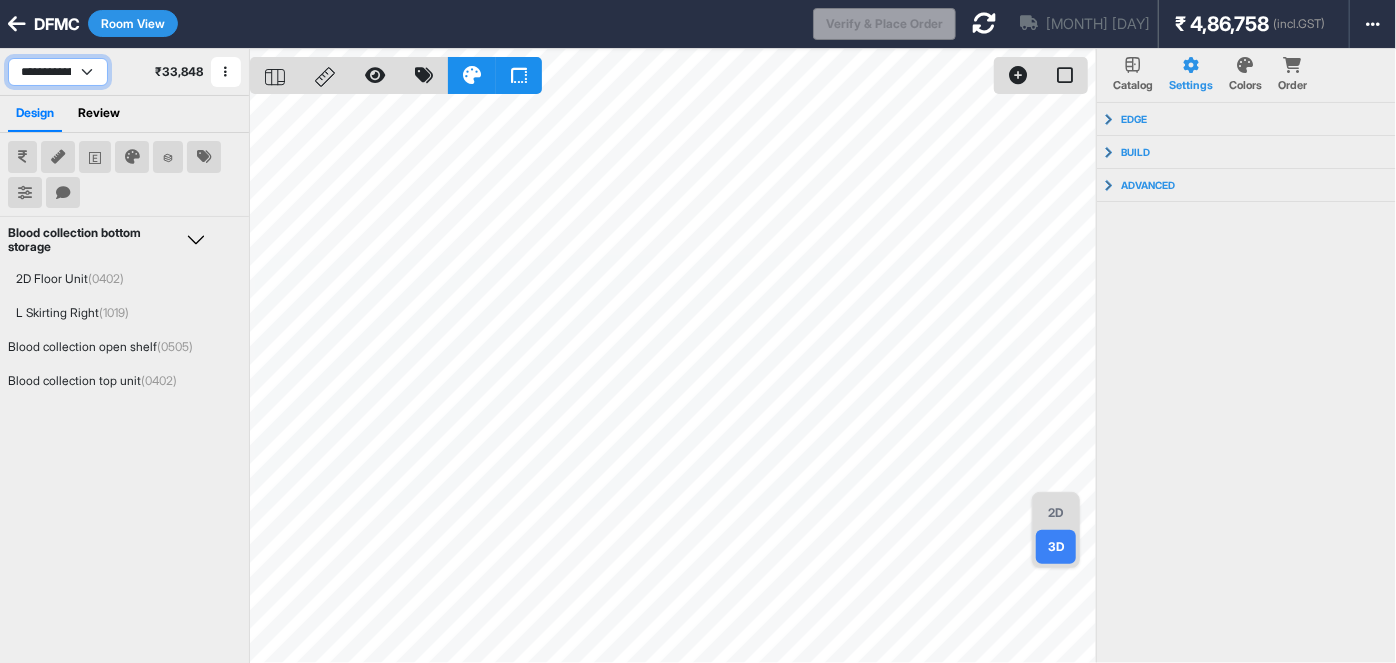 click on "**********" at bounding box center [58, 72] 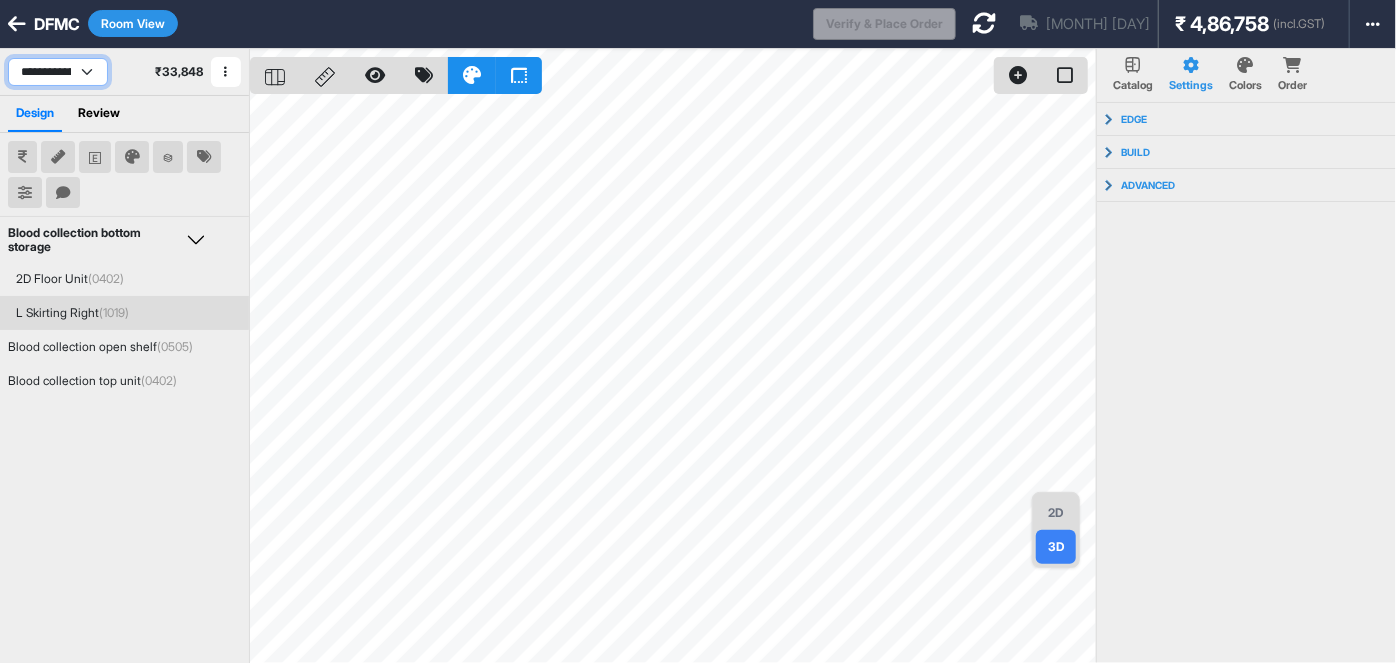 click on "**********" at bounding box center (58, 72) 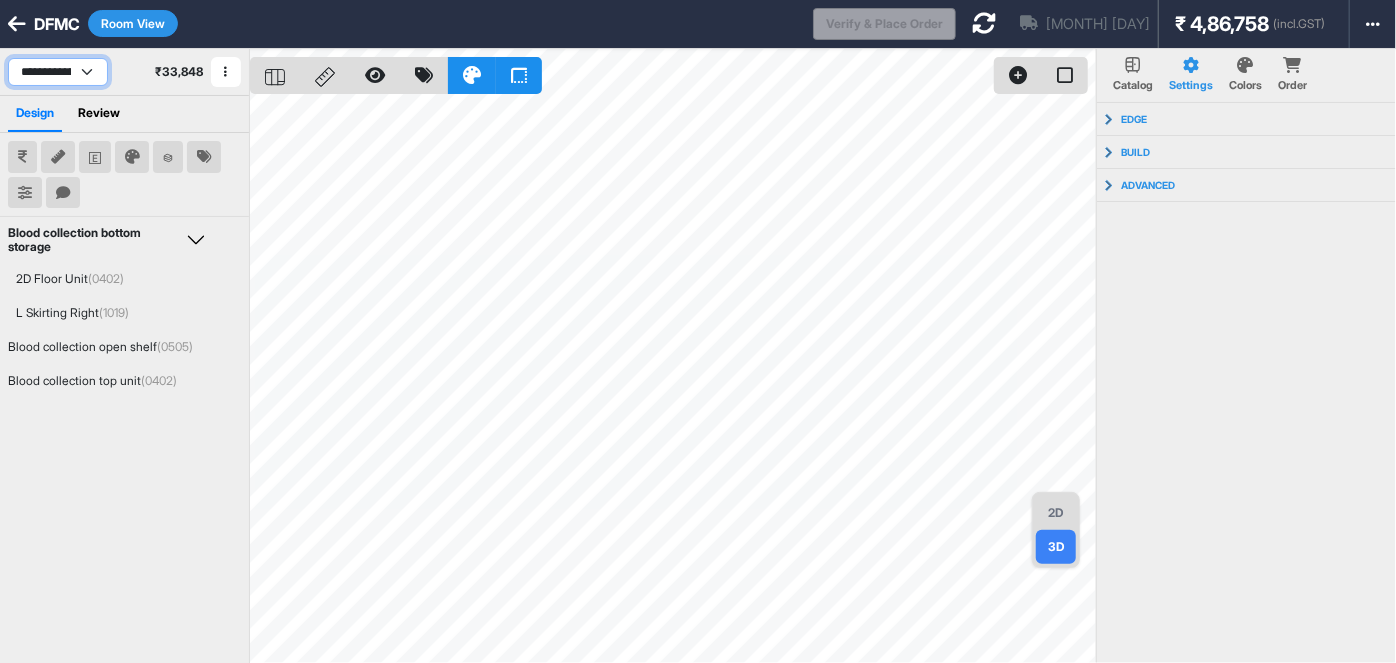 select on "****" 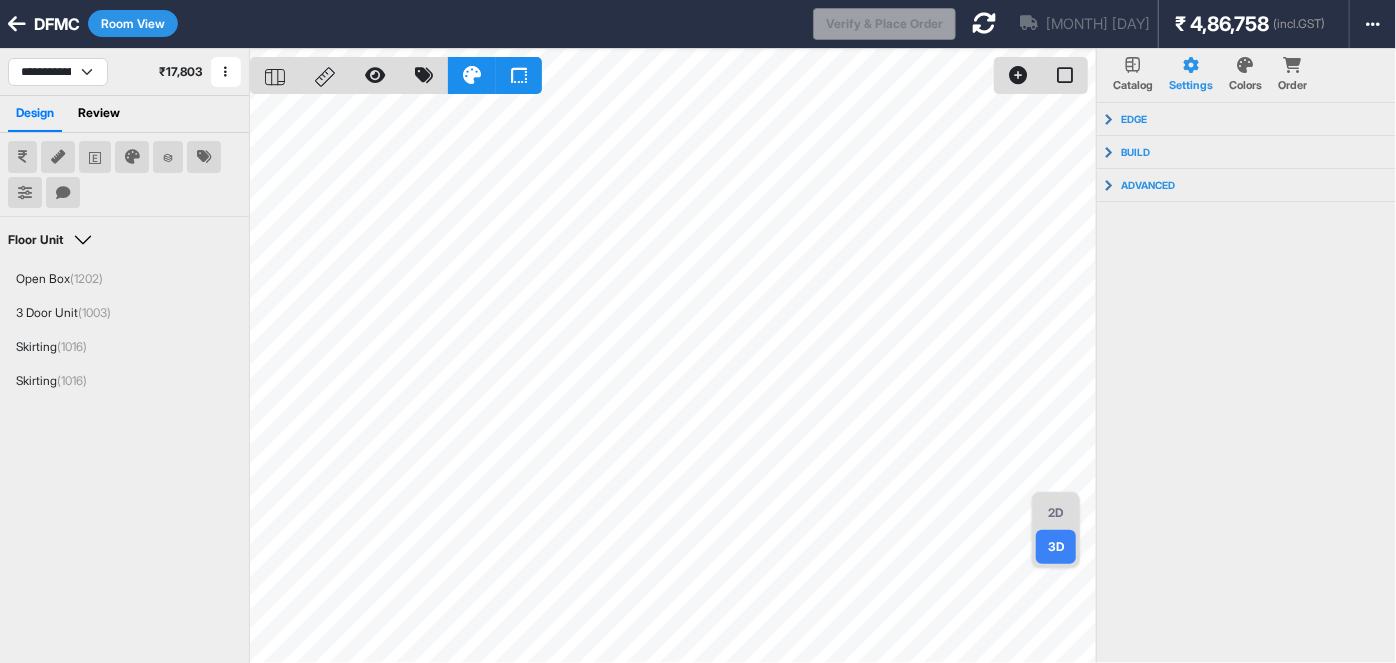 click on "Room View" at bounding box center (133, 23) 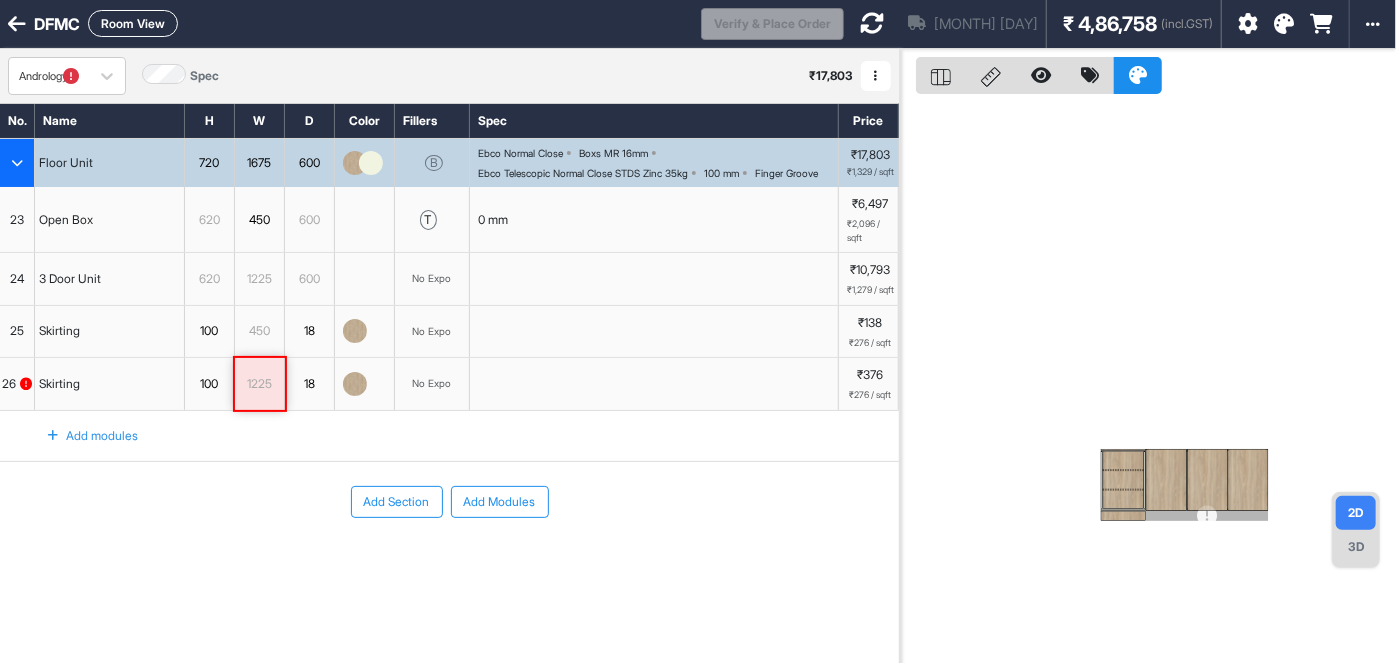 click at bounding box center [872, 23] 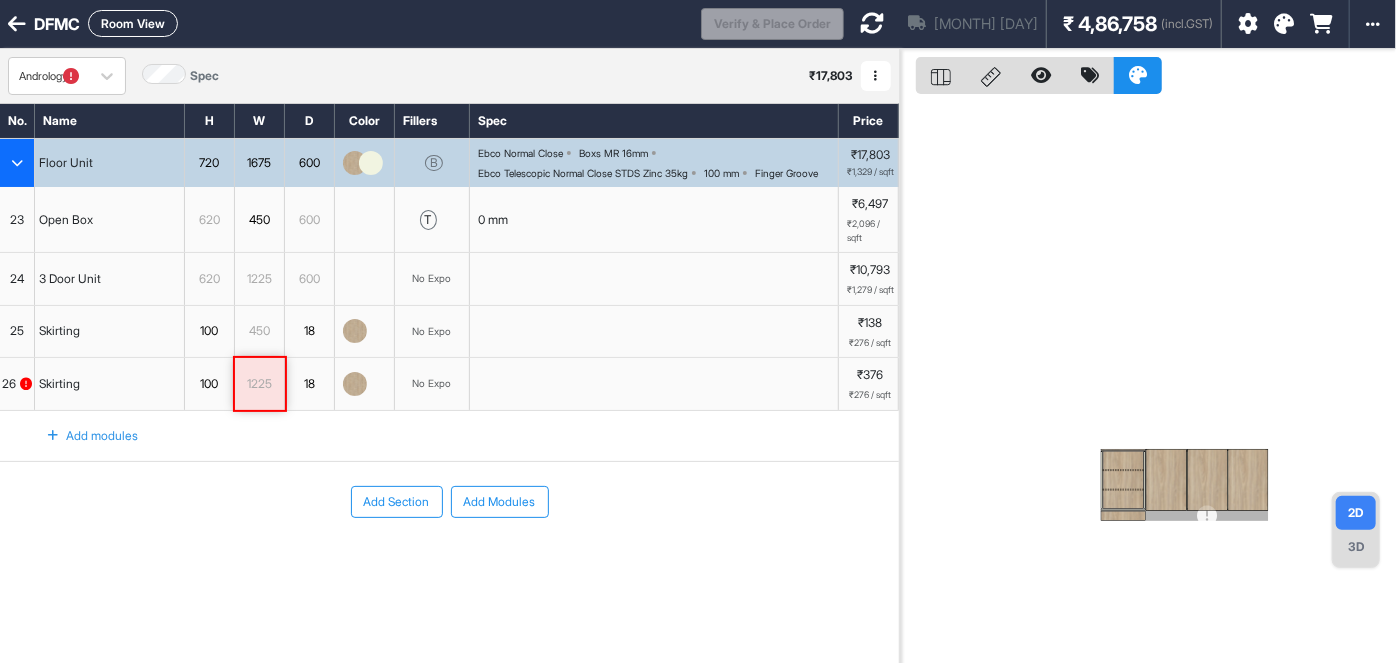 click on "Add Section Add Modules" at bounding box center (449, 562) 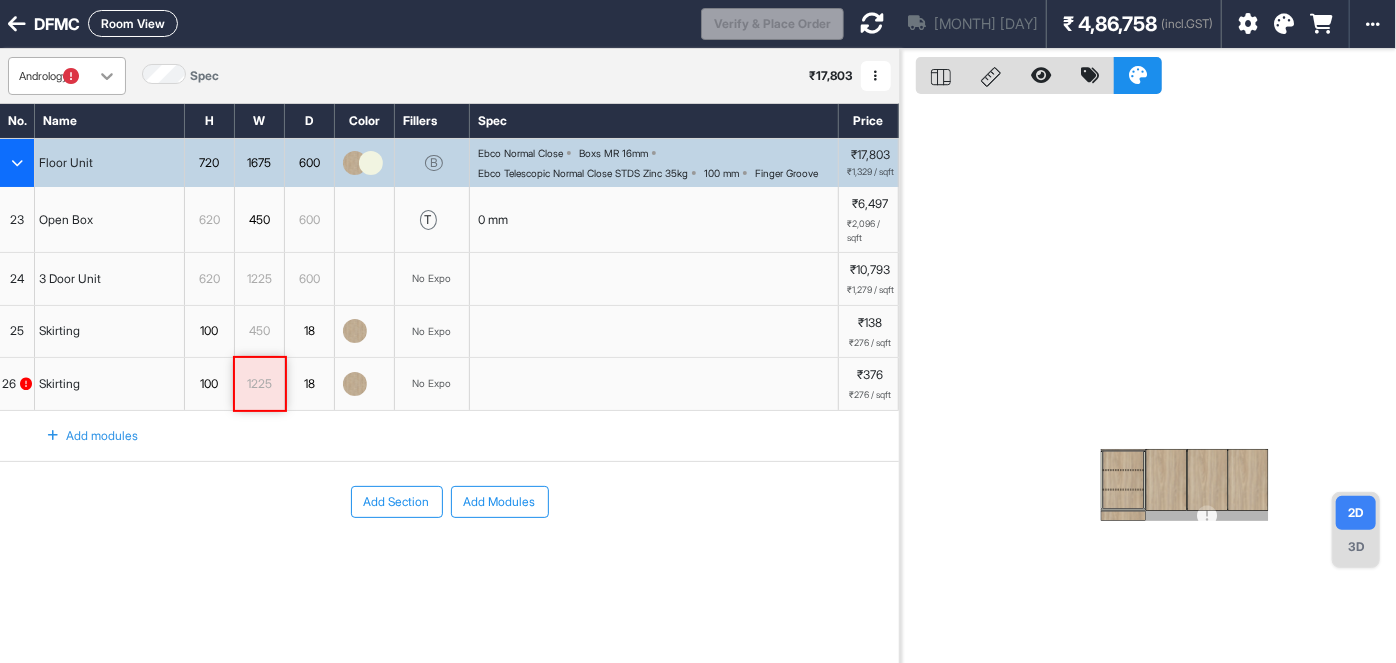click 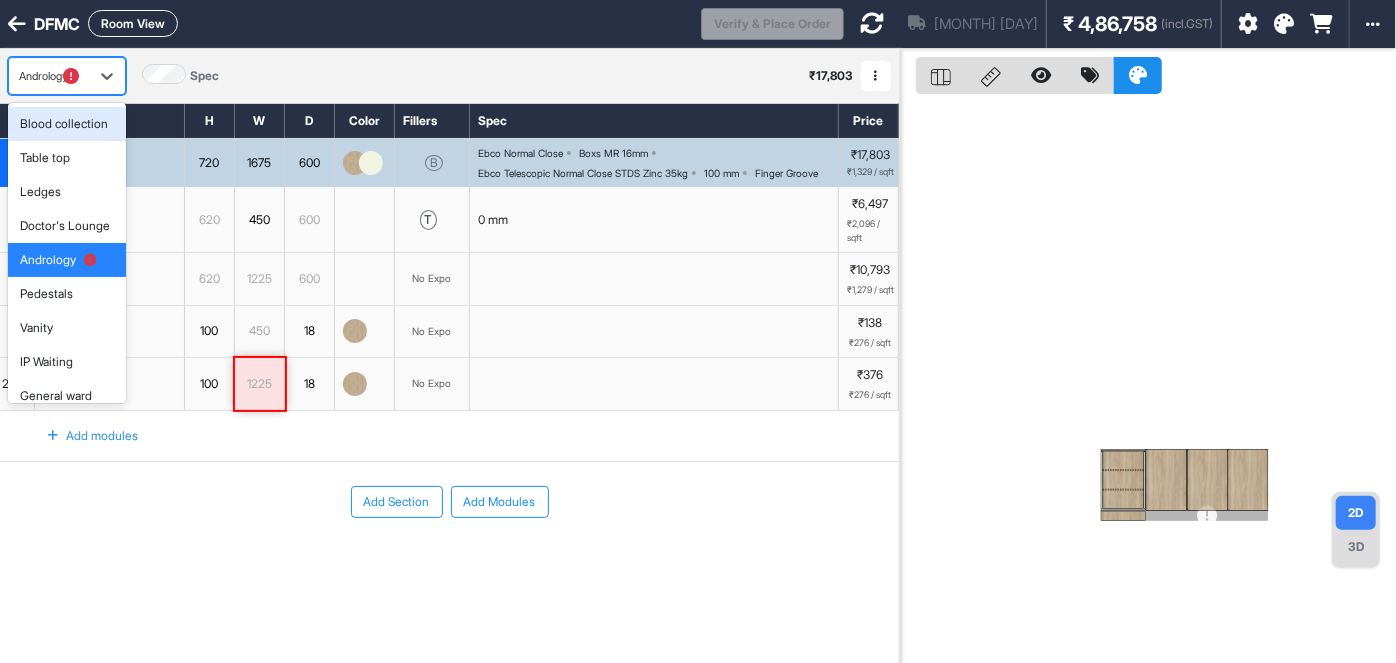 click on "Blood collection" at bounding box center [64, 124] 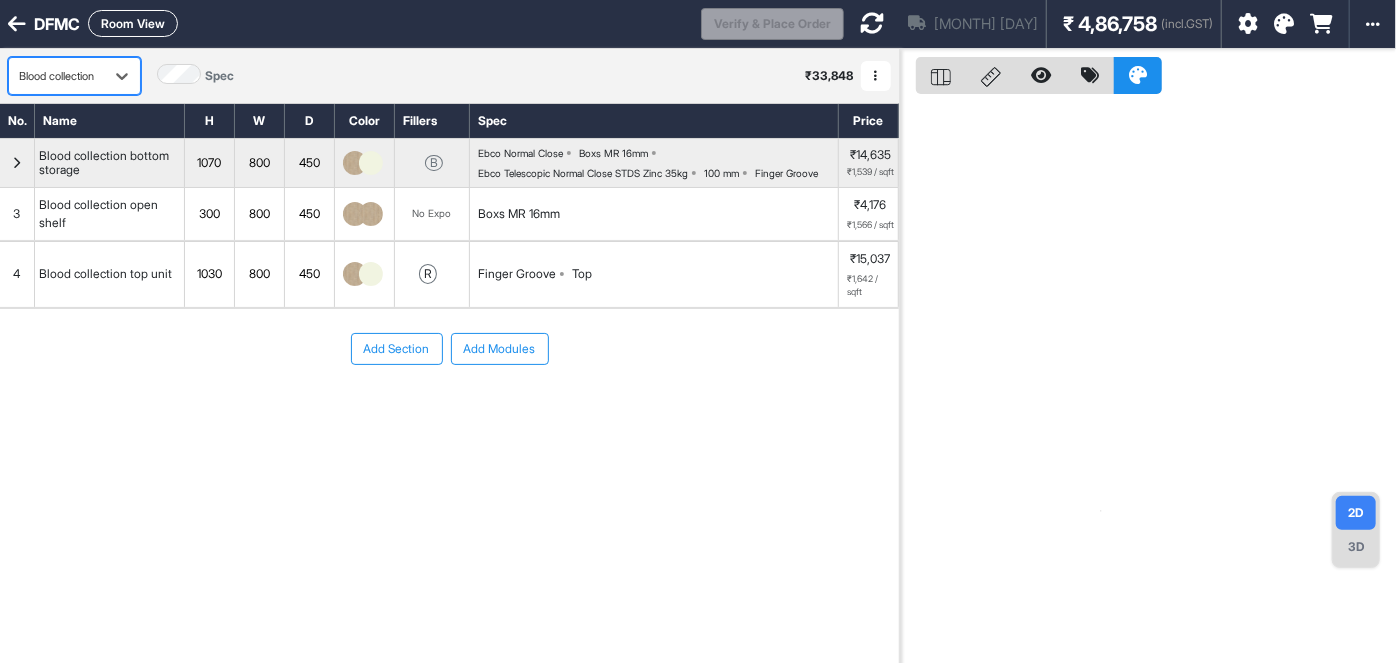 click on "Blood collection" at bounding box center (56, 76) 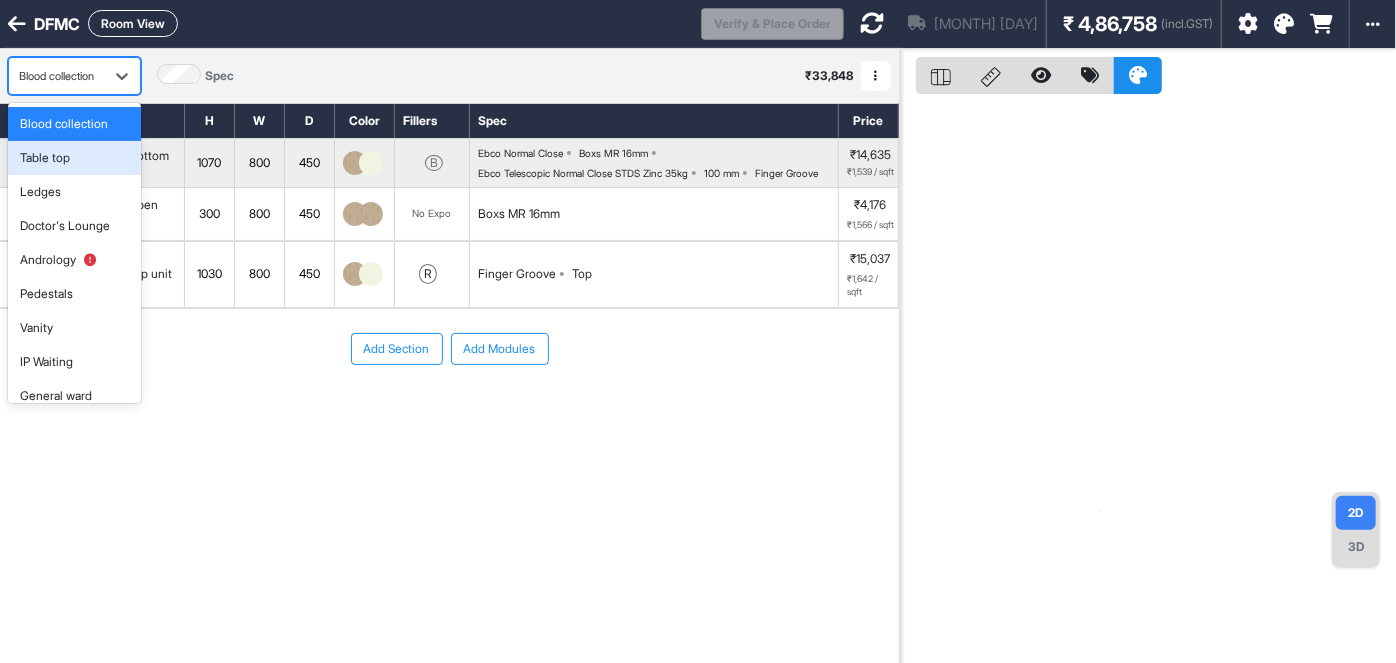 click on "Table top" at bounding box center (74, 158) 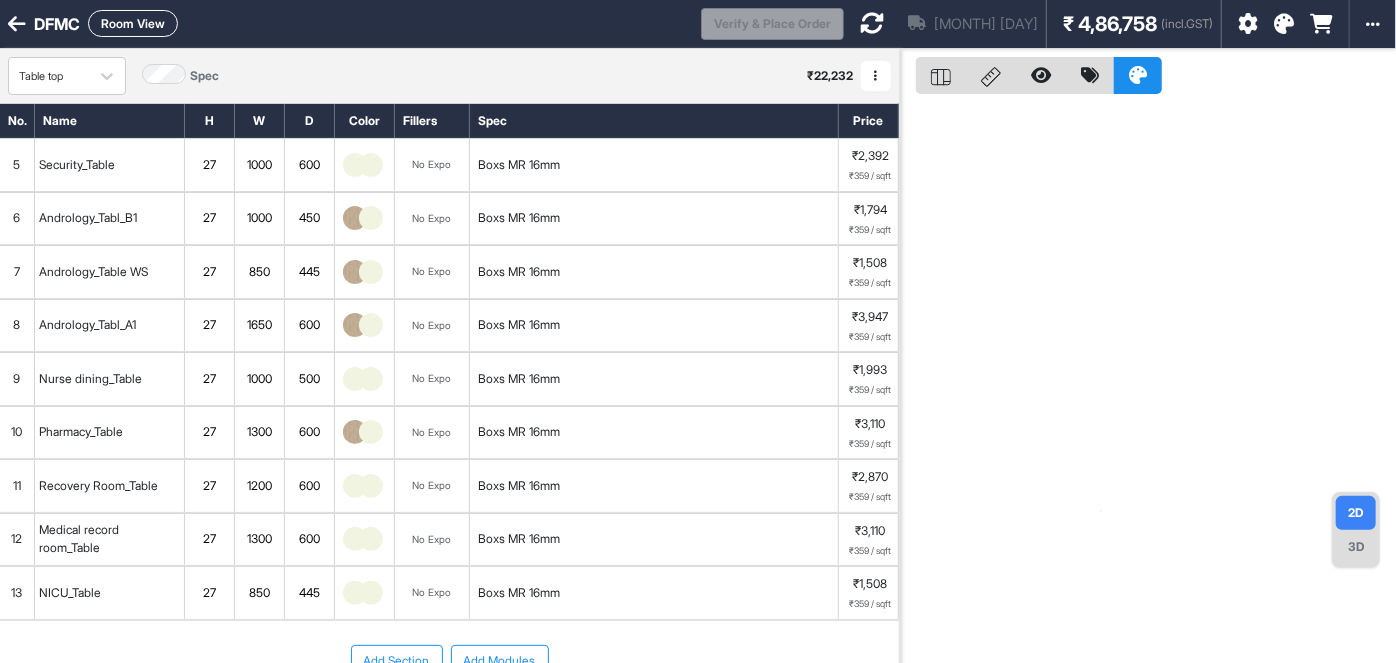 click on "Security_Table" at bounding box center [77, 165] 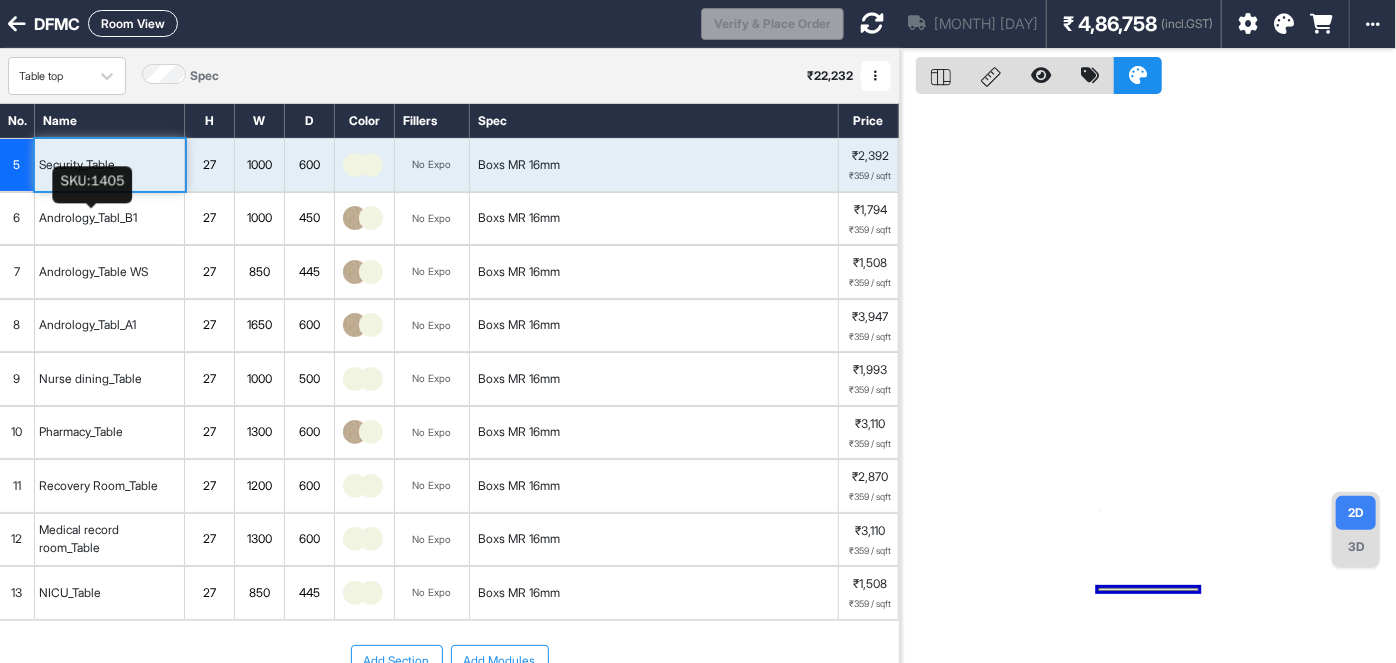 click on "Andrology_Tabl_B1" at bounding box center [88, 218] 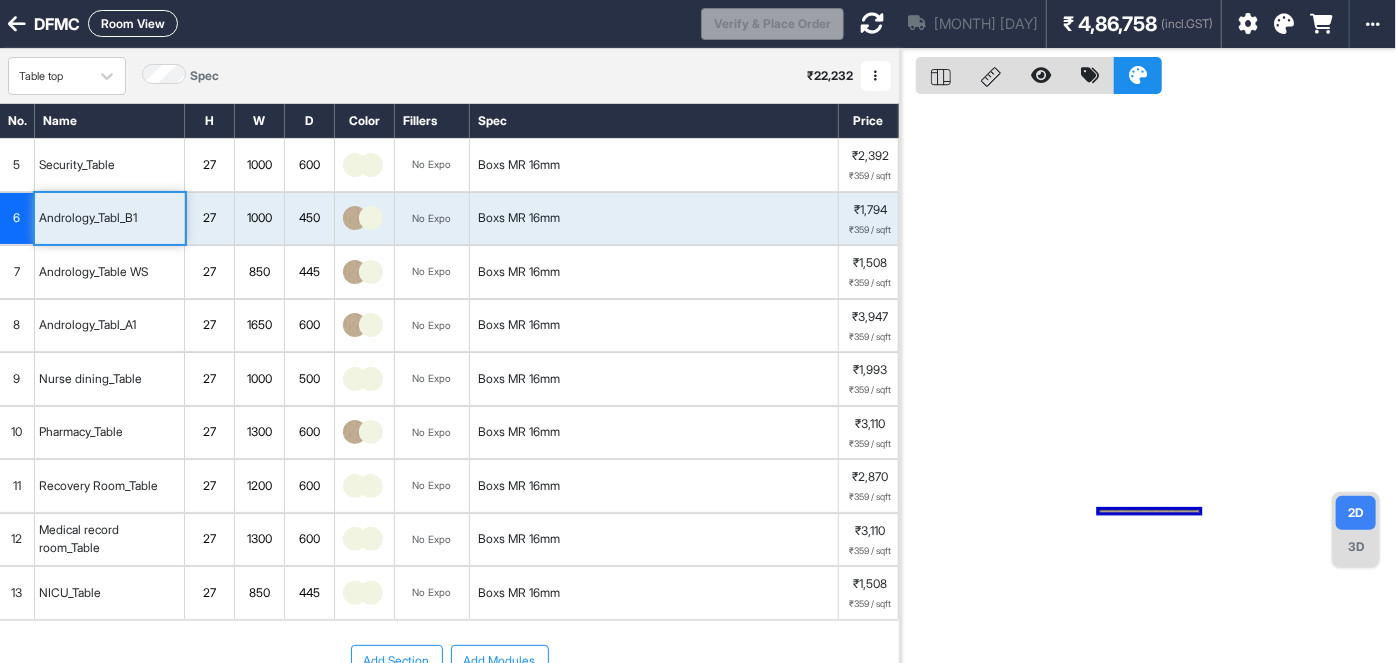 click on "Andrology_Table WS" at bounding box center [93, 272] 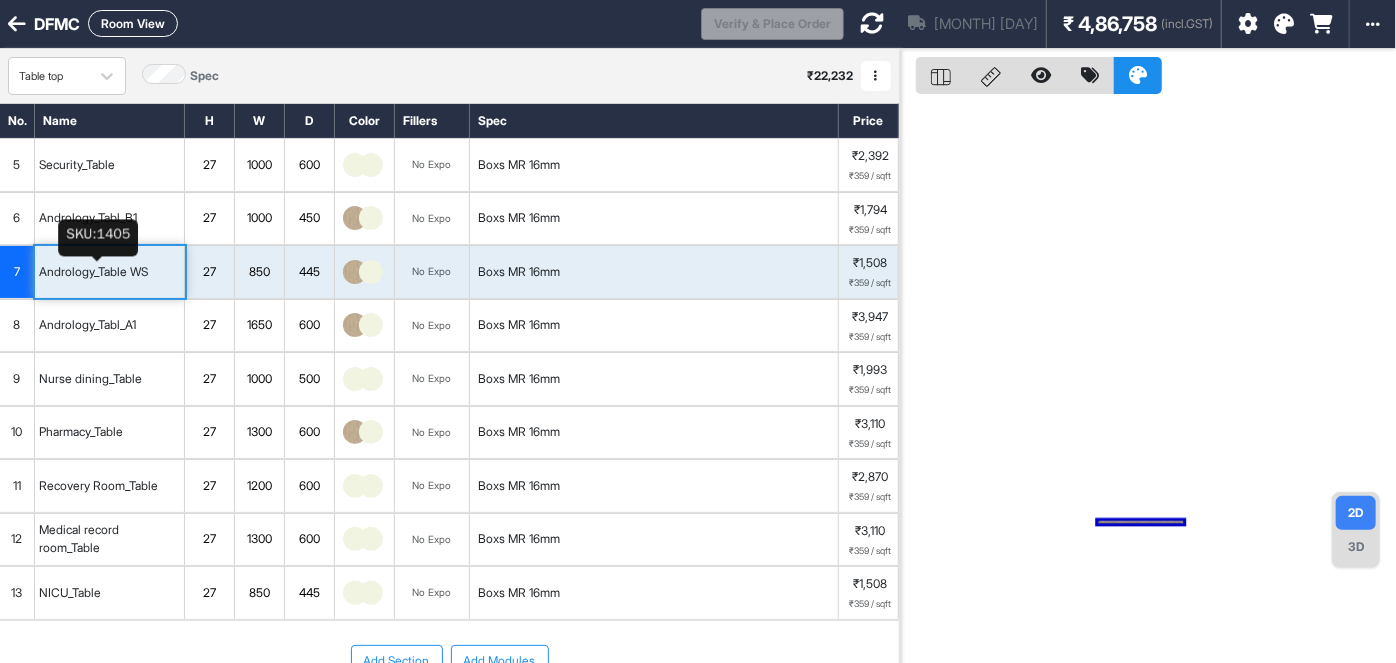 click on "Andrology_Tabl_A1" at bounding box center (87, 325) 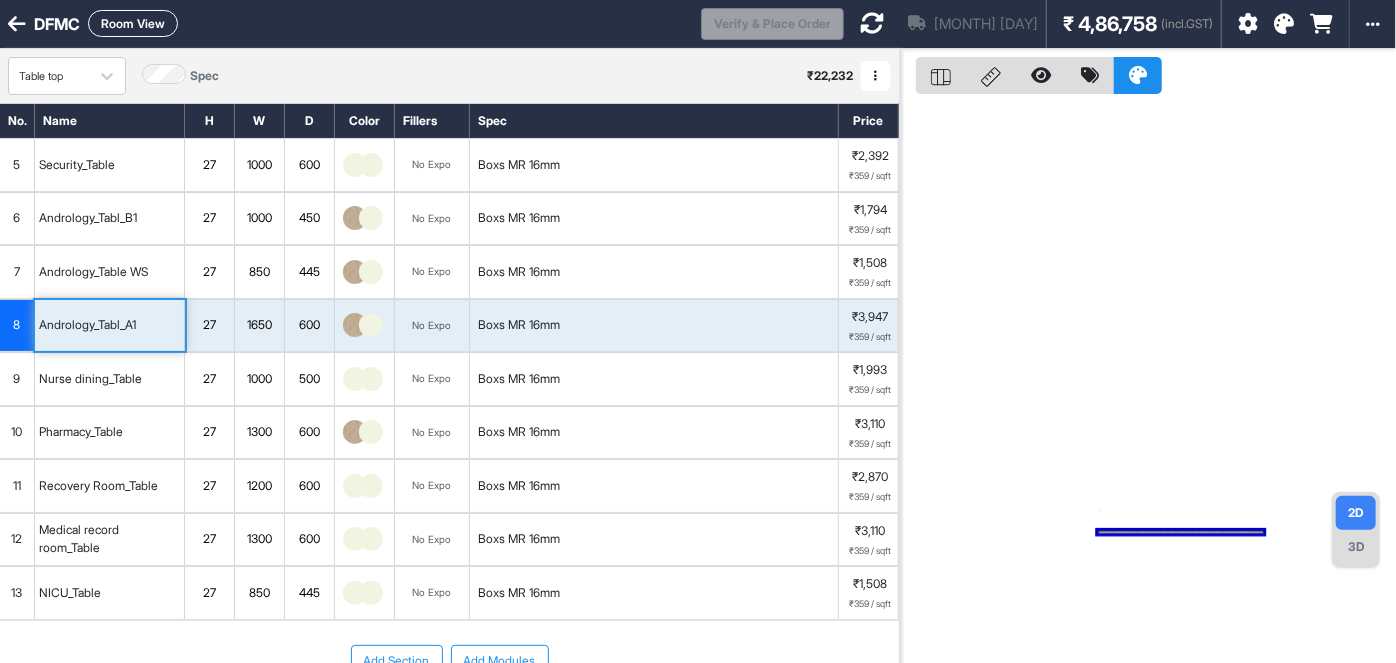 click on "Nurse dining_Table" at bounding box center (90, 379) 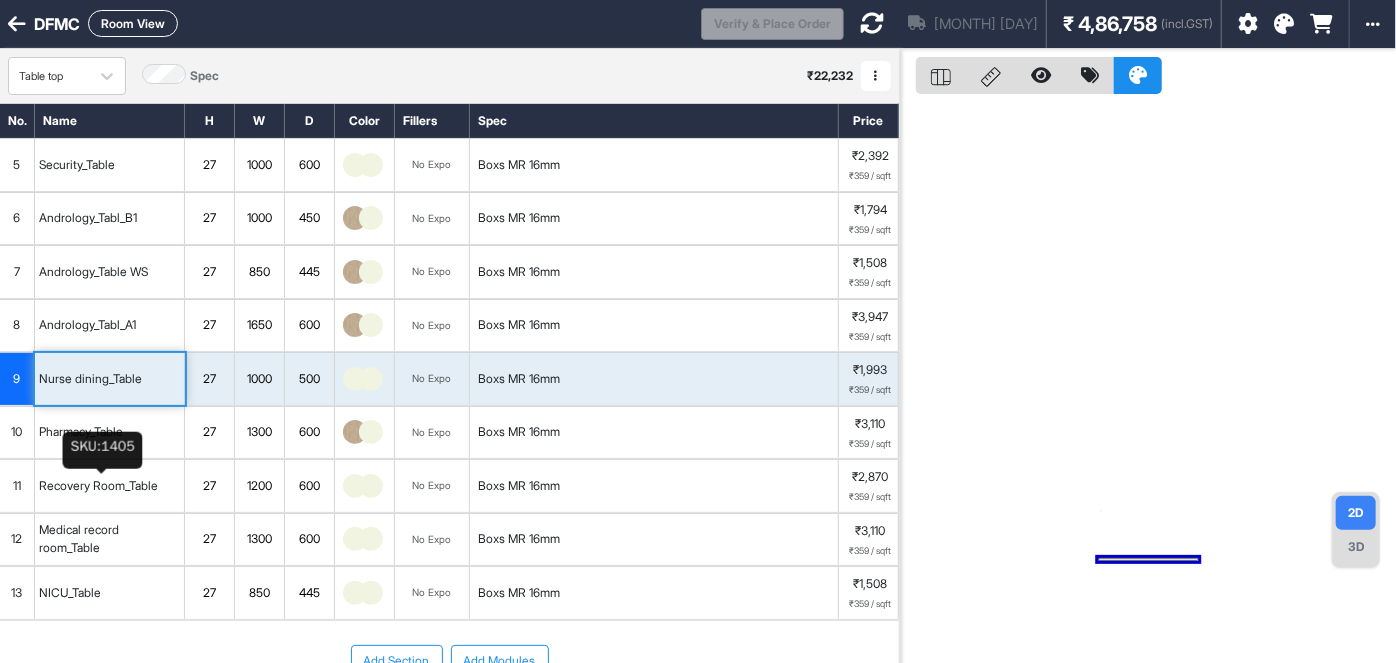 click on "Pharmacy_Table" at bounding box center (110, 433) 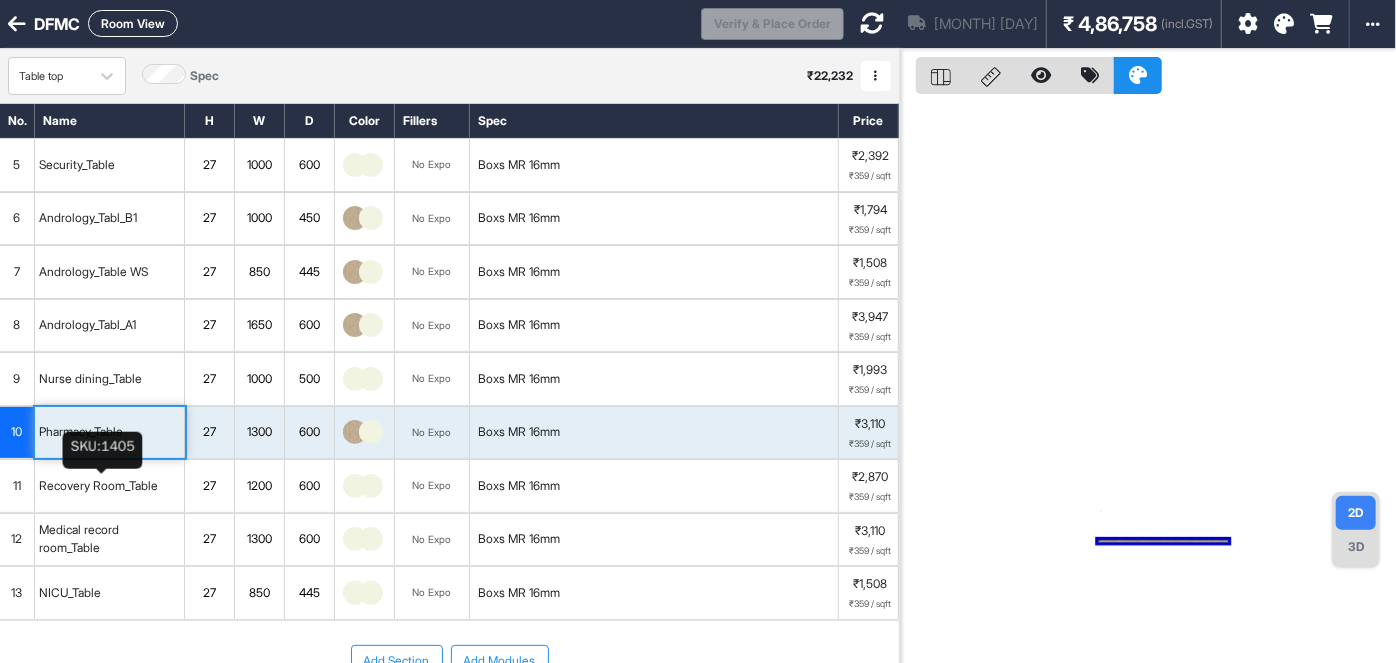 click on "Recovery Room_Table" at bounding box center (98, 486) 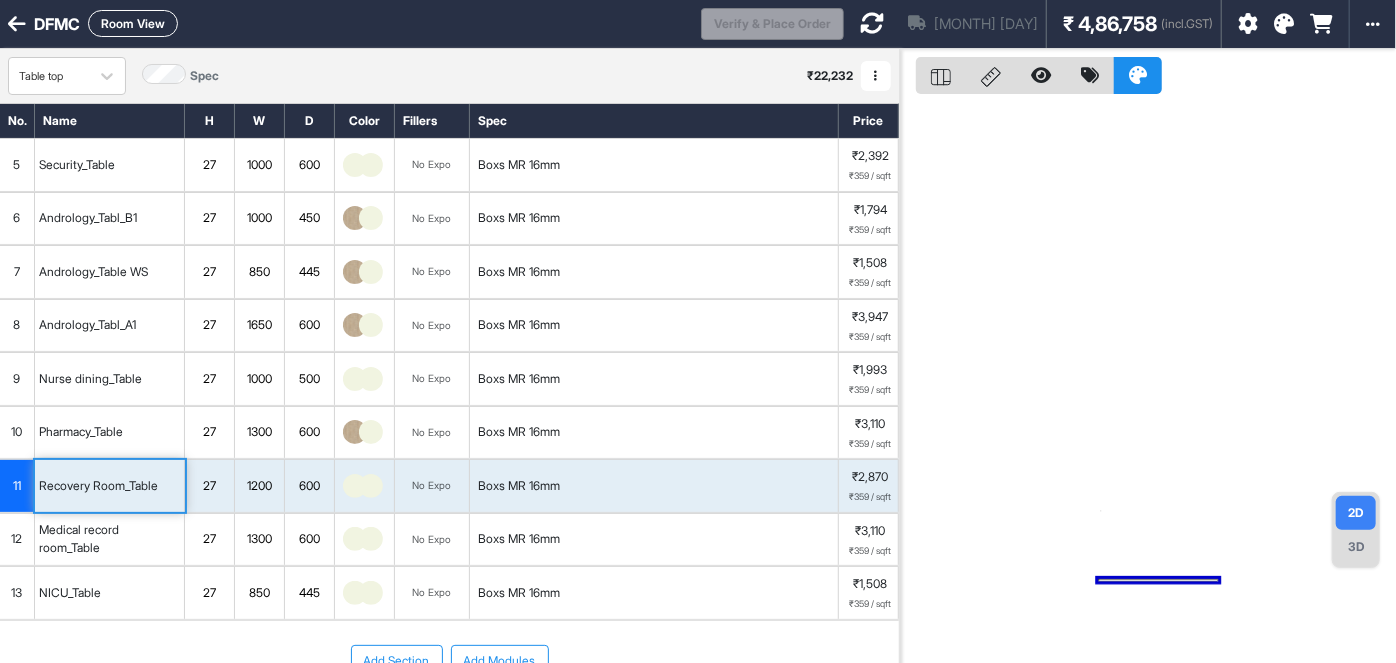 click on "Medical record room_Table" at bounding box center (109, 539) 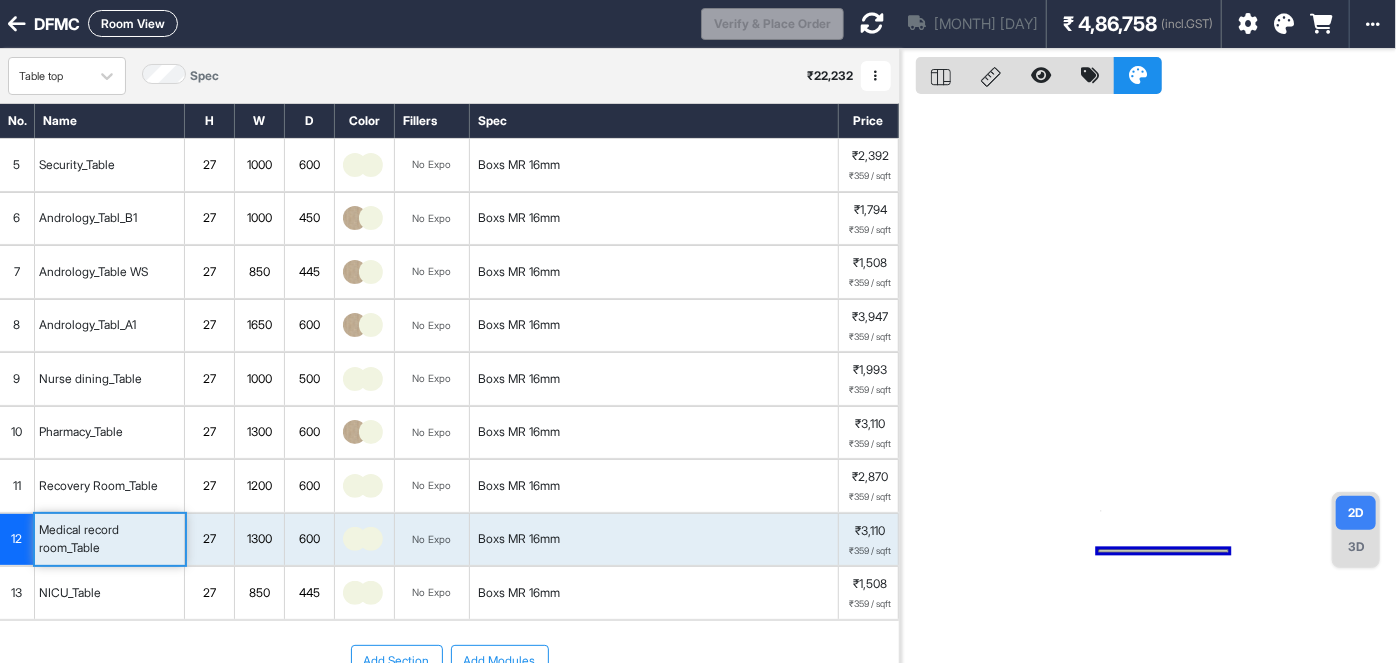 click on "NICU_Table" at bounding box center (110, 593) 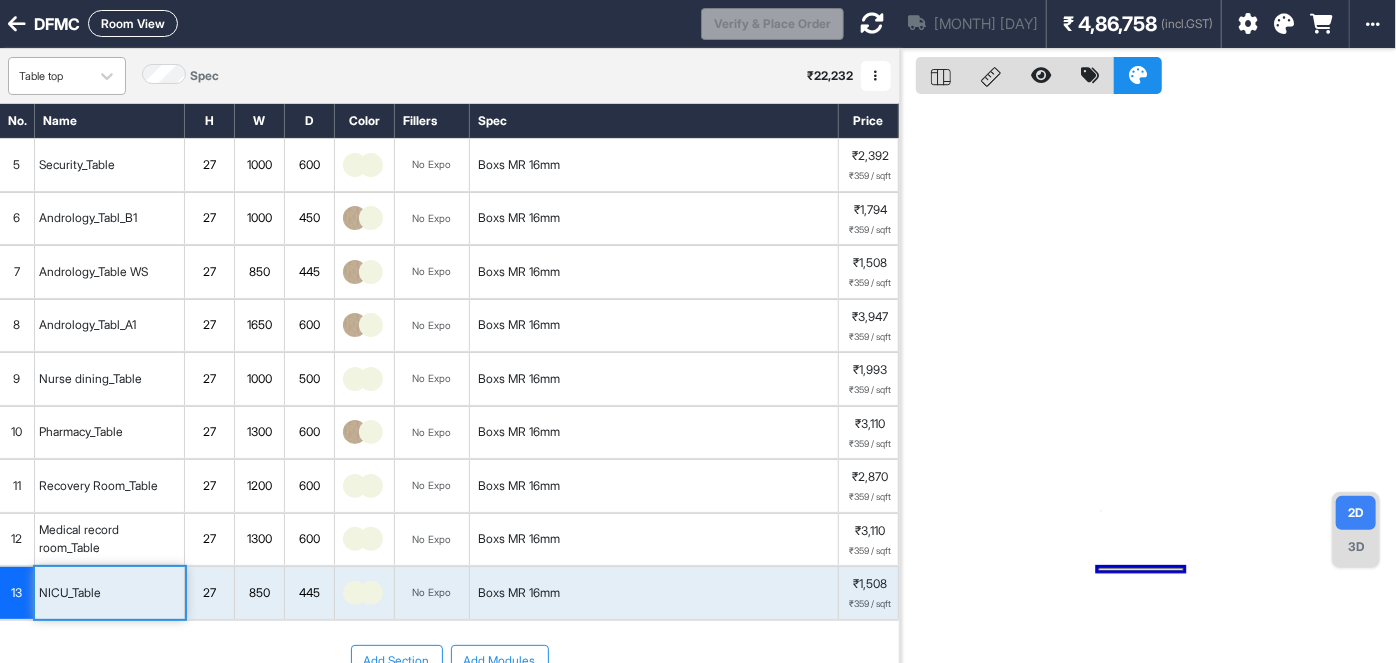 click on "Table top" at bounding box center (49, 76) 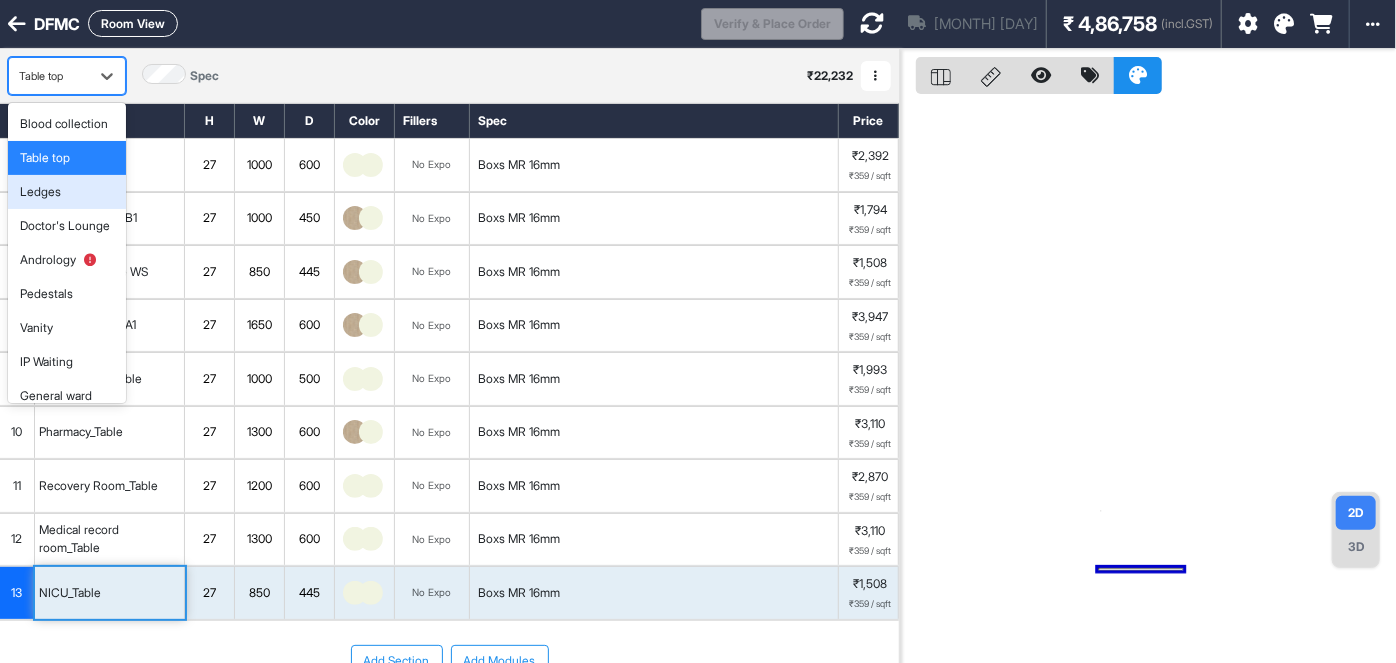 click on "Ledges" at bounding box center [67, 192] 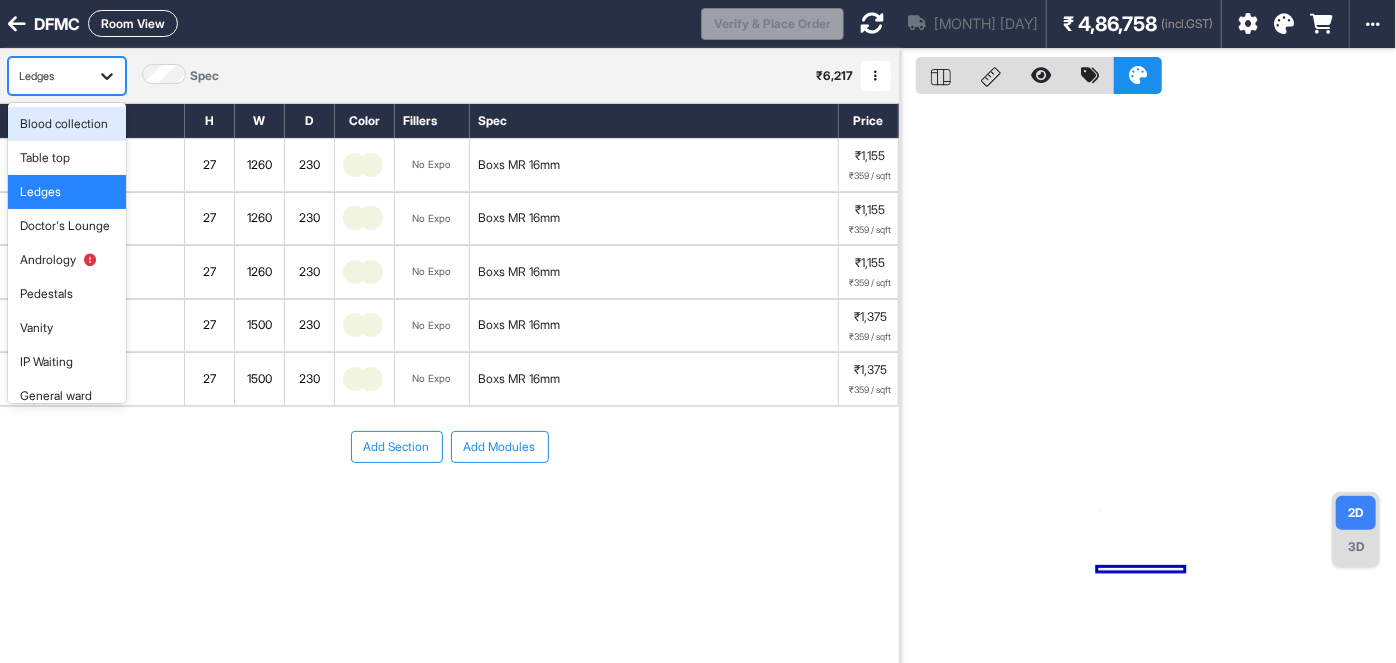 click at bounding box center [107, 76] 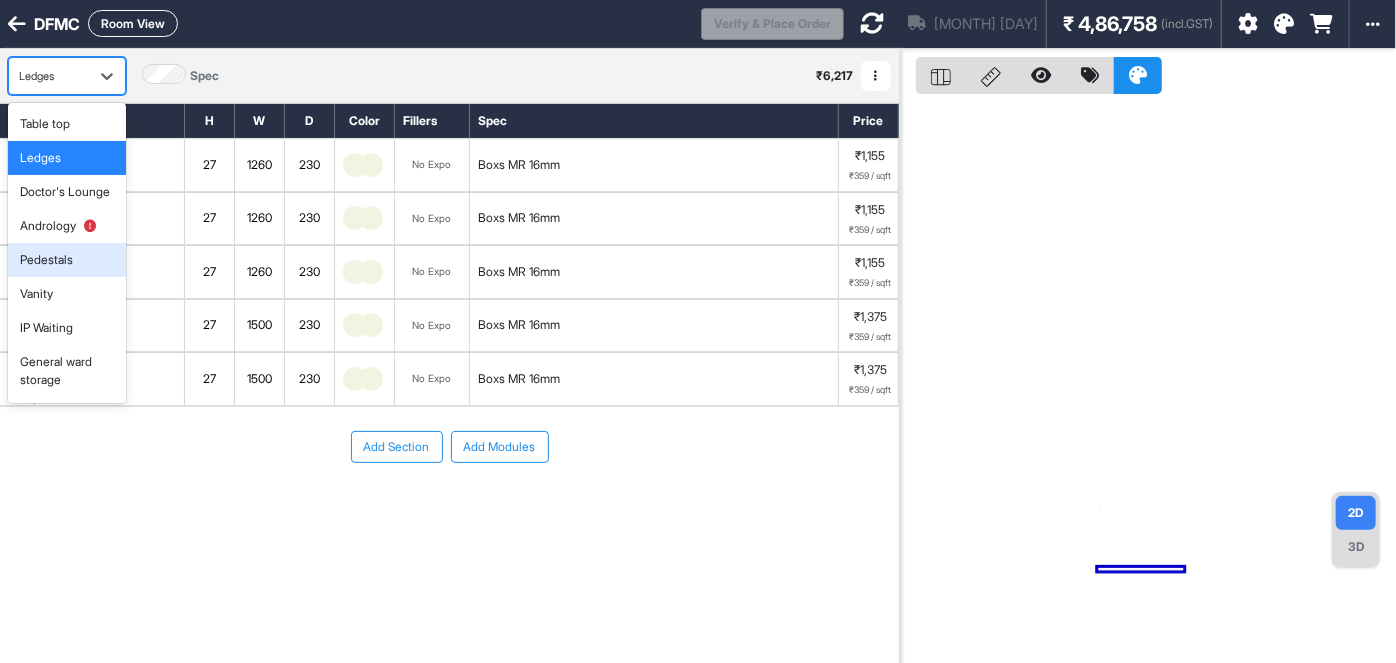 scroll, scrollTop: 120, scrollLeft: 0, axis: vertical 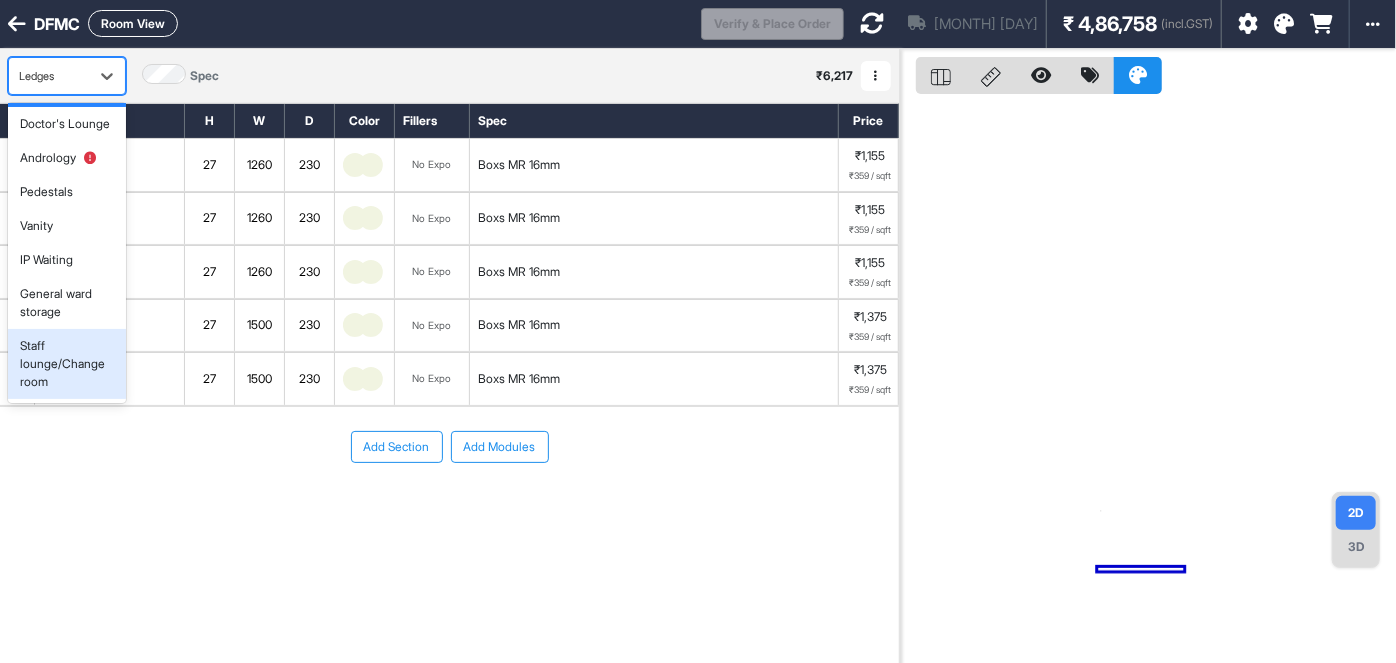 click on "Add Section Add Modules" at bounding box center (449, 507) 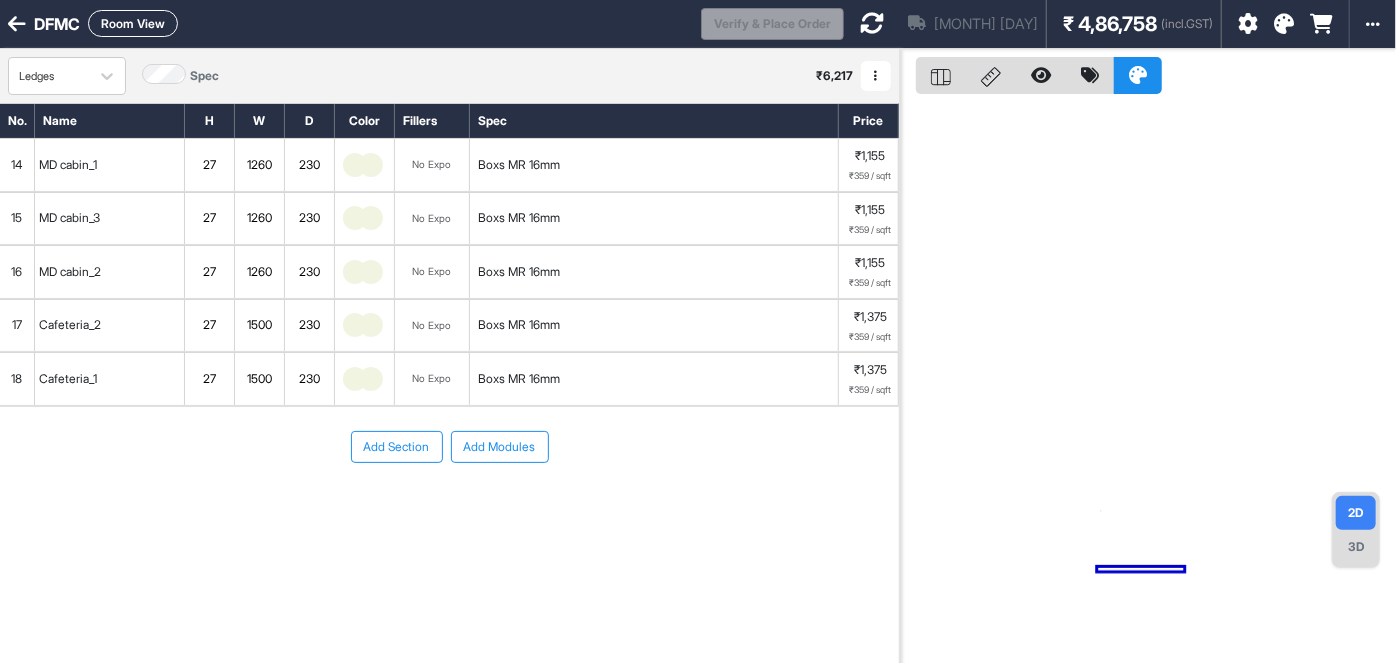 click at bounding box center (876, 76) 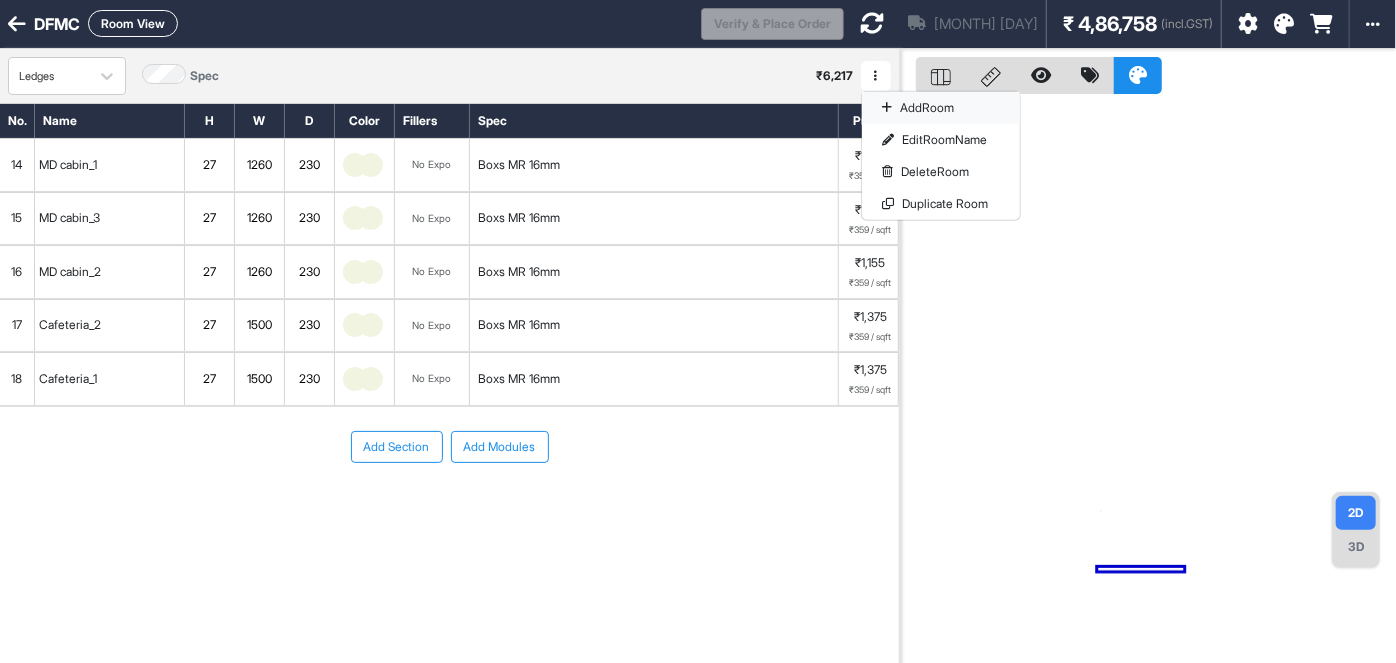 click at bounding box center (887, 108) 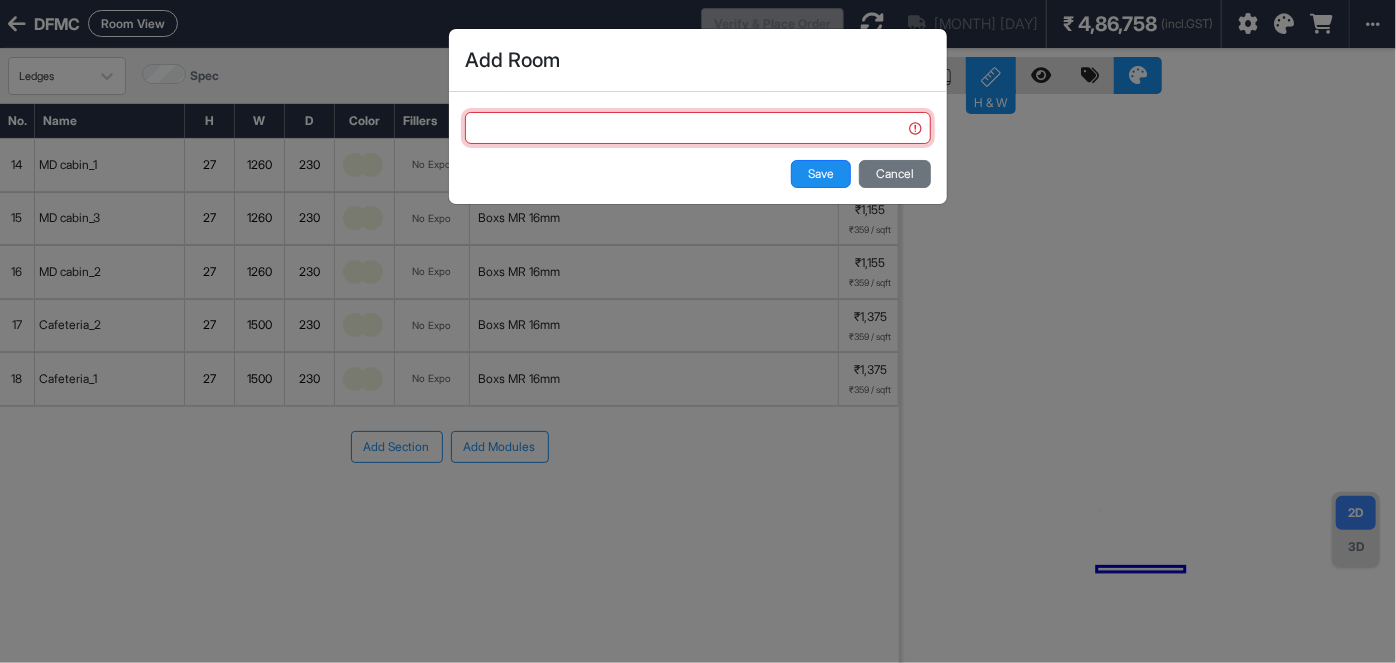 click at bounding box center [698, 128] 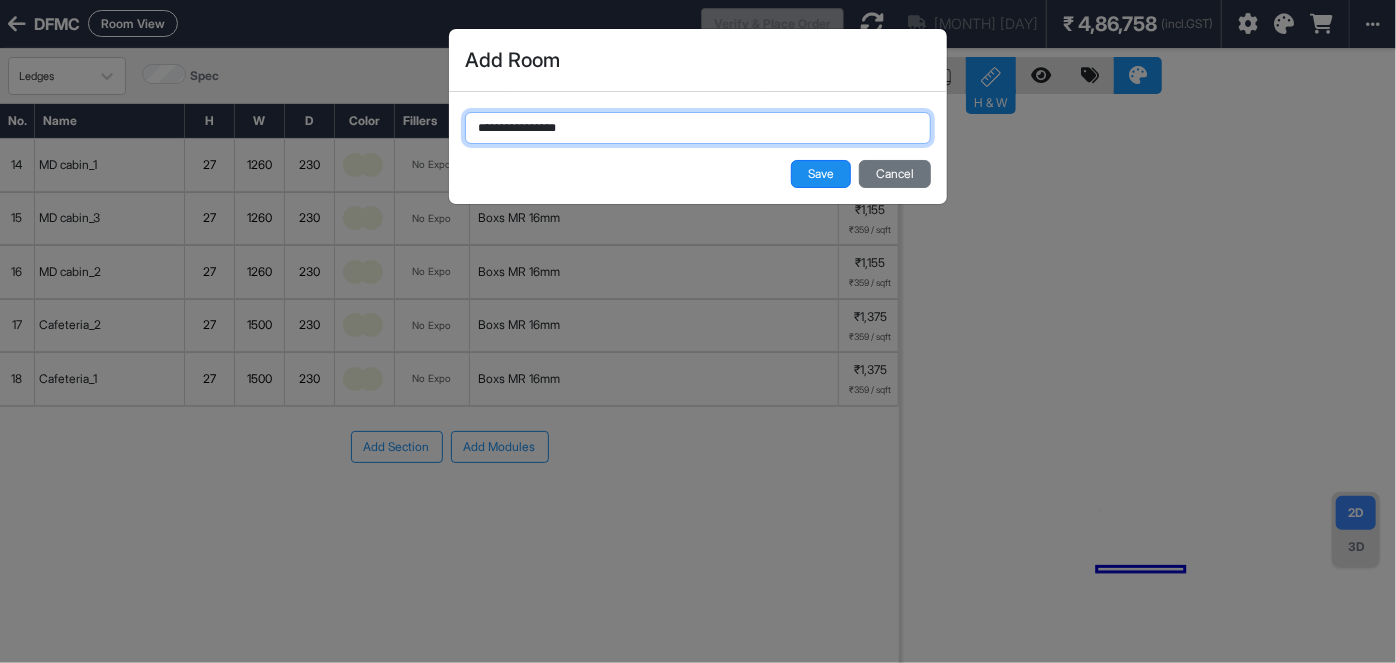 type on "**********" 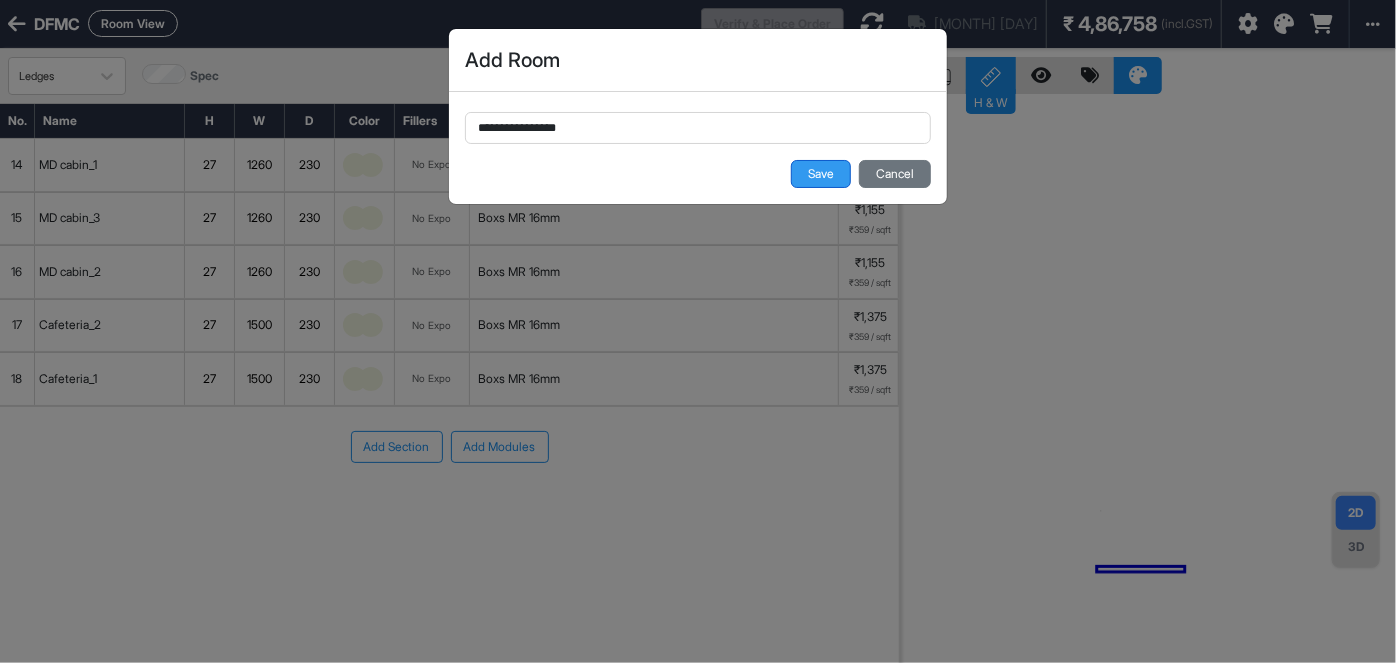 click on "Save" at bounding box center (821, 174) 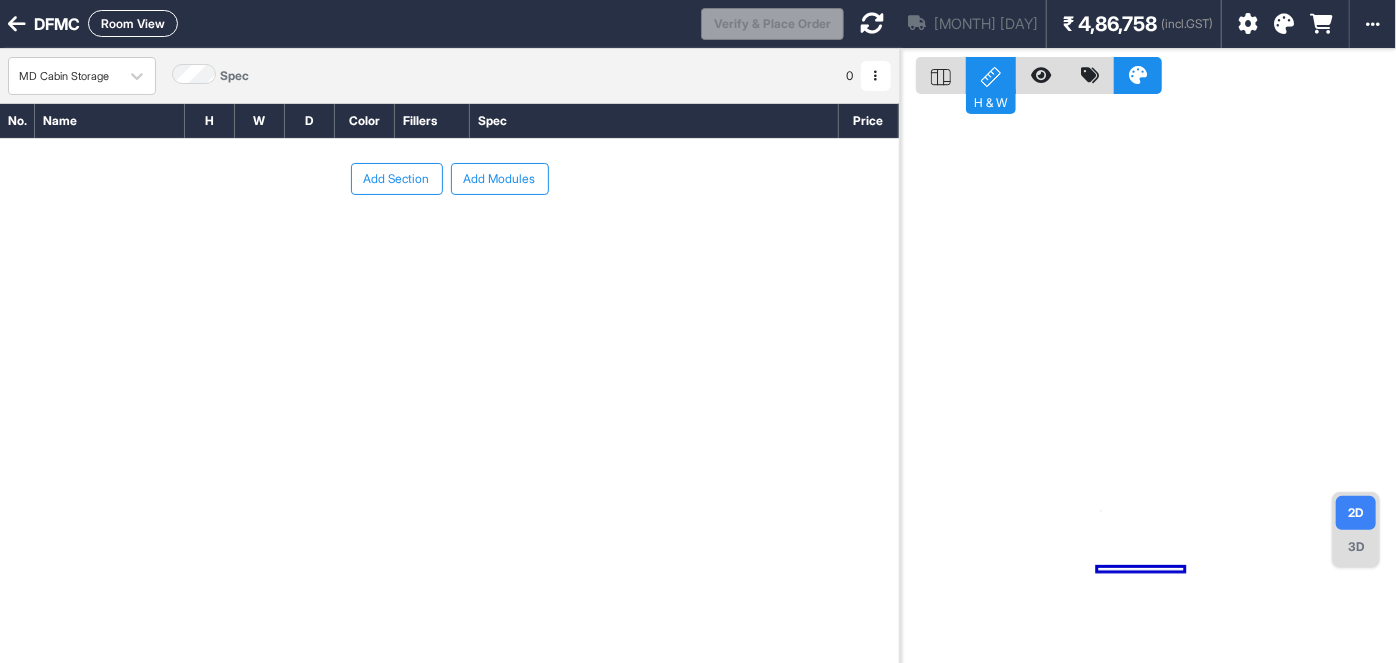 click on "Add Section" at bounding box center [397, 179] 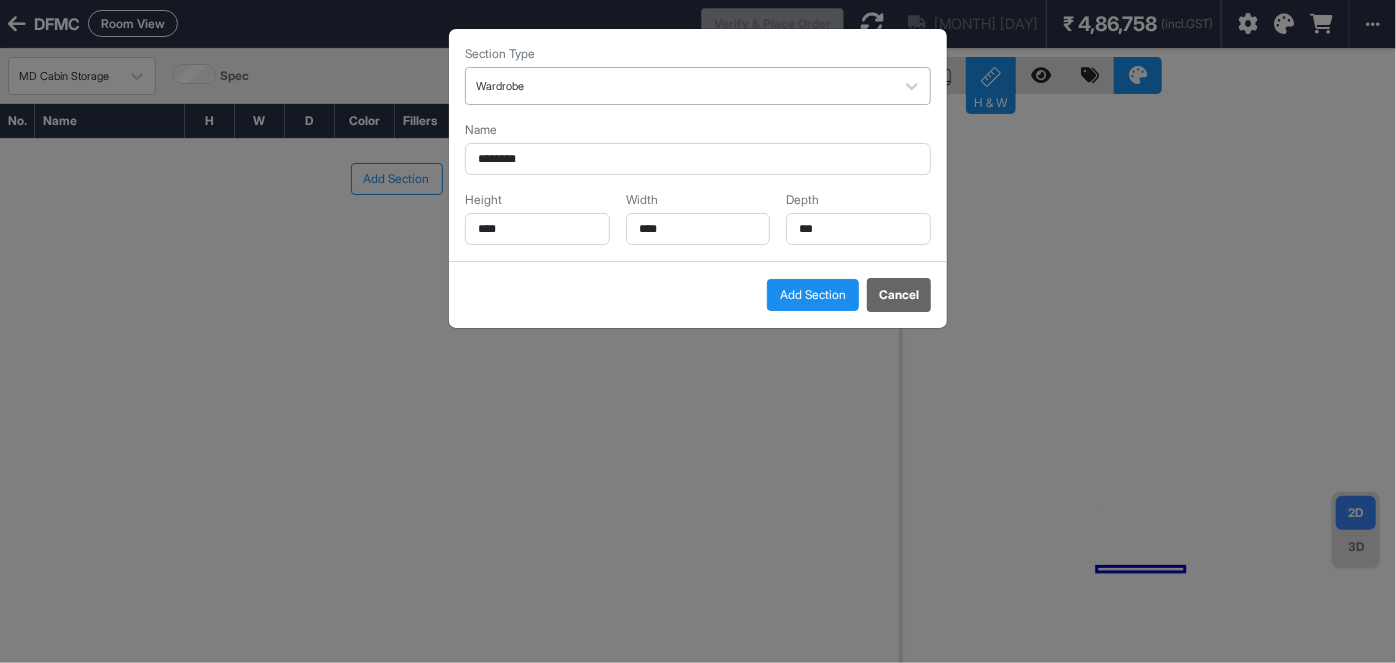 click on "Wardrobe" at bounding box center [698, 86] 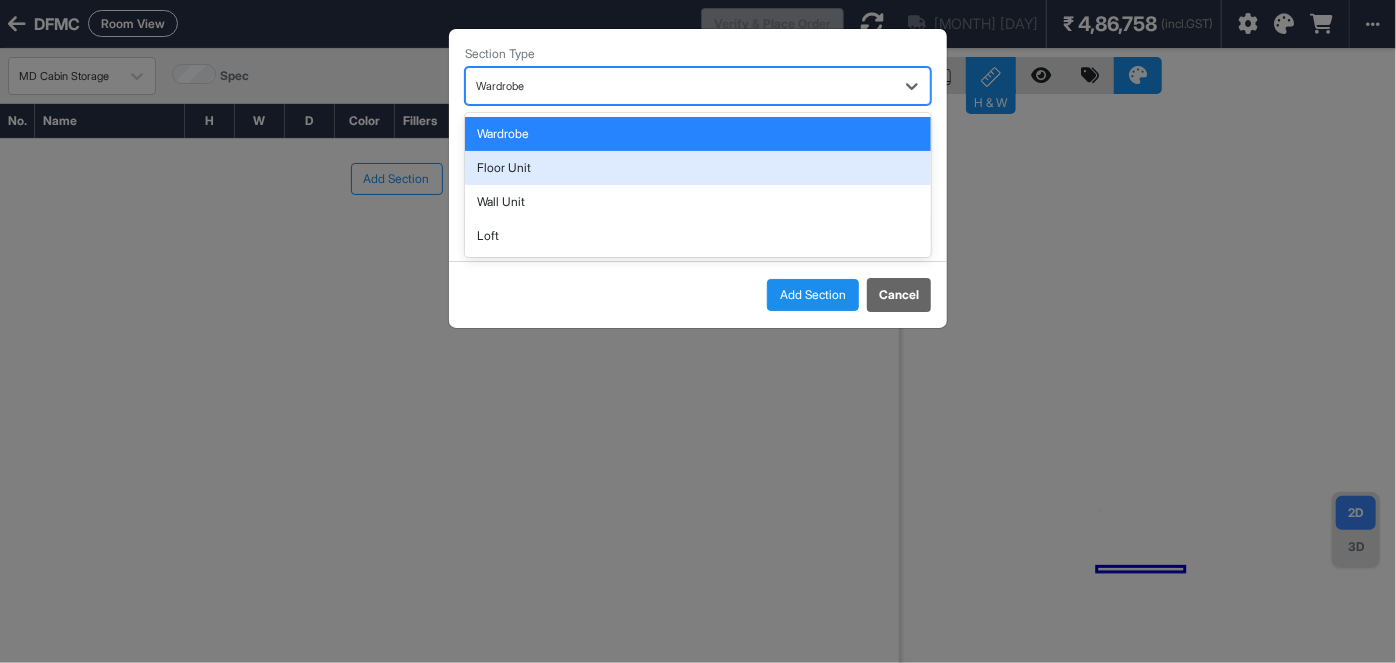 click on "Floor Unit" at bounding box center (698, 168) 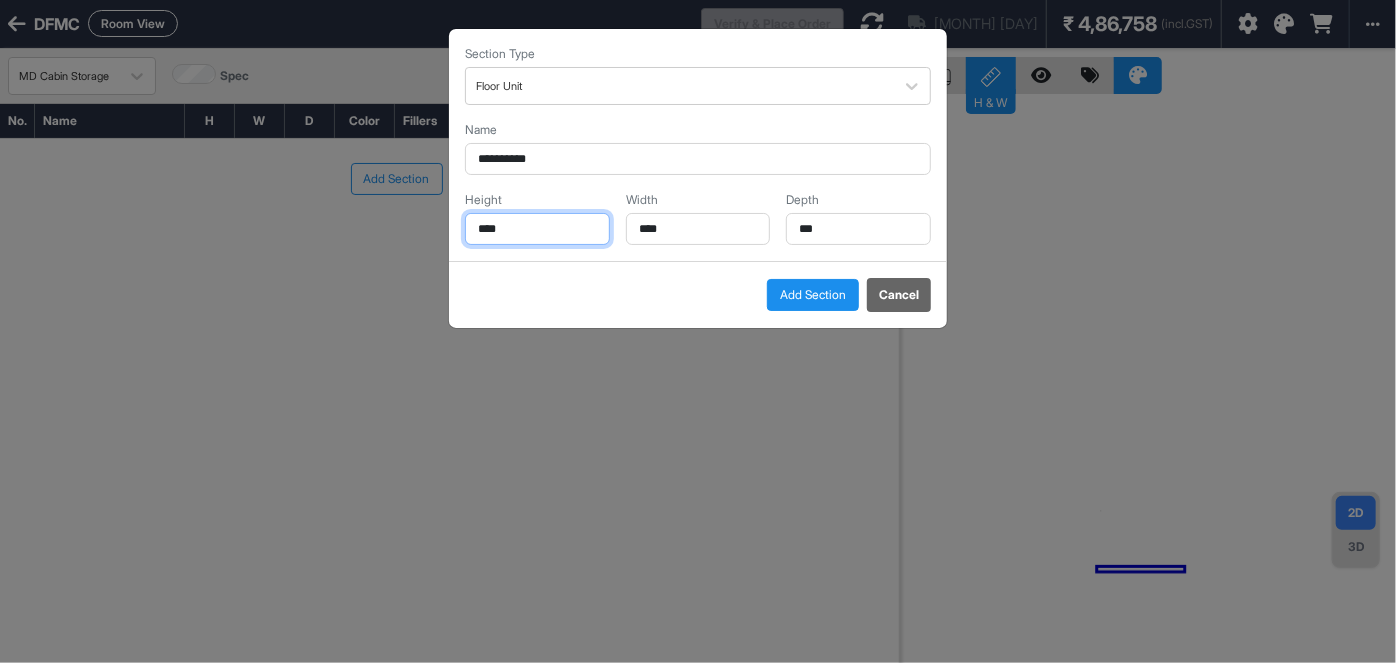 drag, startPoint x: 573, startPoint y: 221, endPoint x: 325, endPoint y: 224, distance: 248.01814 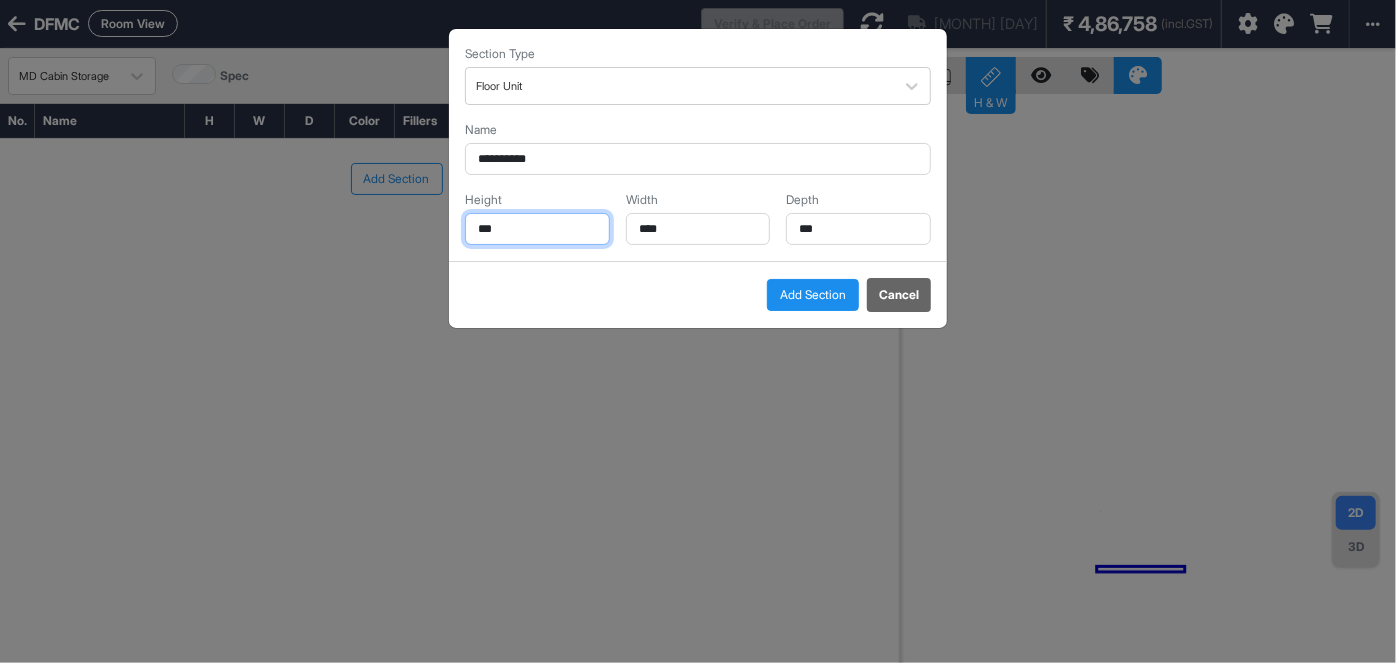 type on "***" 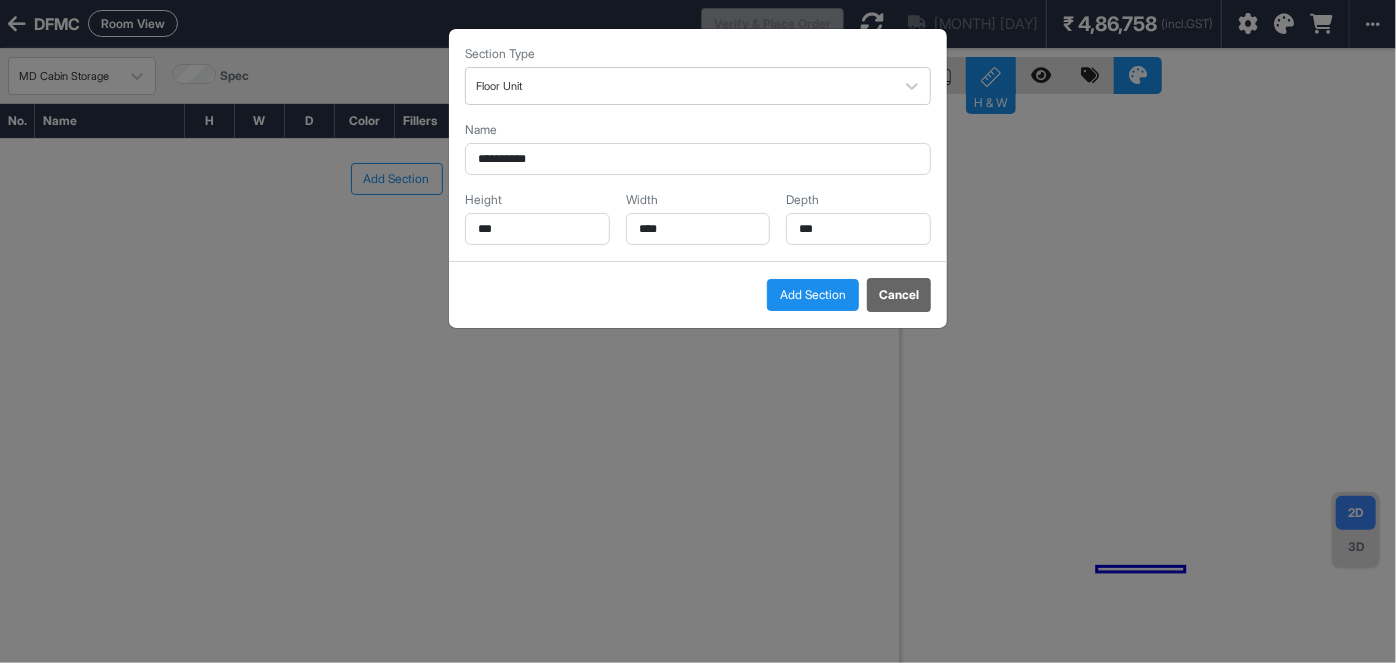 click on "**********" at bounding box center (698, 331) 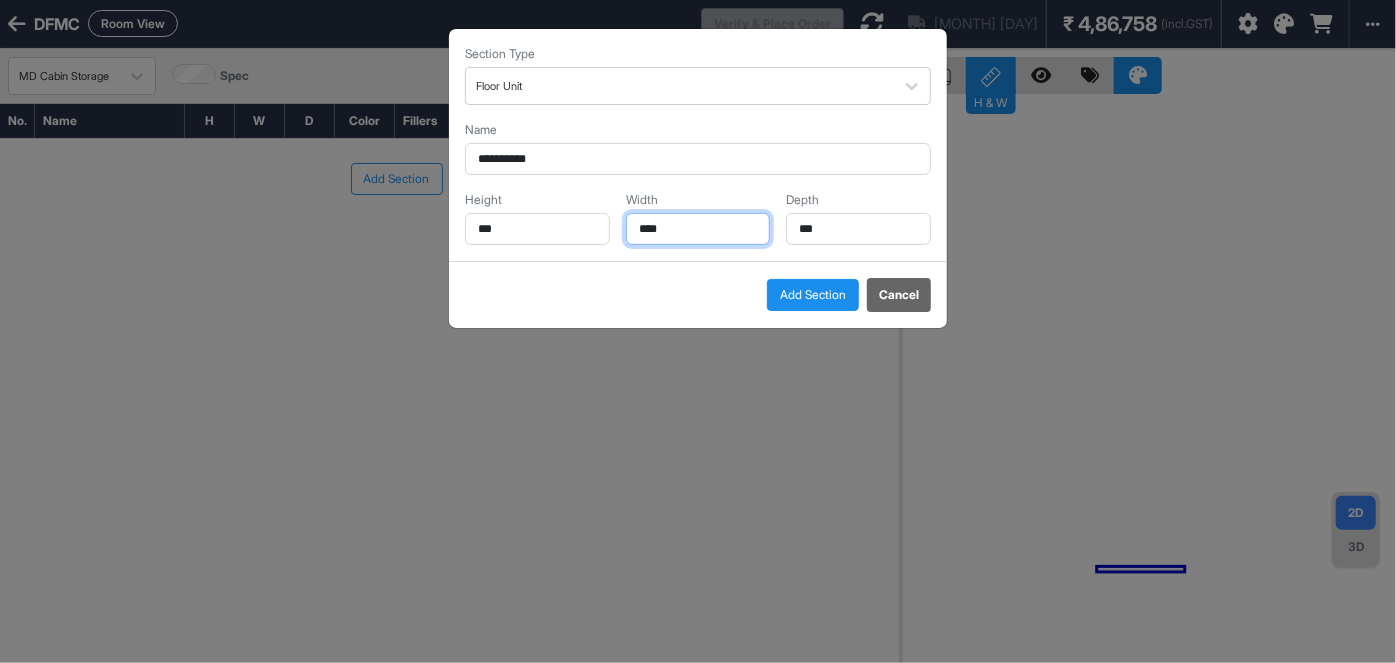 click on "**********" at bounding box center (698, 331) 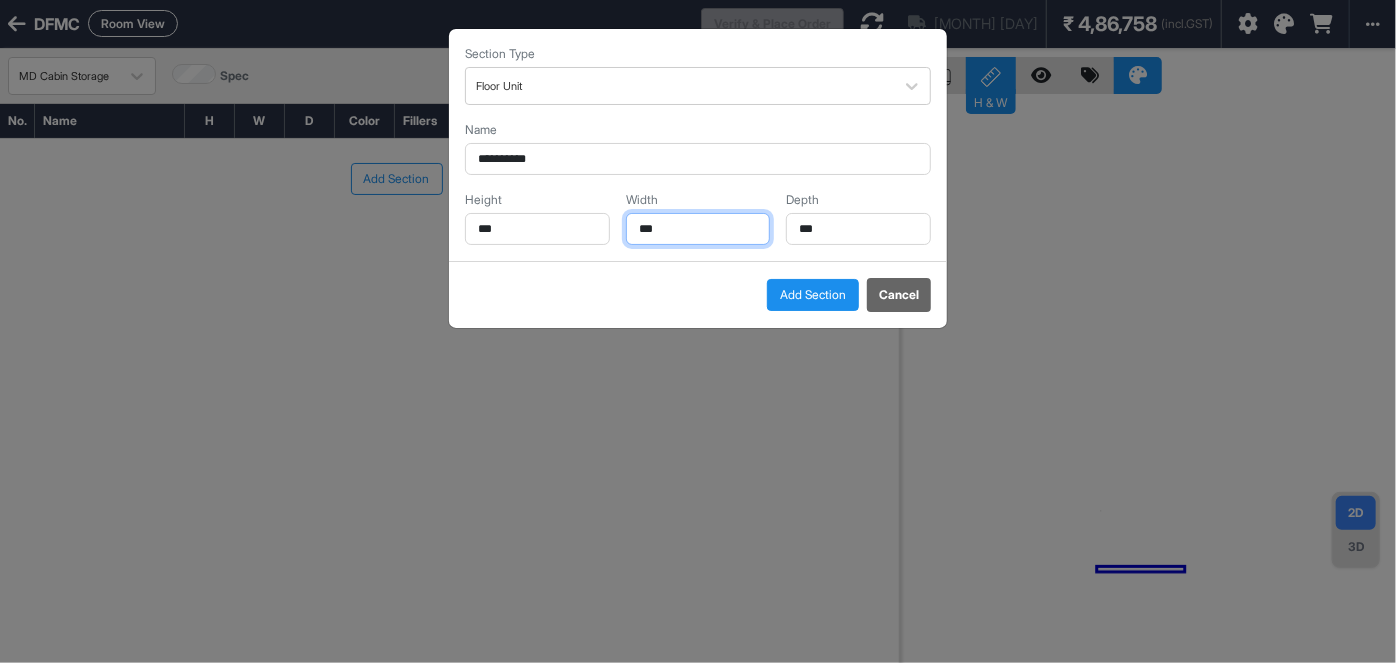 type on "***" 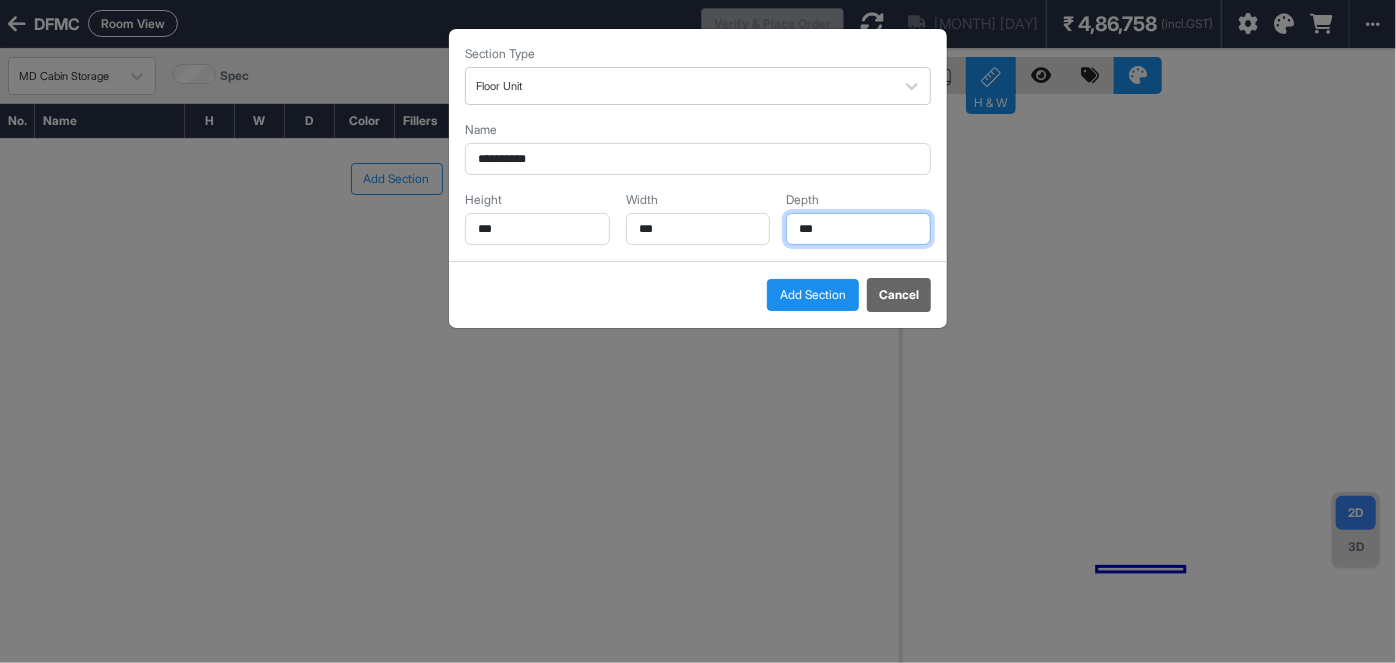 drag, startPoint x: 802, startPoint y: 231, endPoint x: 735, endPoint y: 232, distance: 67.00746 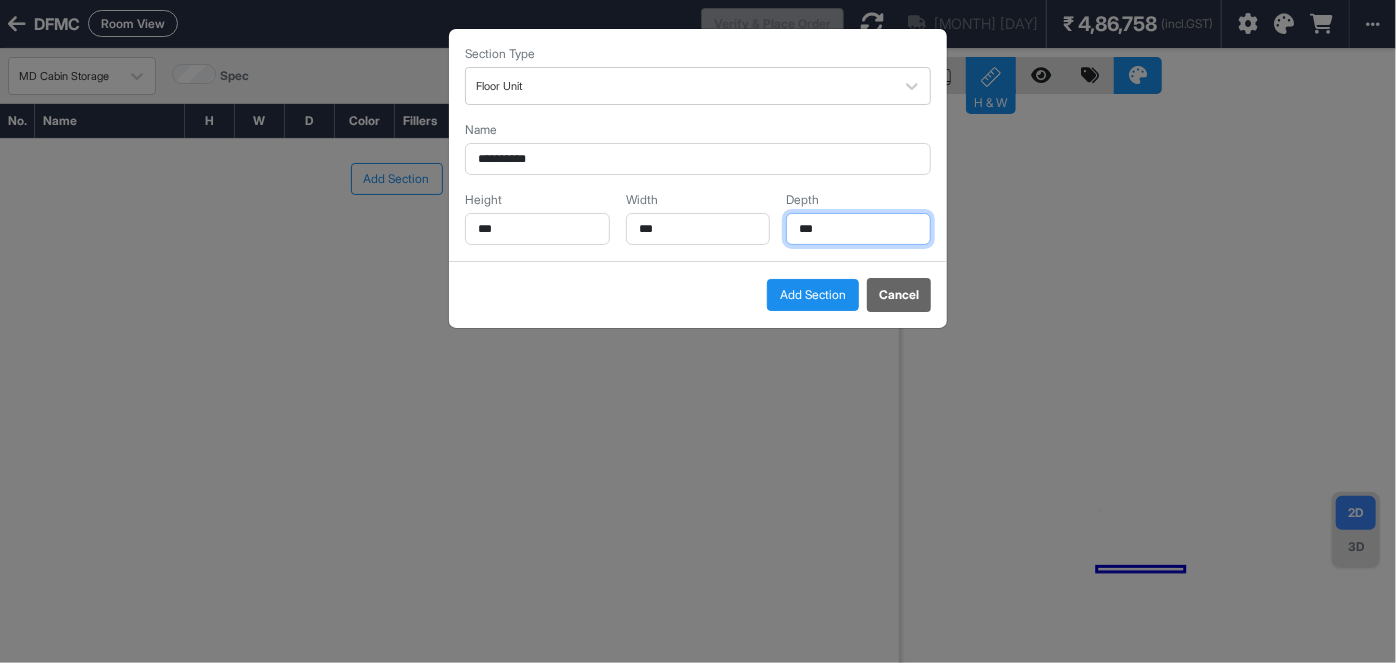 type on "***" 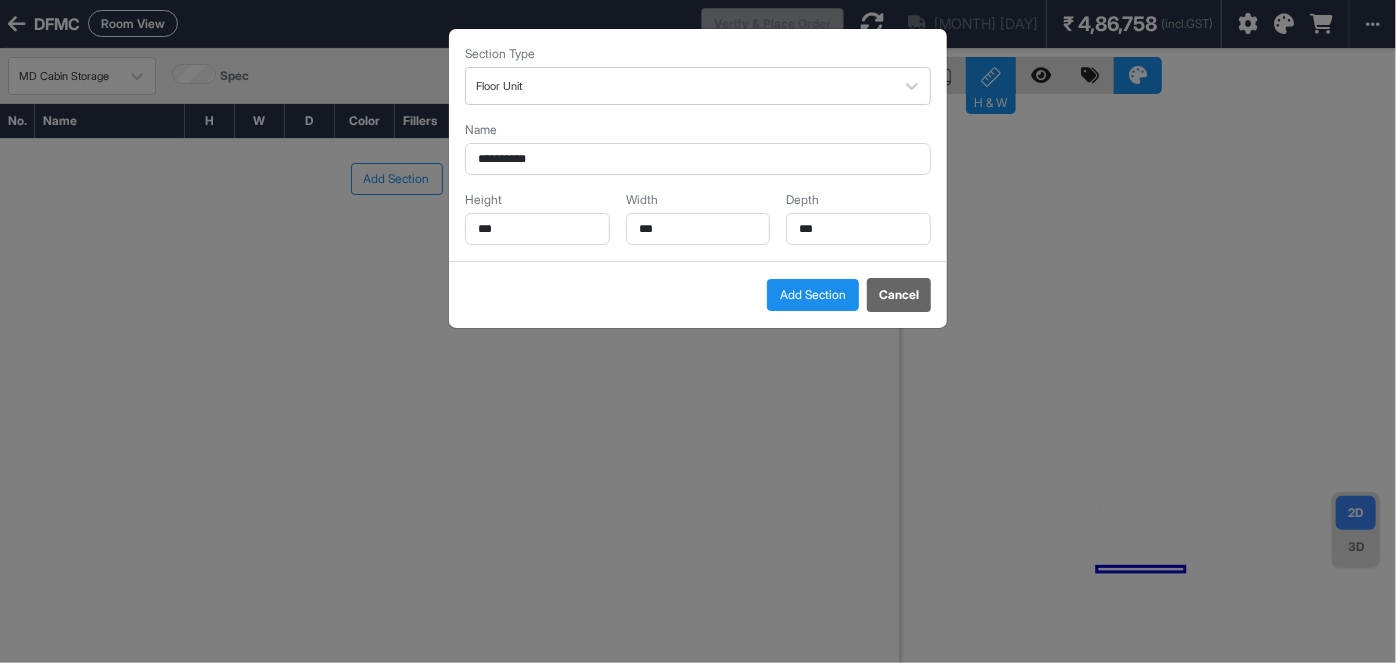 click on "Add Section" at bounding box center (813, 295) 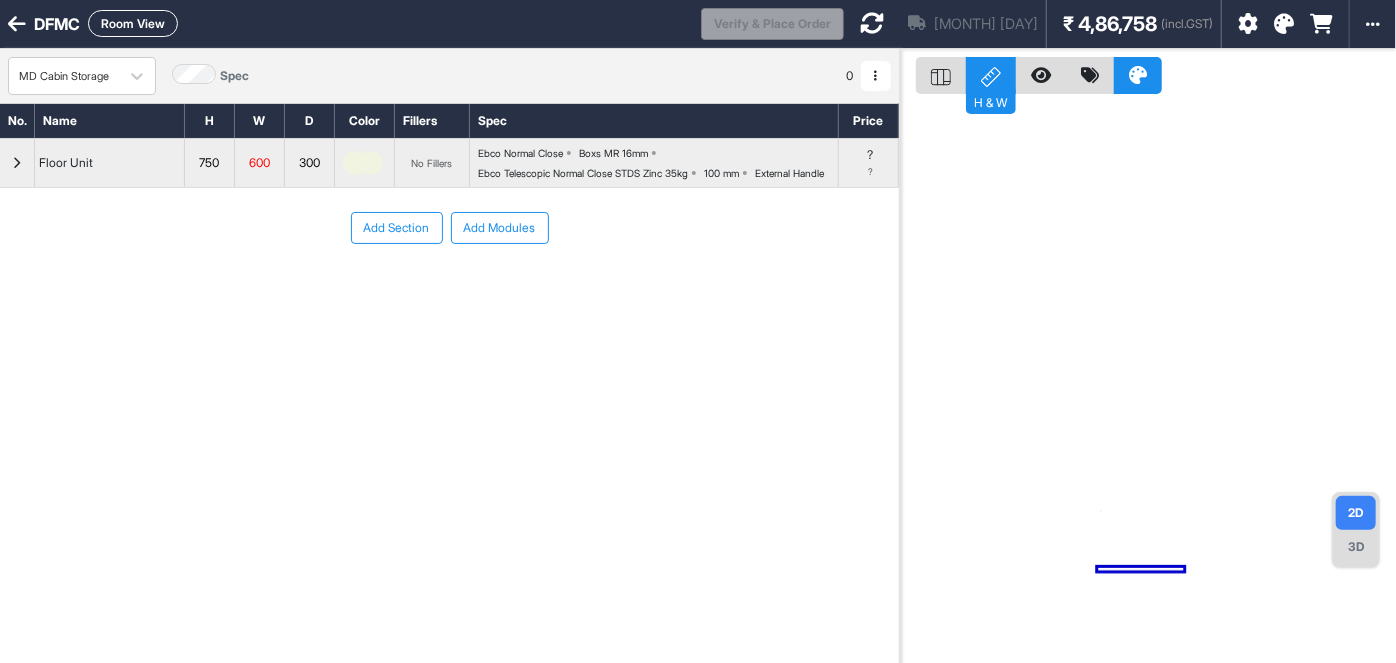 click on "Add Section" at bounding box center [397, 228] 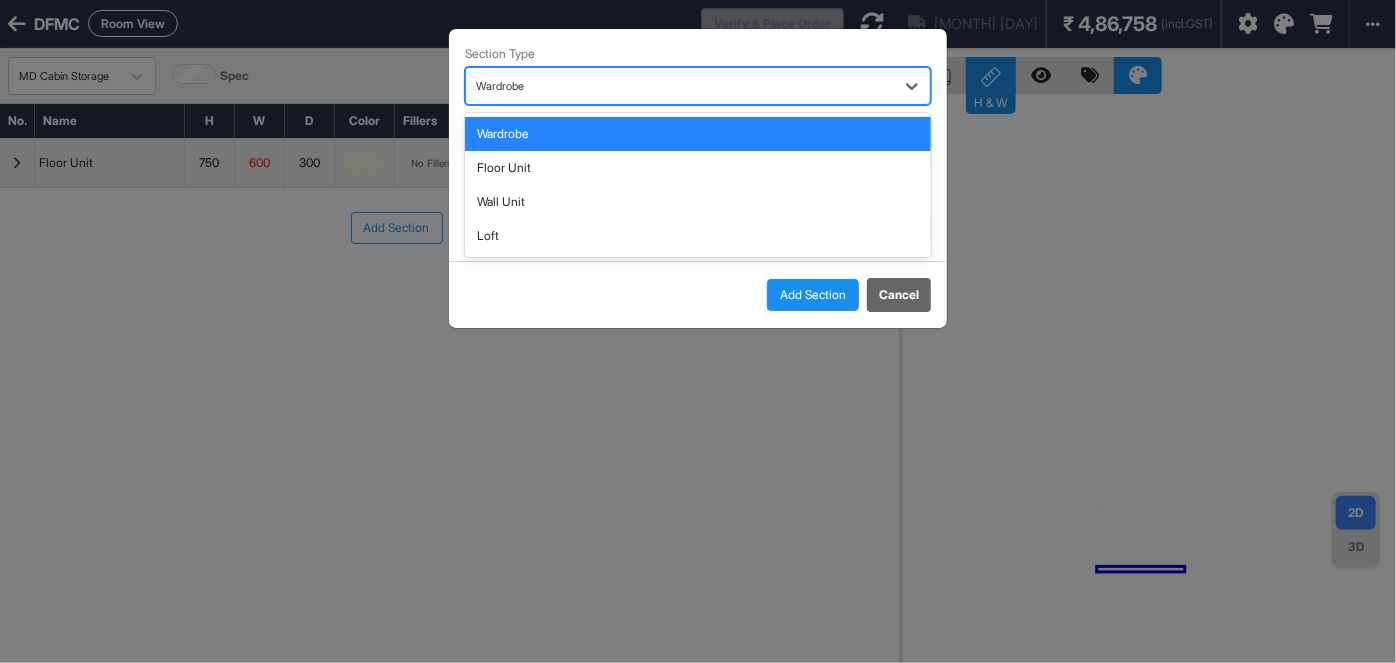 click at bounding box center (680, 86) 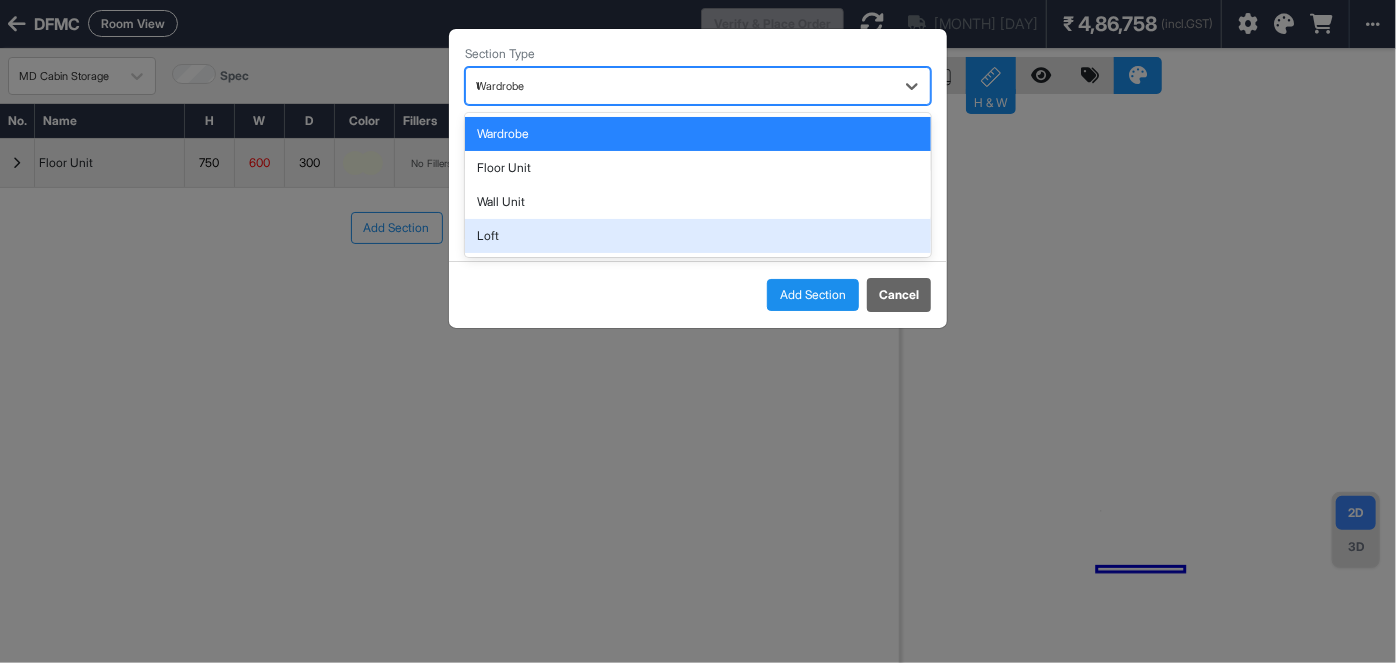 type on "**" 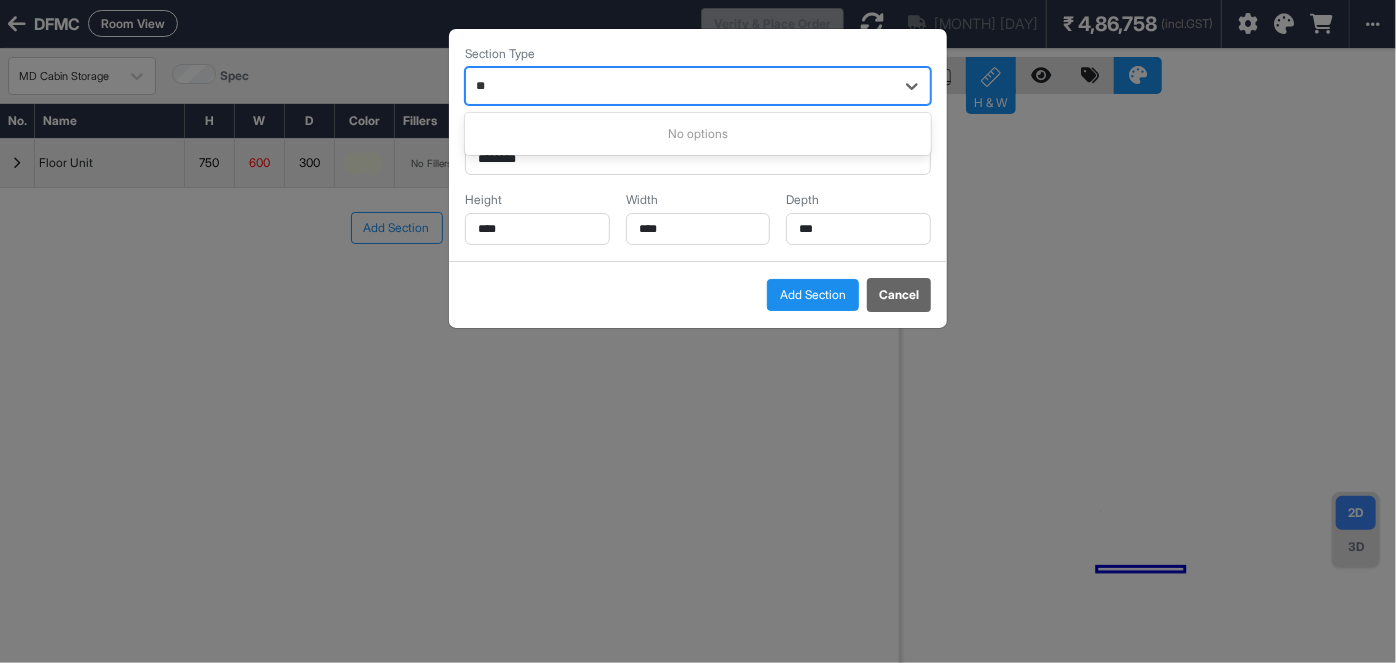 type 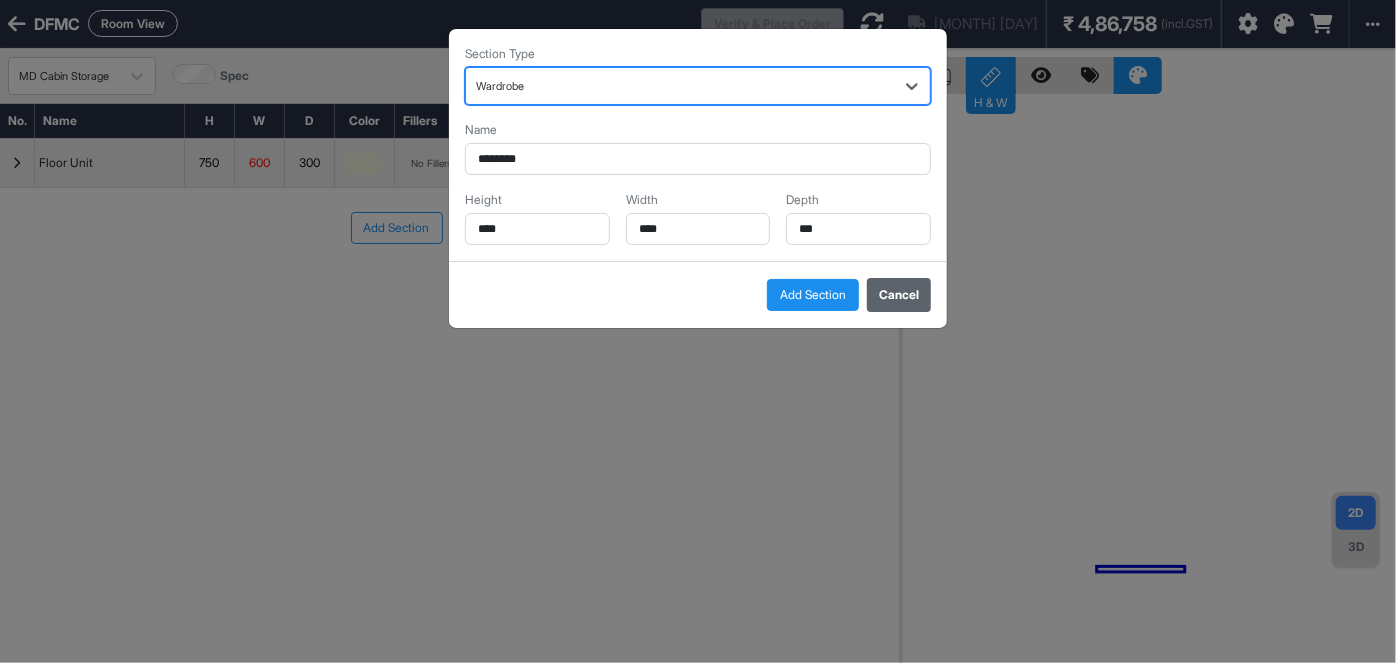 drag, startPoint x: 920, startPoint y: 298, endPoint x: 909, endPoint y: 299, distance: 11.045361 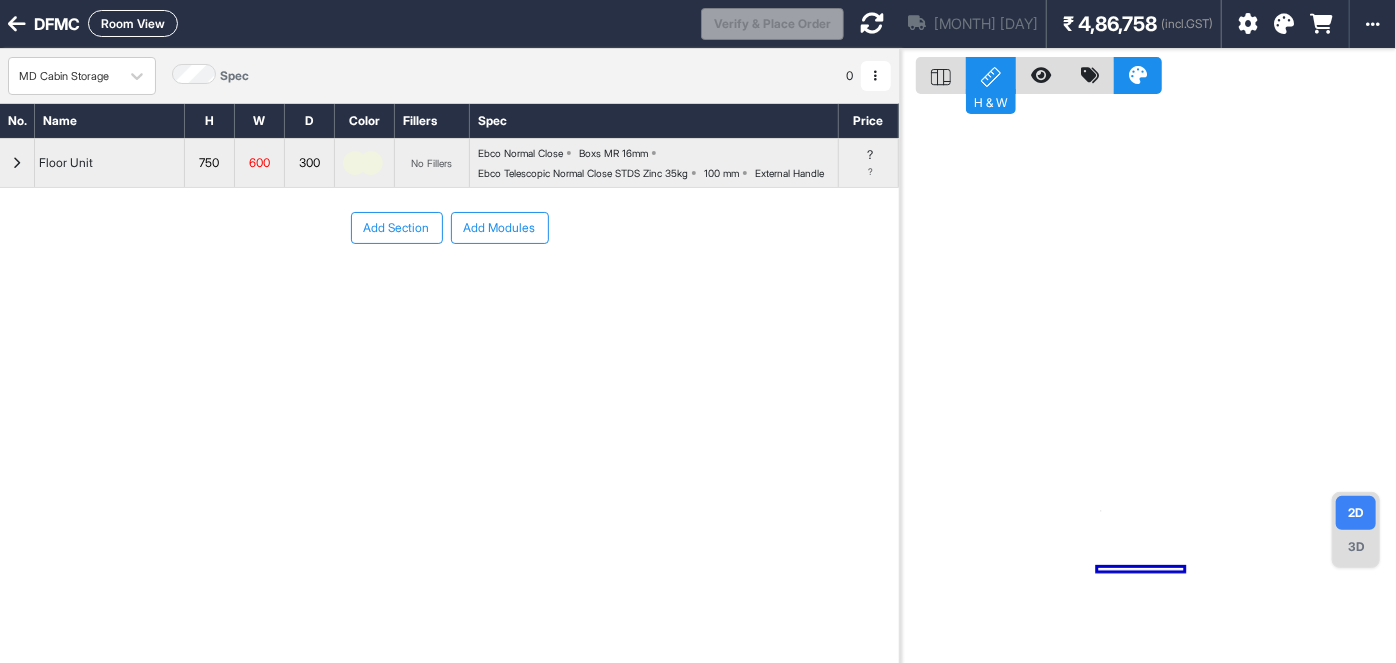 click on "Add Modules" at bounding box center [500, 228] 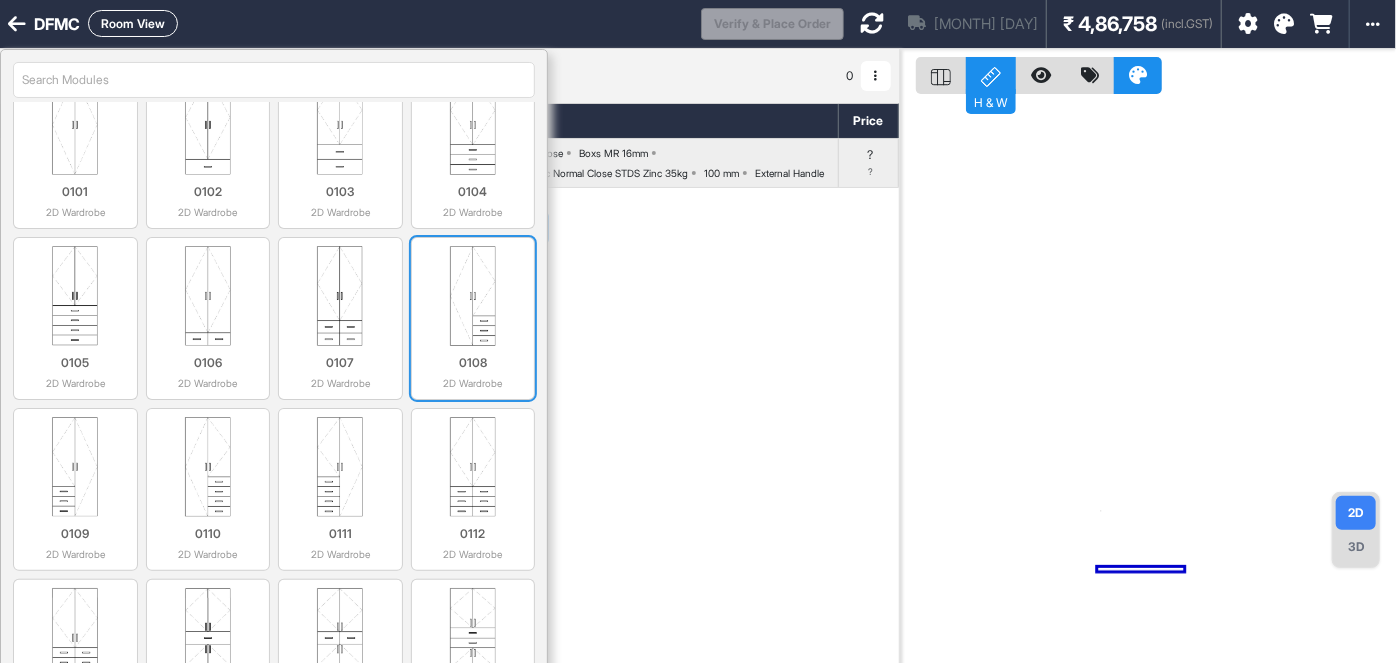 scroll, scrollTop: 0, scrollLeft: 0, axis: both 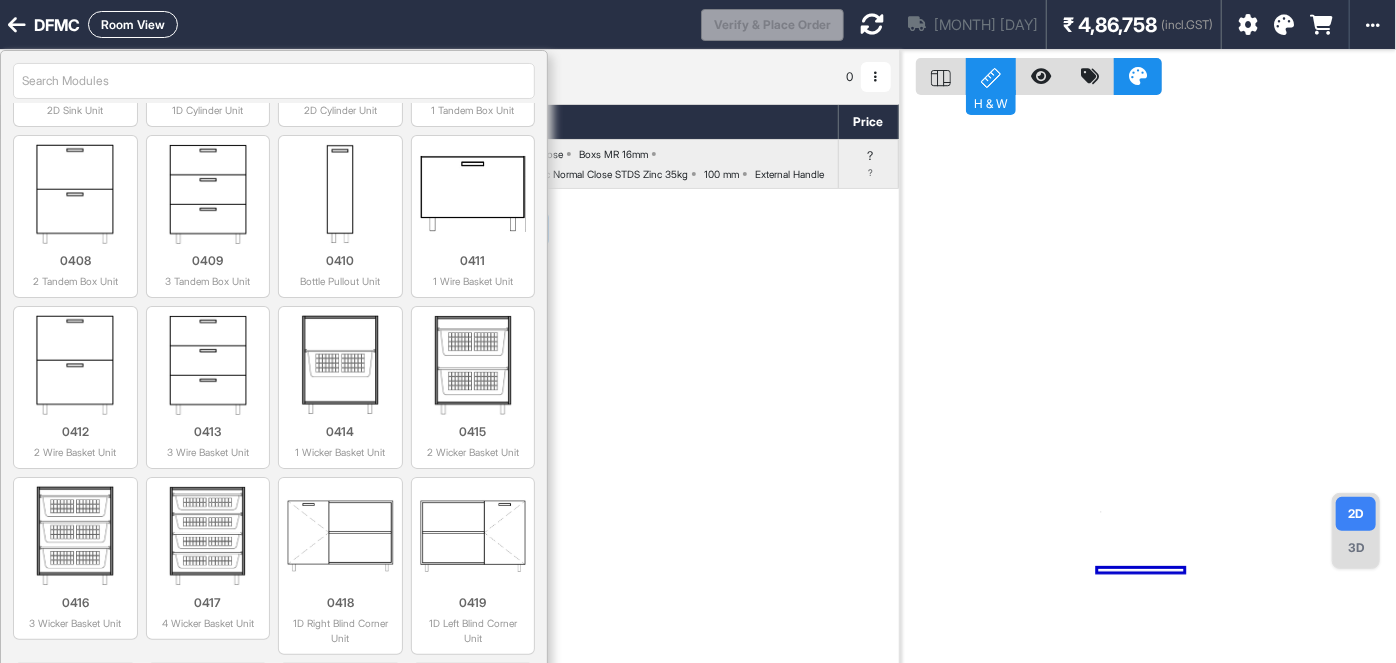 click at bounding box center (274, 81) 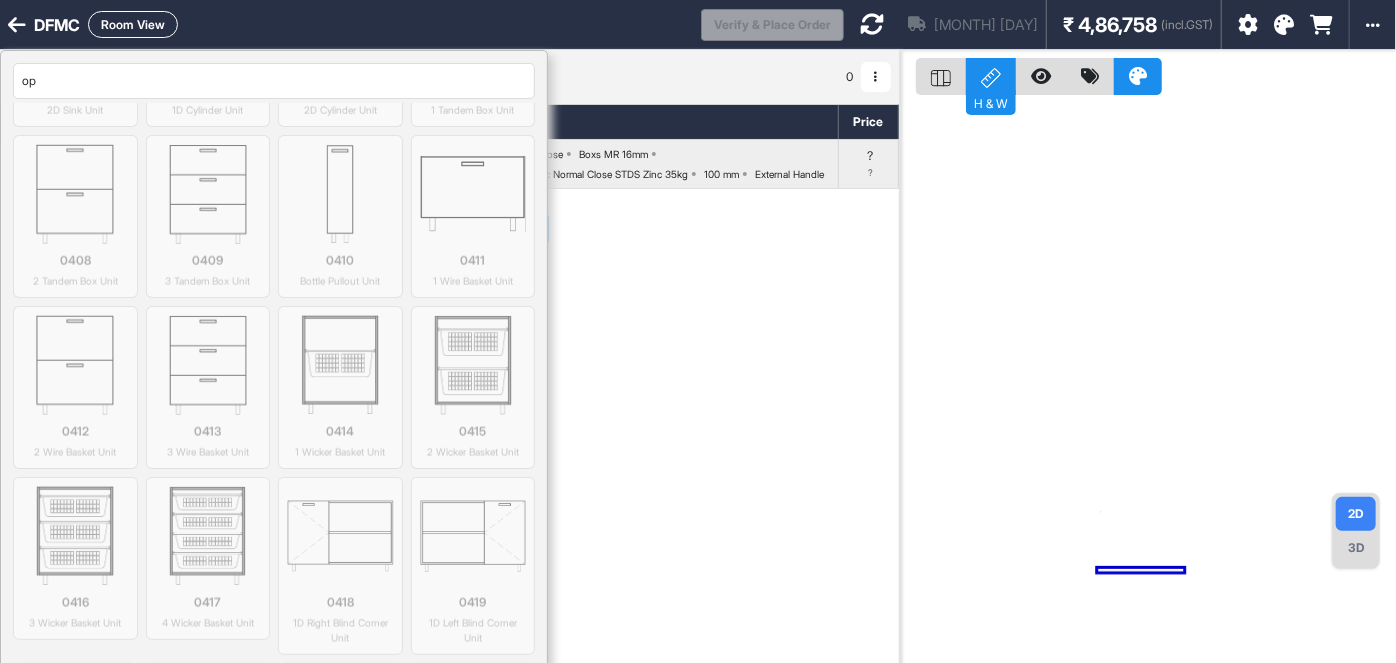 scroll, scrollTop: 0, scrollLeft: 0, axis: both 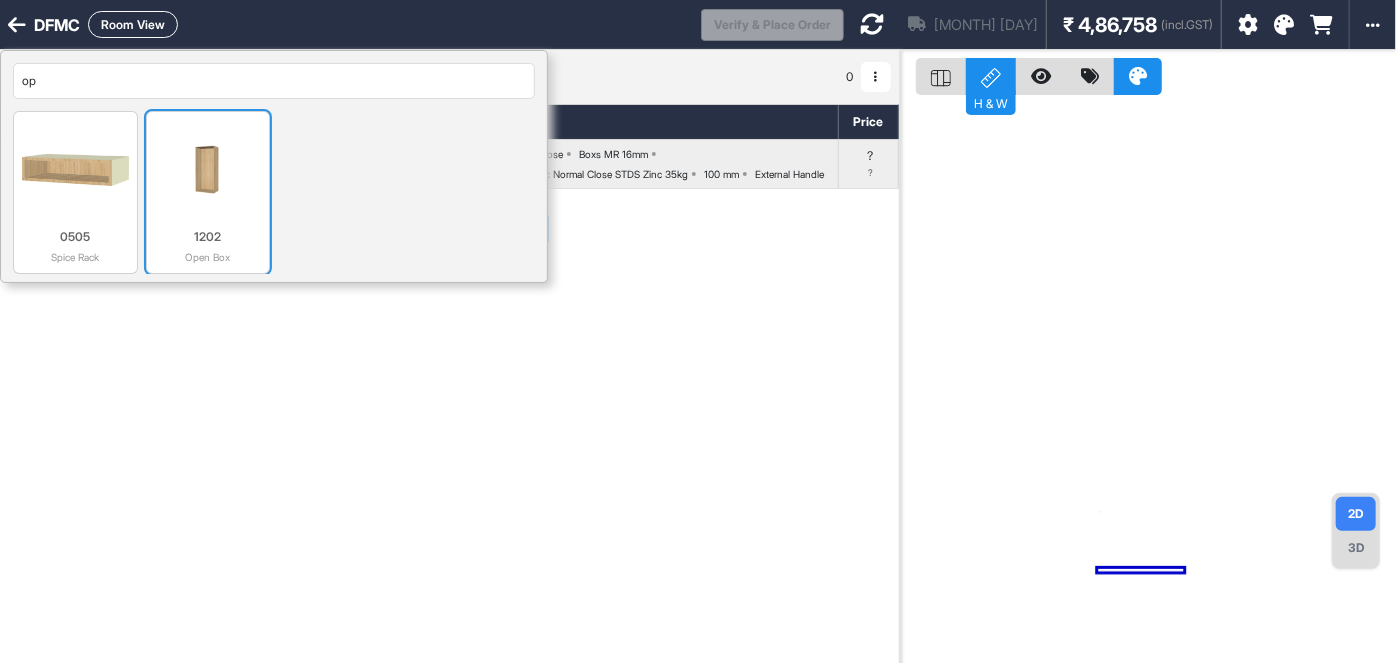 type on "op" 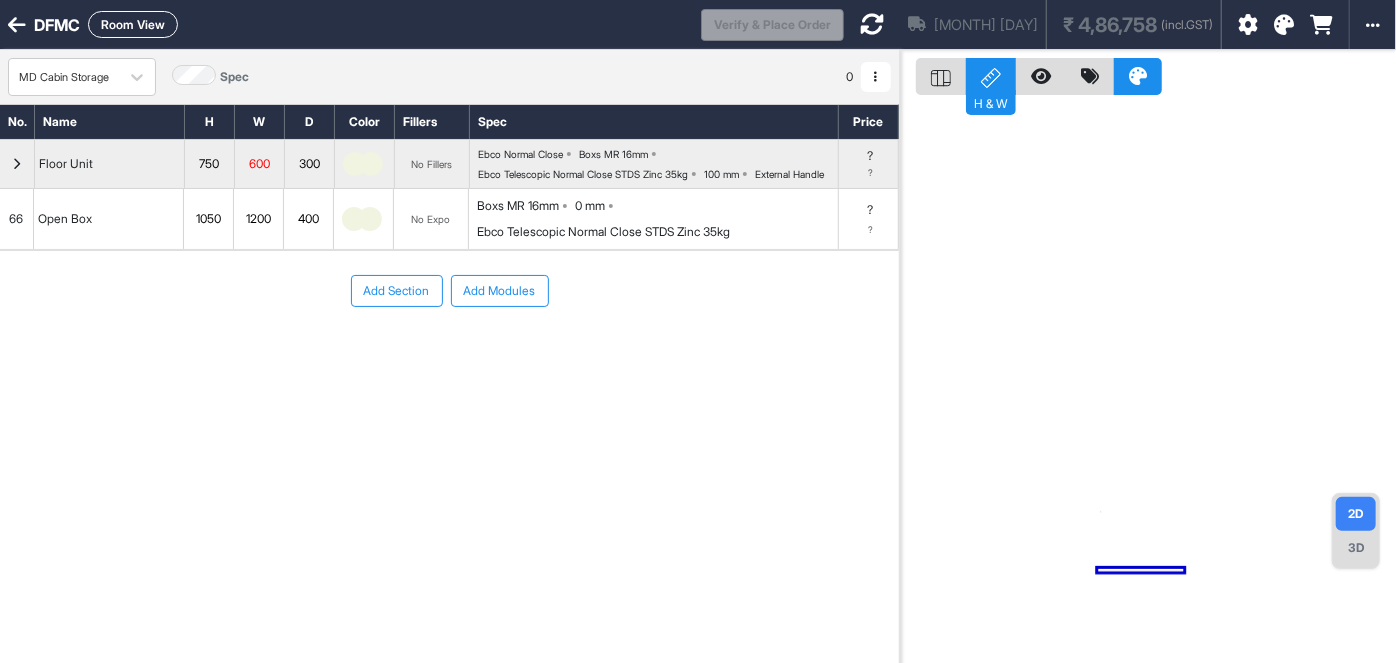 click on "1050" at bounding box center [208, 219] 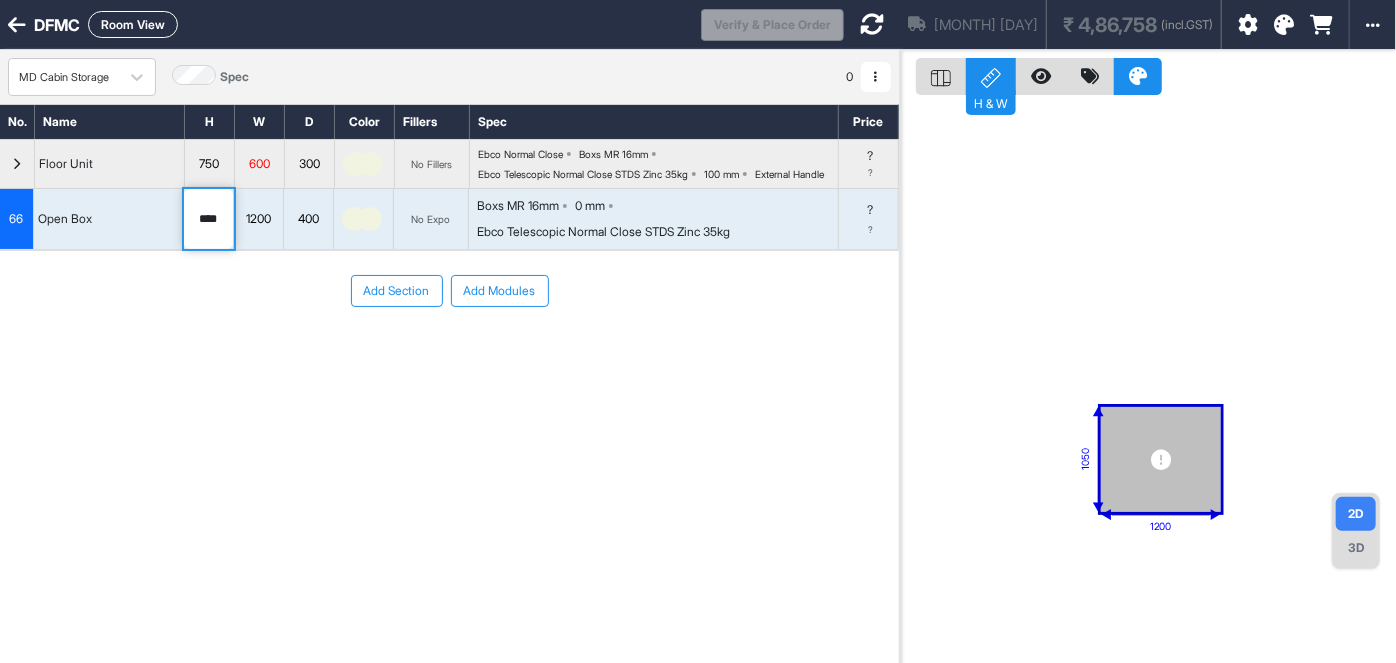 drag, startPoint x: 228, startPoint y: 238, endPoint x: 172, endPoint y: 235, distance: 56.0803 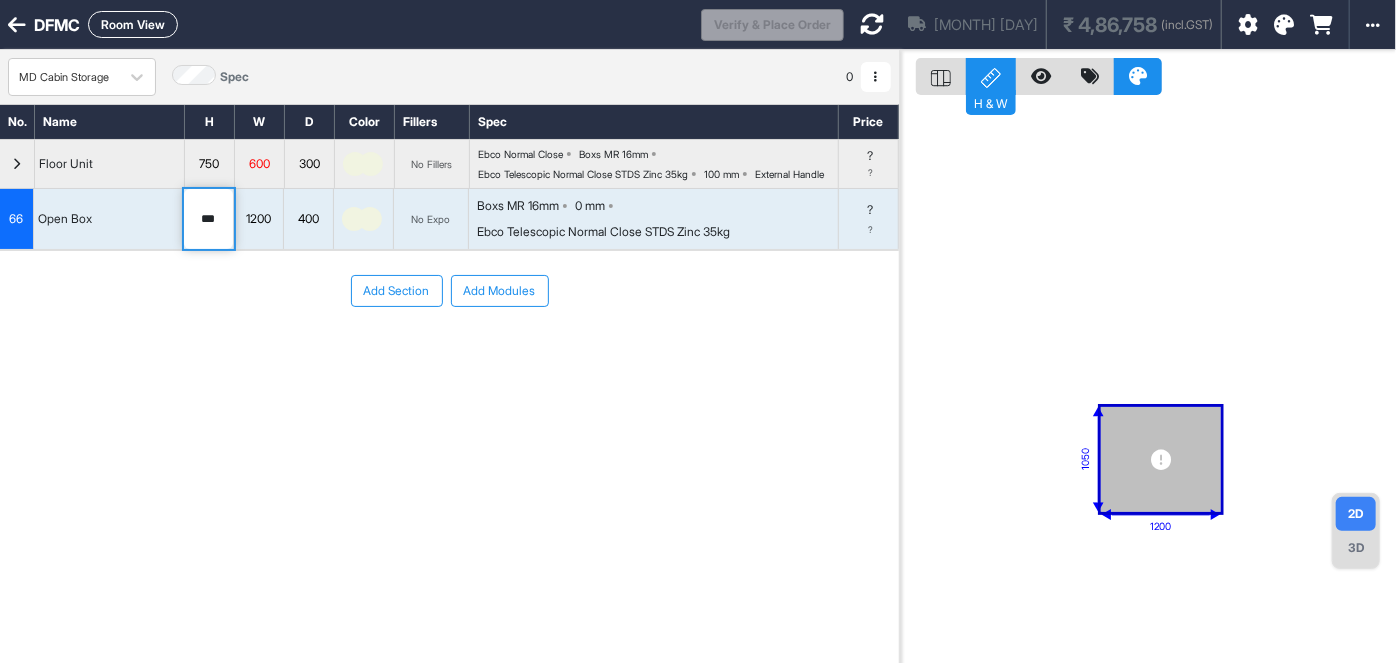 type on "***" 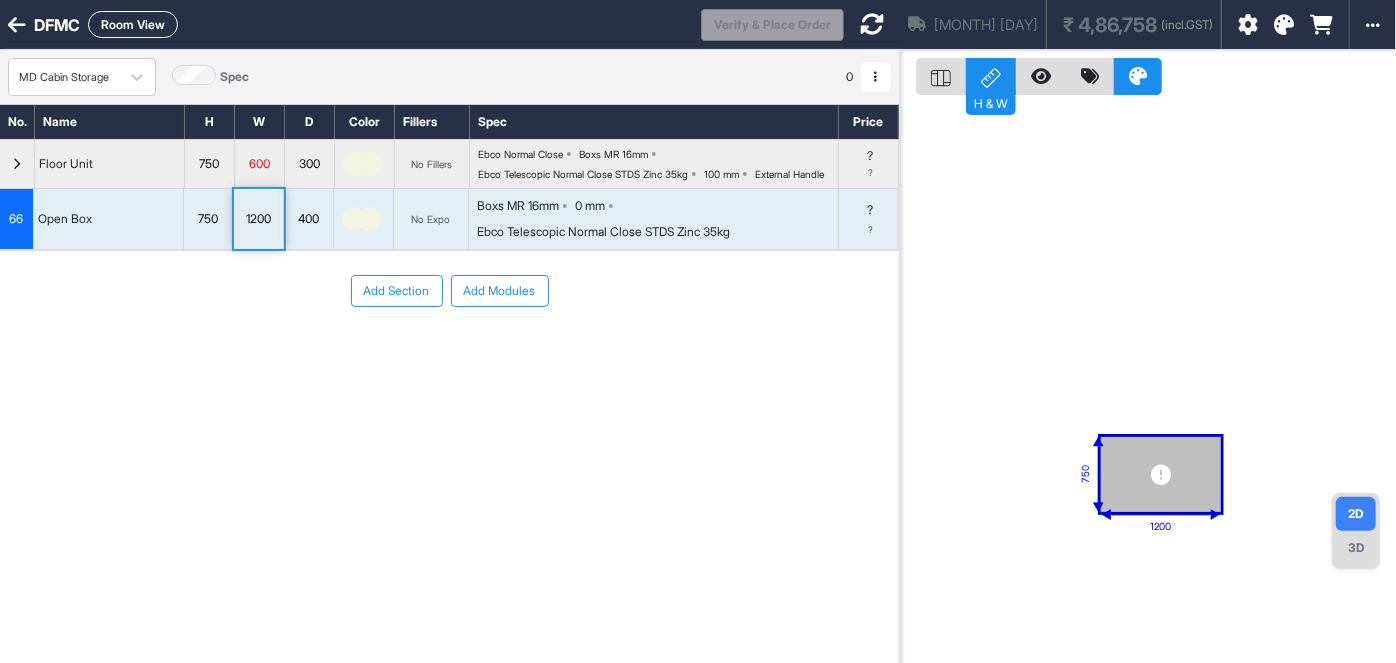 click on "1200" at bounding box center (258, 219) 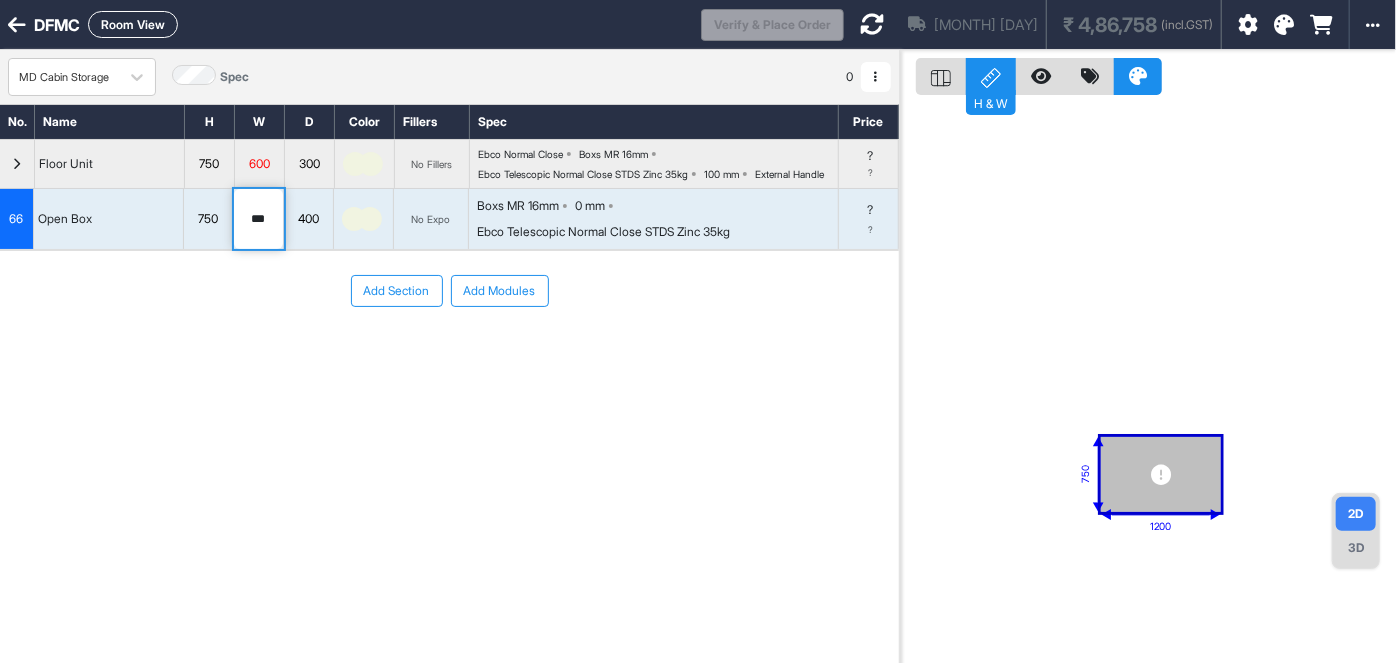 type on "***" 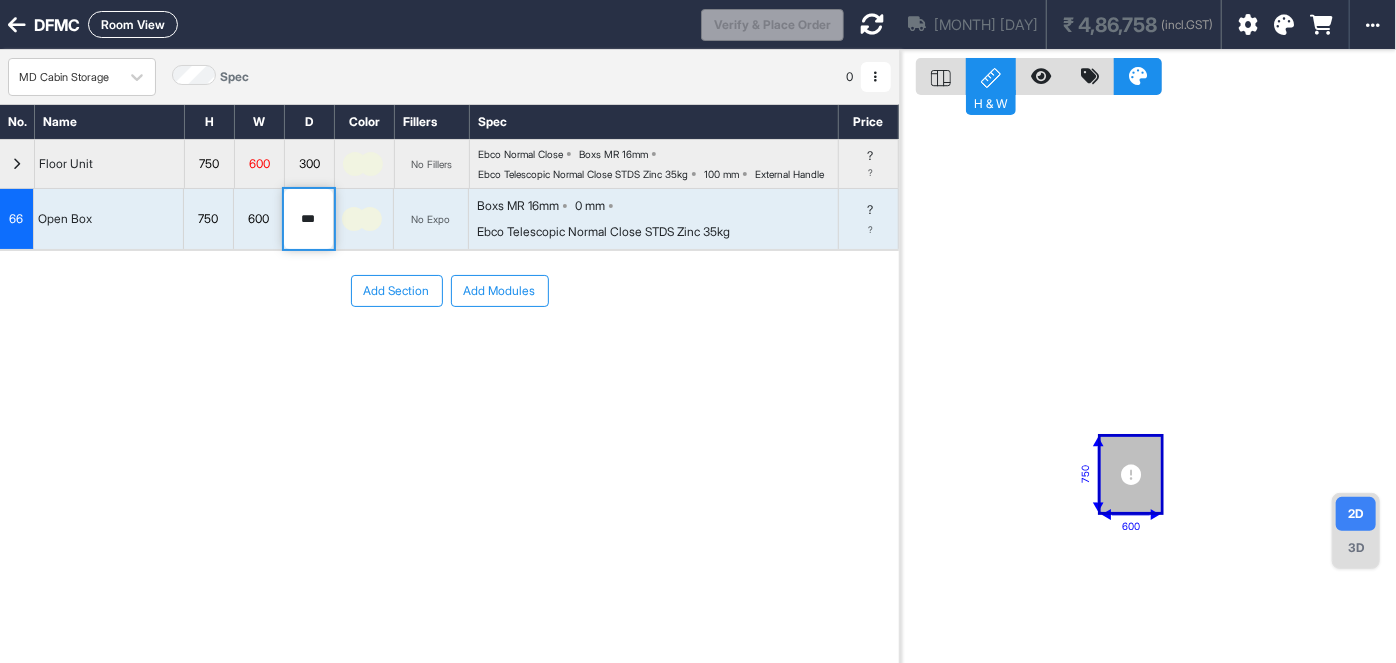 type on "***" 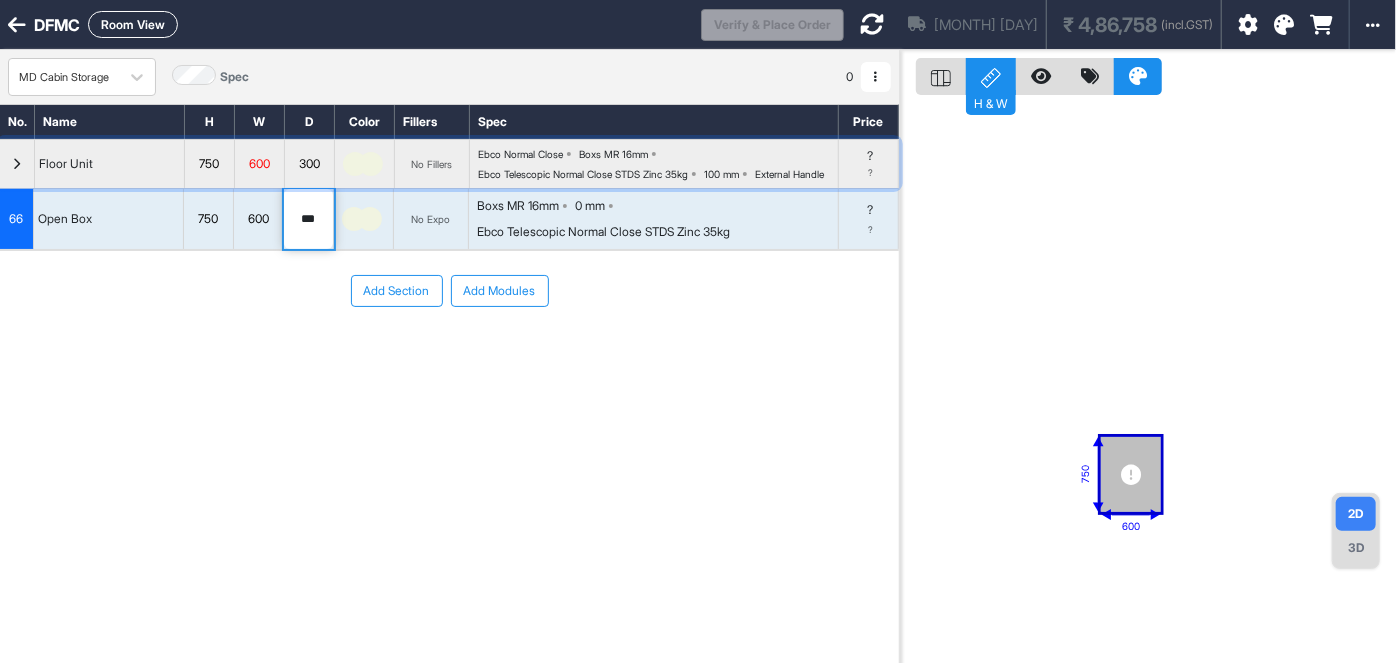click at bounding box center [365, 164] 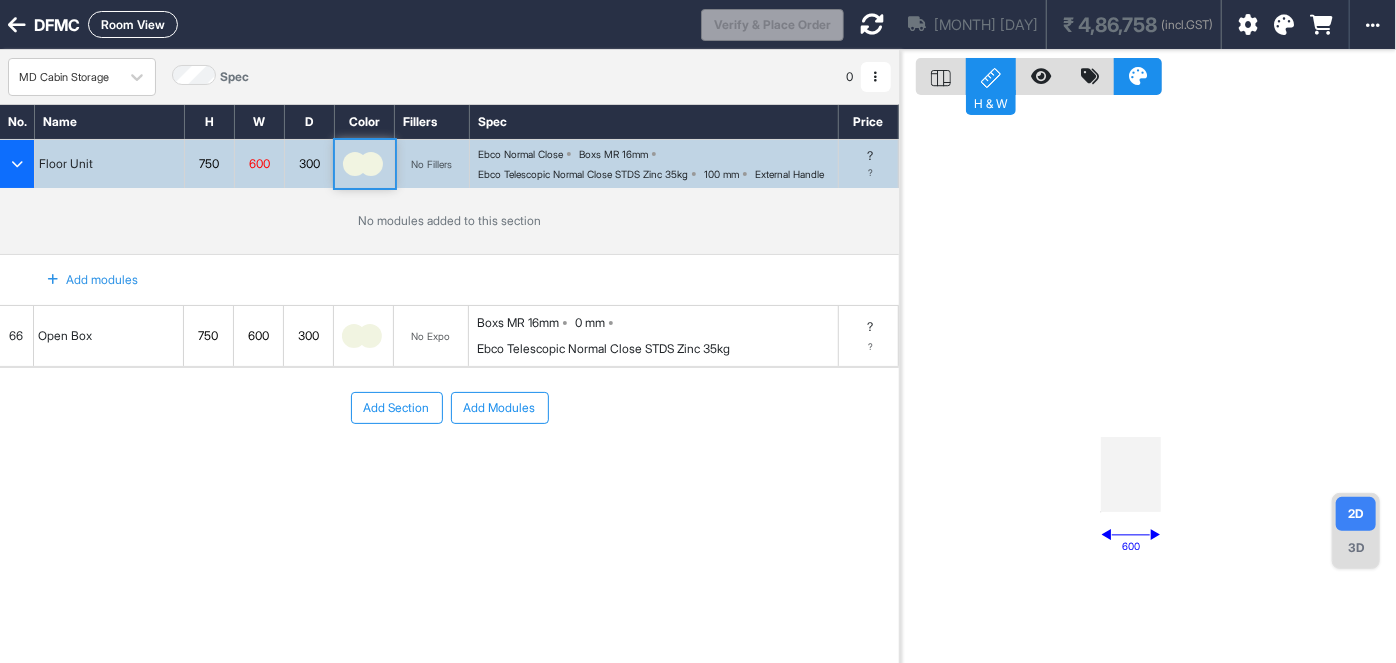 click at bounding box center [371, 164] 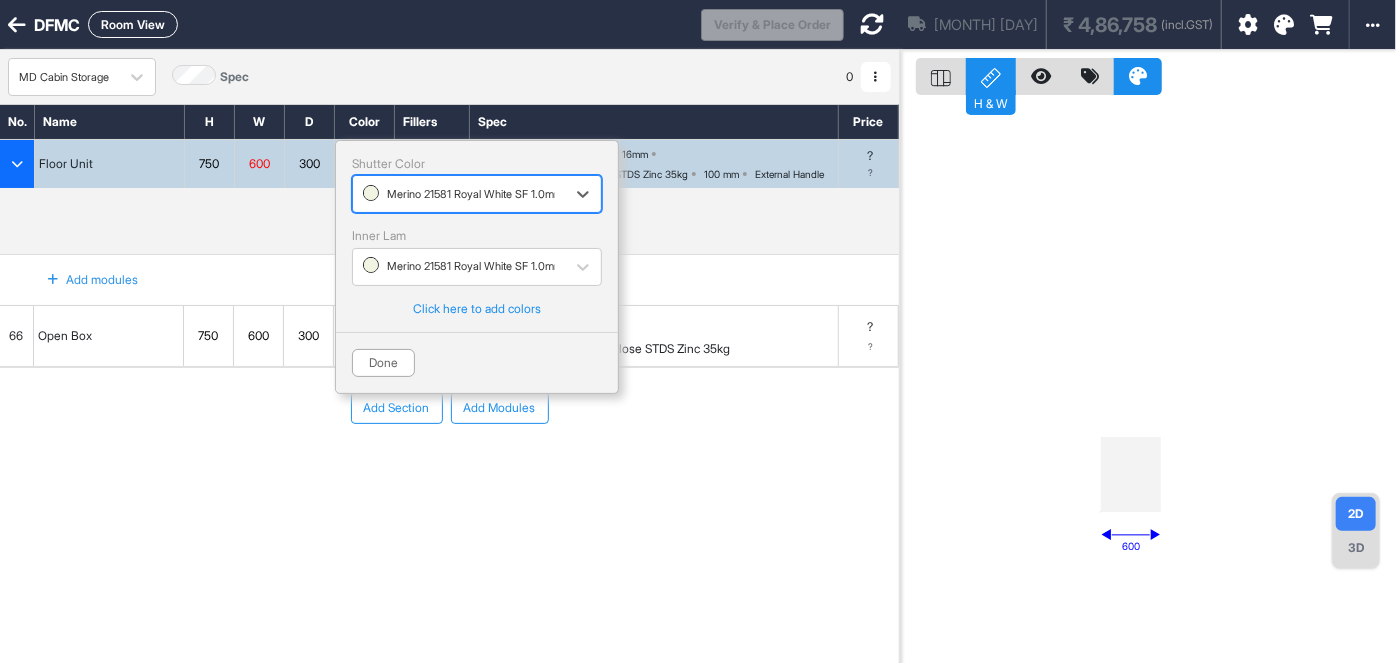 click at bounding box center [459, 194] 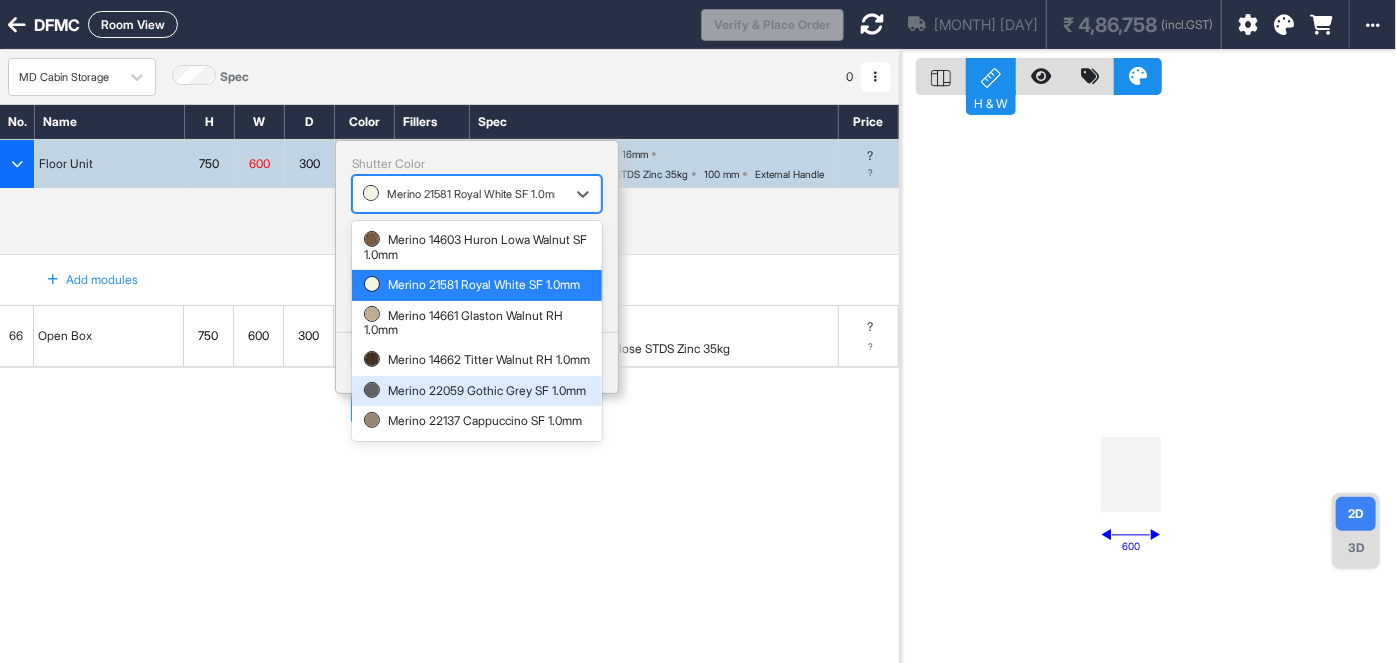 click on "Add Section Add Modules" at bounding box center (449, 468) 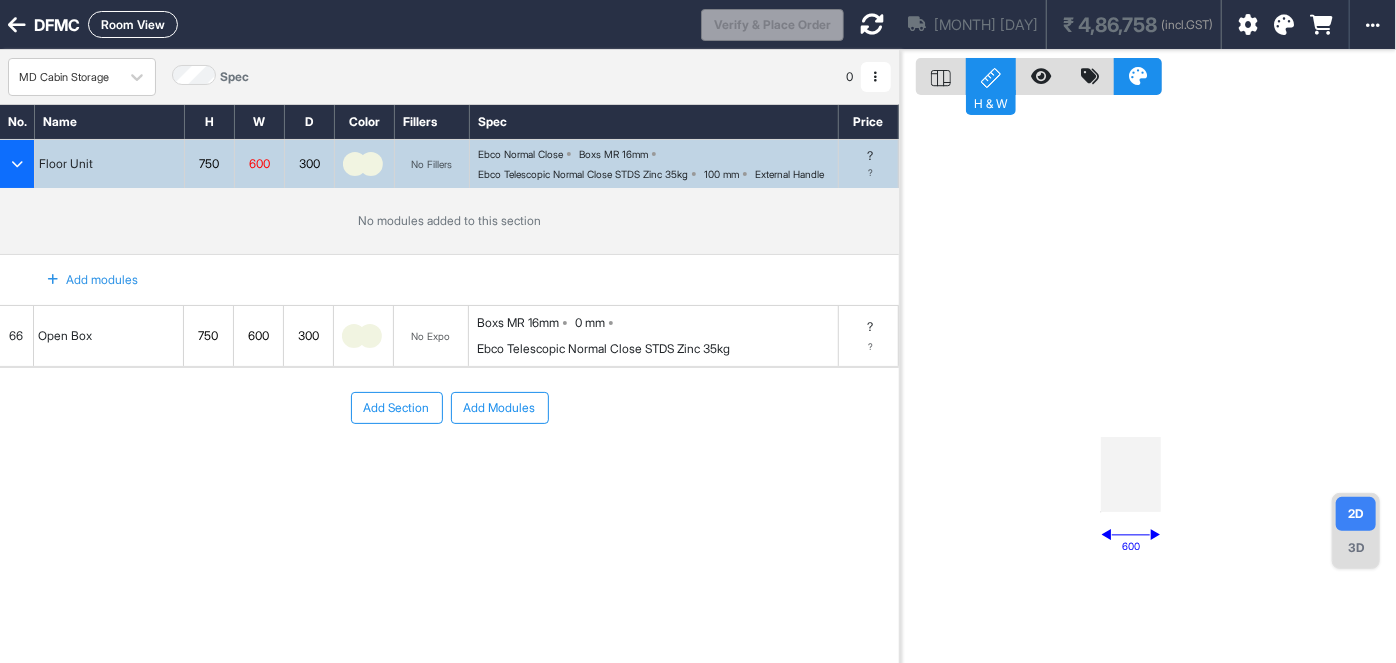 click on "Add Section Add Modules" at bounding box center [449, 468] 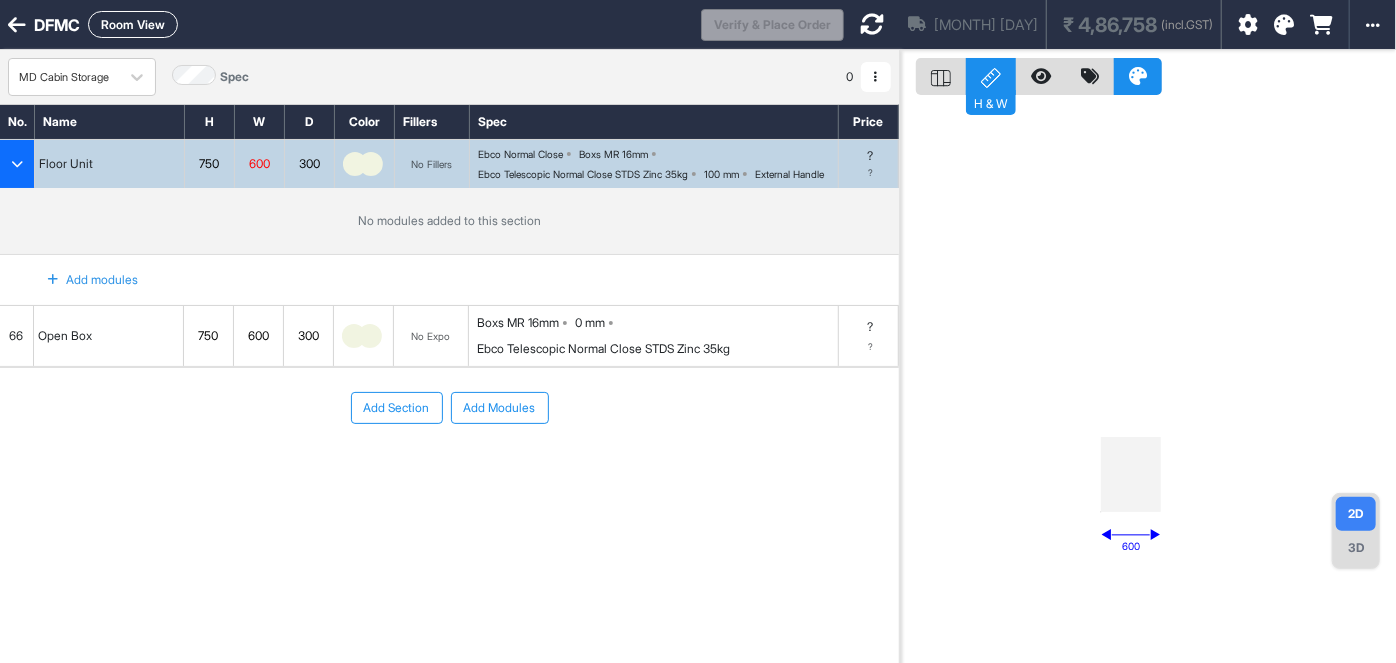 click on "Ebco Telescopic Normal Close STDS Zinc 35kg" at bounding box center (583, 174) 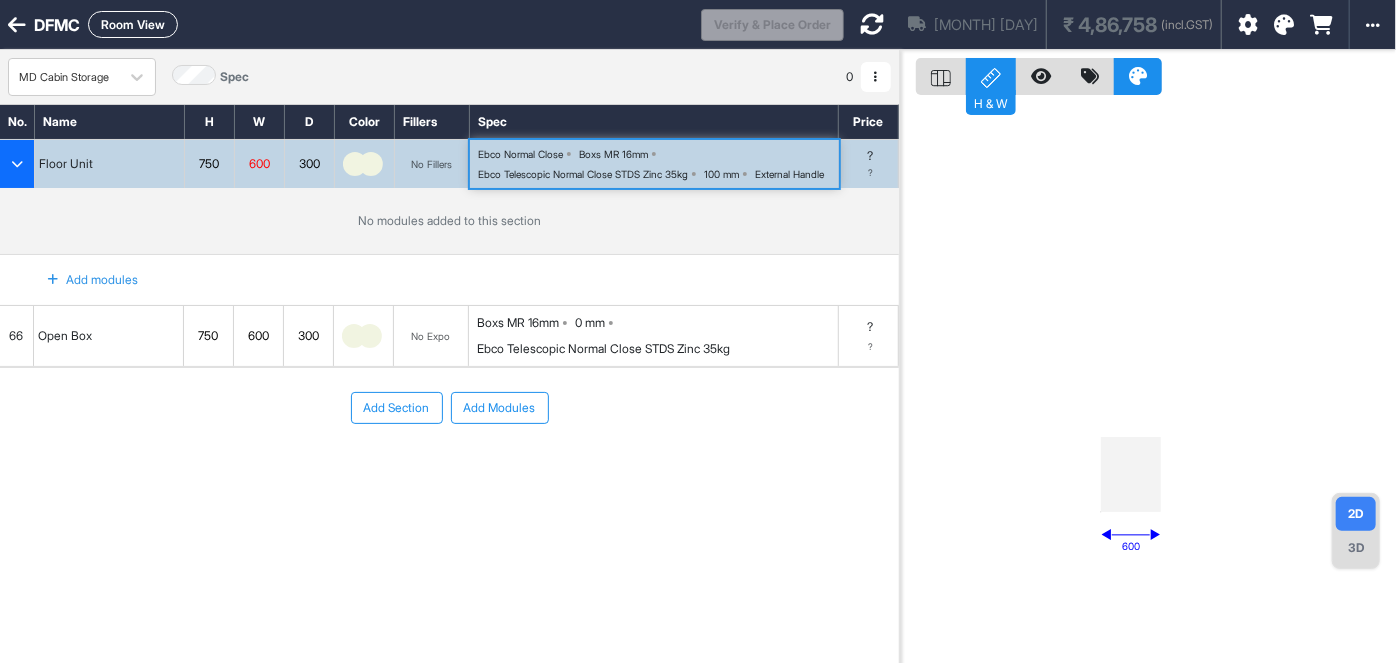 click on "3D" at bounding box center [1356, 548] 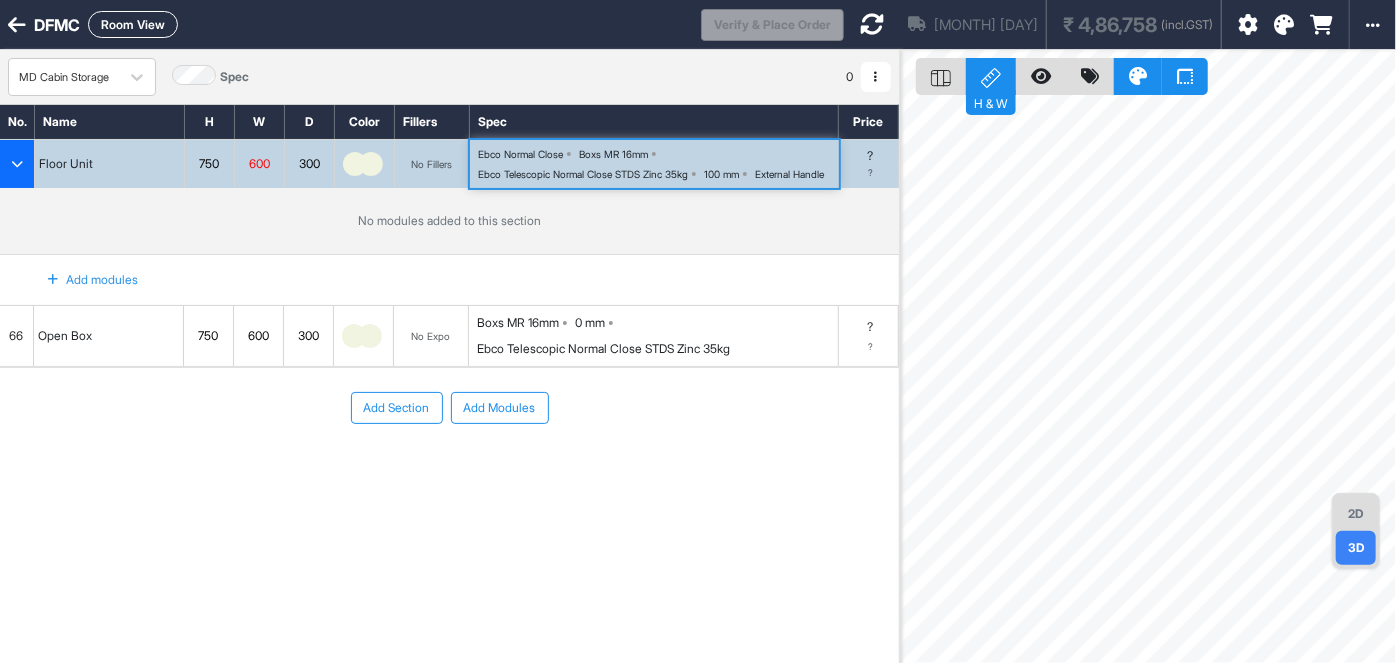 click on "Aug 20th ₹   4,86,758 (incl.GST)" at bounding box center [1032, 24] 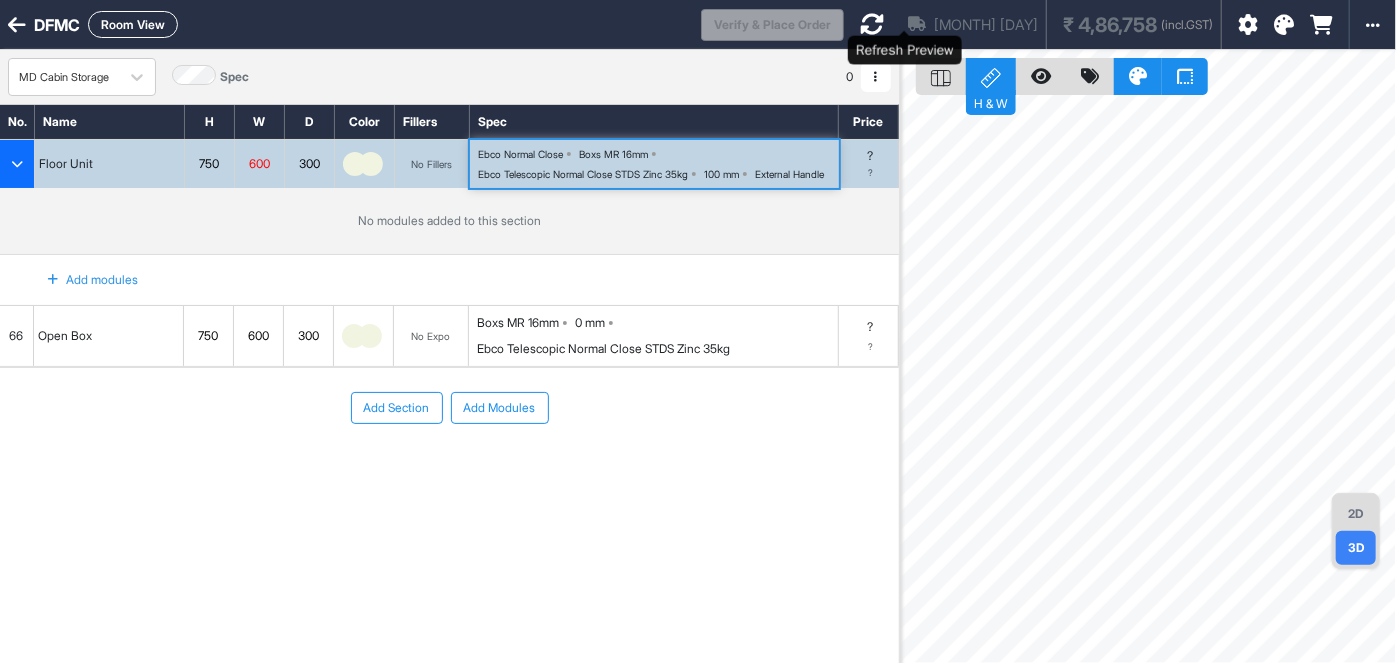 click at bounding box center [872, 24] 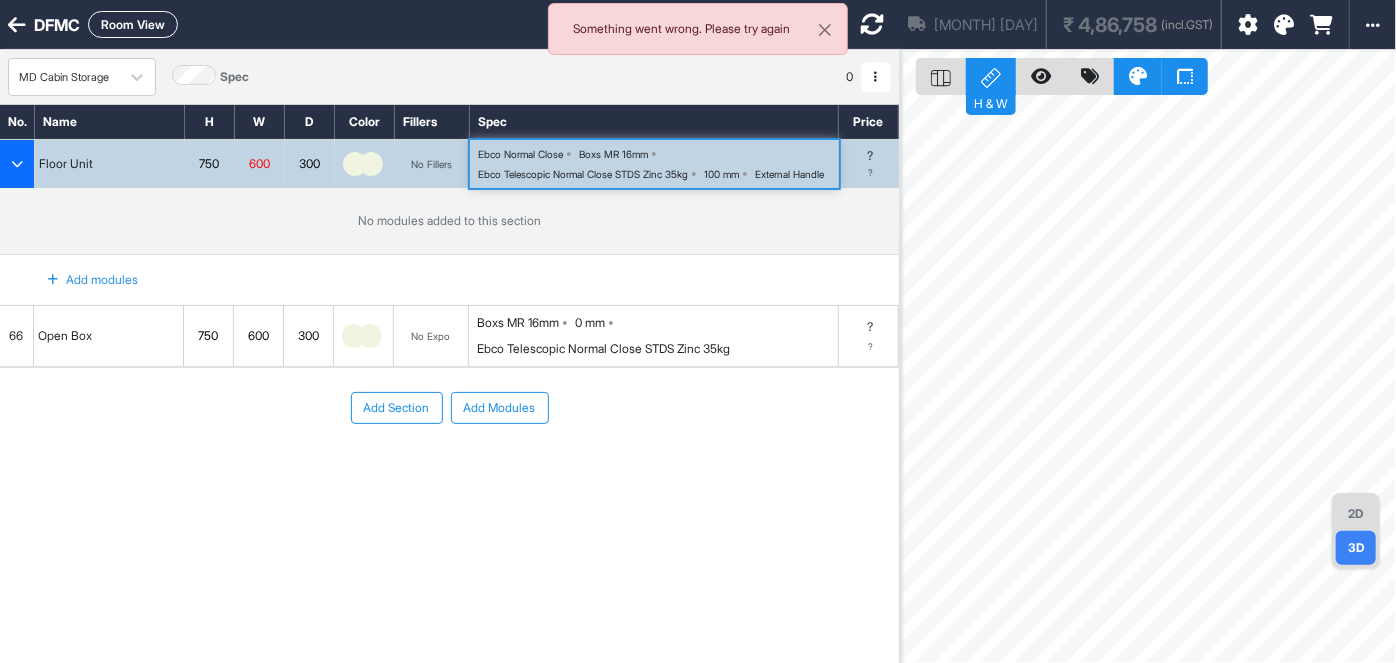 click on "2D" at bounding box center [1356, 514] 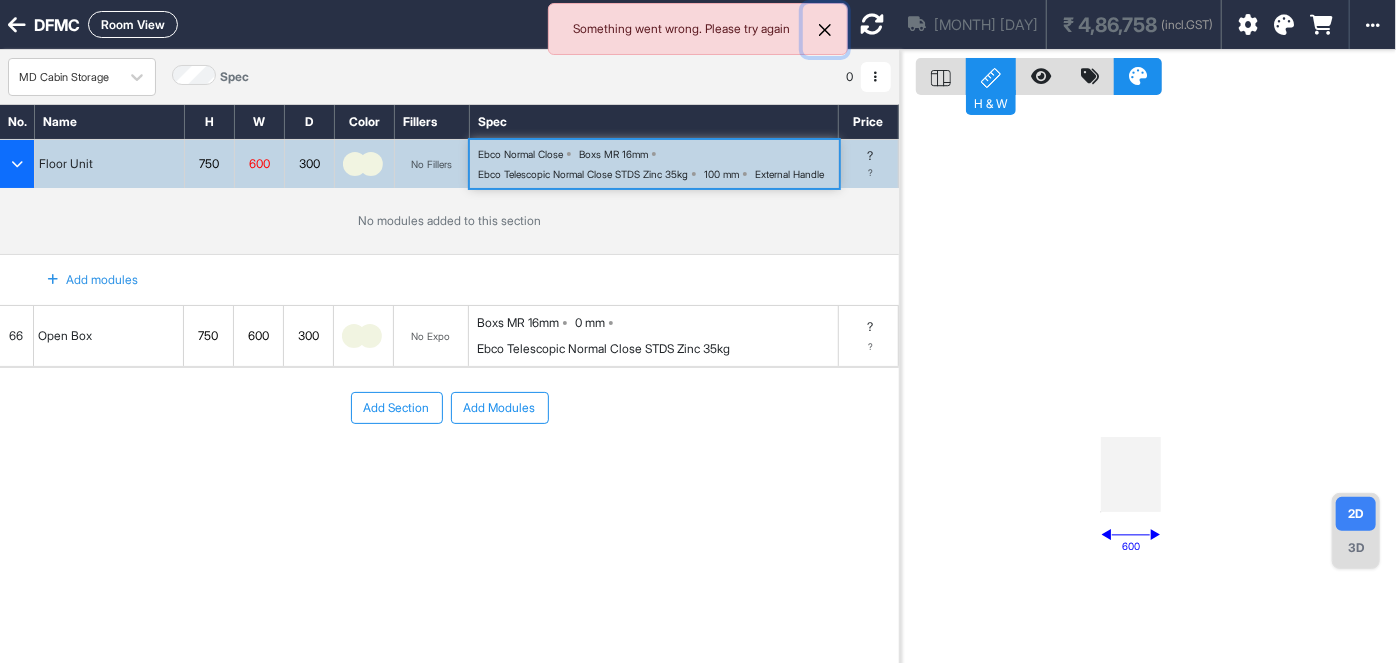 click at bounding box center (825, 30) 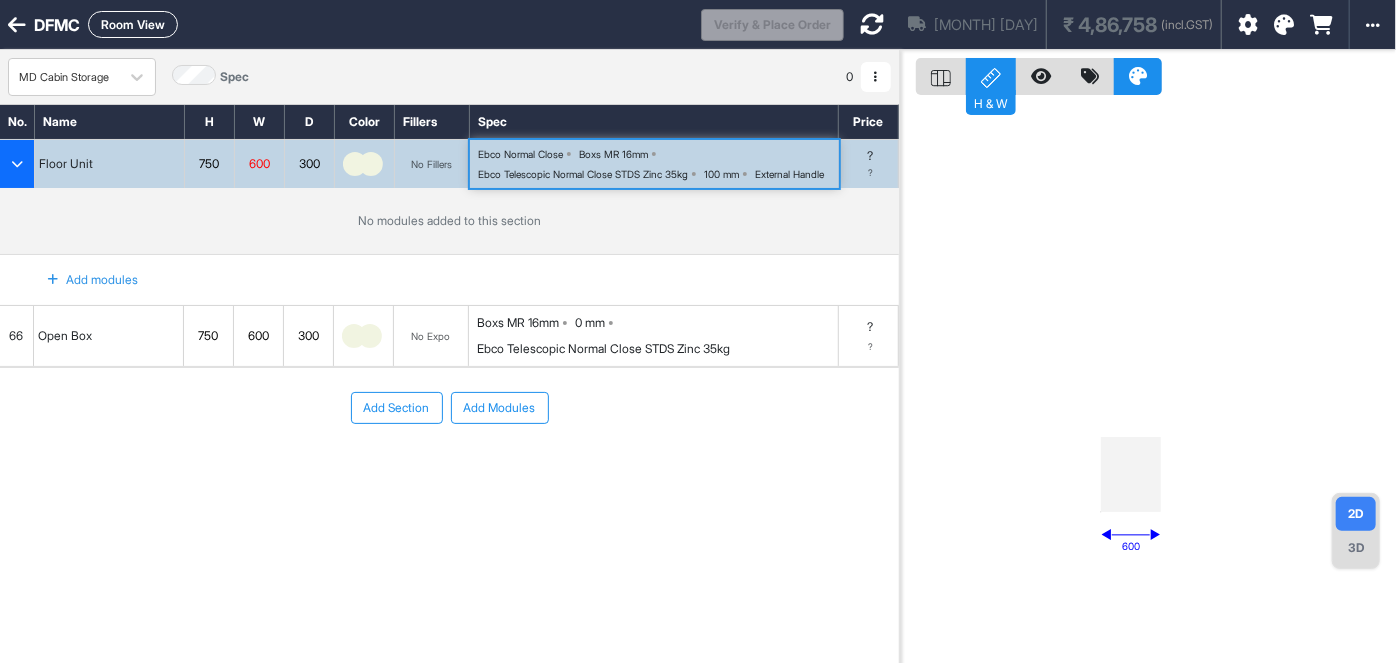 click on "Aug 20th ₹   4,86,758 (incl.GST)" at bounding box center [1032, 24] 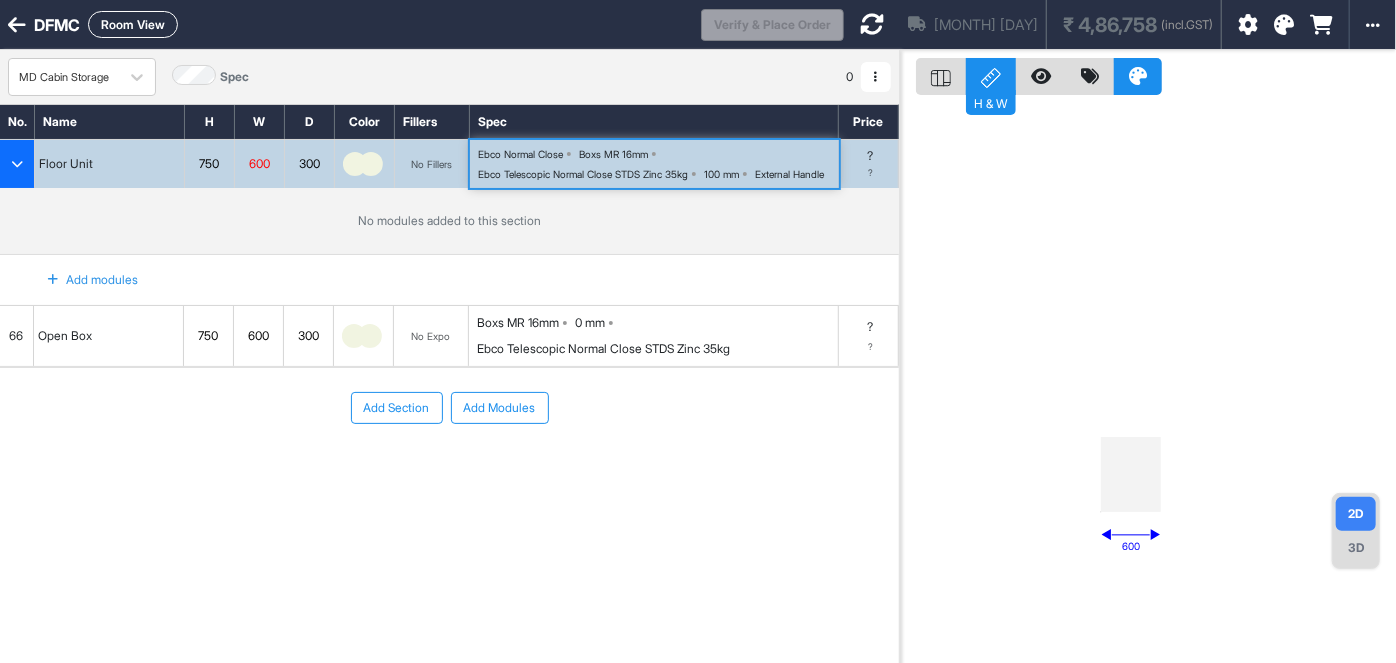 click on "Aug 20th ₹   4,86,758 (incl.GST)" at bounding box center (1032, 24) 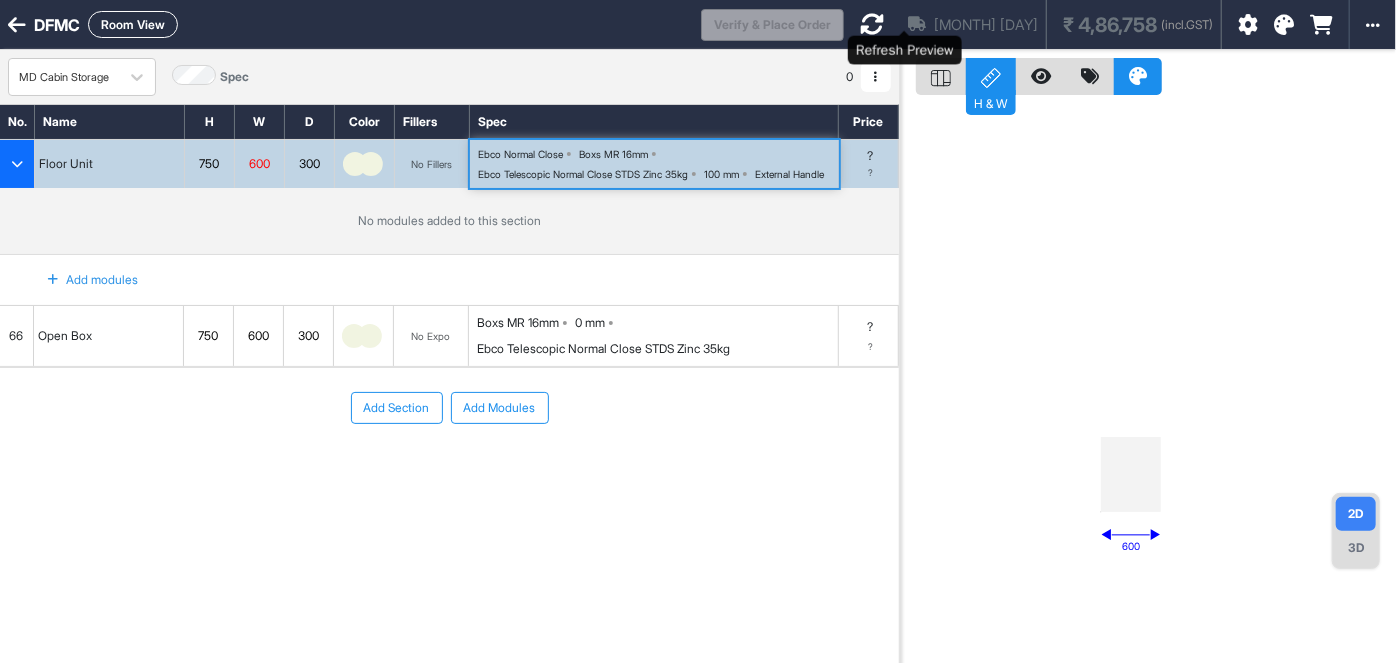 click at bounding box center [872, 24] 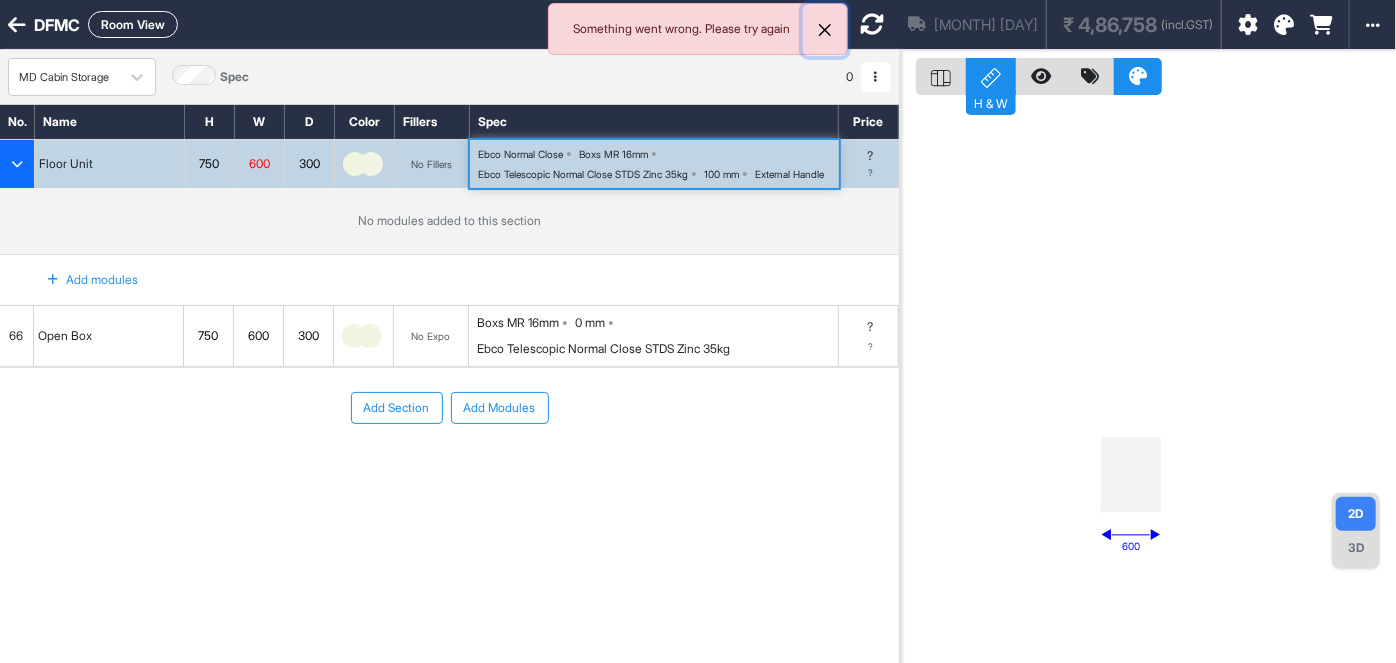 click at bounding box center [825, 30] 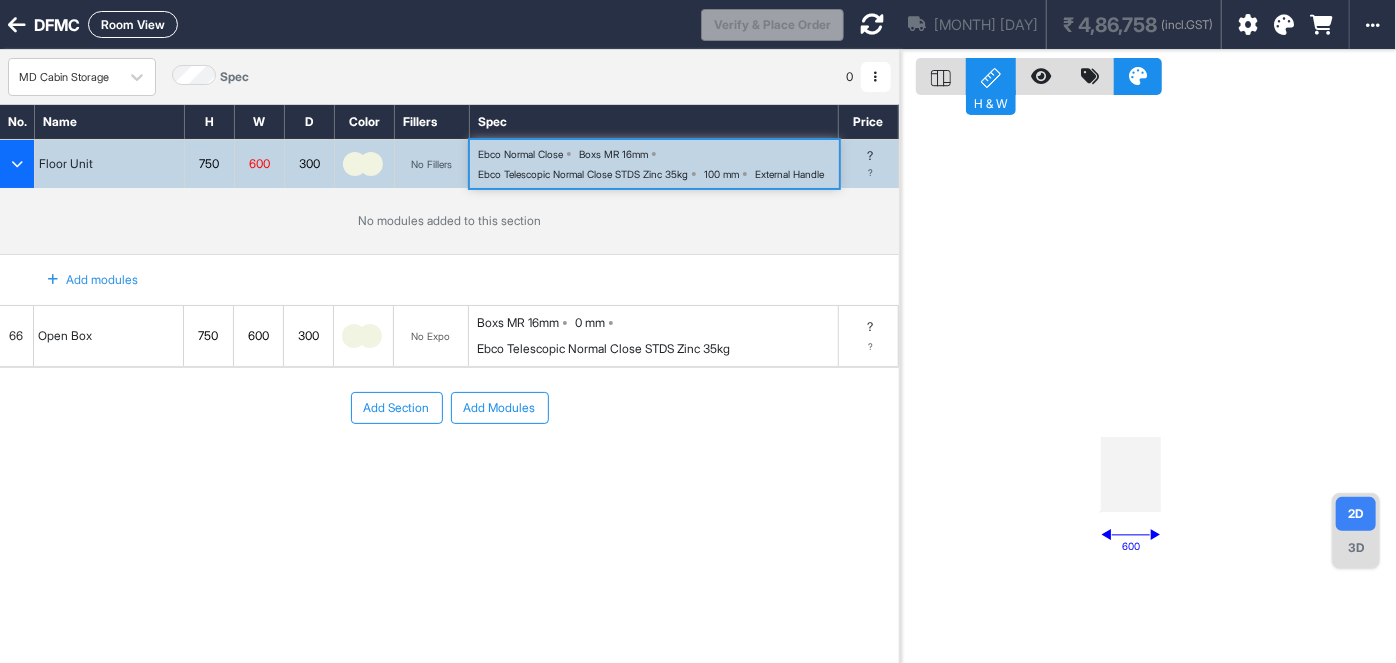 click on "No Expo" at bounding box center [431, 336] 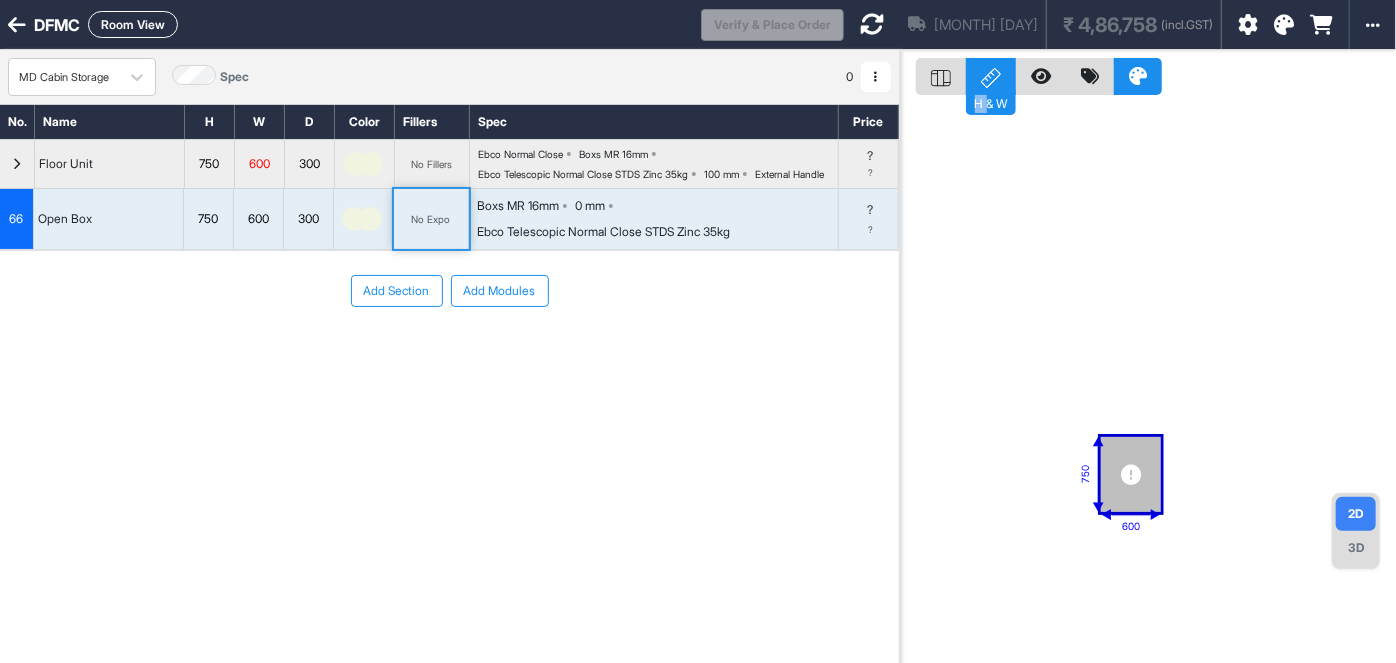 click on "Add Section Add Modules" at bounding box center [449, 351] 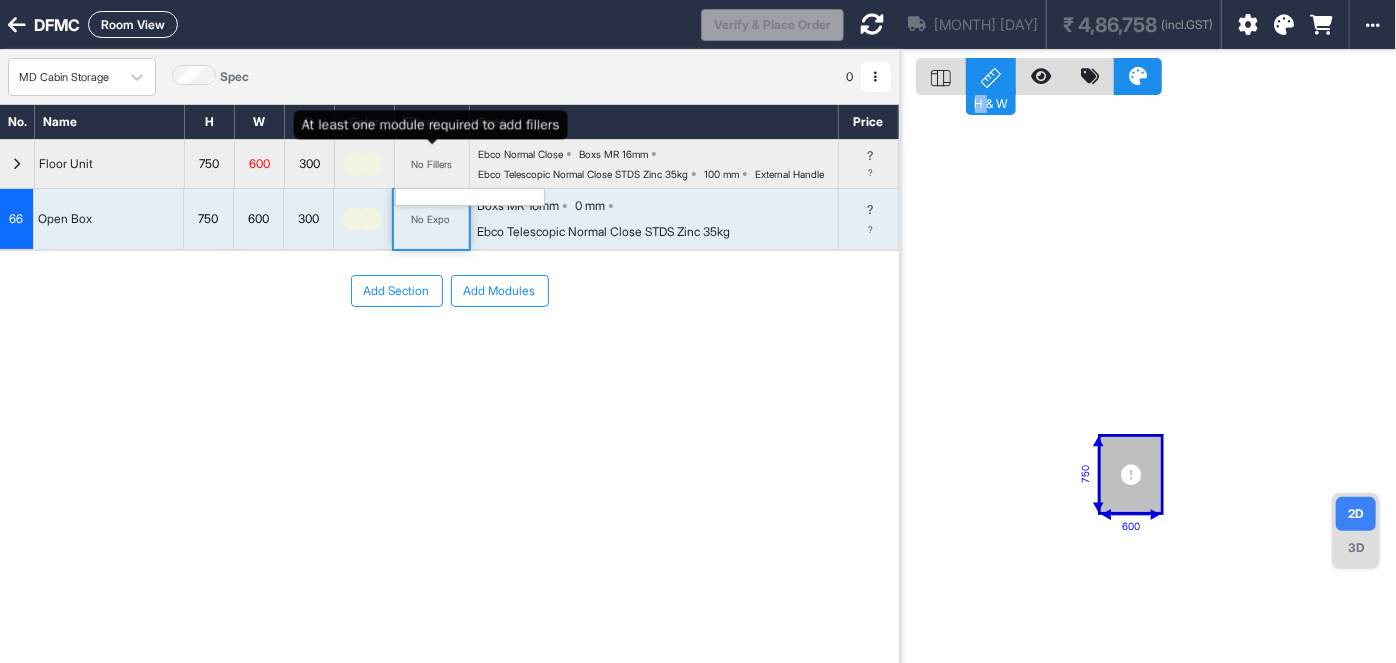 click on "No Fillers" at bounding box center (432, 164) 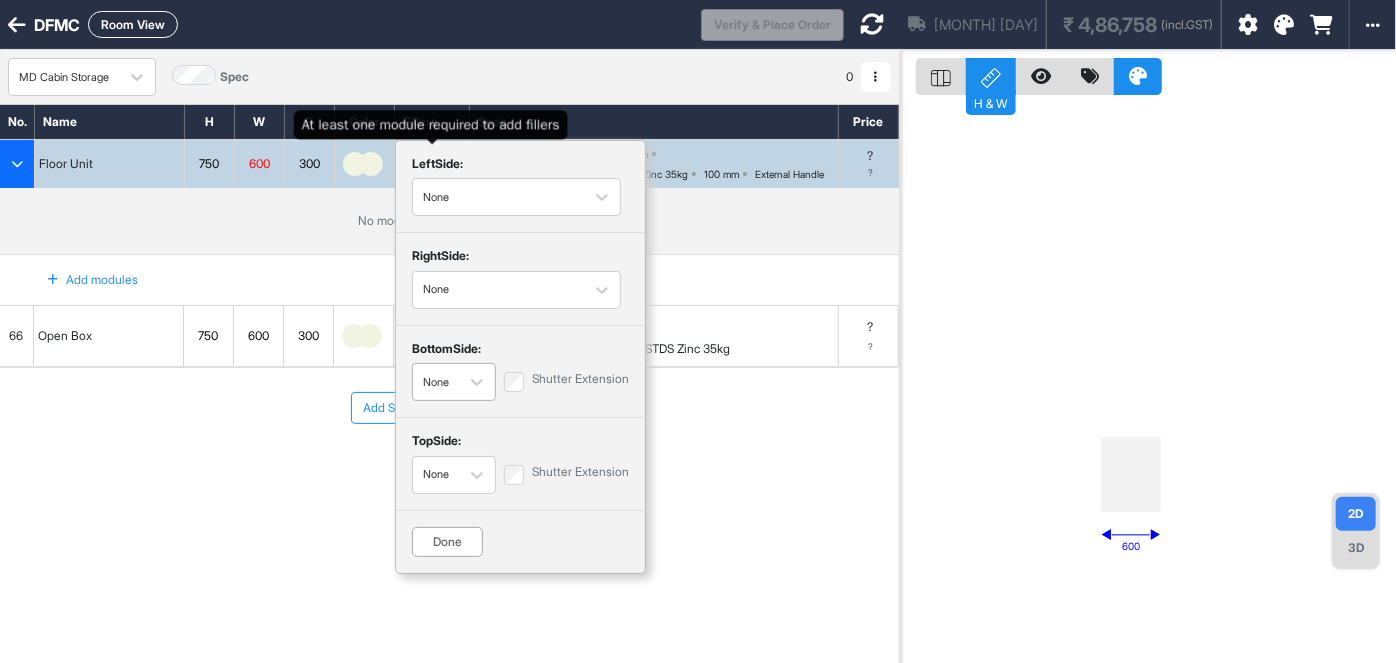click at bounding box center (436, 382) 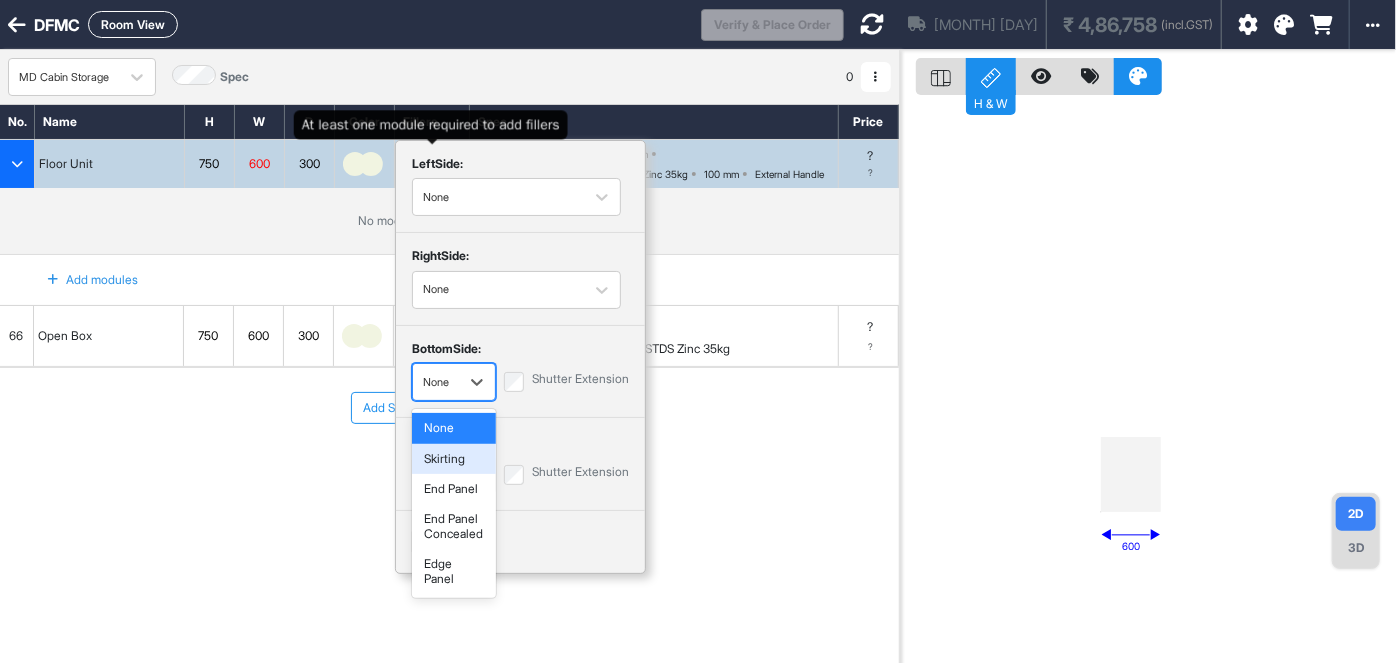 click on "Skirting" at bounding box center [454, 459] 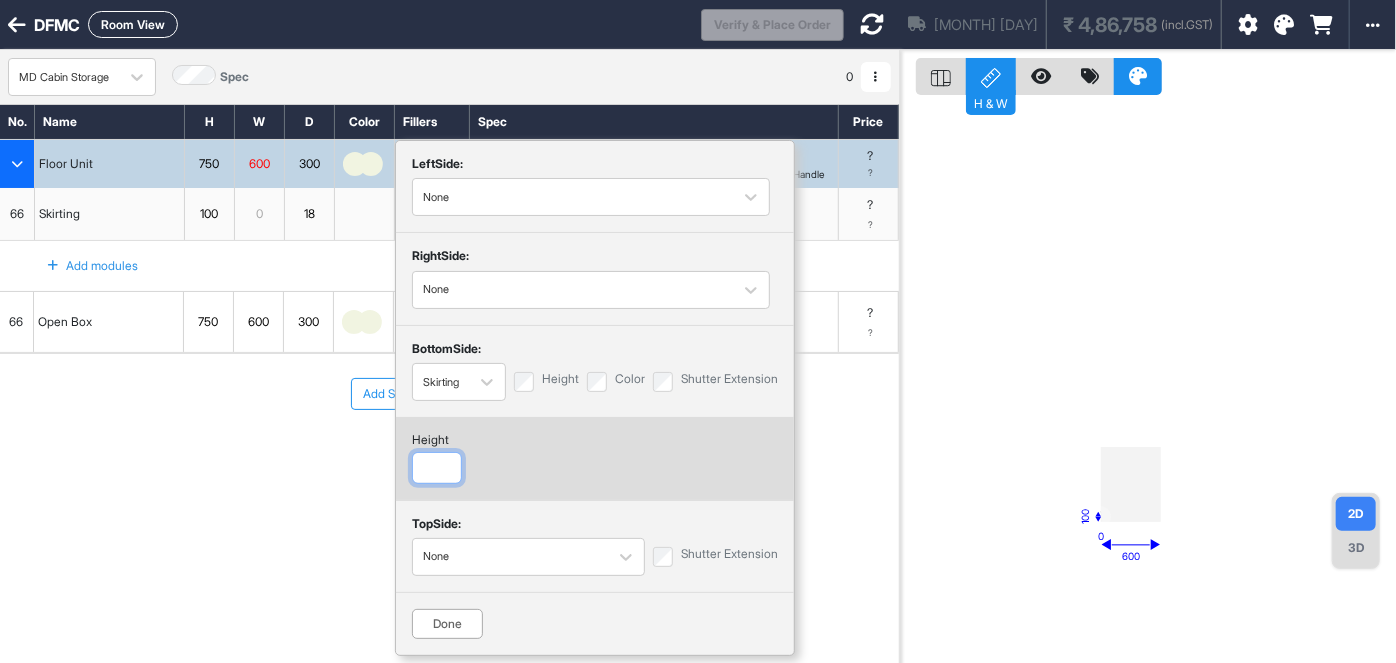 click at bounding box center [437, 468] 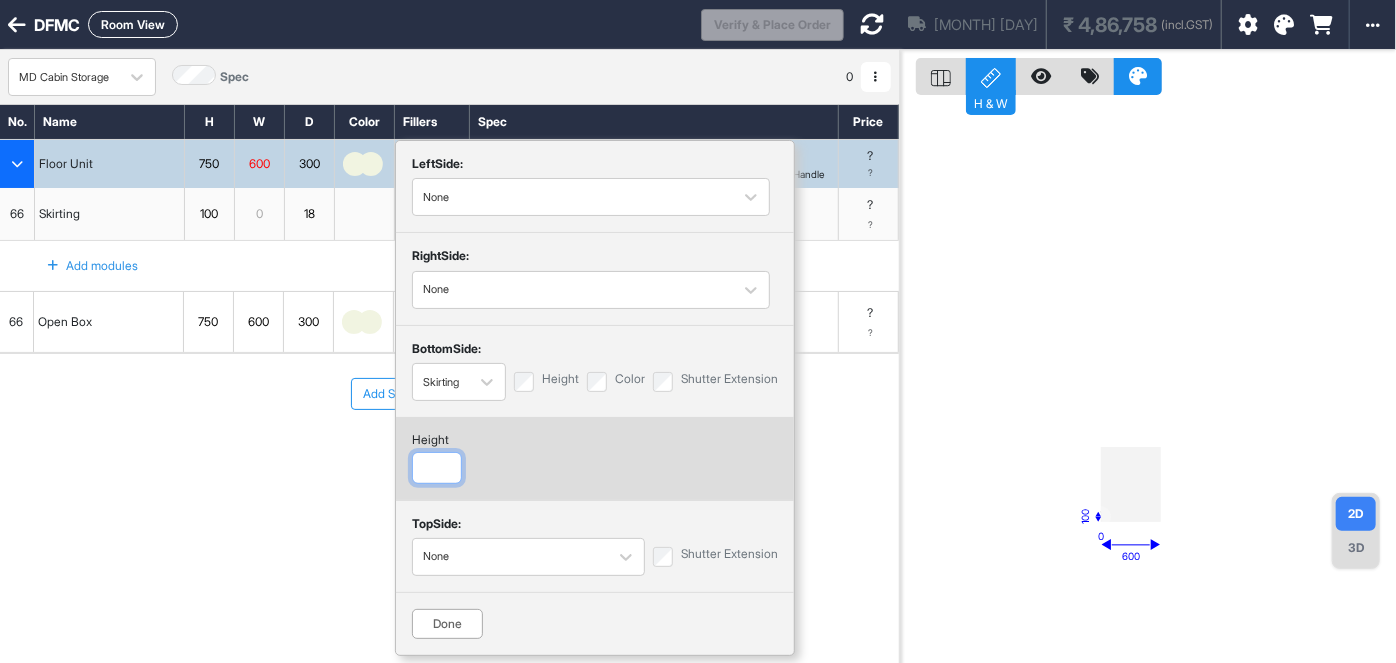 type on "***" 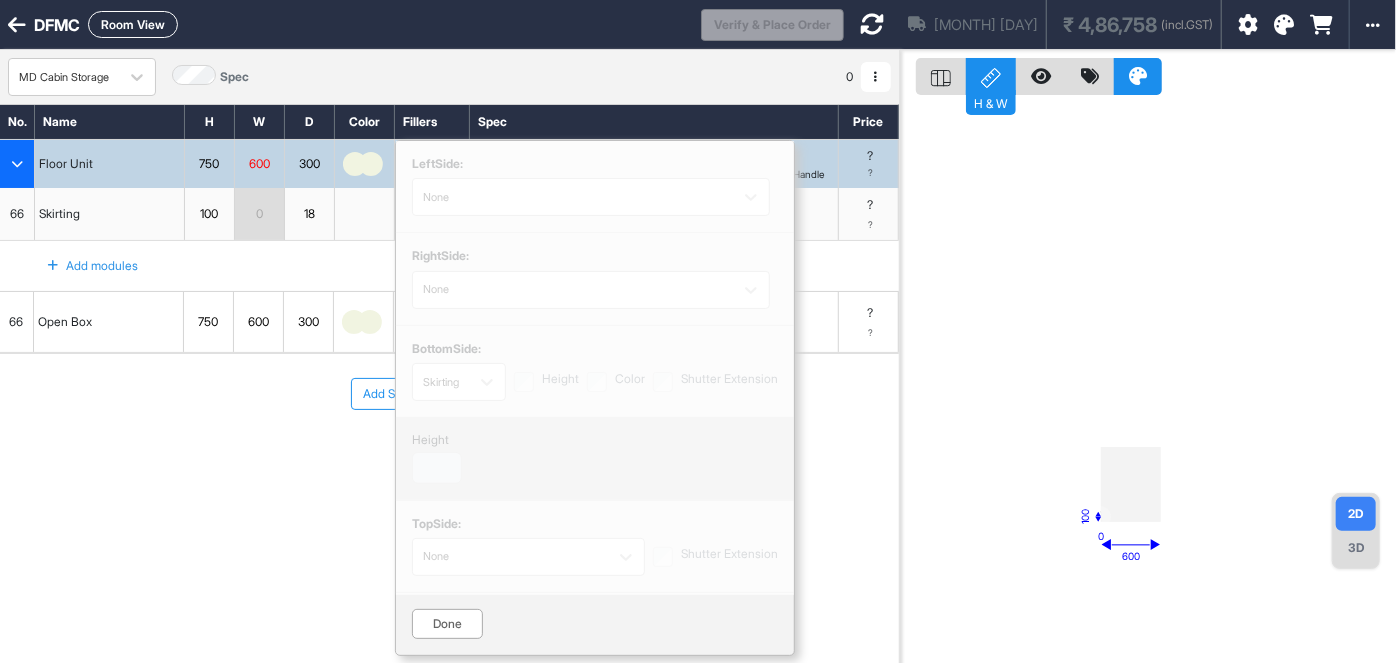 click on "left  Side: None right  Side: None bottom  Side: Skirting Height Color Shutter Extension height *** top  Side: None Shutter Extension Done" at bounding box center (595, 398) 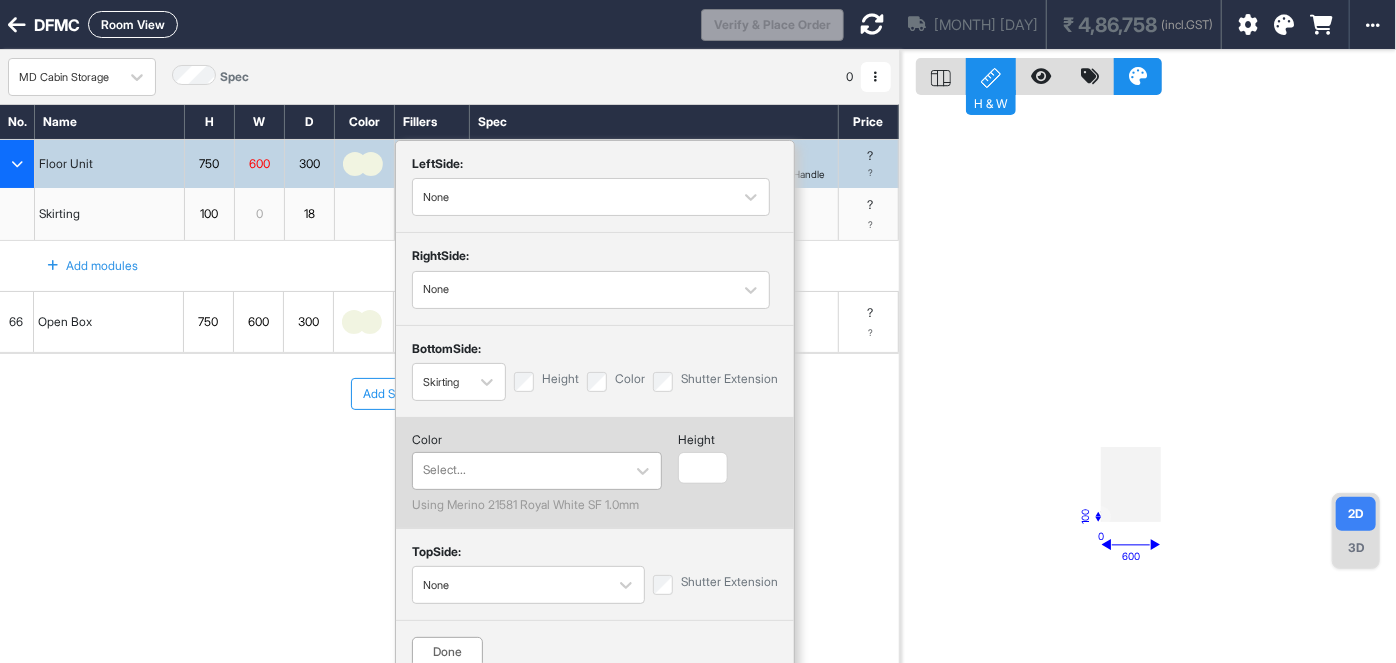 click at bounding box center [519, 470] 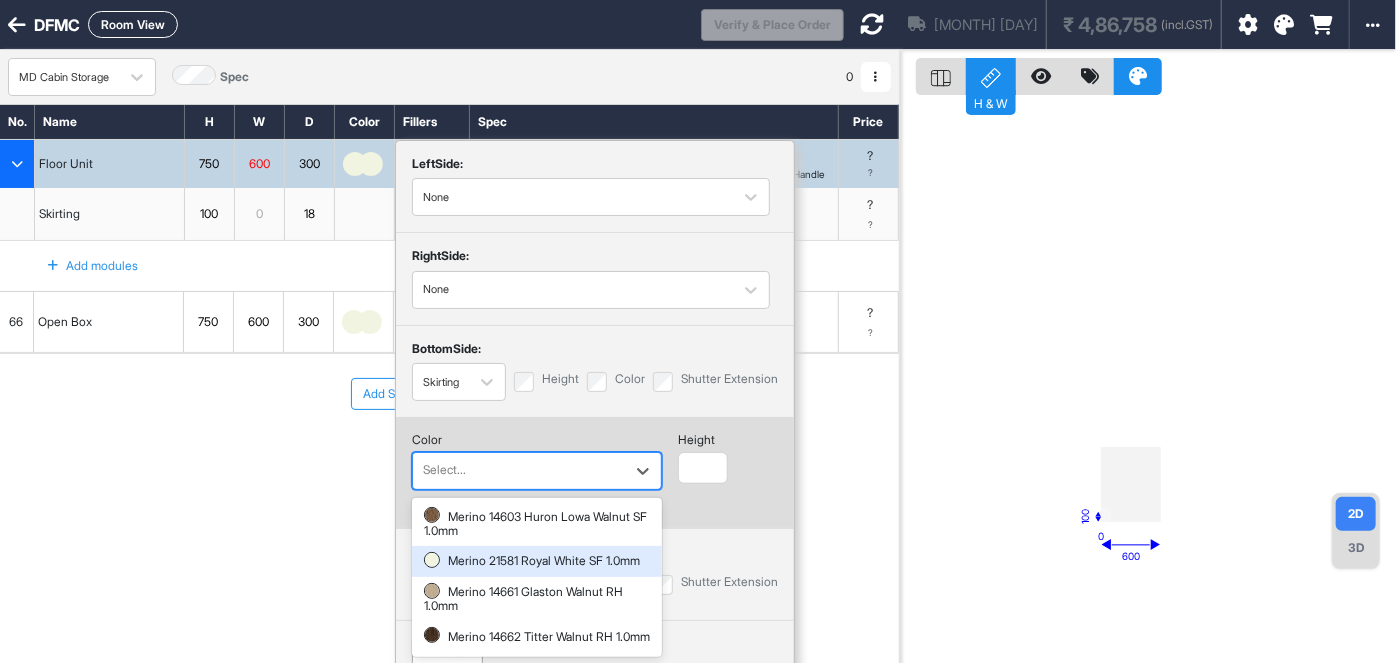 click on "Merino 21581 Royal White SF 1.0mm" at bounding box center (537, 561) 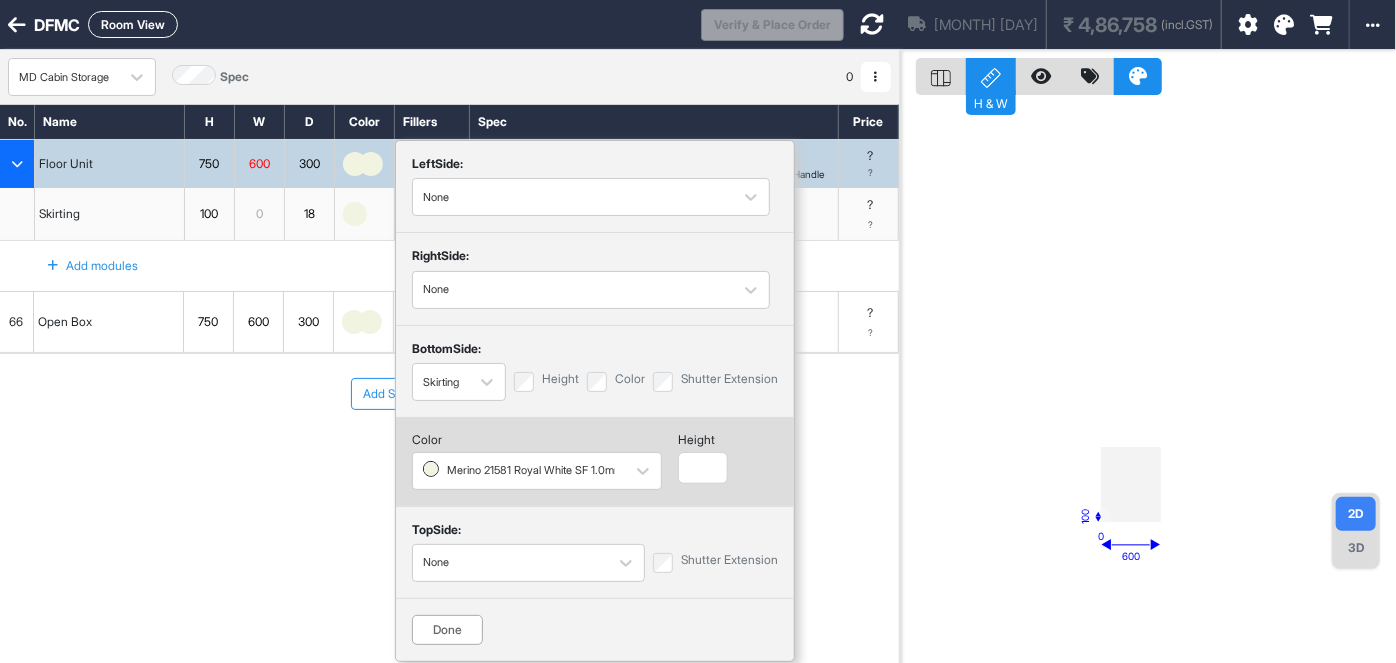 click on "Done" at bounding box center (447, 630) 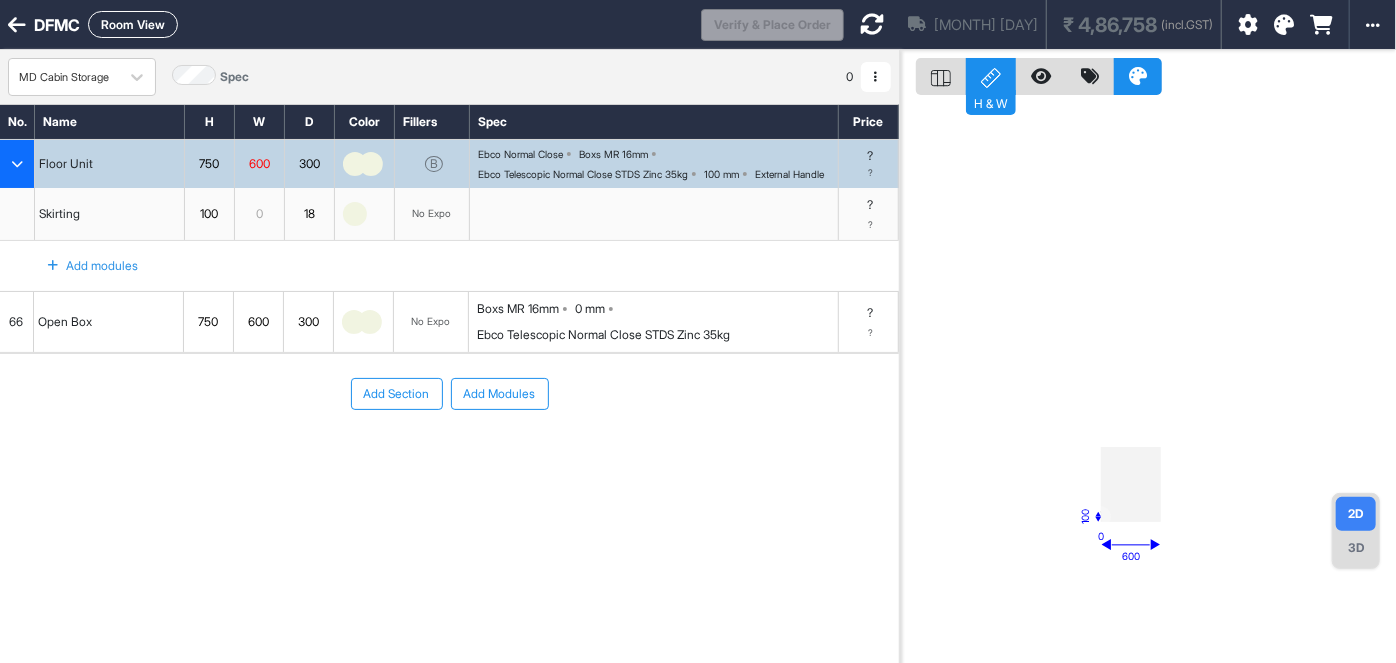 click on "Add Section Add Modules" at bounding box center (449, 394) 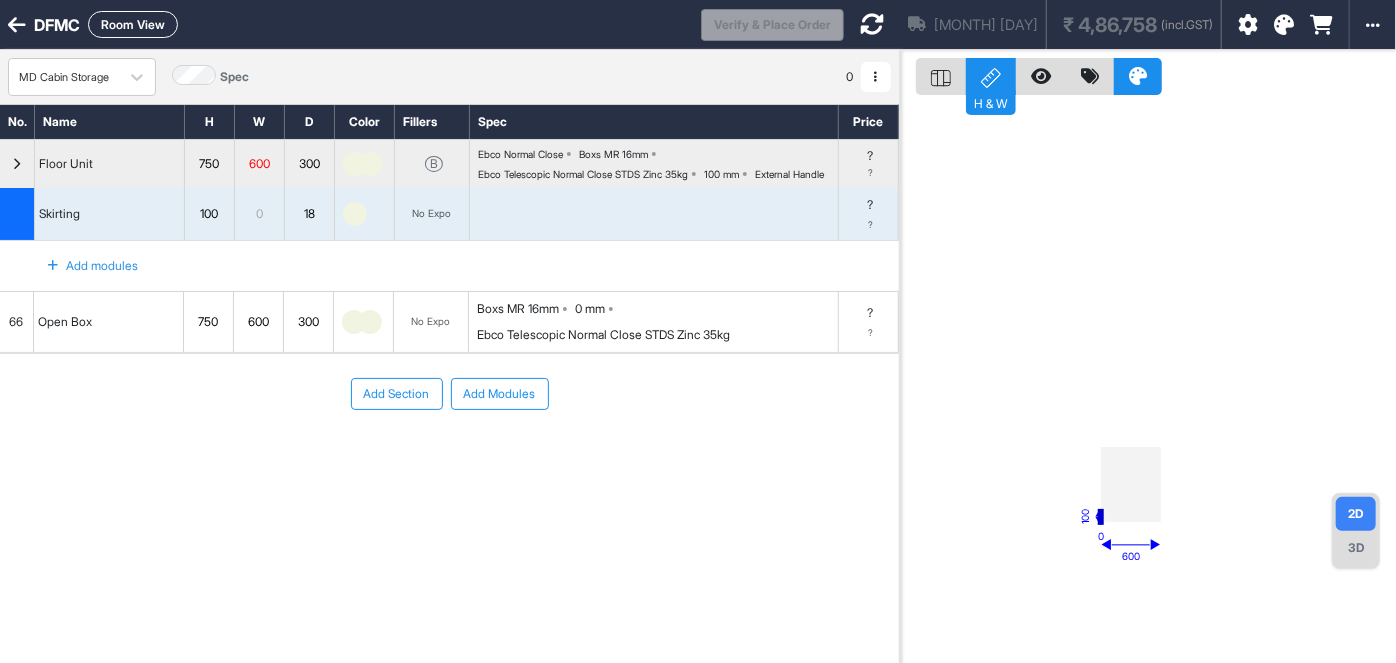 click at bounding box center (17, 164) 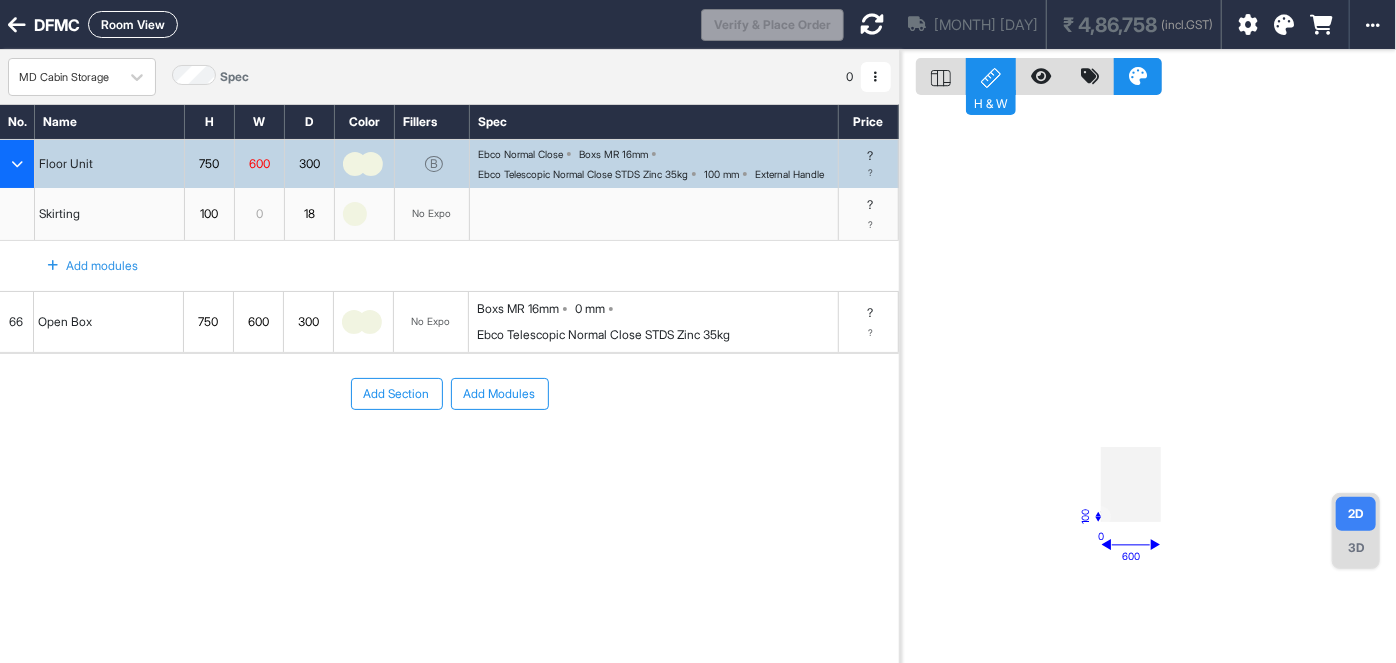 click at bounding box center (17, 164) 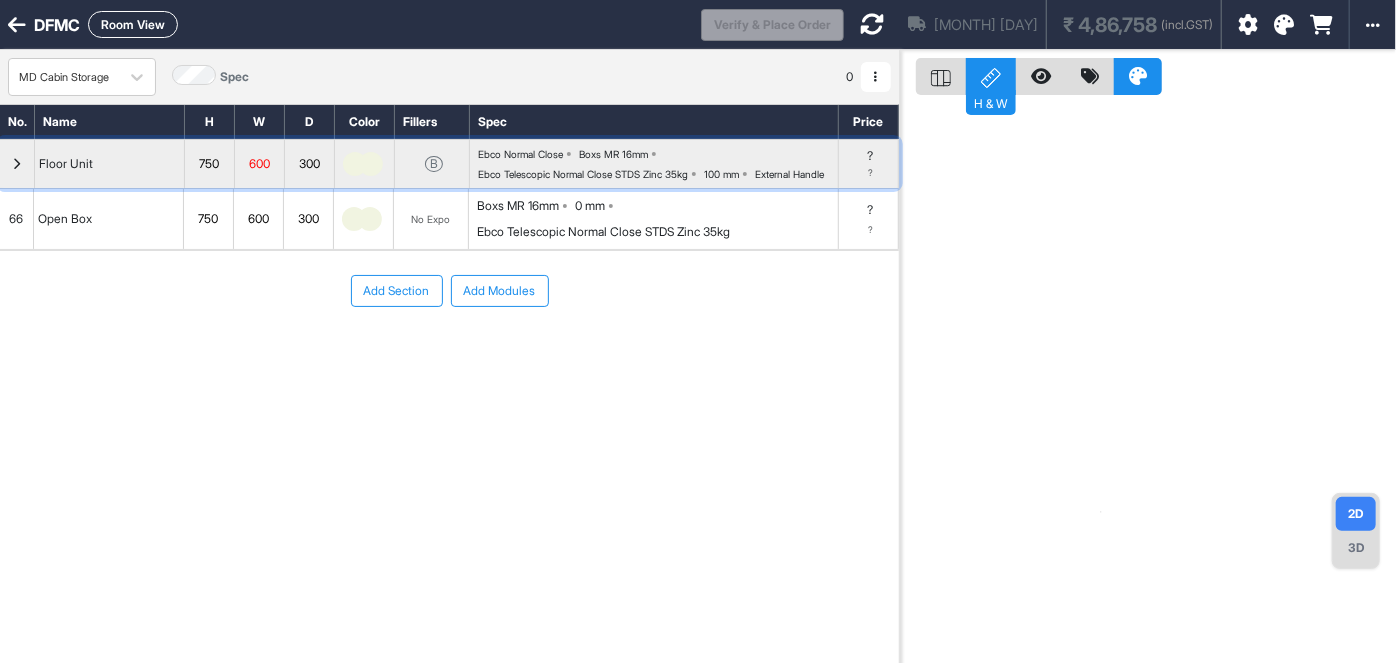 click at bounding box center (17, 164) 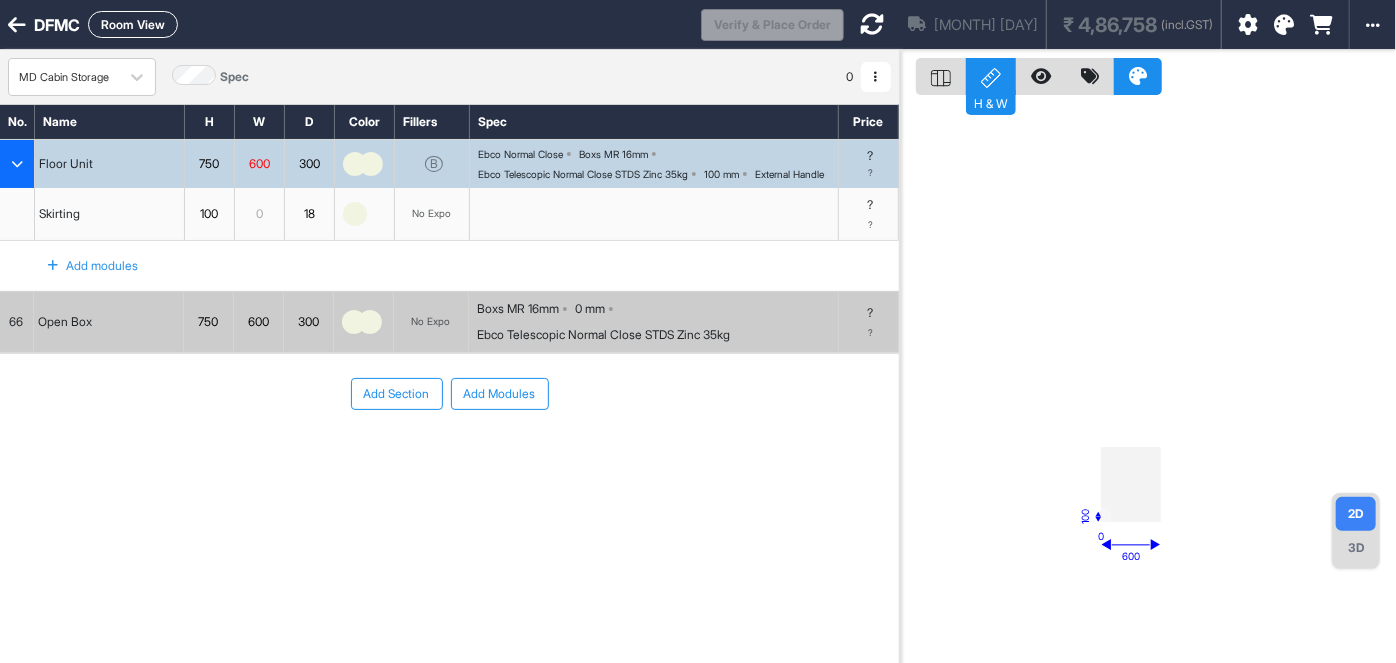 drag, startPoint x: 18, startPoint y: 344, endPoint x: 21, endPoint y: 235, distance: 109.041275 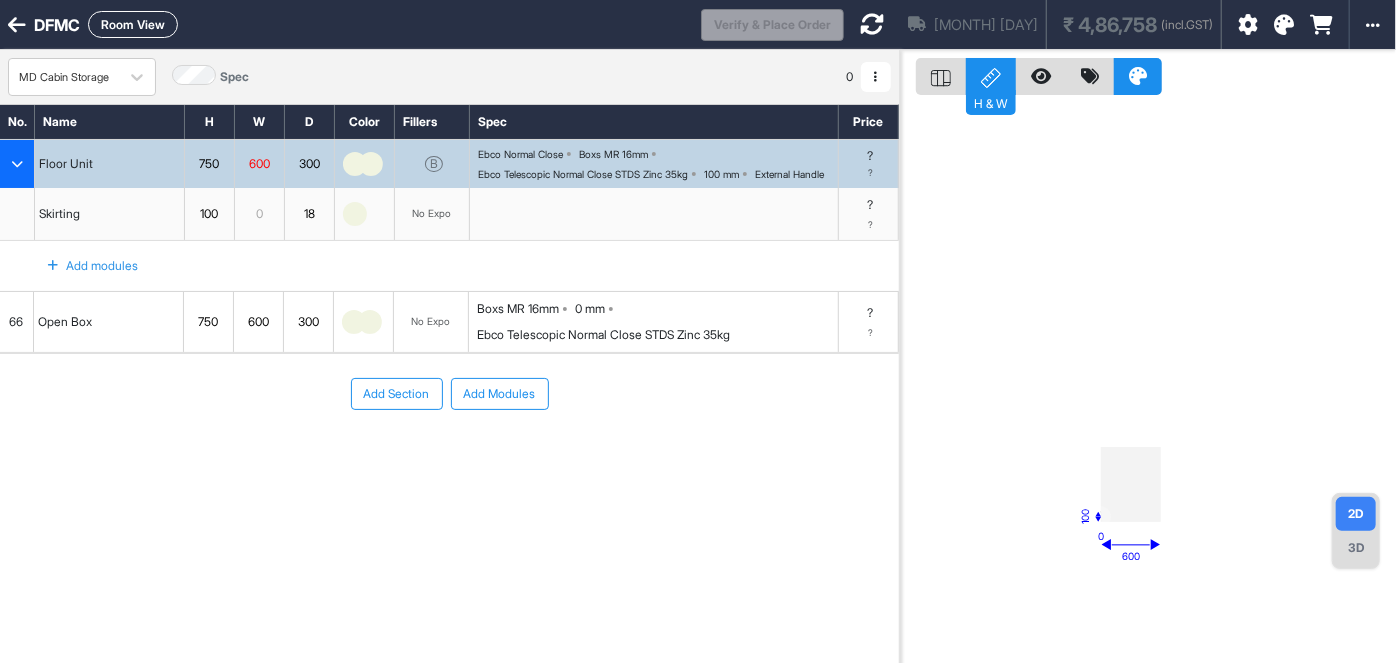 click on "Add modules" at bounding box center (81, 266) 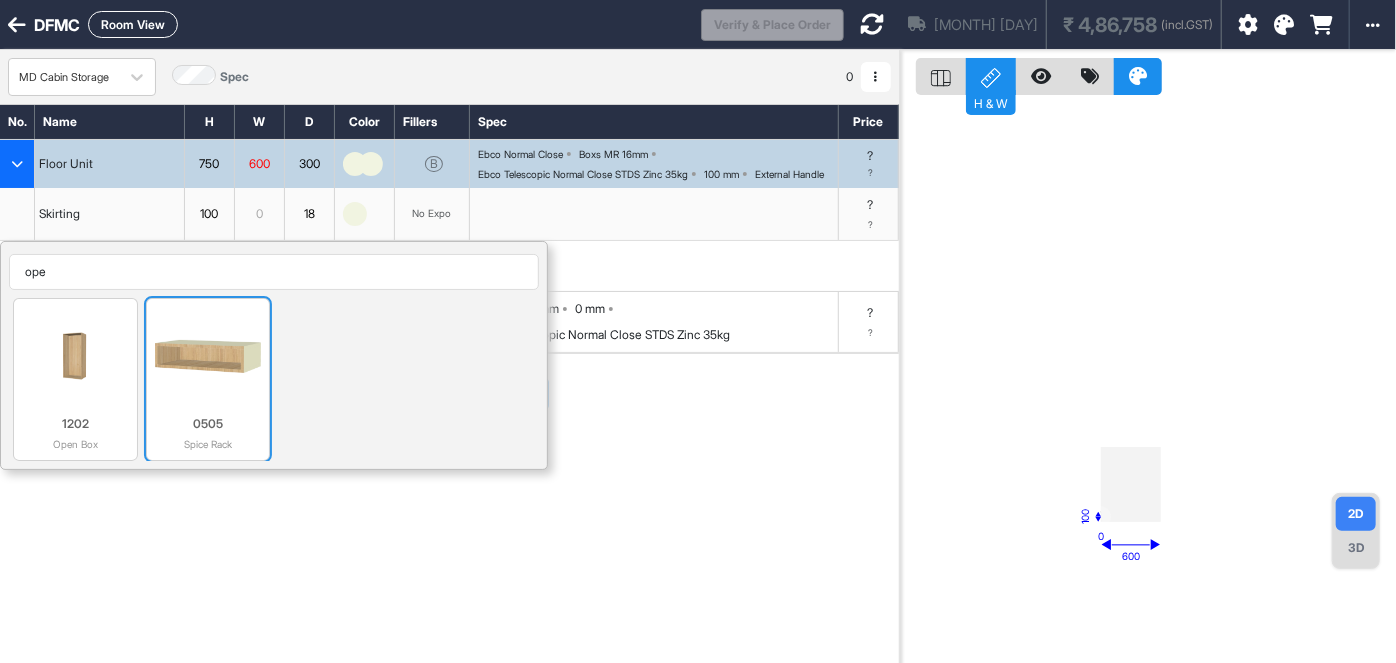 scroll, scrollTop: 0, scrollLeft: 0, axis: both 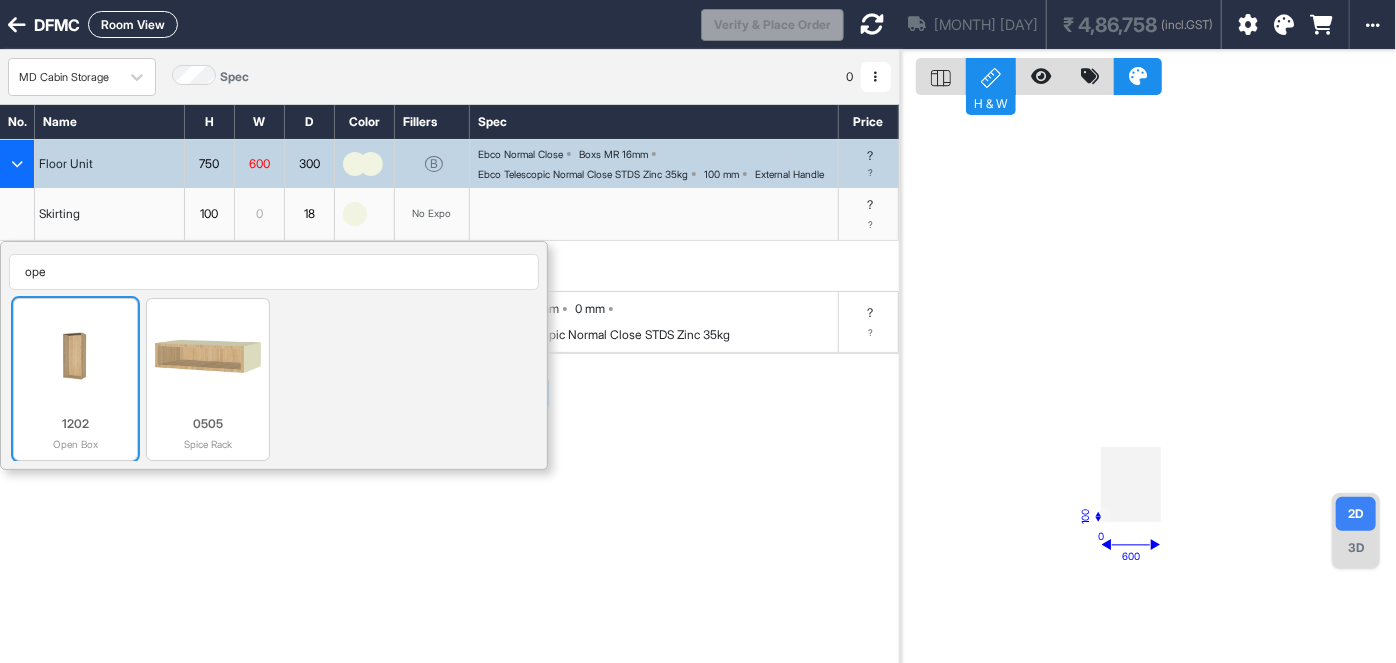 type on "ope" 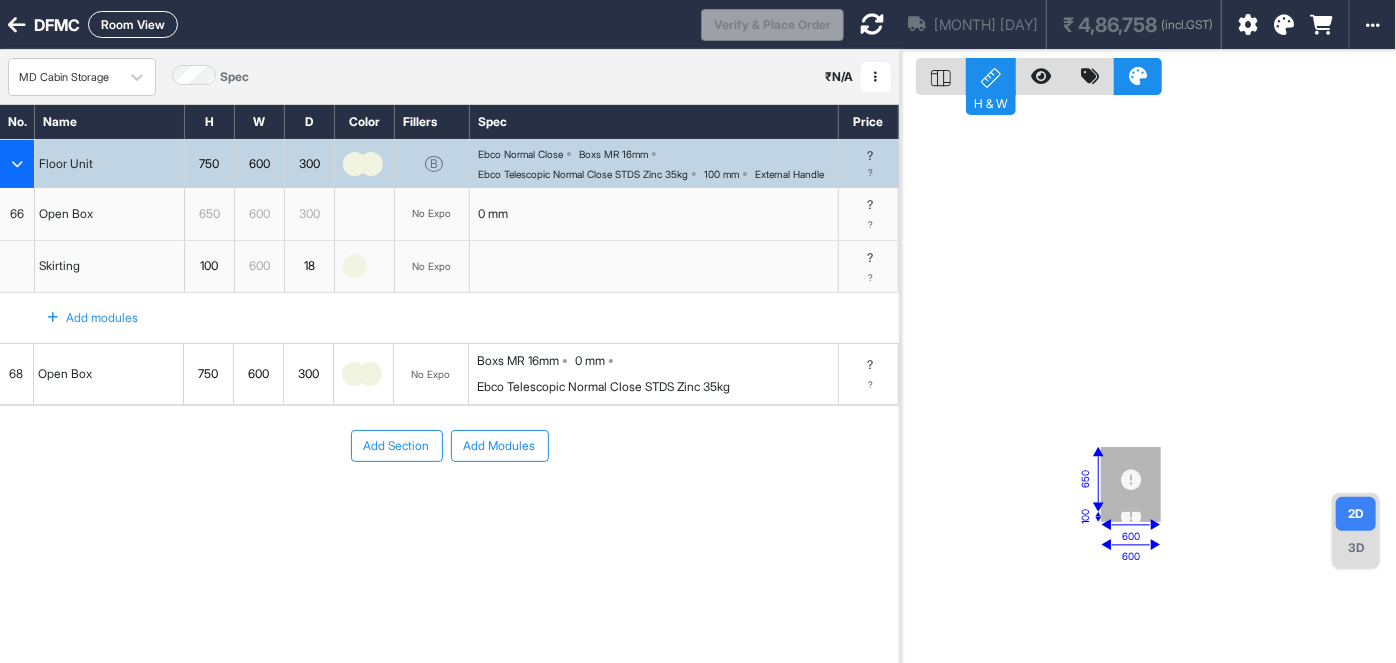 click on "68" at bounding box center (17, 374) 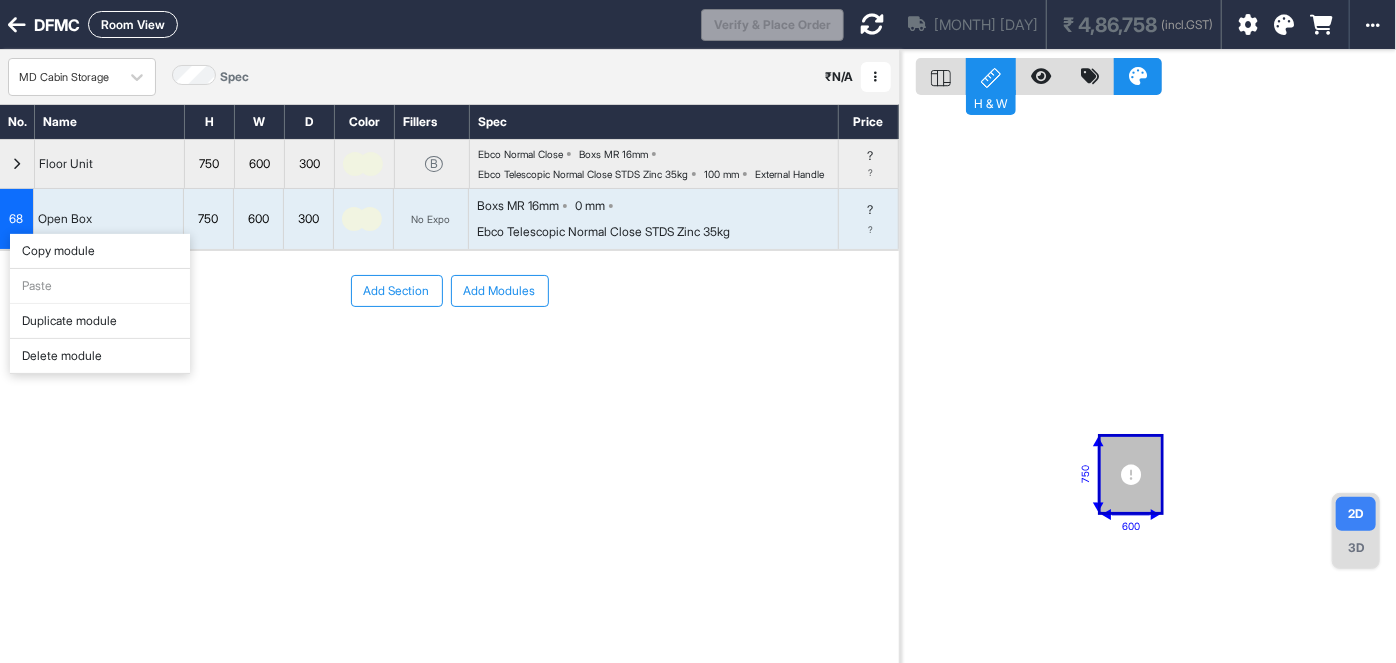 click on "Delete module" at bounding box center [100, 356] 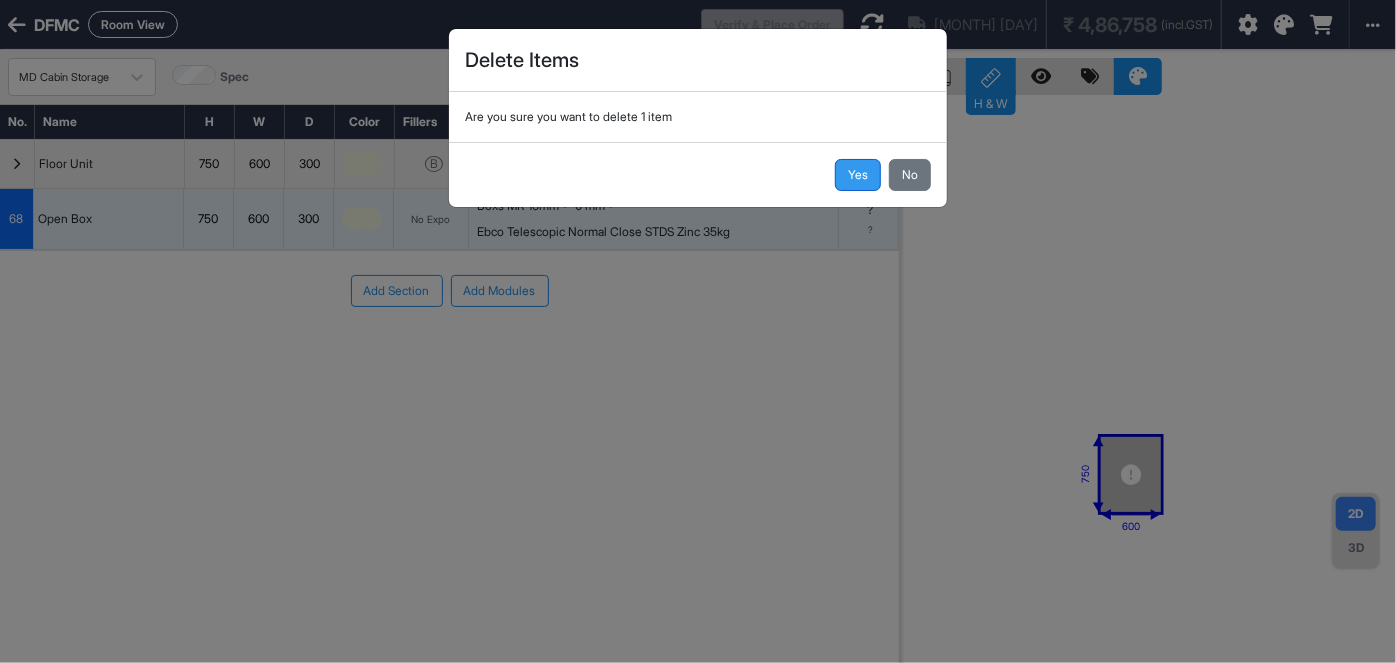 click on "Yes" at bounding box center [858, 175] 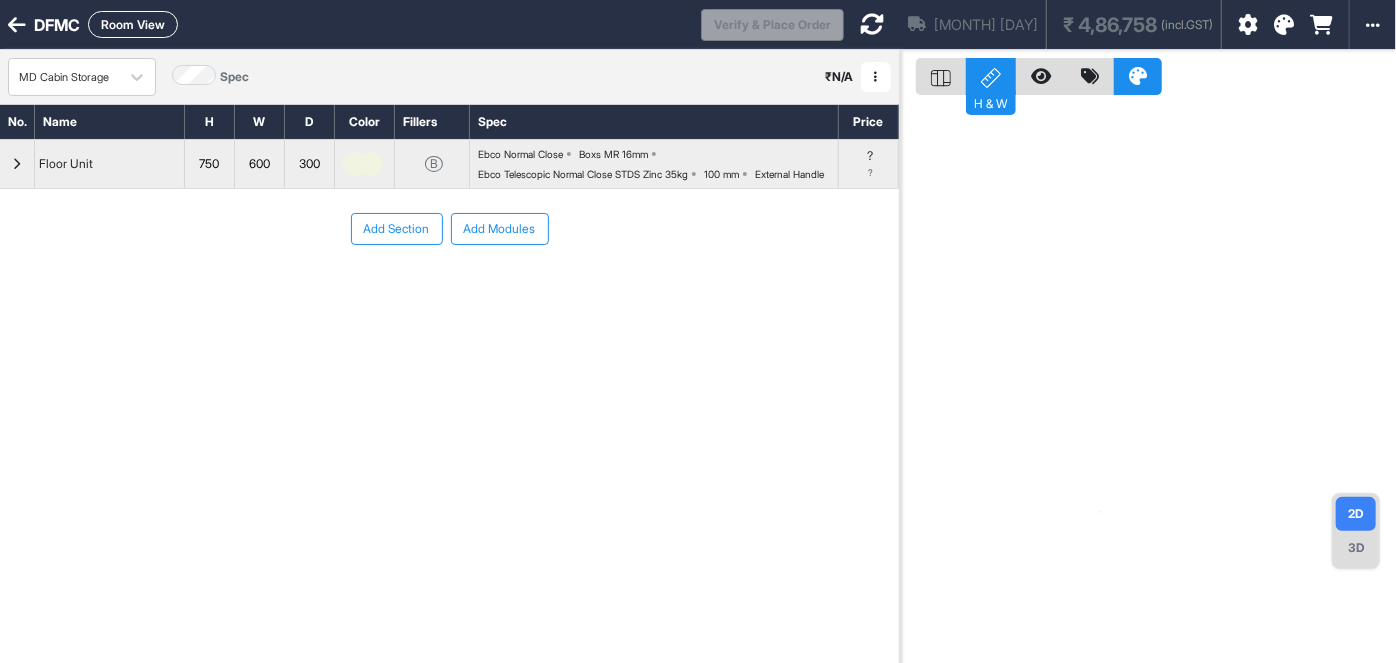 click at bounding box center [17, 164] 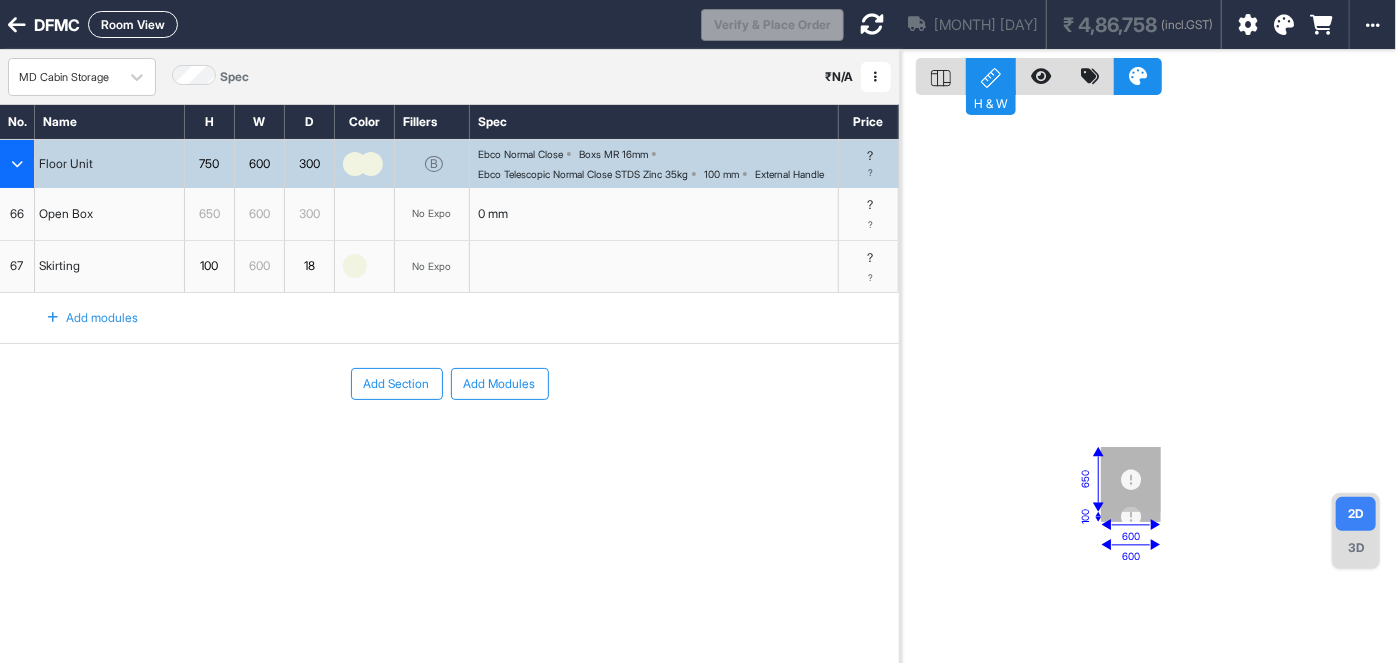 click on "0 mm" at bounding box center [654, 214] 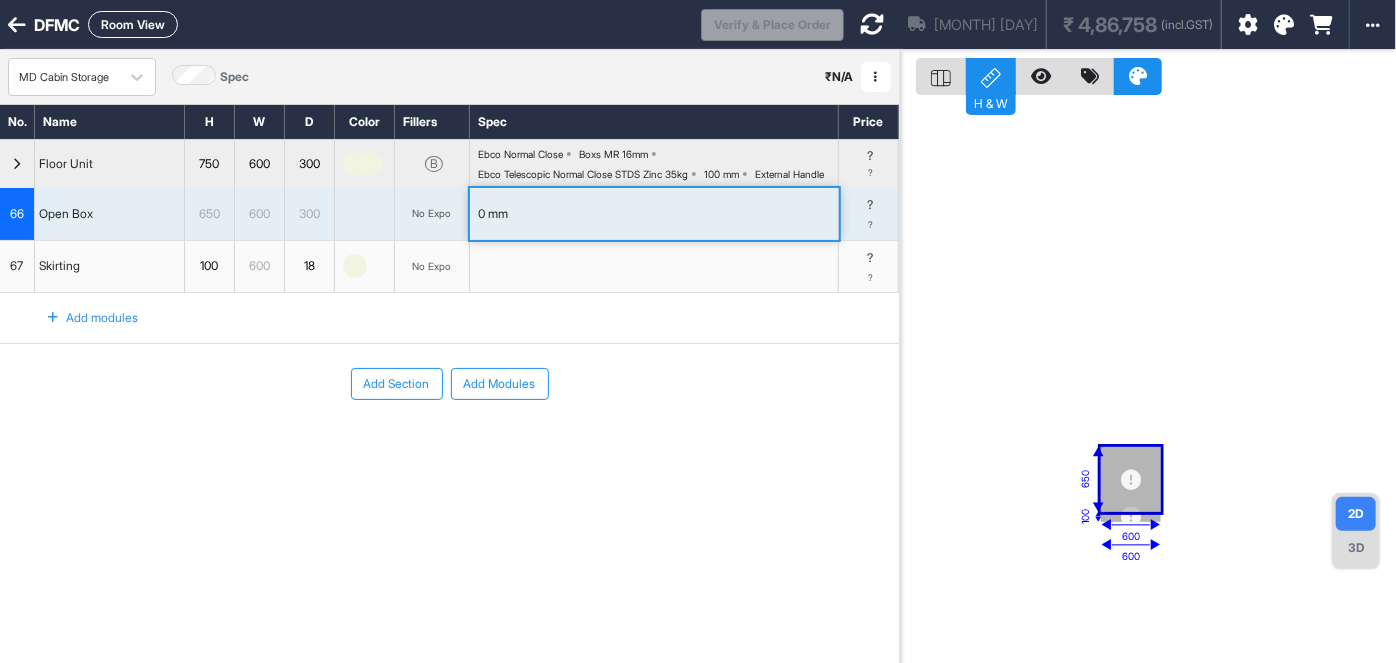 click on "0 mm" at bounding box center [654, 214] 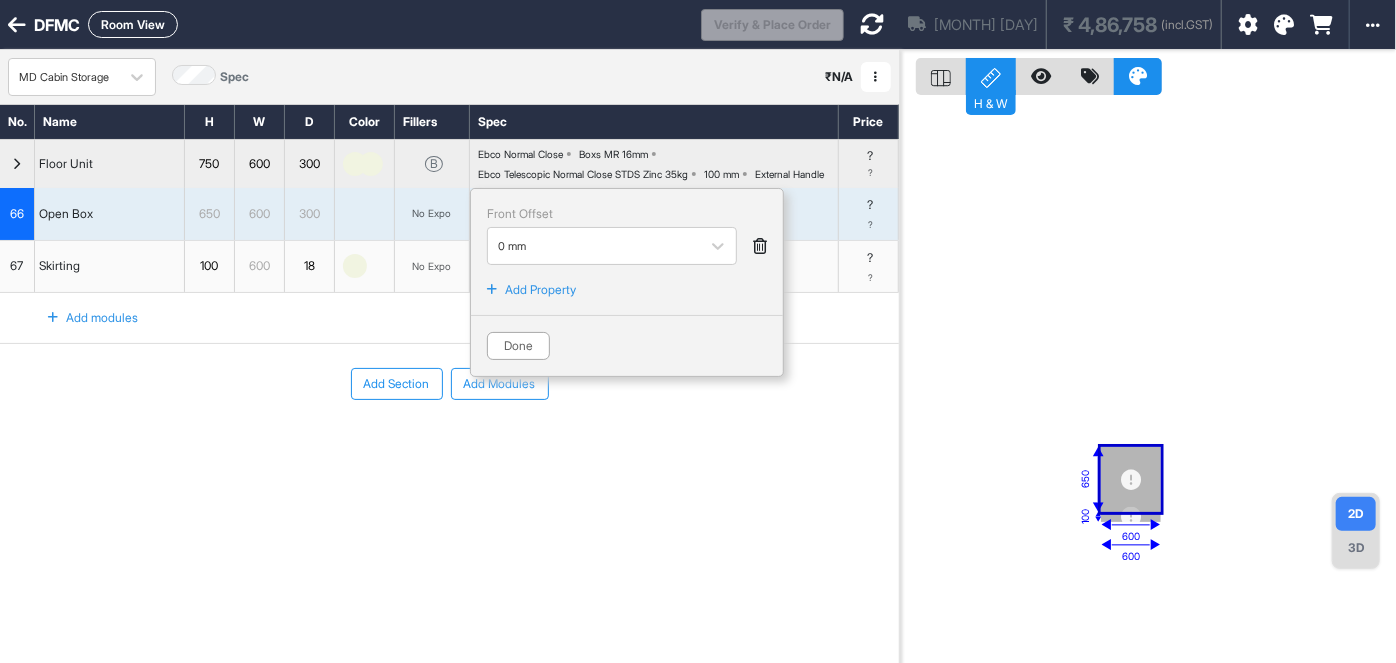 click on "Add Section Add Modules" at bounding box center [449, 444] 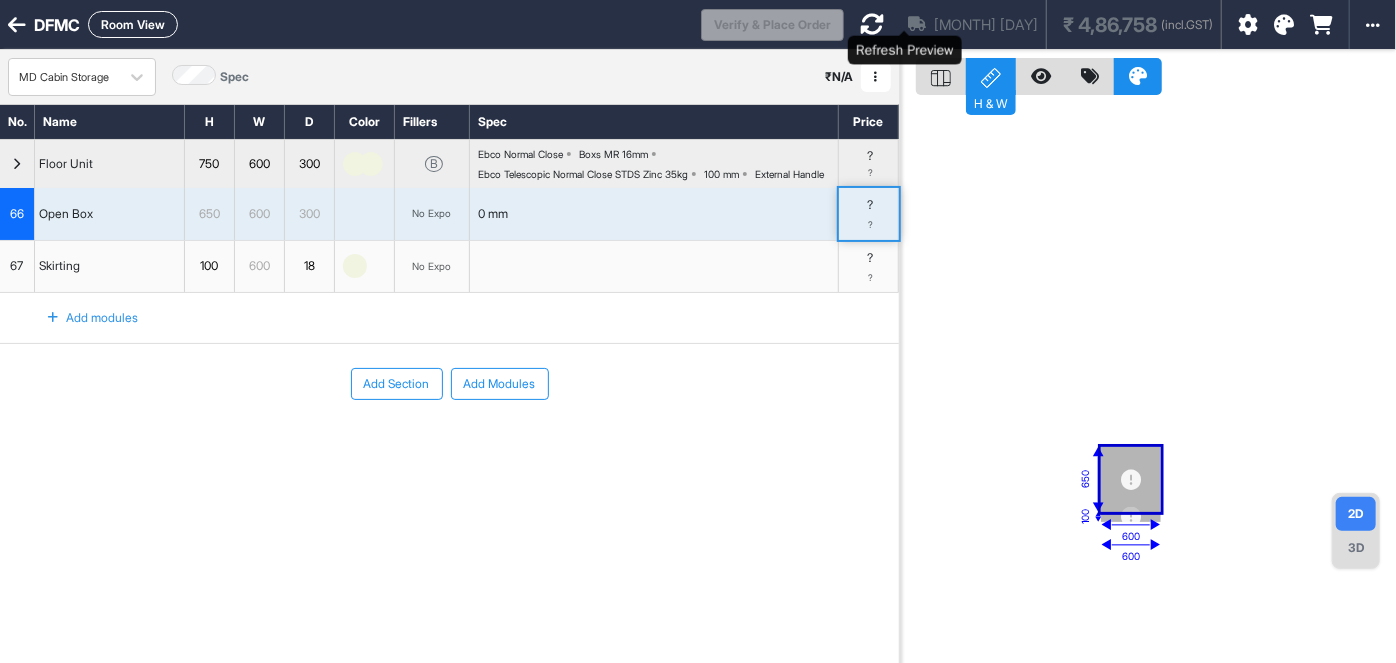 click at bounding box center [872, 24] 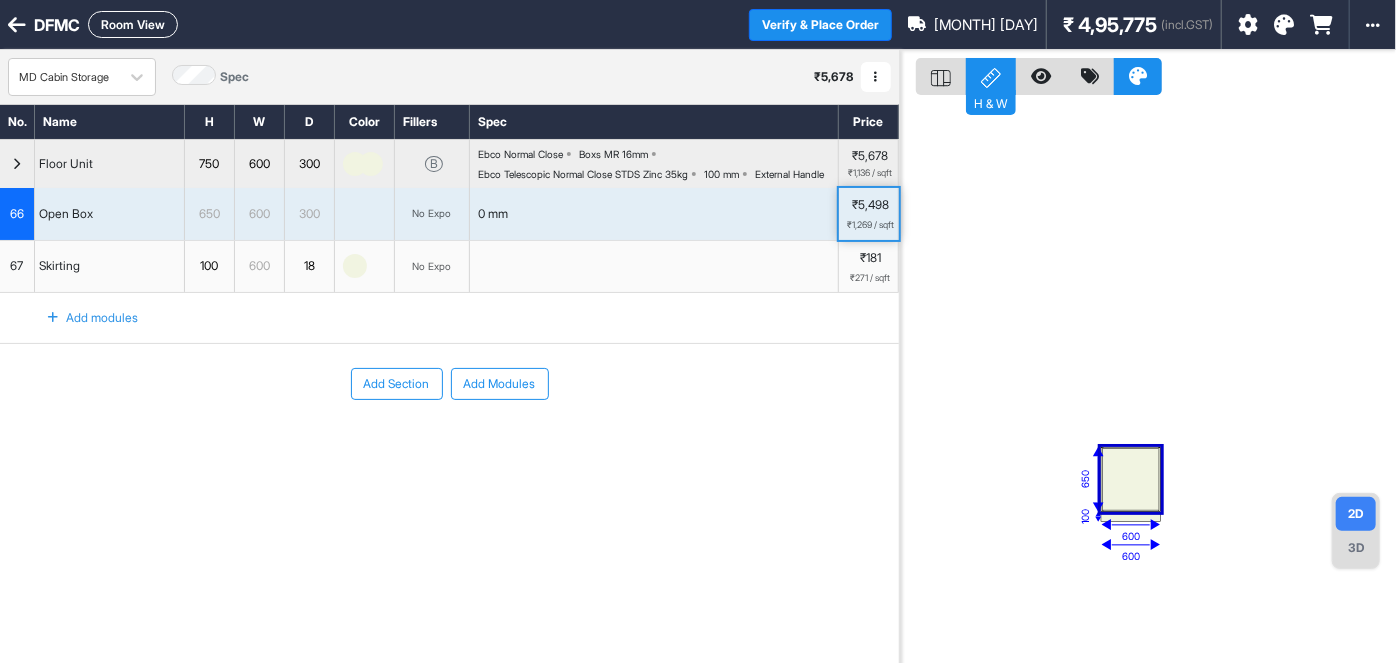 click at bounding box center (1131, 479) 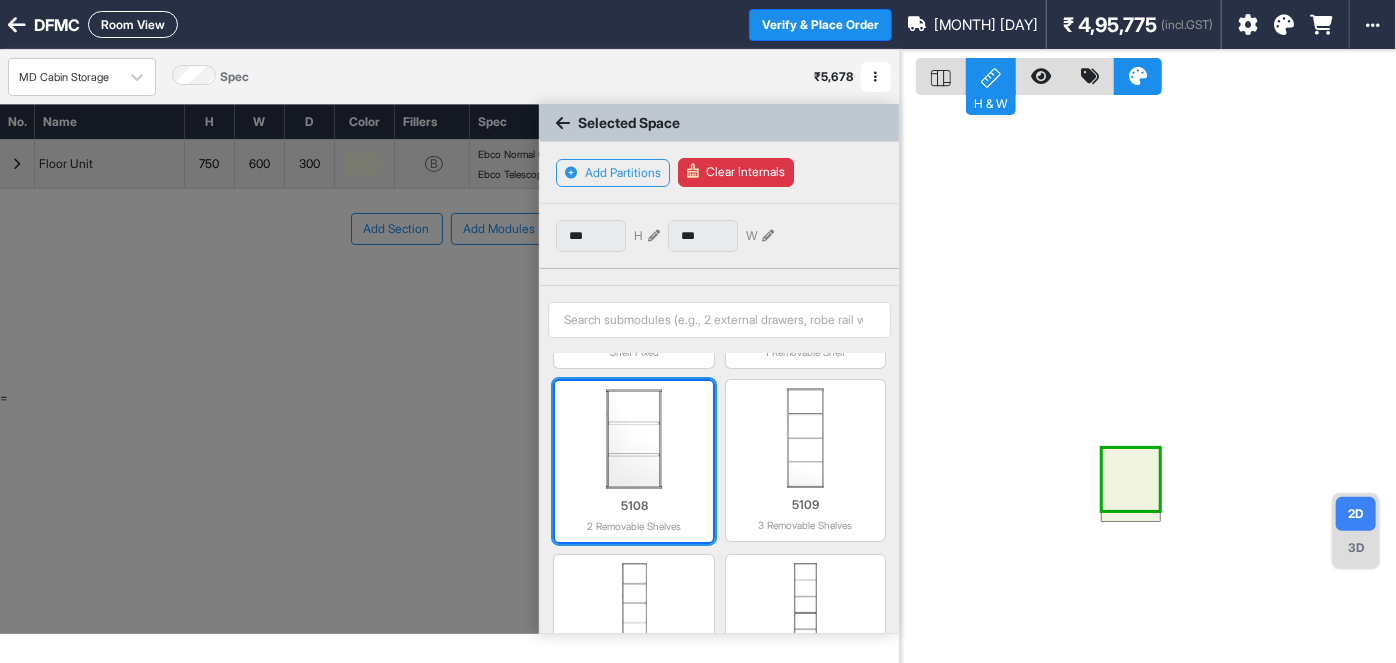 scroll, scrollTop: 181, scrollLeft: 0, axis: vertical 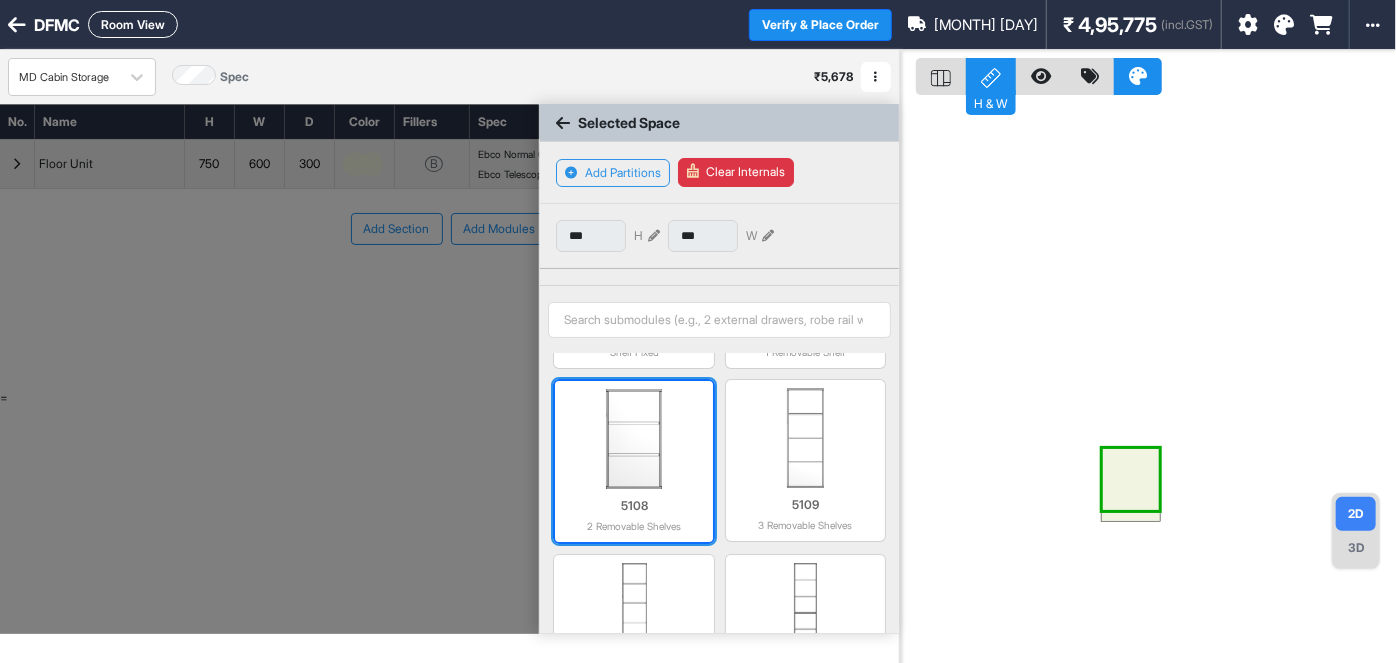 click at bounding box center [633, 439] 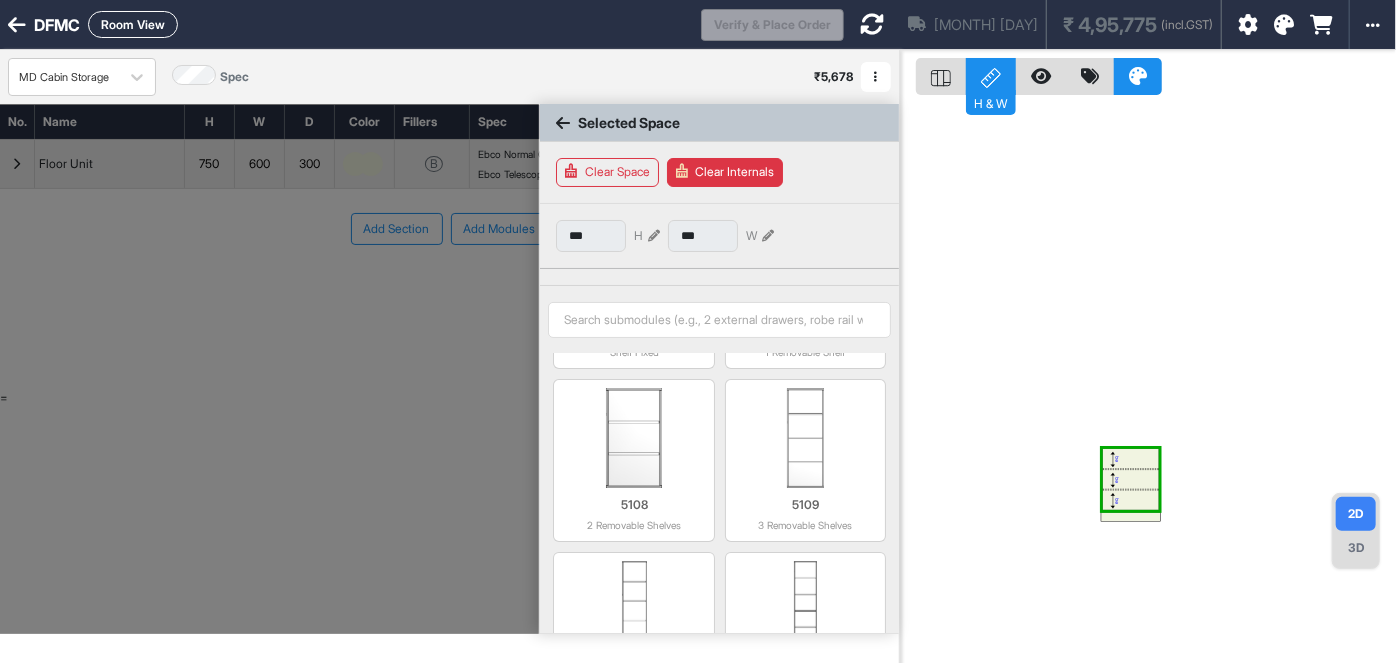 click on "eq eq eq" at bounding box center [1148, 381] 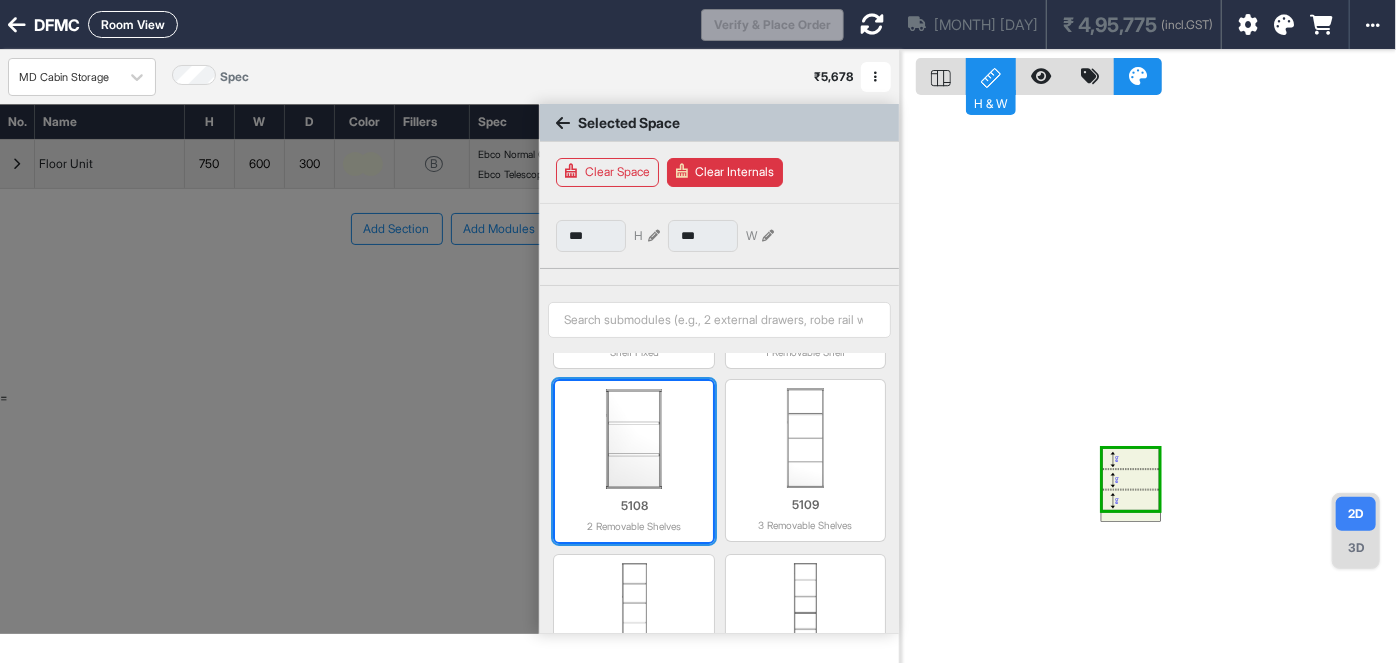 click at bounding box center (633, 439) 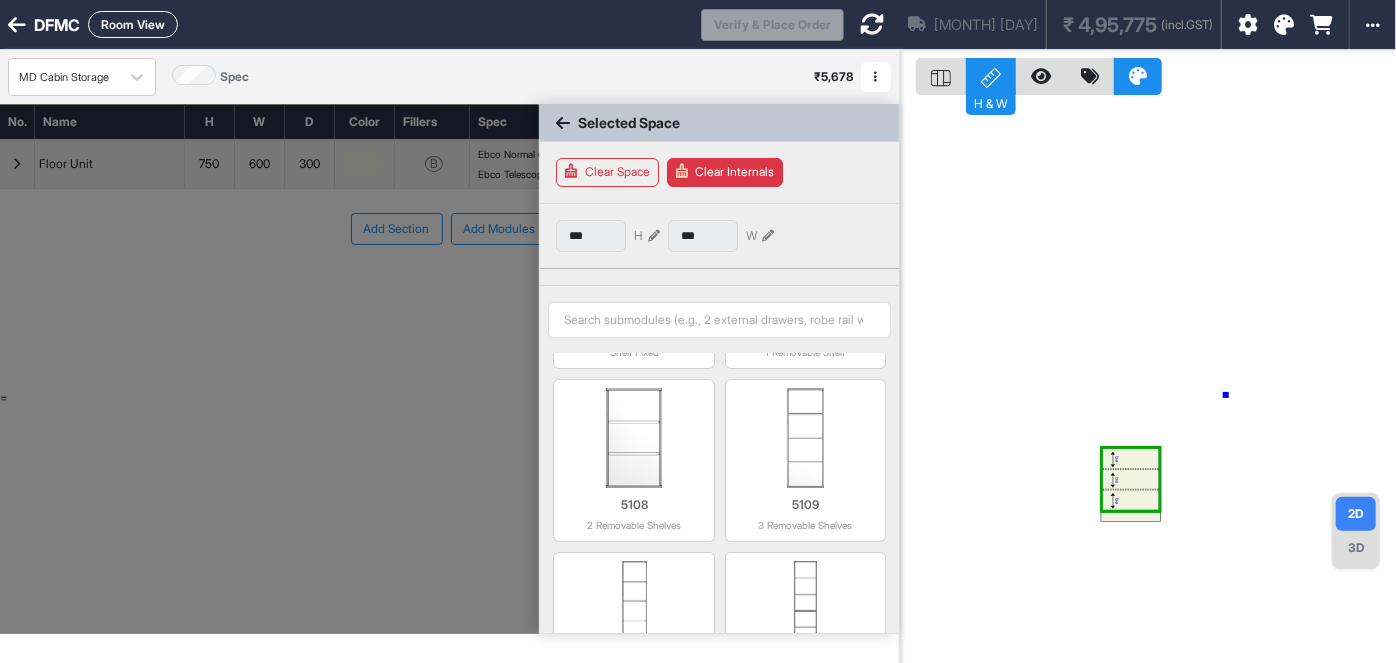 click on "eq eq eq" at bounding box center (1148, 381) 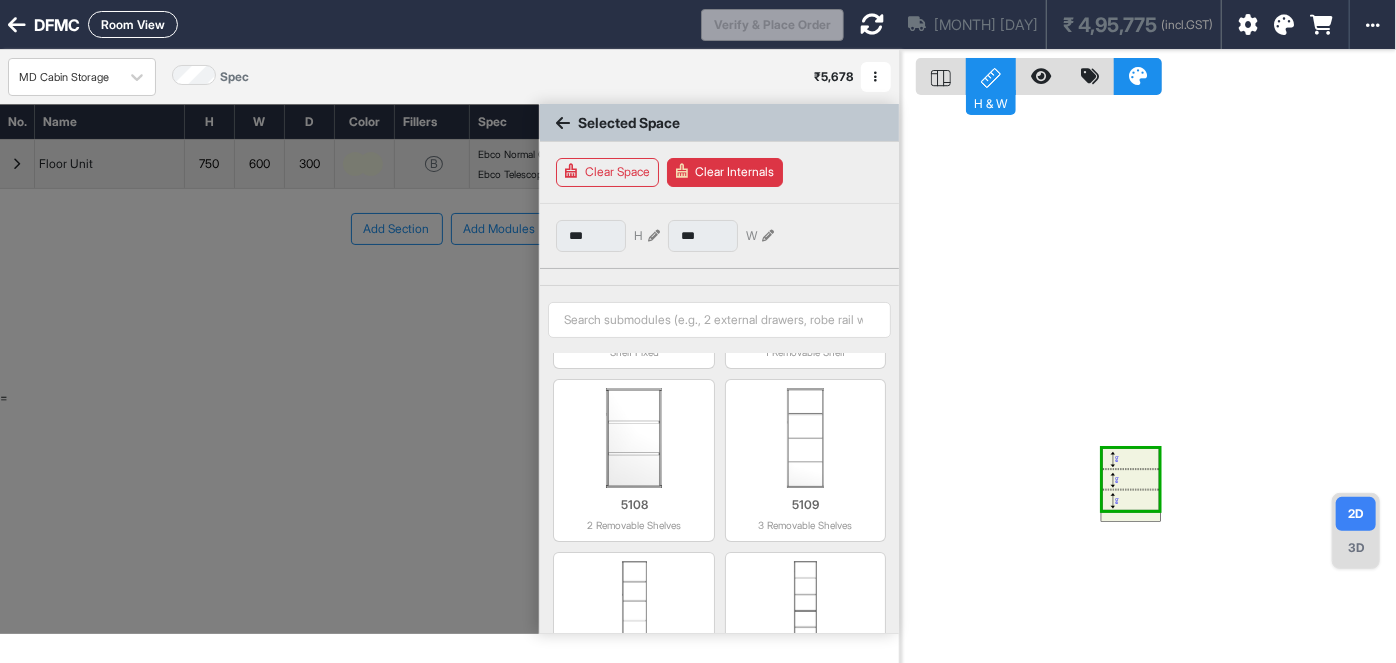 click on "eq eq eq" at bounding box center (1148, 381) 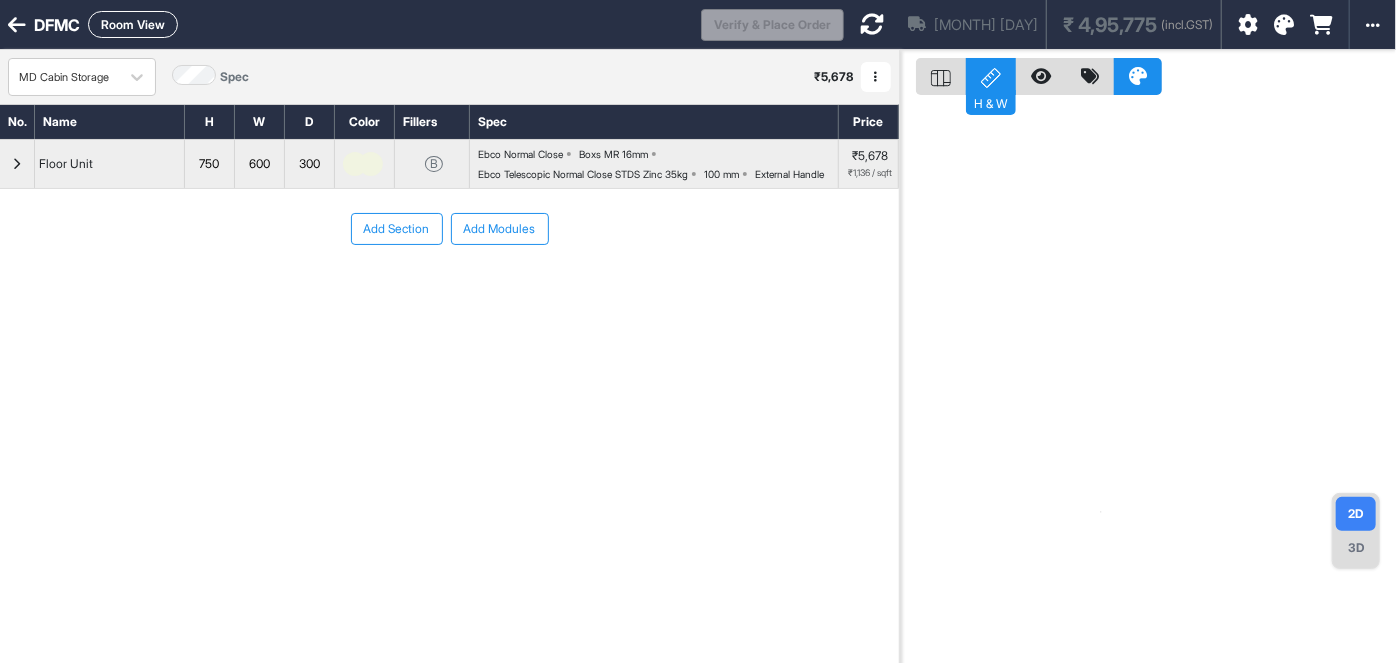 click 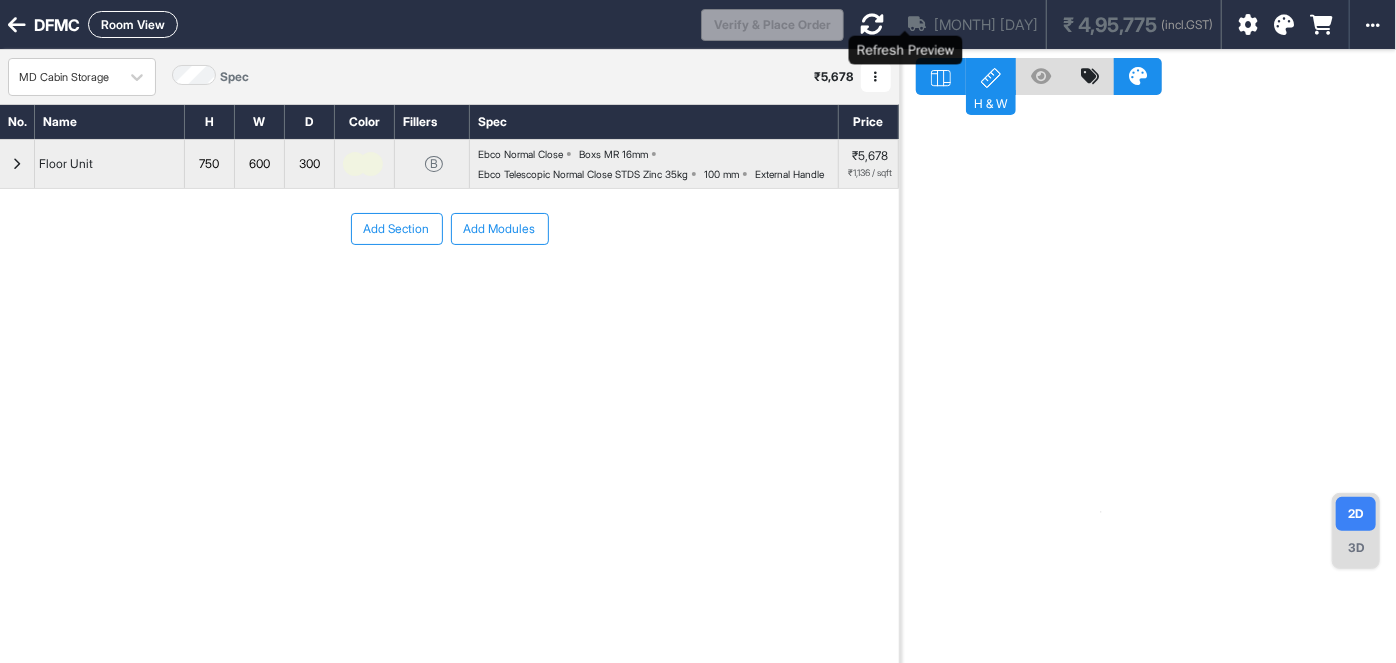click at bounding box center [872, 24] 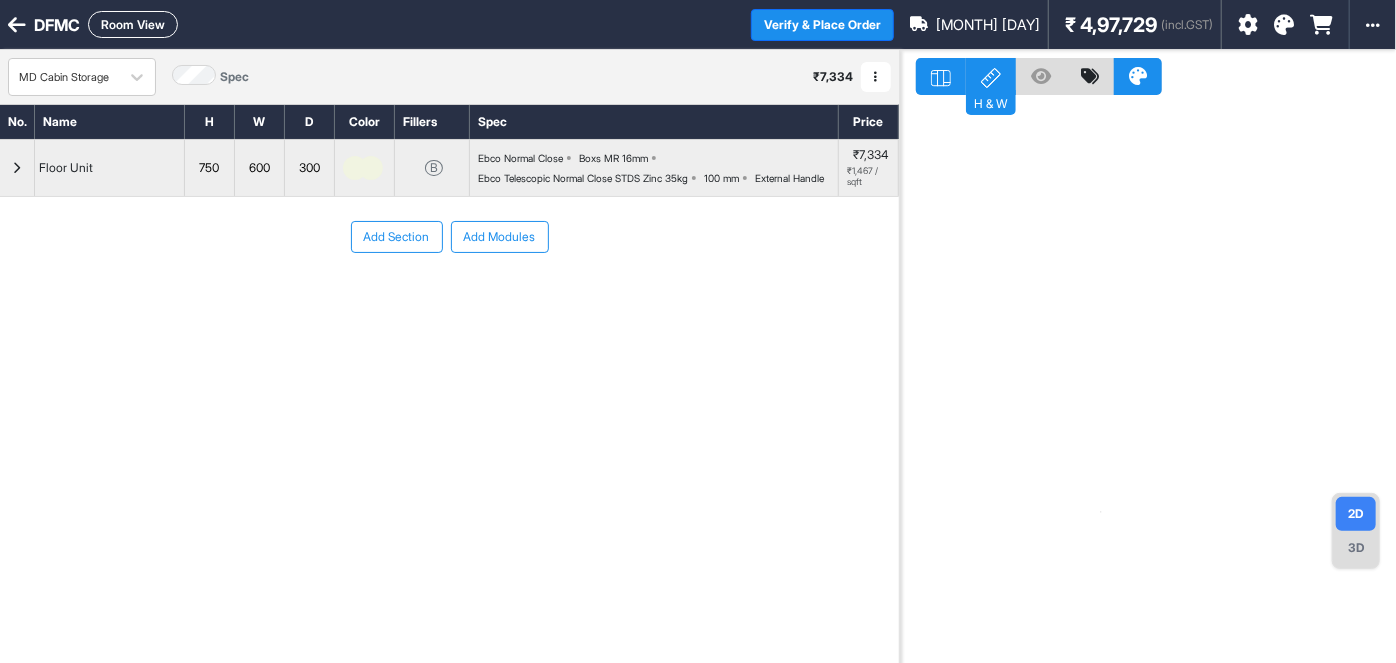 click on "3D" at bounding box center [1356, 548] 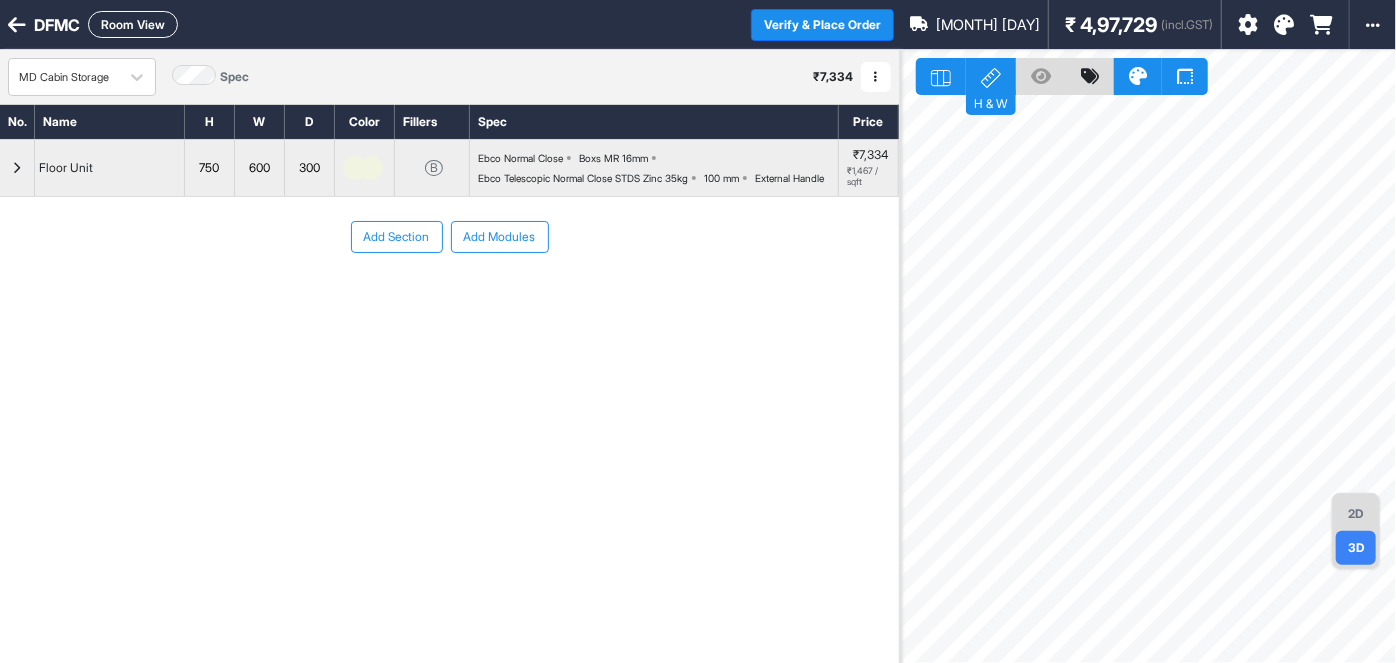 click on "2D" at bounding box center [1356, 514] 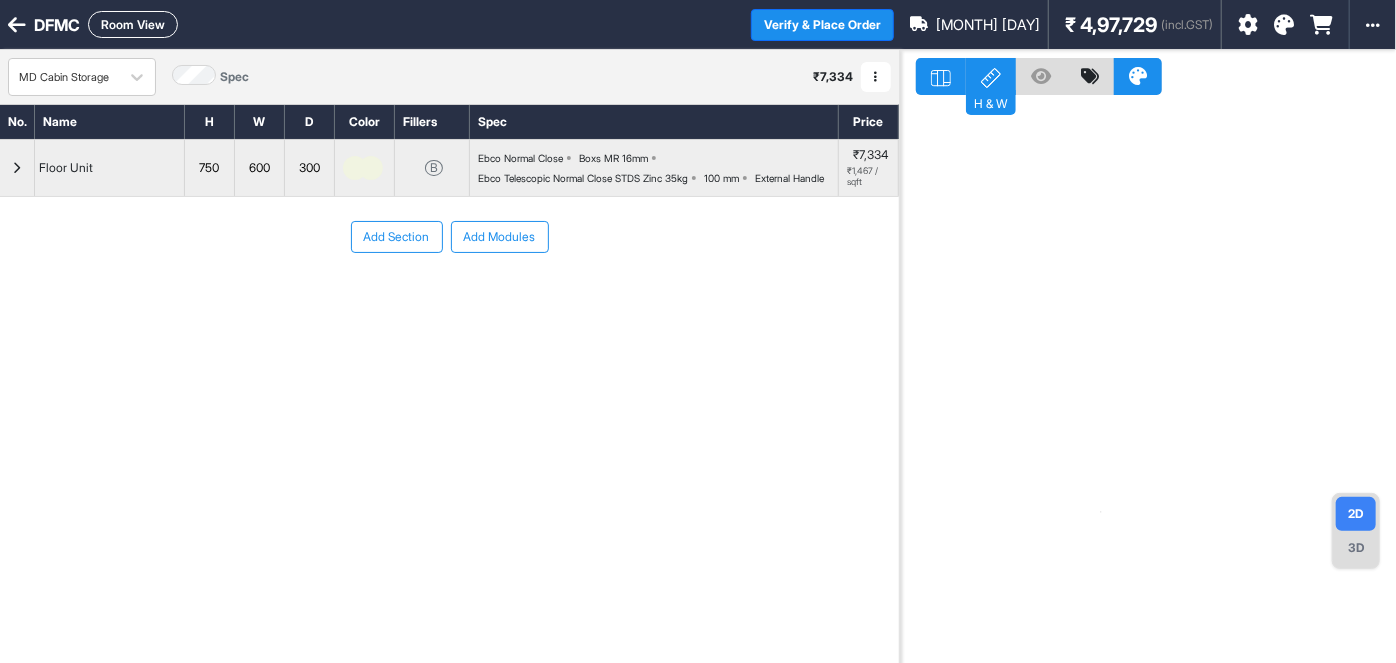 click on "Room View" at bounding box center (133, 24) 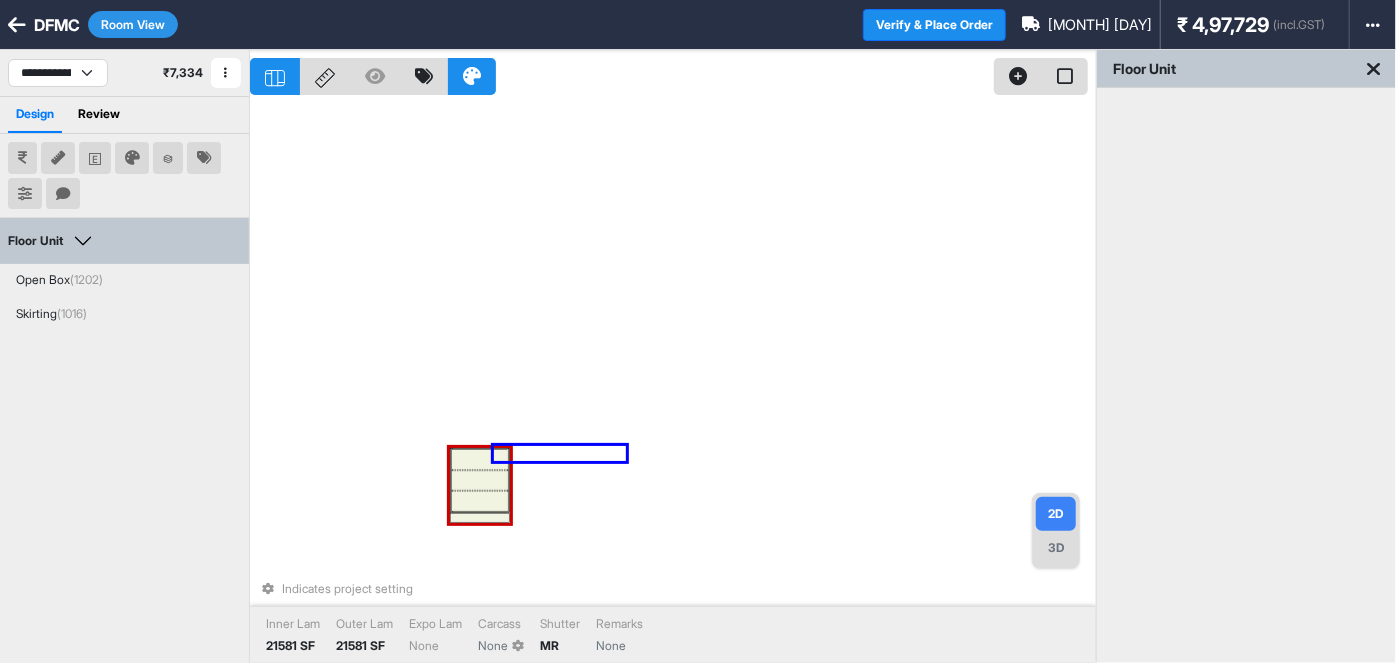 drag, startPoint x: 495, startPoint y: 446, endPoint x: 641, endPoint y: 460, distance: 146.6697 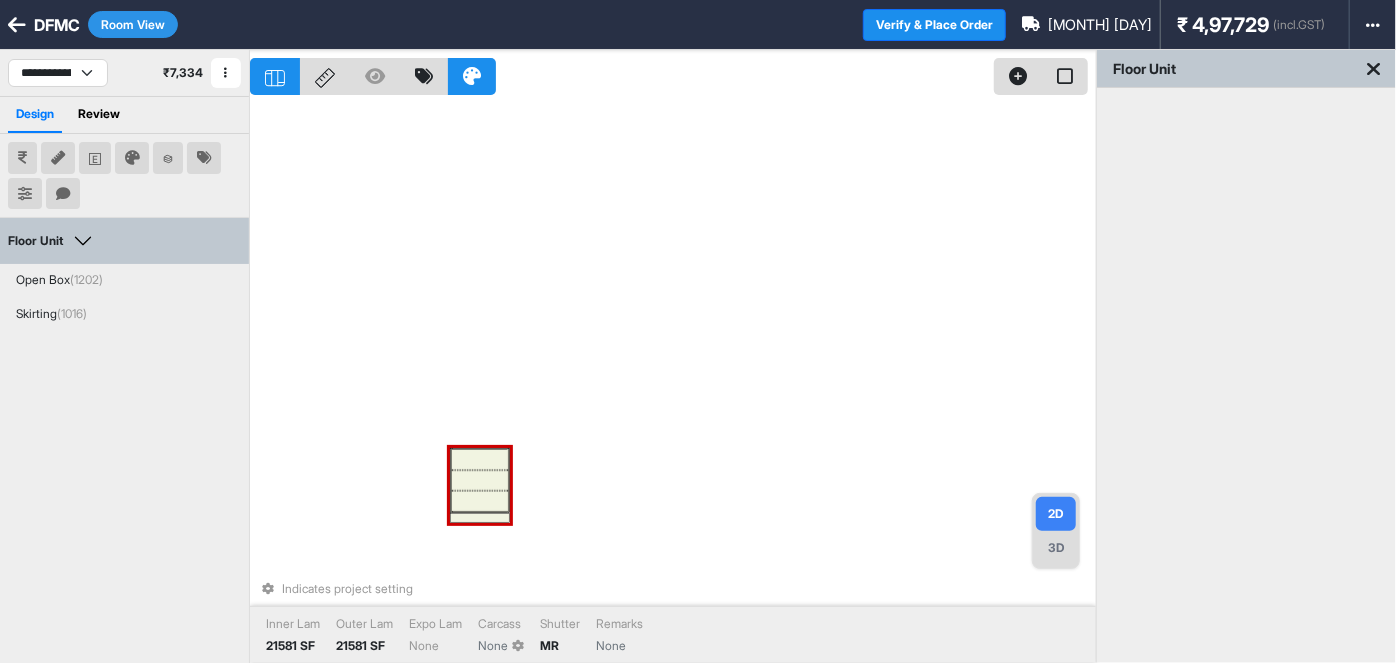 click on "Indicates project setting Inner Lam 21581 SF Outer Lam 21581 SF Expo Lam None Carcass None Shutter MR Remarks None" at bounding box center (673, 381) 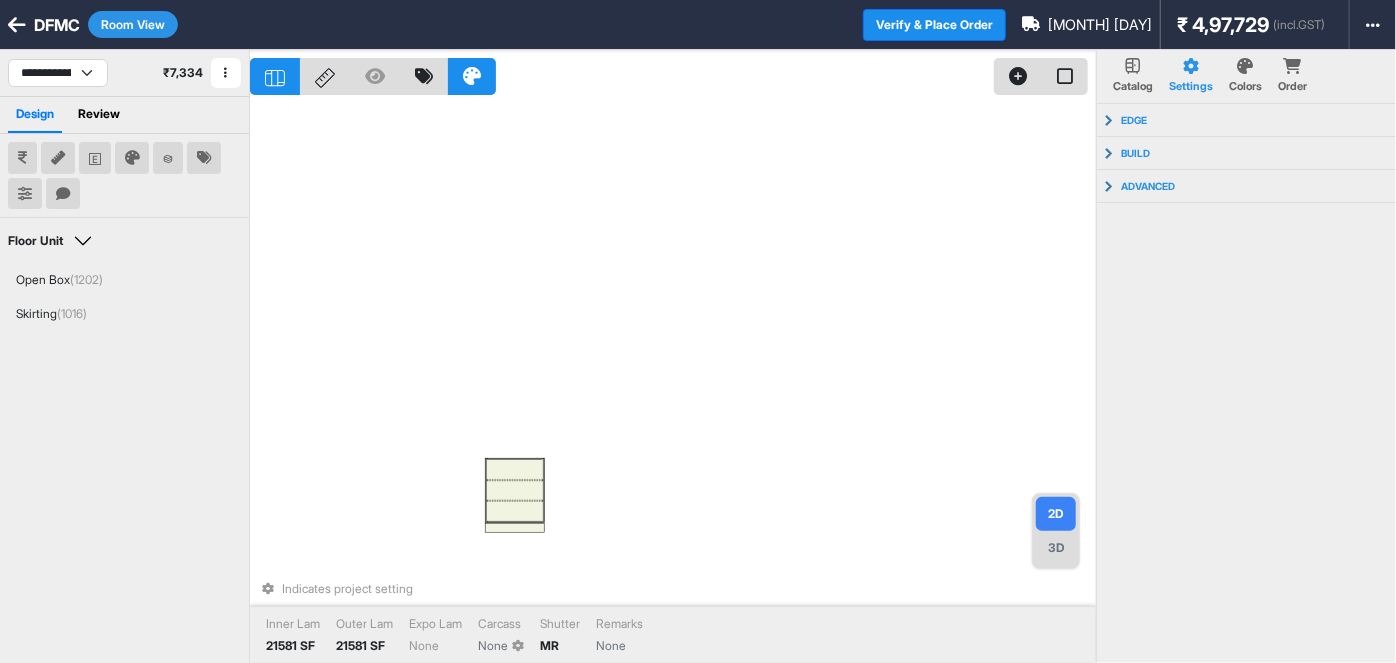 drag, startPoint x: 376, startPoint y: 391, endPoint x: 420, endPoint y: 395, distance: 44.181442 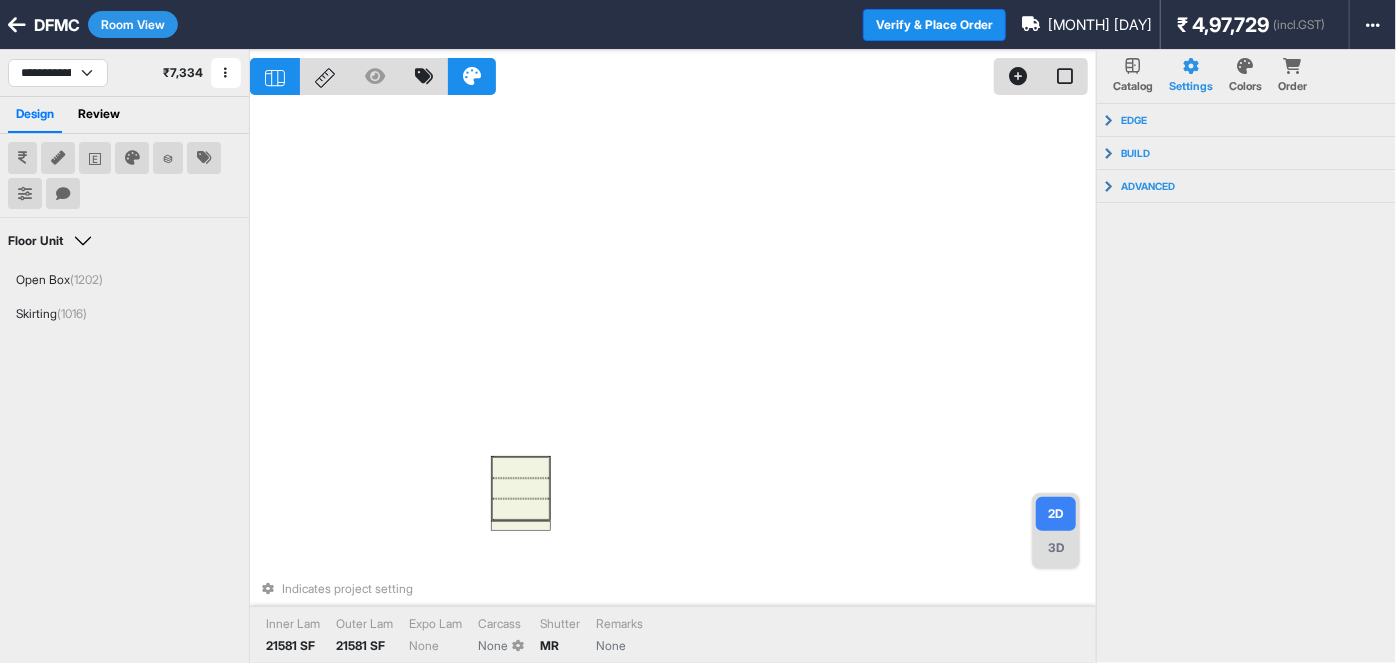 click on "3D" at bounding box center (1056, 548) 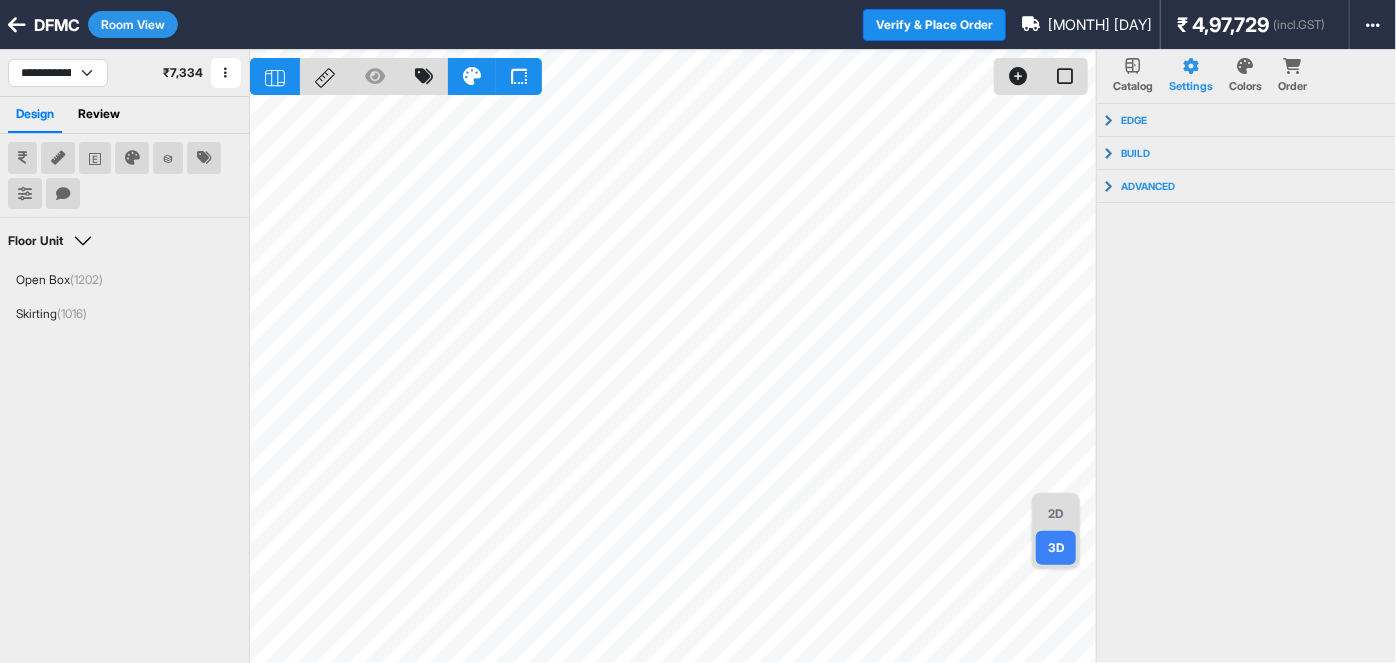 click on "Room View" at bounding box center (133, 24) 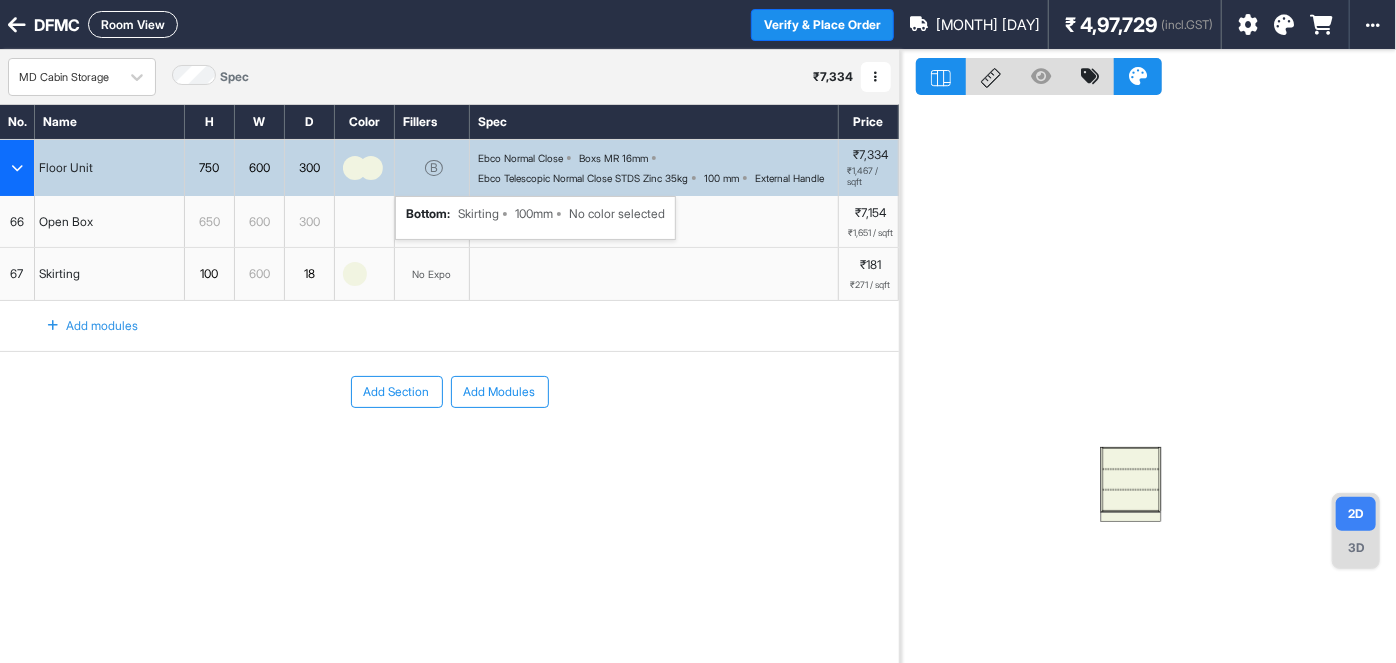 click on "B bottom : Skirting 100mm No color selected" at bounding box center (432, 168) 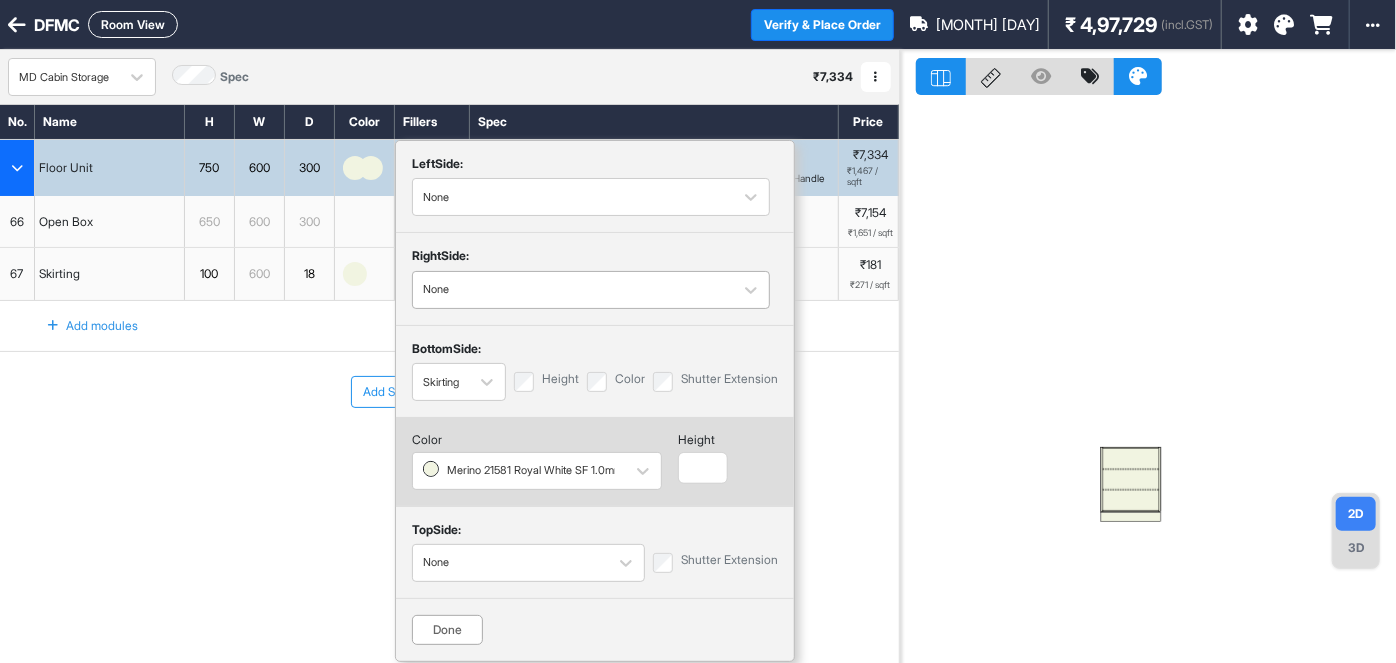 click at bounding box center (573, 290) 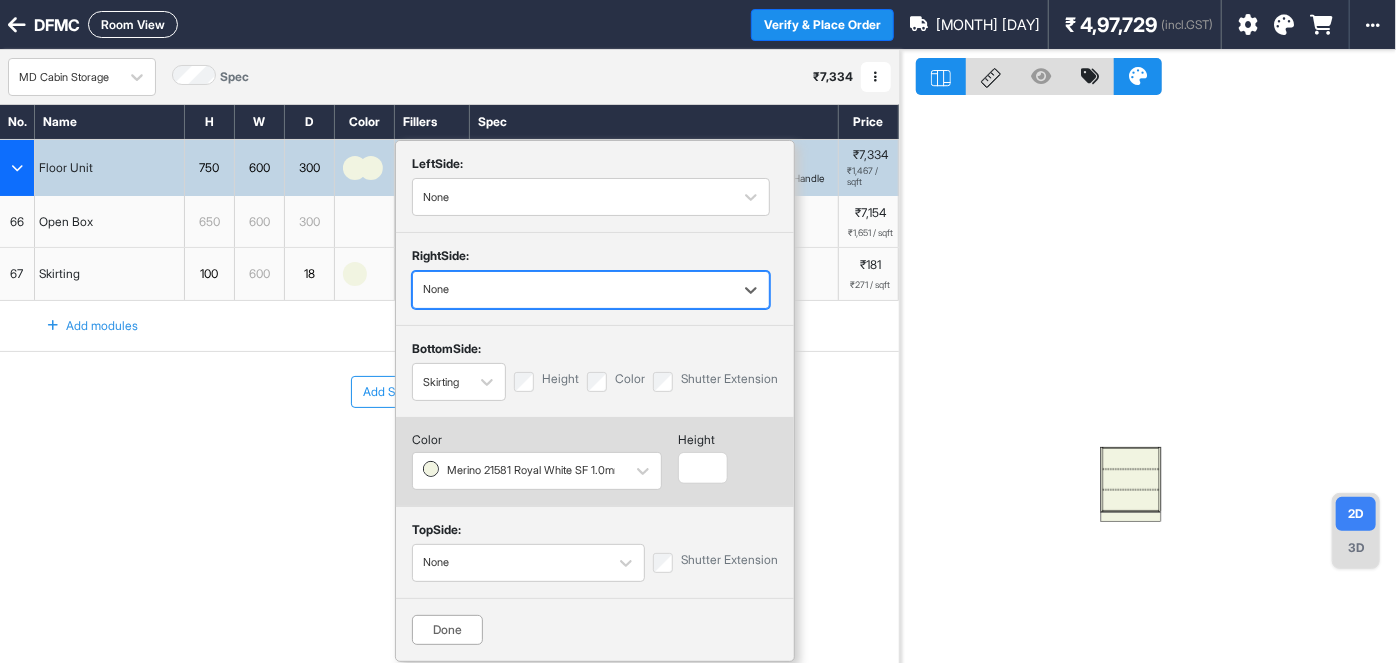 click at bounding box center (573, 290) 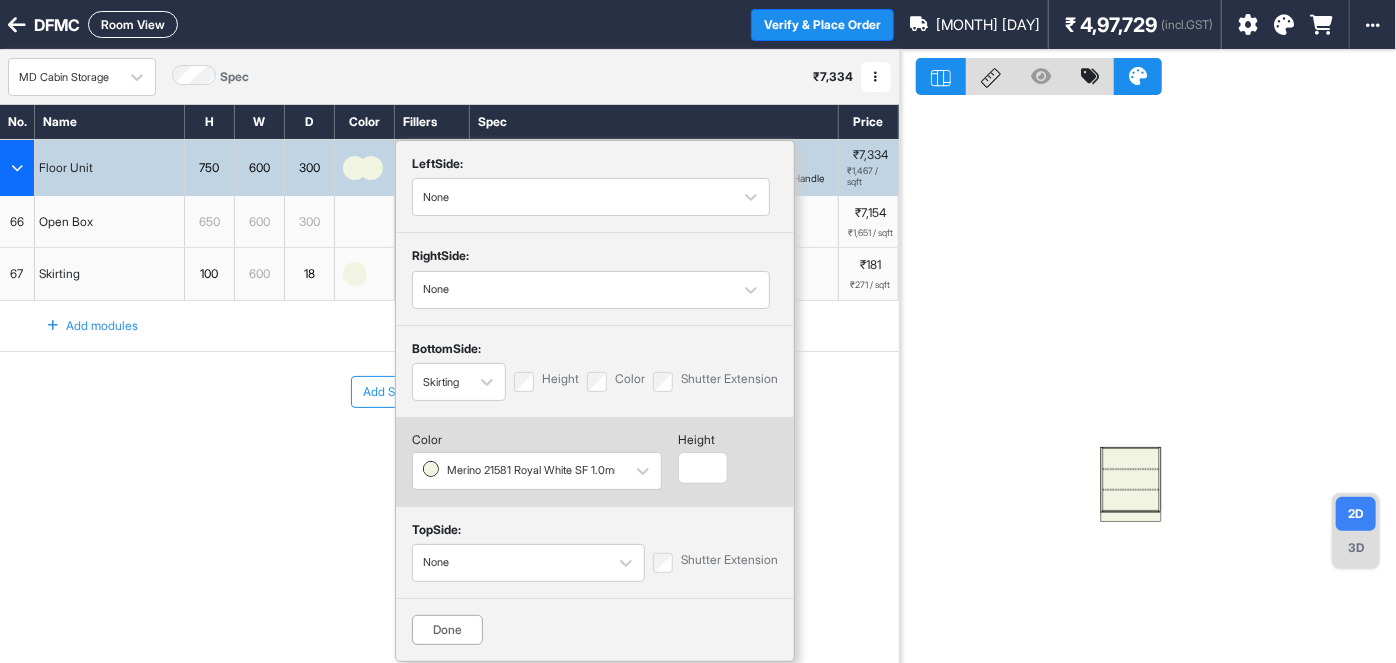 click on "No. Name H W D Color Fillers Spec Price Floor Unit 750 600 300 B left  Side: None right  Side: None bottom  Side: Skirting Height Color Shutter Extension Color Merino 21581 Royal White SF 1.0mm height *** top  Side: None Shutter Extension Done Ebco Normal Close Boxs MR 16mm Ebco Telescopic Normal Close STDS Zinc 35kg 100 mm External Handle ₹7,334 ₹1,467 / sqft 66 Open Box 650 600 300 No Expo 0 mm ₹7,154 ₹1,651 / sqft
To pick up a draggable item, press the space bar.
While dragging, use the arrow keys to move the item.
Press space again to drop the item in its new position, or press escape to cancel.
67 Skirting 100 600 18 No Expo ₹181 ₹271 / sqft Add modules
To pick up a draggable item, press the space bar.
While dragging, use the arrow keys to move the item.
Press space again to drop the item in its new position, or press escape to cancel.
Add Section Add Modules" at bounding box center (449, 369) 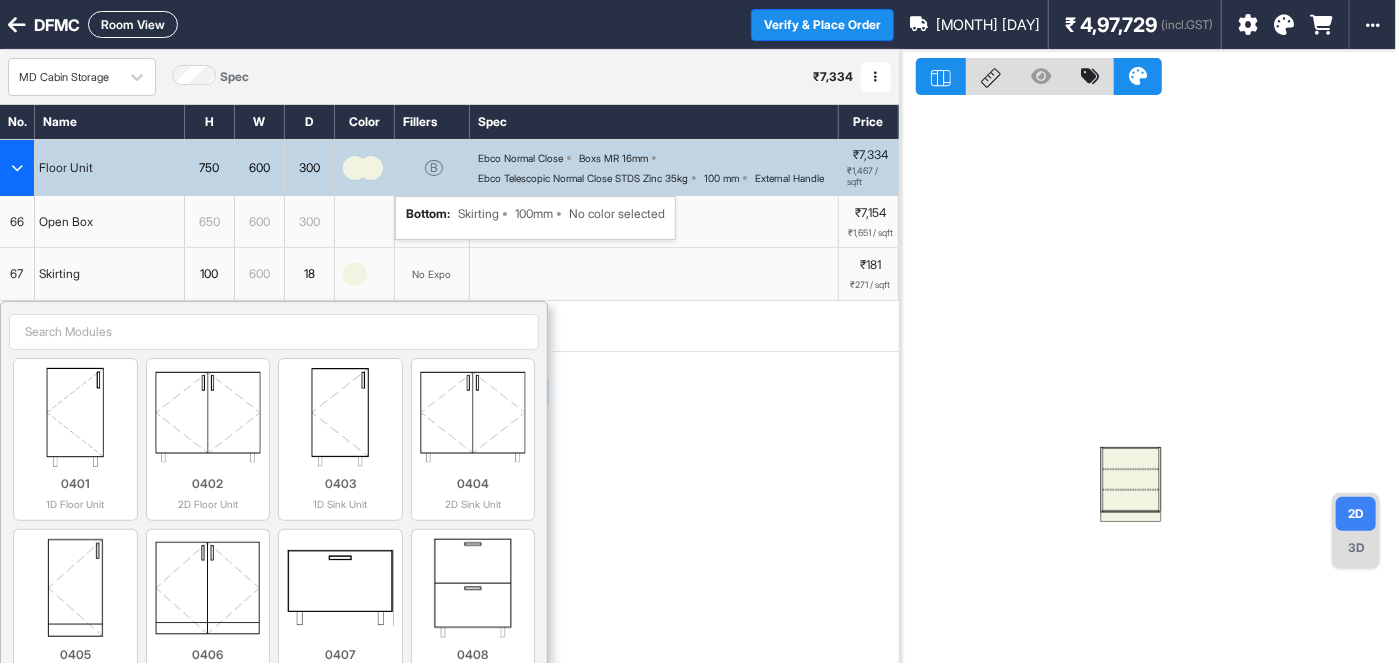 click on "B" at bounding box center [434, 168] 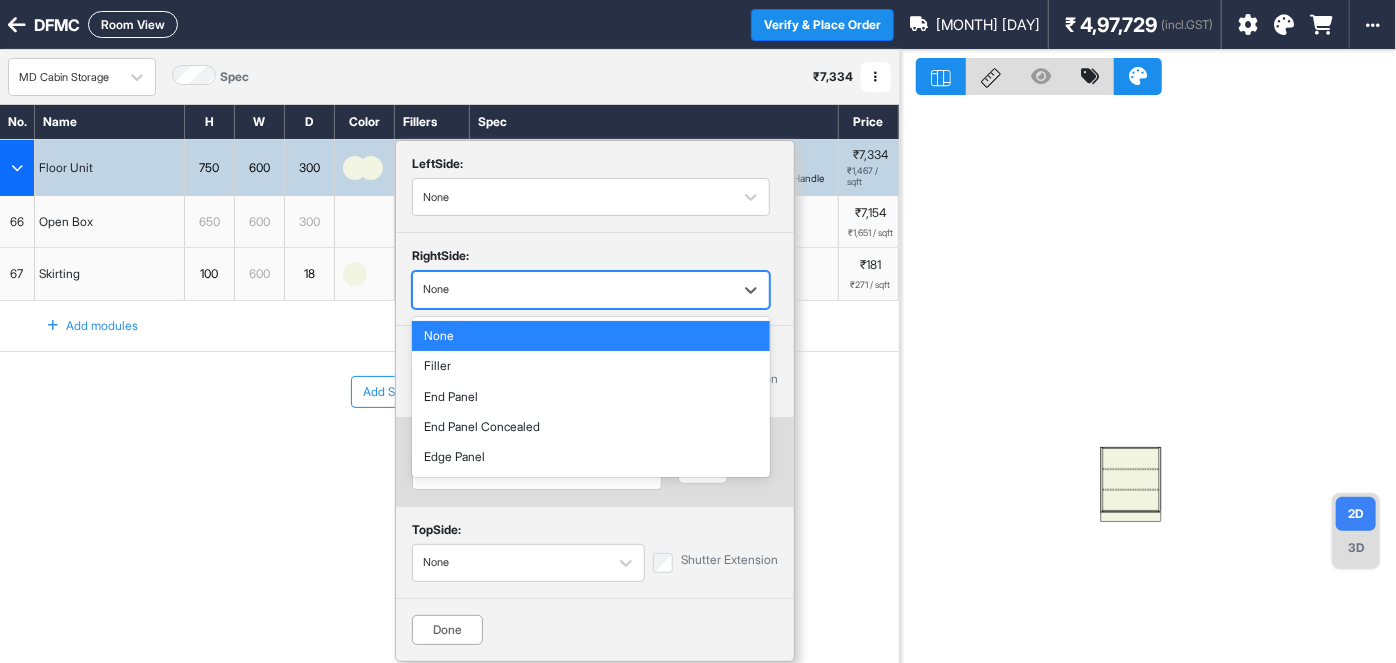 click at bounding box center [573, 290] 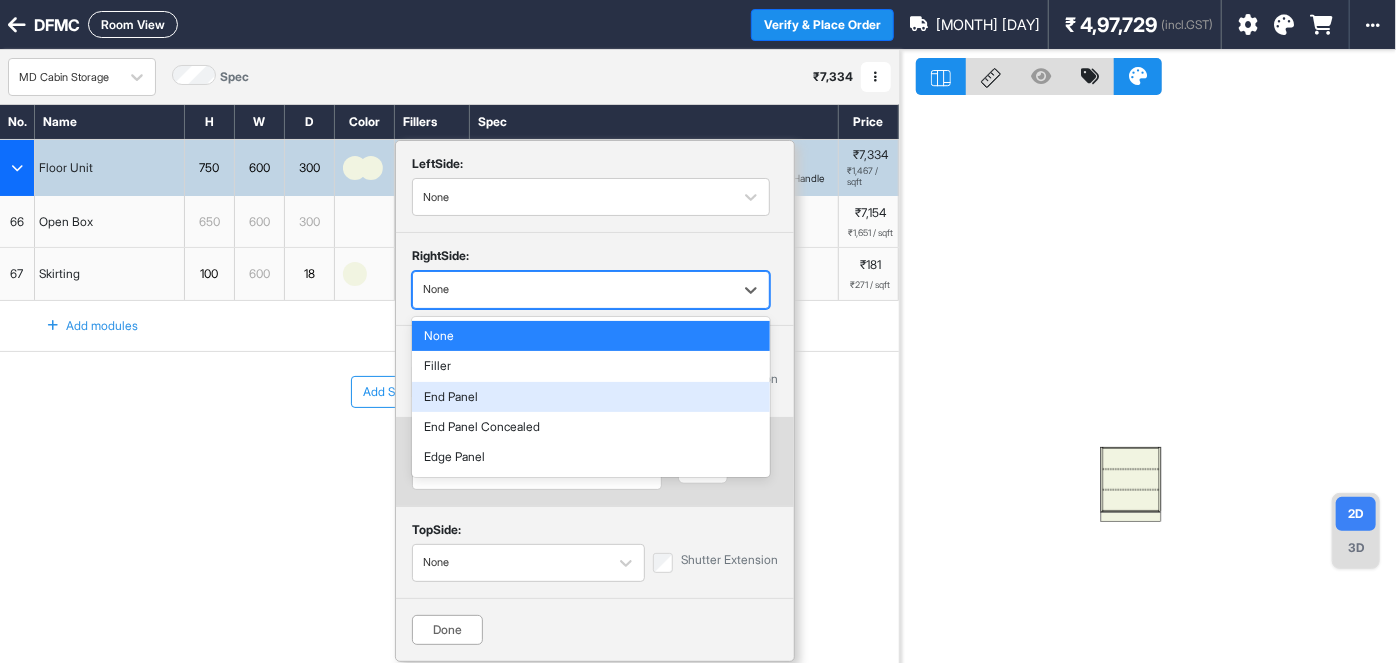 click on "End Panel" at bounding box center (591, 397) 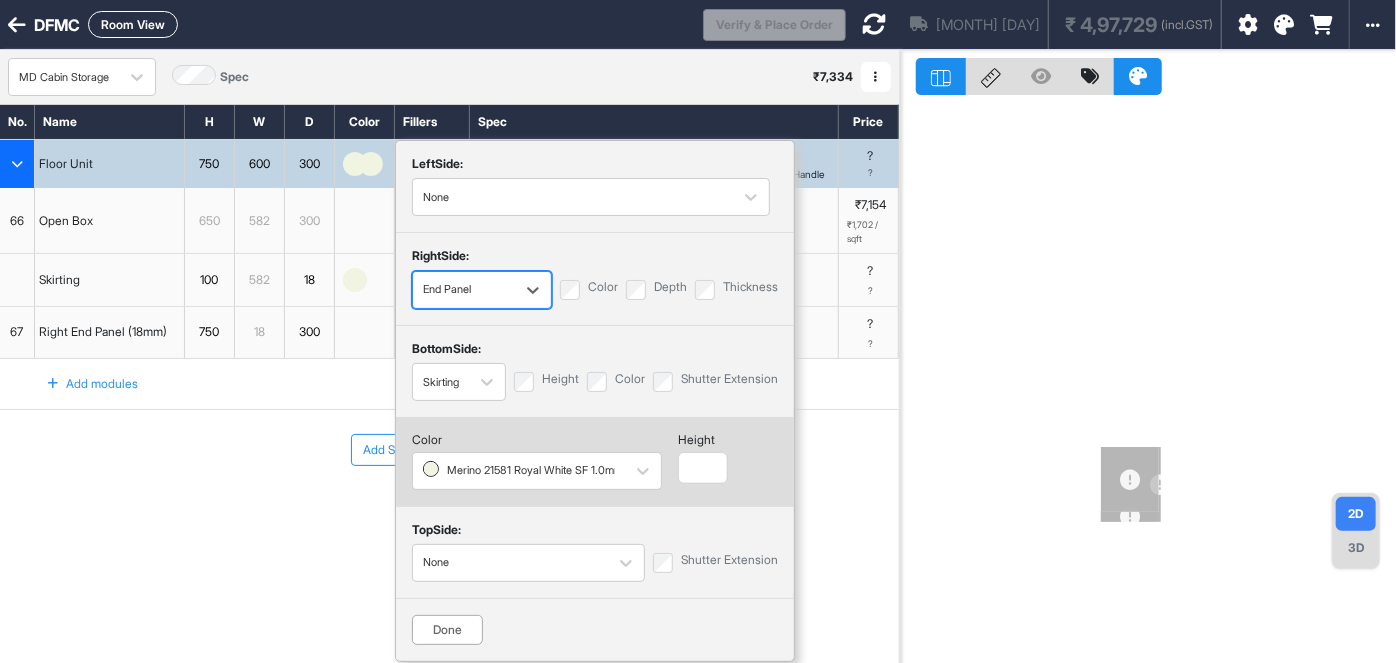 click on "Color" at bounding box center [589, 290] 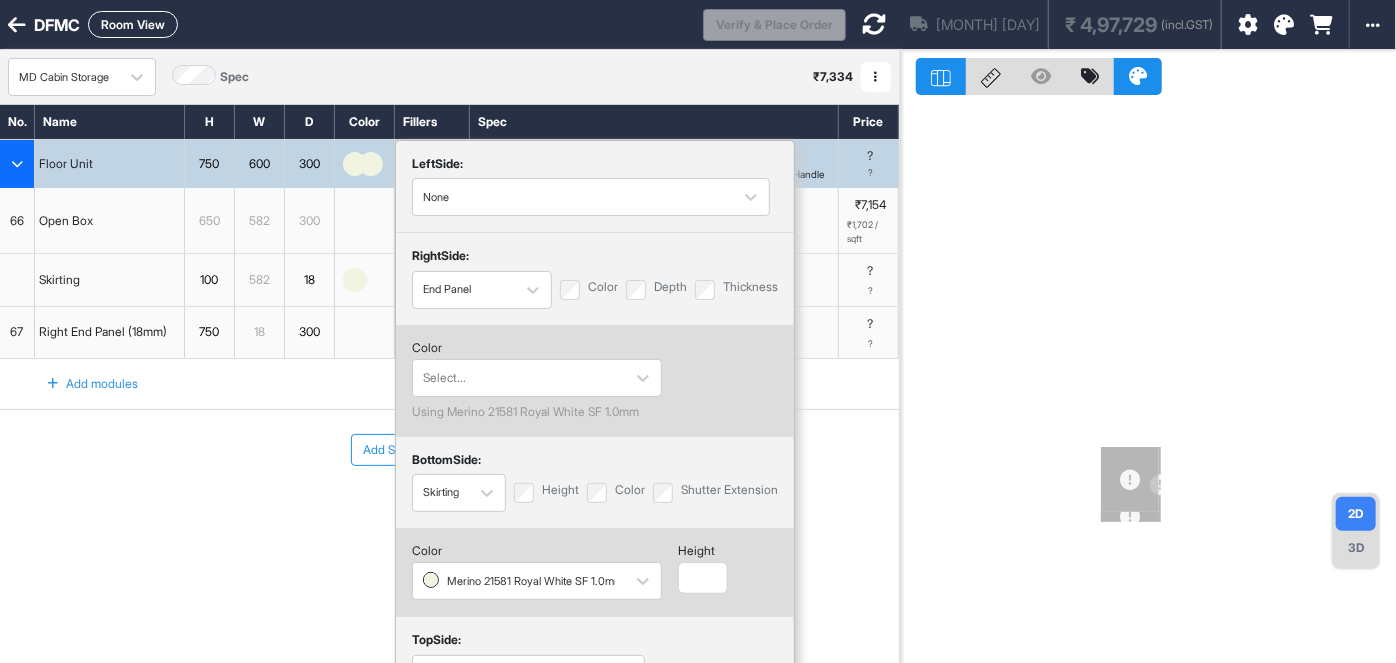 click on "Color" at bounding box center [537, 348] 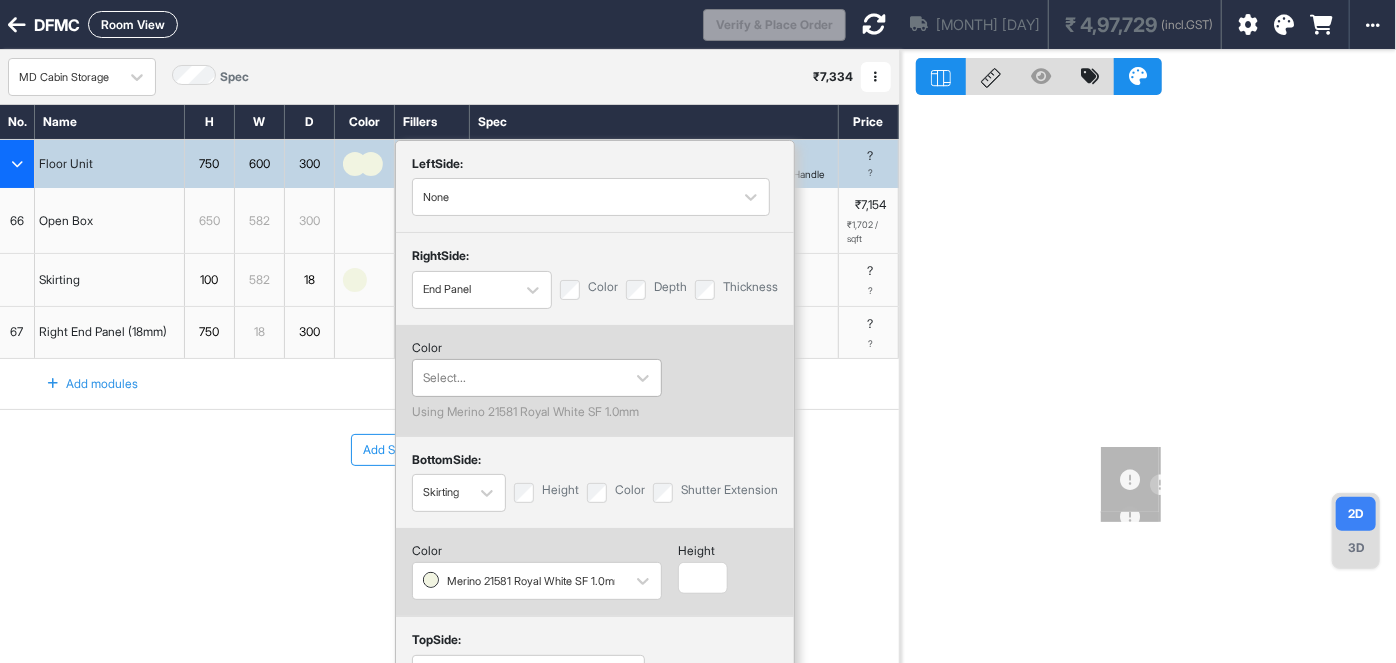 click at bounding box center [519, 378] 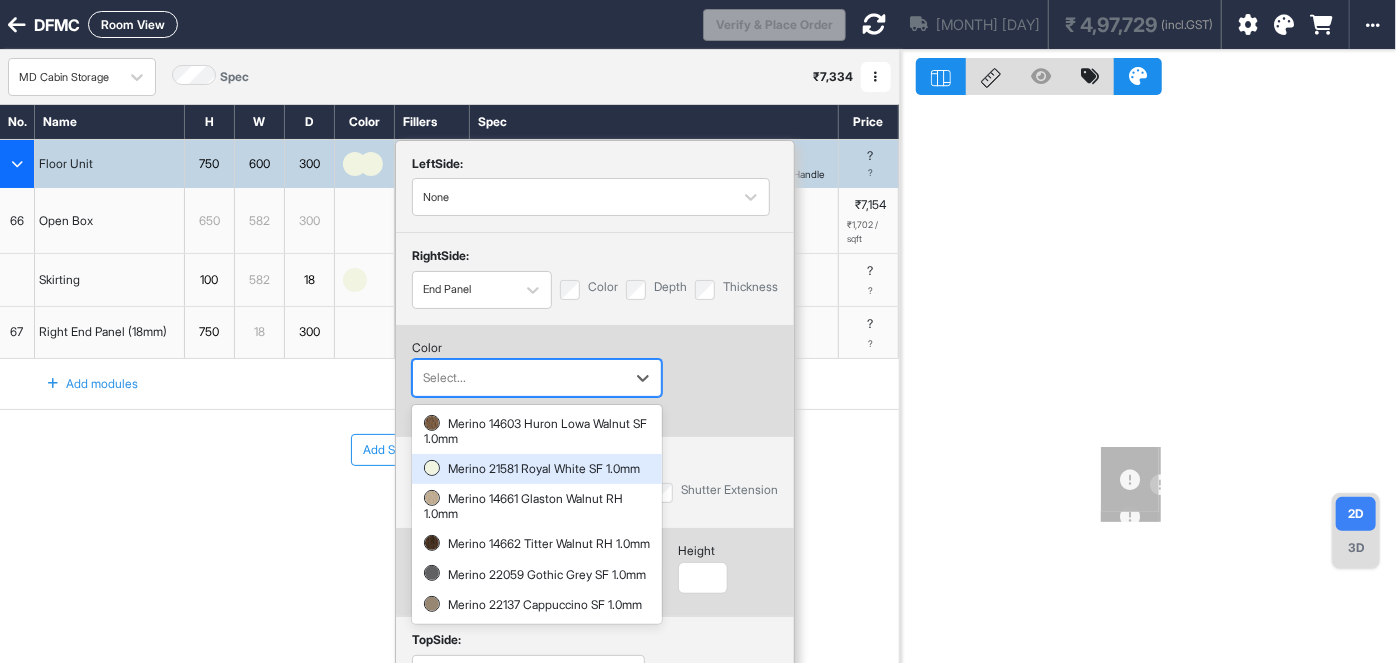 click on "Merino 21581 Royal White SF 1.0mm" at bounding box center [537, 469] 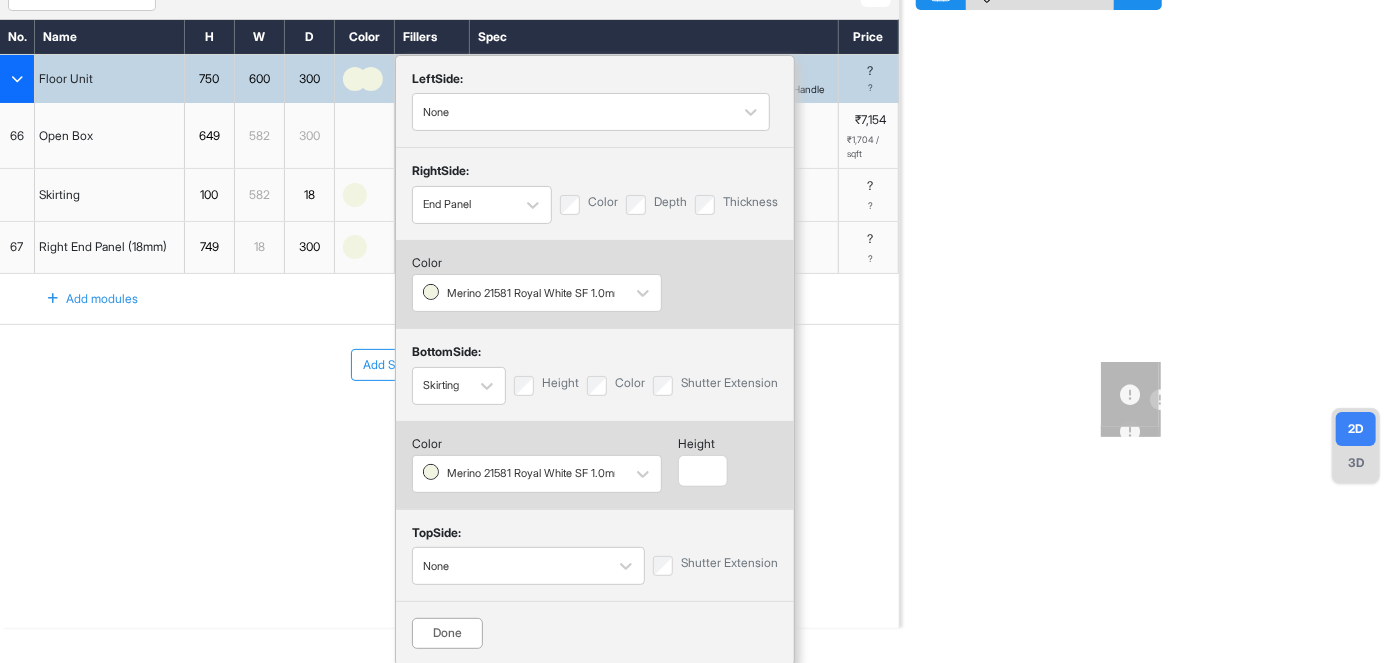 click on "Done" at bounding box center (447, 633) 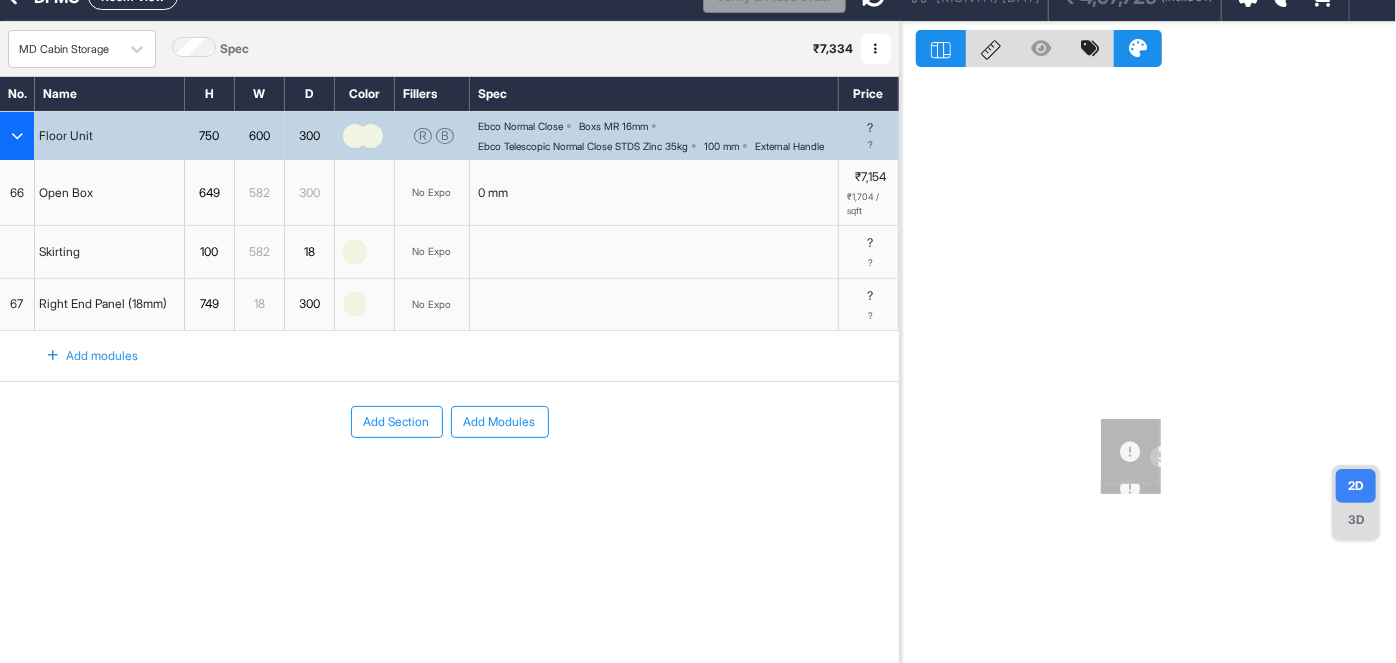 scroll, scrollTop: 0, scrollLeft: 0, axis: both 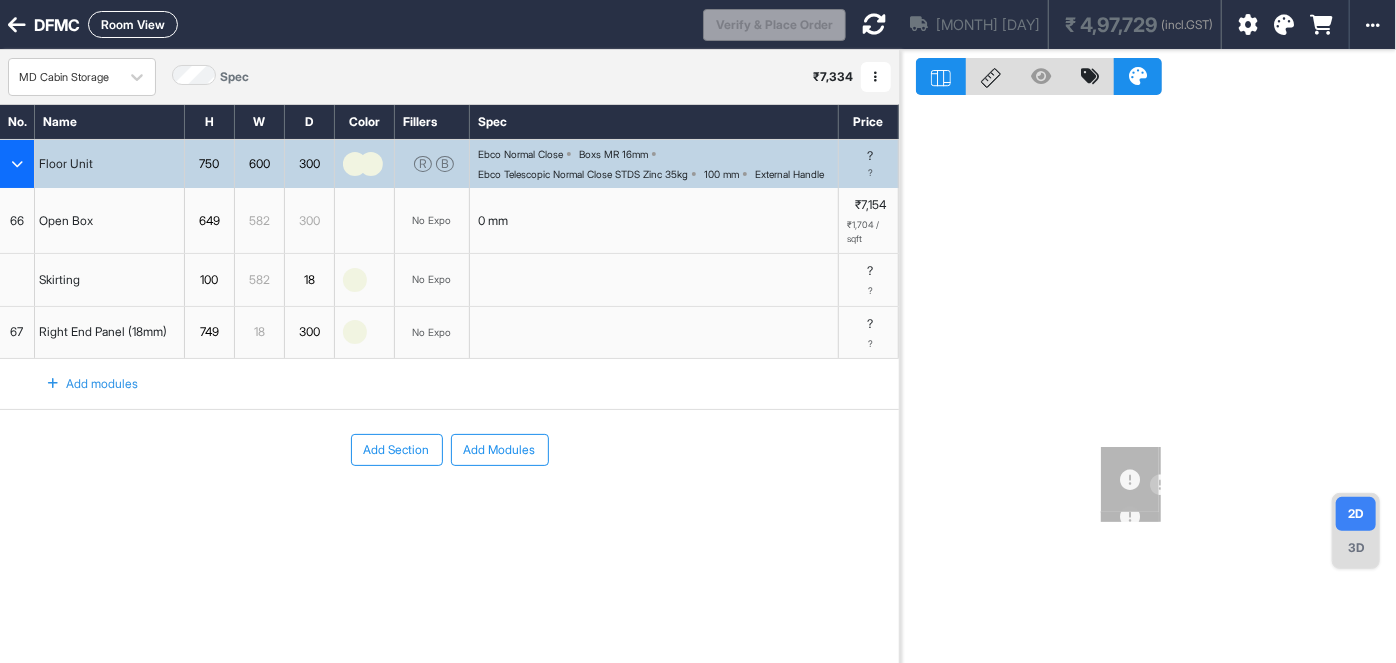 drag, startPoint x: 904, startPoint y: 14, endPoint x: 951, endPoint y: 84, distance: 84.31489 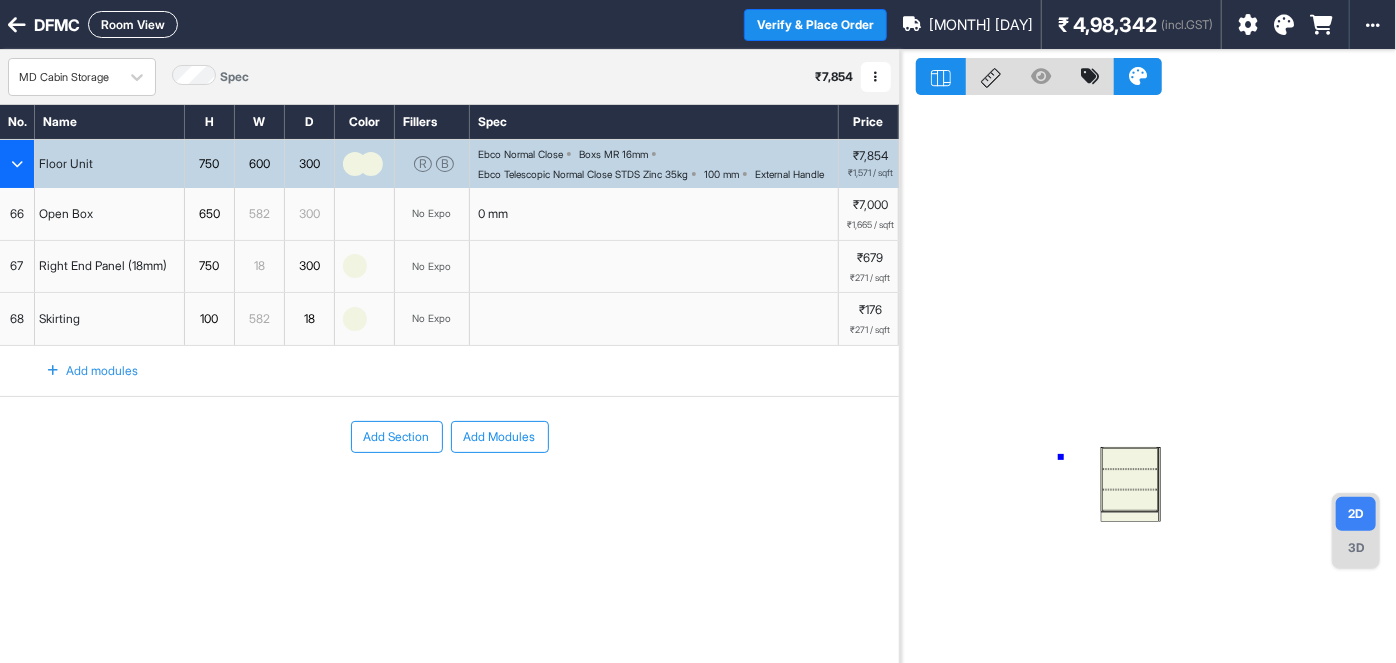 drag, startPoint x: 1061, startPoint y: 457, endPoint x: 1112, endPoint y: 476, distance: 54.42426 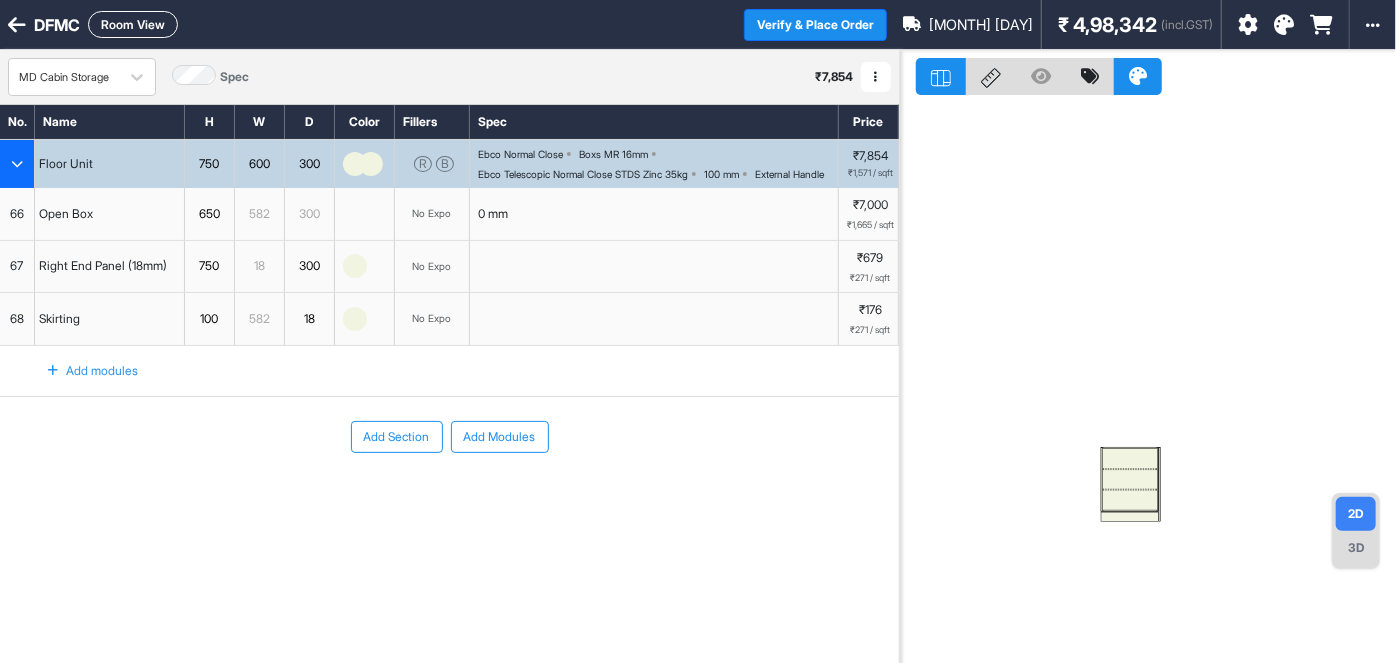 click on "3D" at bounding box center [1356, 548] 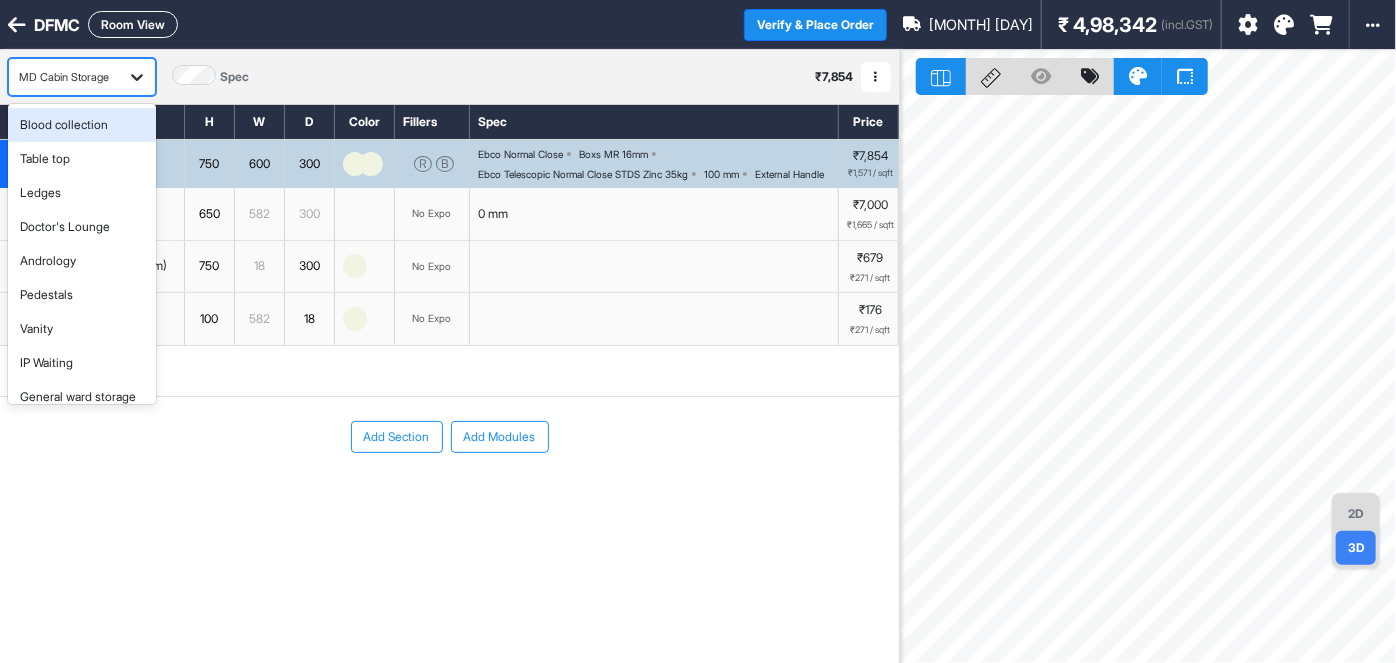 click at bounding box center [137, 77] 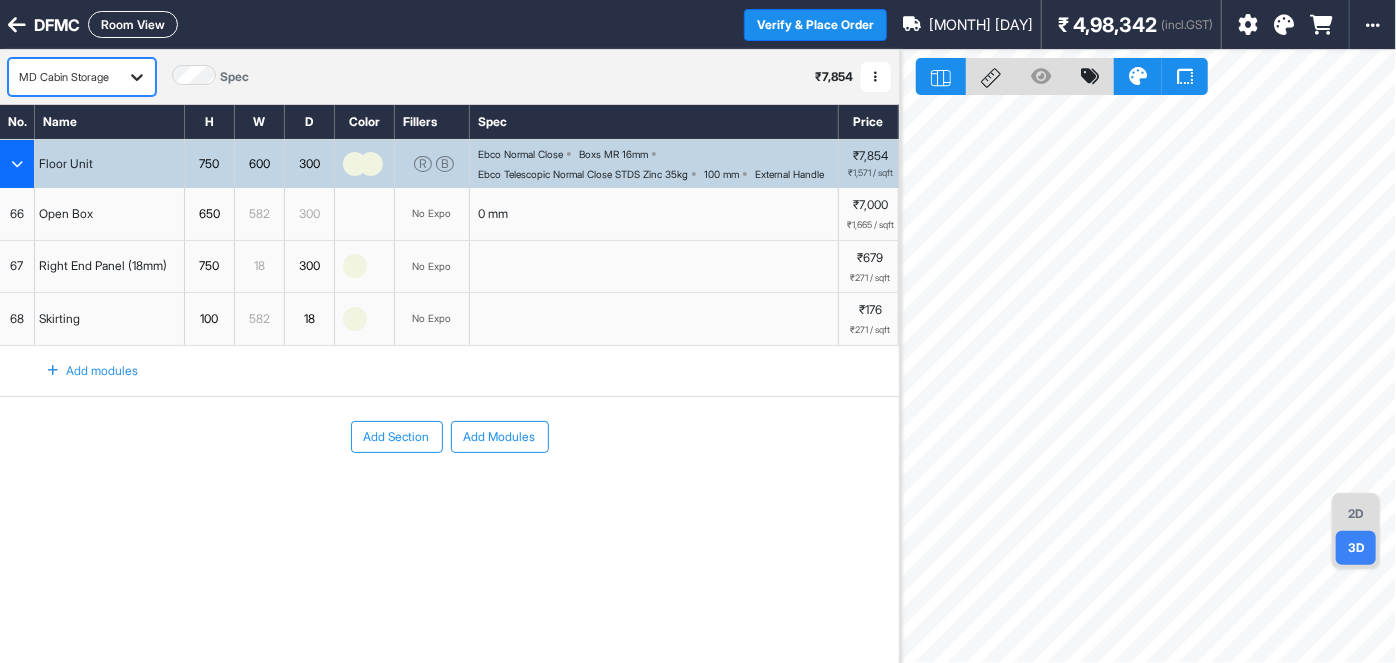 click 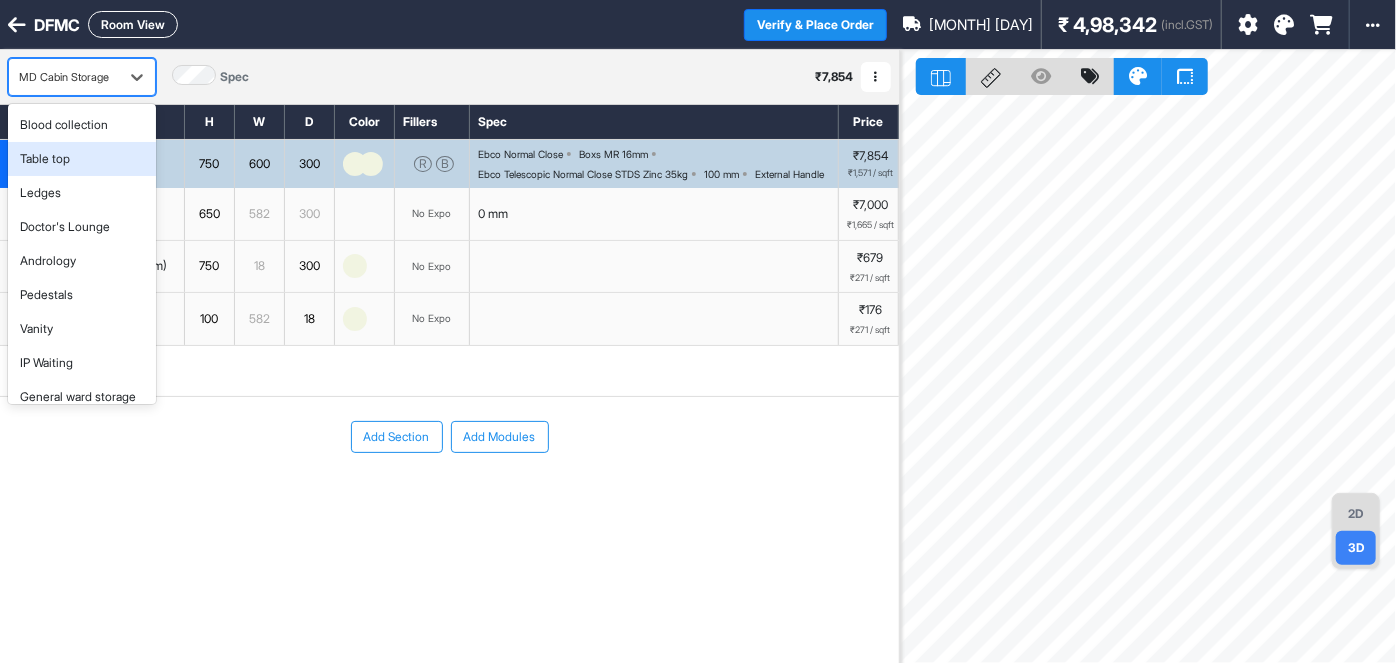 click on "Table top" at bounding box center [82, 159] 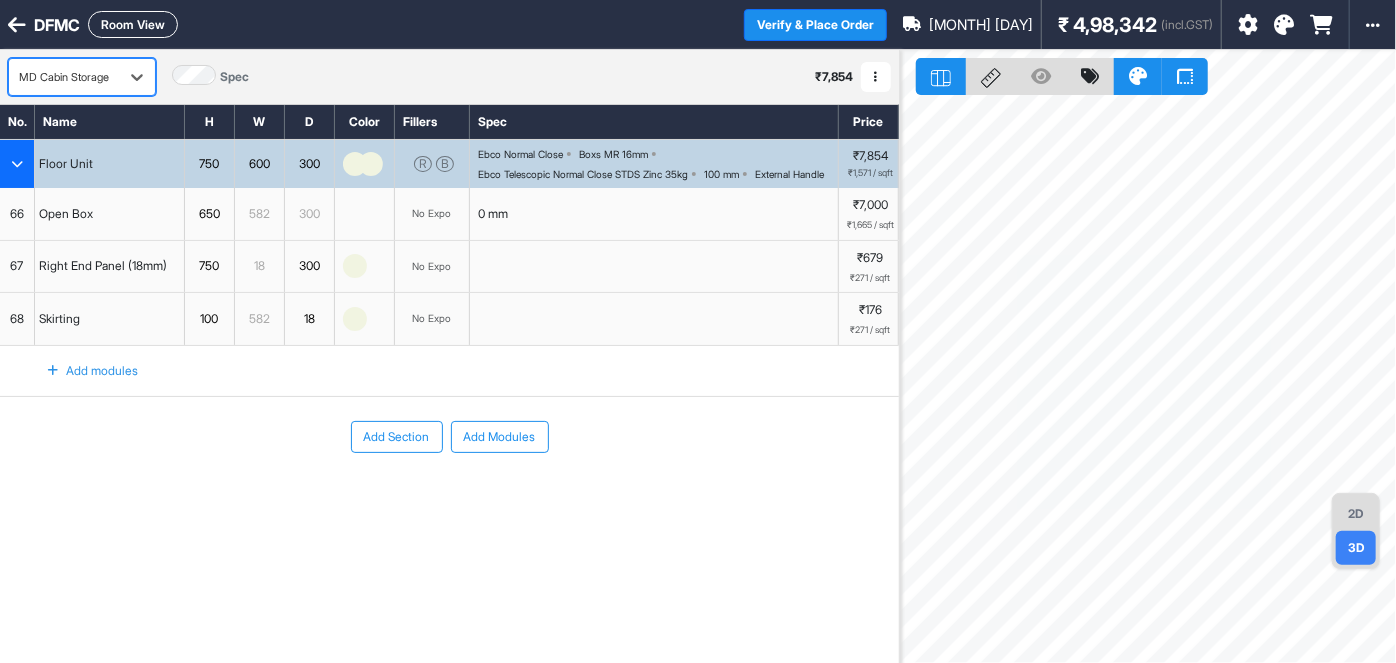 click 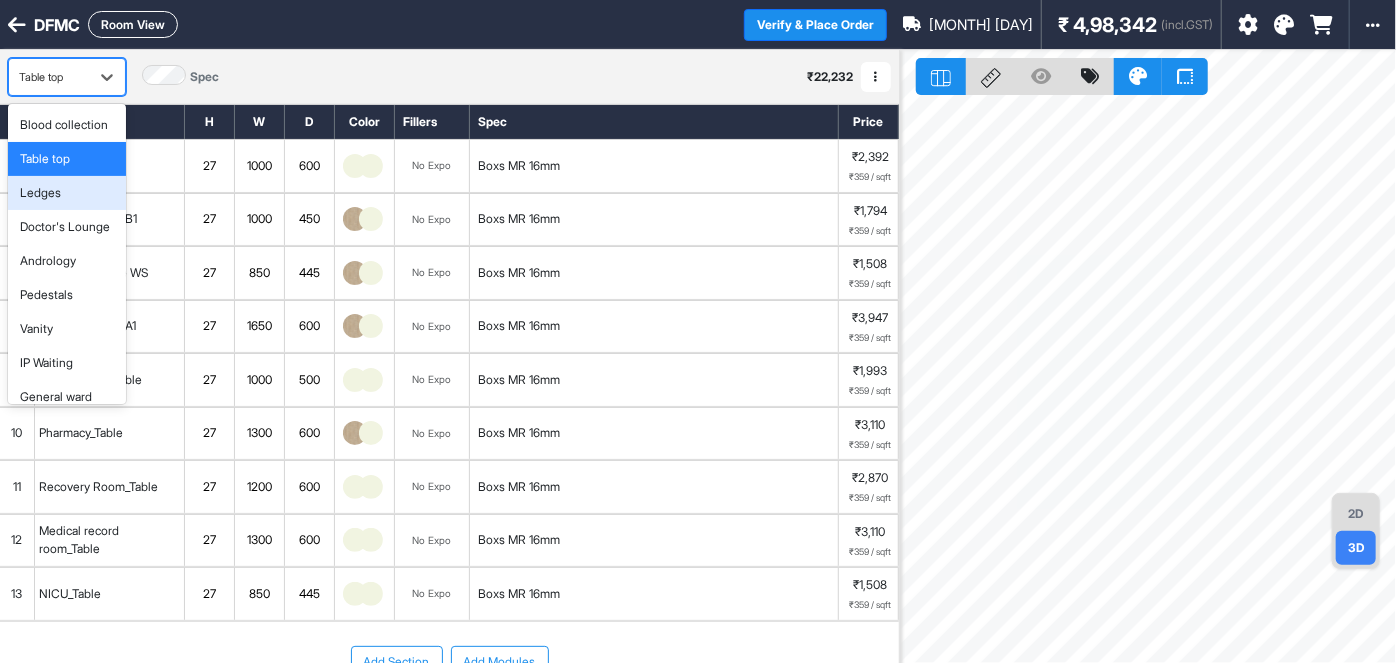 click on "Ledges" at bounding box center (67, 193) 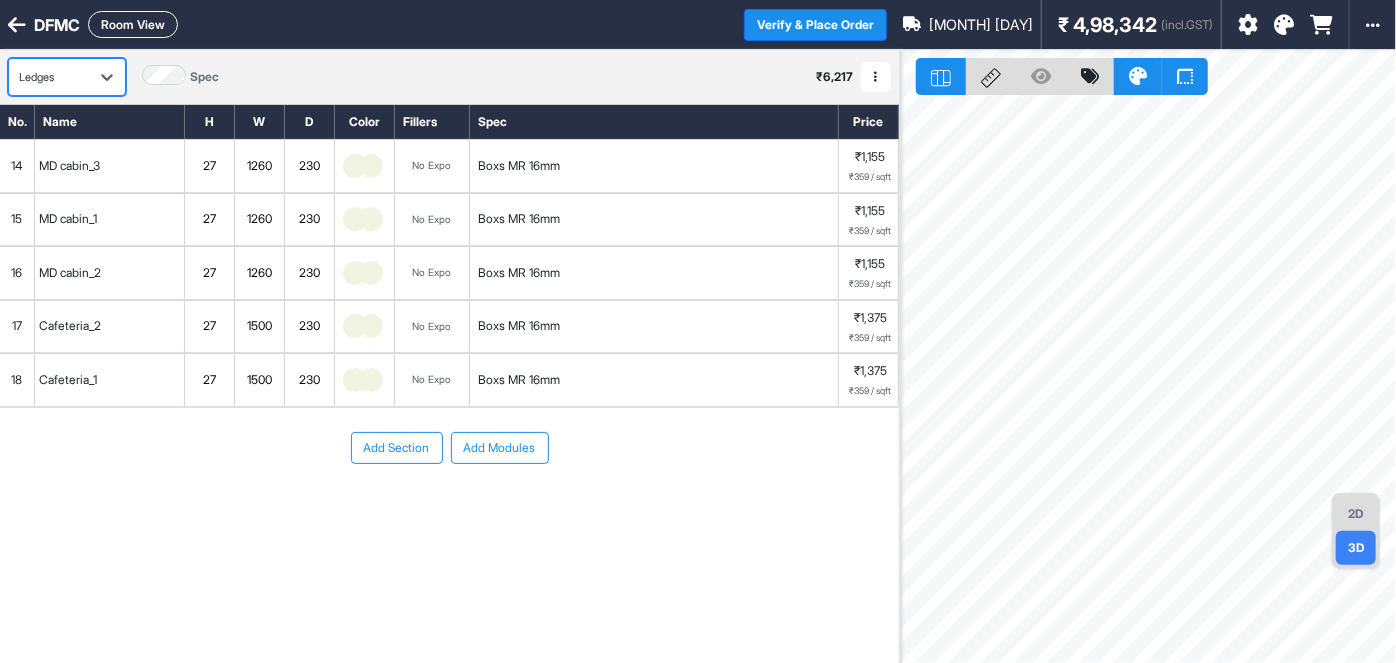 click on "Ledges" at bounding box center [49, 77] 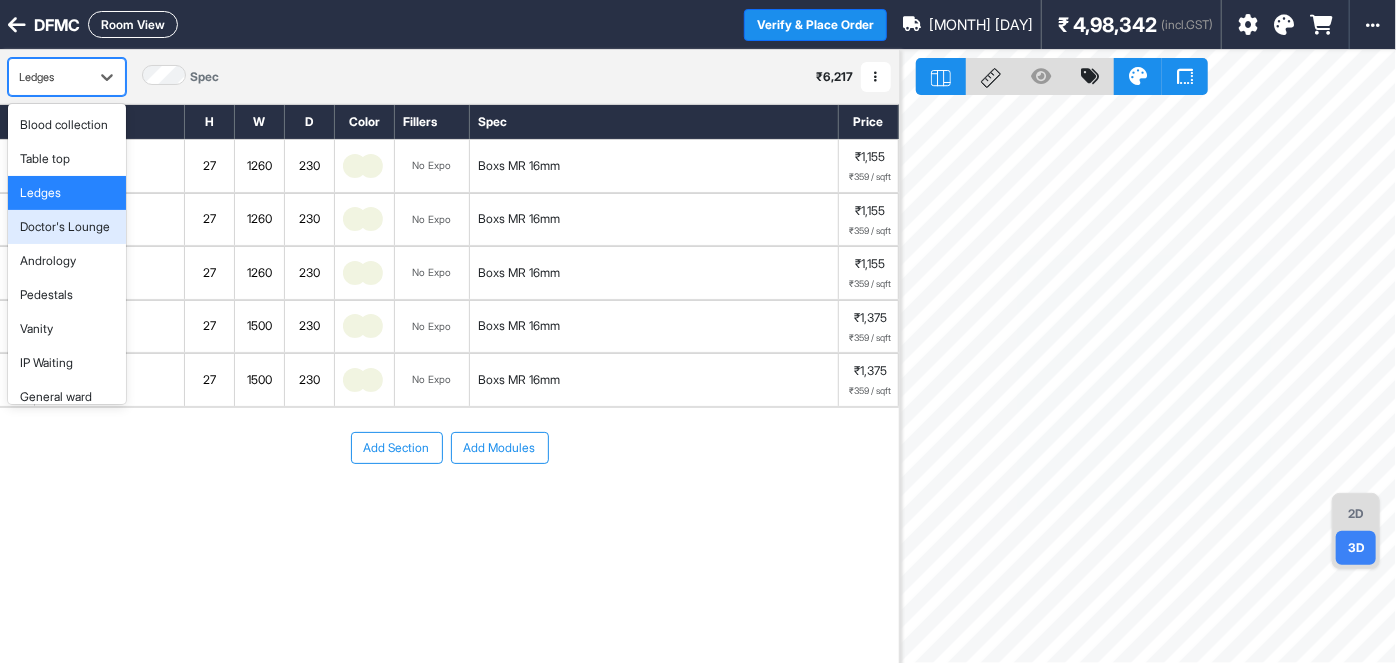 click on "Doctor's Lounge" at bounding box center [67, 227] 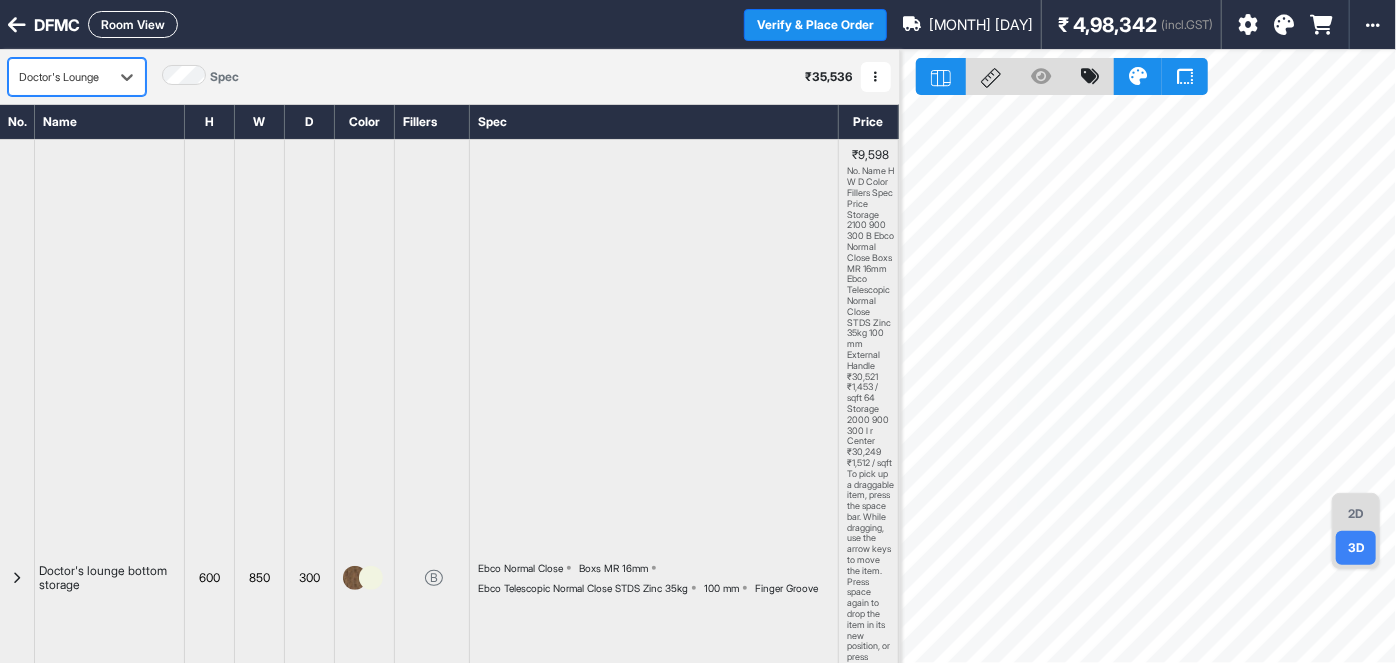 click on "Room View" at bounding box center (133, 24) 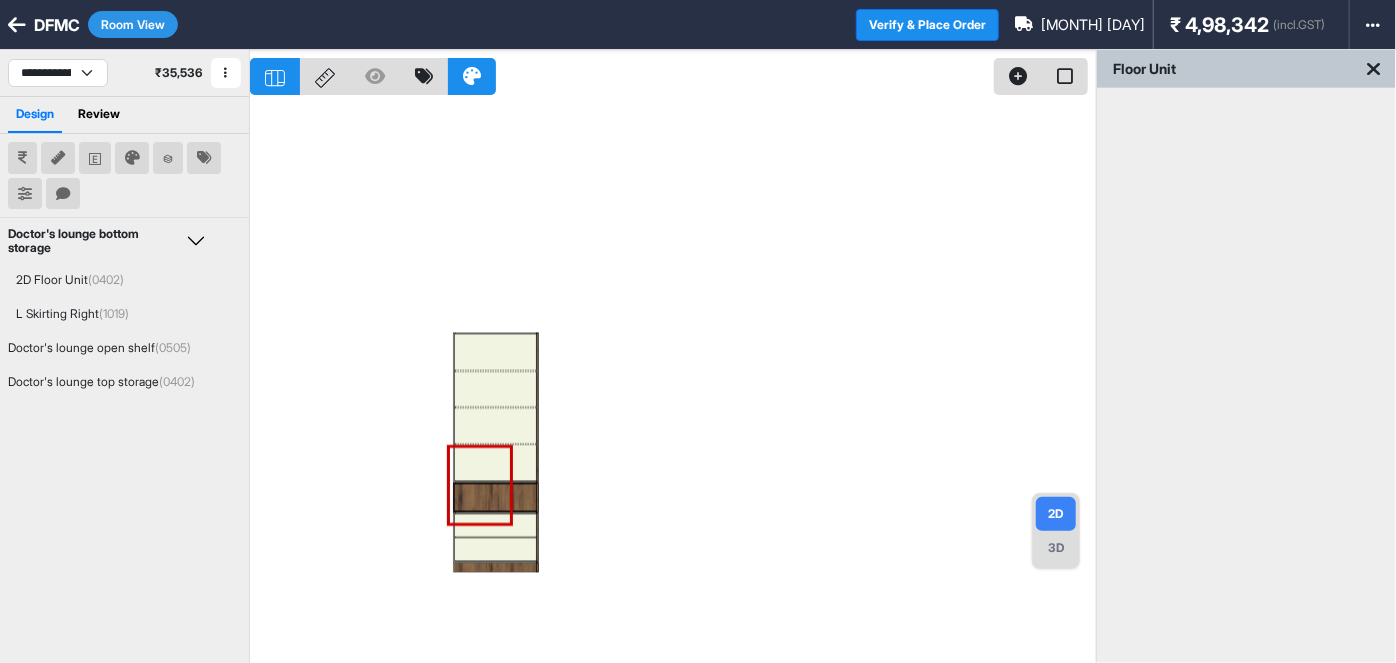 click at bounding box center (673, 381) 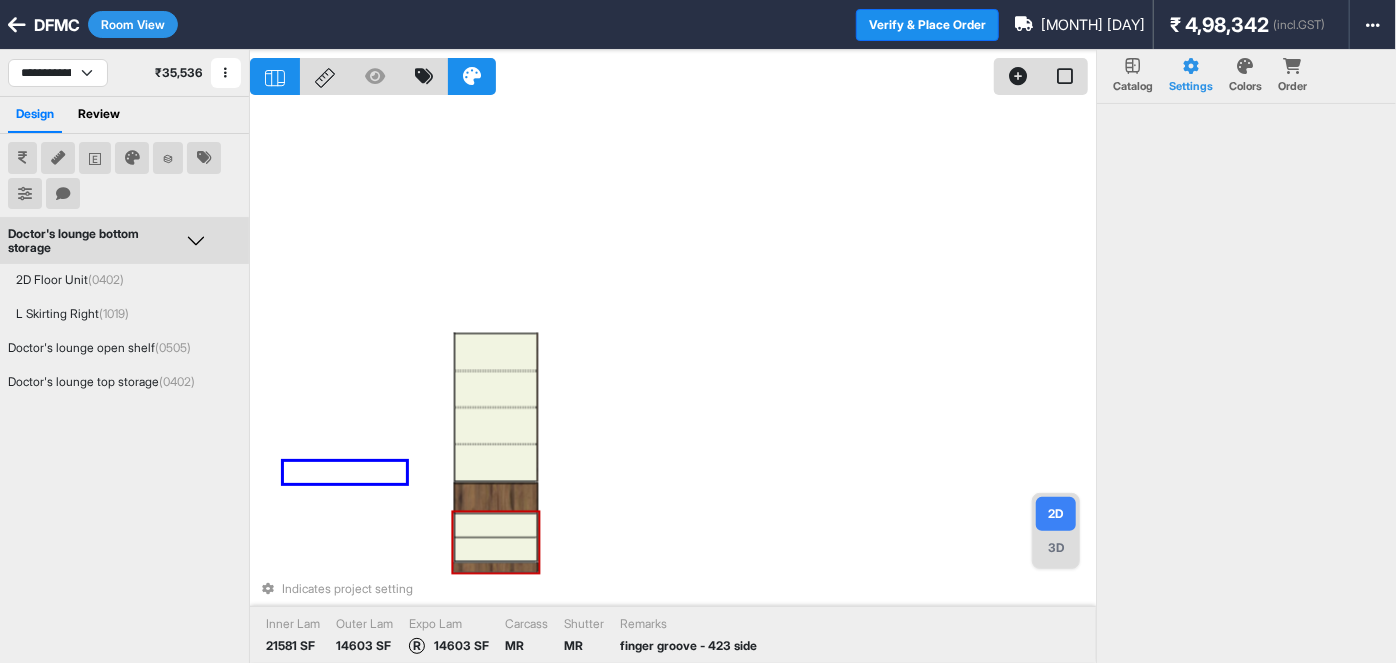 click on "Indicates project setting Inner Lam 21581 SF Outer Lam 14603 SF Expo Lam R 14603 SF Carcass MR Shutter MR Remarks finger groove - 423 side" at bounding box center (673, 381) 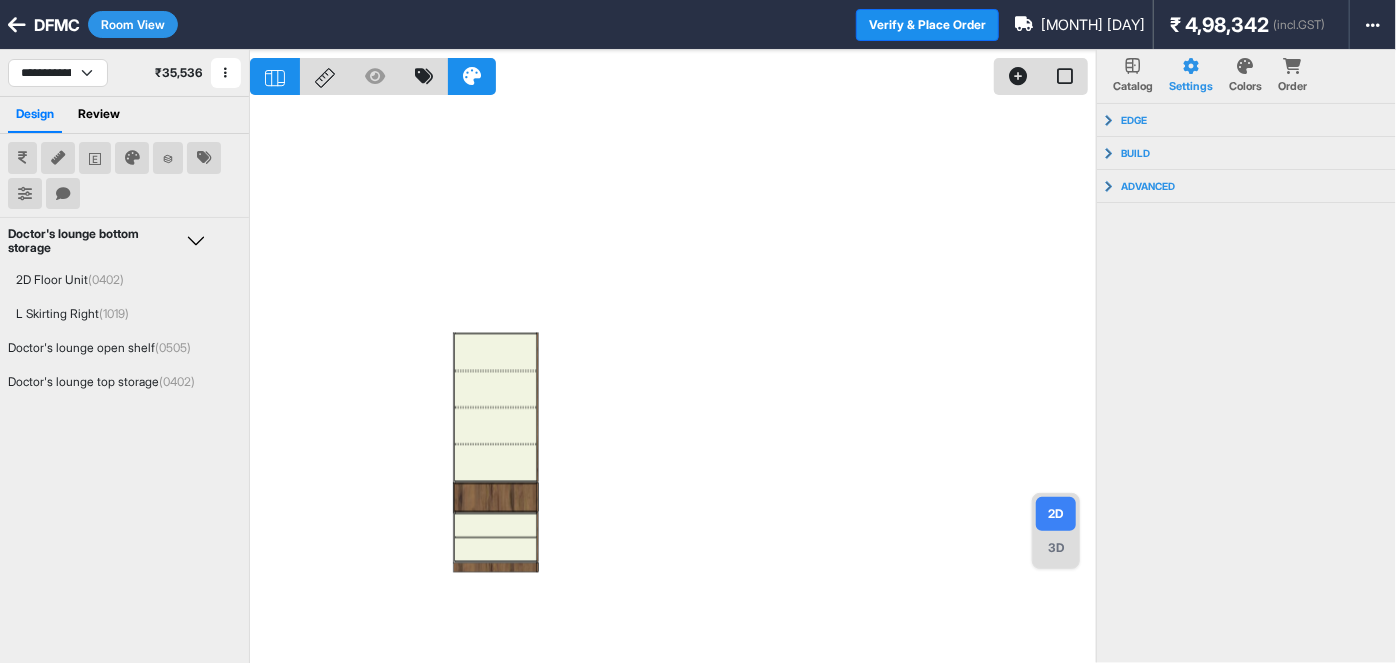 click on "3D" at bounding box center (1056, 548) 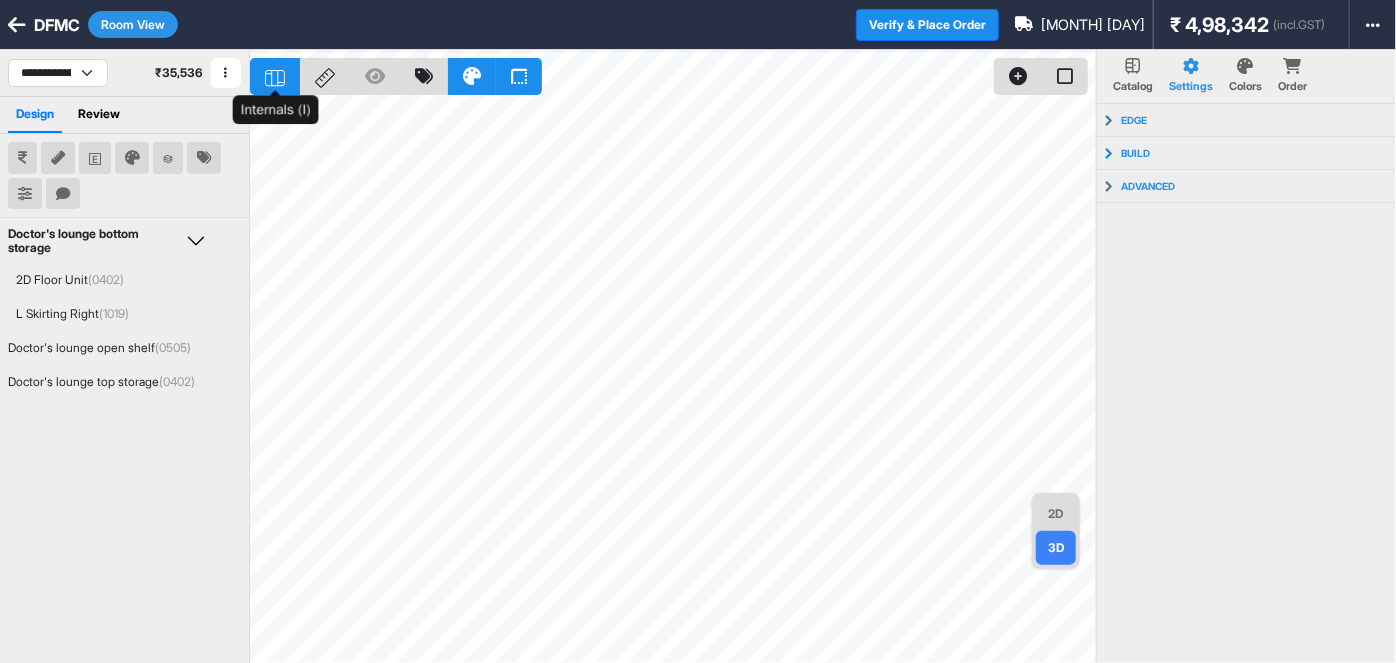 click 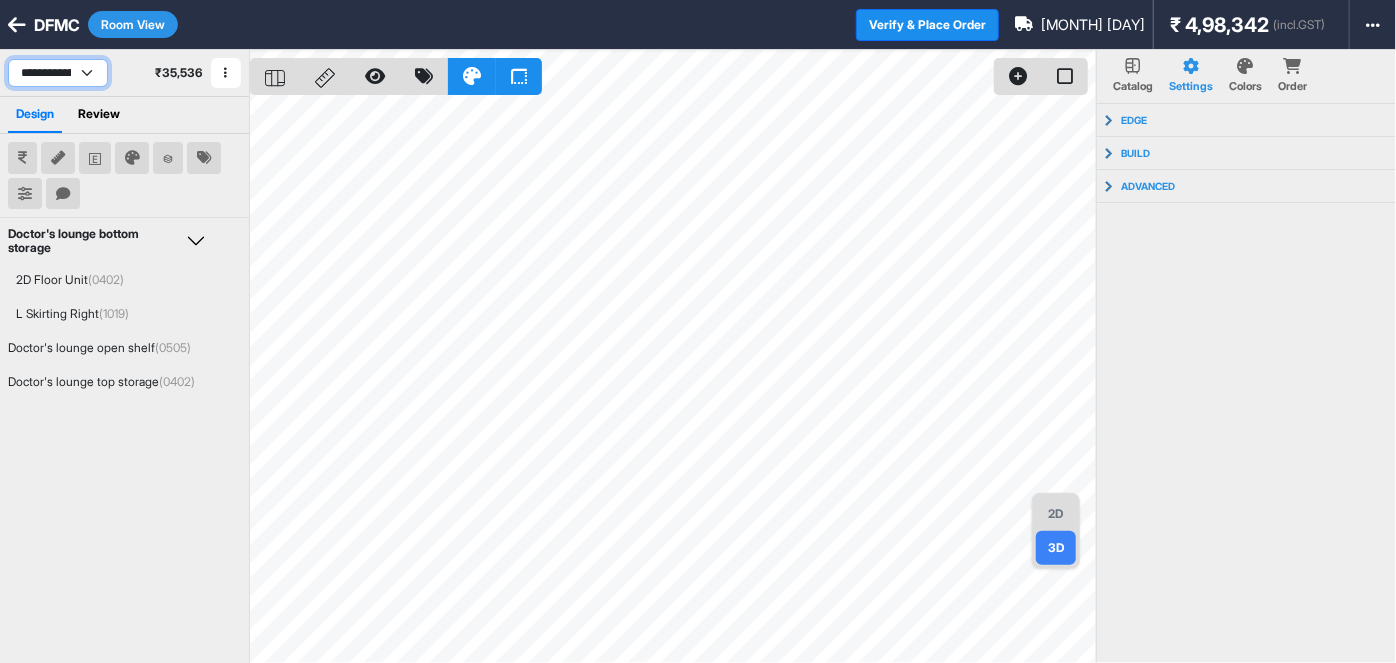 click on "**********" at bounding box center (58, 73) 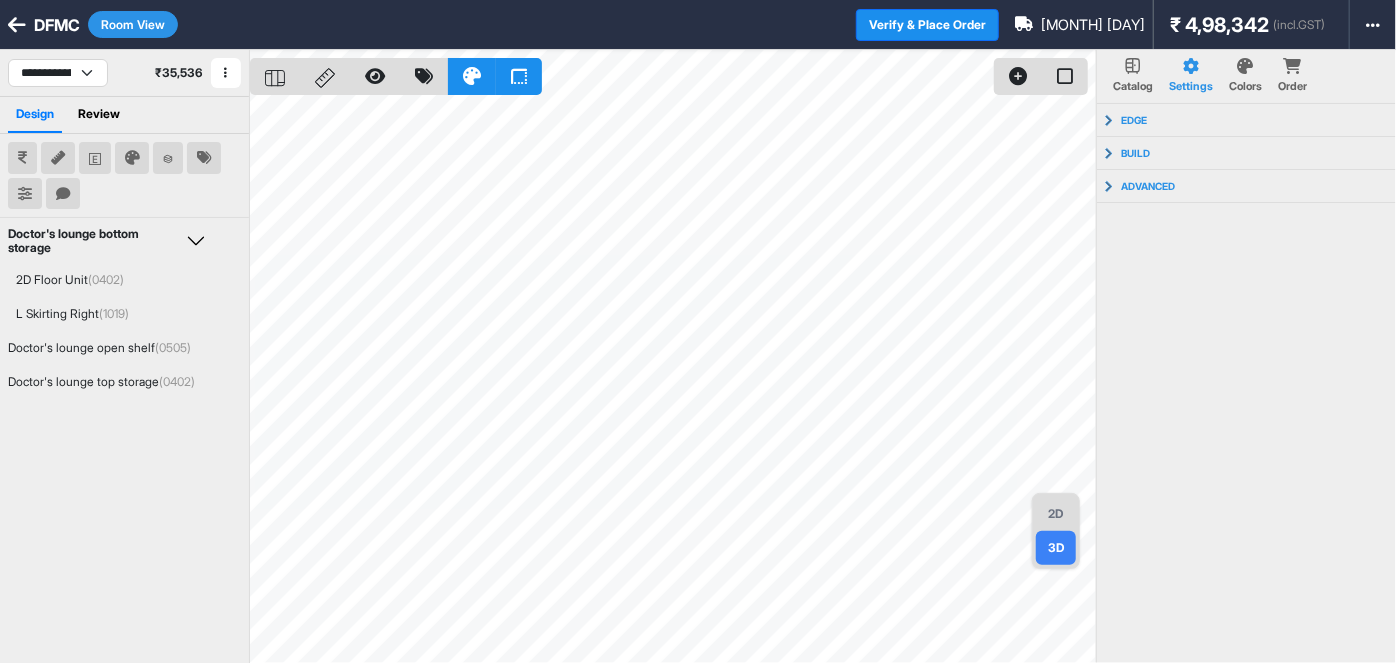 click on "Room View" at bounding box center [133, 24] 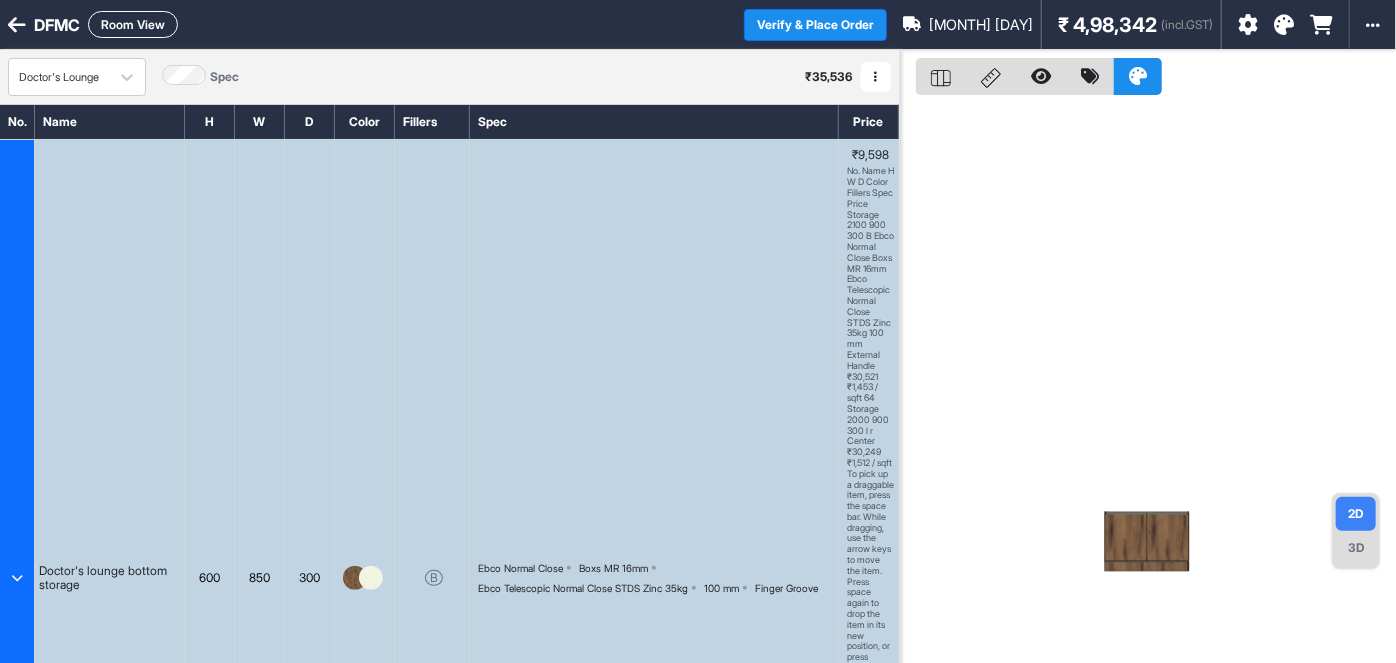 click on "Room View" at bounding box center [133, 24] 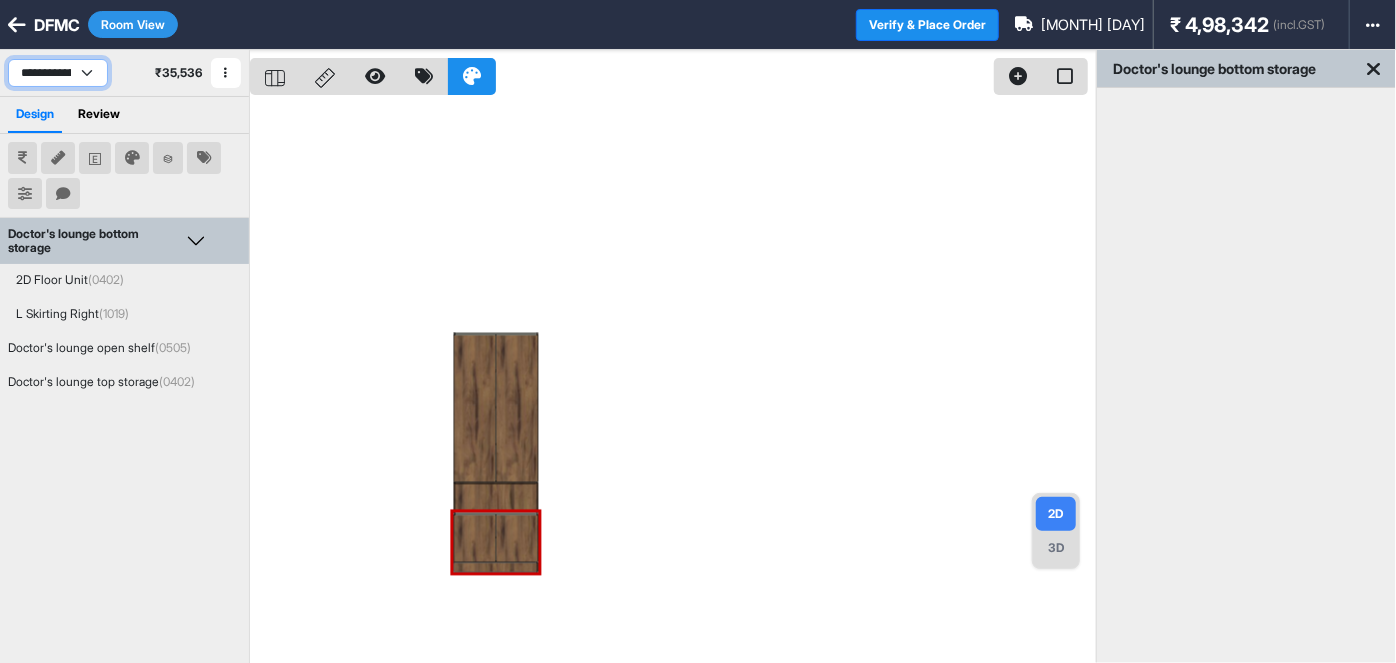 click on "**********" at bounding box center [58, 73] 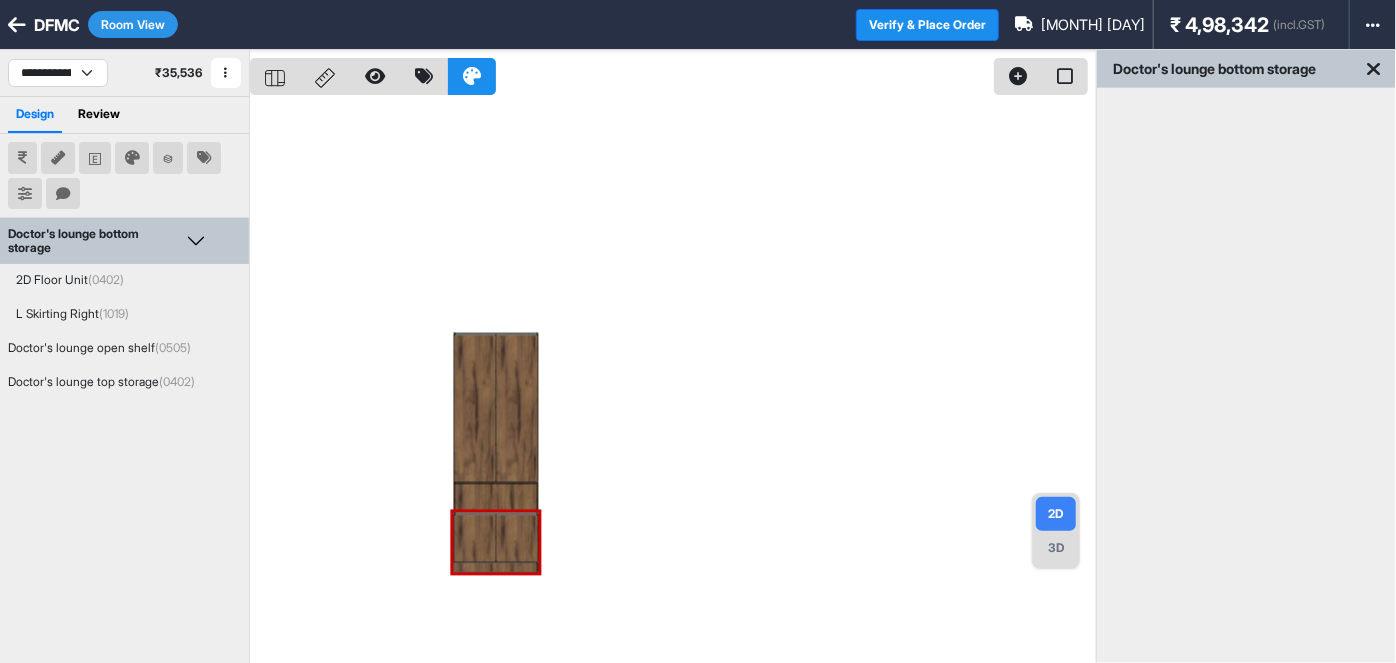select on "****" 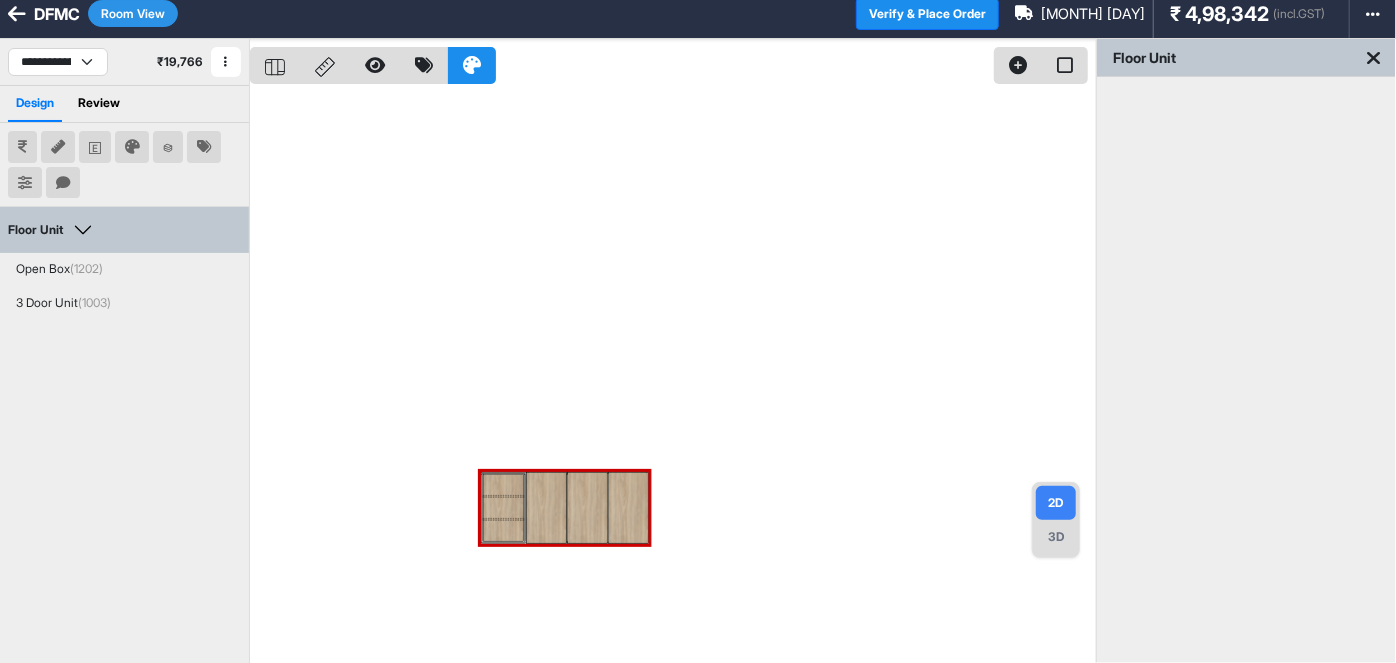 drag, startPoint x: 465, startPoint y: 358, endPoint x: 496, endPoint y: 400, distance: 52.201534 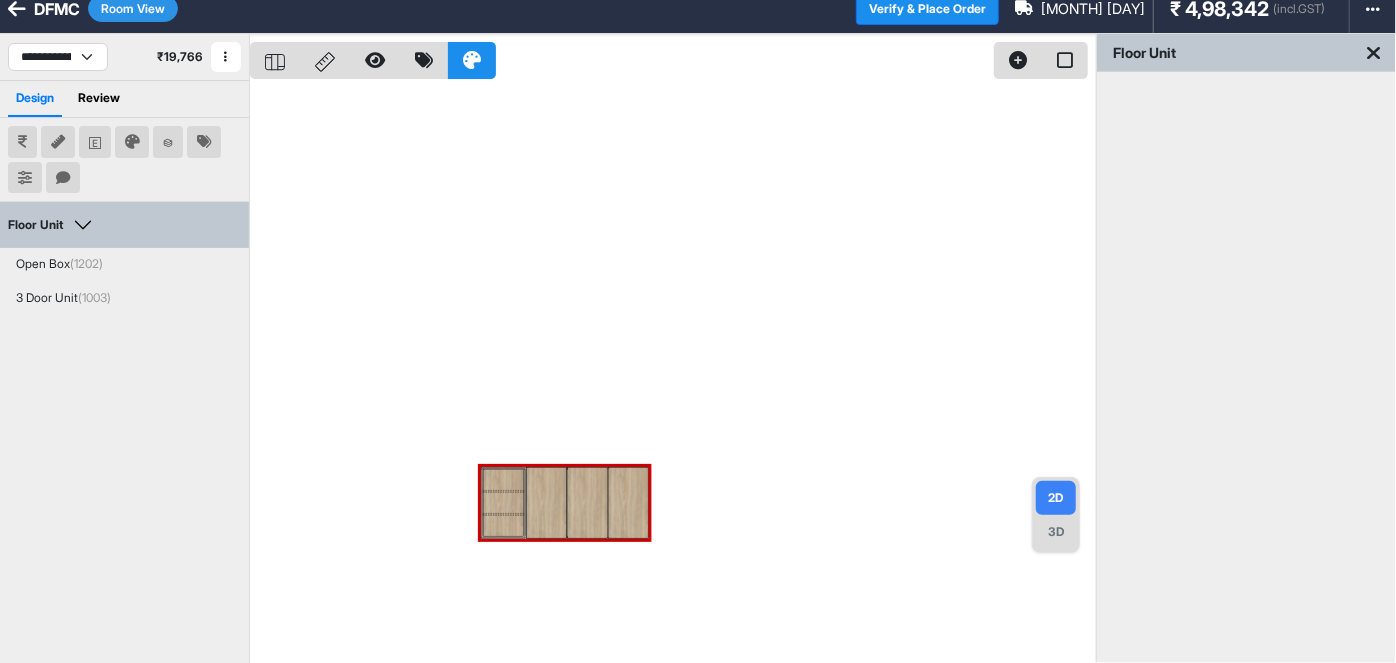 click at bounding box center (673, 365) 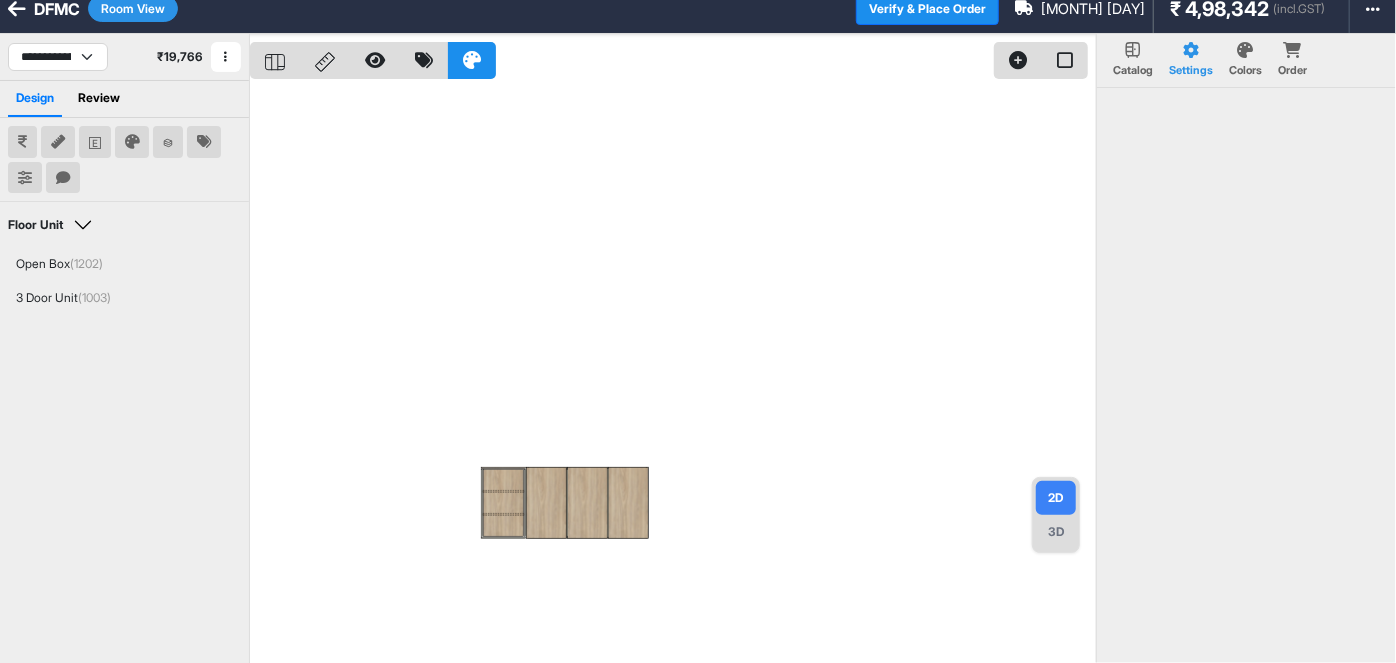 click on "3D" at bounding box center [1056, 532] 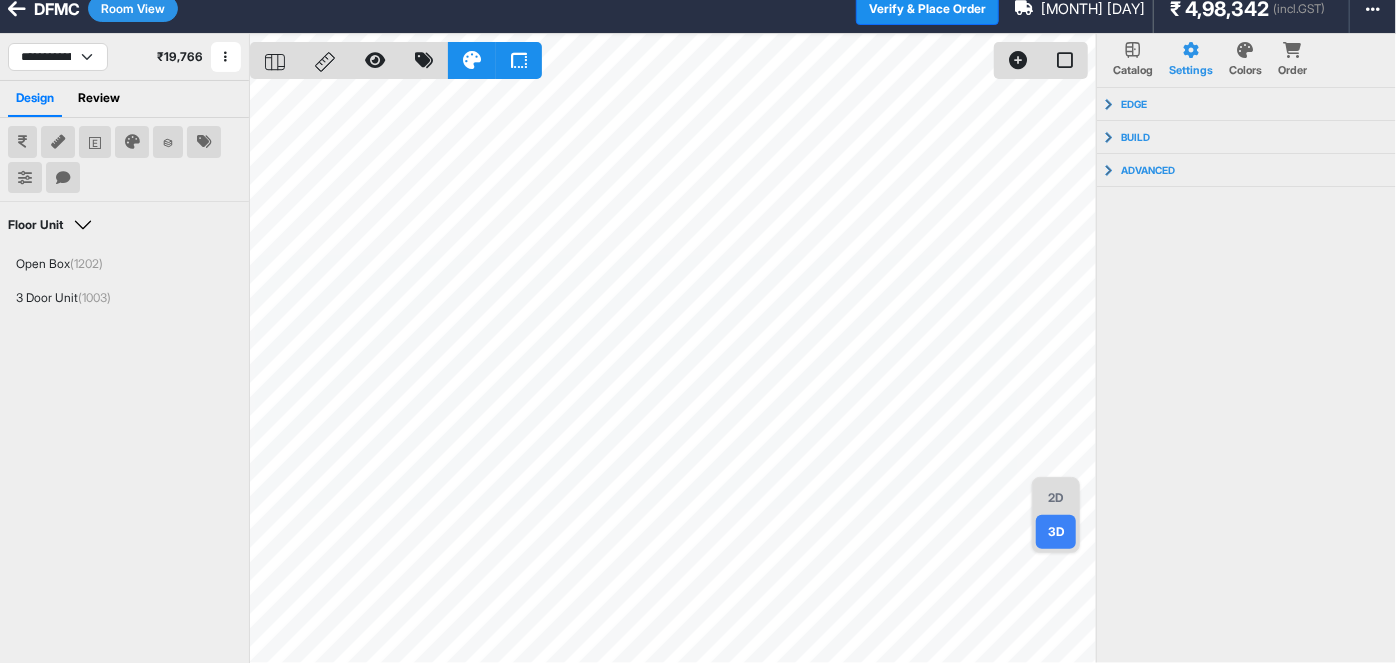 click on "Room View" at bounding box center (133, 8) 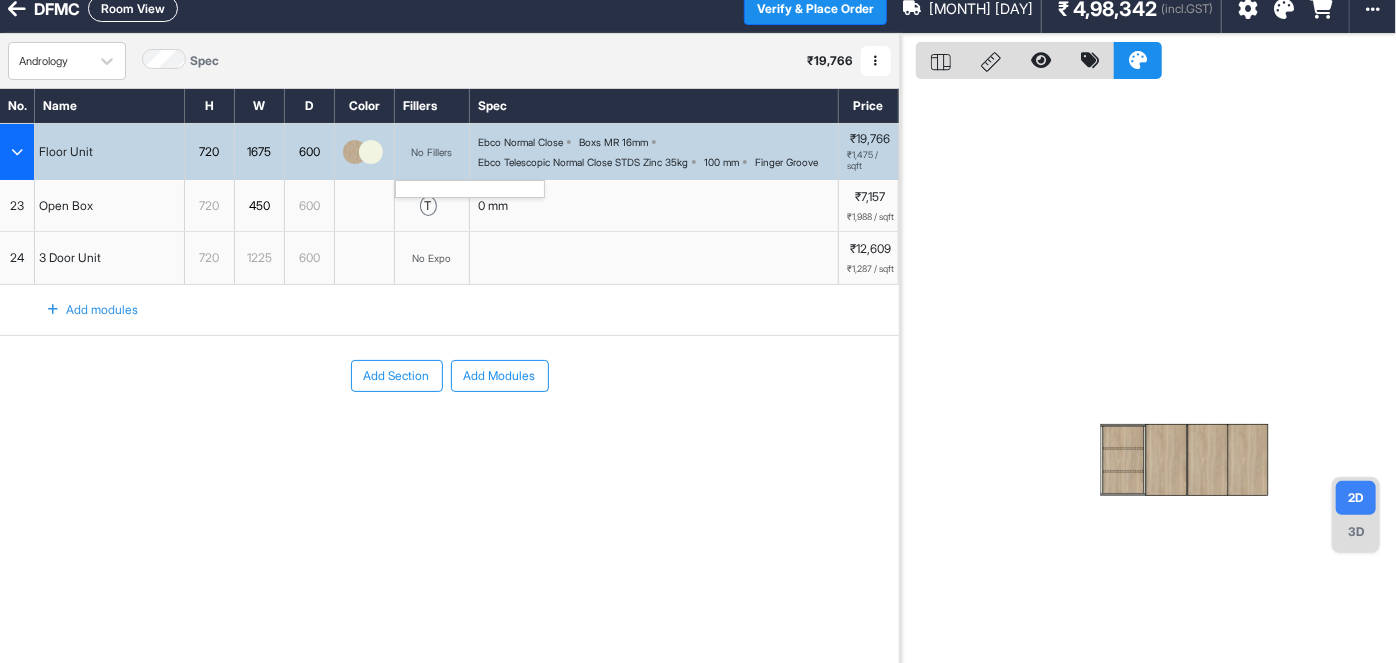 click on "No Fillers" at bounding box center [432, 152] 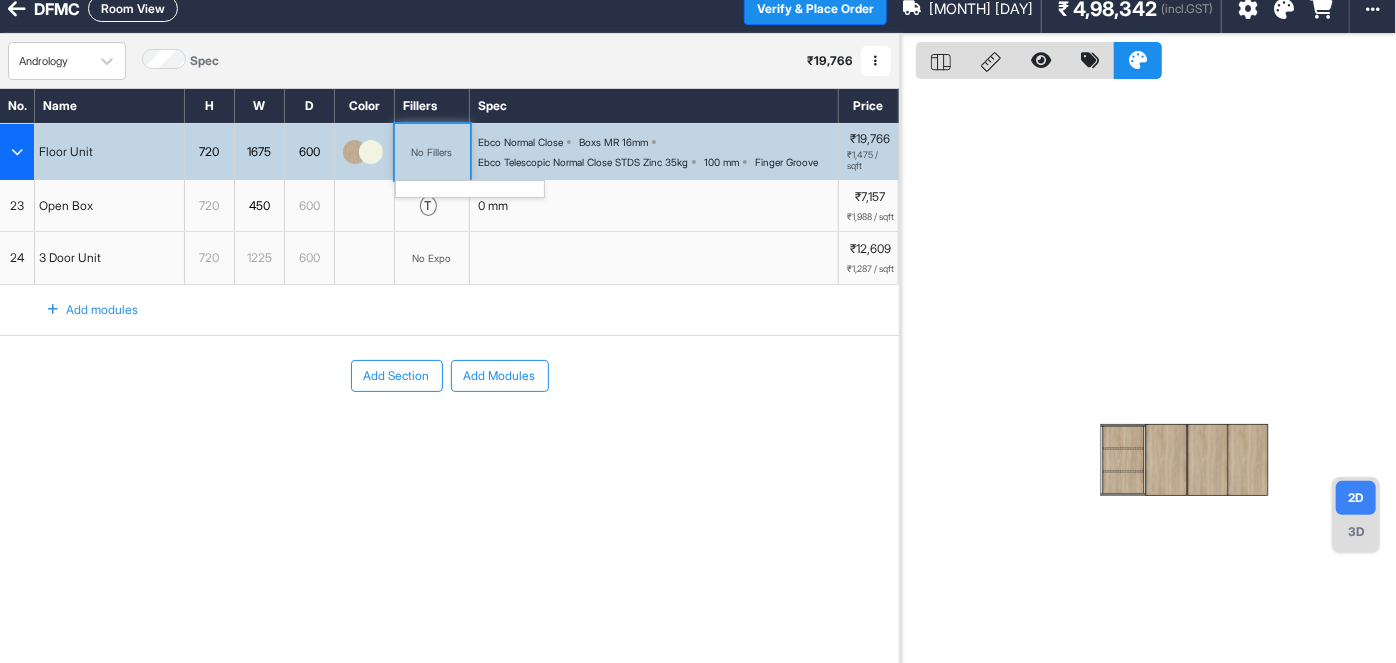 click on "No Fillers" at bounding box center (432, 152) 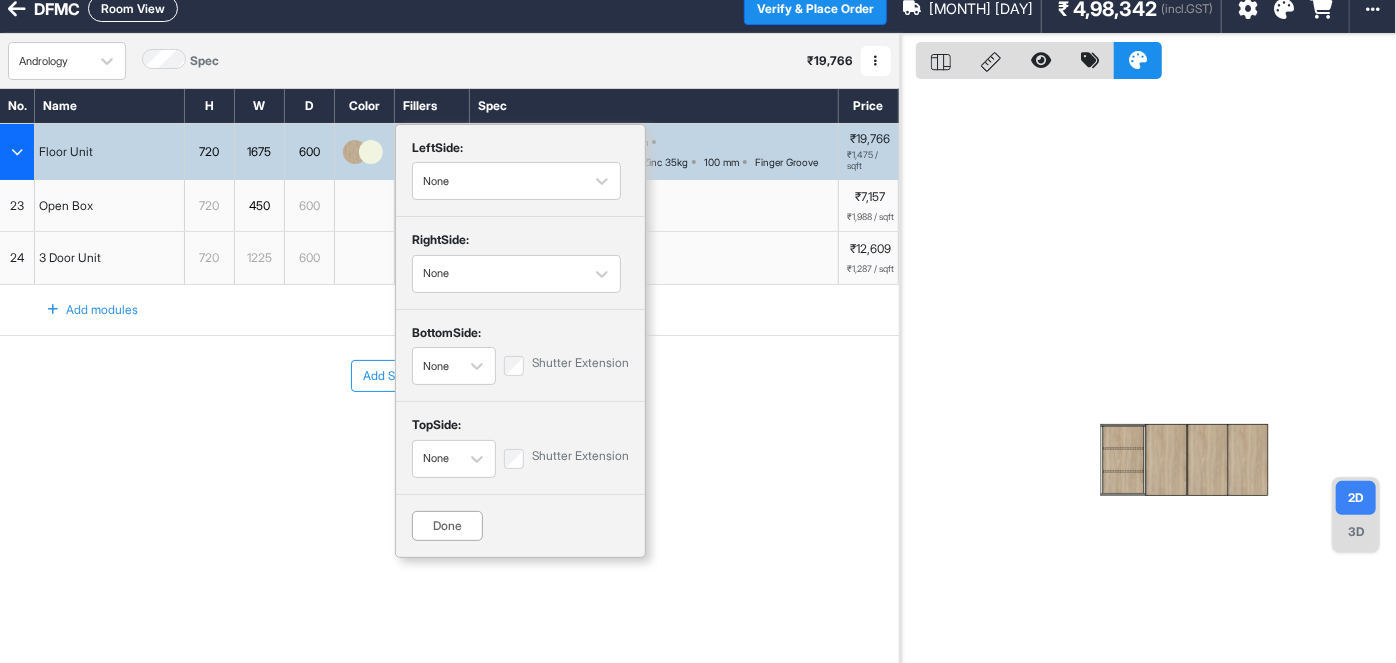 click on "Add Section Add Modules" at bounding box center [449, 376] 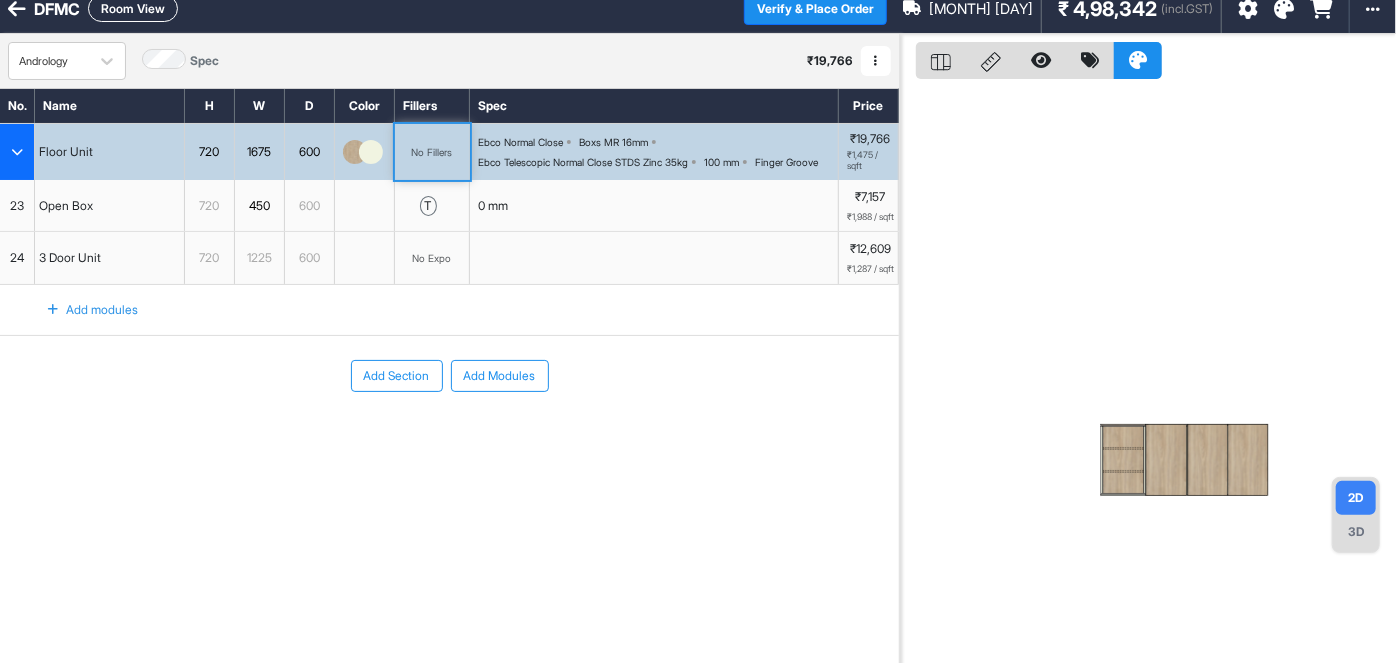 click at bounding box center [365, 206] 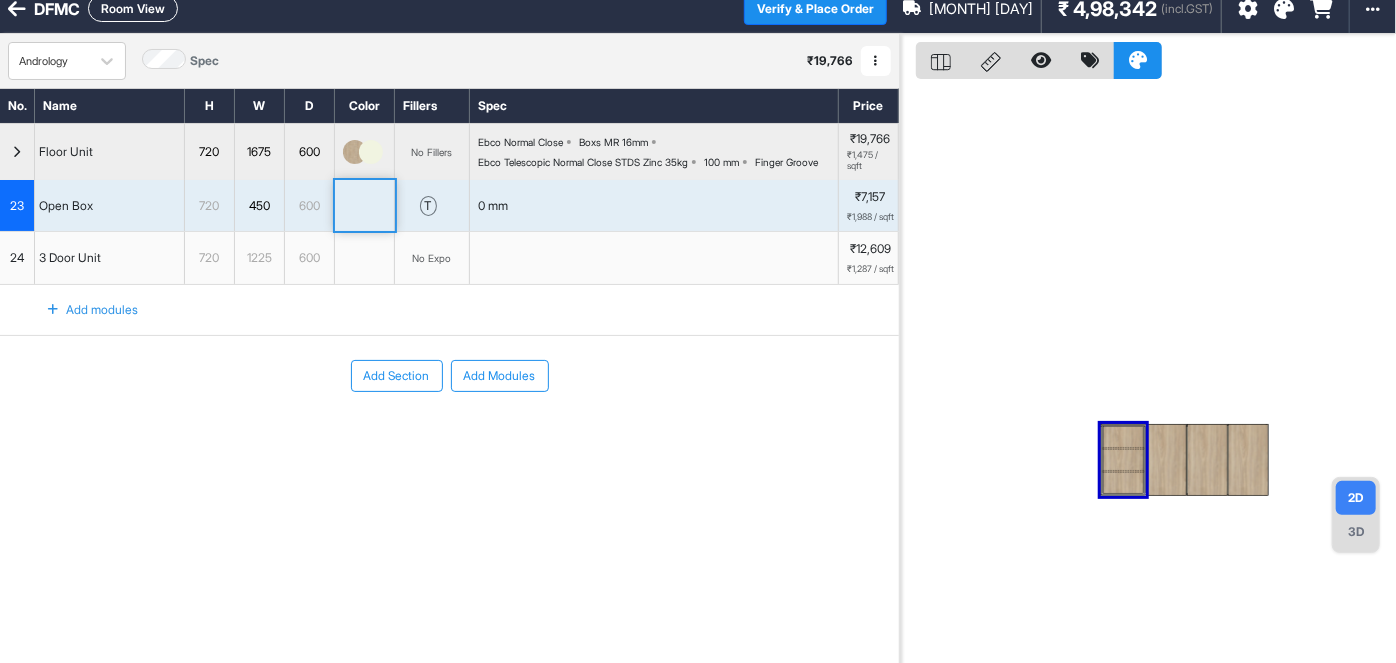 click at bounding box center (365, 206) 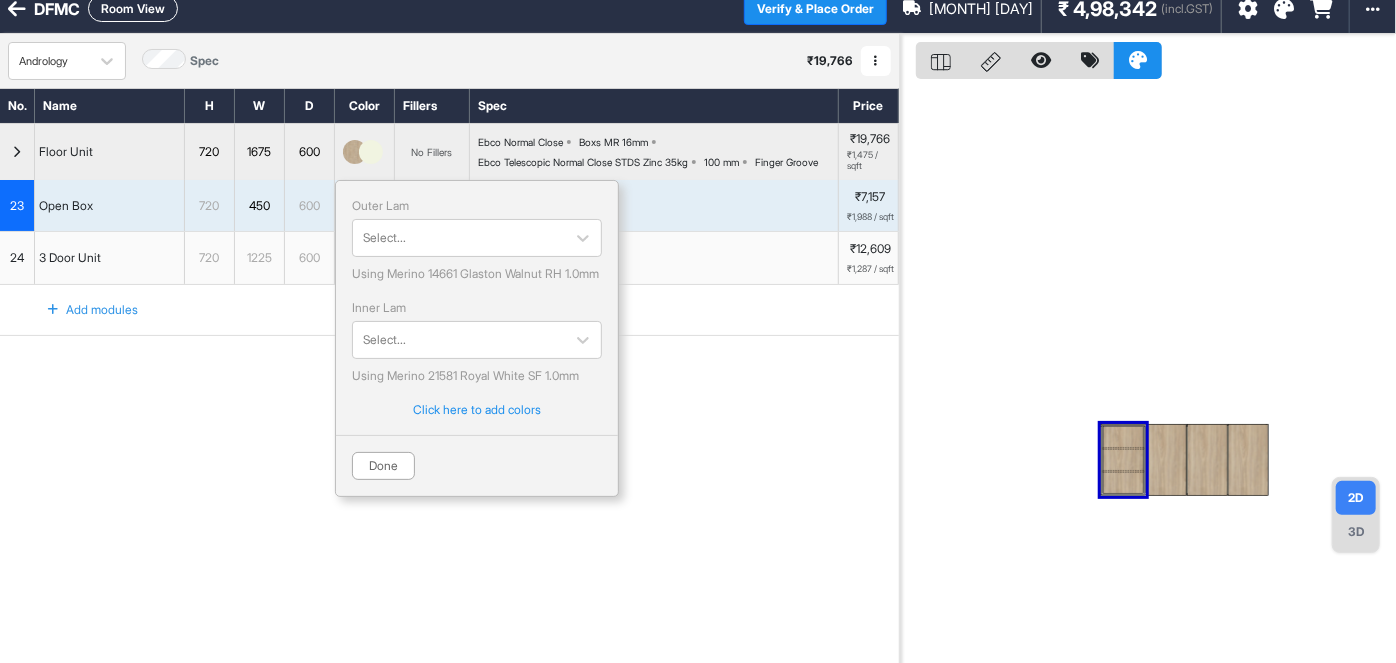 click on "Outer Lam" at bounding box center (477, 206) 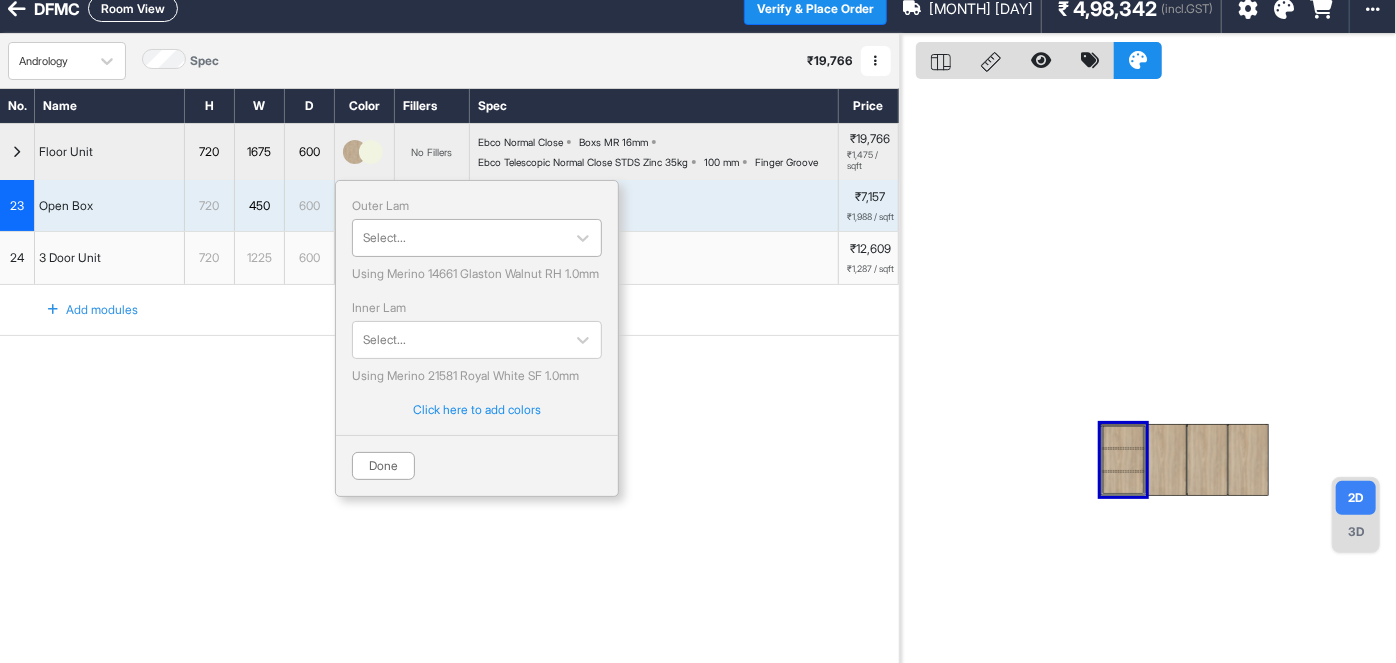 click at bounding box center (459, 238) 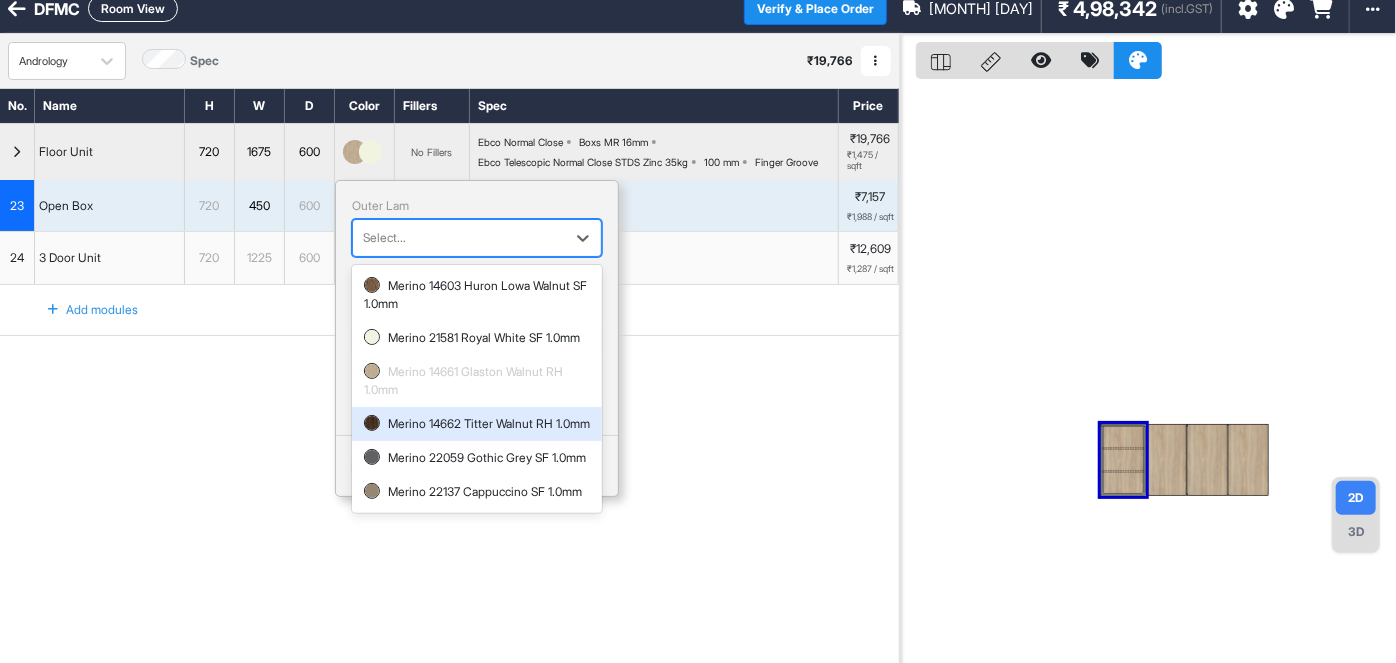 click on "Merino 14661 Glaston Walnut RH 1.0mm" at bounding box center (477, 381) 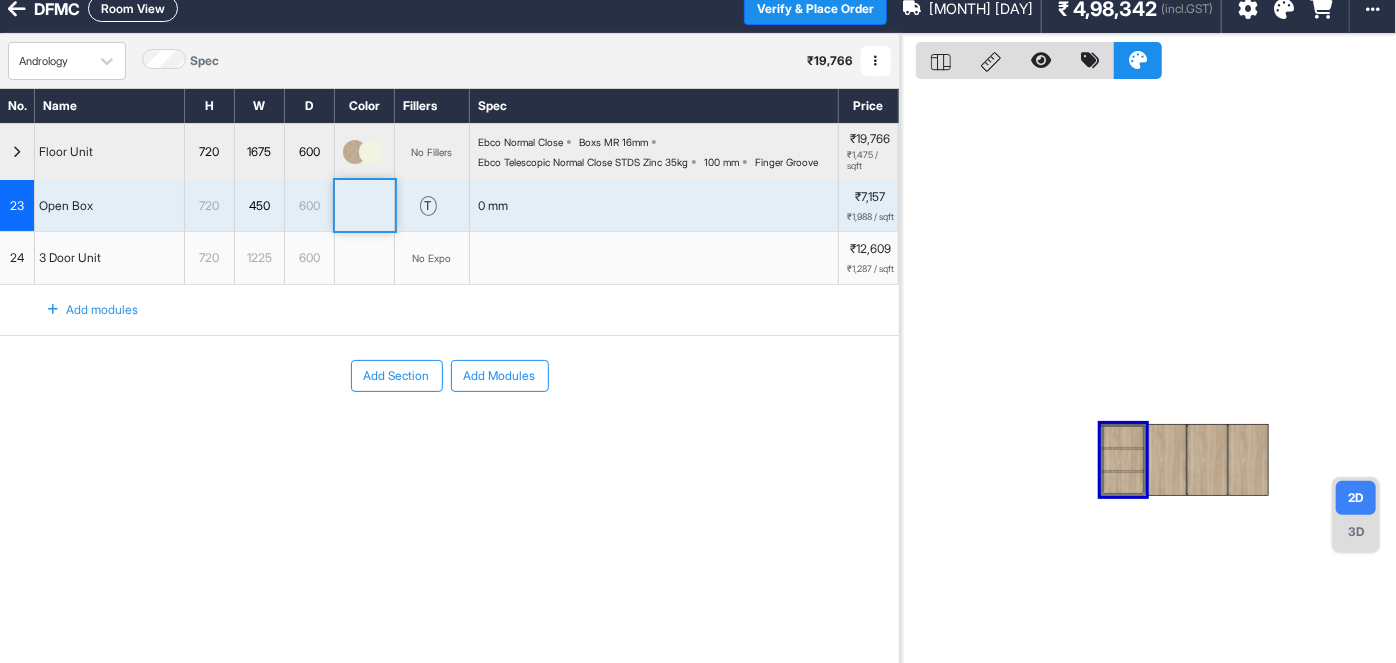 click at bounding box center [365, 258] 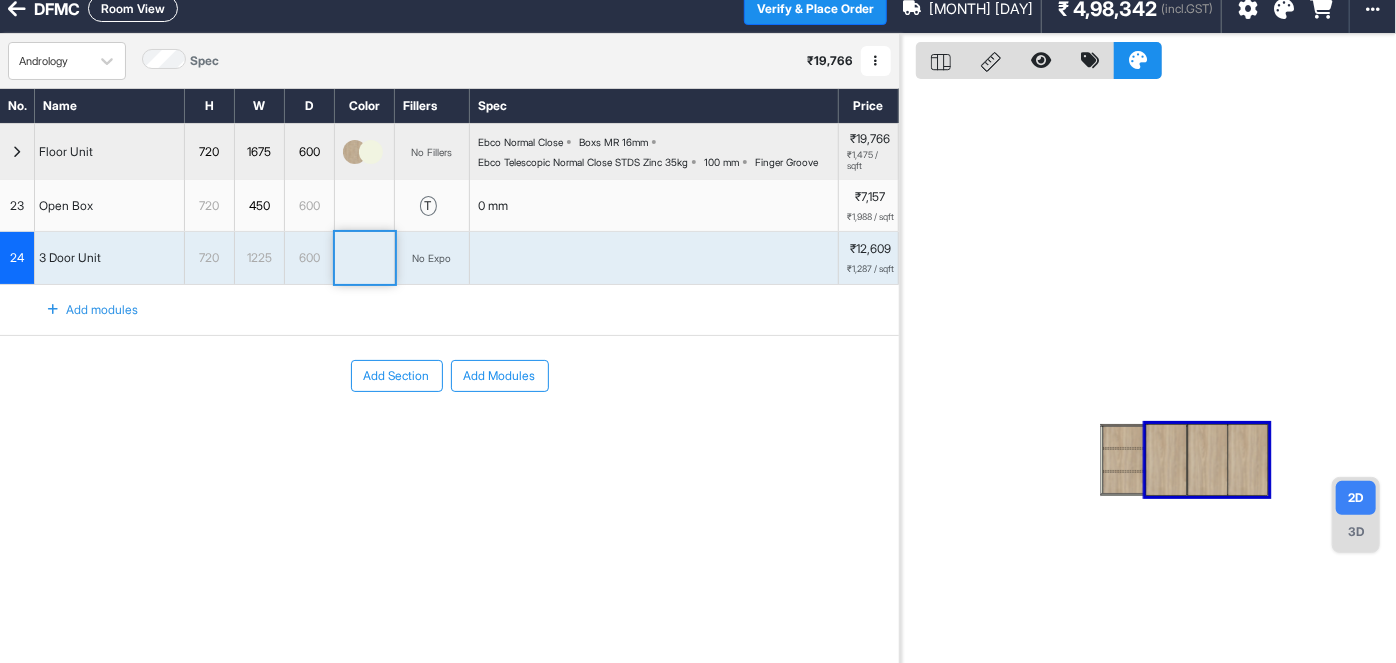 click at bounding box center [365, 258] 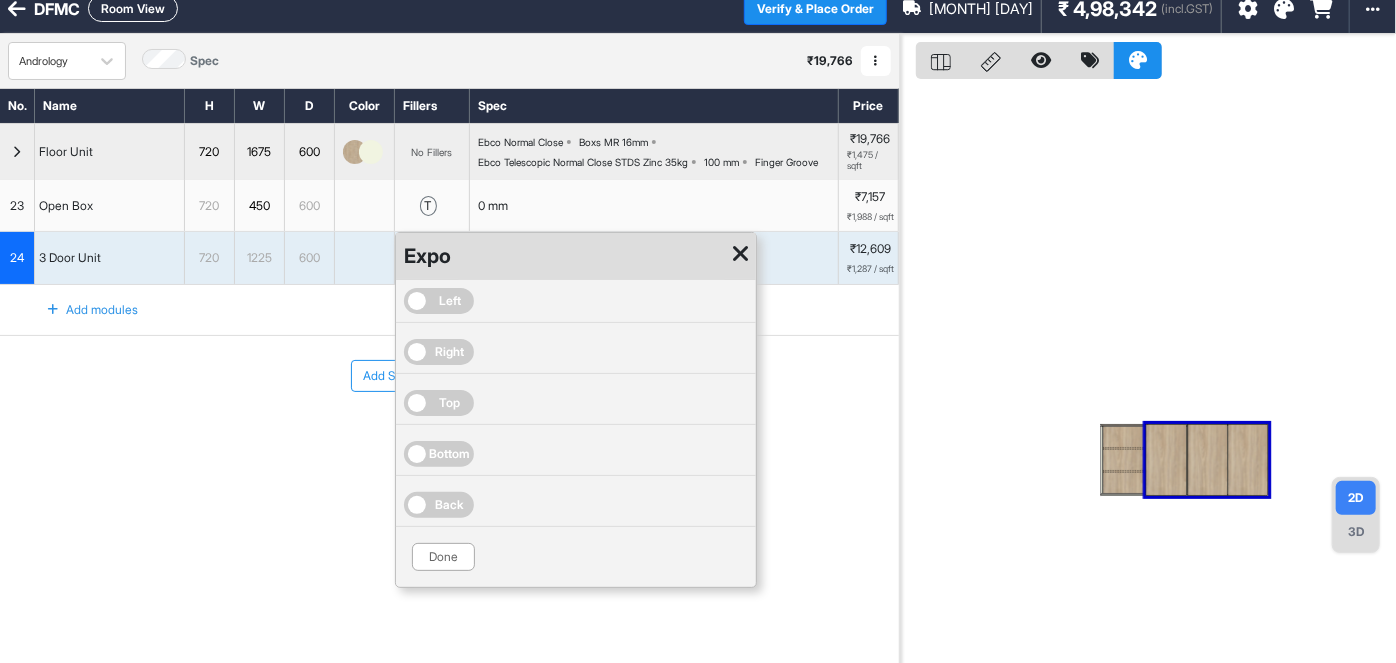 click on "Top" at bounding box center [439, 403] 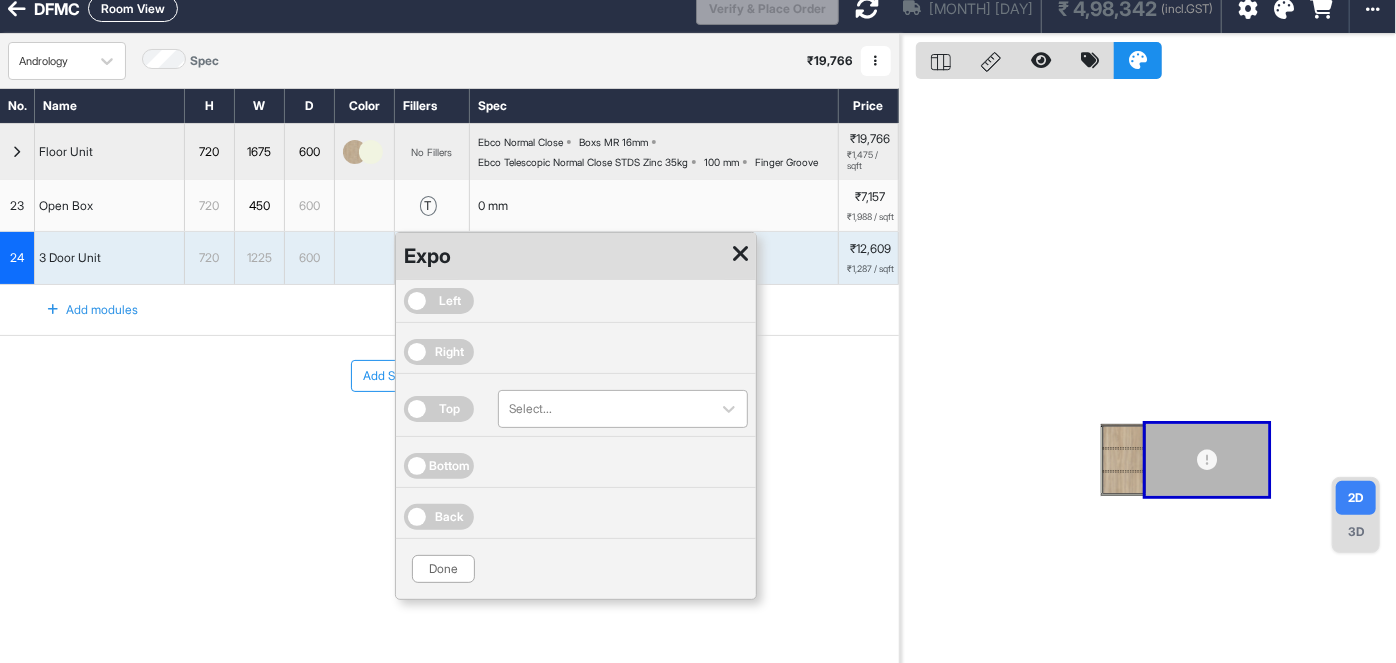 click at bounding box center (605, 409) 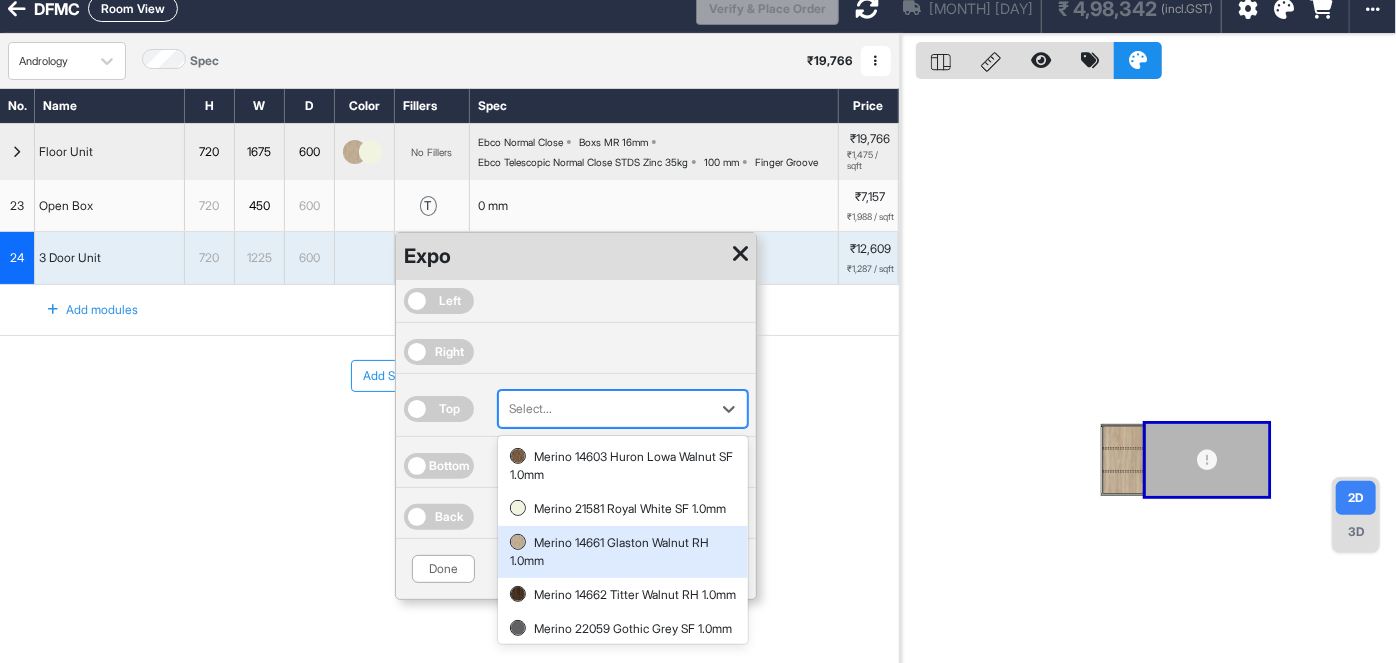 click on "Merino 14661 Glaston Walnut RH 1.0mm" at bounding box center [623, 552] 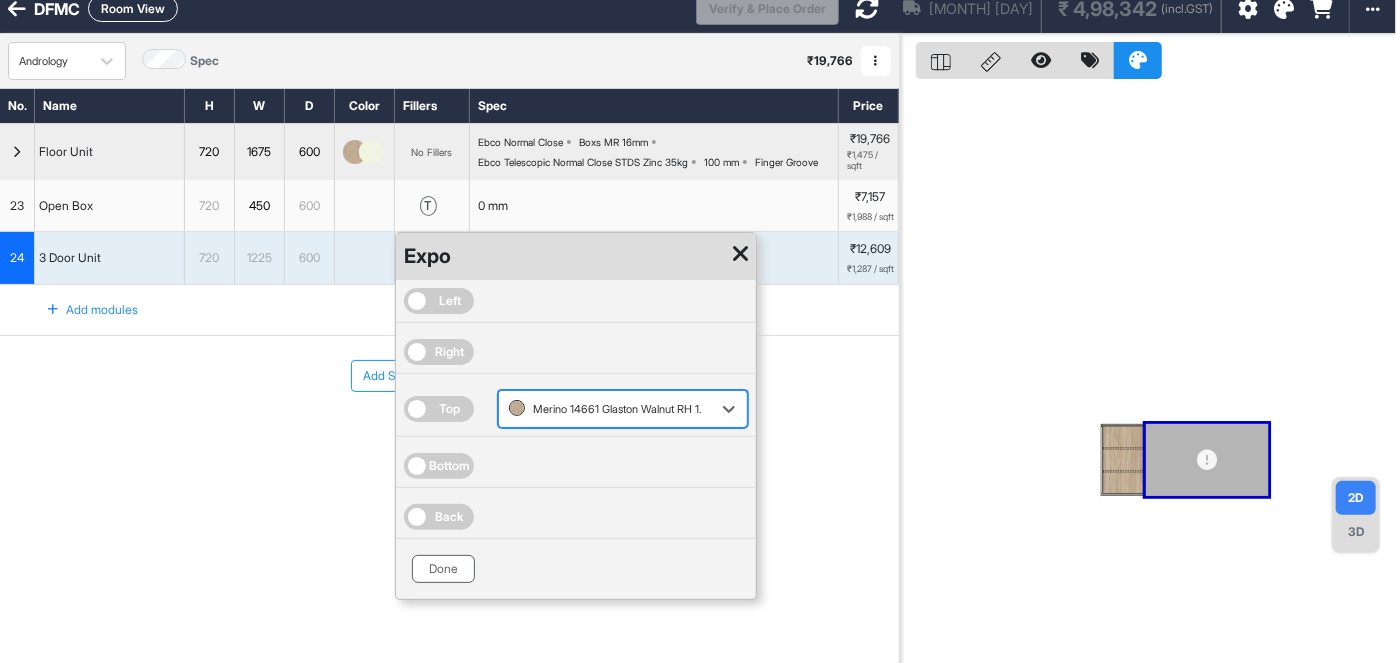 click on "Done" at bounding box center (443, 569) 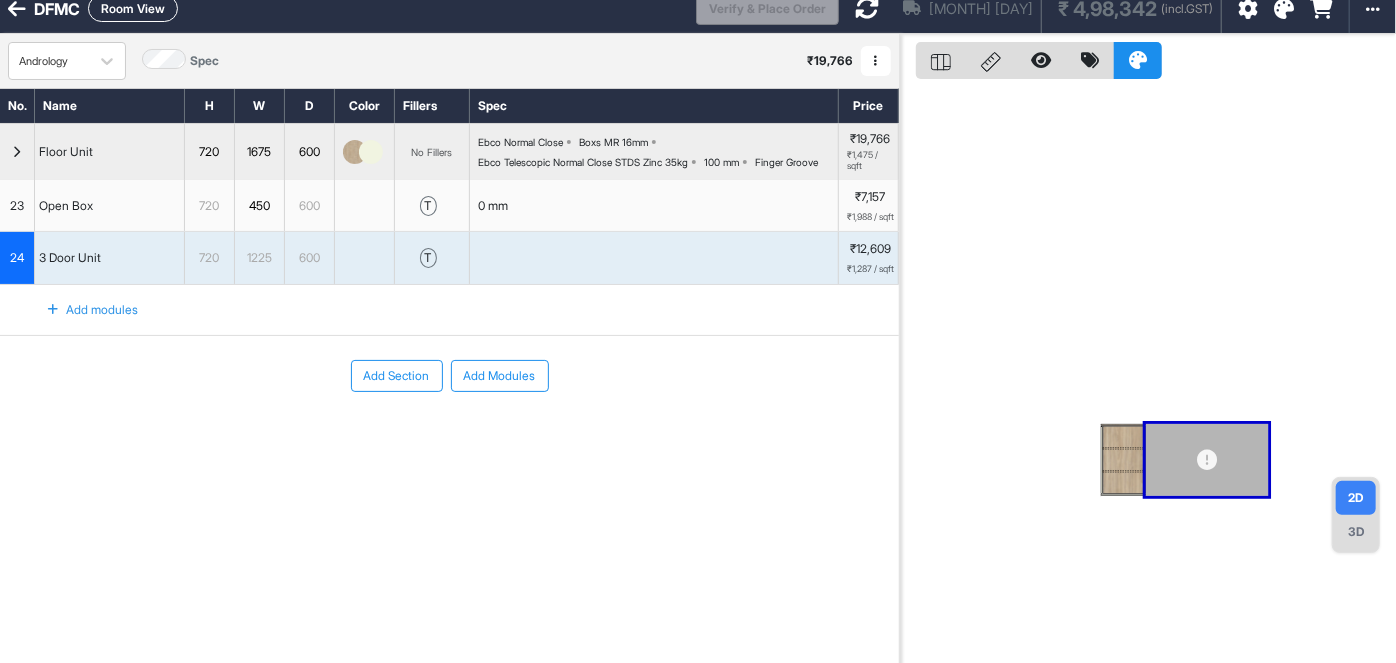 click on "Room View" at bounding box center [133, 8] 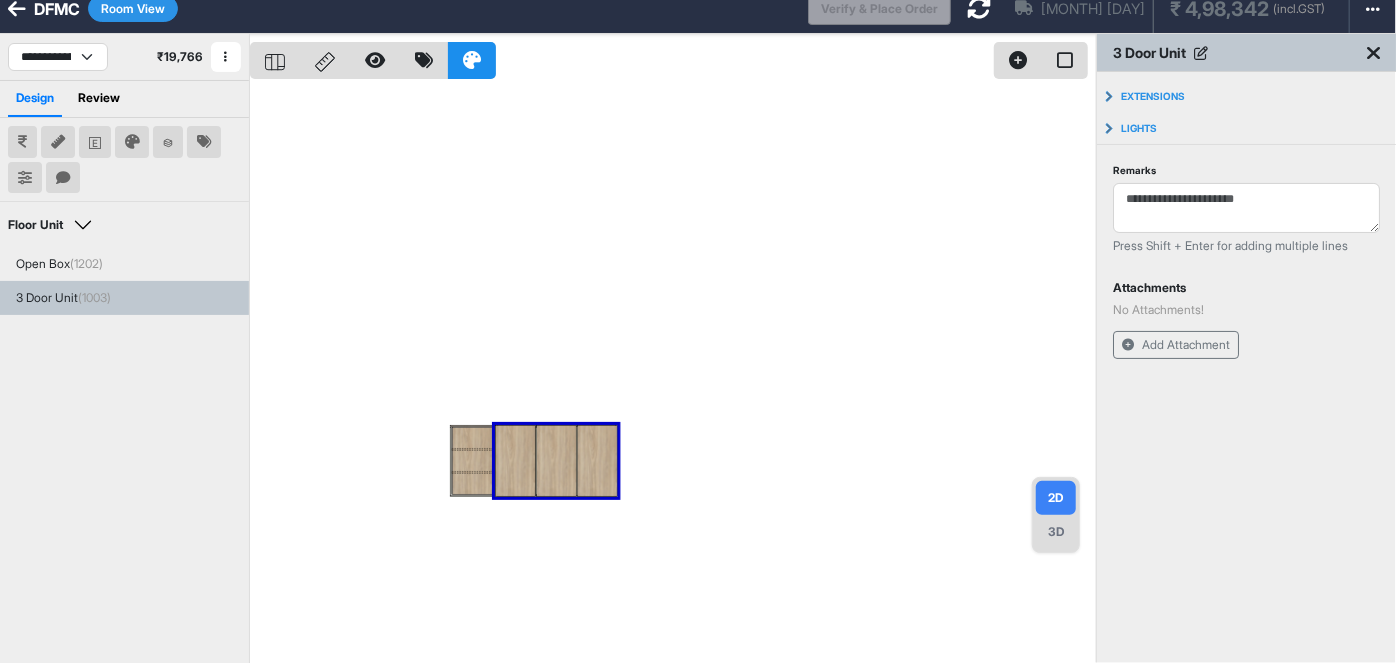 click on "3D" at bounding box center (1056, 532) 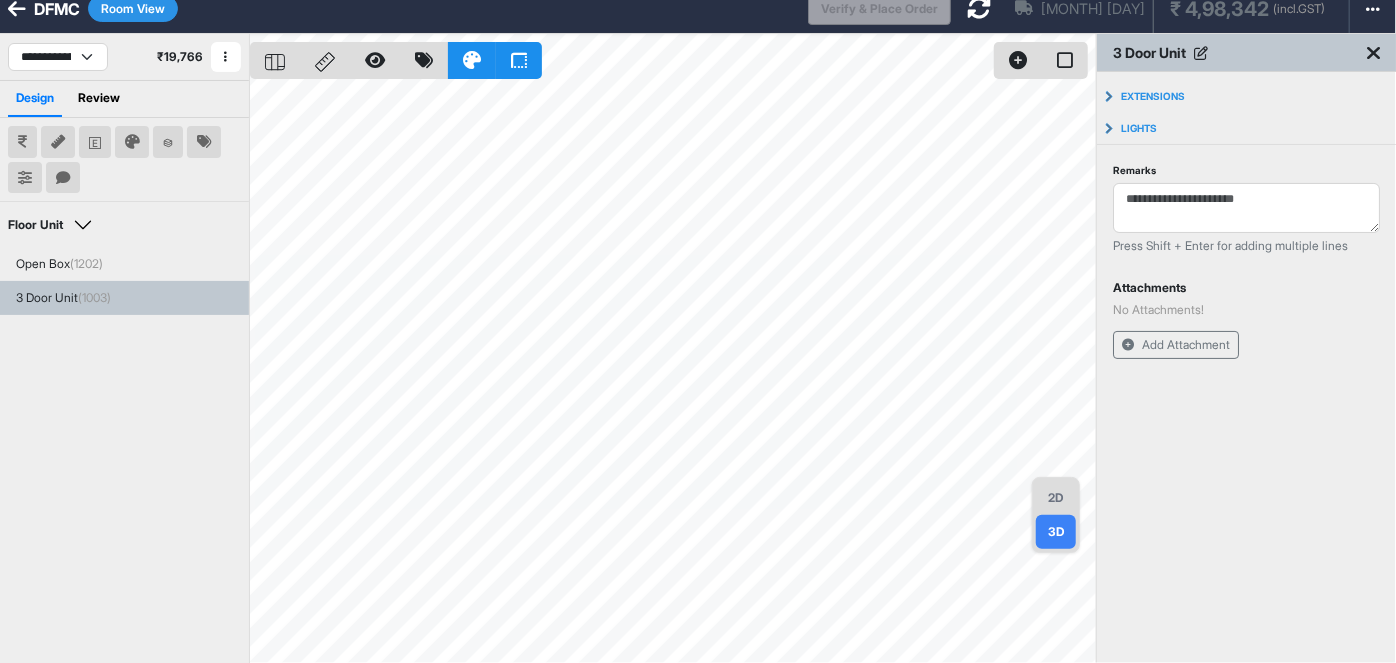 click on "Aug 20th ₹   4,98,342 (incl.GST)" at bounding box center (1142, 8) 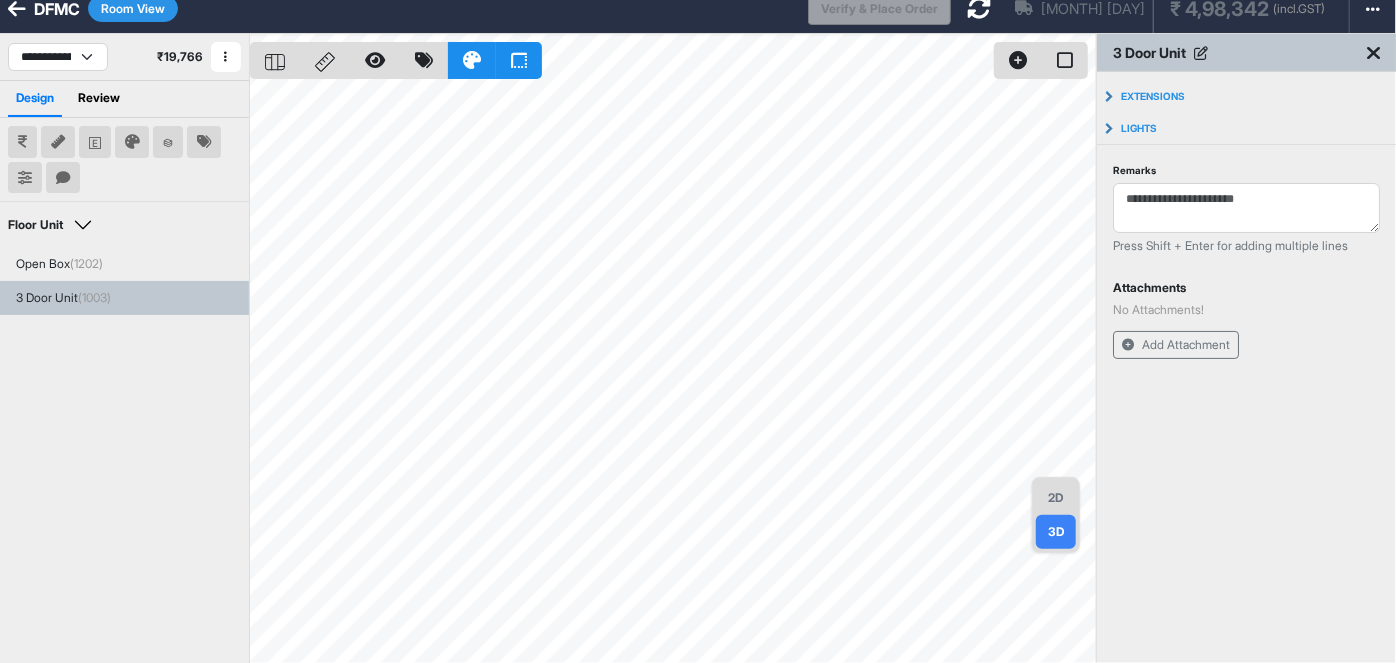 click at bounding box center [979, 8] 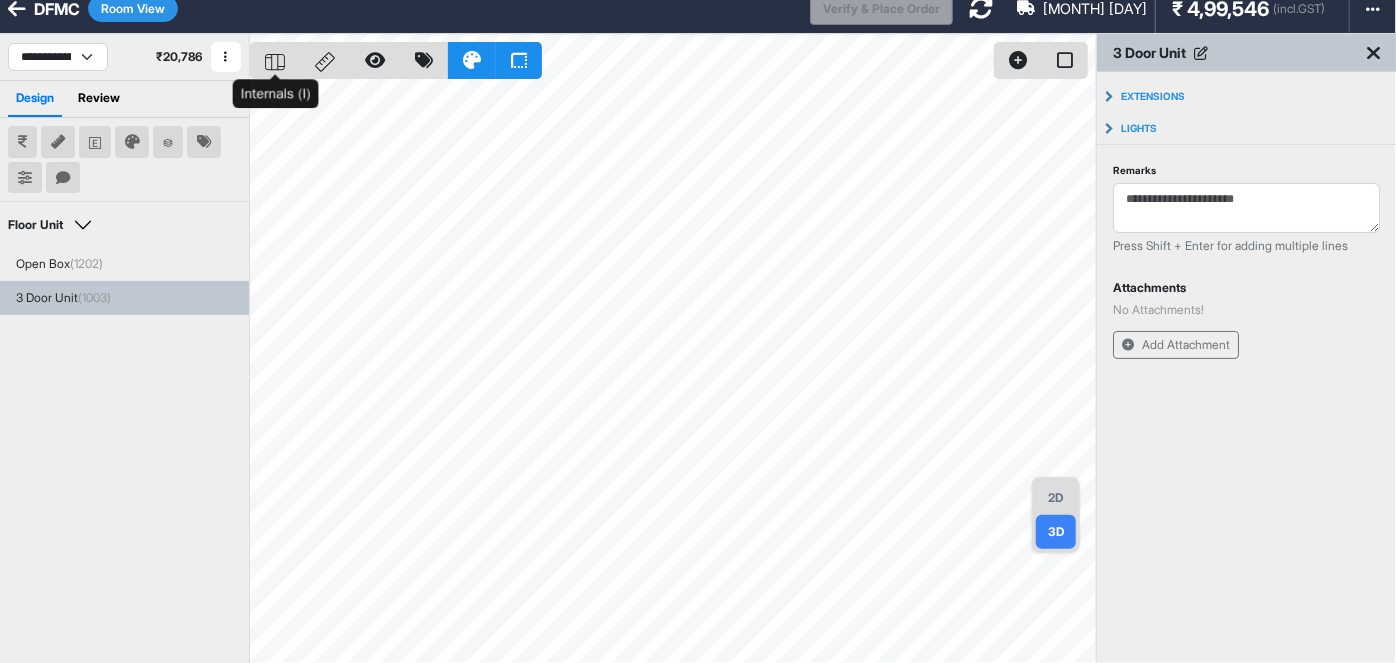 click 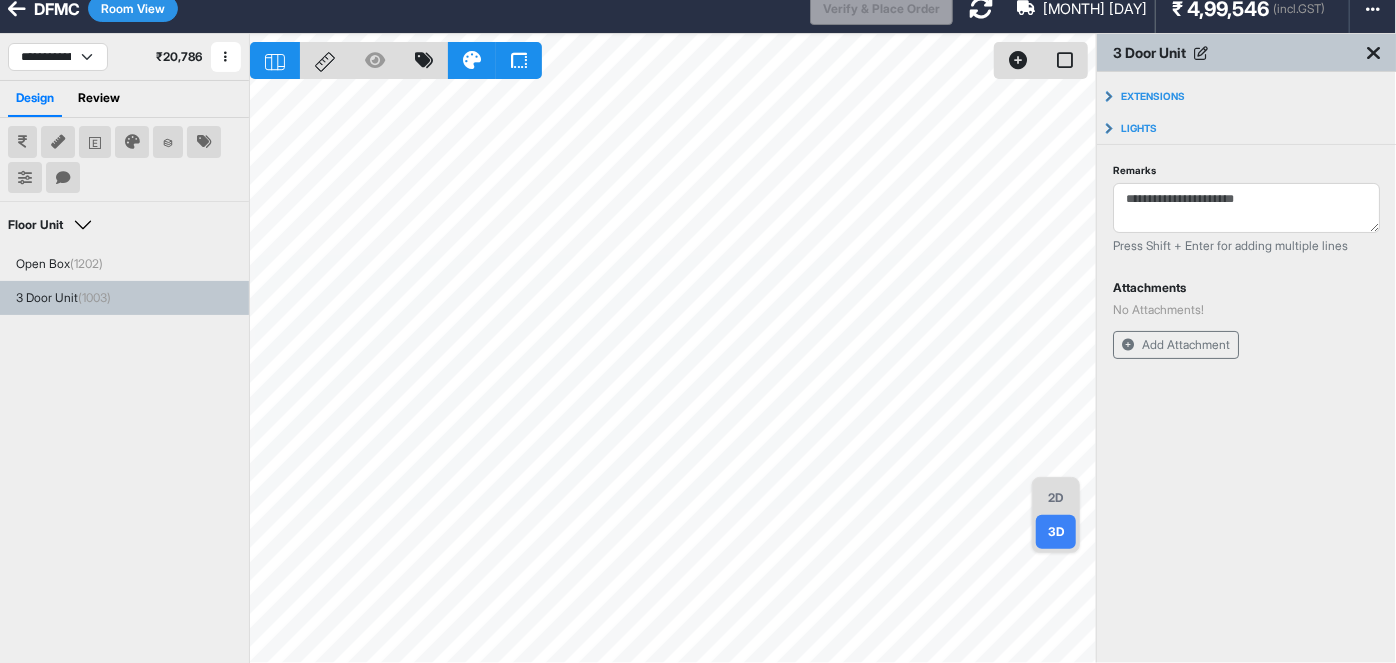 click on "Room View" at bounding box center (133, 8) 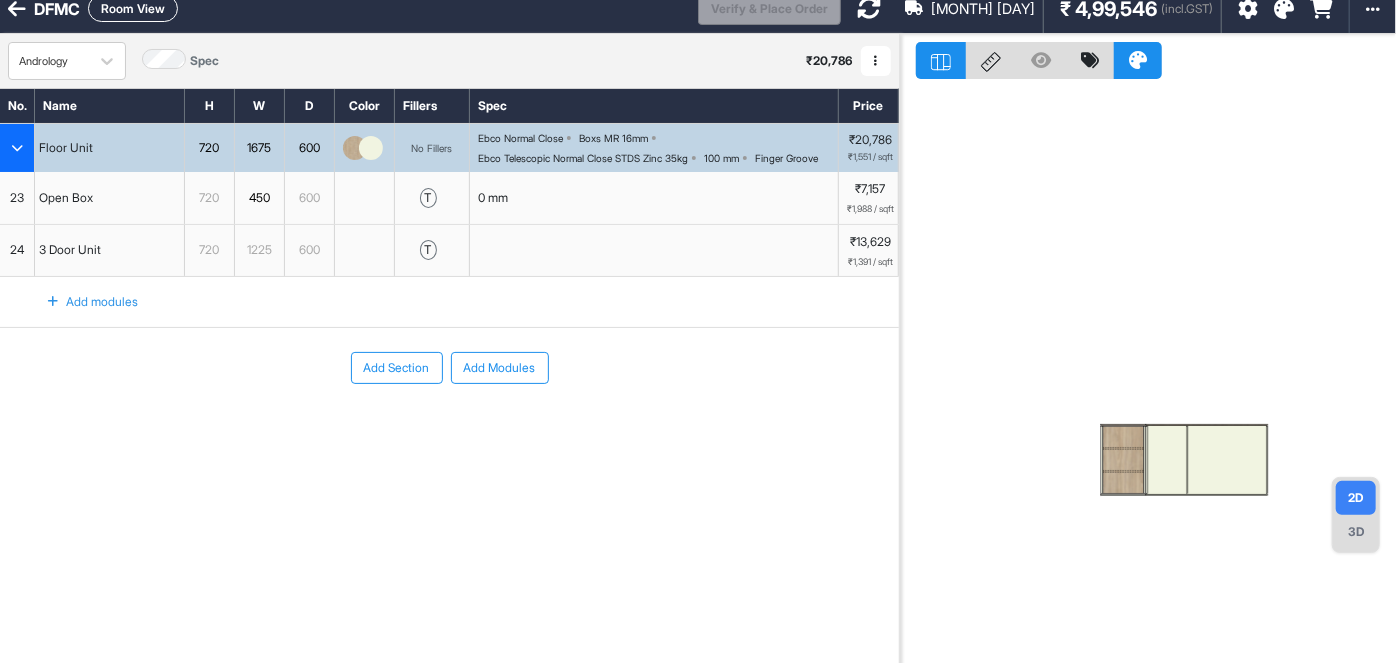 click at bounding box center [1167, 460] 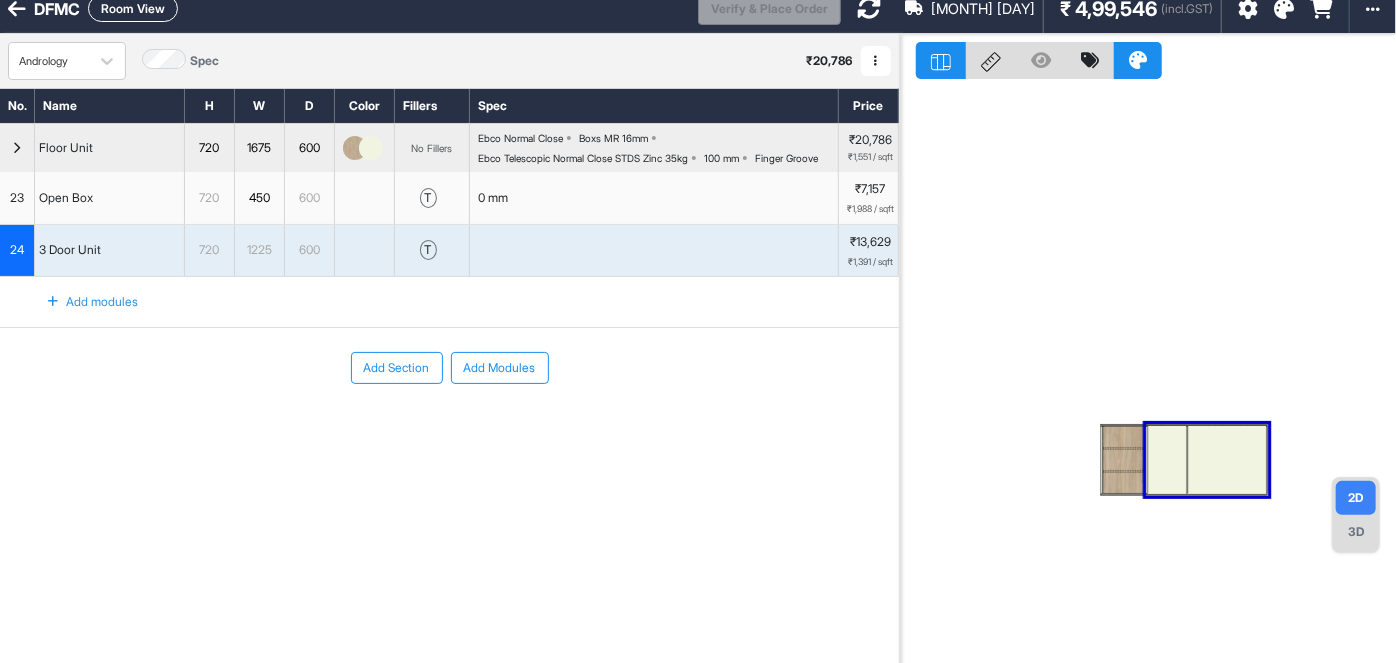 click at bounding box center (1167, 460) 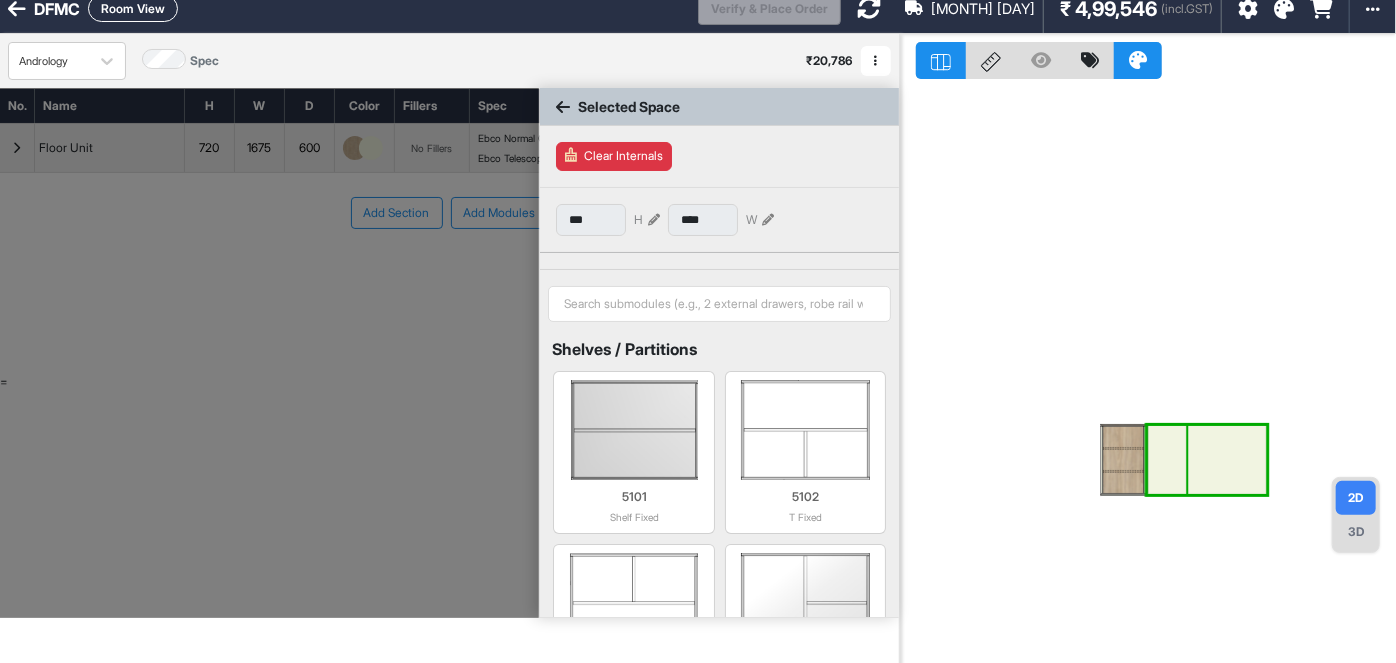 click at bounding box center [1167, 460] 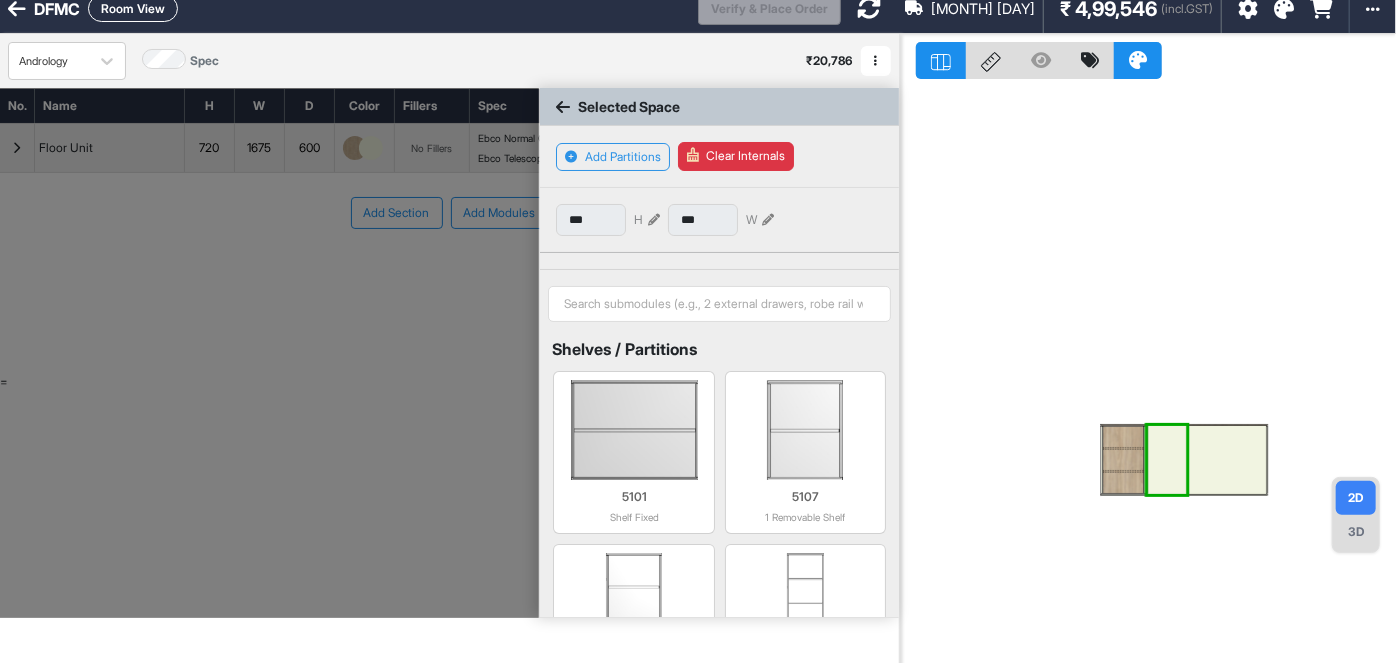 click at bounding box center (1167, 460) 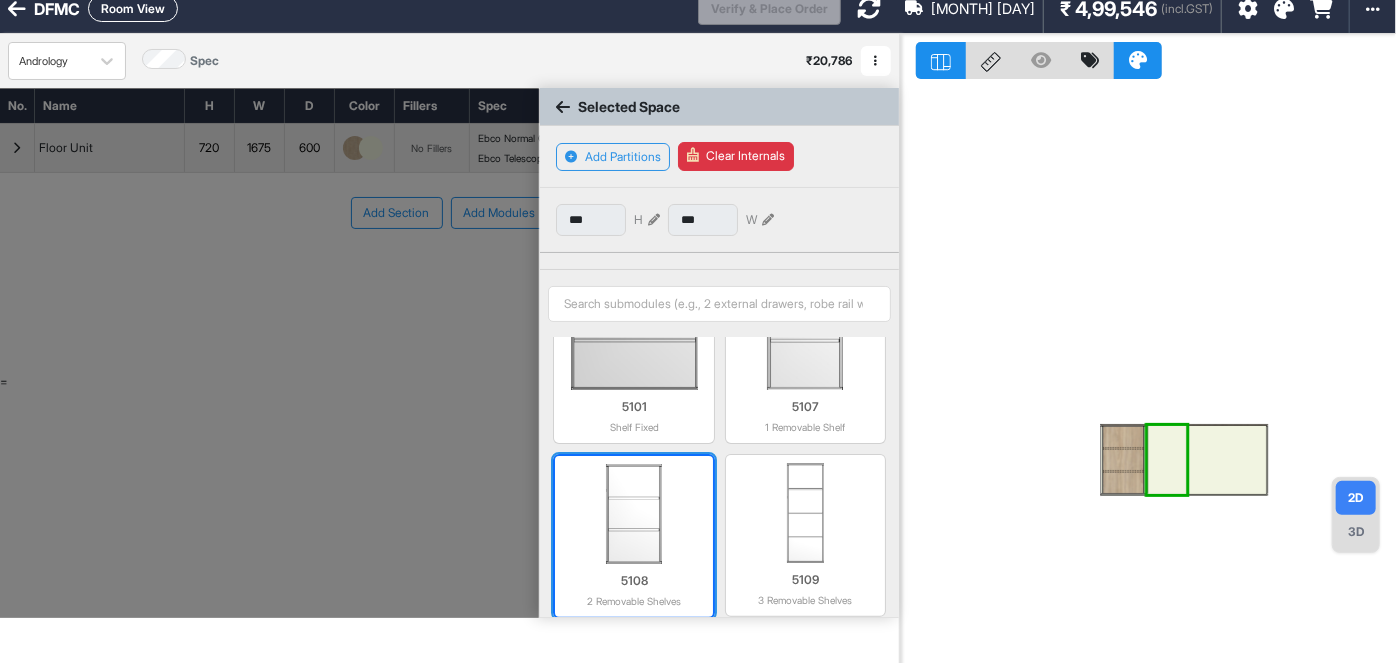 scroll, scrollTop: 90, scrollLeft: 0, axis: vertical 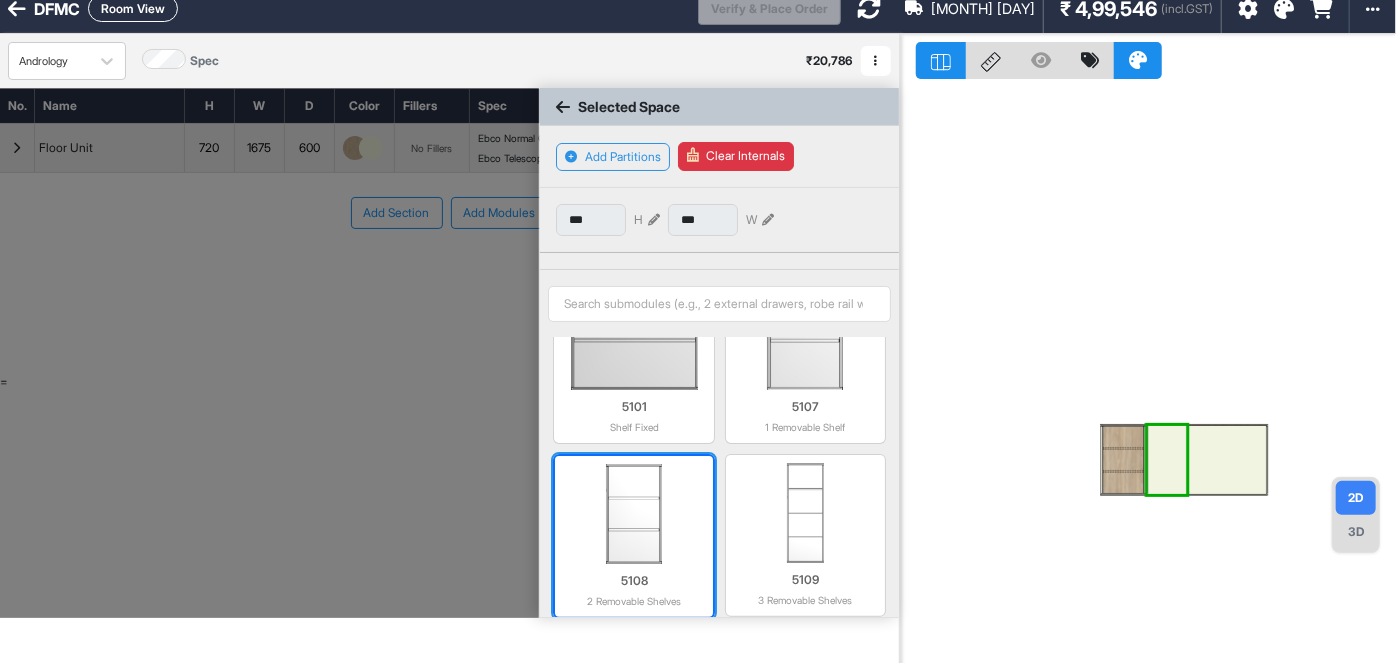 click at bounding box center [633, 514] 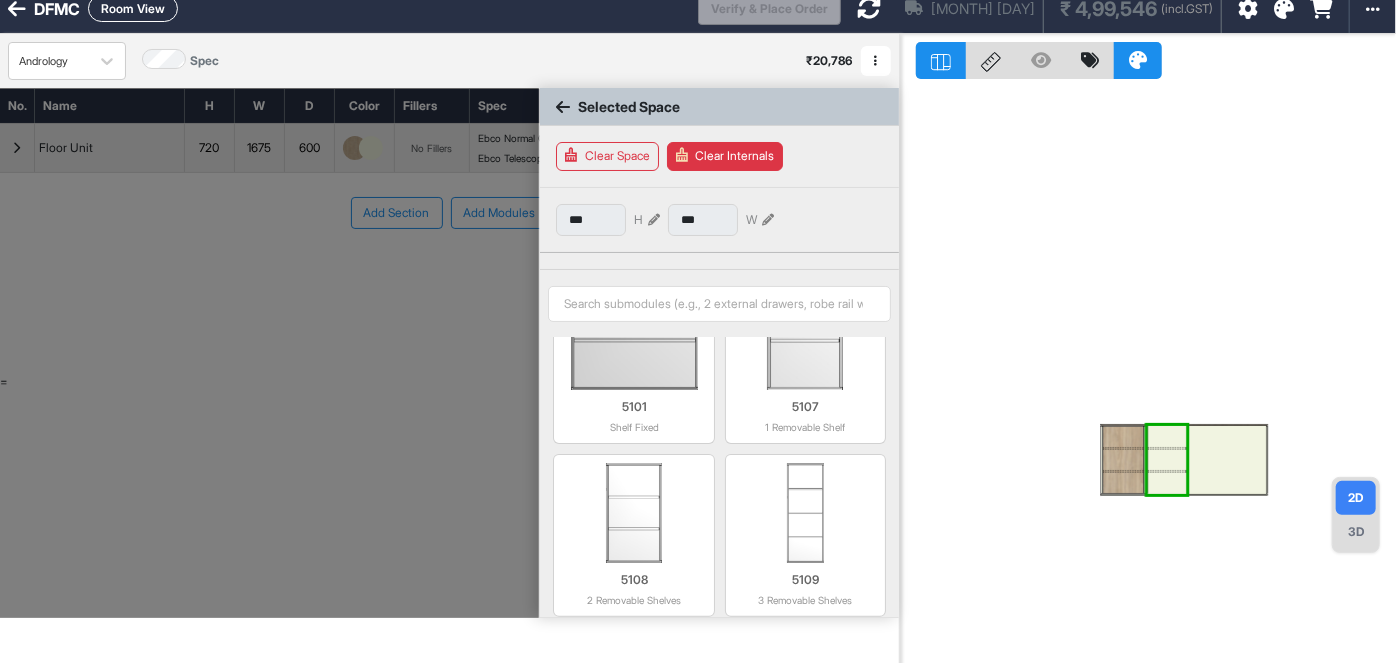 click at bounding box center (1227, 460) 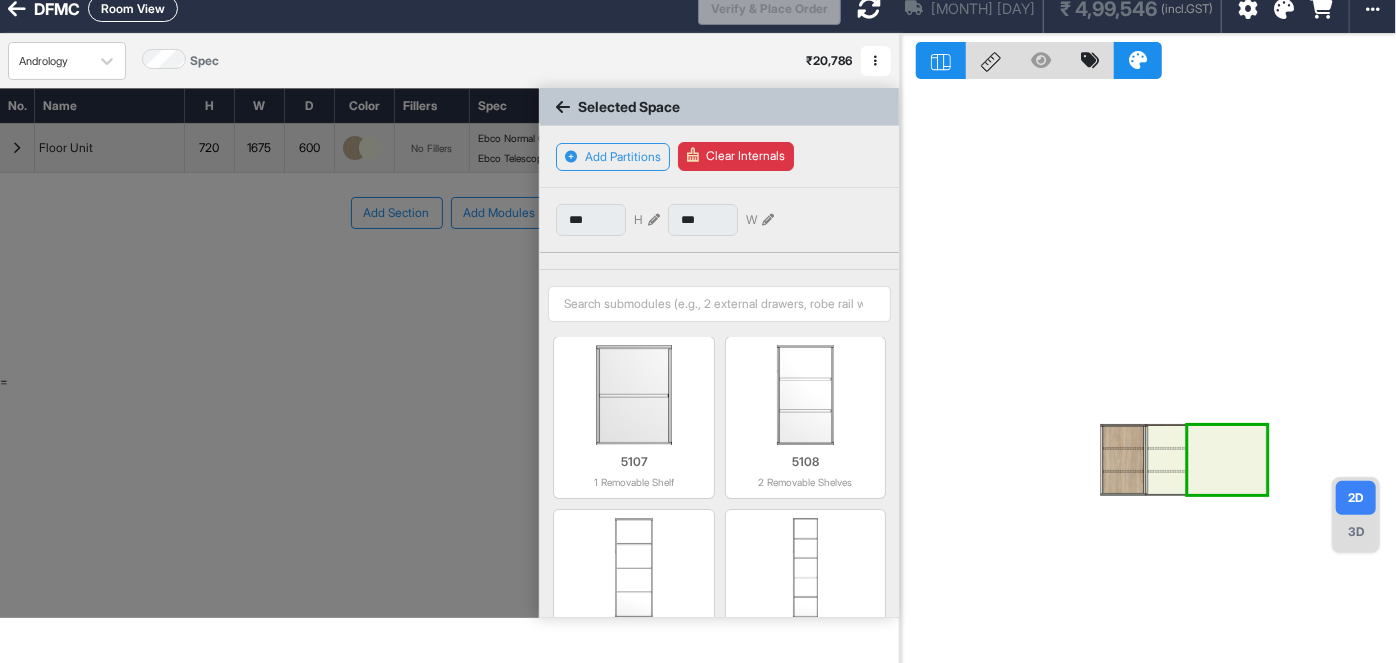 scroll, scrollTop: 543, scrollLeft: 0, axis: vertical 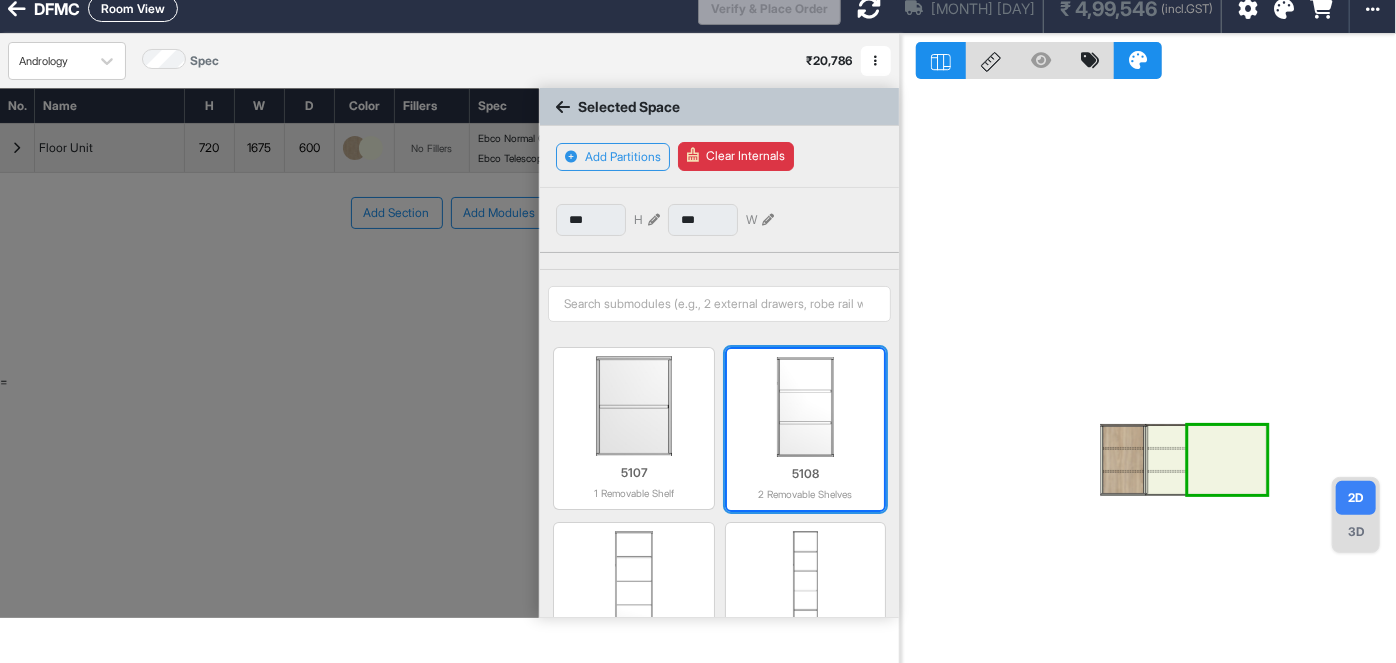 click at bounding box center [805, 407] 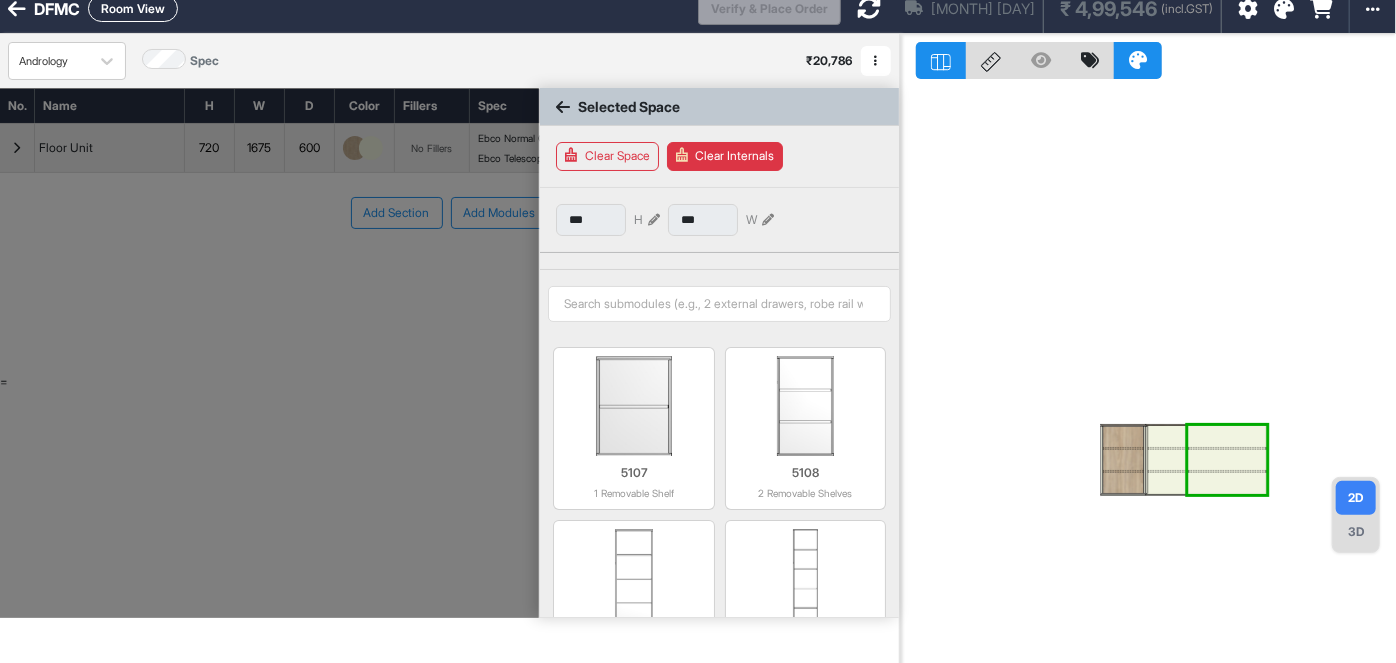 click at bounding box center (1148, 365) 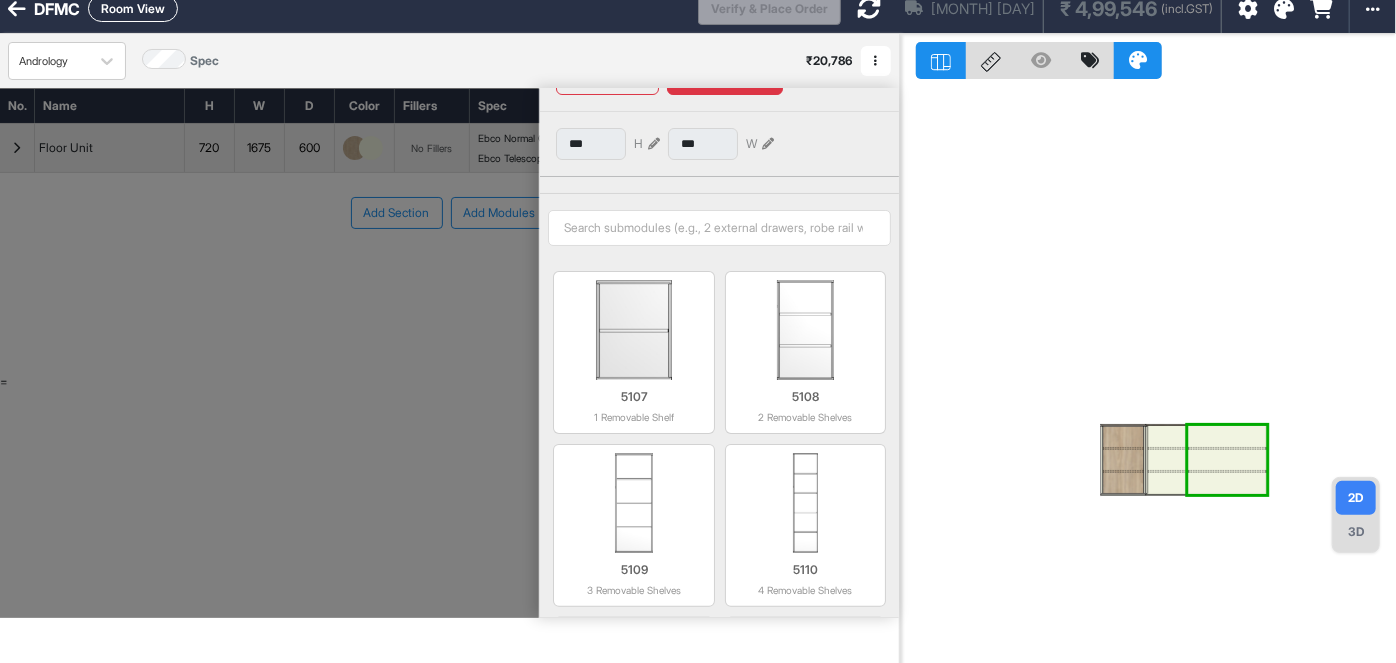 scroll, scrollTop: 80, scrollLeft: 0, axis: vertical 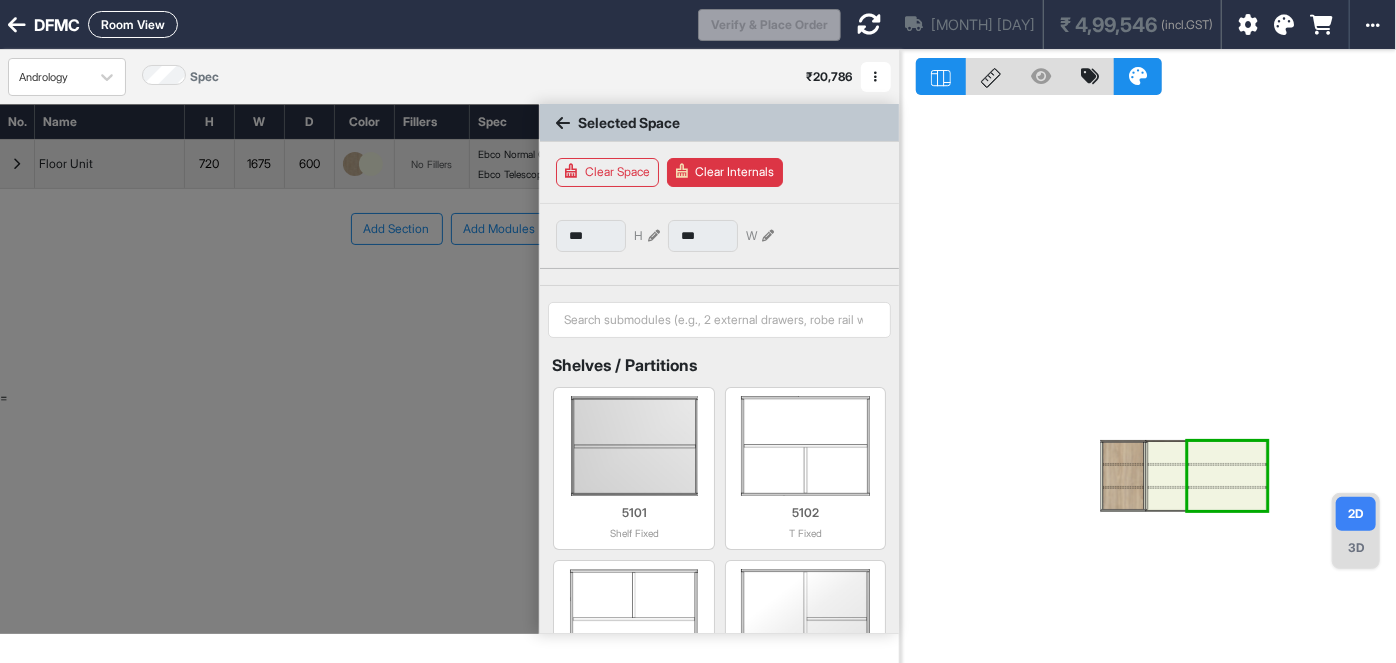 click at bounding box center (563, 123) 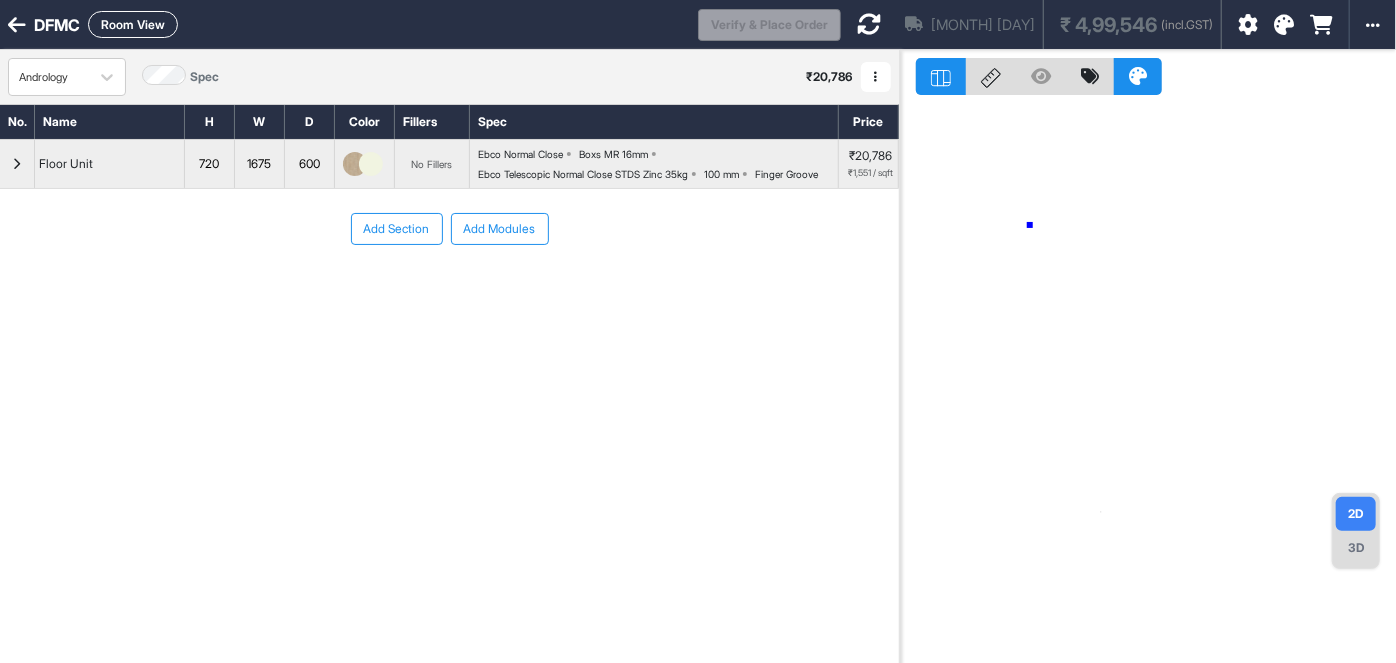 click at bounding box center [1148, 381] 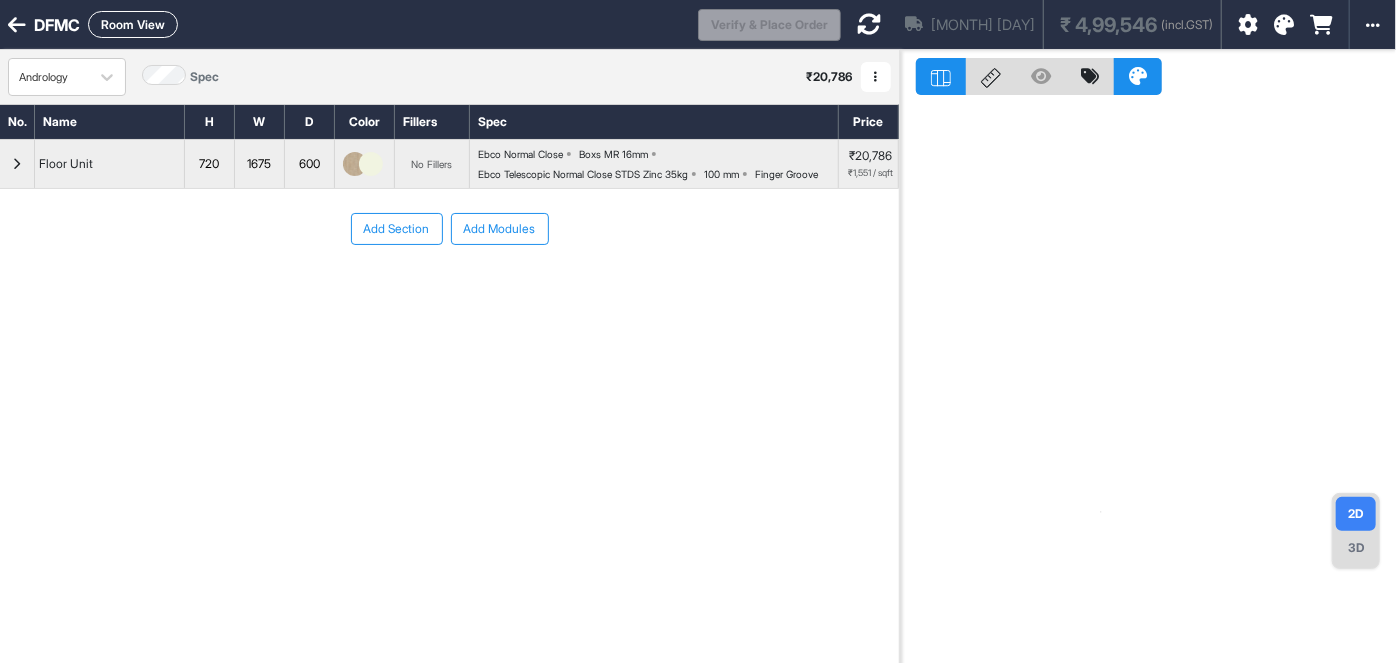 click on "3D" at bounding box center (1356, 548) 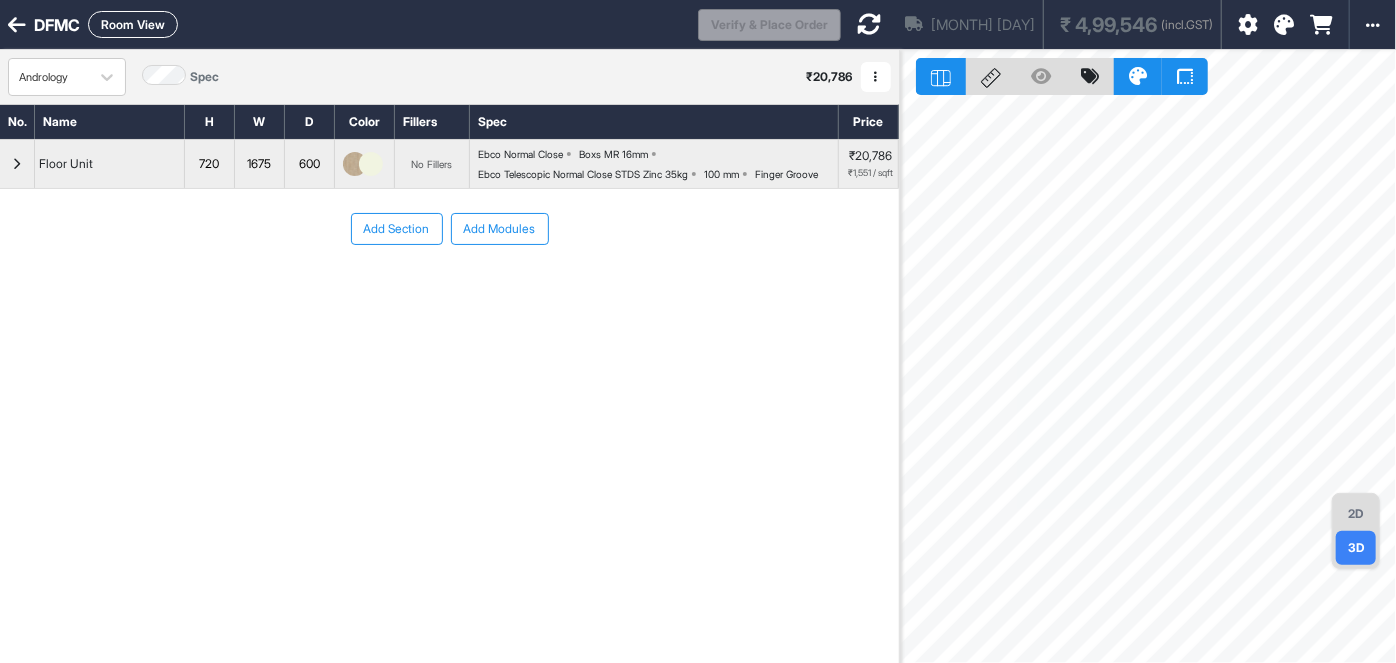 click at bounding box center [869, 24] 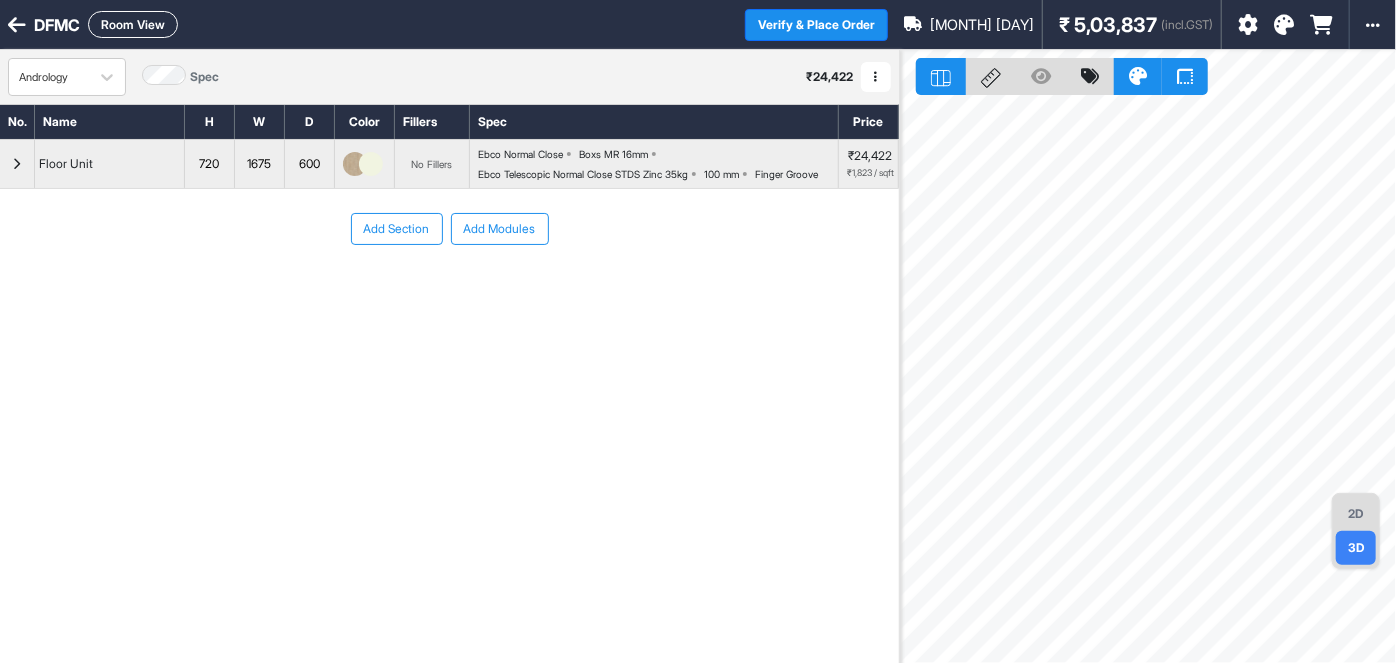 click on "2D" at bounding box center [1356, 514] 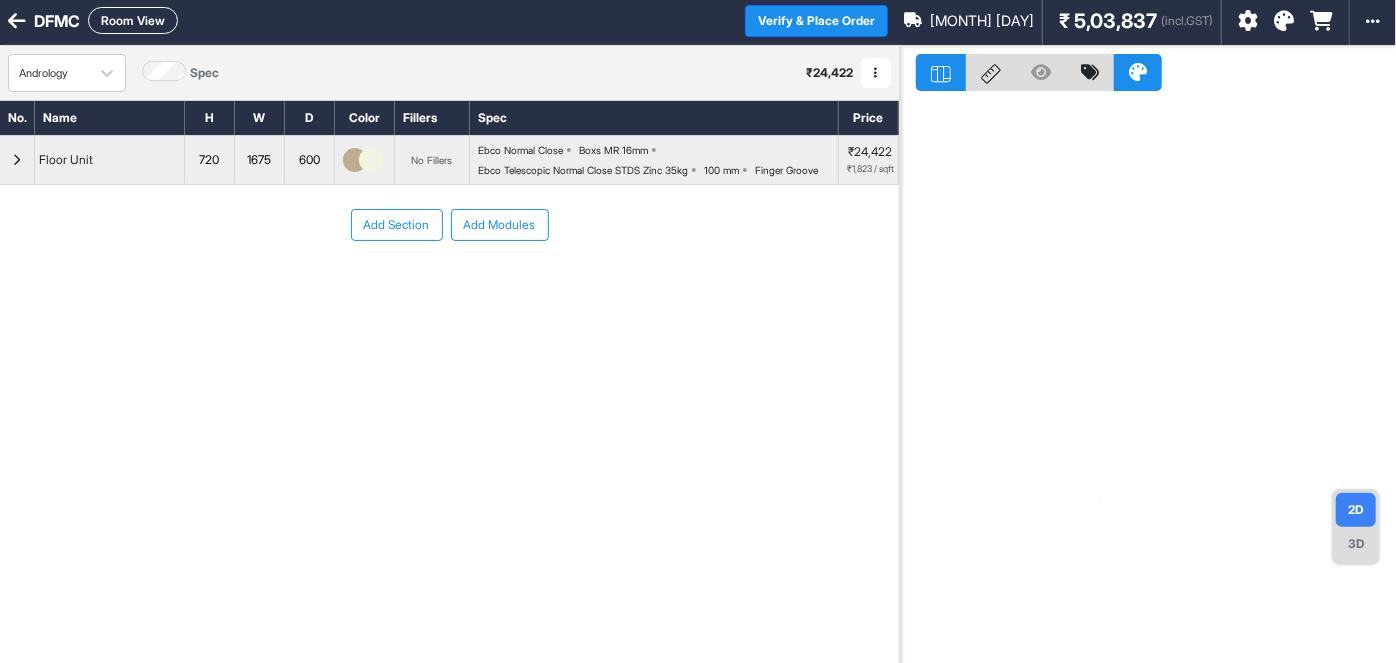 scroll, scrollTop: 0, scrollLeft: 0, axis: both 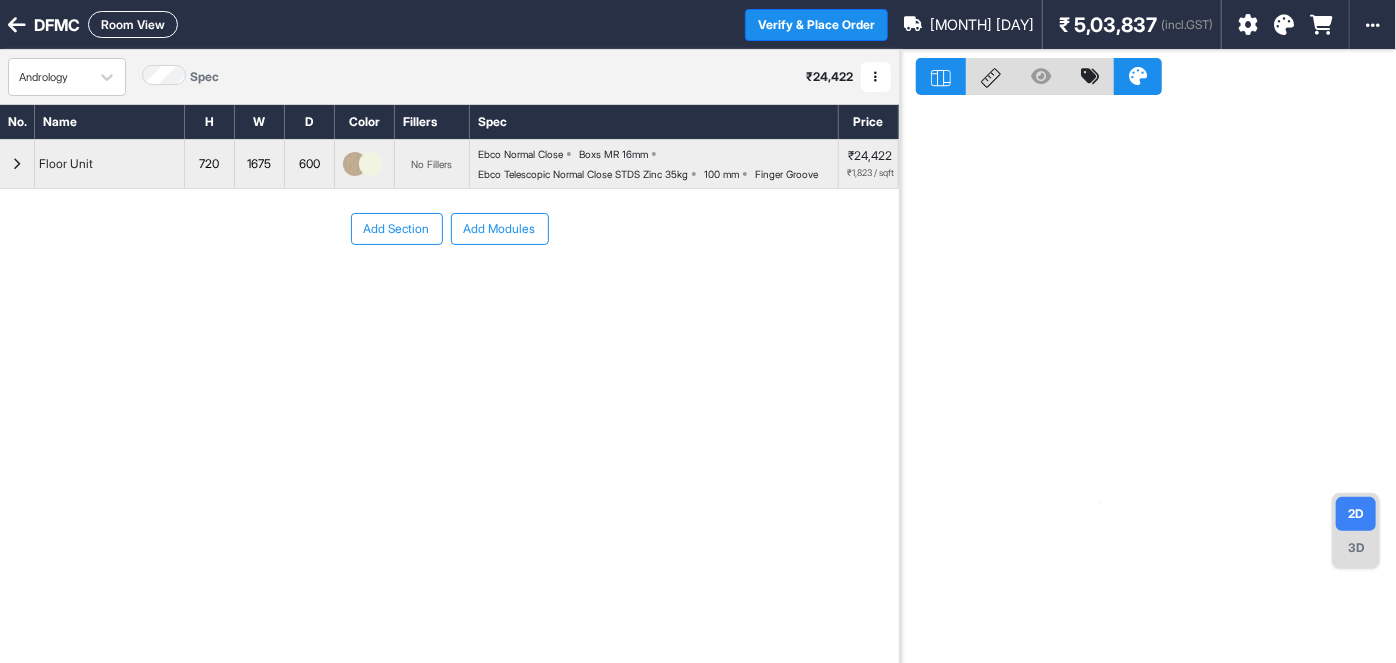 drag, startPoint x: 133, startPoint y: 27, endPoint x: 227, endPoint y: 43, distance: 95.35198 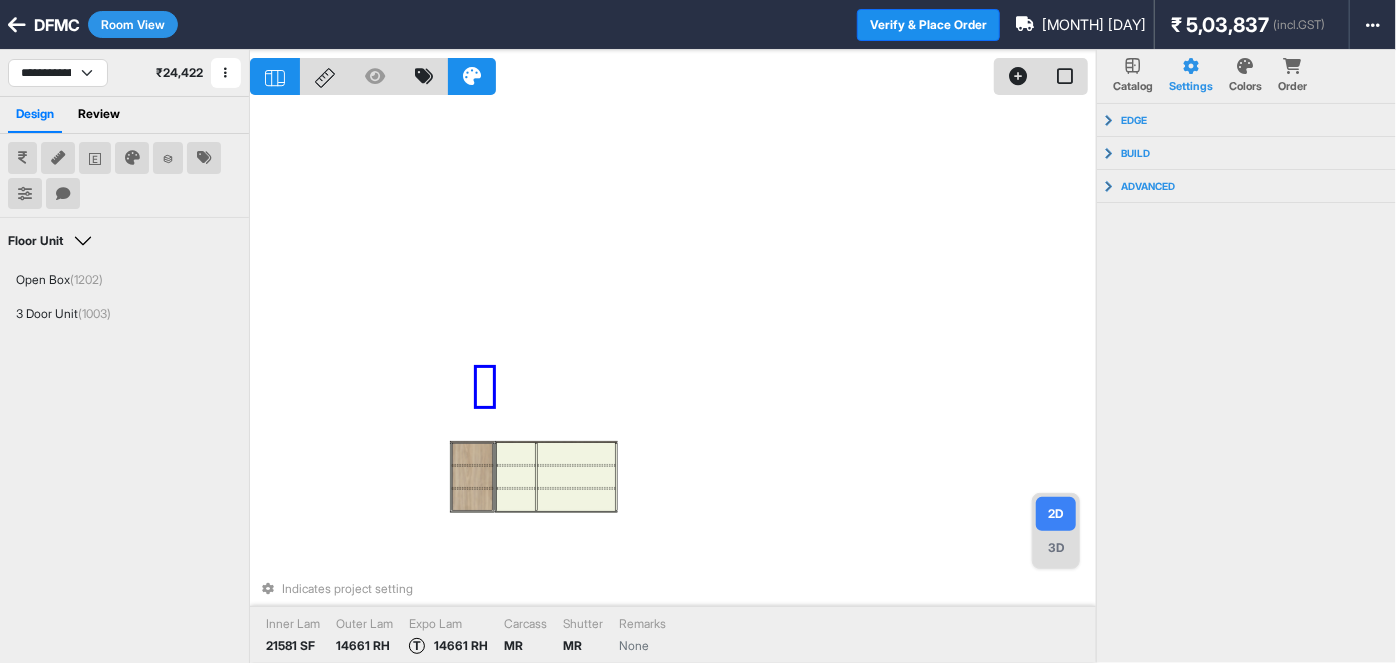 drag, startPoint x: 477, startPoint y: 368, endPoint x: 514, endPoint y: 422, distance: 65.459915 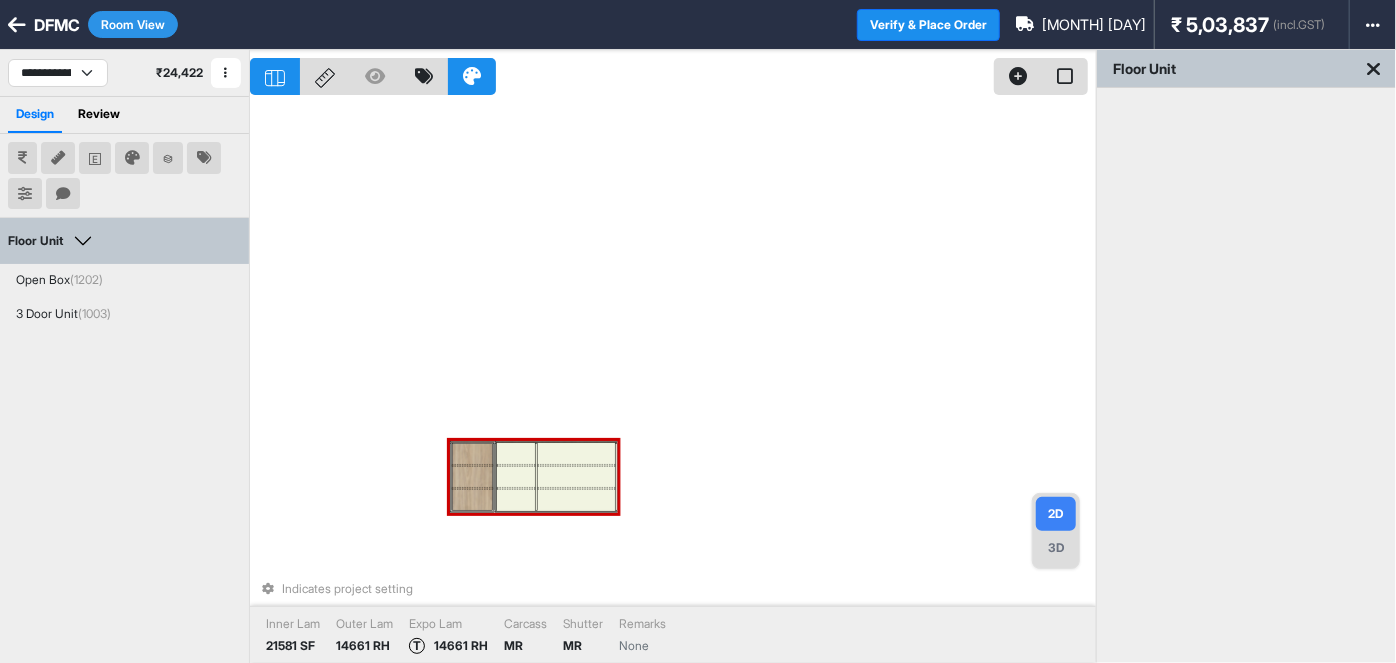 click on "3D" at bounding box center (1056, 548) 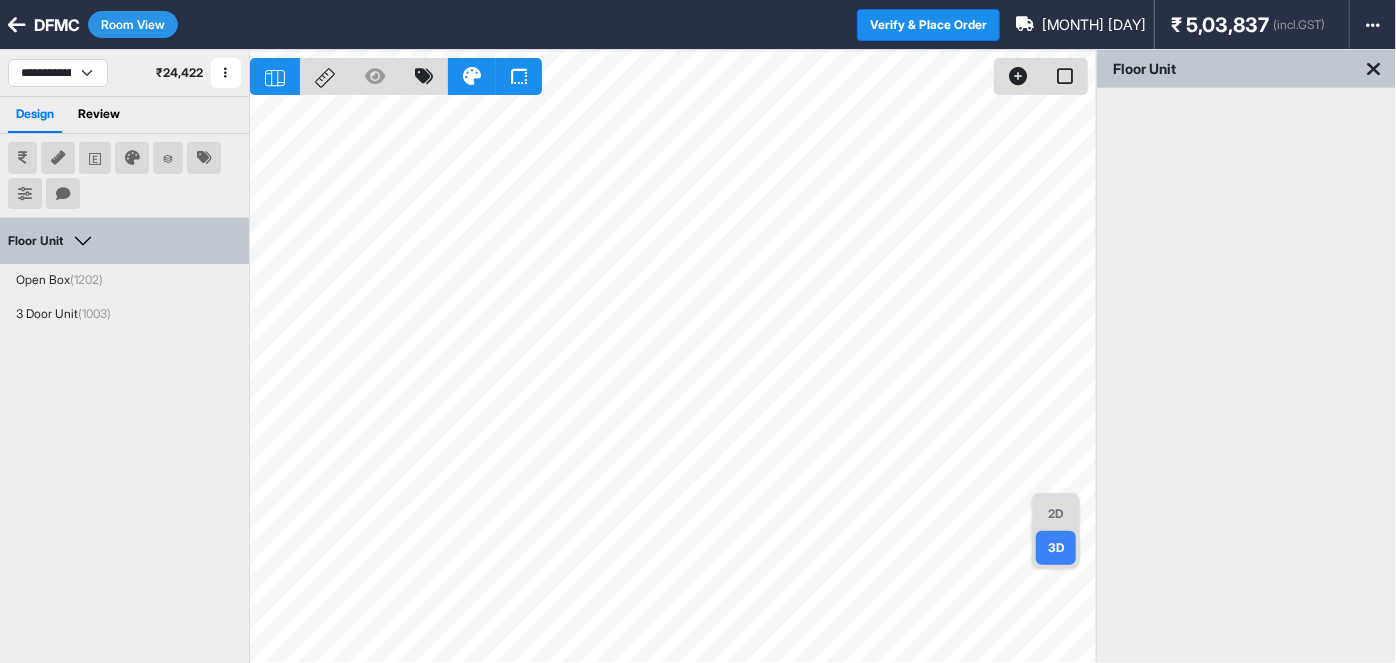 click 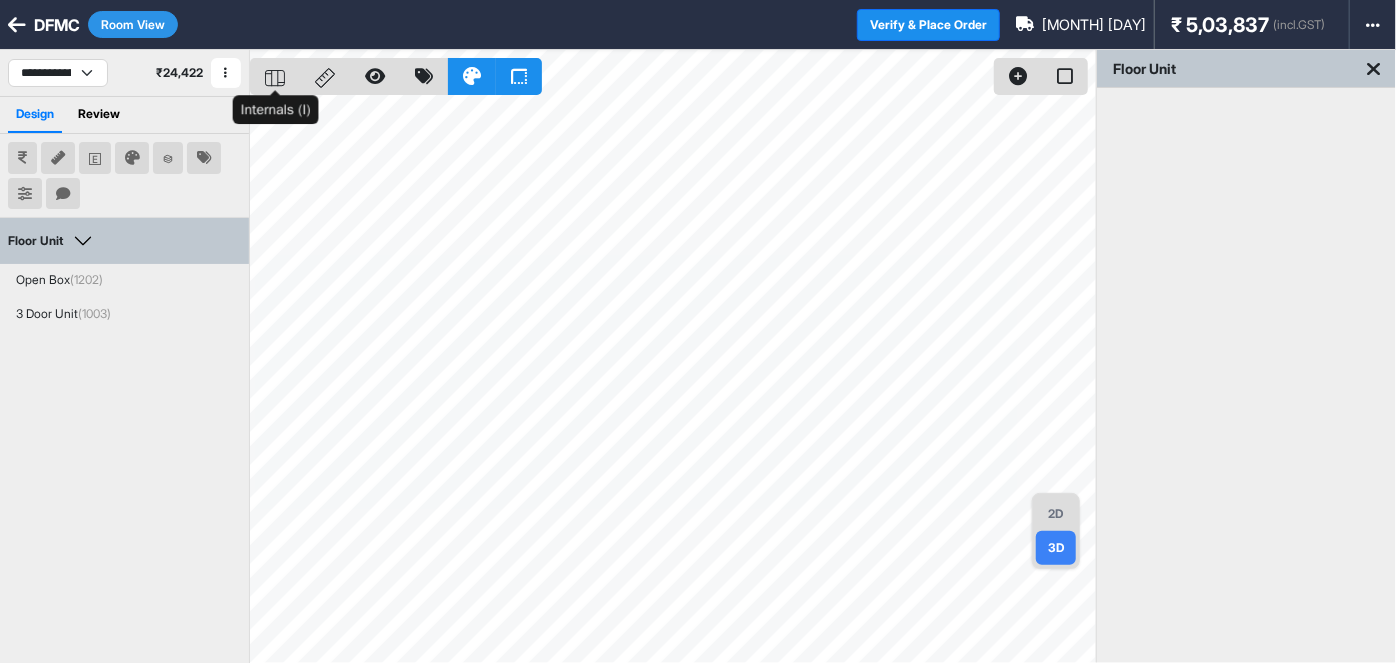 click 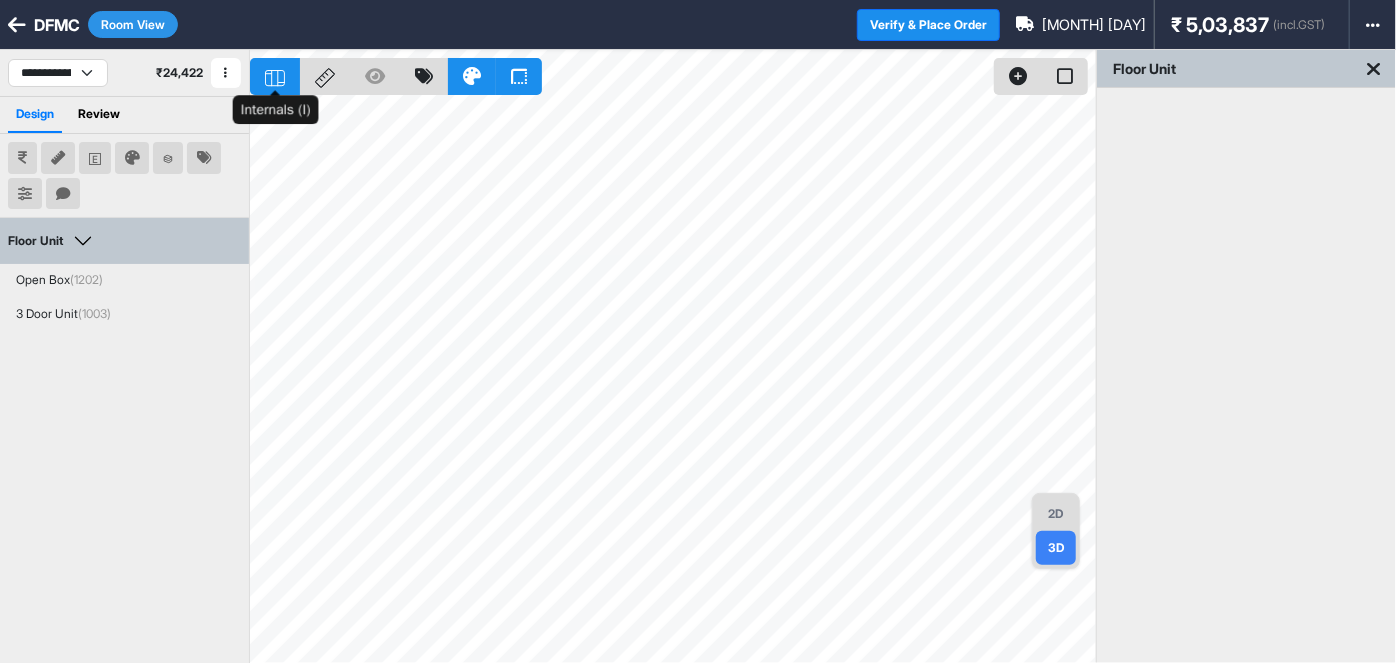 click 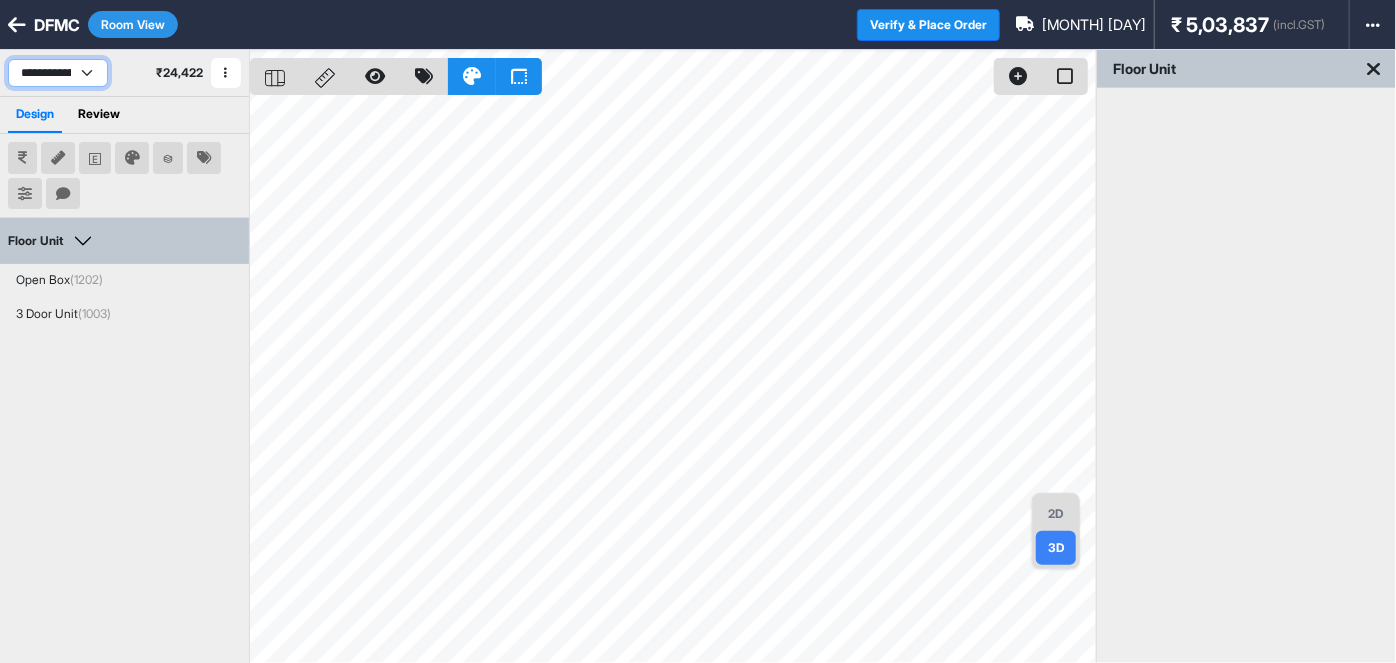 click on "**********" at bounding box center (58, 73) 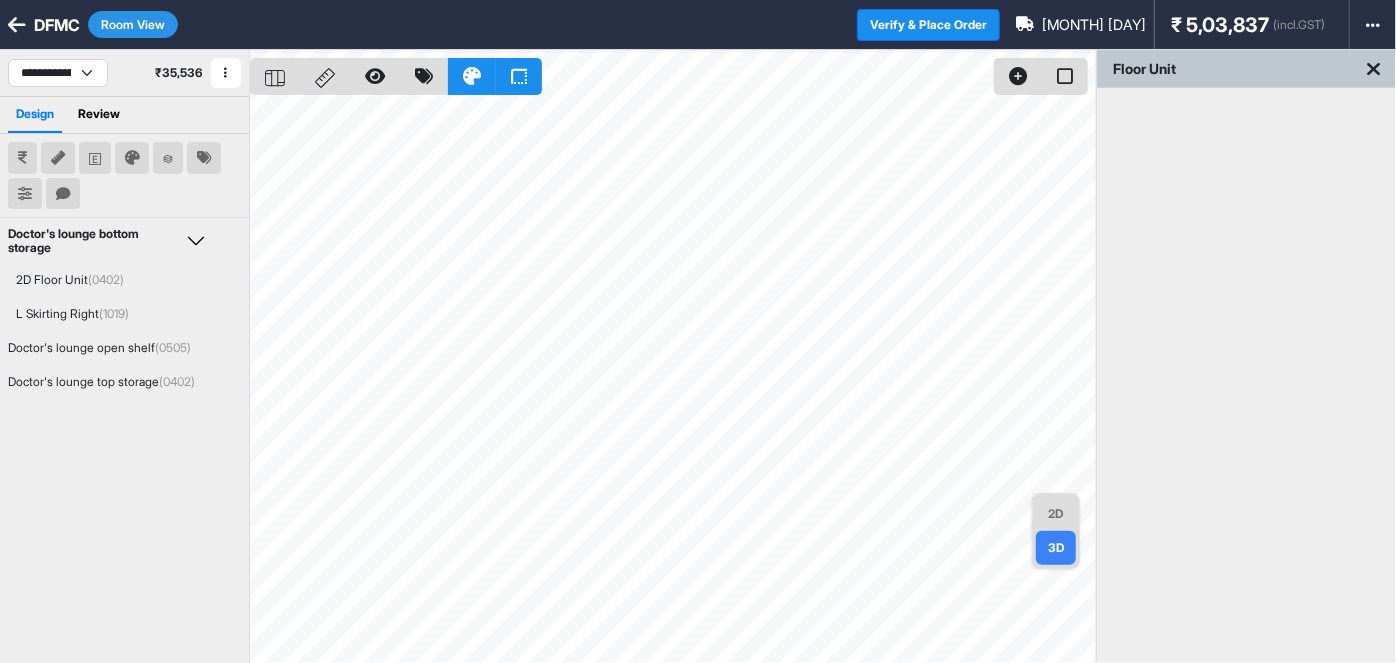 click on "**********" at bounding box center (124, 73) 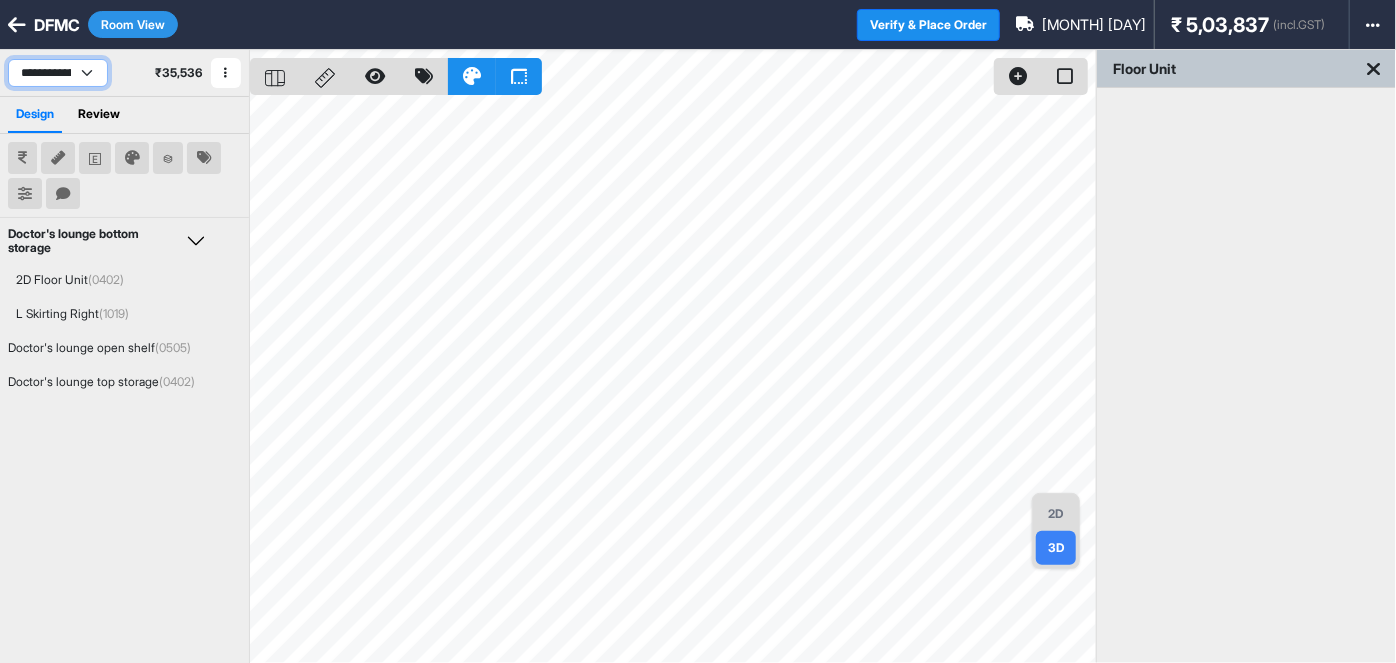 click on "**********" at bounding box center (58, 73) 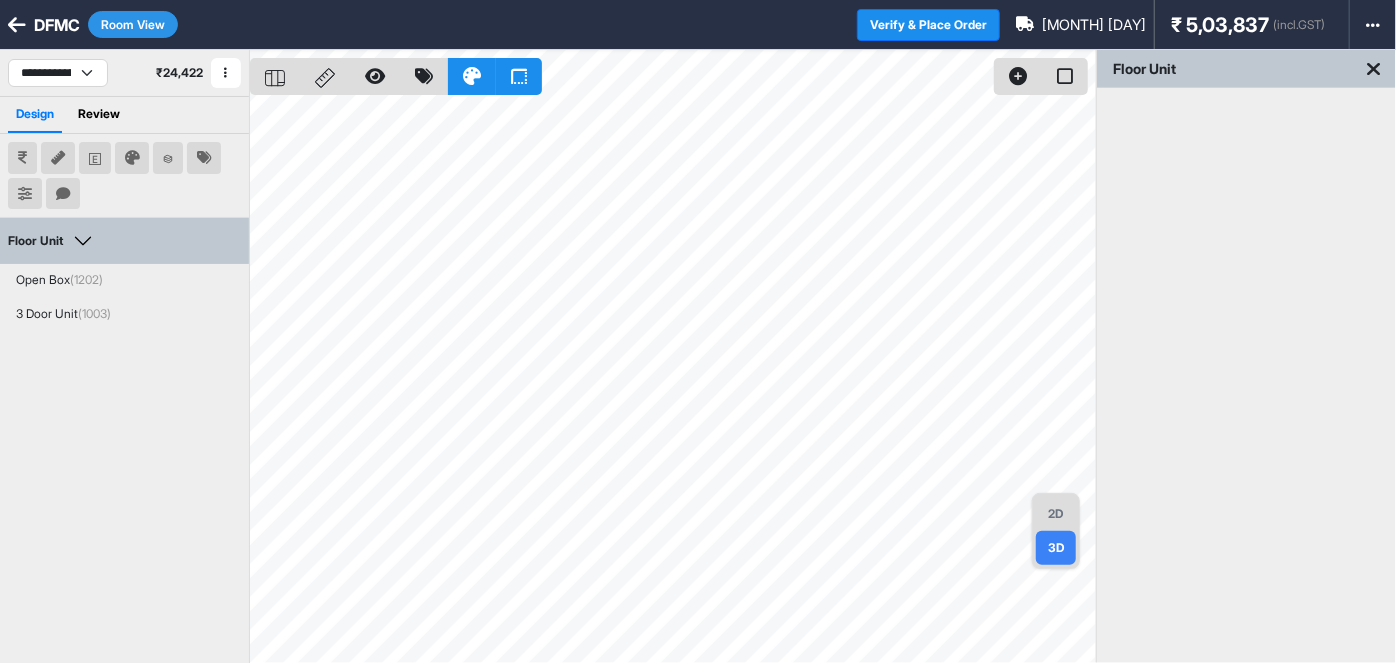 click on "**********" at bounding box center (124, 73) 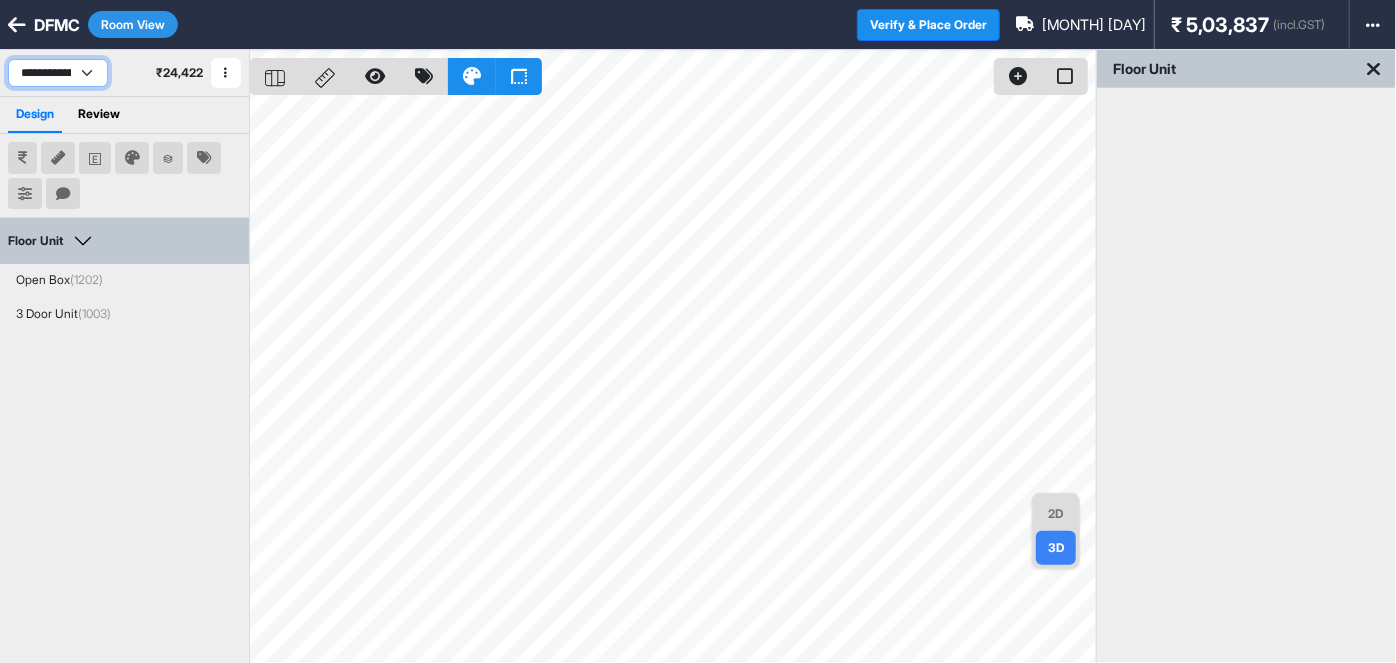 click on "**********" at bounding box center [58, 73] 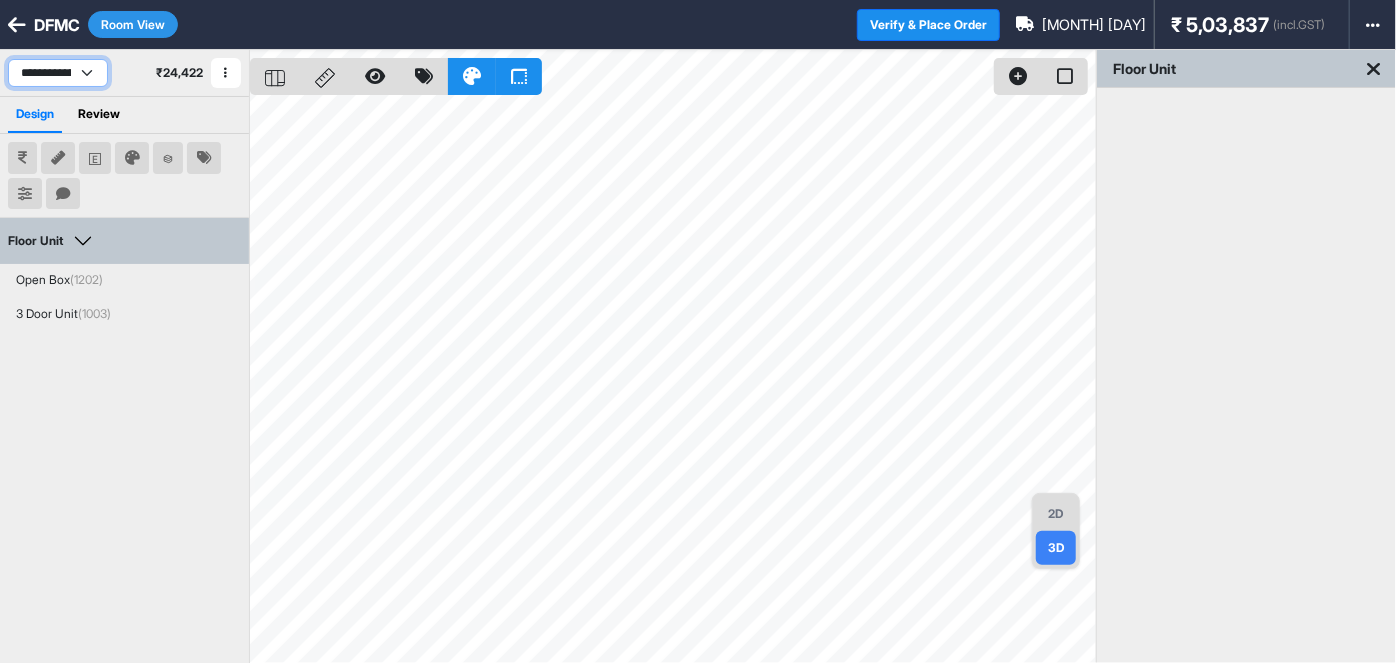 select on "****" 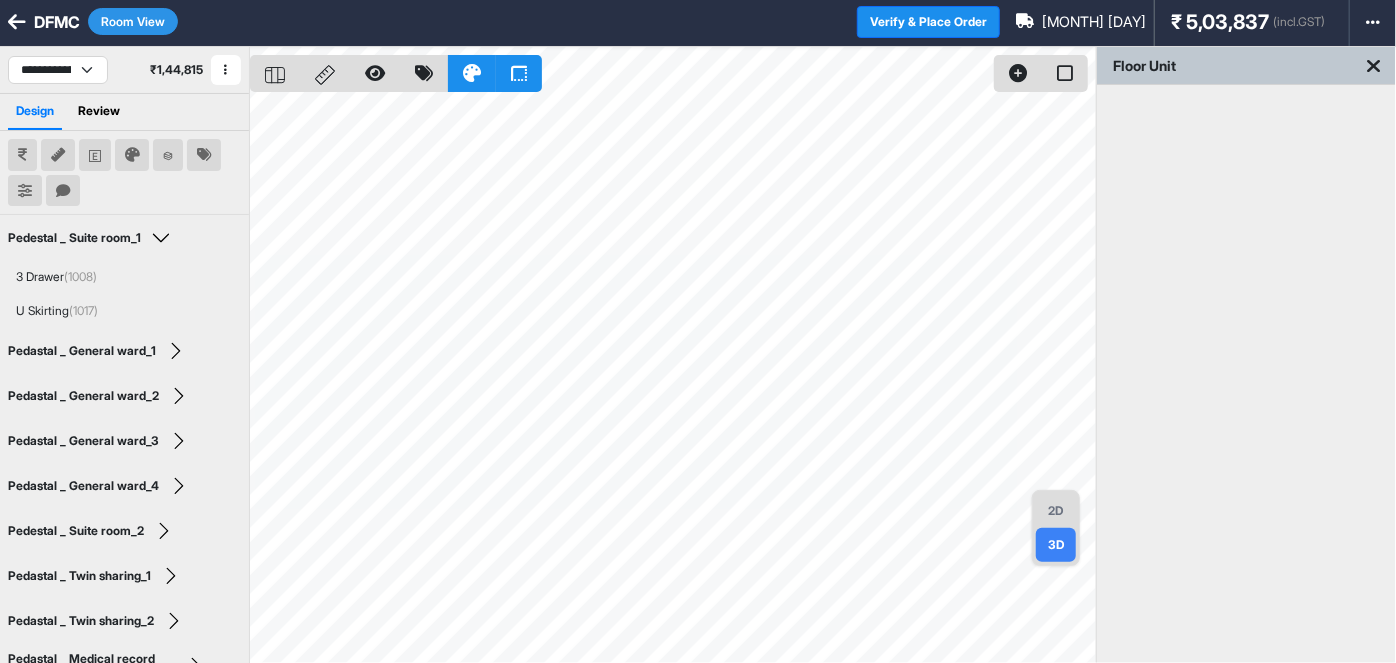 scroll, scrollTop: 0, scrollLeft: 0, axis: both 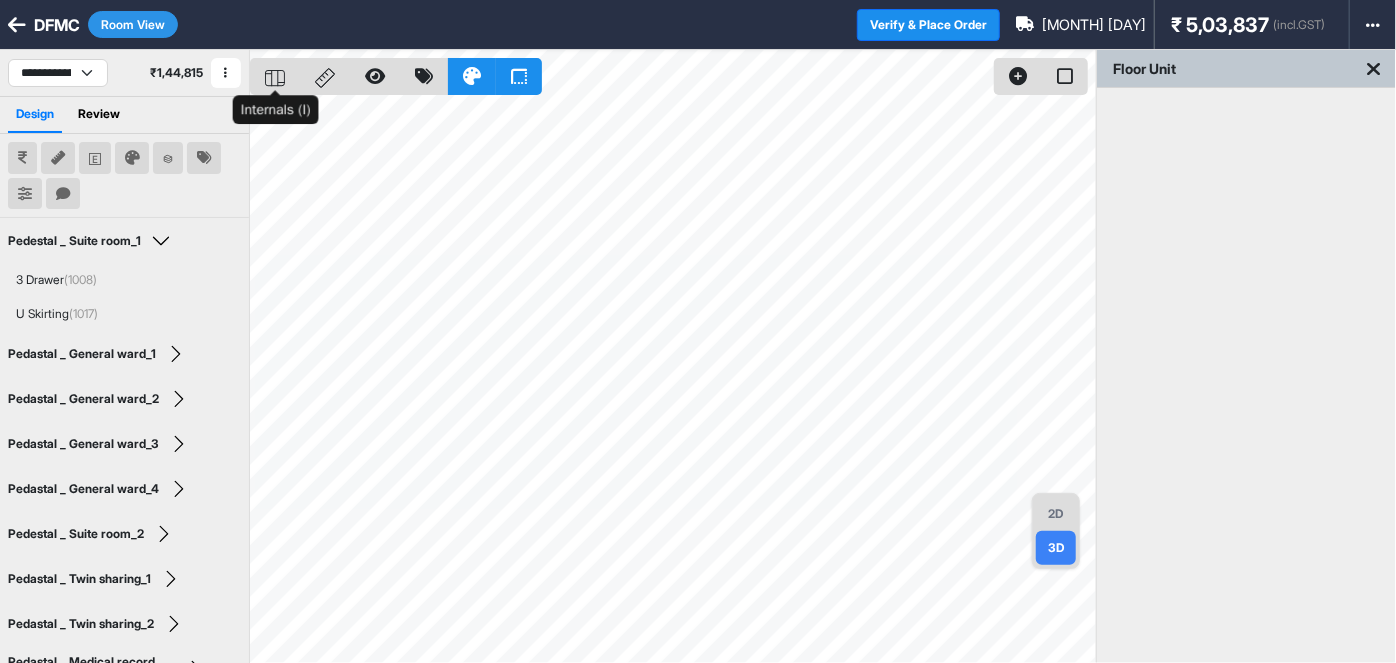 click at bounding box center (275, 76) 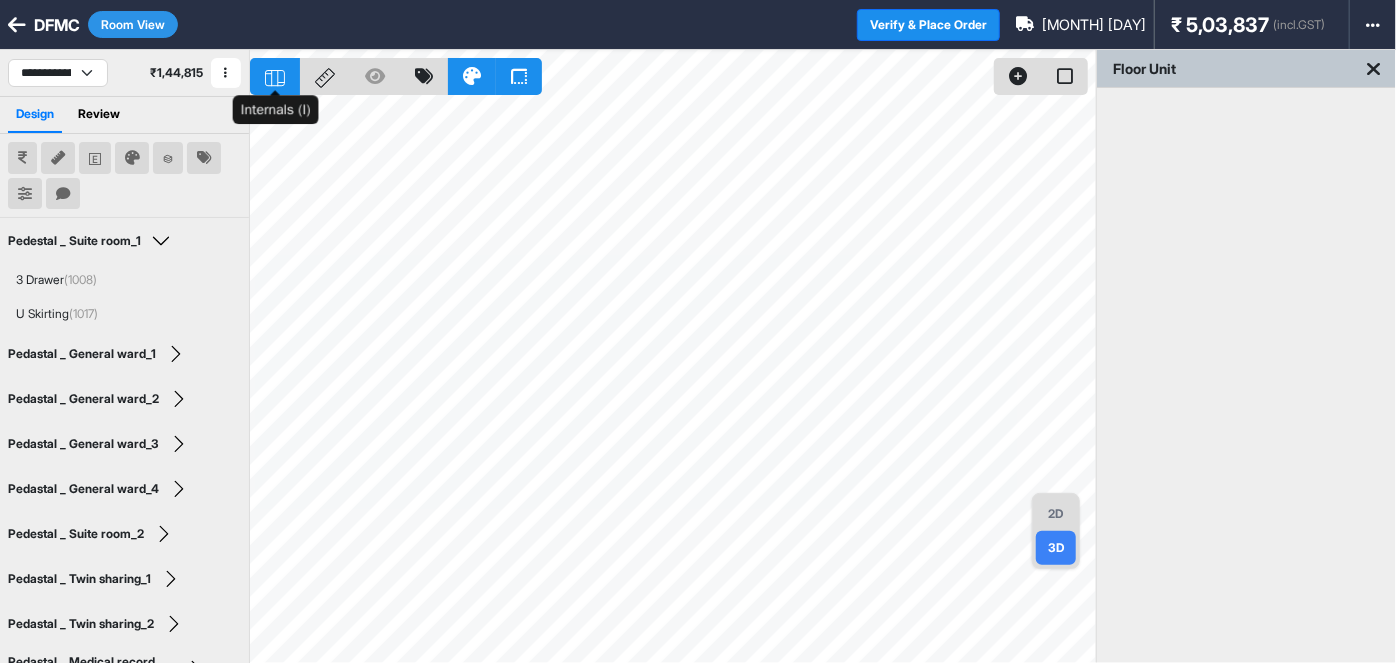 click at bounding box center [275, 76] 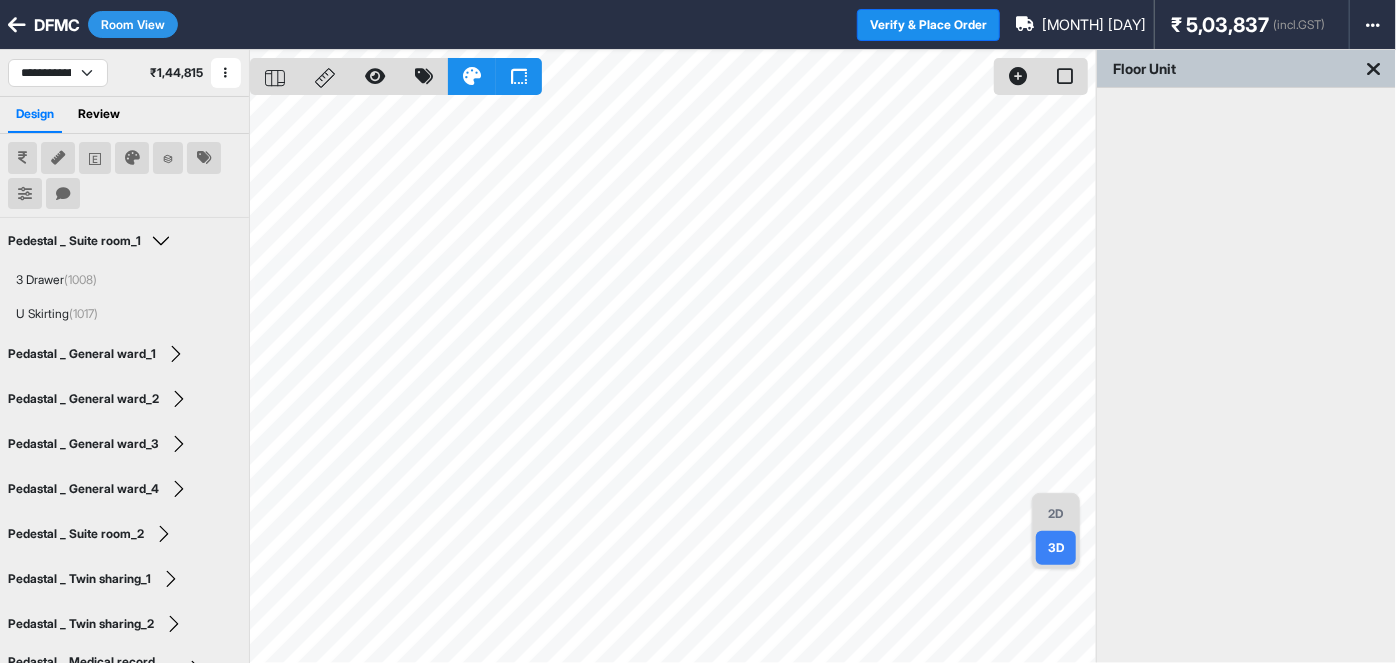click on "2D" at bounding box center [1056, 514] 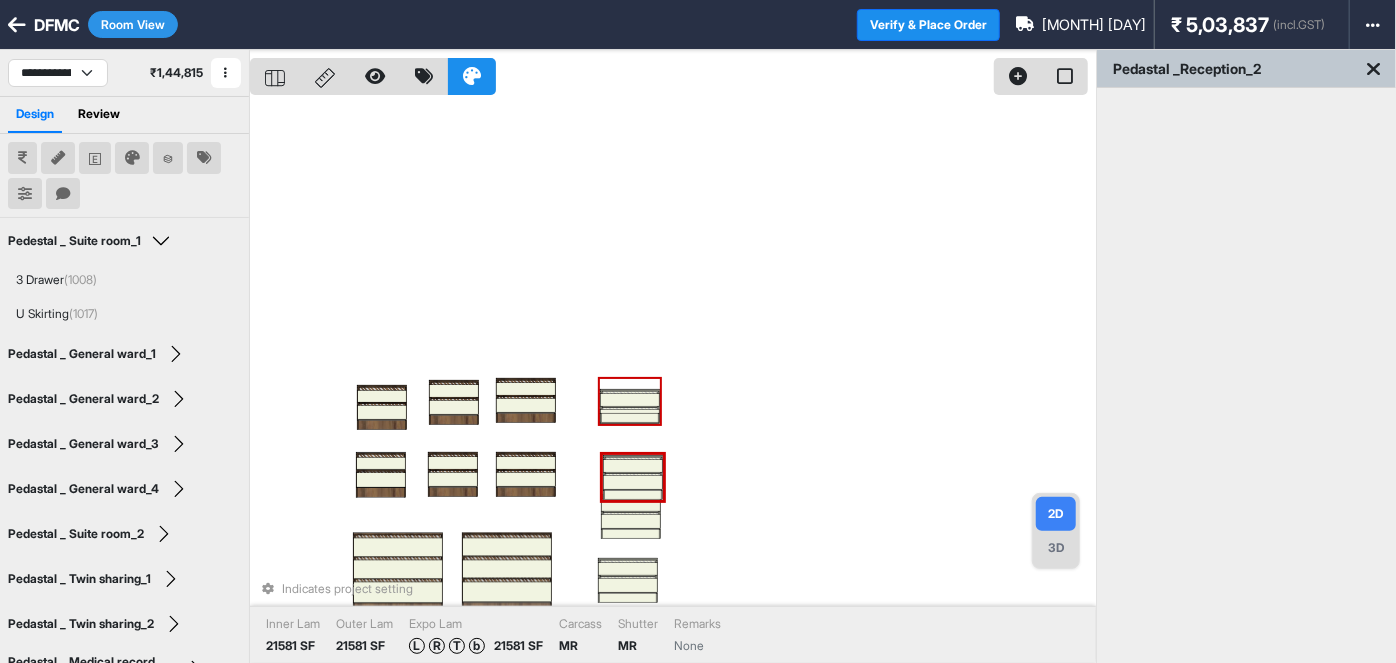 drag, startPoint x: 642, startPoint y: 390, endPoint x: 625, endPoint y: 406, distance: 23.345236 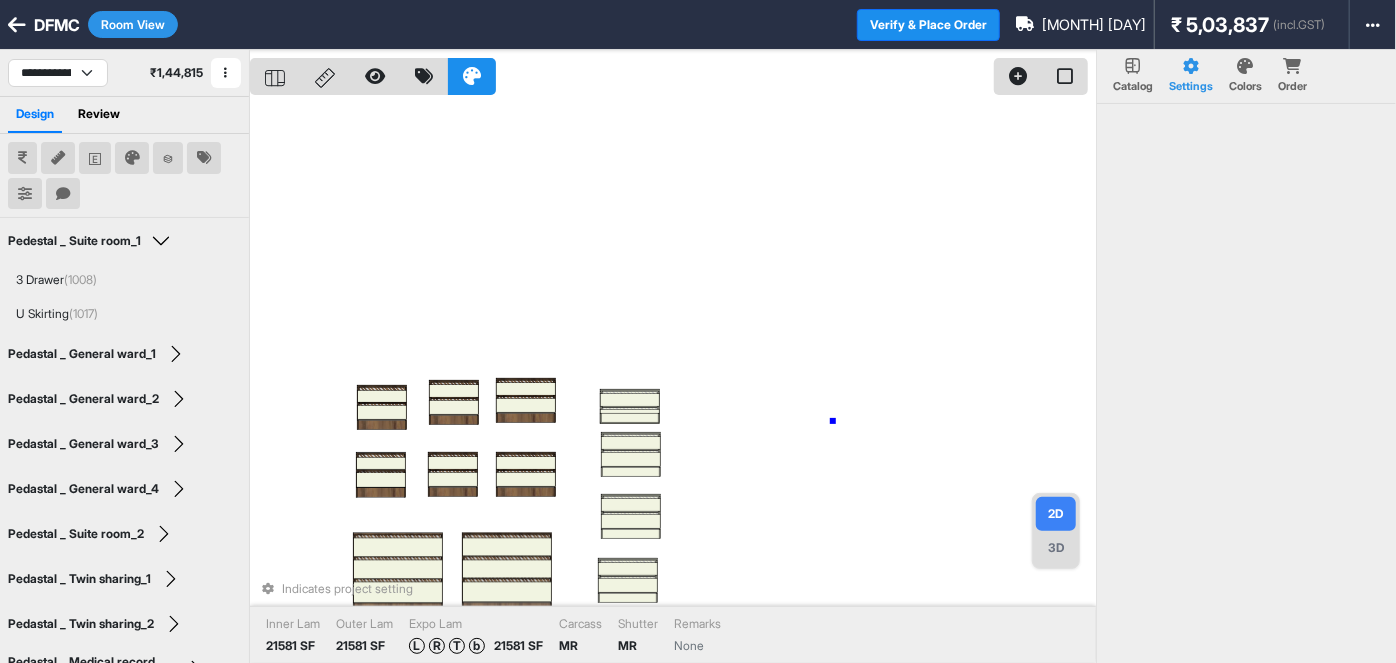 drag, startPoint x: 833, startPoint y: 421, endPoint x: 557, endPoint y: 362, distance: 282.23572 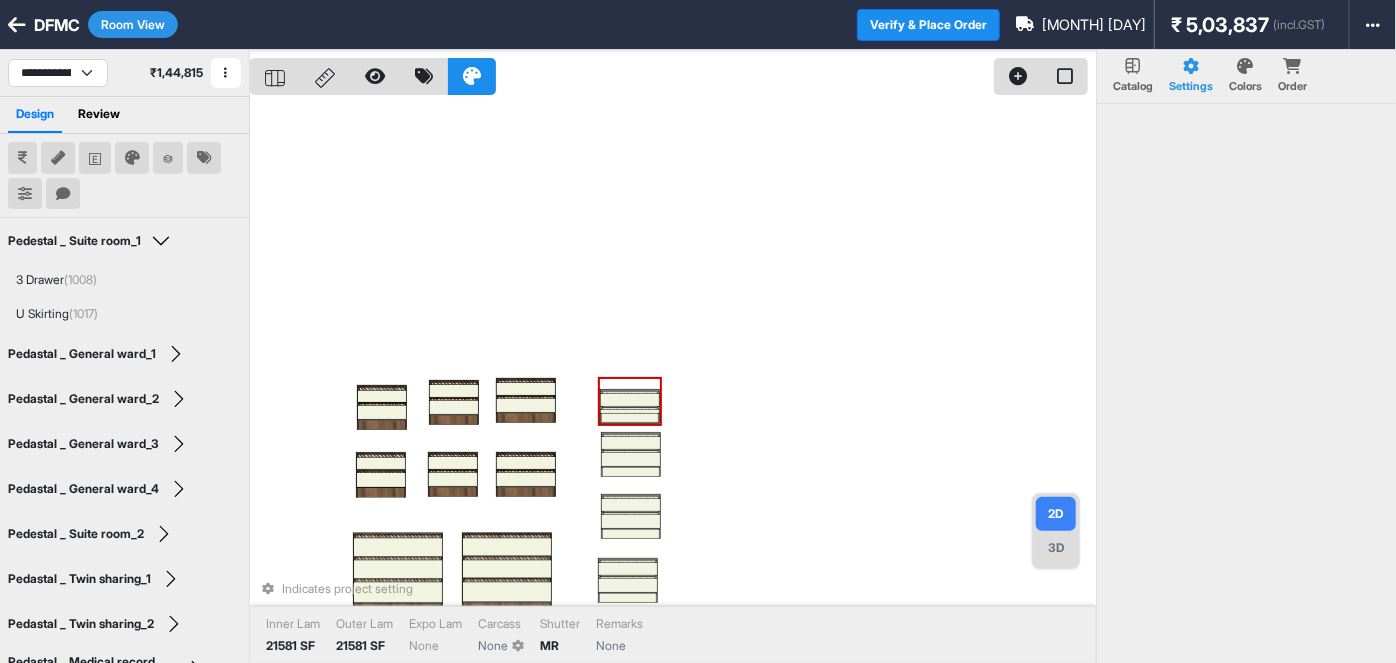 click at bounding box center (630, 418) 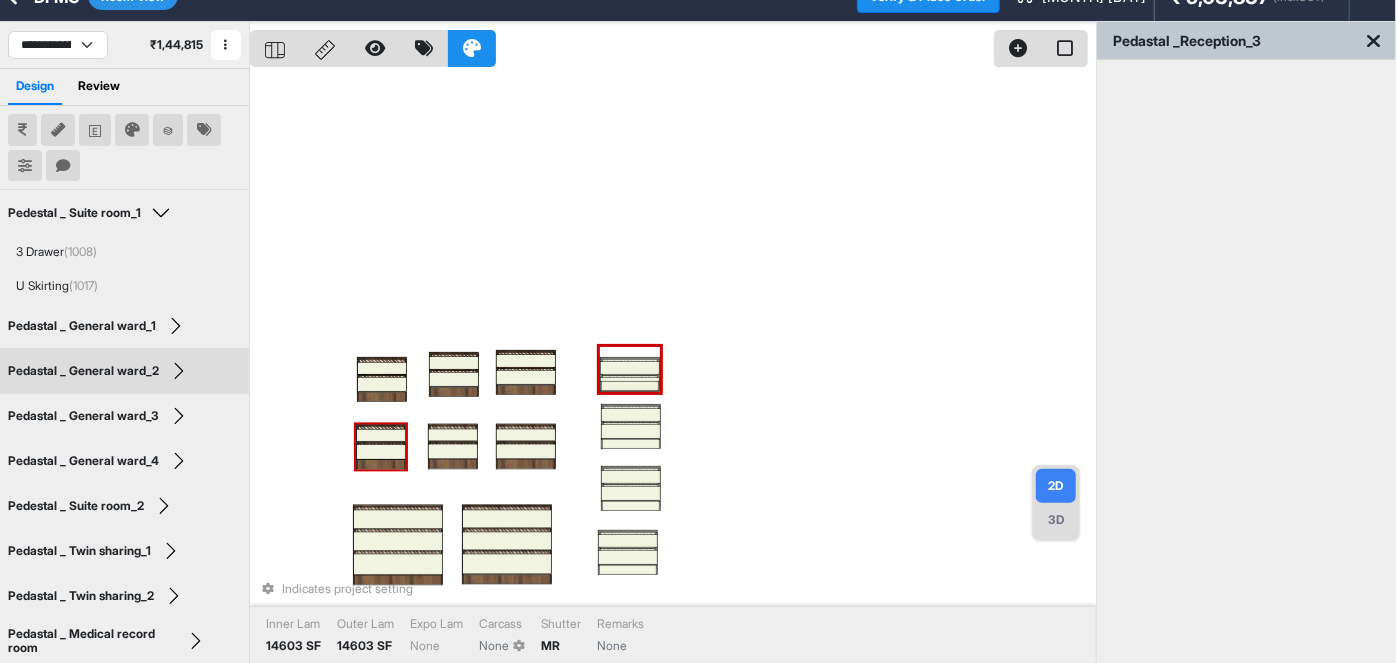 scroll, scrollTop: 0, scrollLeft: 0, axis: both 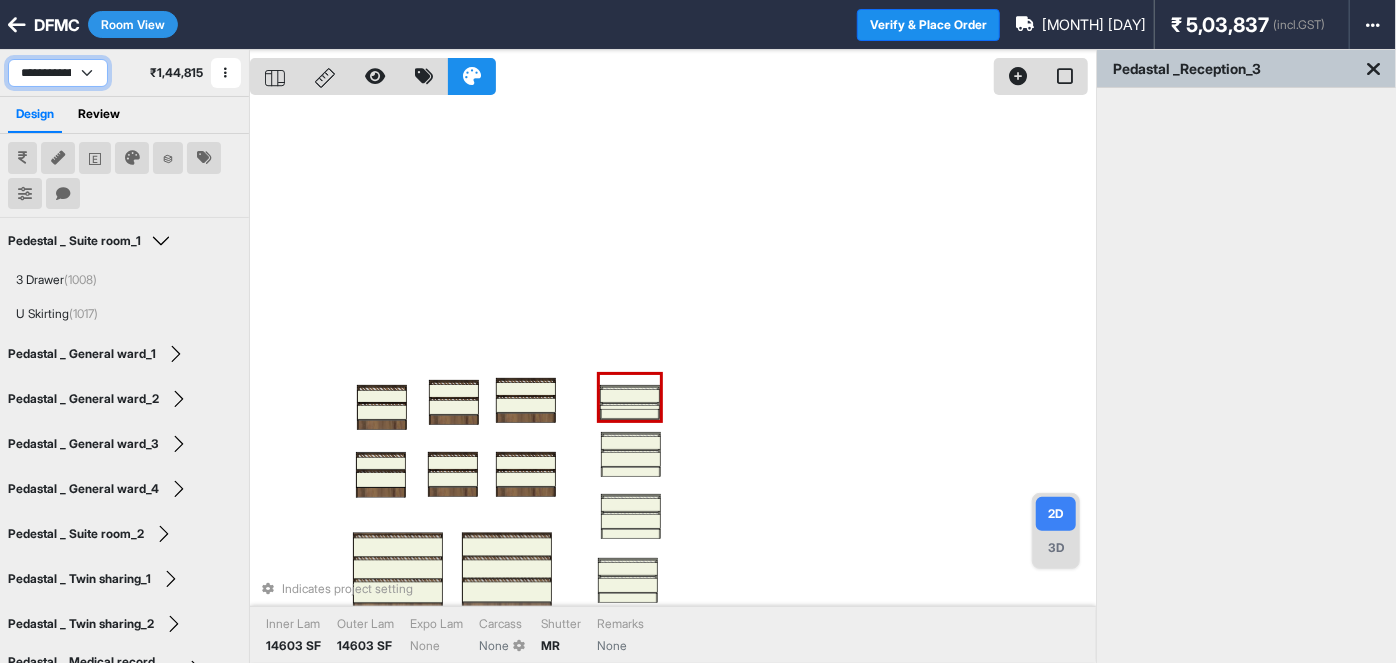 click on "**********" at bounding box center [58, 73] 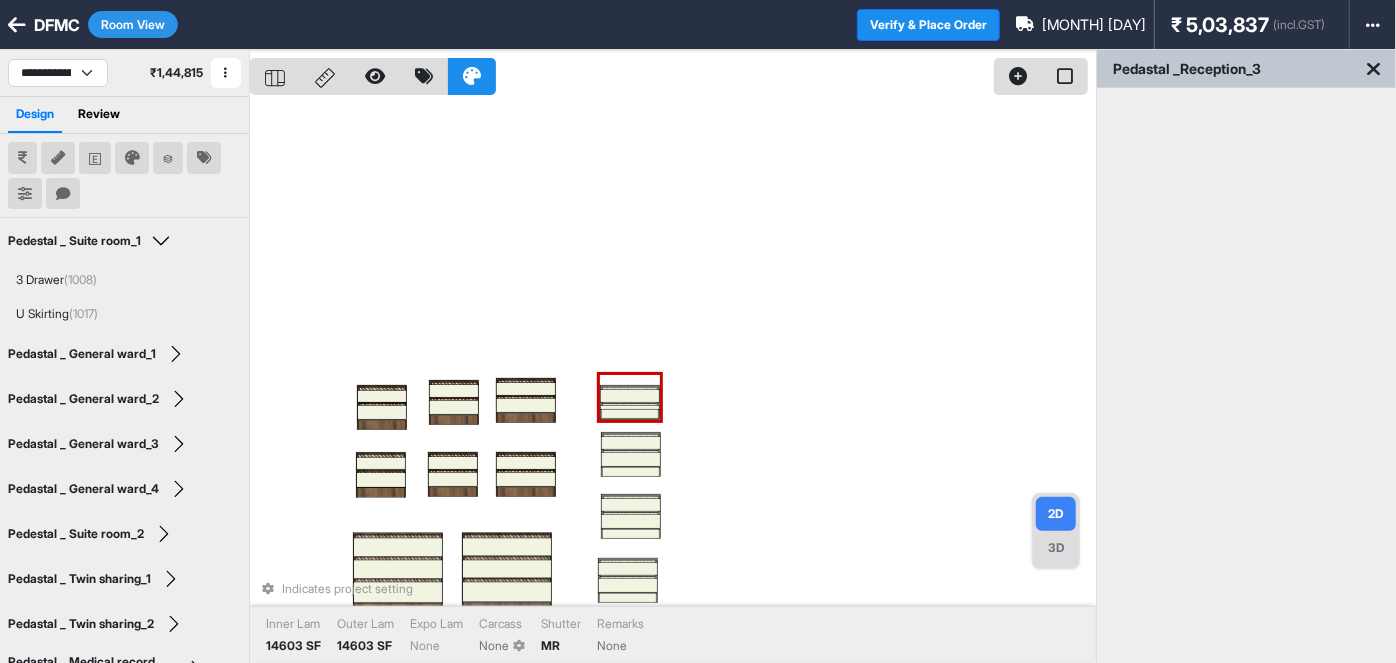 click on "DFMC Room View Verify & Place Order Aug 20th ₹   5,03,837 (incl.GST) Import Assembly Archive Rename Refresh Price" at bounding box center (698, 25) 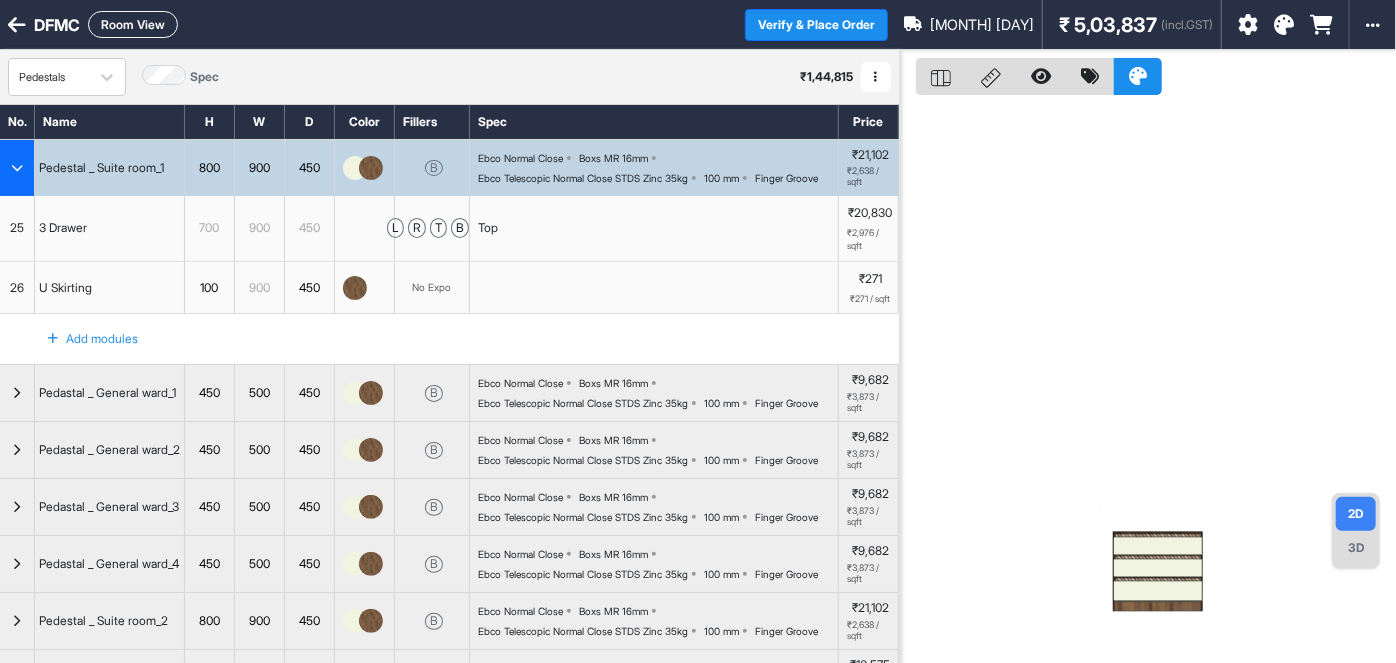 scroll, scrollTop: 454, scrollLeft: 0, axis: vertical 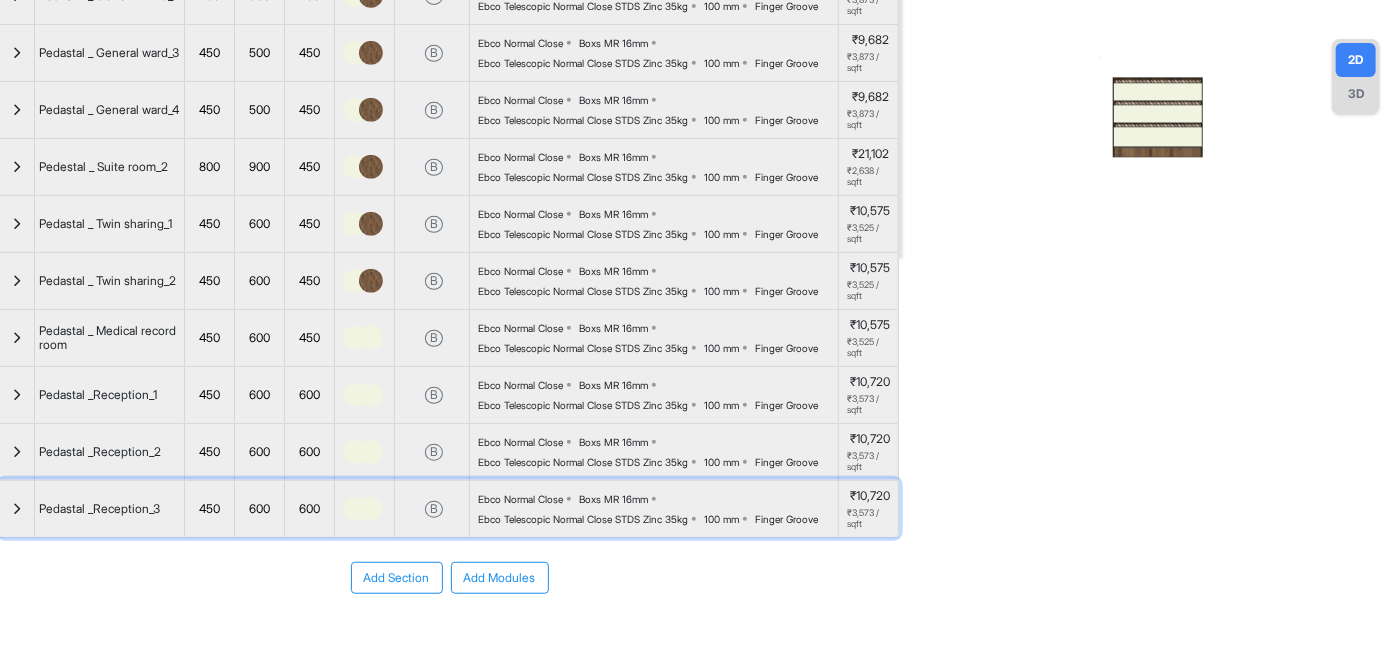 click on "Pedastal _Reception_3" at bounding box center [99, 509] 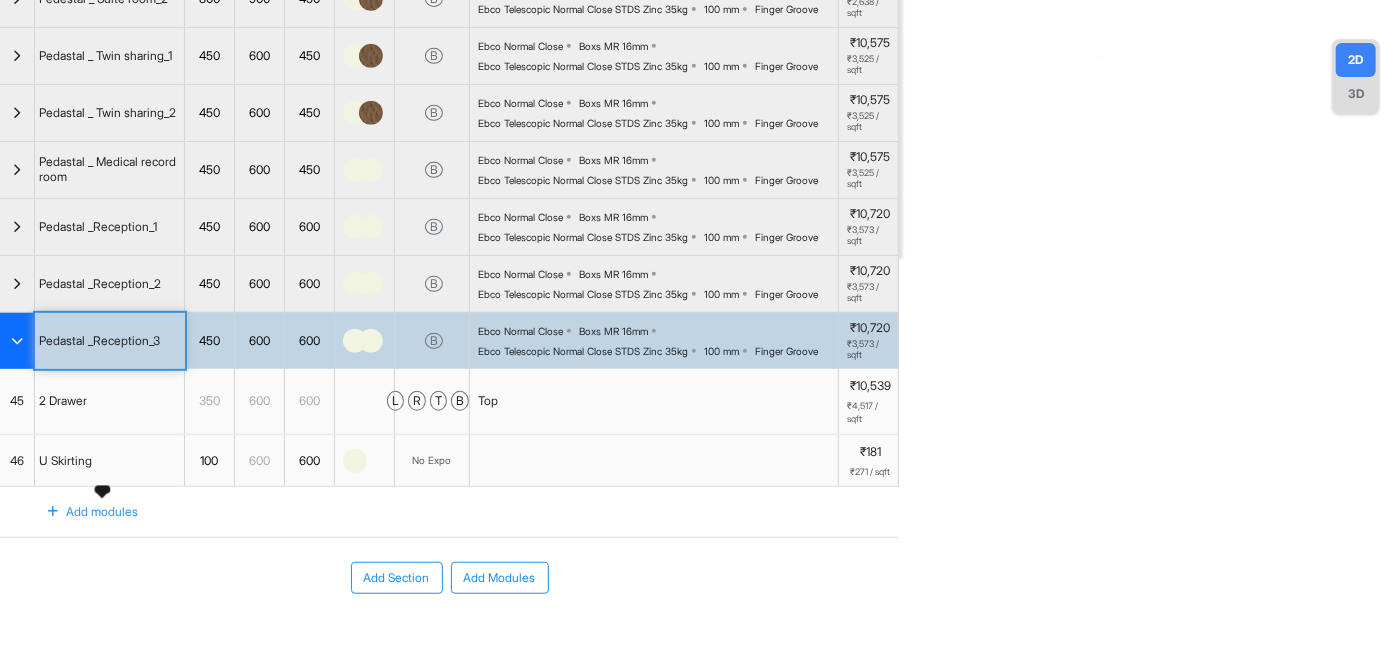 scroll, scrollTop: 286, scrollLeft: 0, axis: vertical 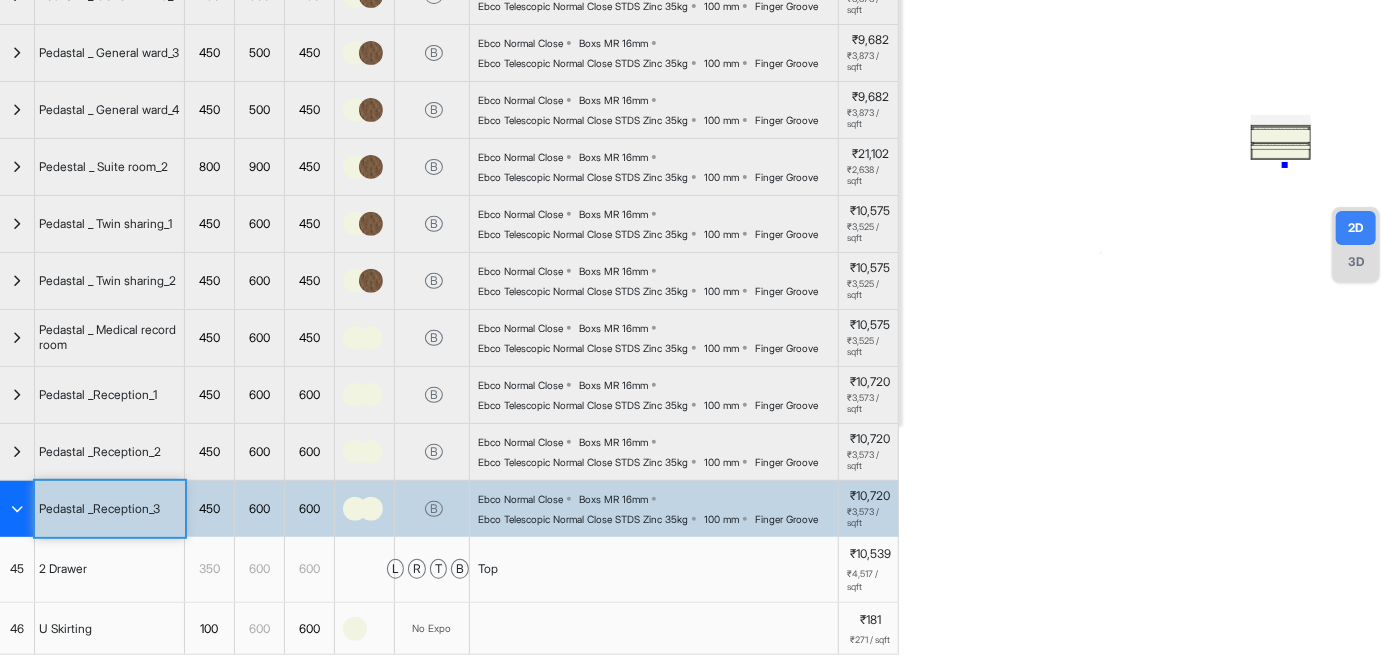 click at bounding box center (1148, 95) 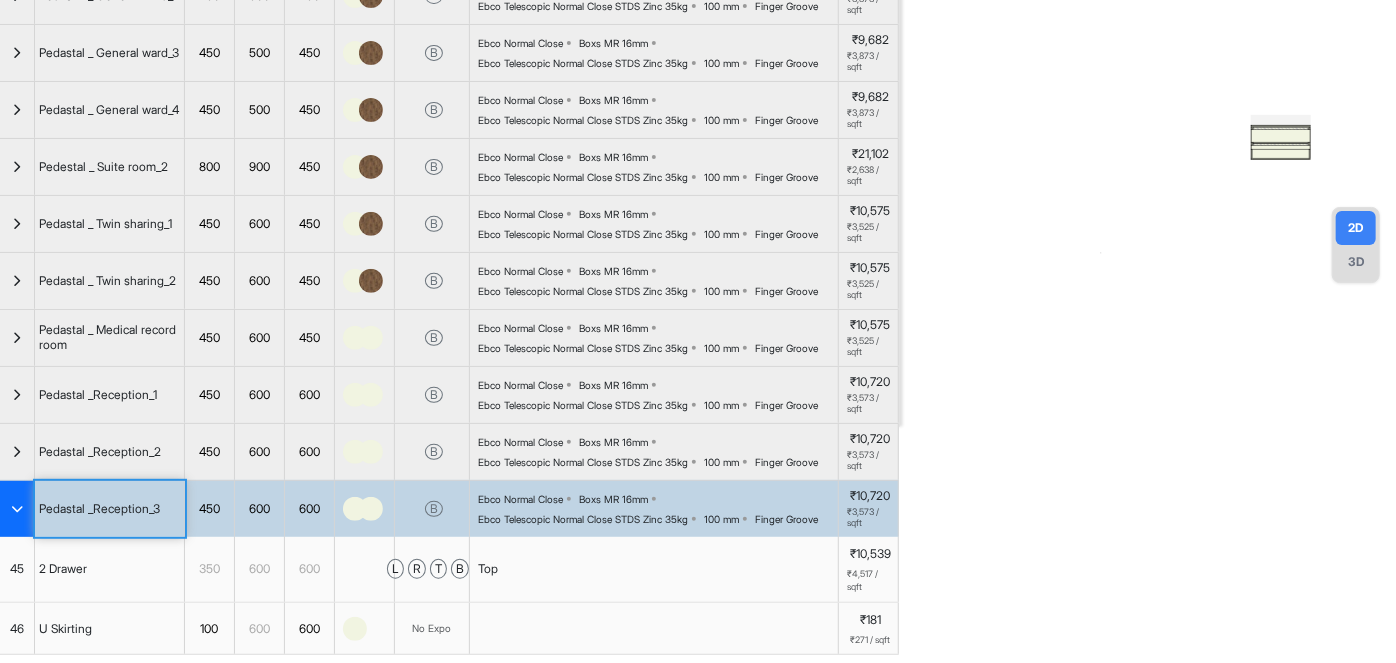 click at bounding box center (1281, 154) 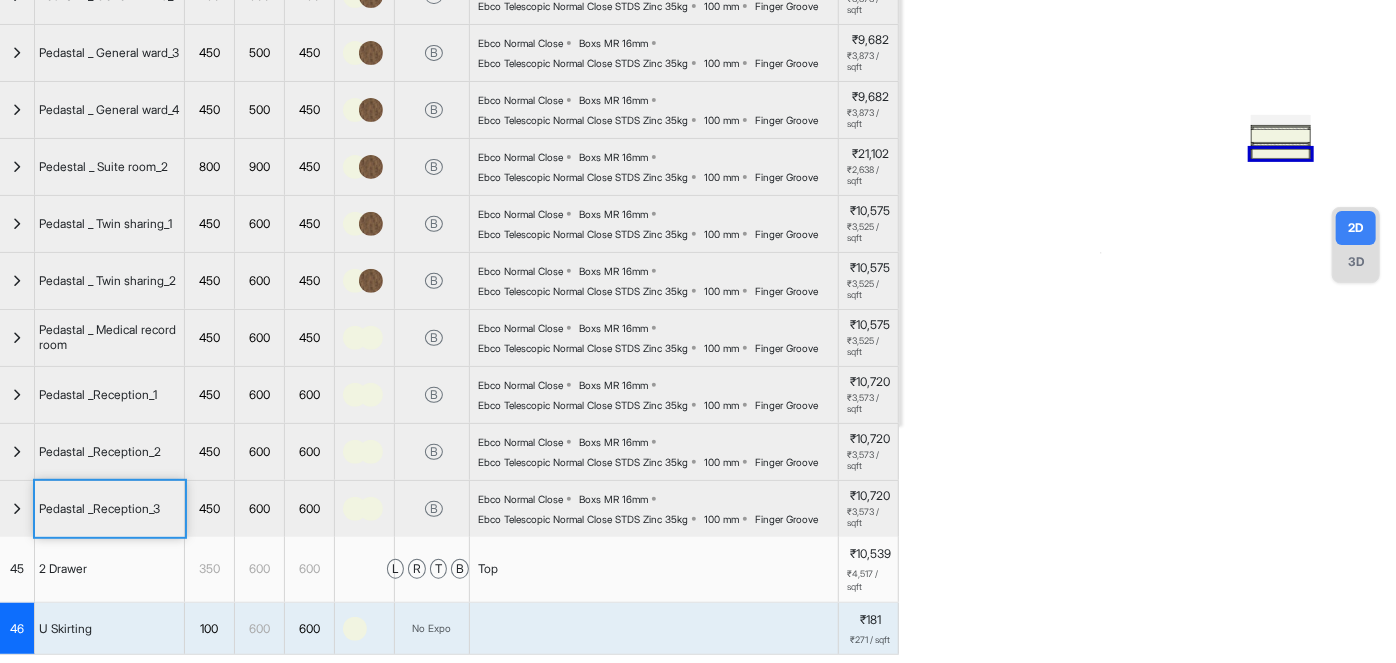 drag, startPoint x: 1285, startPoint y: 160, endPoint x: 1269, endPoint y: 154, distance: 17.088007 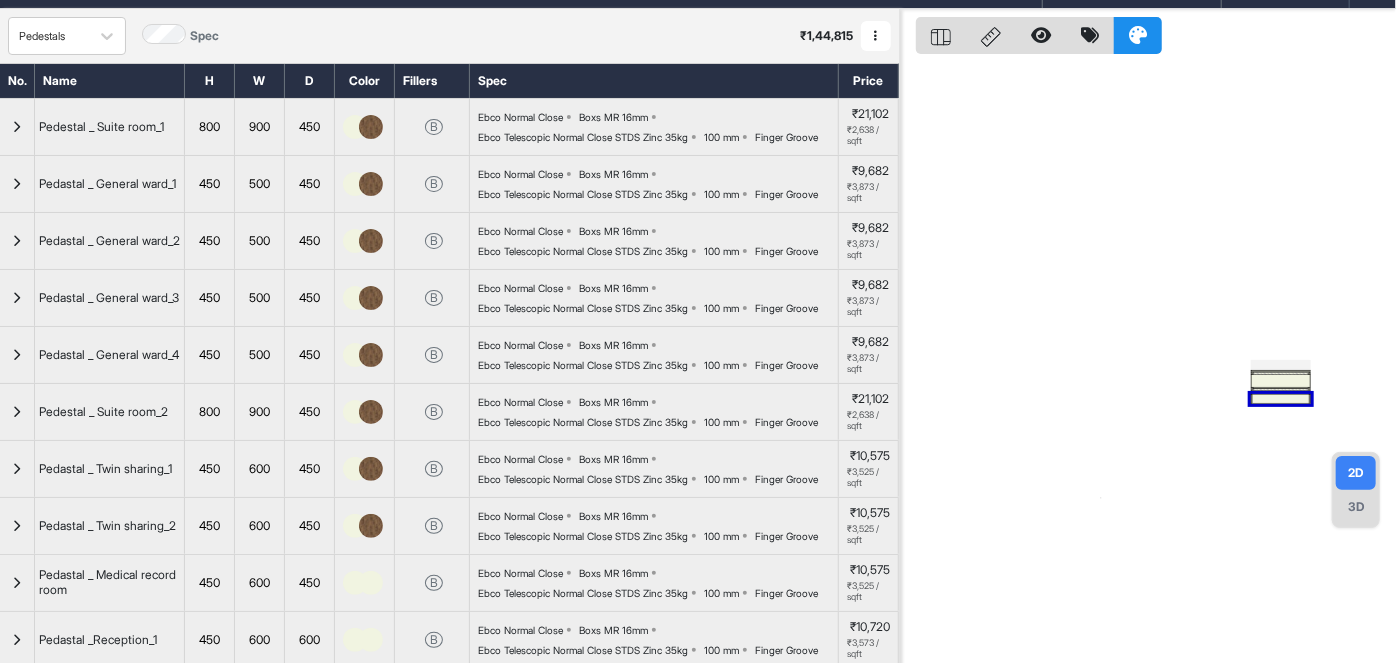 scroll, scrollTop: 0, scrollLeft: 0, axis: both 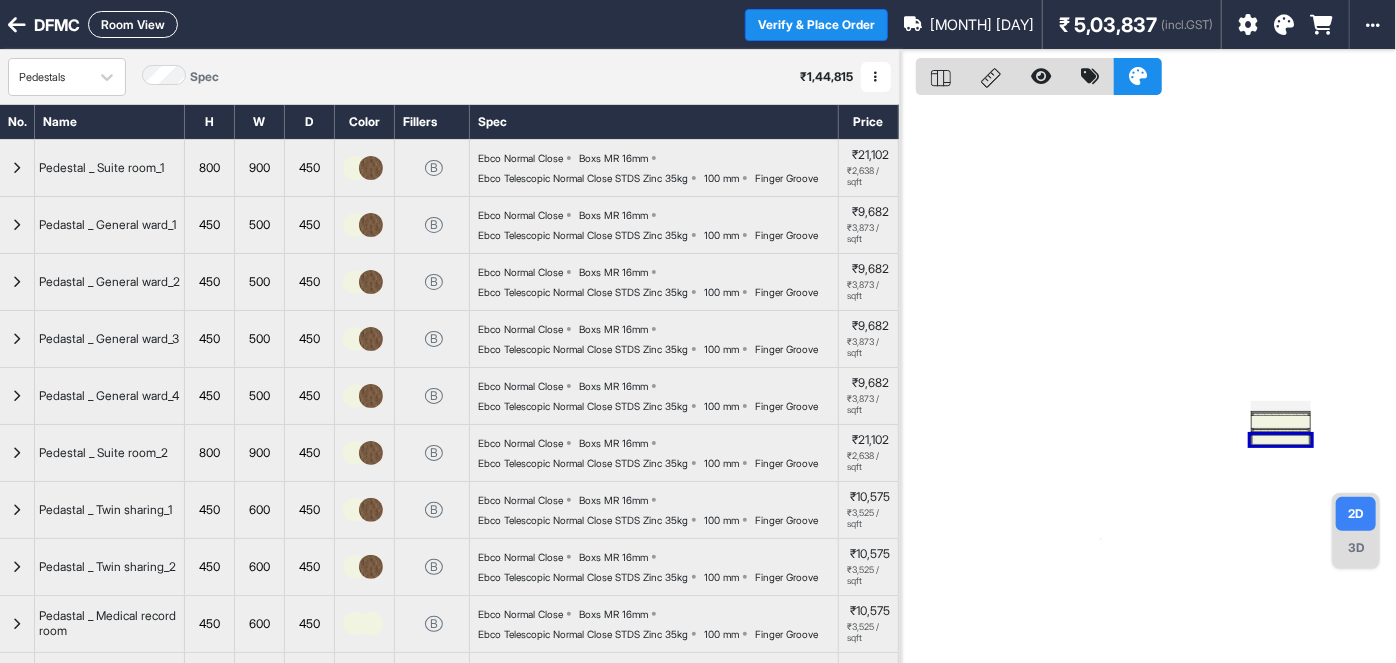 click on "Room View" at bounding box center (133, 24) 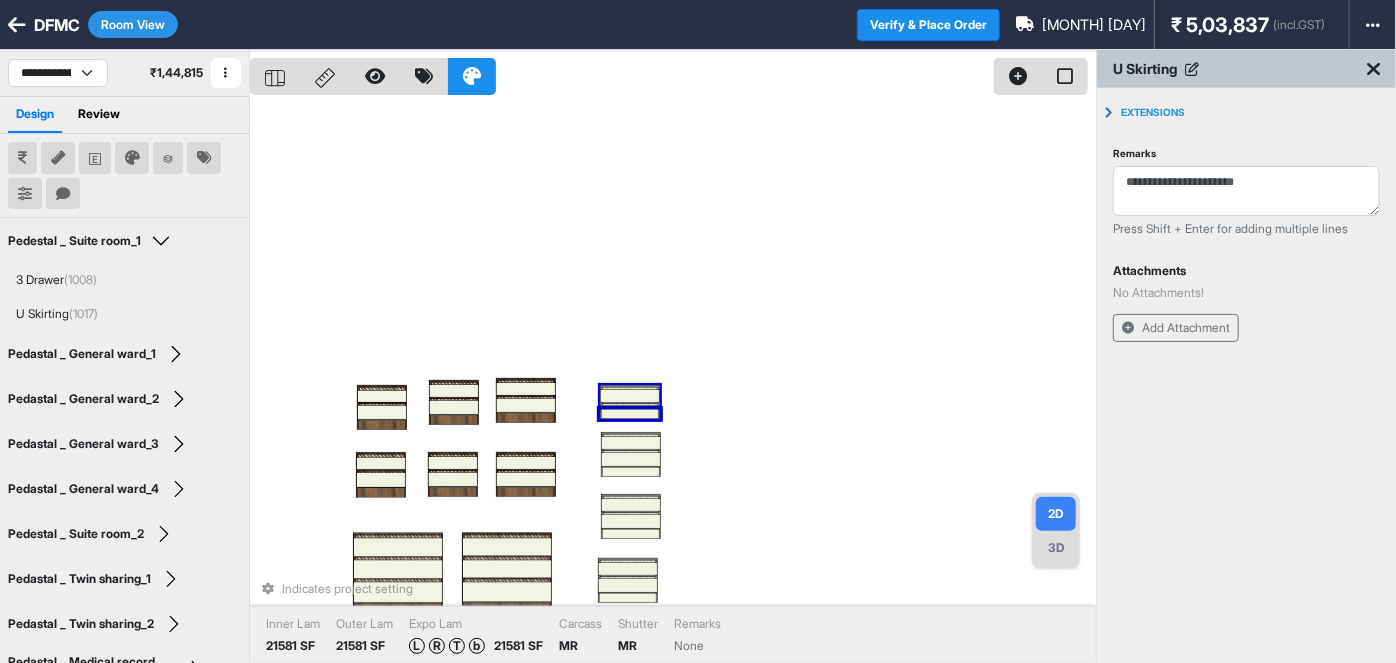 drag, startPoint x: 656, startPoint y: 415, endPoint x: 733, endPoint y: 422, distance: 77.31753 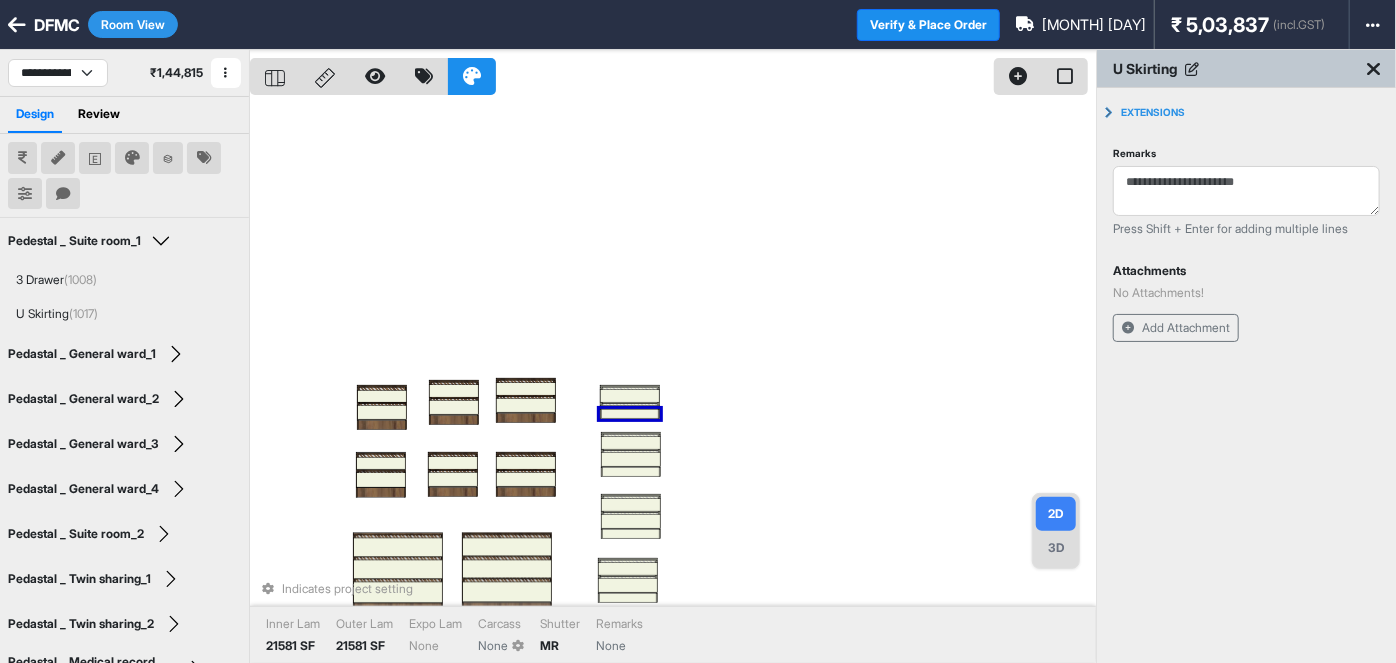 drag, startPoint x: 659, startPoint y: 416, endPoint x: 733, endPoint y: 382, distance: 81.437096 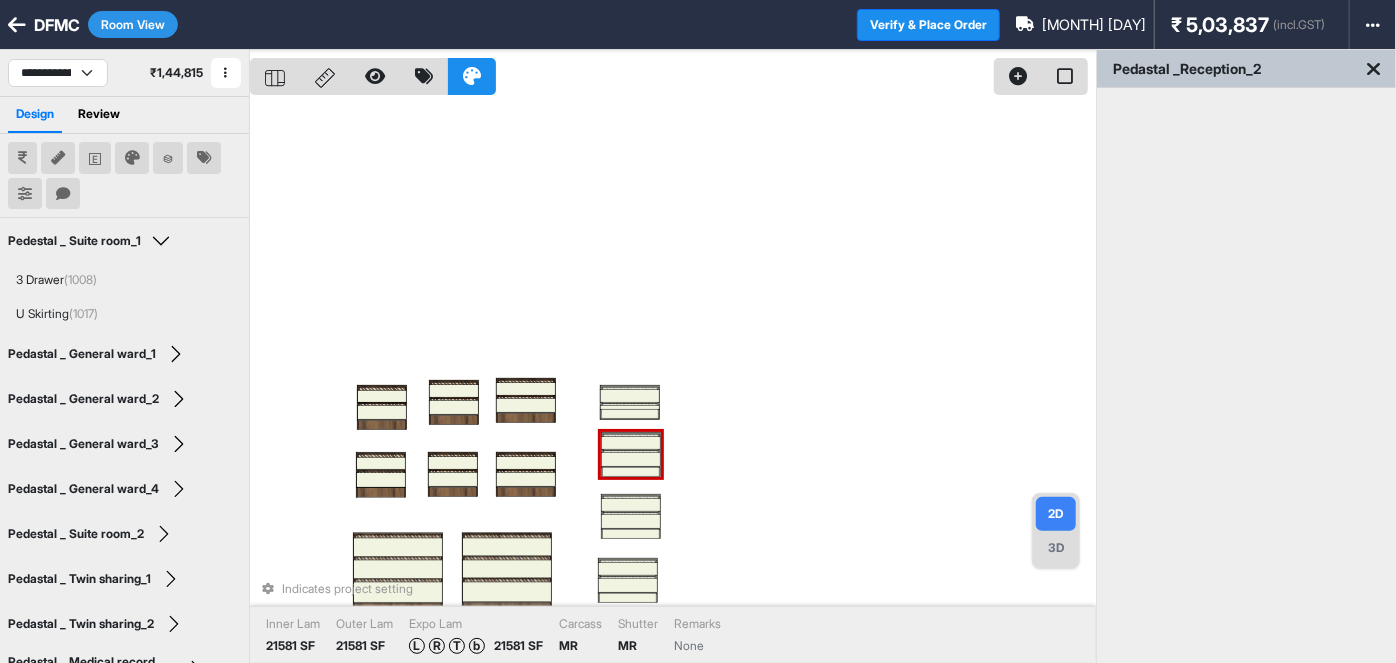 drag, startPoint x: 653, startPoint y: 392, endPoint x: 648, endPoint y: 336, distance: 56.22277 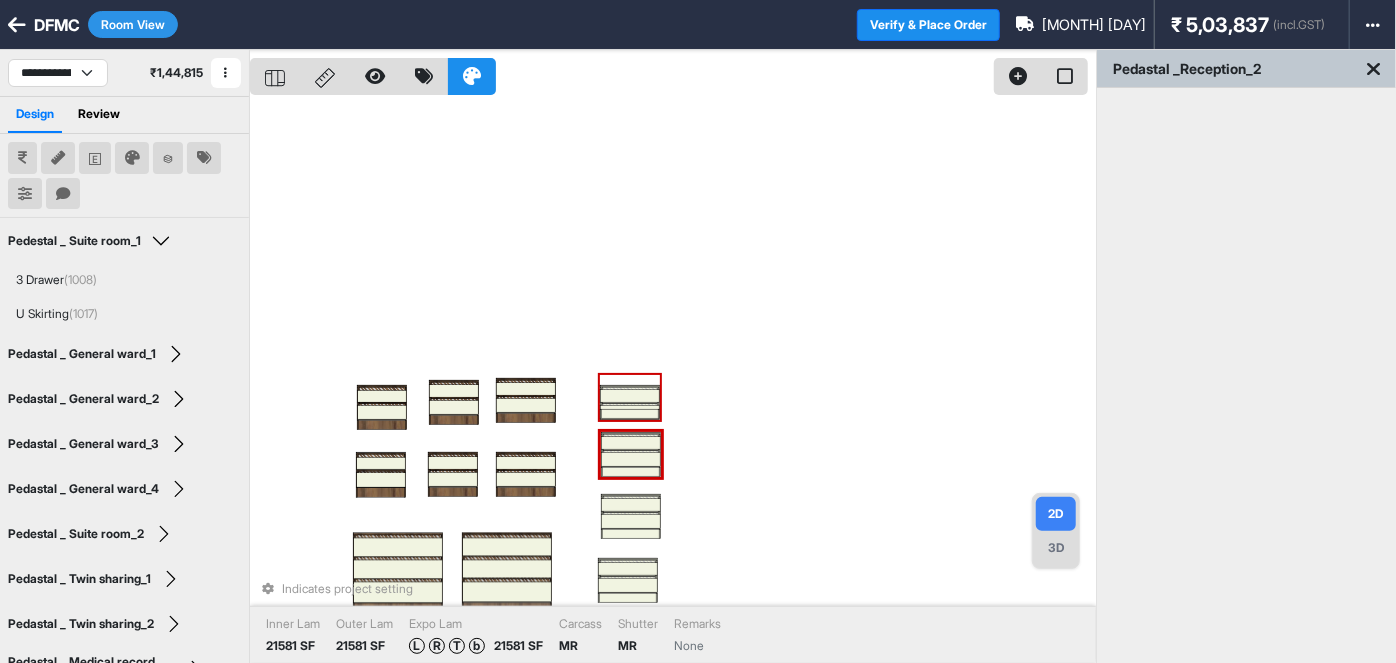 click at bounding box center (630, 396) 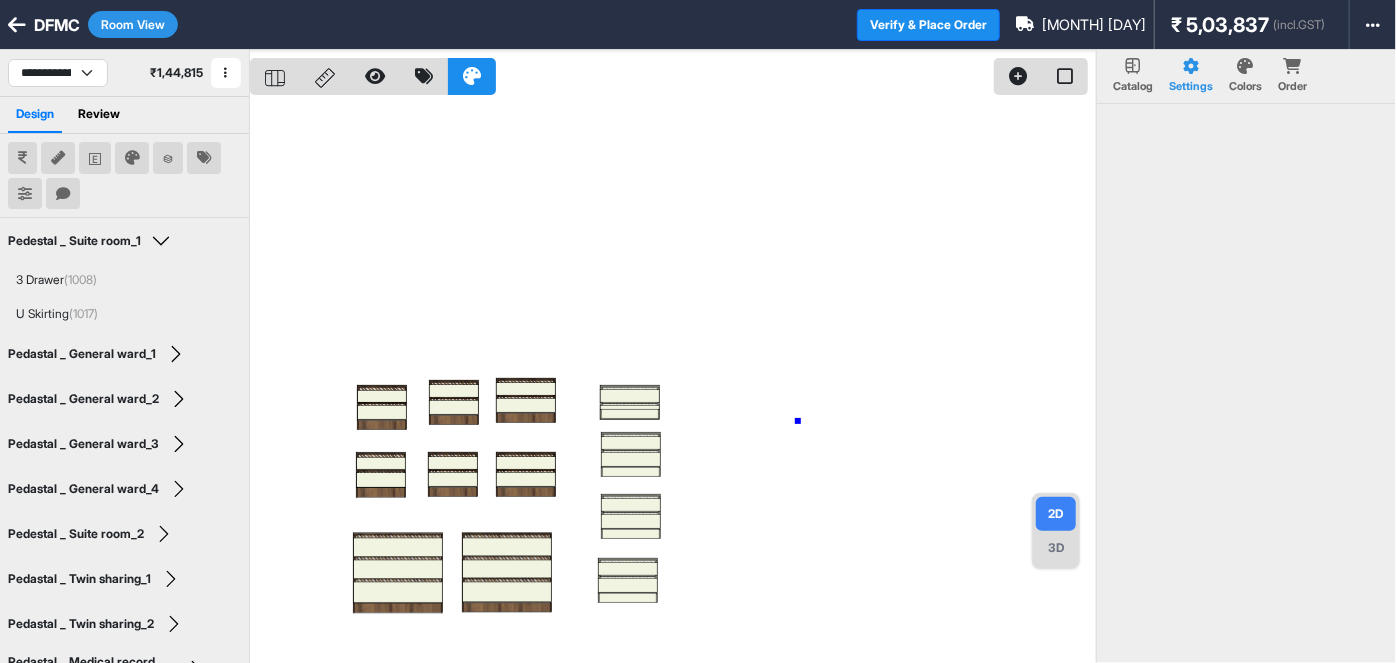 click at bounding box center (673, 381) 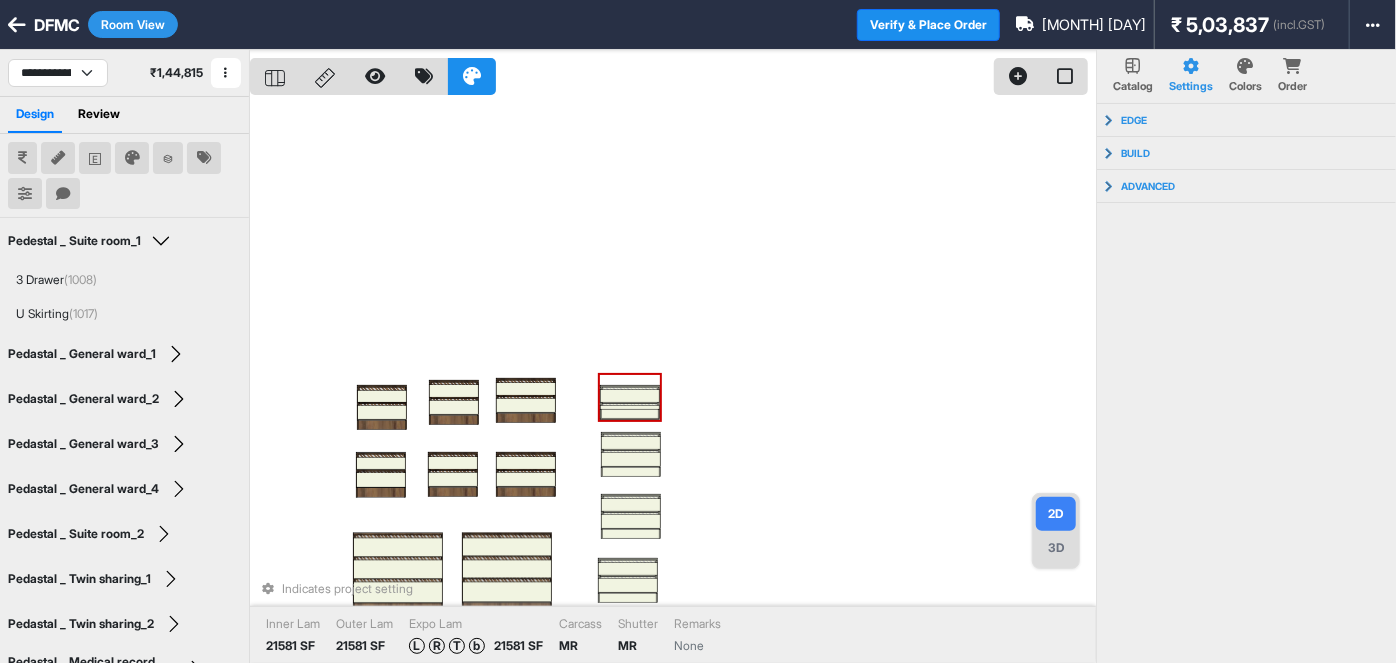 click at bounding box center (630, 412) 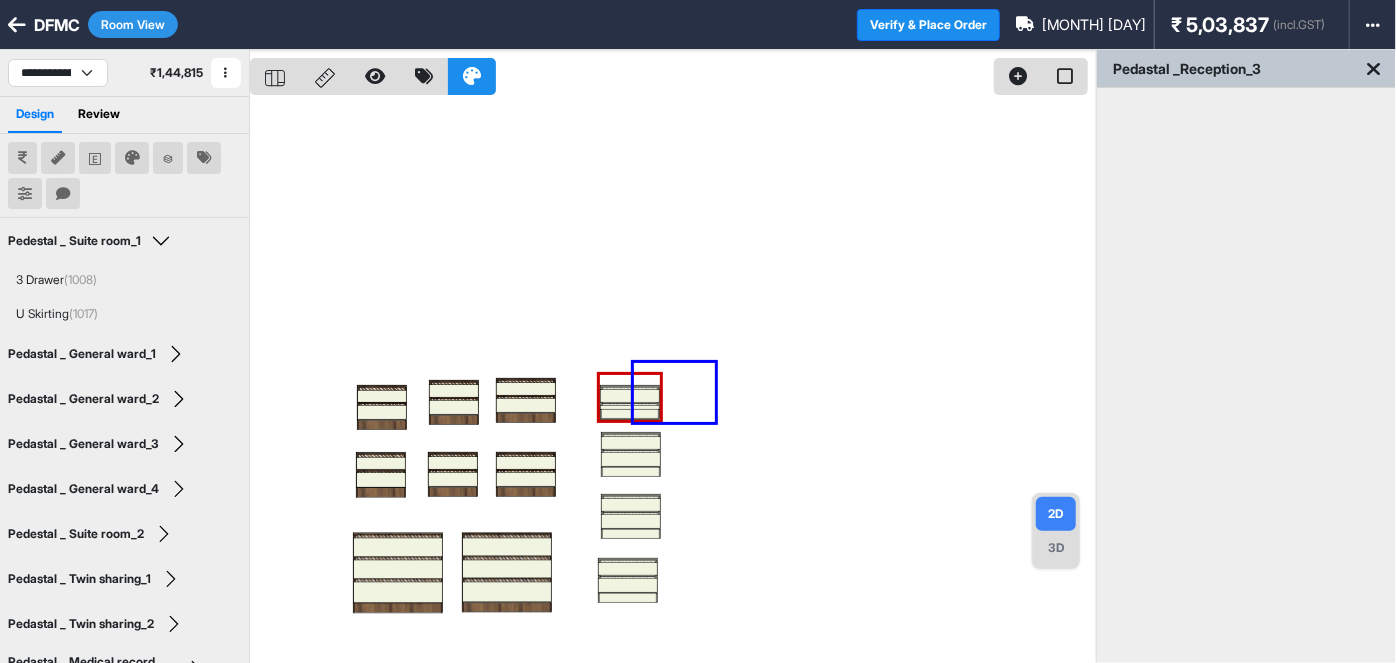 drag, startPoint x: 717, startPoint y: 422, endPoint x: 634, endPoint y: 363, distance: 101.8332 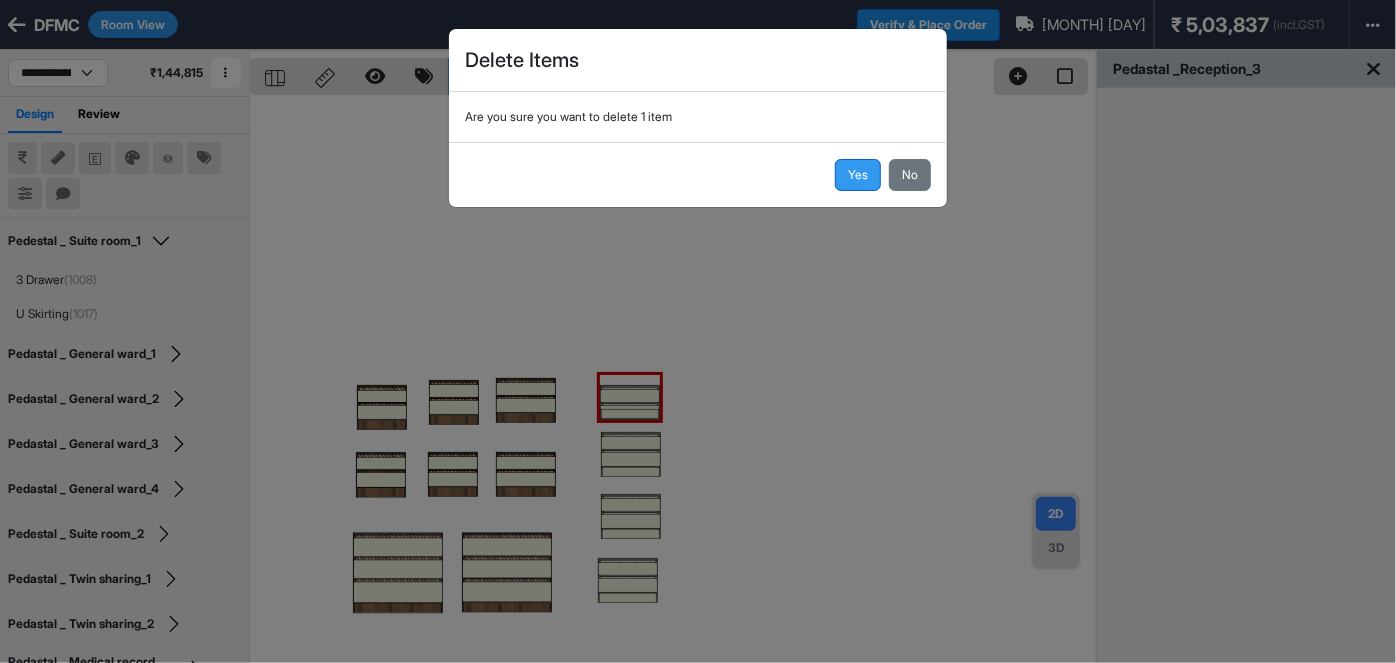 click on "Yes" at bounding box center (858, 175) 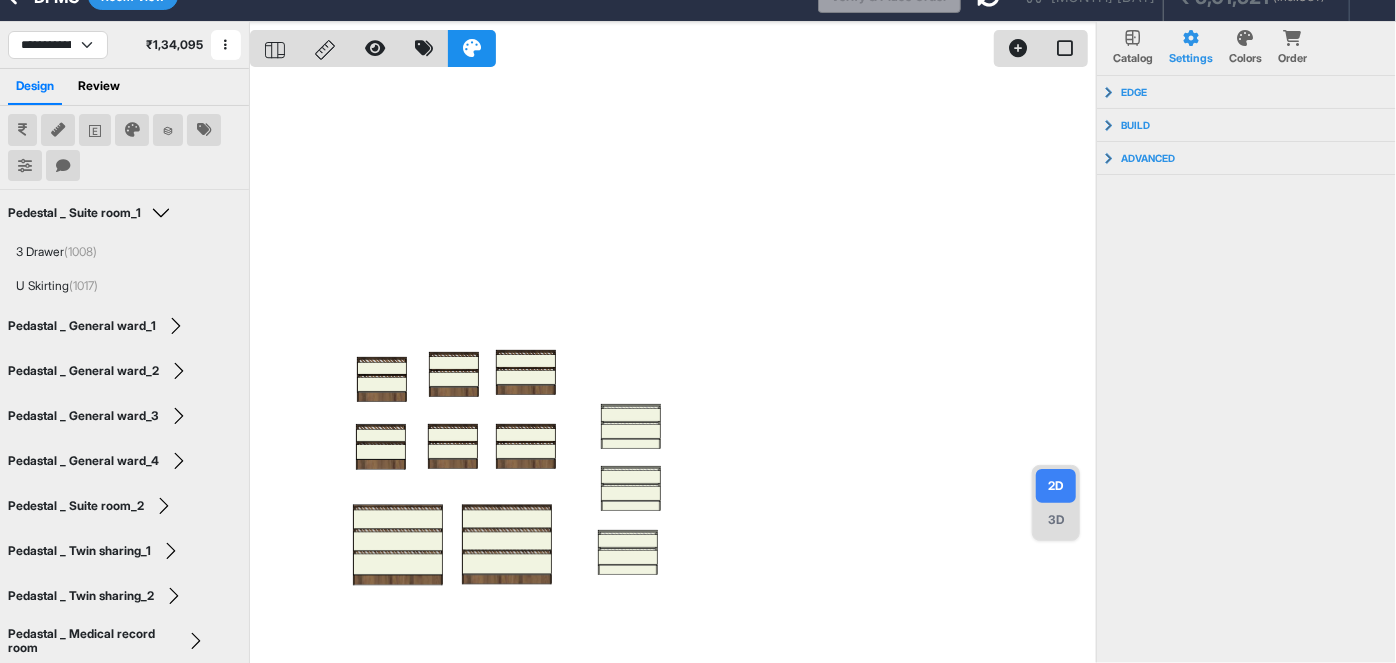 scroll, scrollTop: 0, scrollLeft: 0, axis: both 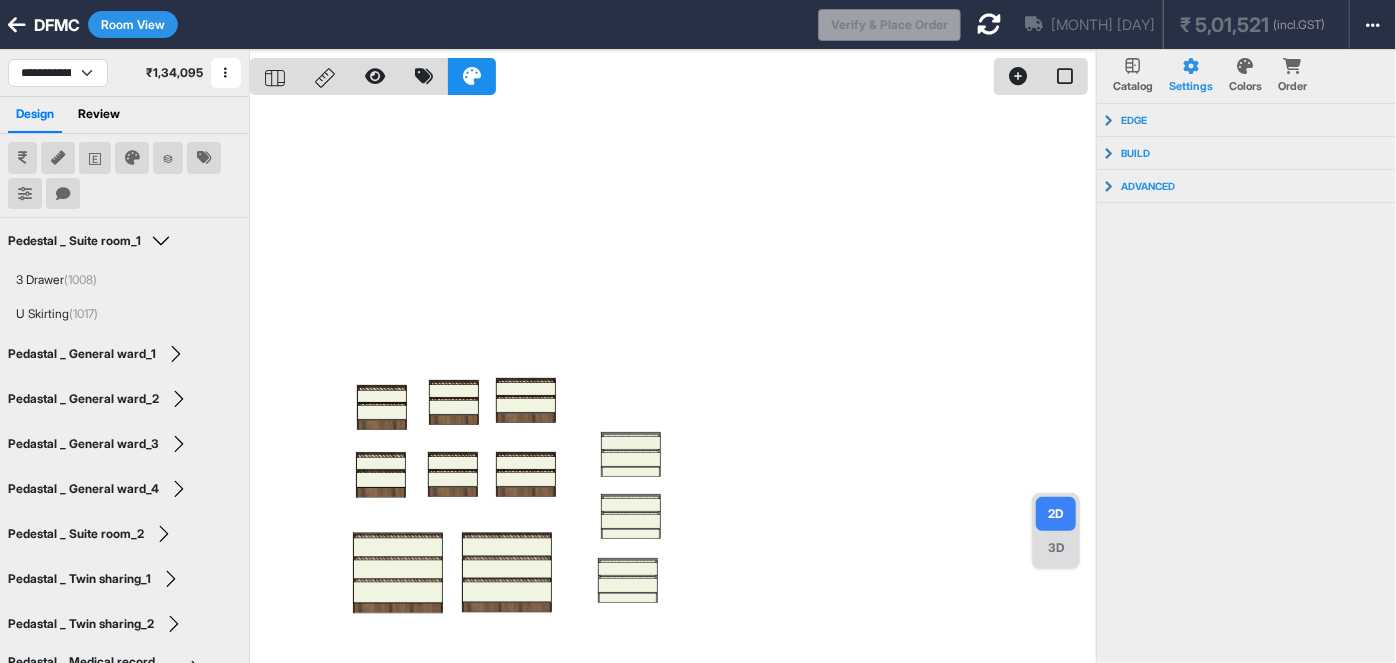 click on "Room View" at bounding box center [133, 24] 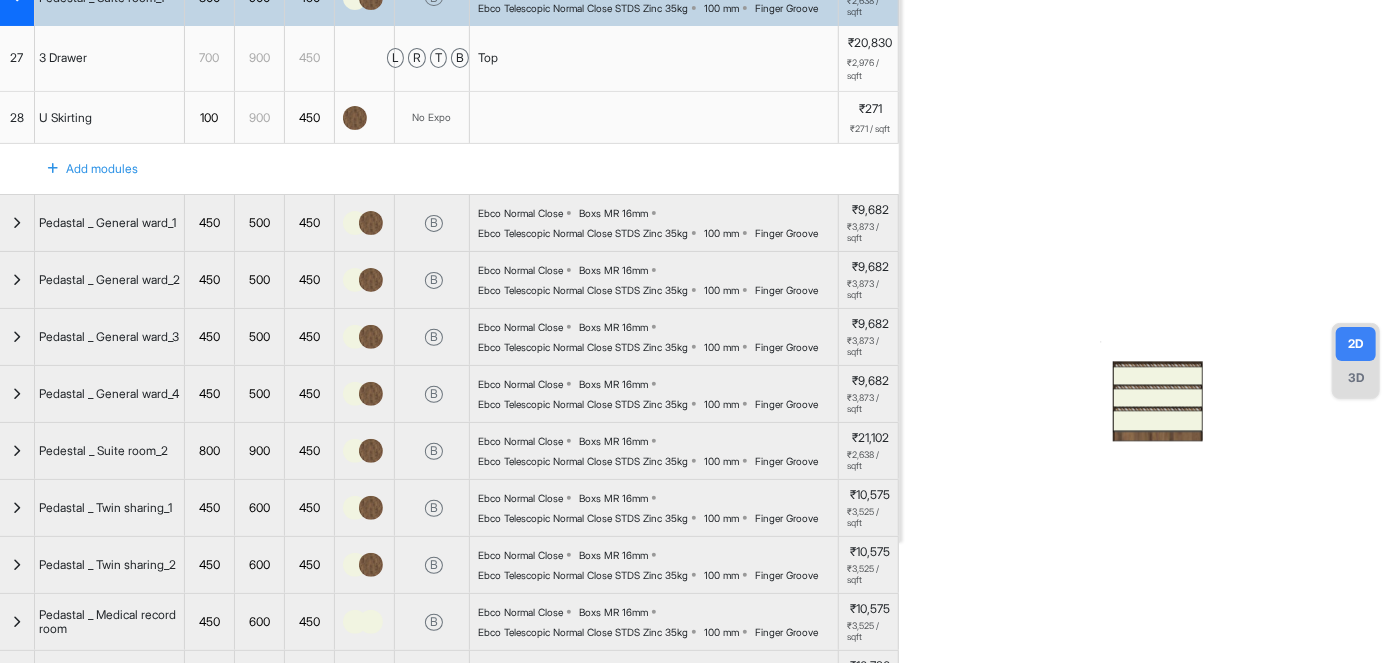 scroll, scrollTop: 454, scrollLeft: 0, axis: vertical 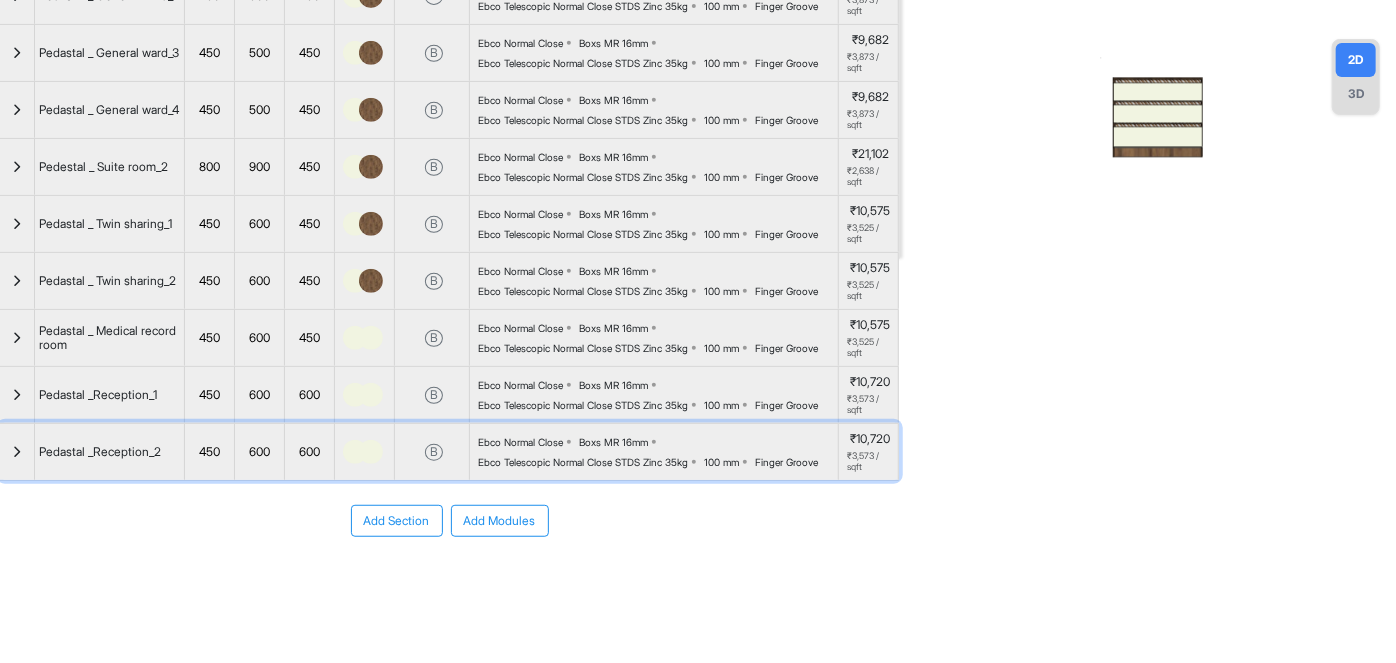 click at bounding box center (17, 452) 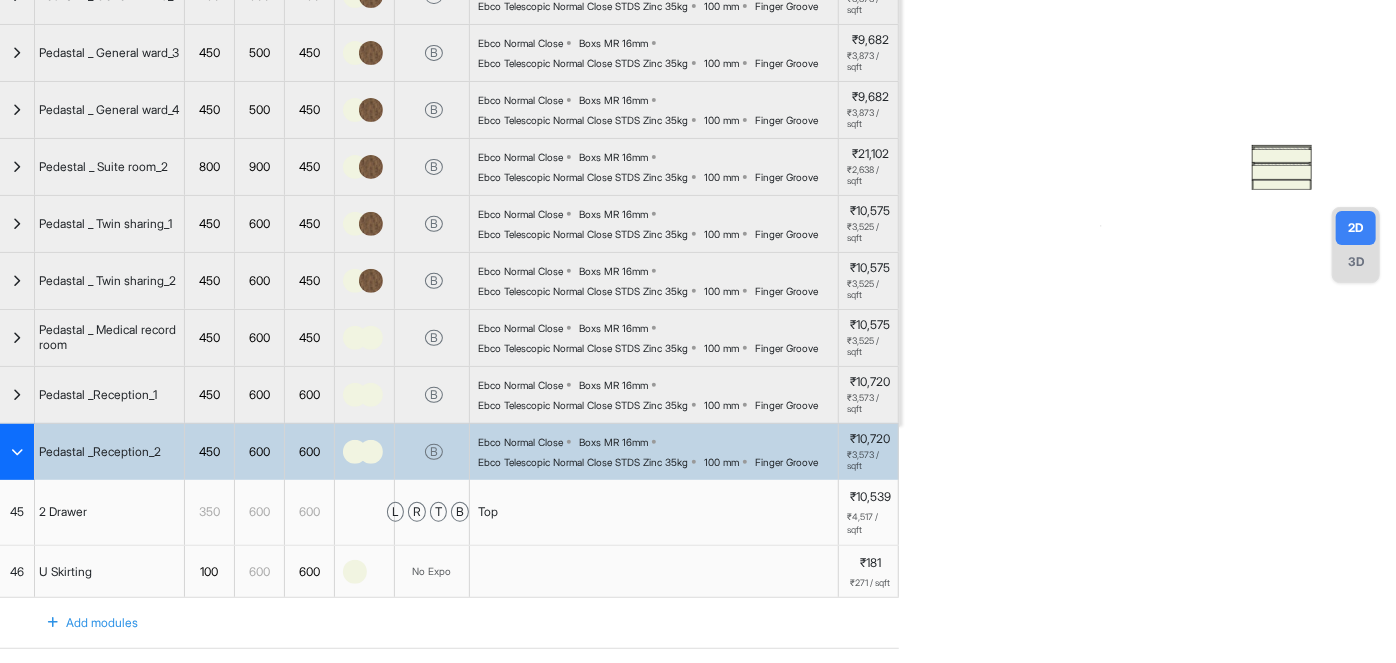click at bounding box center (17, 452) 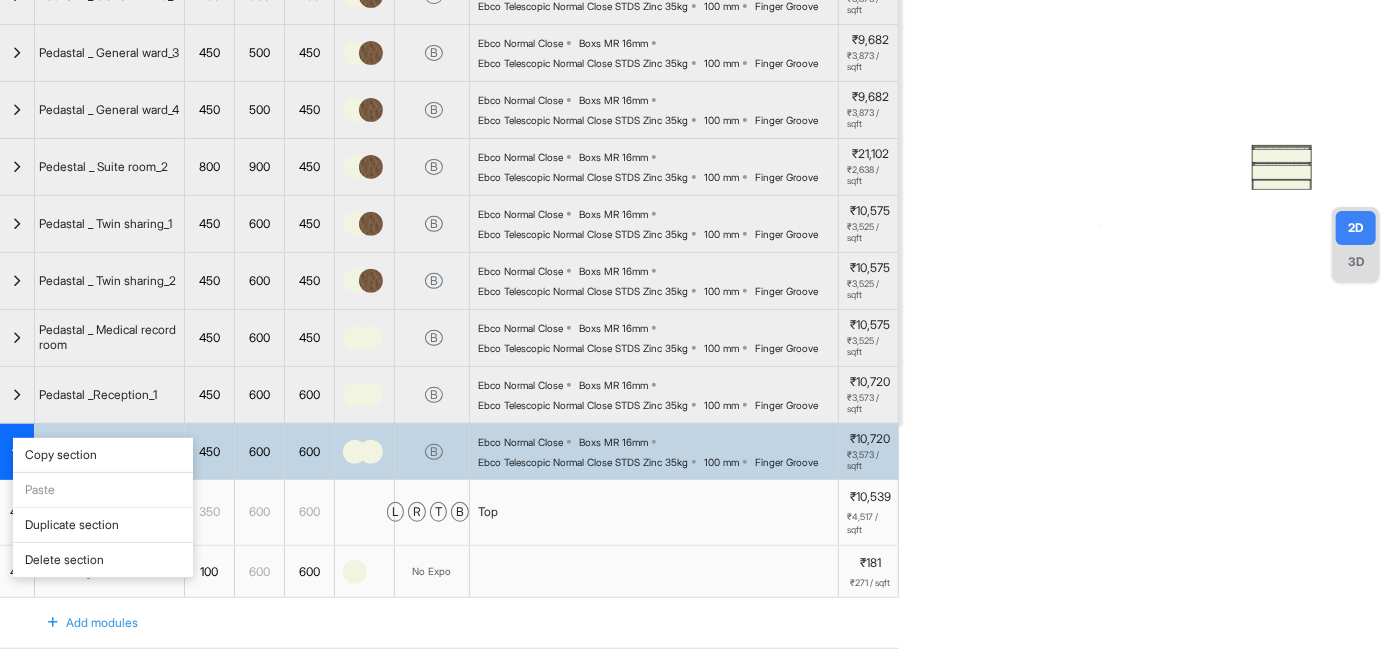 click on "Duplicate section" at bounding box center (103, 525) 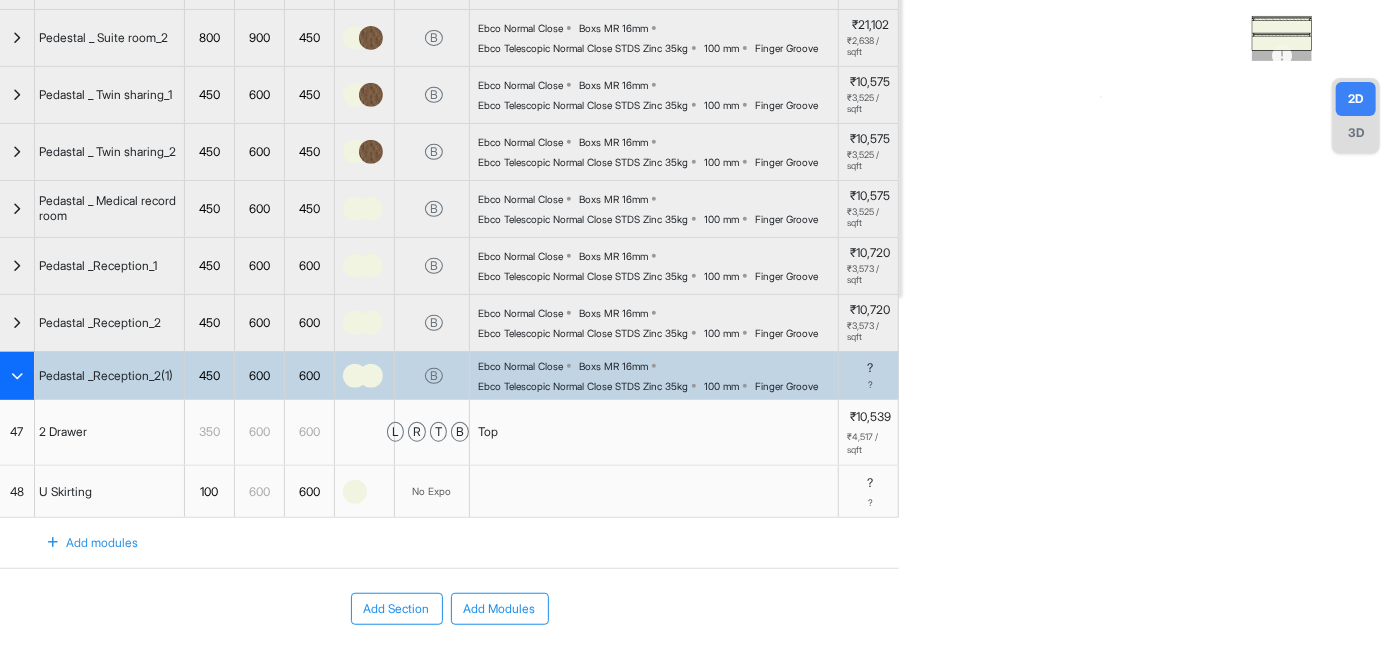 scroll, scrollTop: 468, scrollLeft: 0, axis: vertical 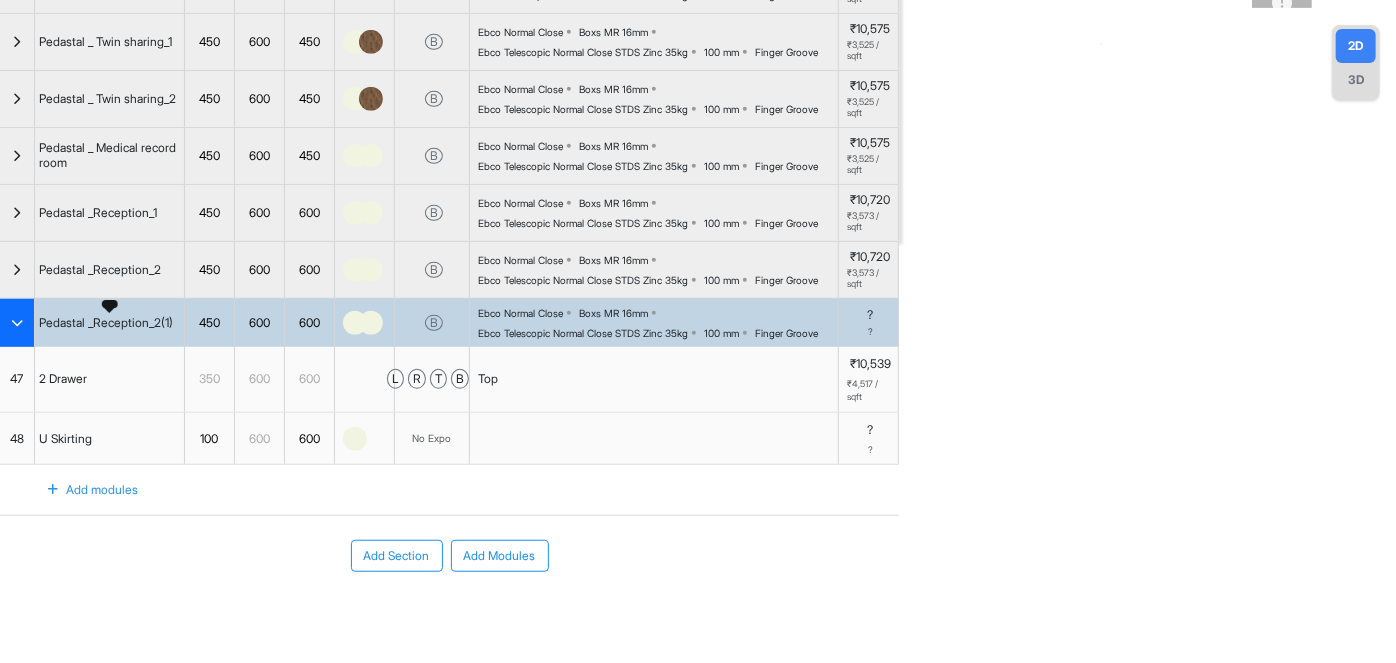 click on "Pedastal _Reception_2(1)" at bounding box center (106, 323) 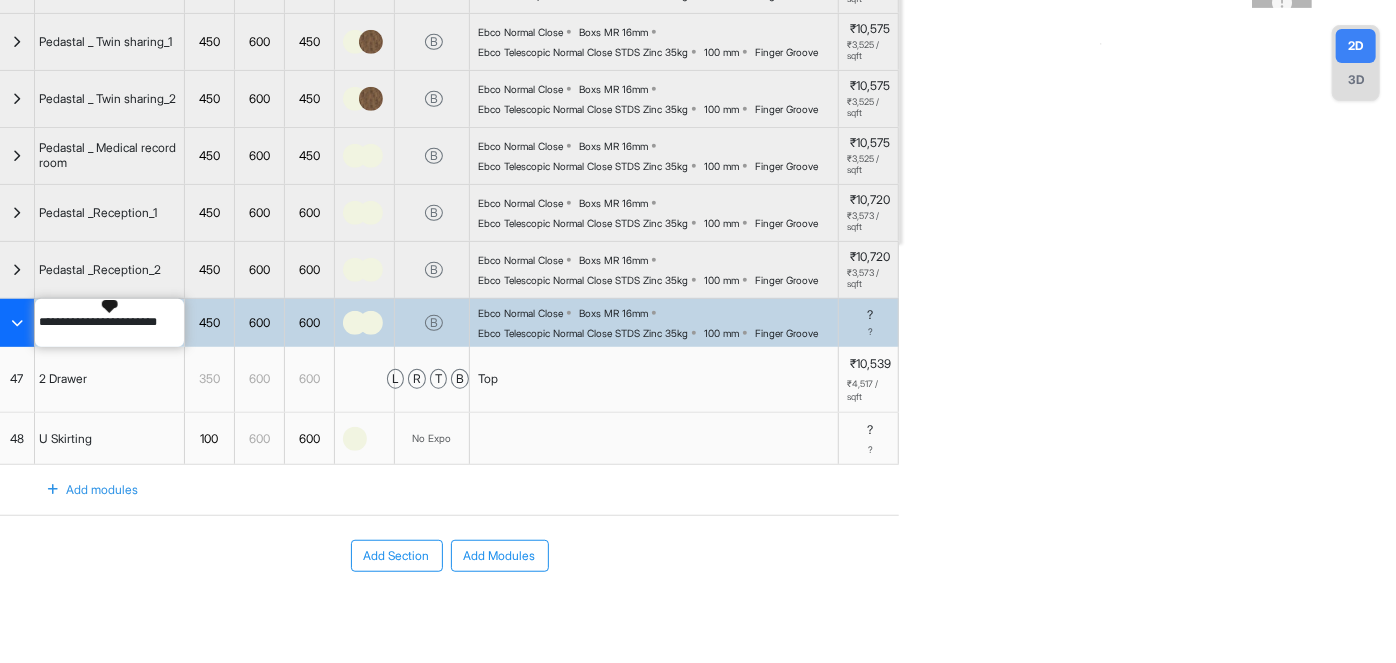 drag, startPoint x: 159, startPoint y: 318, endPoint x: 186, endPoint y: 318, distance: 27 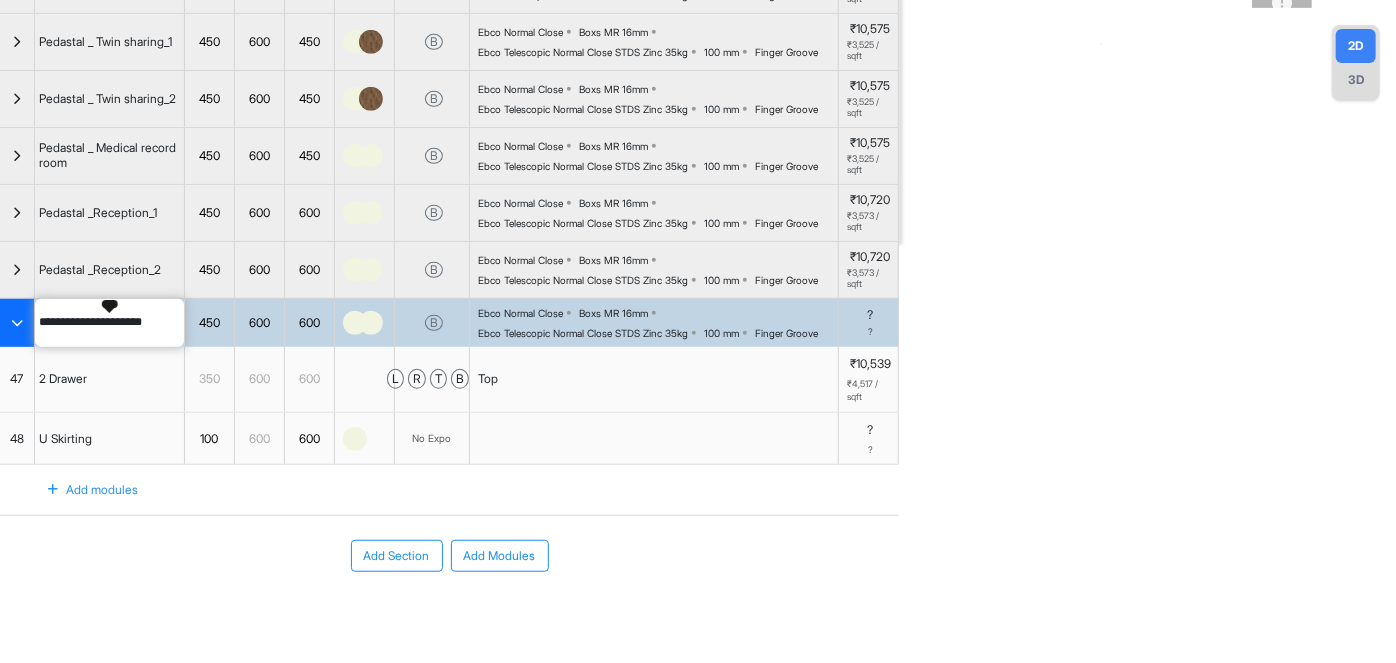 type on "**********" 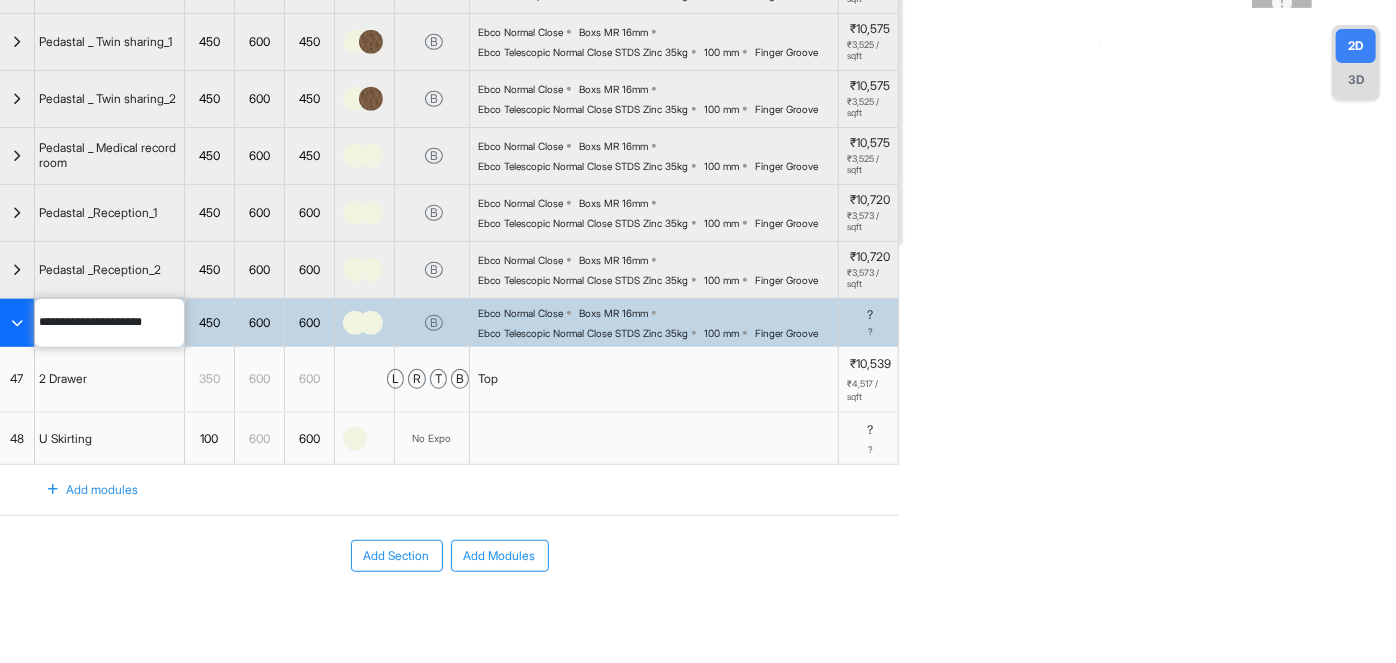 click on "Add Section Add Modules" at bounding box center (449, 616) 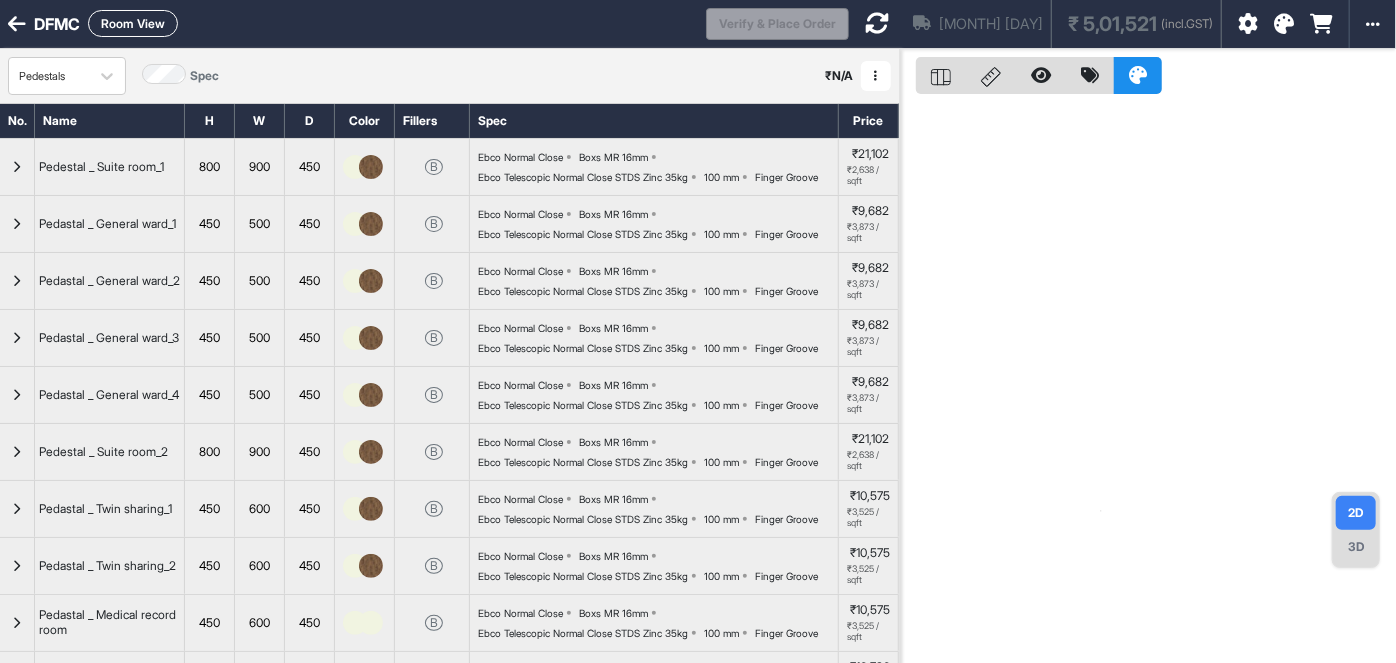 scroll, scrollTop: 0, scrollLeft: 0, axis: both 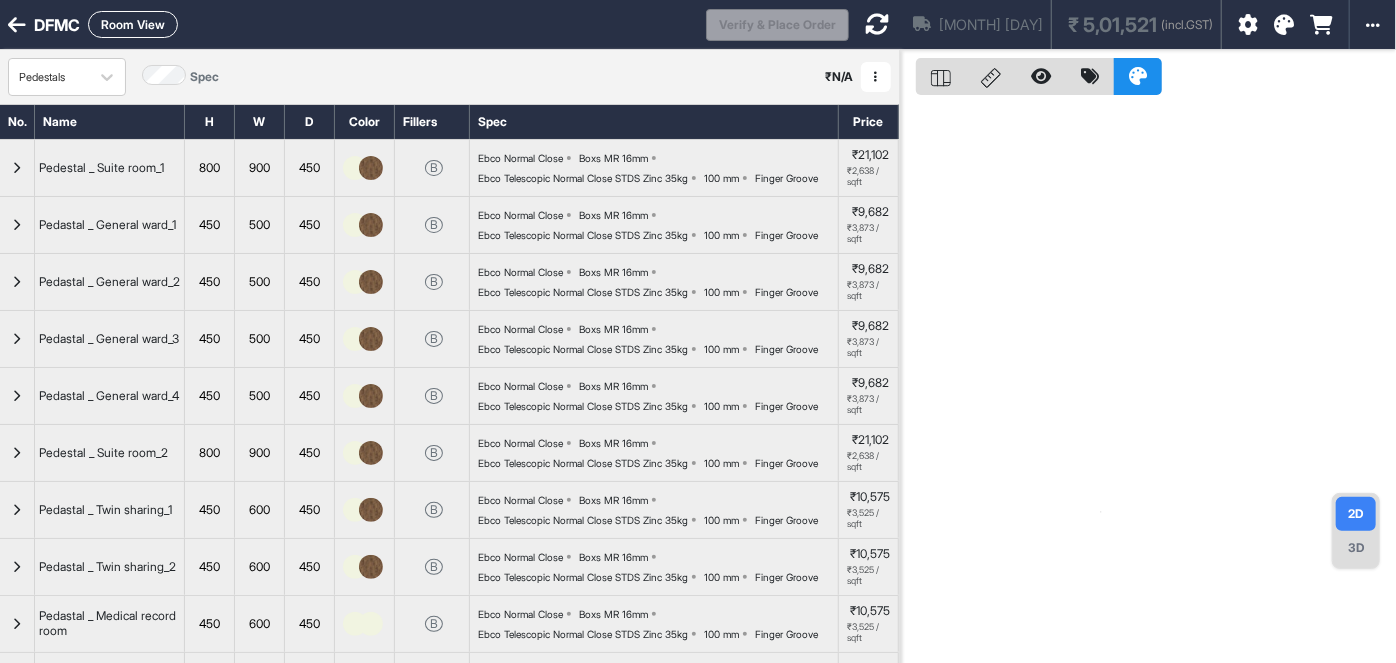 click on "Room View" at bounding box center (133, 24) 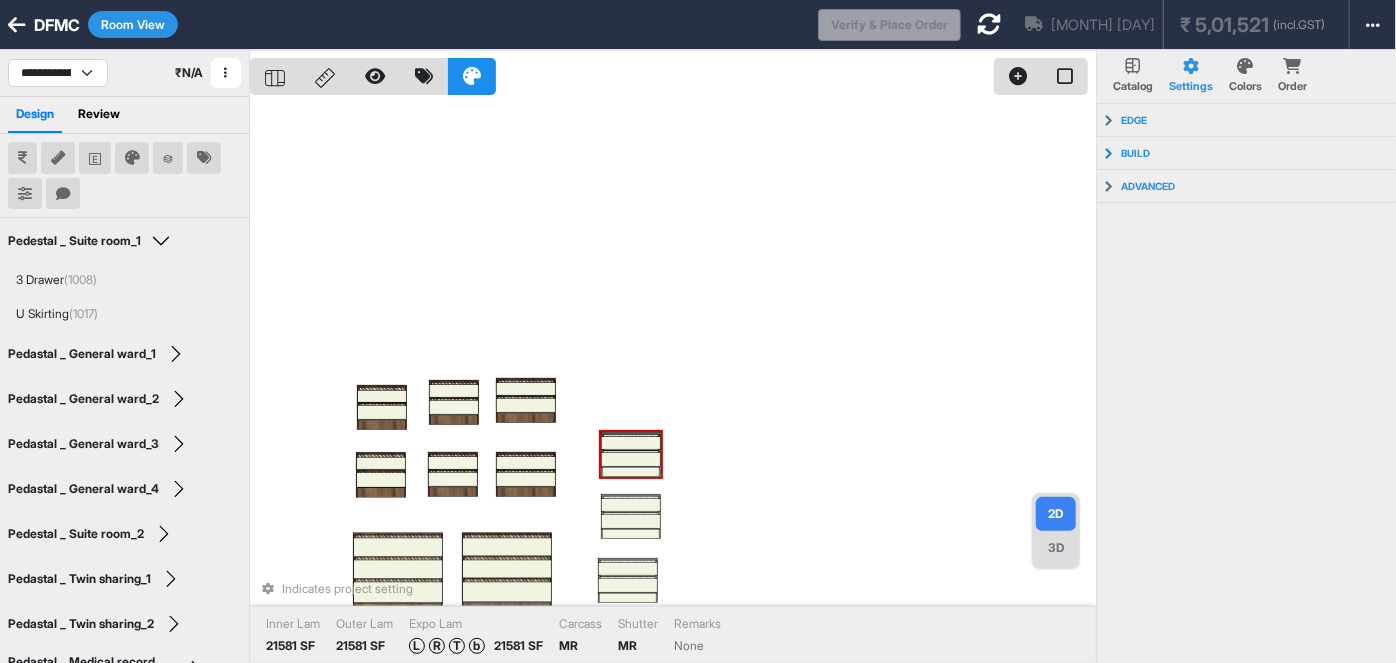 click at bounding box center [631, 458] 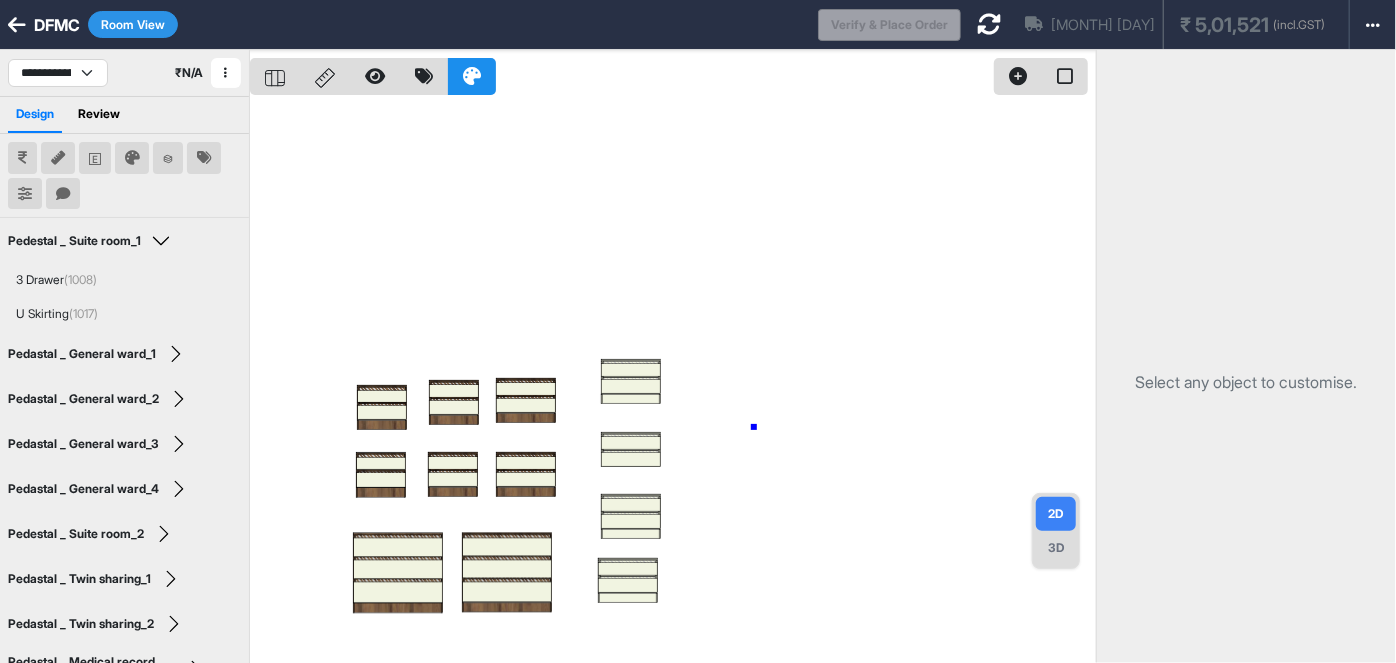 click at bounding box center [673, 381] 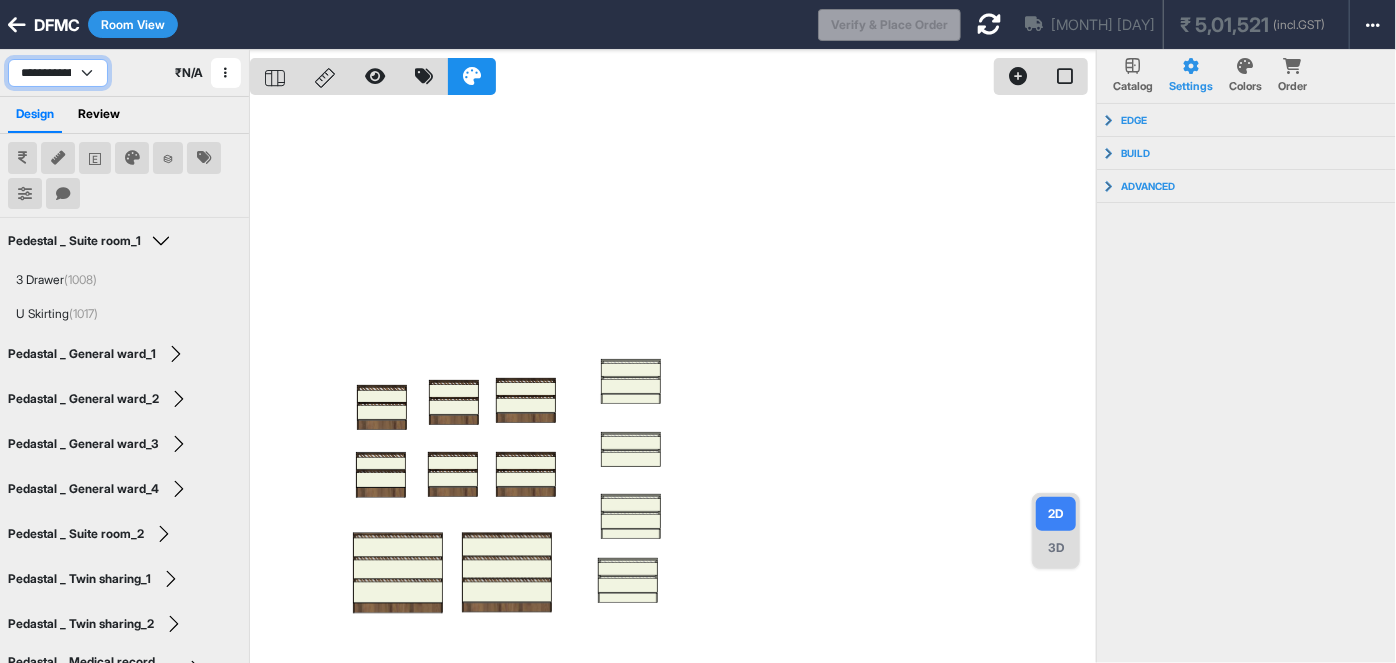 click on "**********" at bounding box center (58, 73) 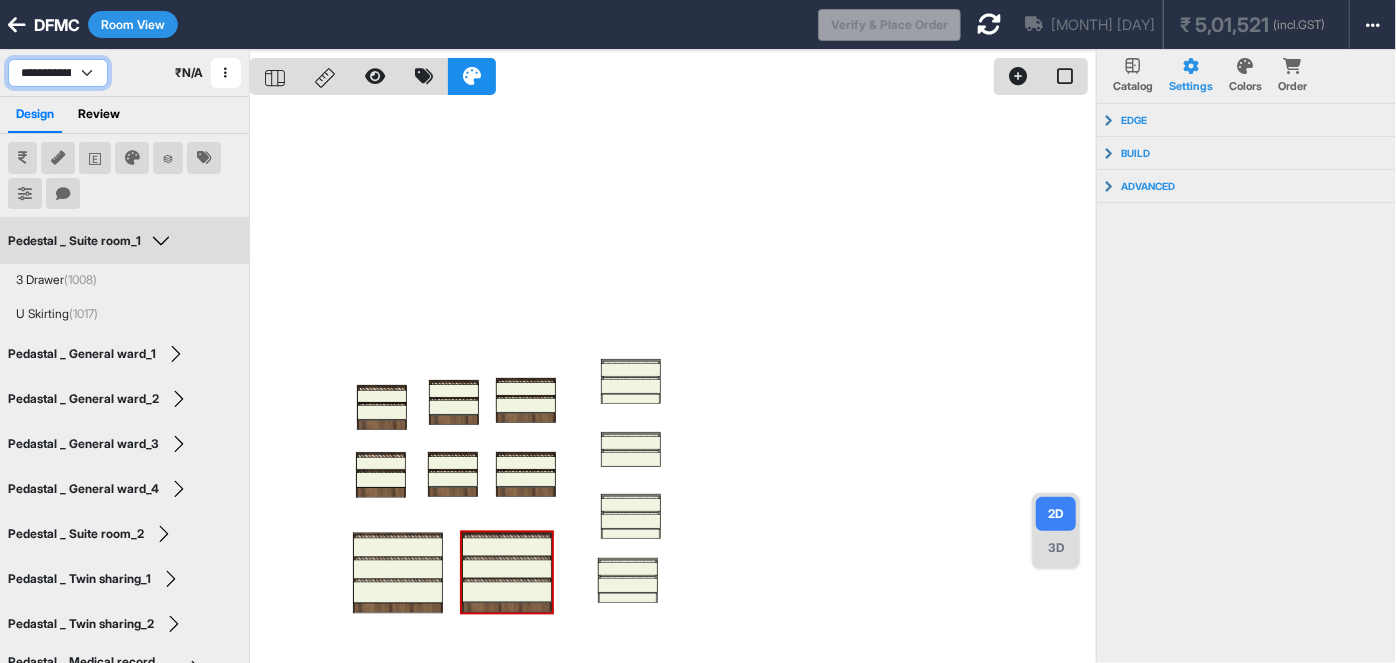 select on "****" 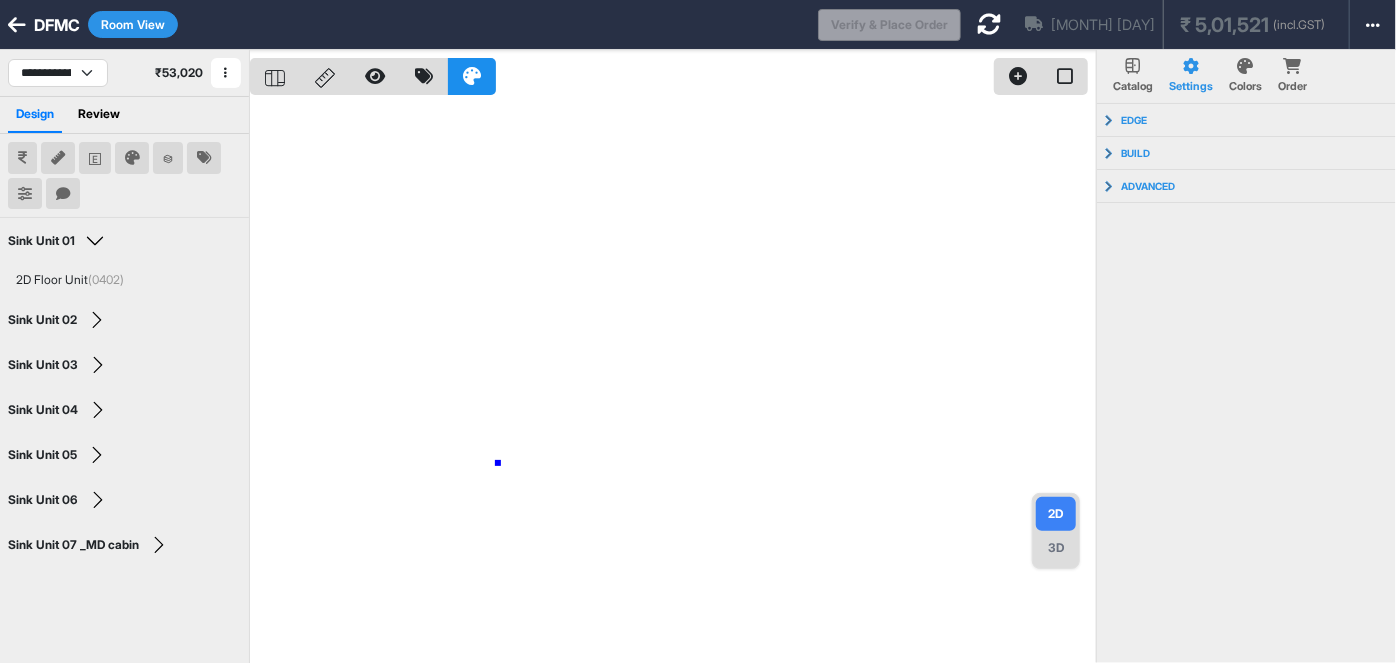 drag, startPoint x: 498, startPoint y: 463, endPoint x: 492, endPoint y: 605, distance: 142.12671 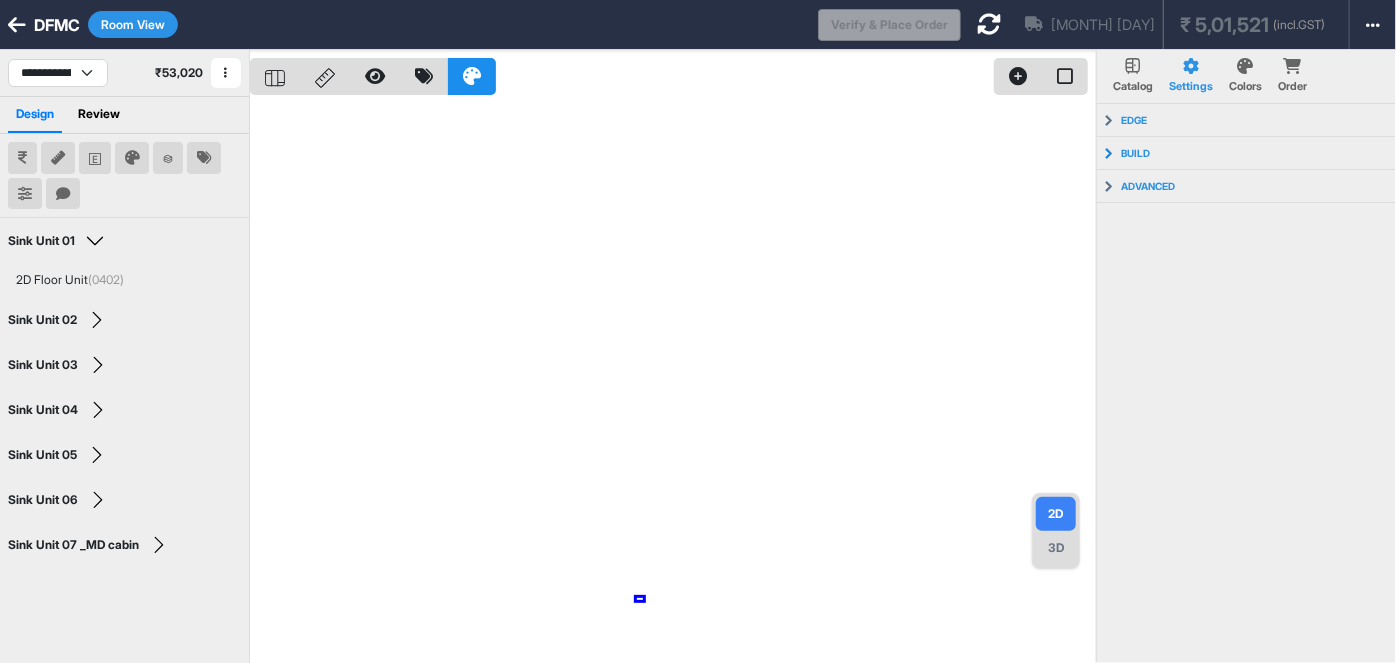 drag, startPoint x: 643, startPoint y: 600, endPoint x: 373, endPoint y: 398, distance: 337.20023 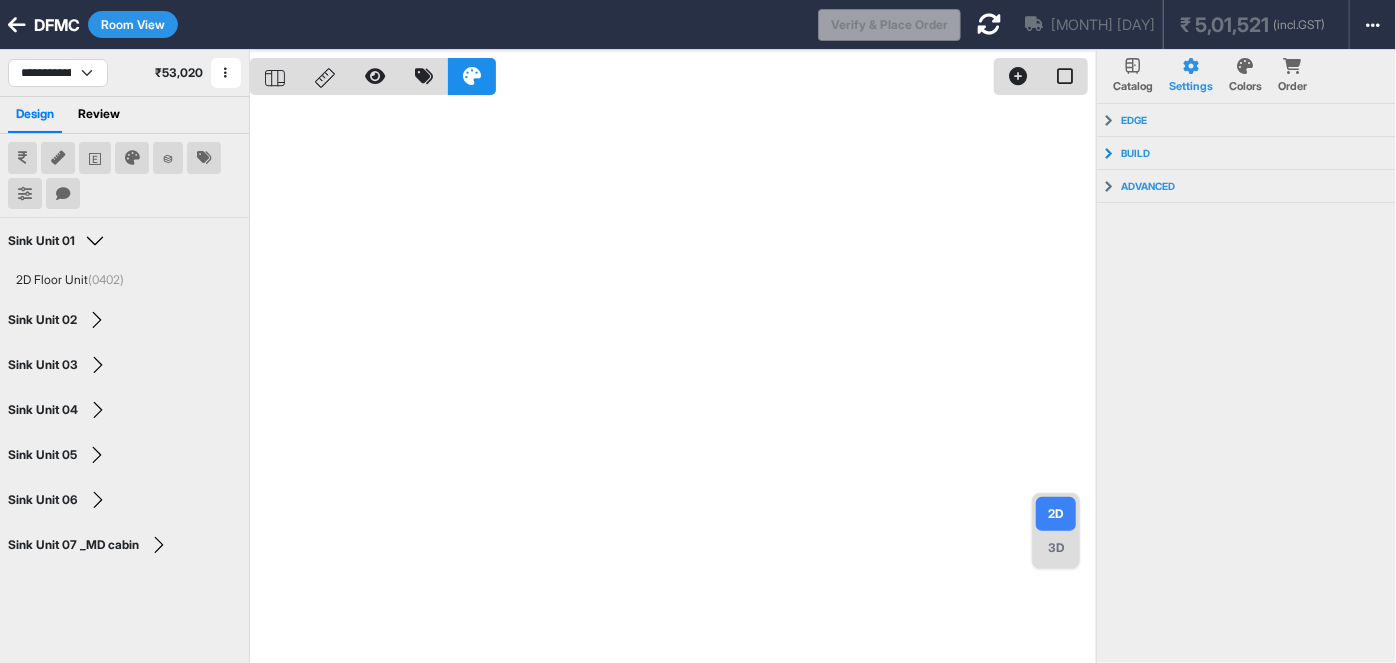 drag, startPoint x: 523, startPoint y: 588, endPoint x: 452, endPoint y: 612, distance: 74.94665 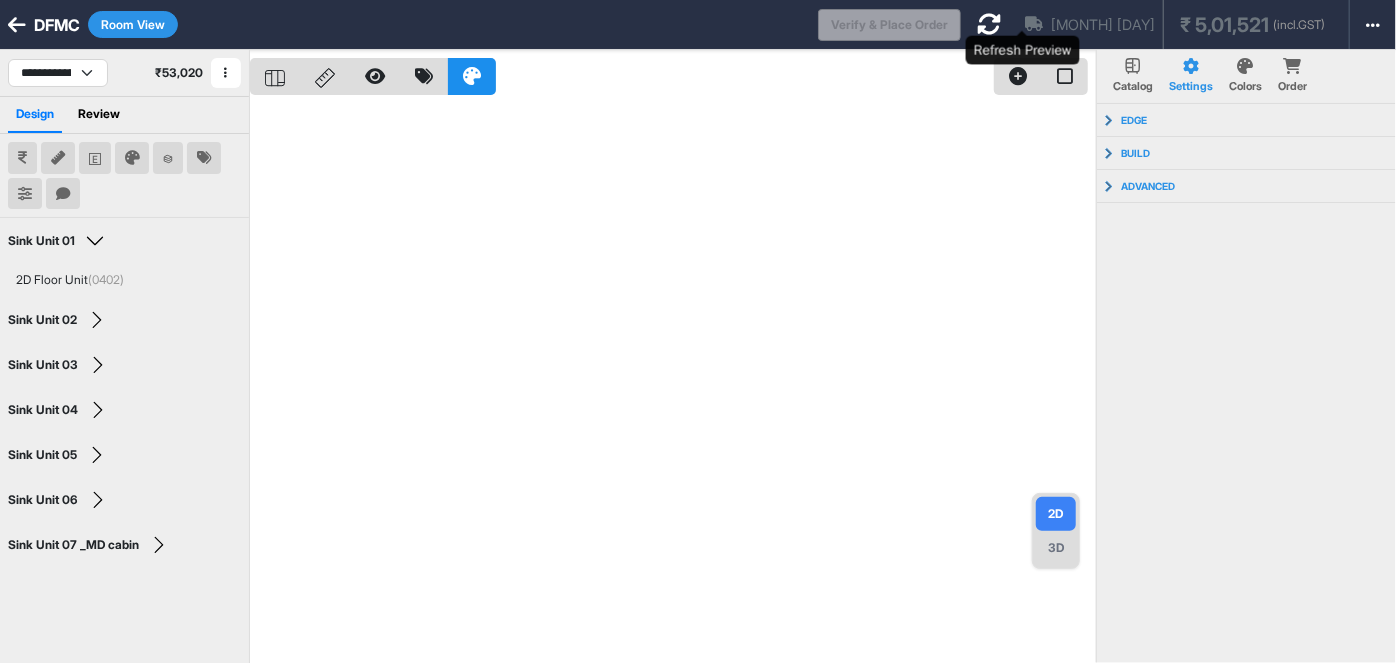click at bounding box center (989, 24) 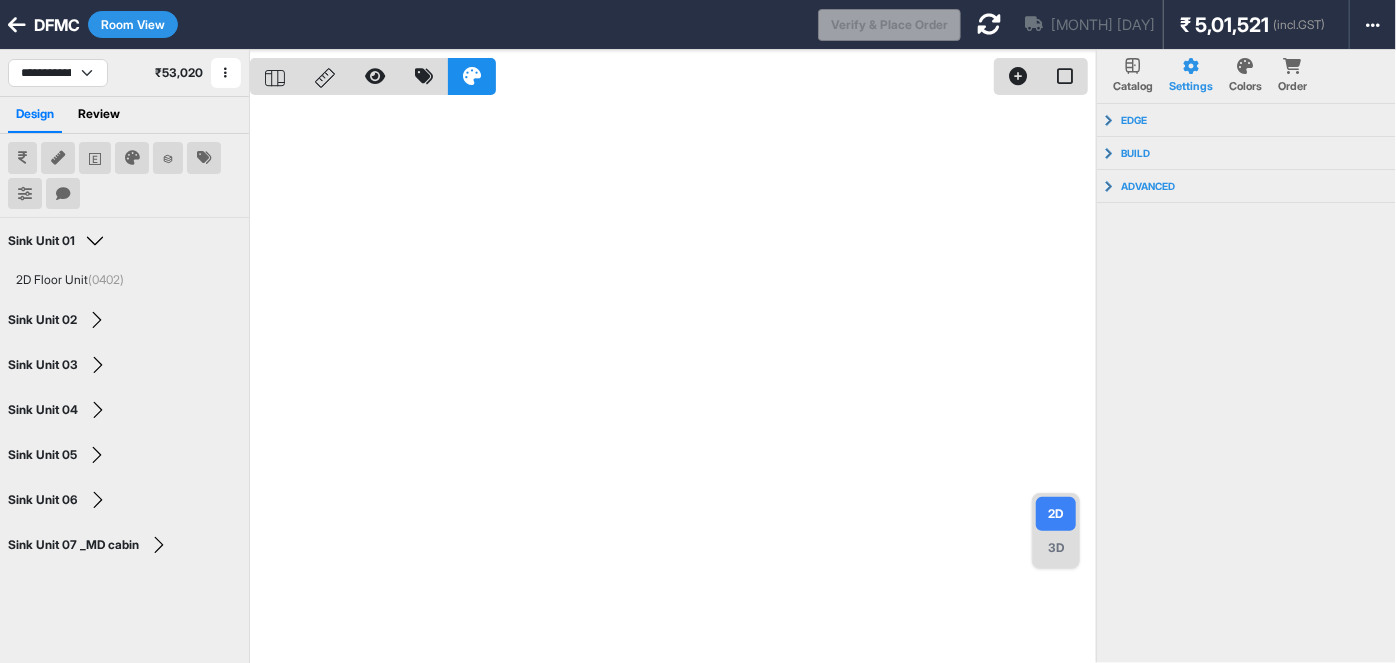 click on "Room View" at bounding box center [133, 24] 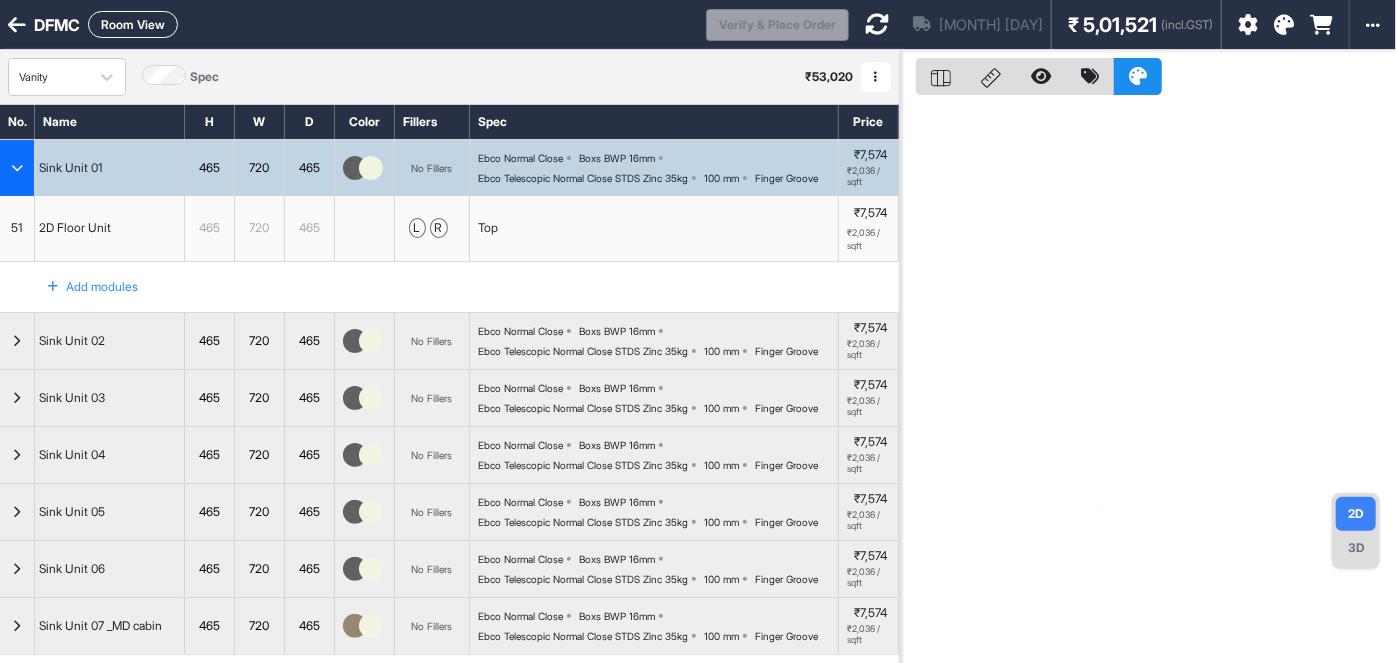 click at bounding box center (17, 168) 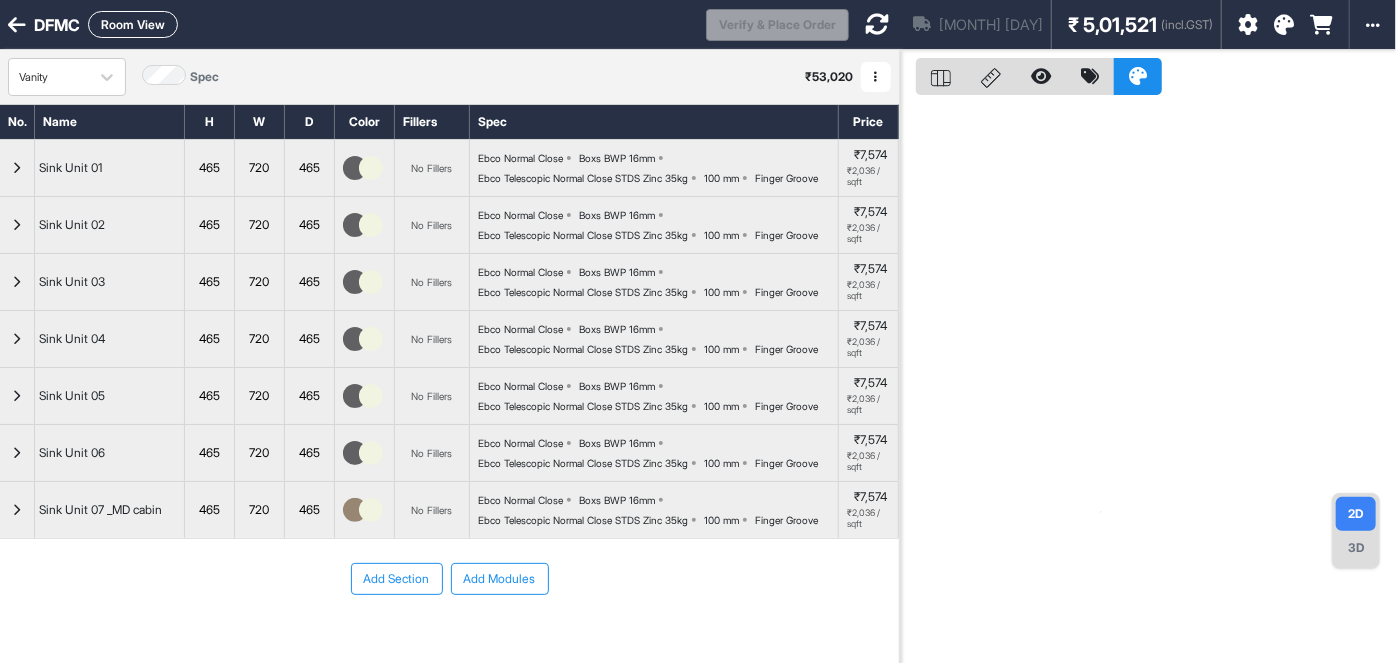 click at bounding box center [877, 24] 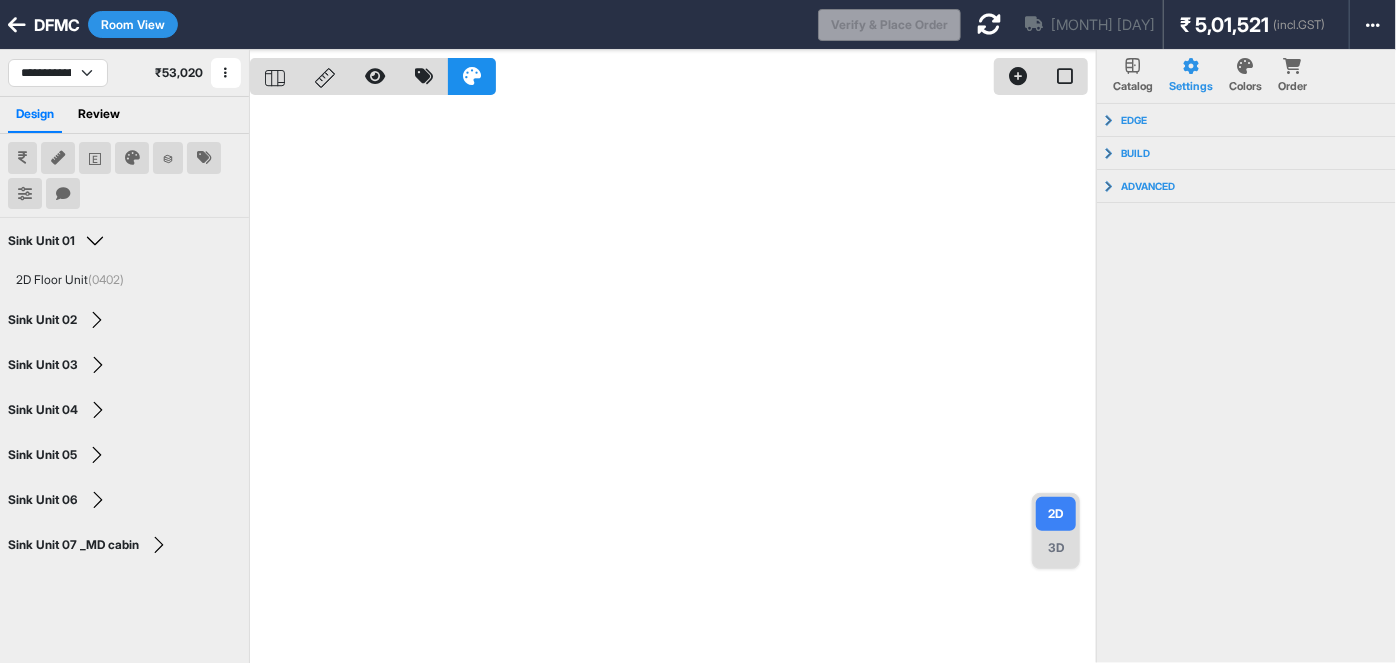 click on "3D" at bounding box center [1056, 548] 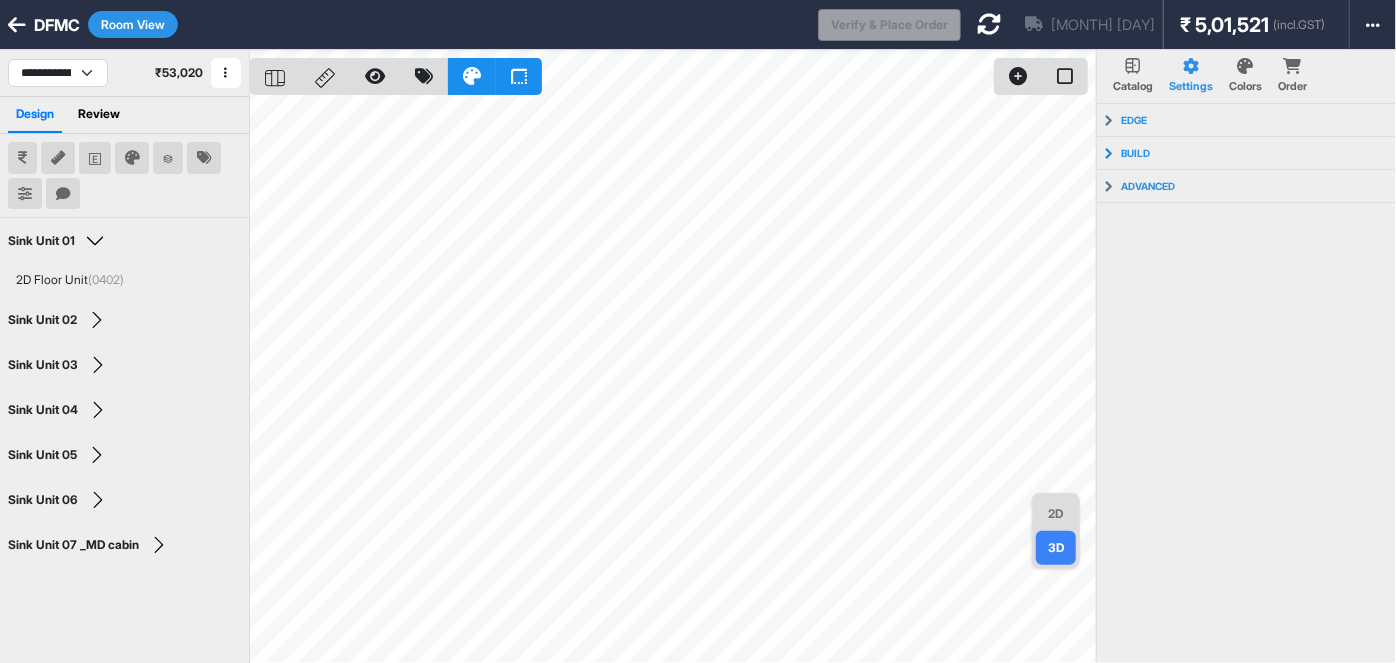 click on "Room View" at bounding box center [133, 24] 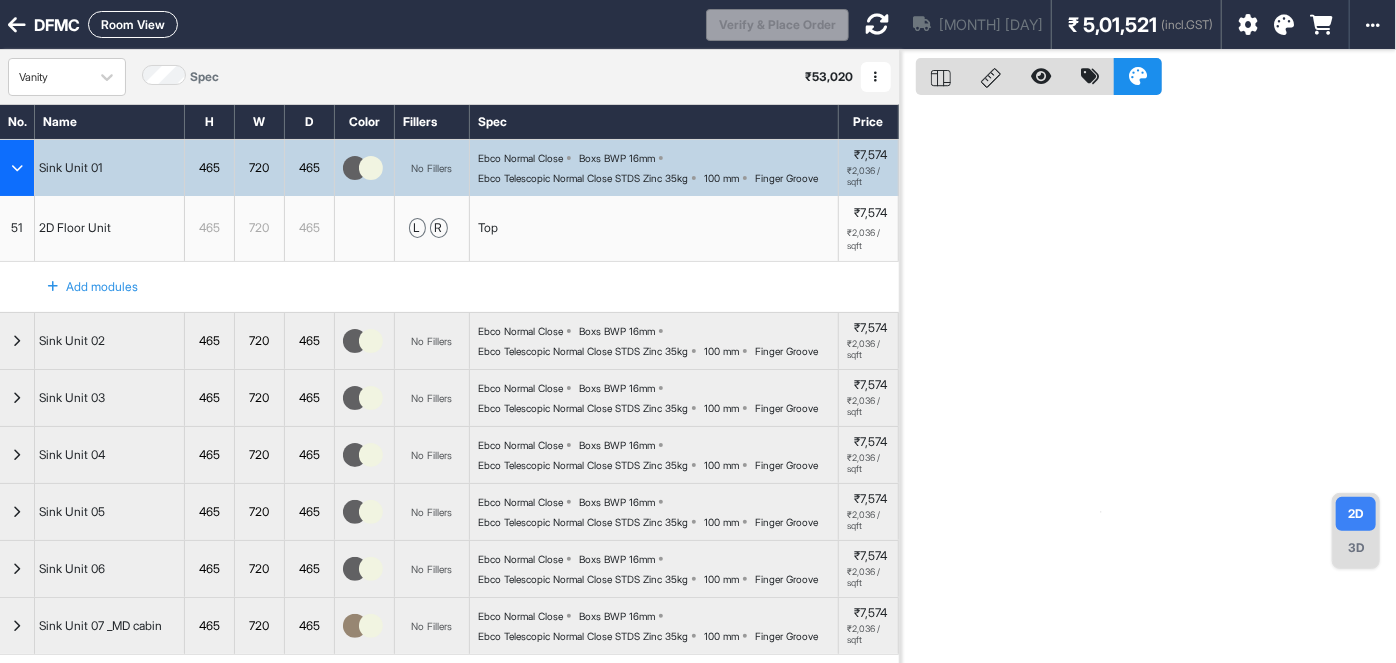 click on "Room View" at bounding box center [133, 24] 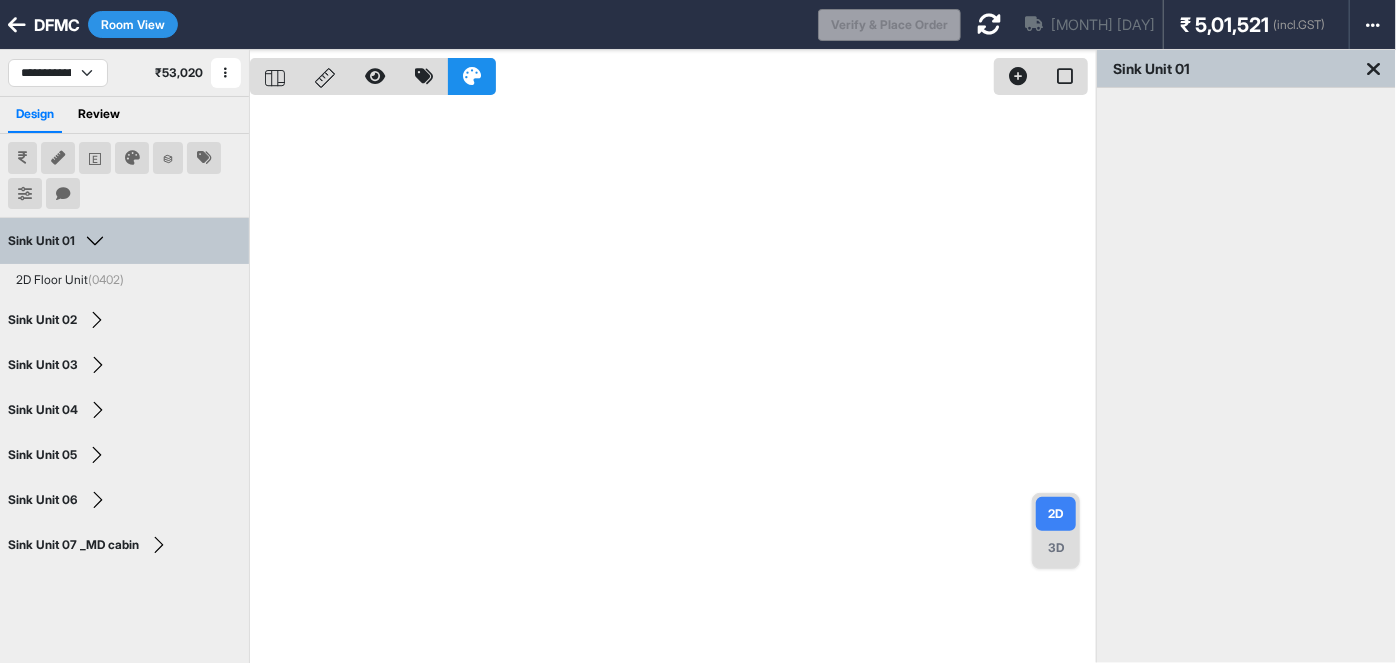 click on "Room View" at bounding box center [133, 24] 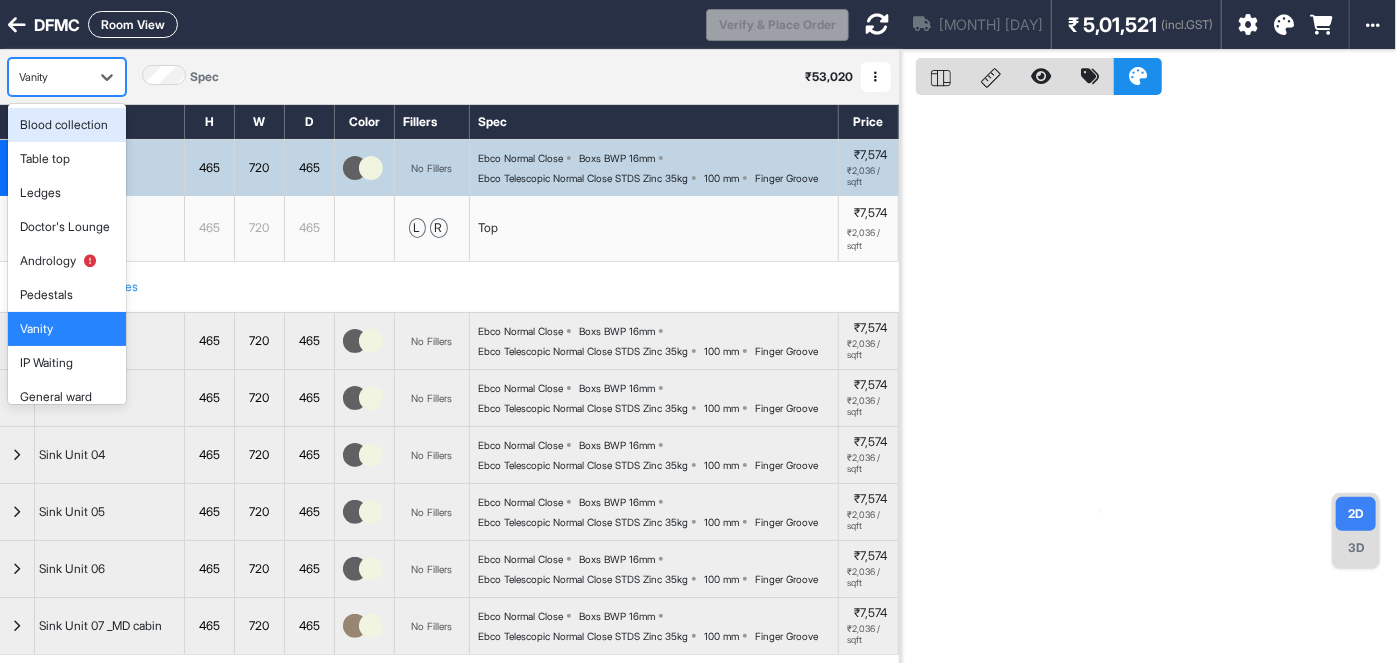 click on "Vanity" at bounding box center (49, 77) 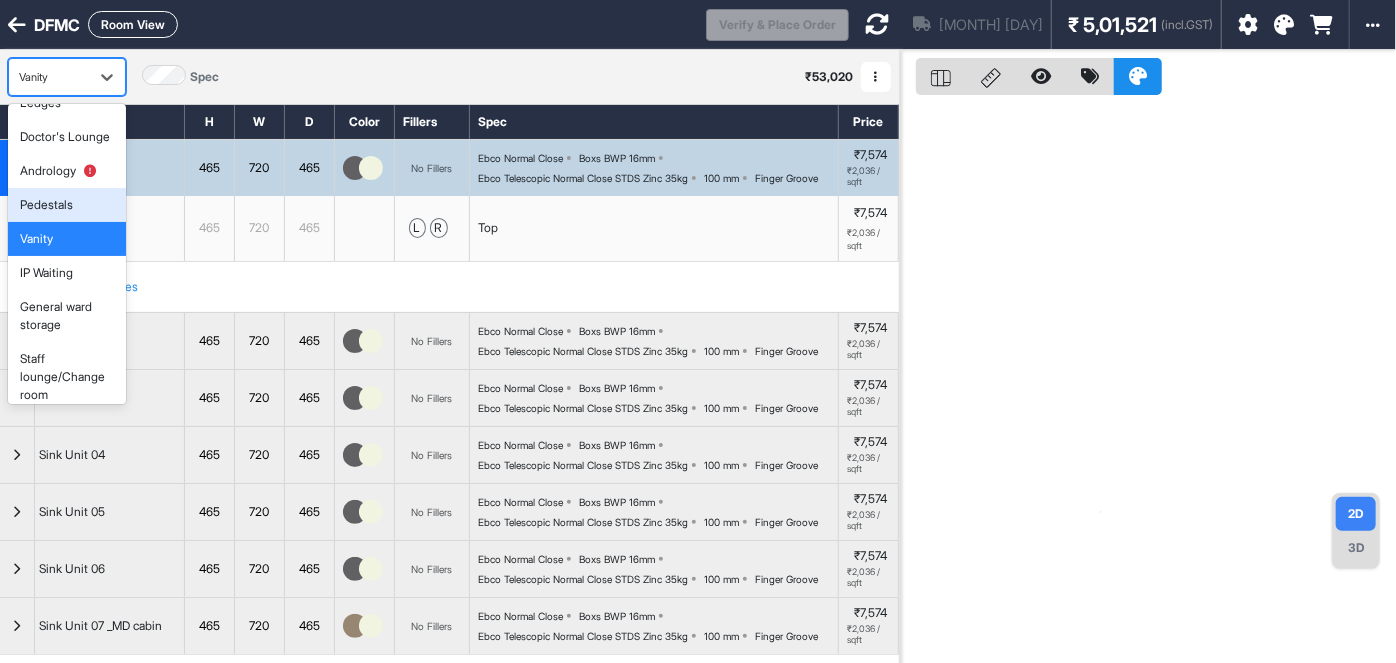 scroll, scrollTop: 171, scrollLeft: 0, axis: vertical 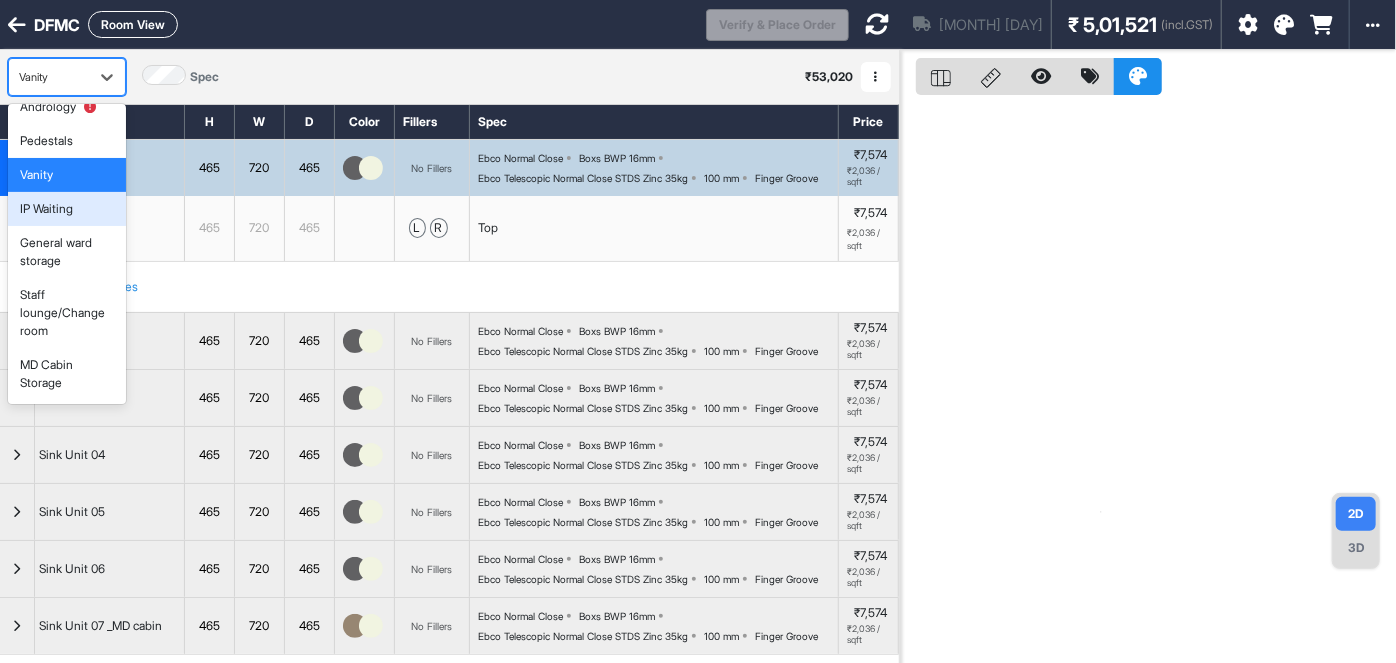 click on "IP Waiting" at bounding box center (46, 209) 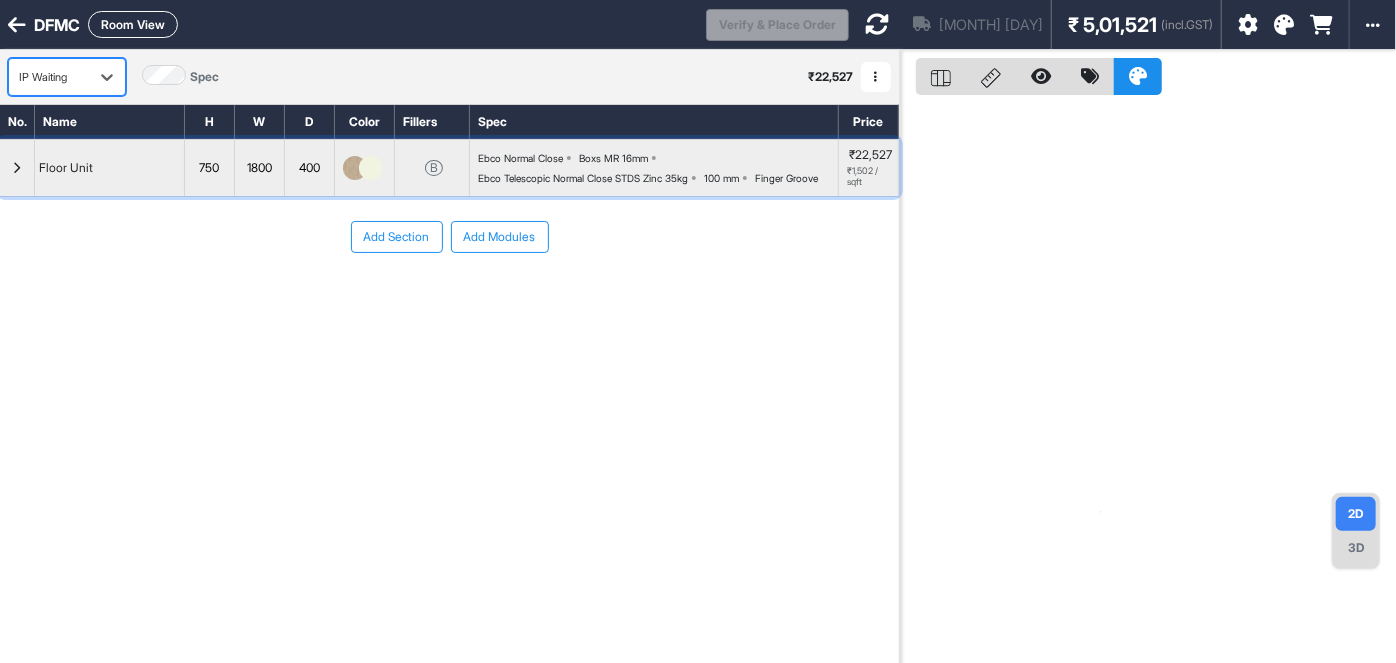click at bounding box center (17, 168) 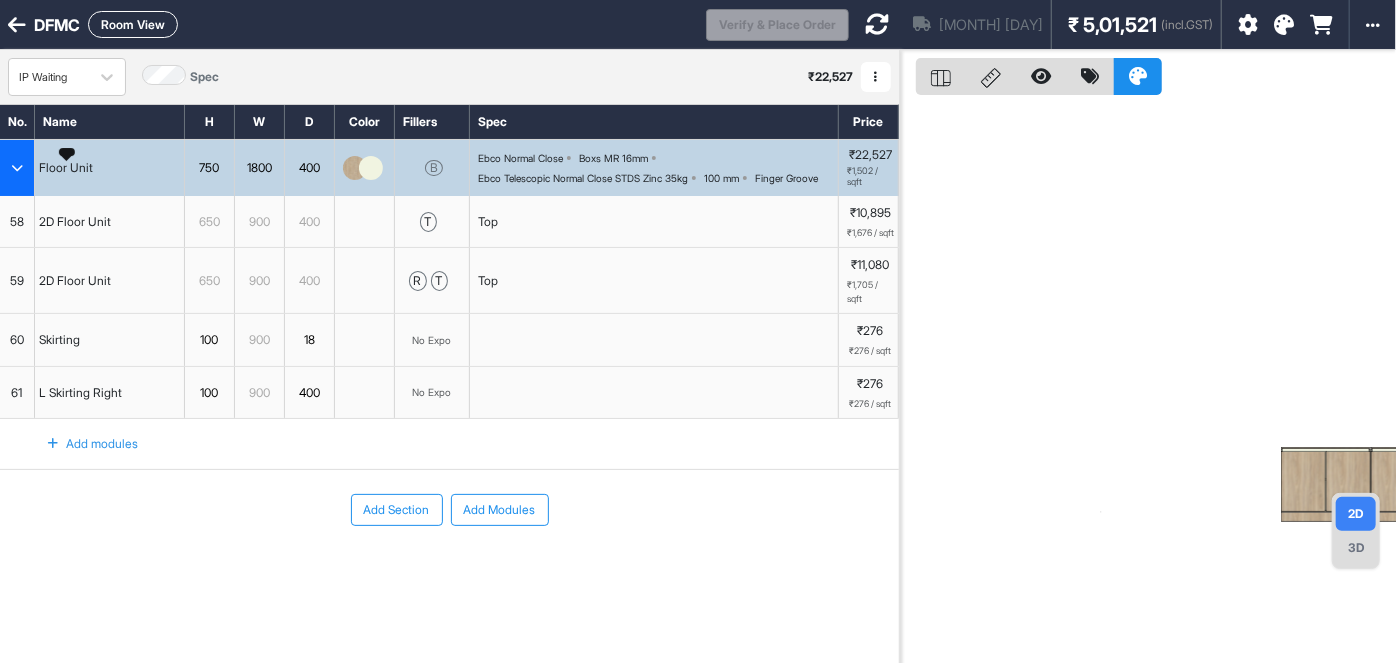 click at bounding box center [17, 168] 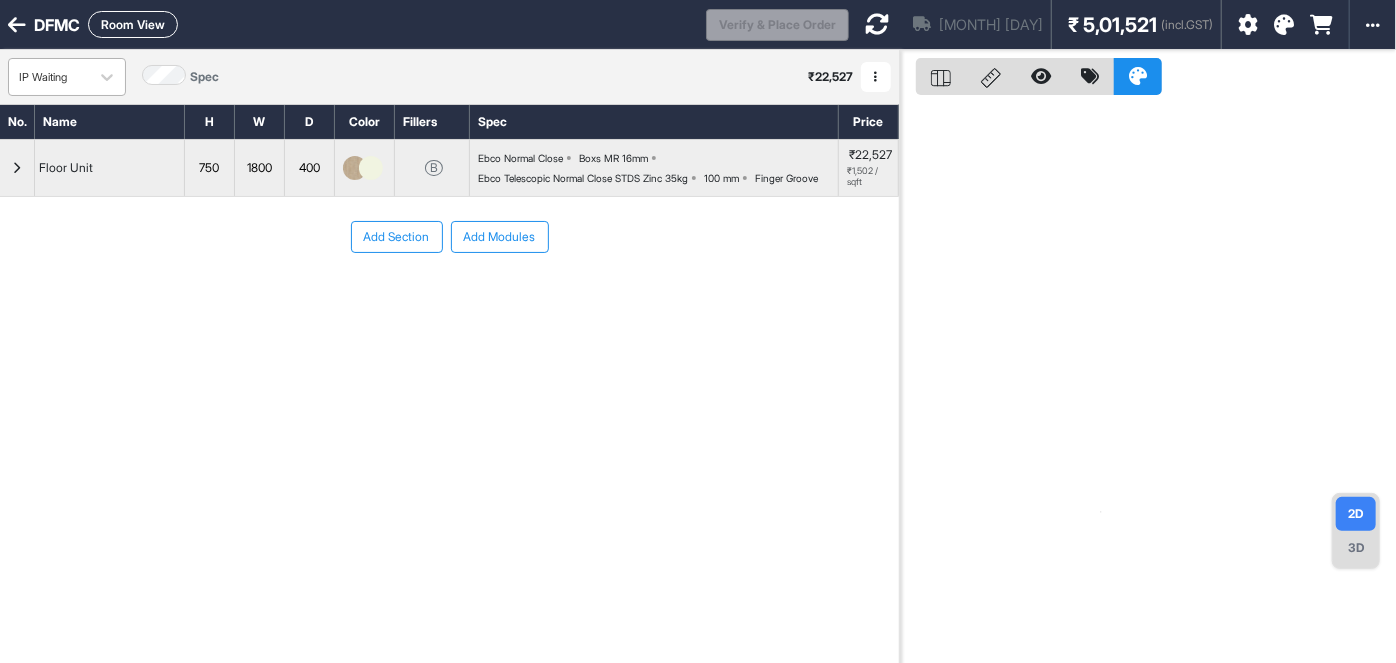 click at bounding box center [49, 77] 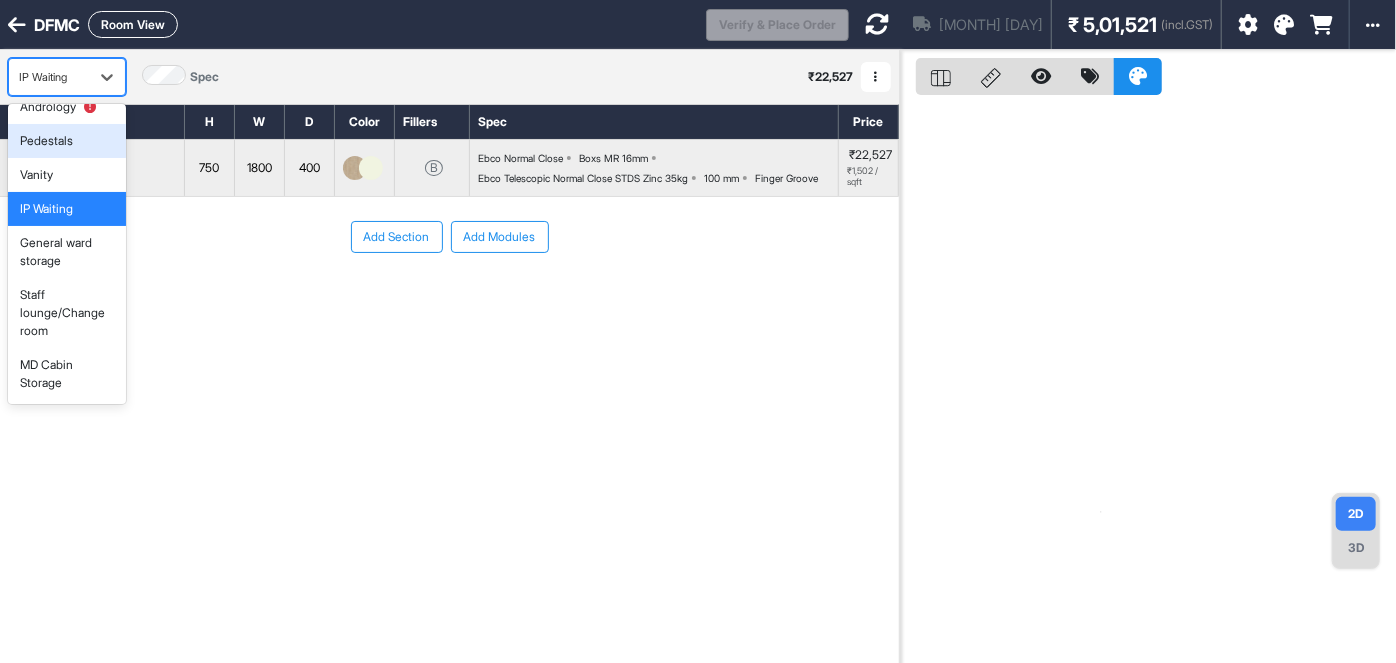 scroll, scrollTop: 171, scrollLeft: 0, axis: vertical 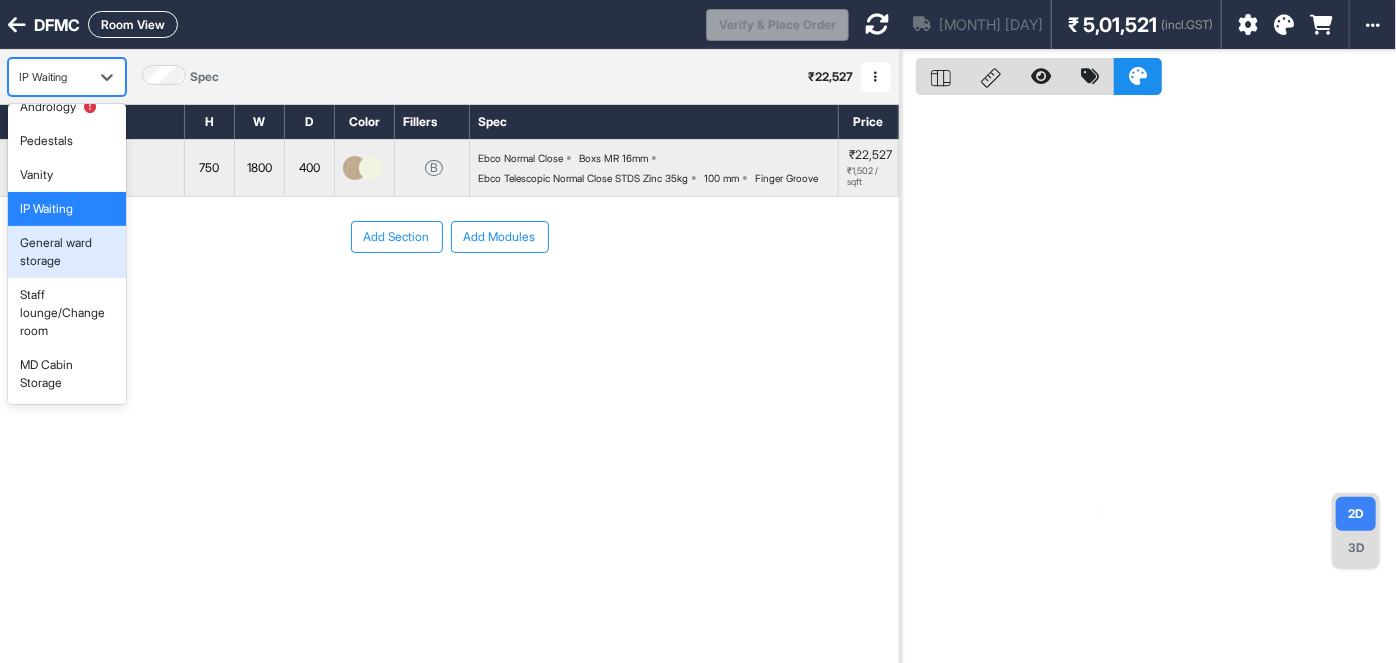 click on "General ward storage" at bounding box center (67, 252) 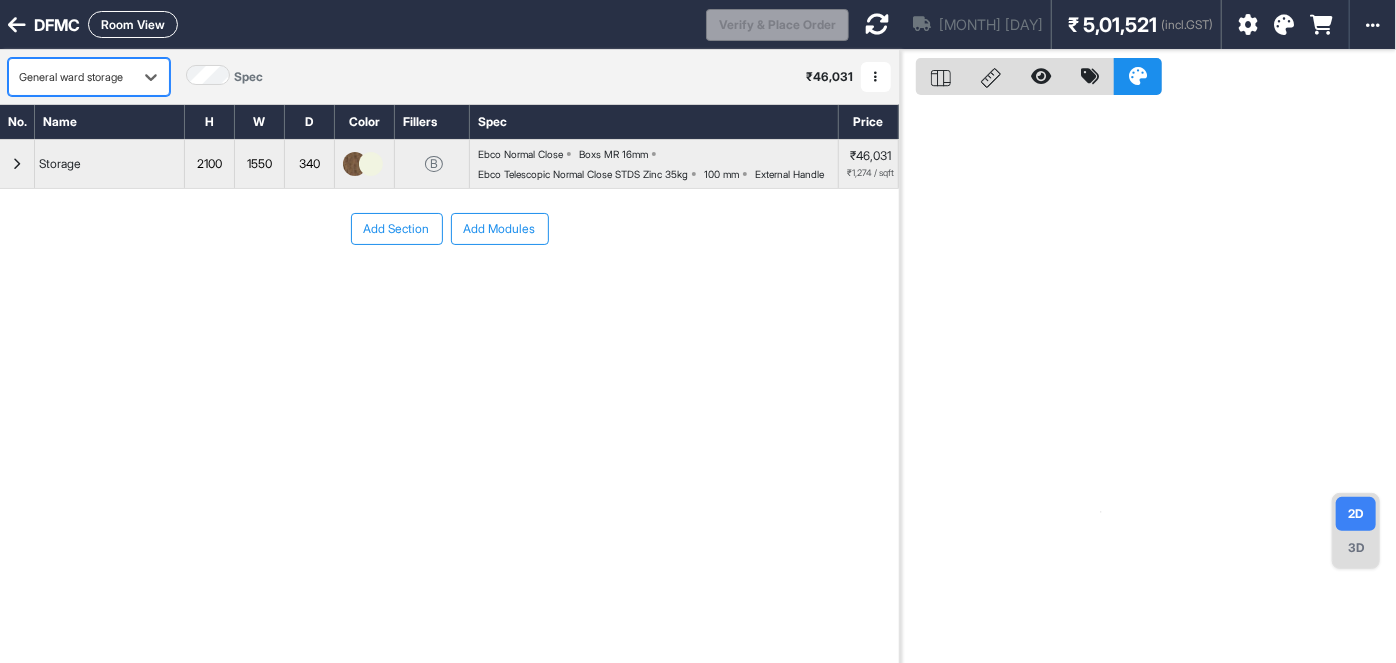 click on "General ward storage" at bounding box center [71, 77] 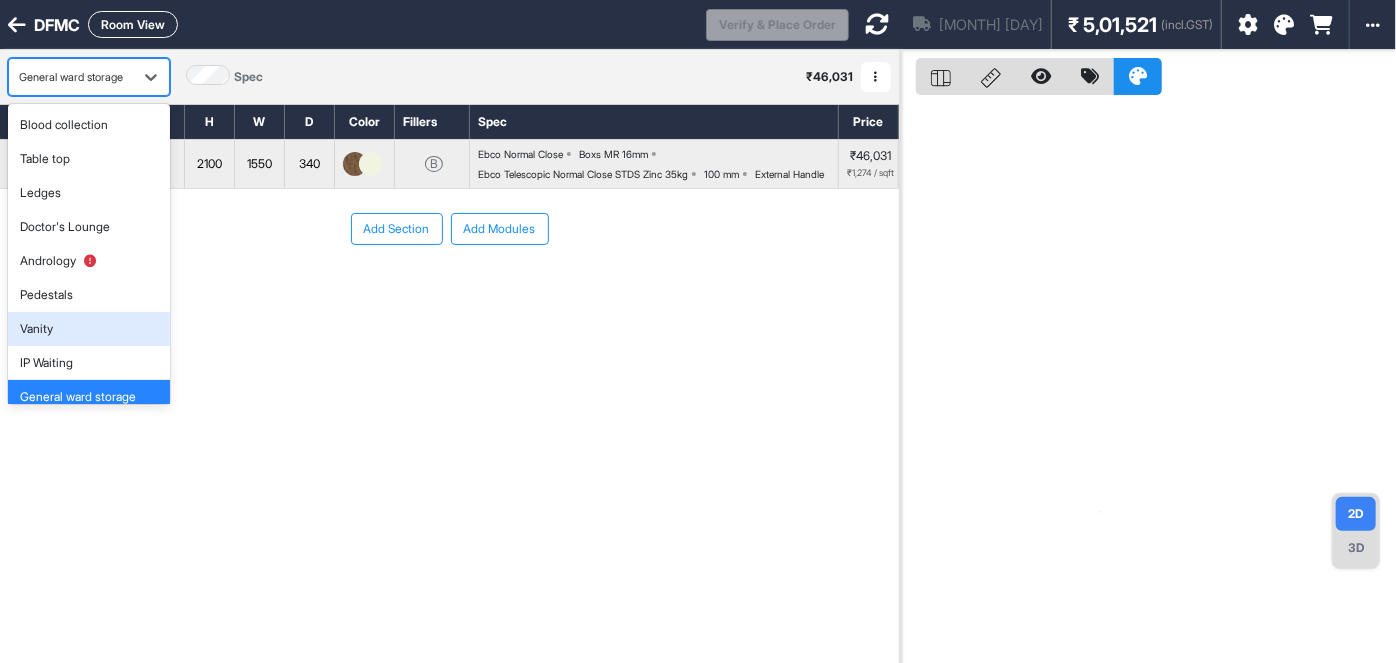 scroll, scrollTop: 99, scrollLeft: 0, axis: vertical 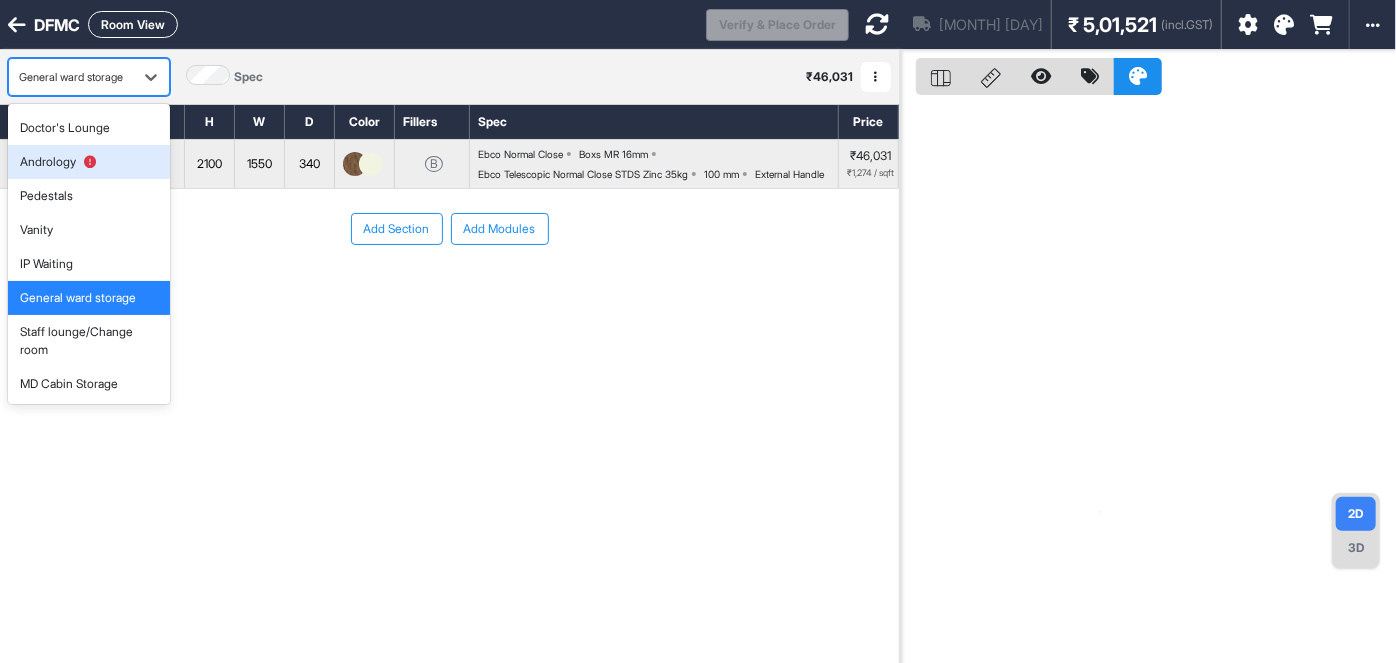 click on "Andrology" at bounding box center [89, 162] 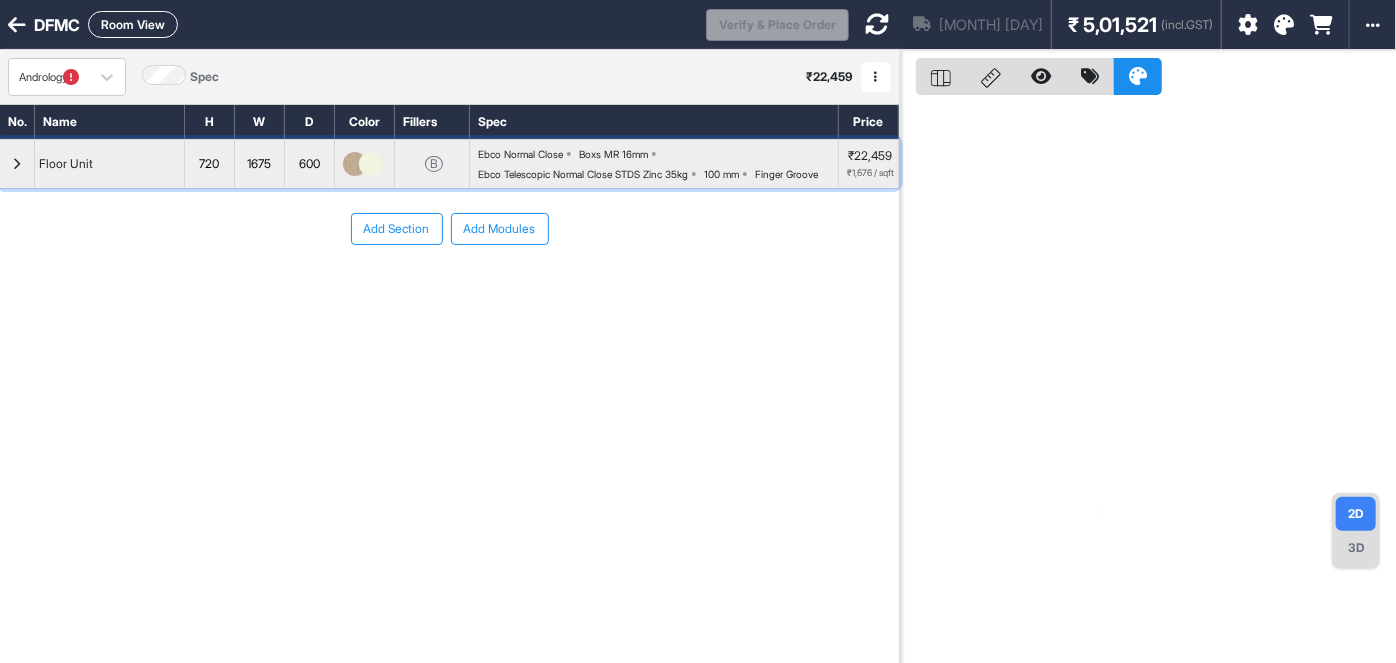 click on "Floor Unit" at bounding box center (110, 164) 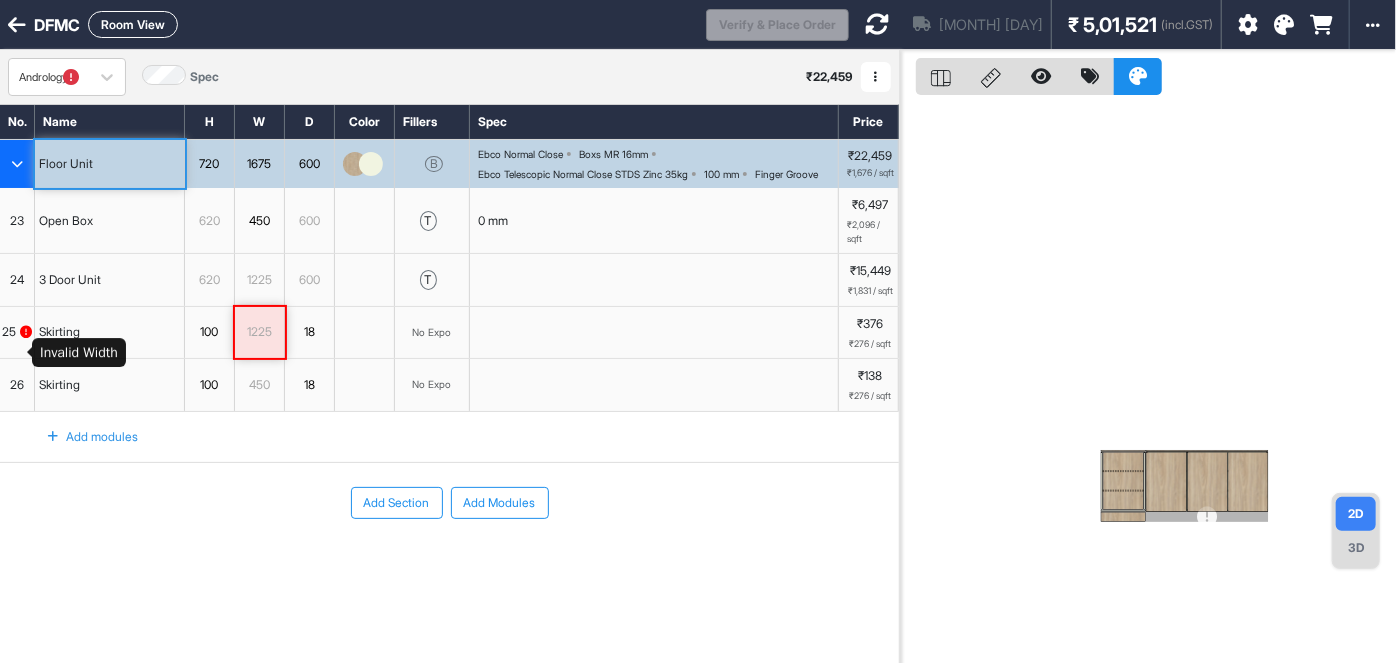 click at bounding box center (26, 332) 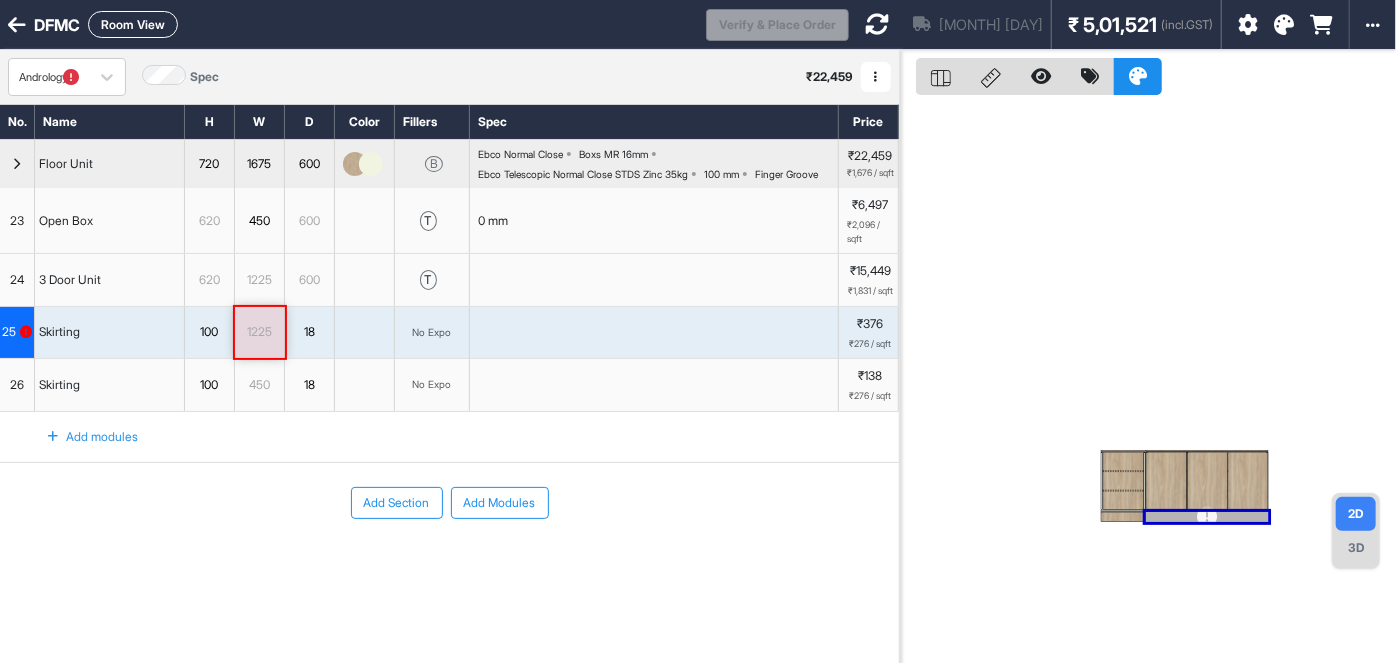 click at bounding box center [877, 24] 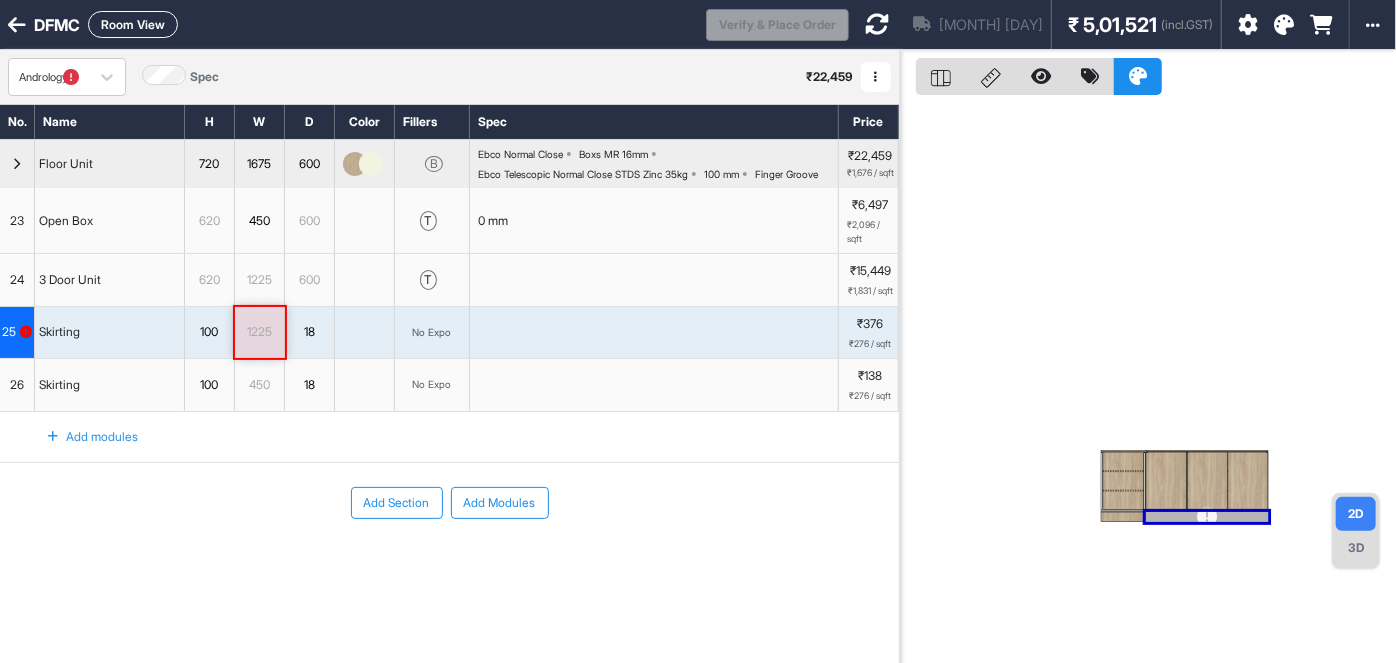 click at bounding box center (1148, 381) 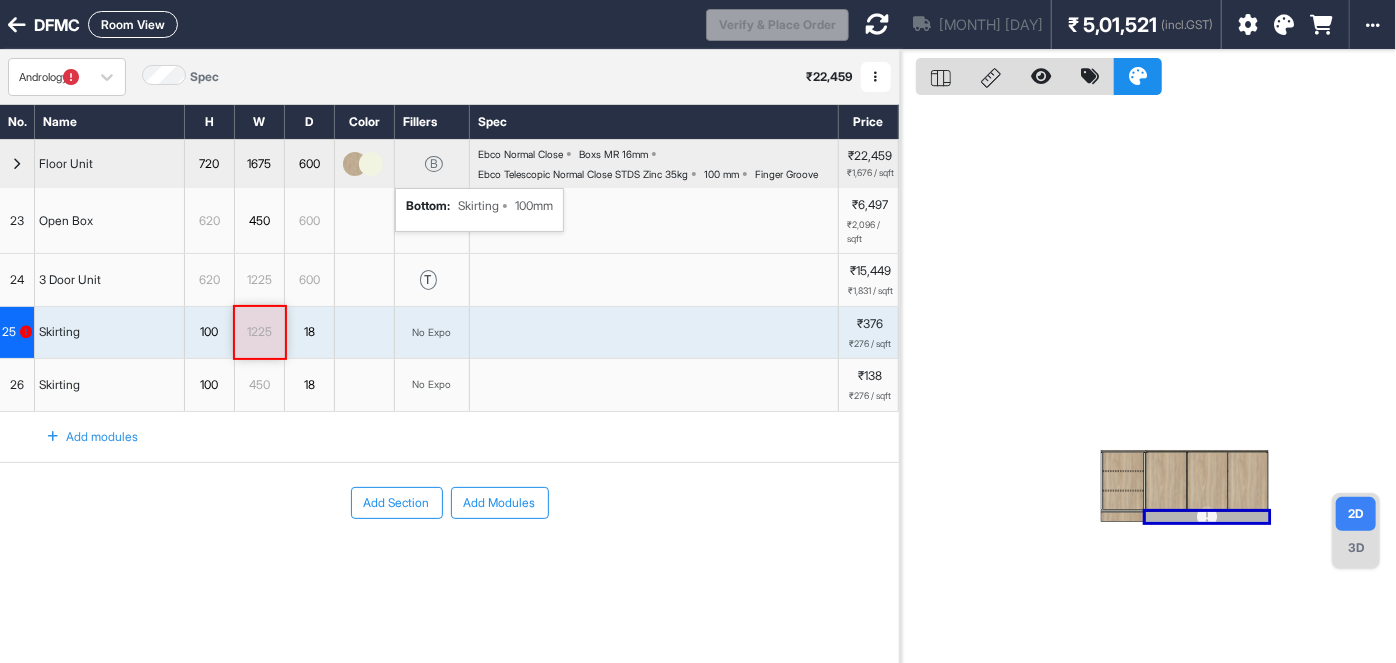 click on "B bottom : Skirting 100mm" at bounding box center [432, 164] 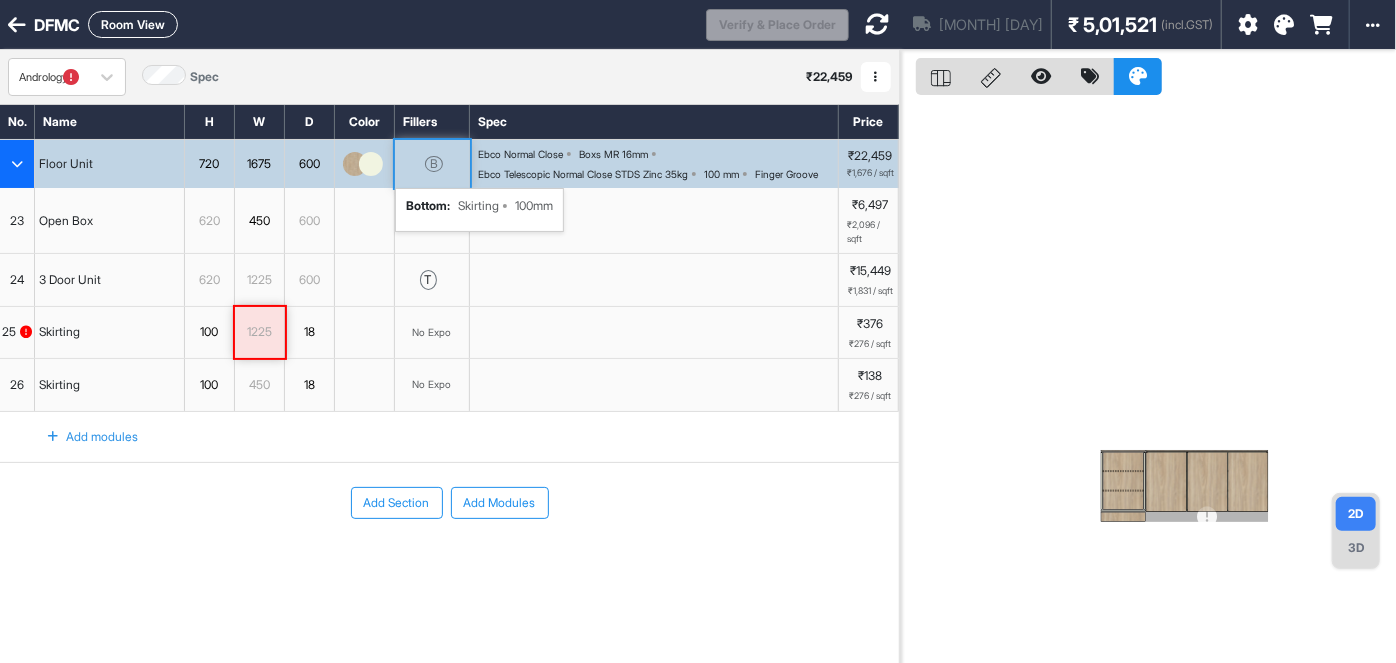 click on "B bottom : Skirting 100mm" at bounding box center (432, 164) 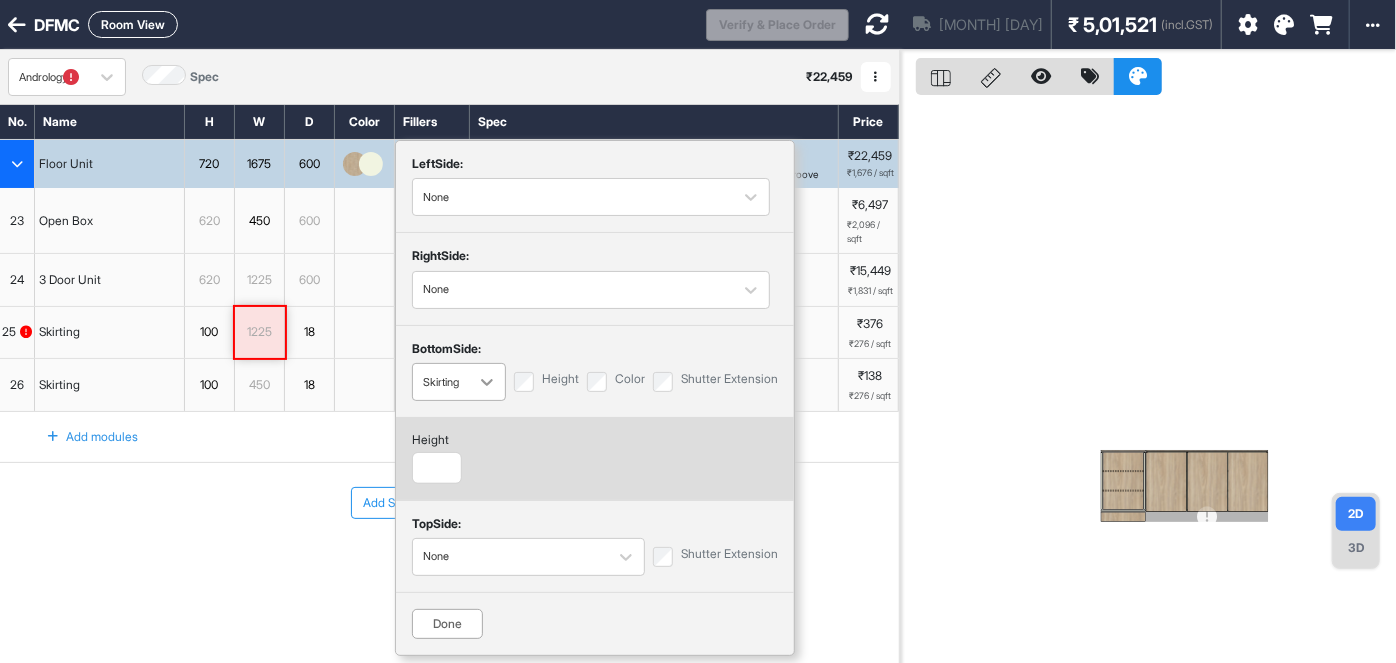 click 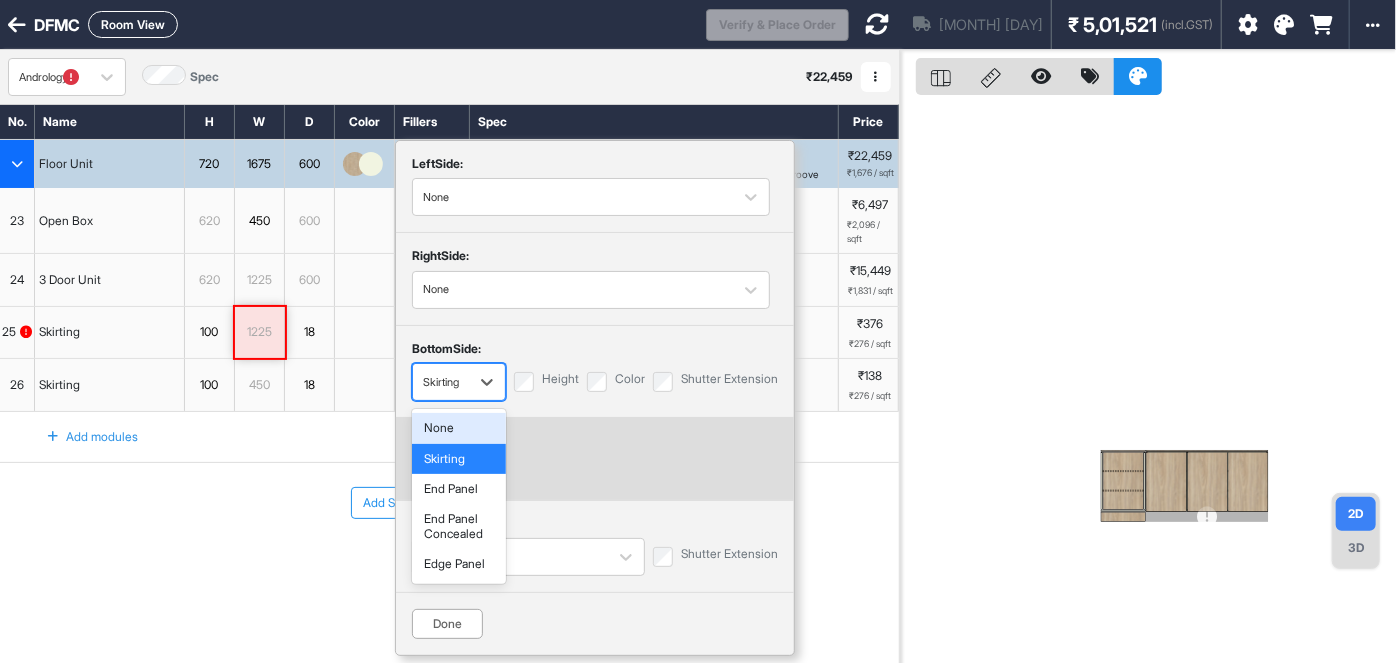 click on "None" at bounding box center [459, 428] 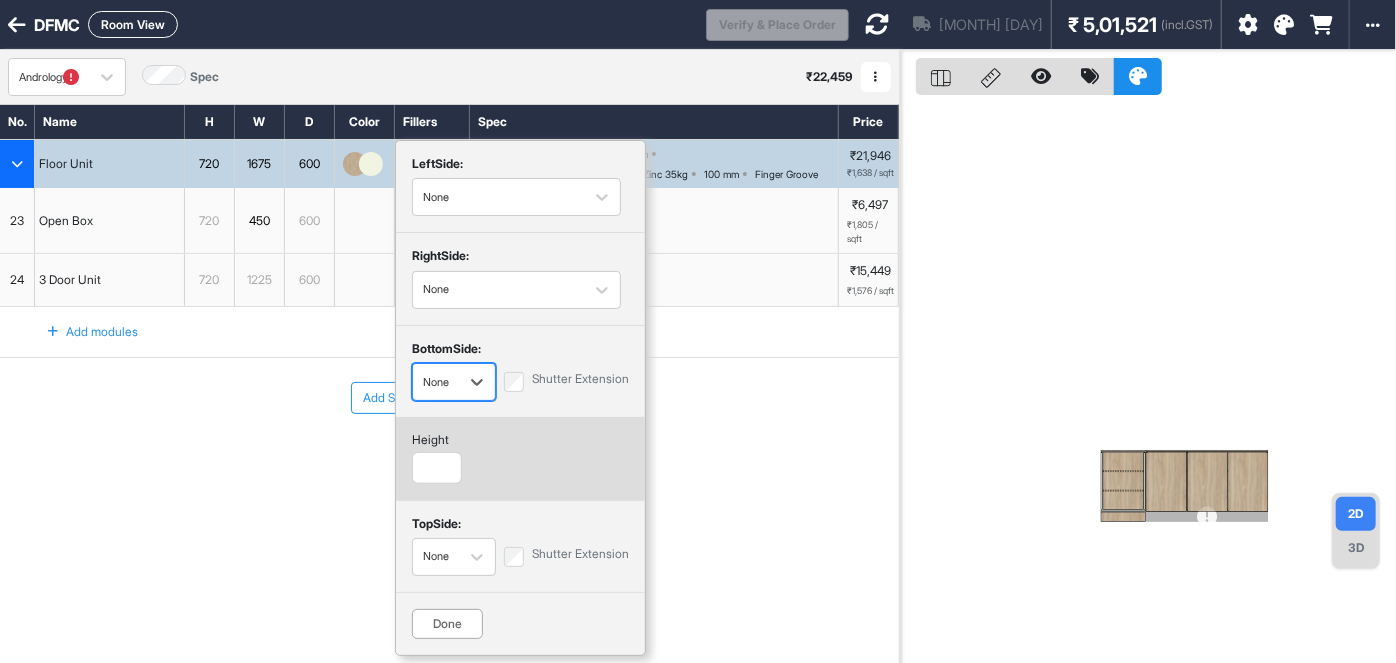 click on "Done" at bounding box center [447, 624] 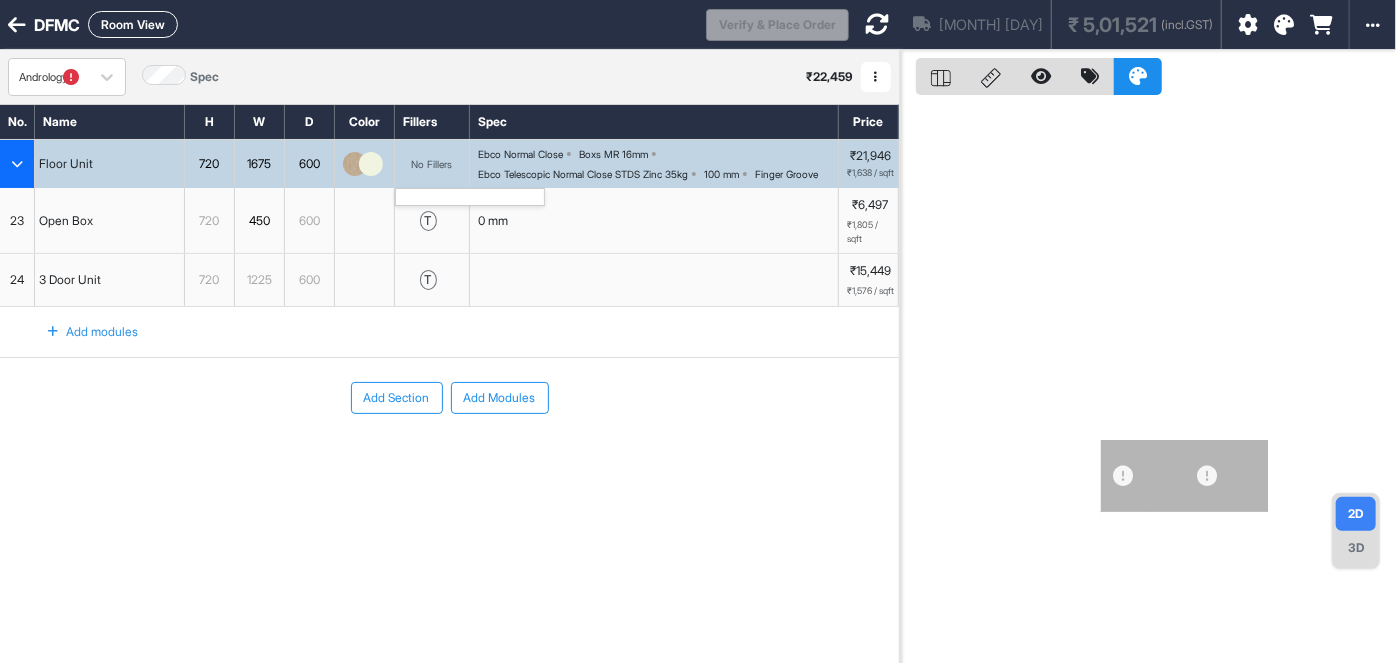 click on "Add Section Add Modules" at bounding box center (449, 458) 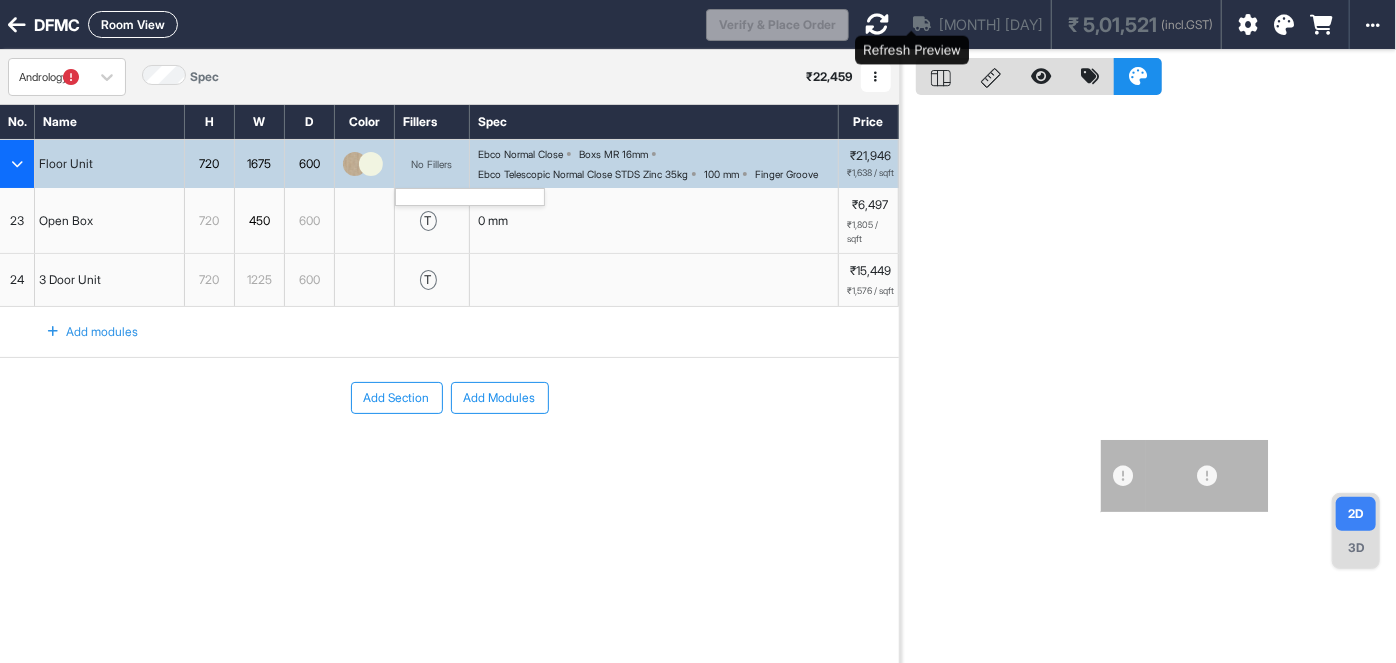 click at bounding box center [877, 24] 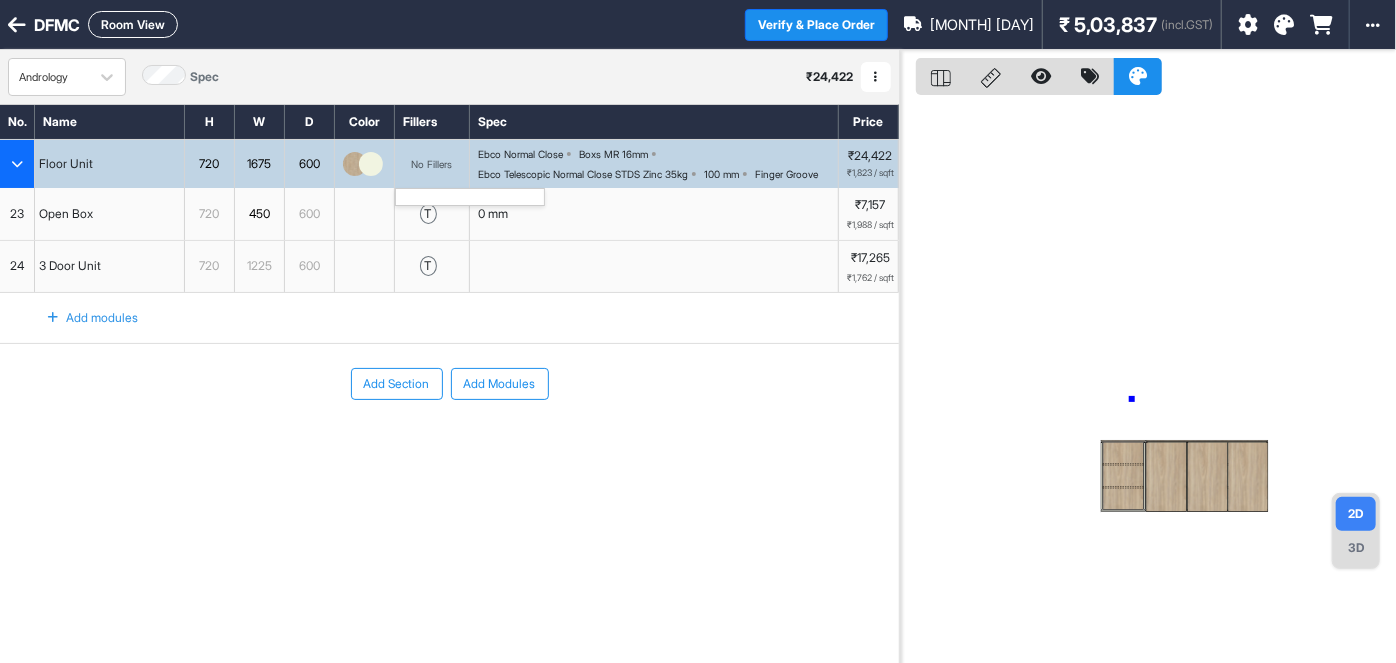 drag, startPoint x: 1132, startPoint y: 399, endPoint x: 1182, endPoint y: 412, distance: 51.662365 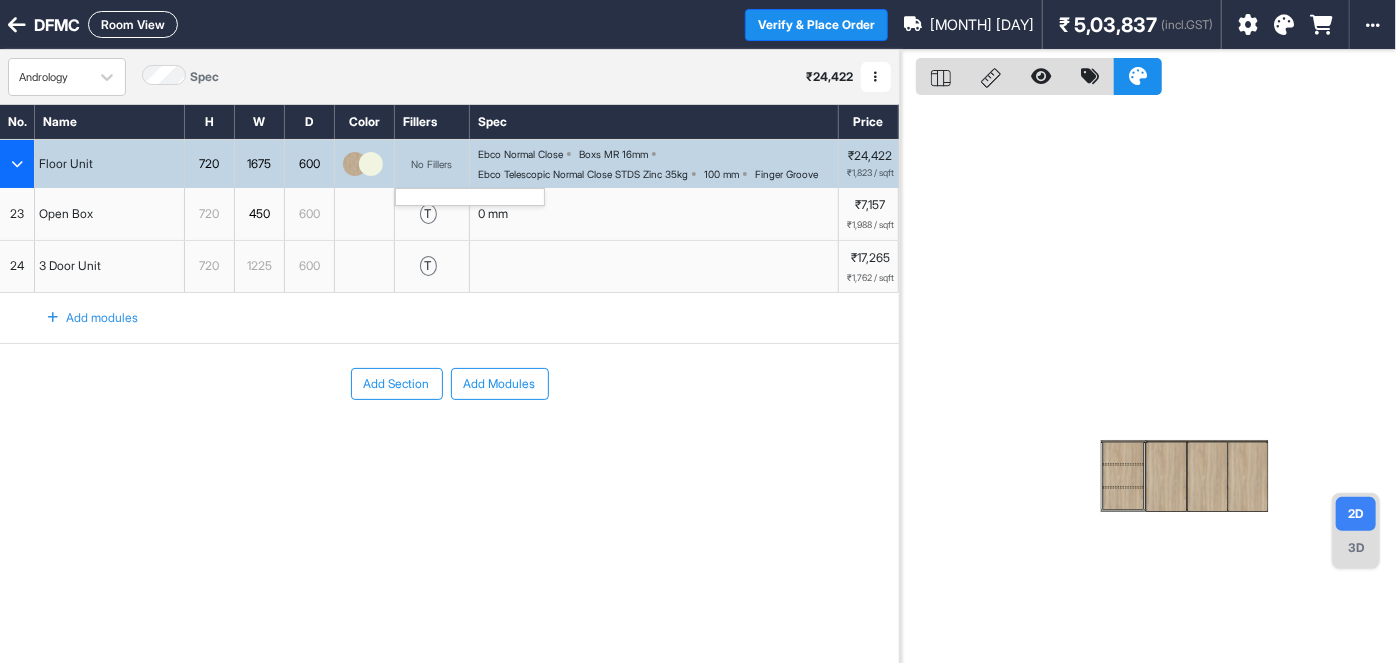 click on "3D" at bounding box center (1356, 548) 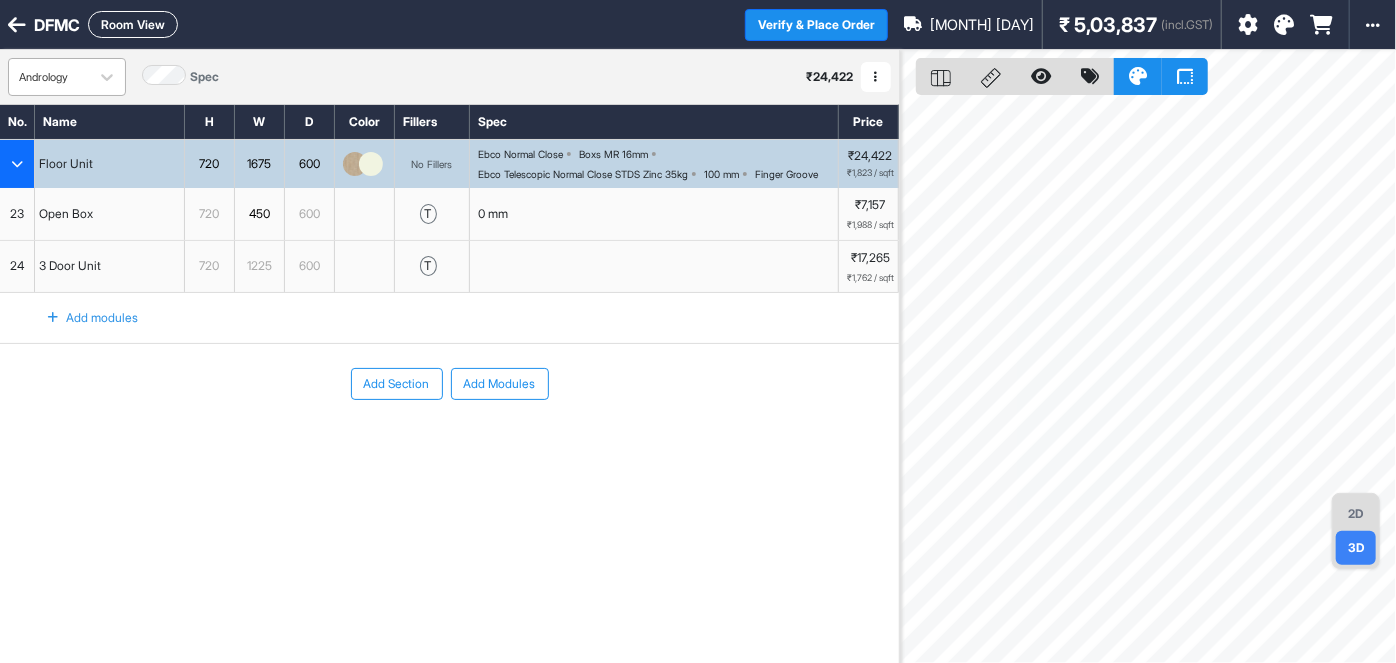 click on "Andrology" at bounding box center [49, 77] 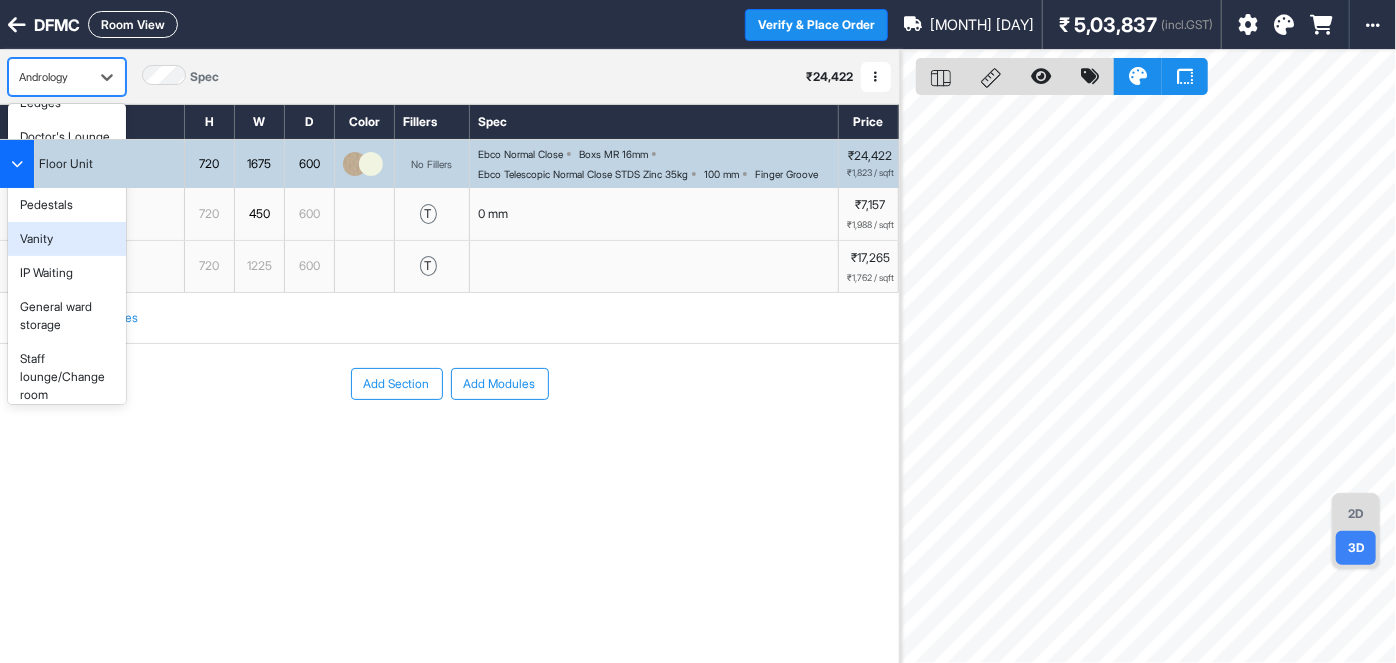 scroll, scrollTop: 171, scrollLeft: 0, axis: vertical 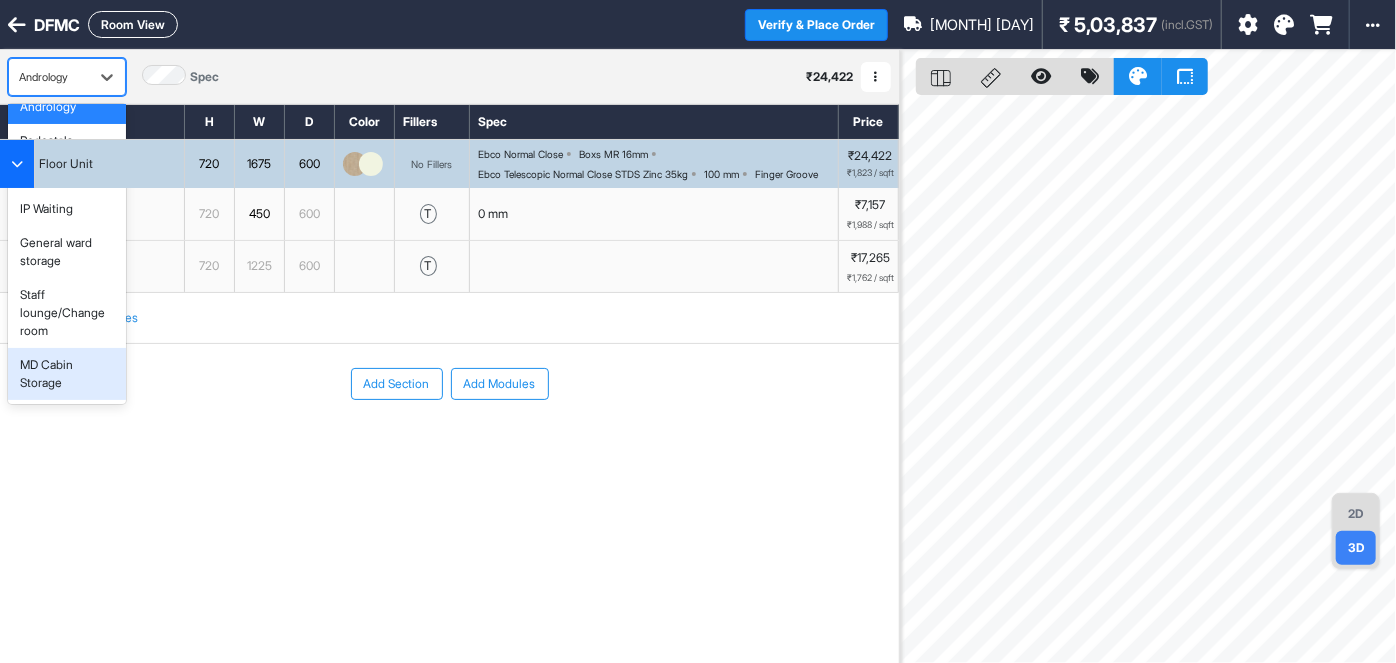 click on "MD Cabin Storage" at bounding box center (67, 374) 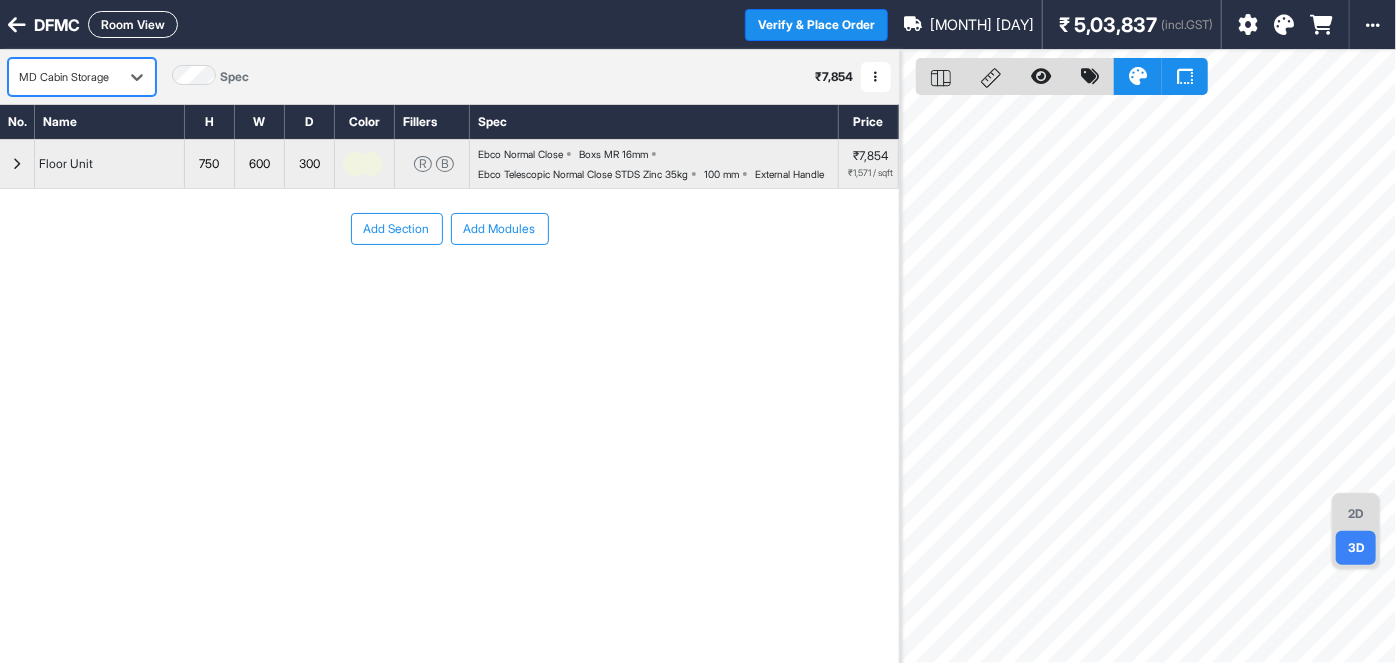 click on "MD Cabin Storage" at bounding box center [64, 77] 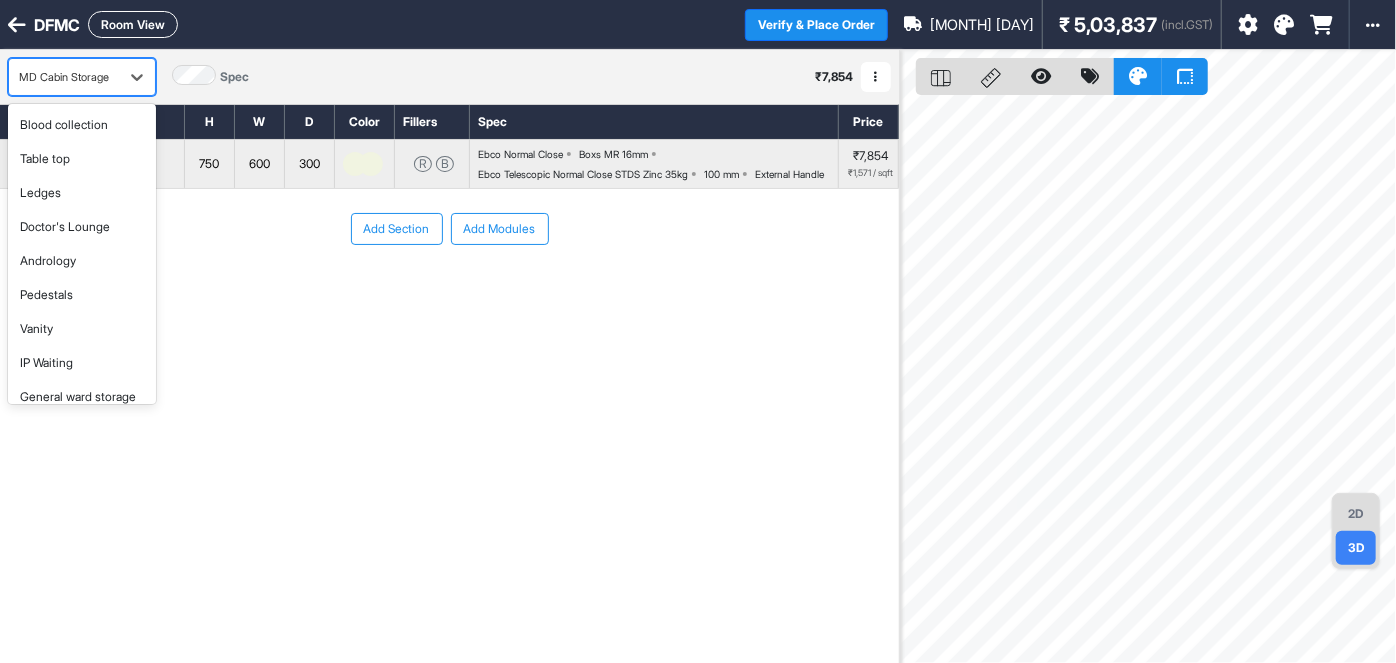scroll, scrollTop: 99, scrollLeft: 0, axis: vertical 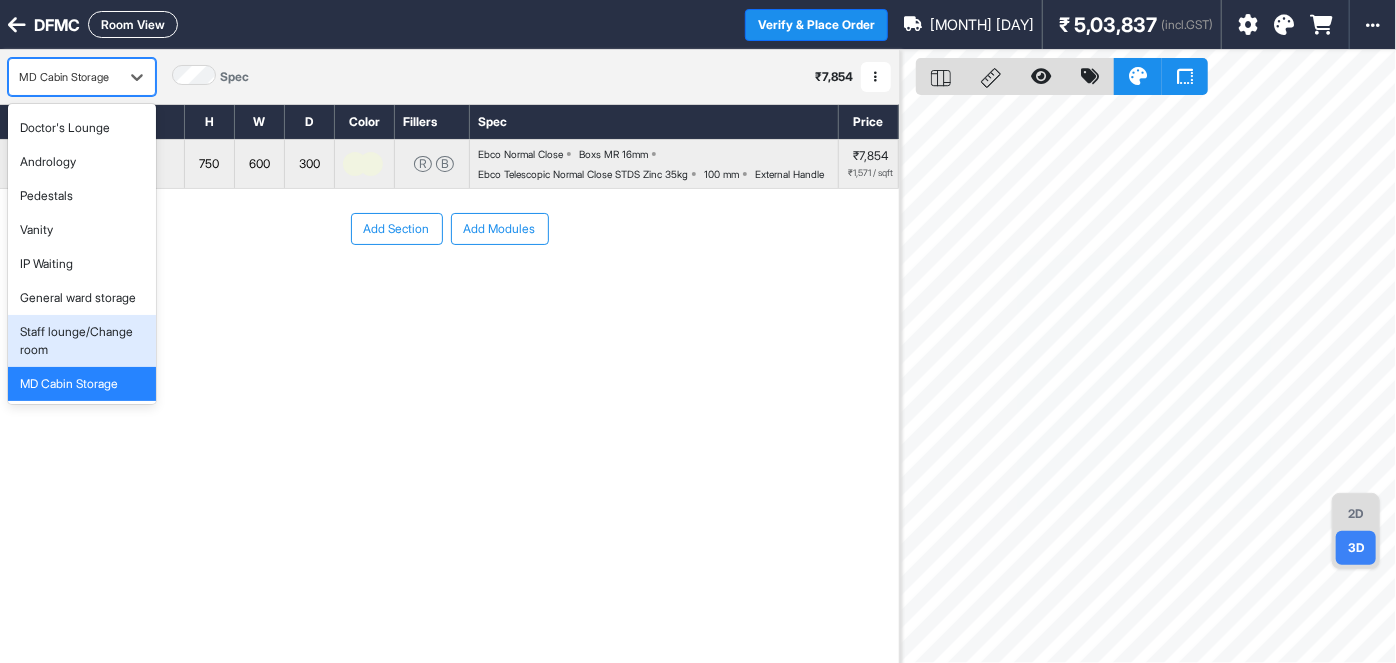 click on "Staff lounge/Change room" at bounding box center [82, 341] 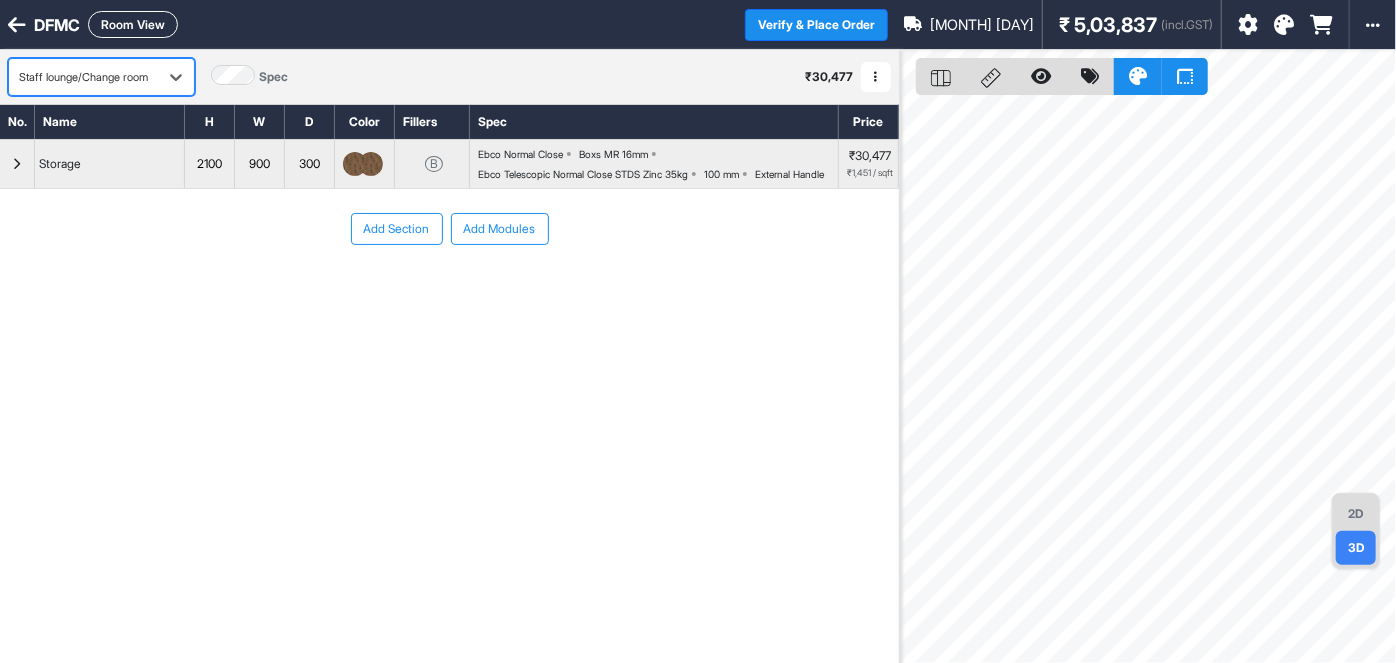 click on "Staff lounge/Change room" at bounding box center [83, 77] 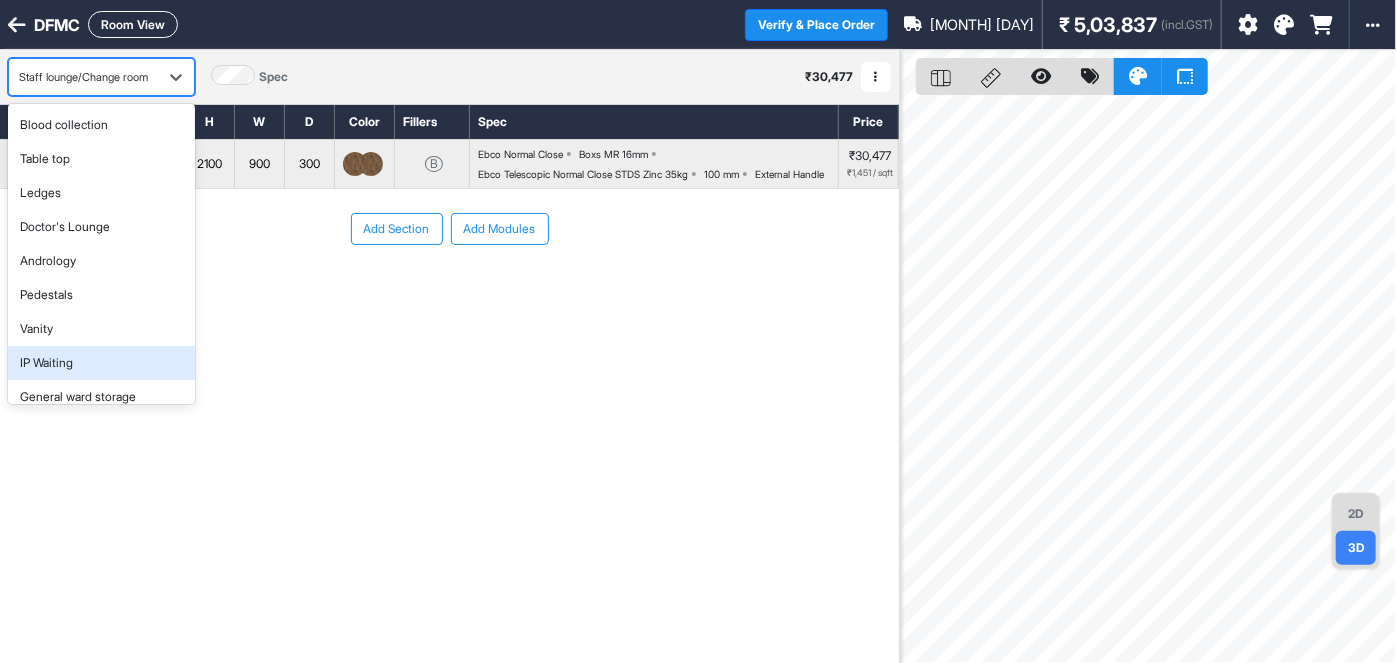 scroll, scrollTop: 81, scrollLeft: 0, axis: vertical 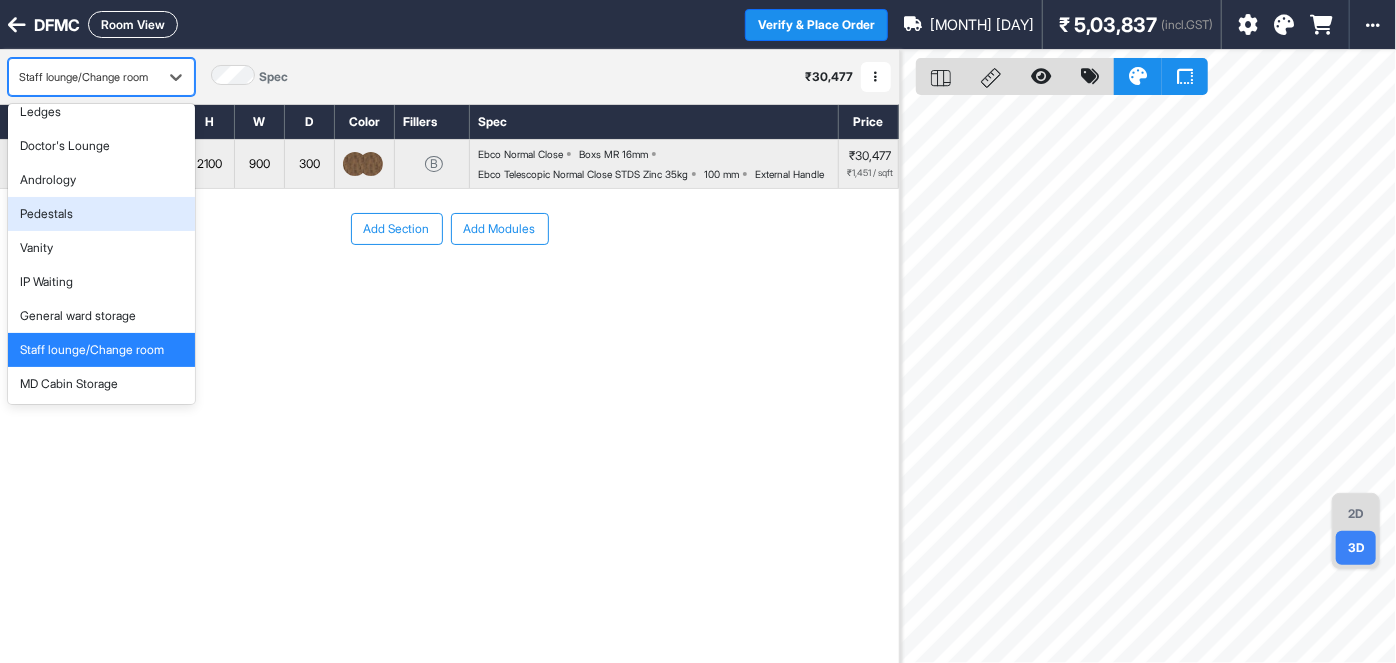 click on "Add Section Add Modules" at bounding box center [449, 289] 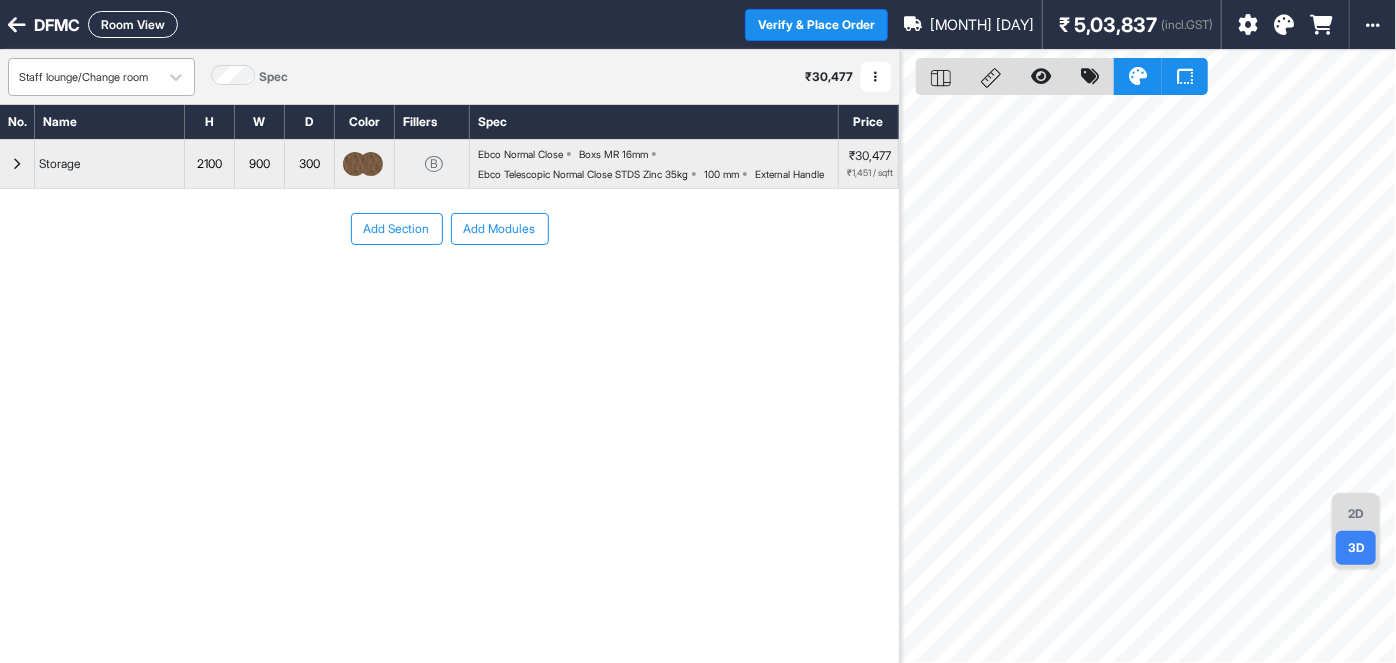 click at bounding box center [83, 77] 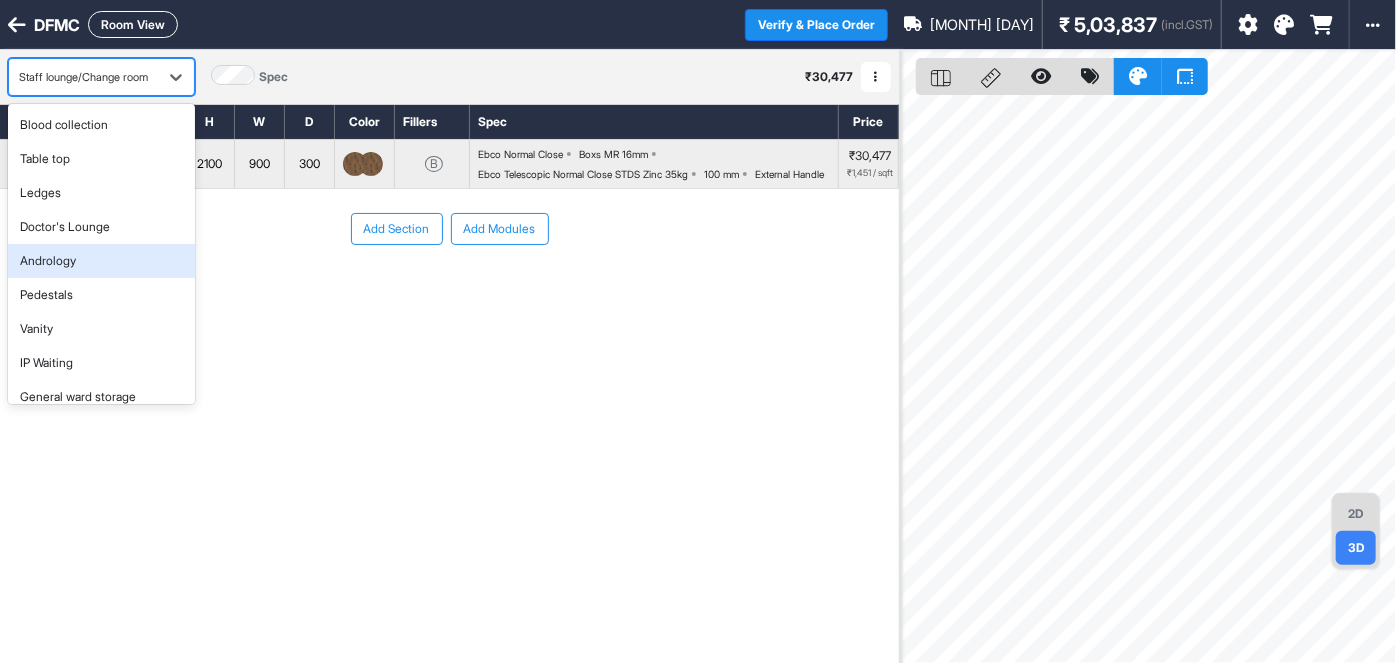 scroll, scrollTop: 81, scrollLeft: 0, axis: vertical 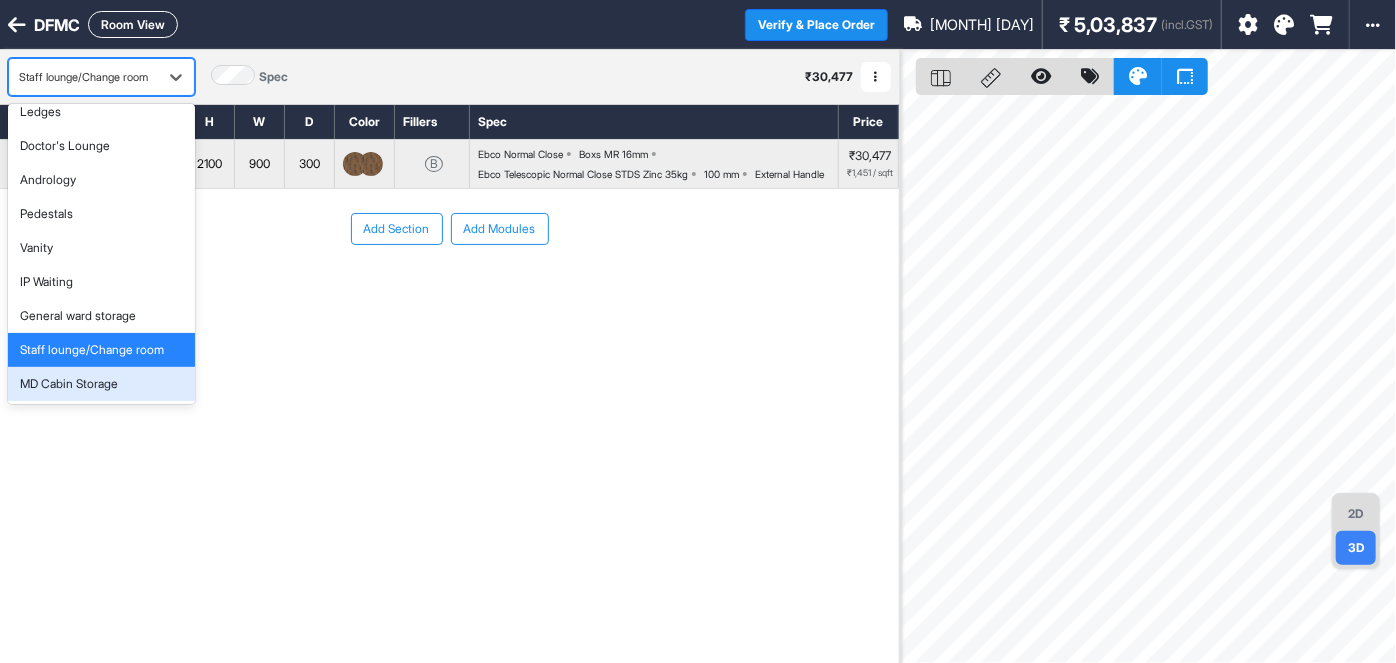 click on "MD Cabin Storage" at bounding box center [69, 384] 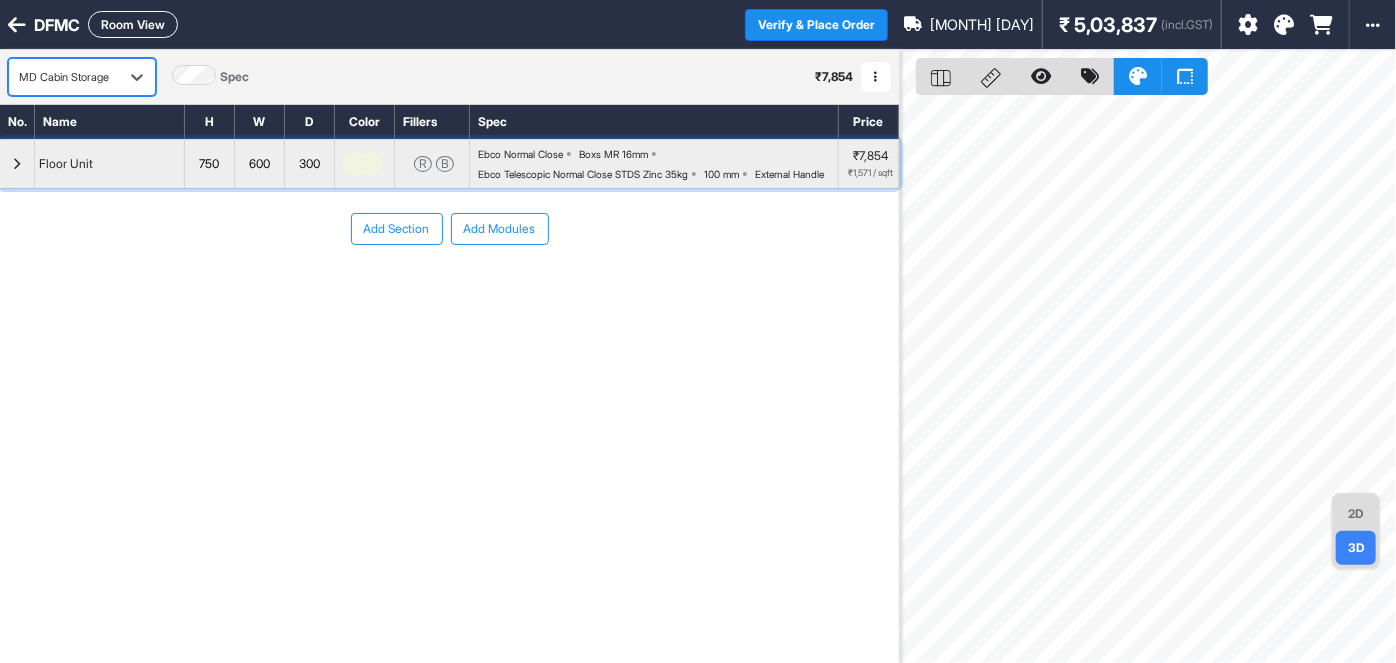 click at bounding box center (355, 164) 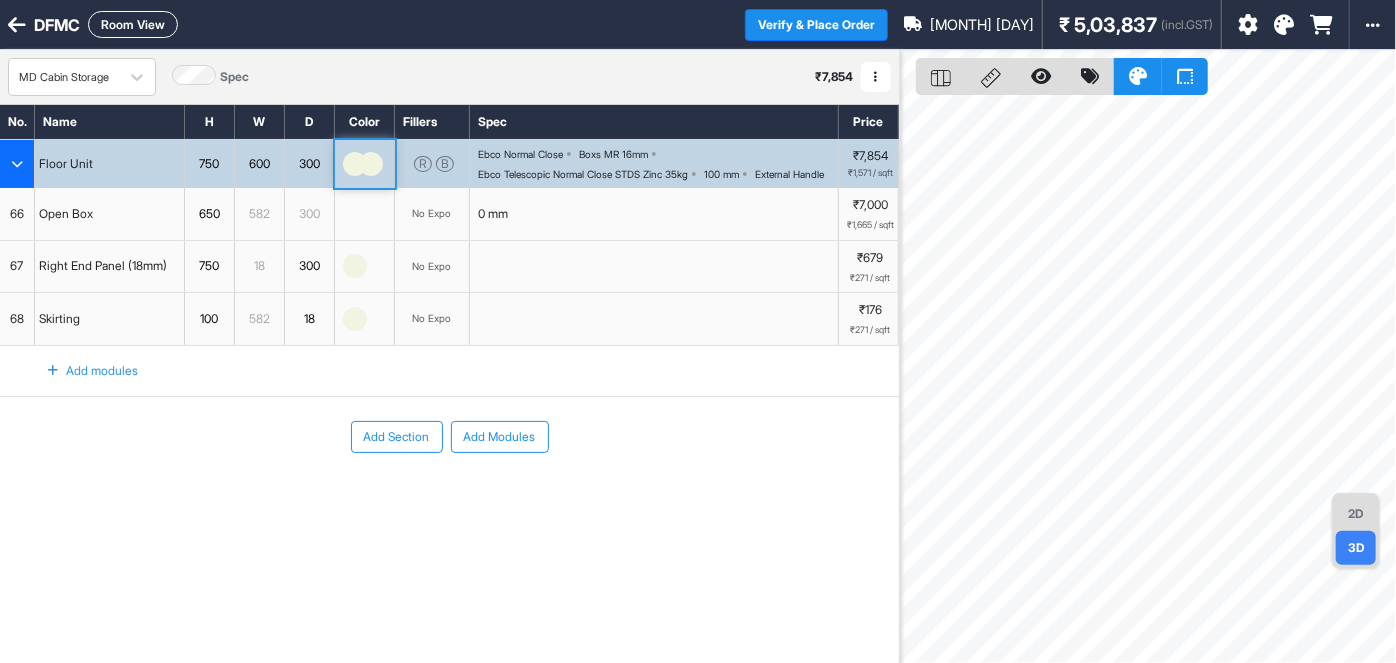 click at bounding box center [355, 164] 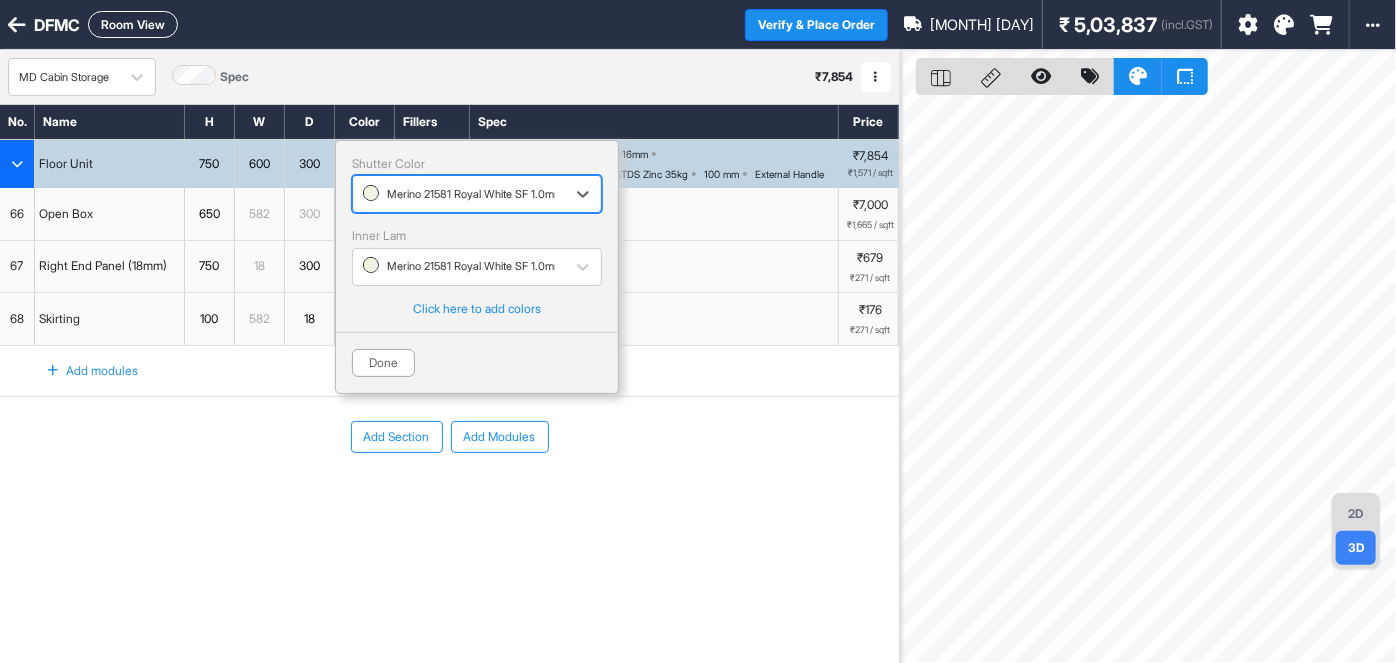 click on "Add Section Add Modules" at bounding box center [449, 437] 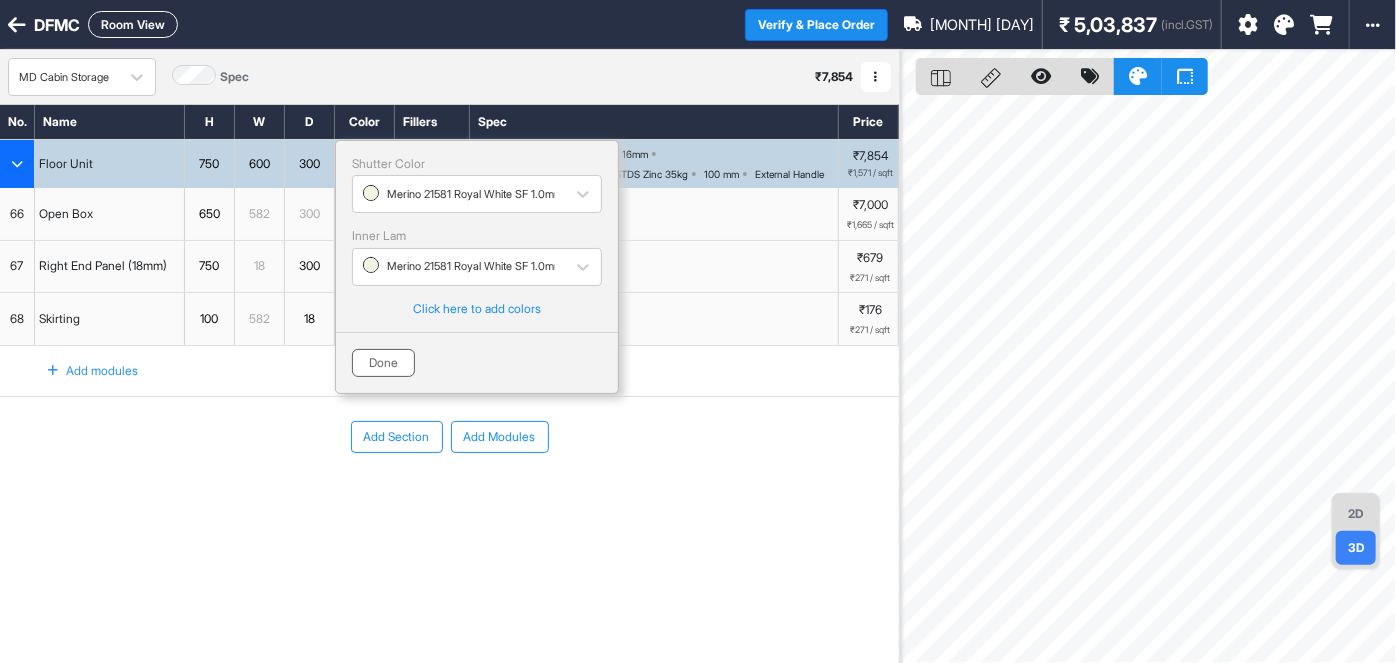 click on "Done" at bounding box center (383, 363) 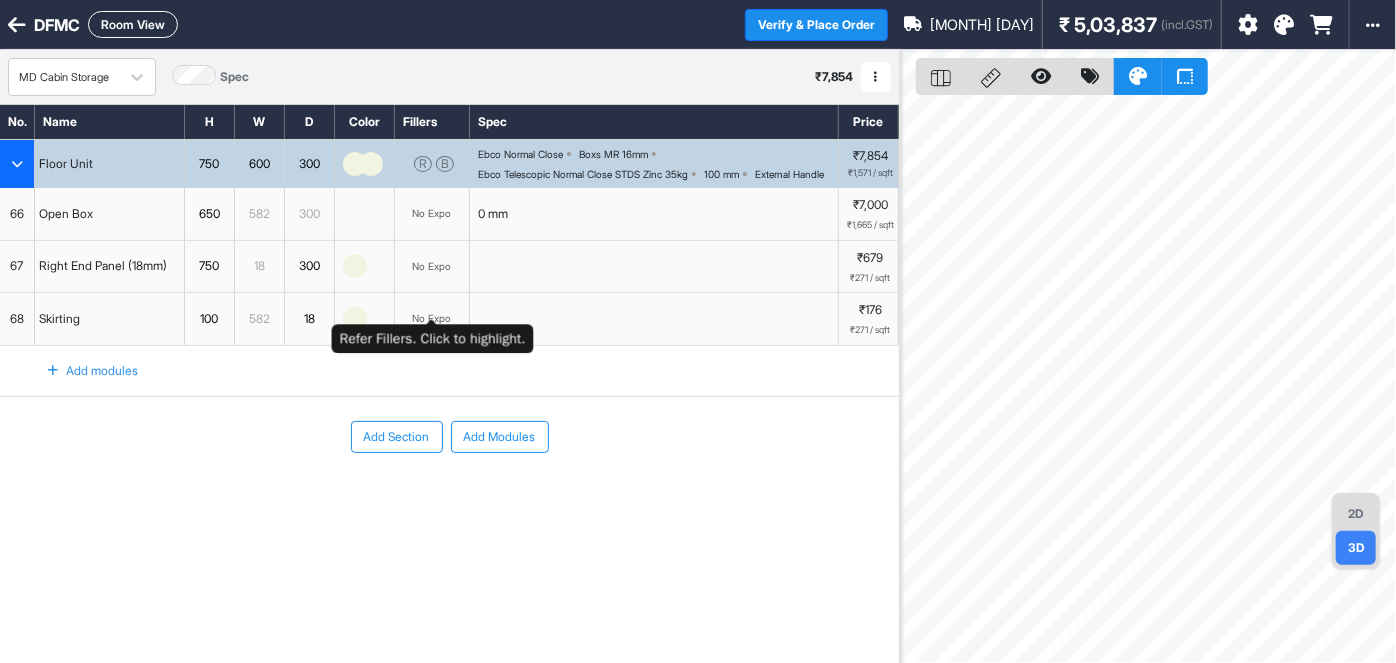 click on "No Expo" at bounding box center (432, 266) 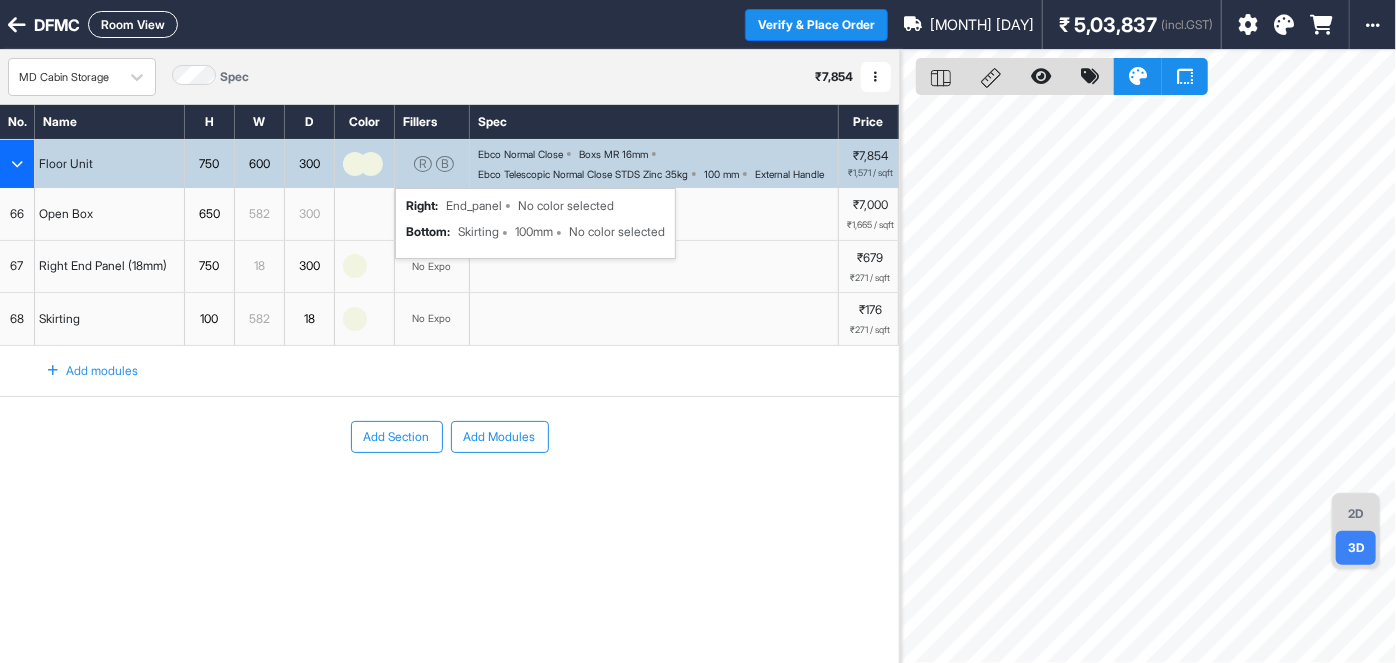 click on "R B" at bounding box center [432, 164] 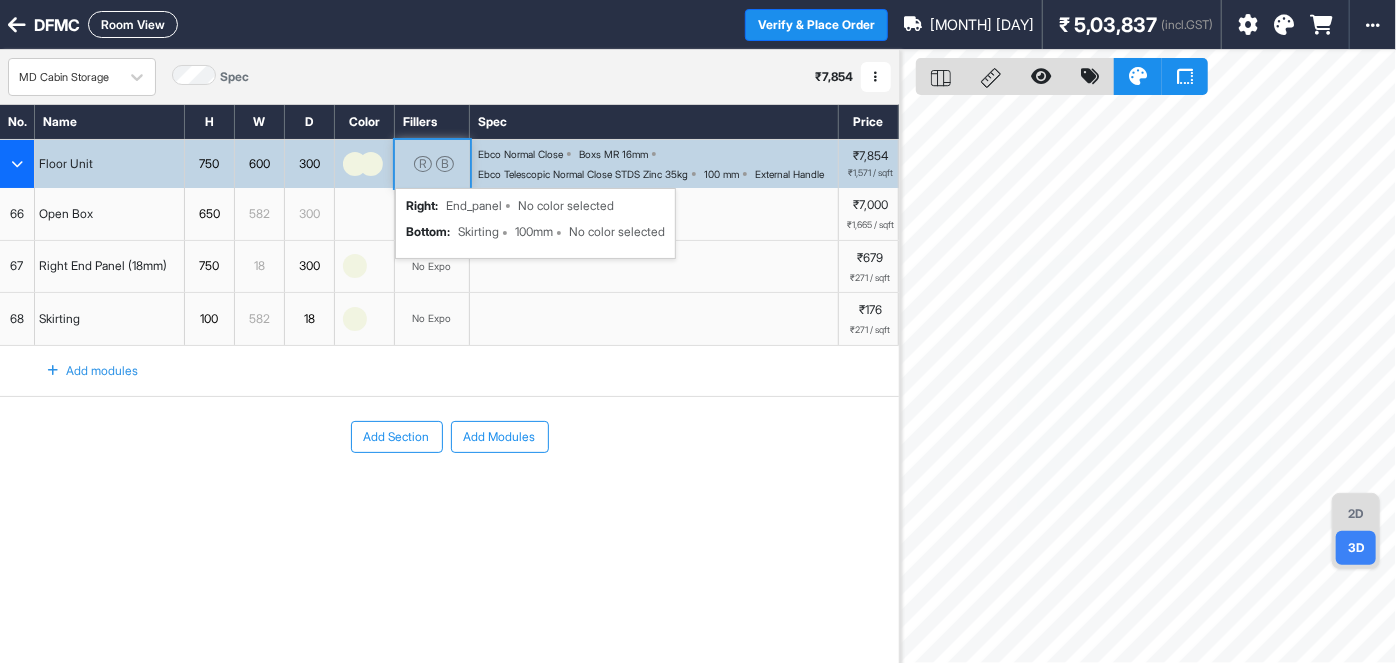 click on "R B" at bounding box center [432, 164] 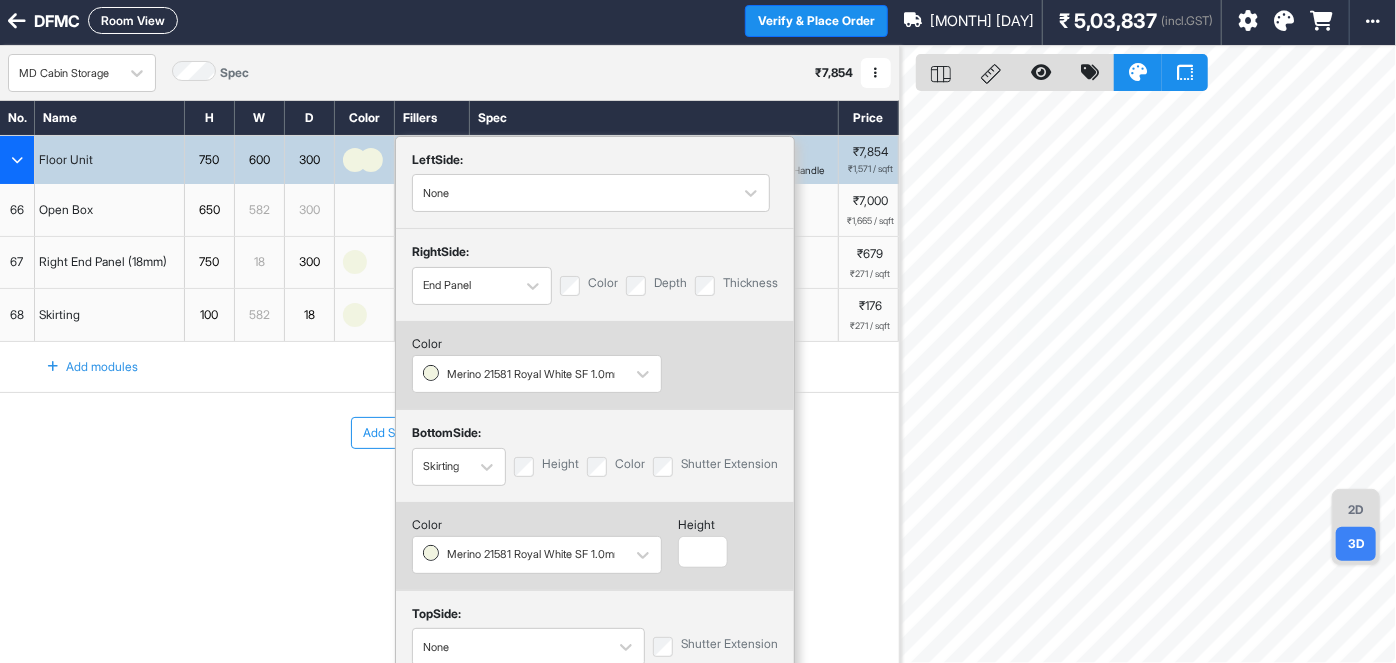 scroll, scrollTop: 0, scrollLeft: 0, axis: both 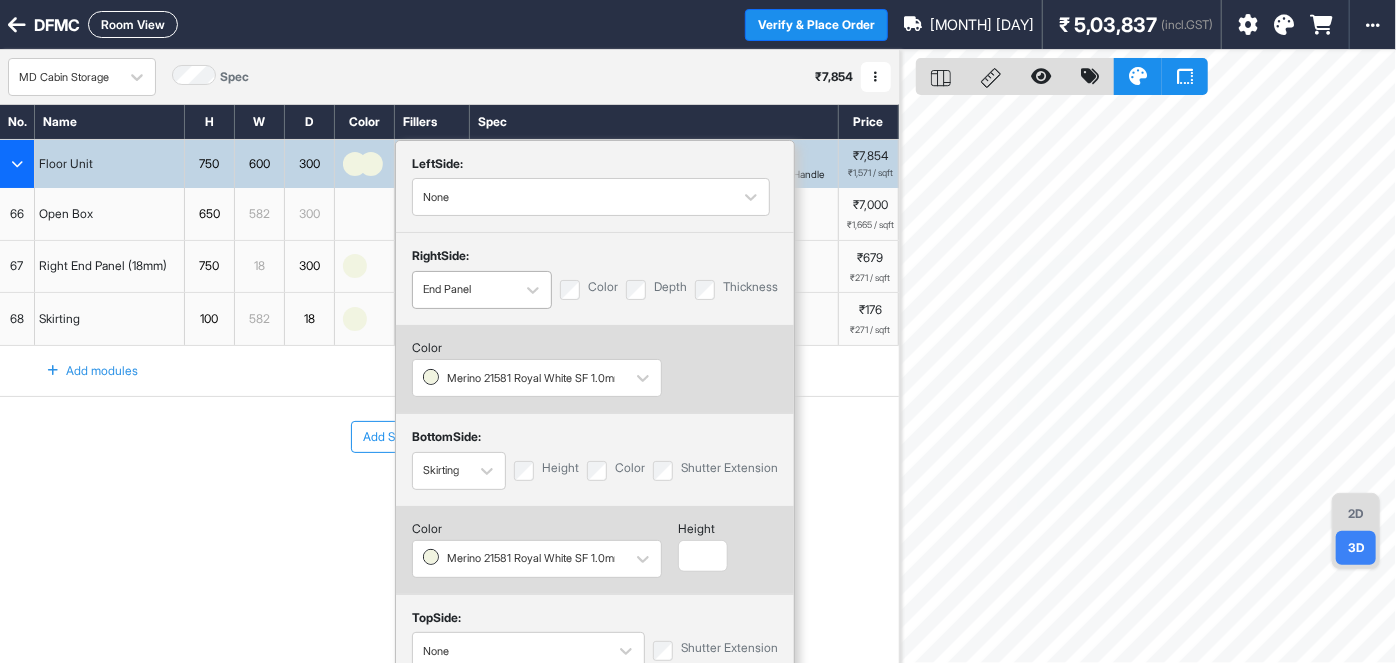 click on "End Panel" at bounding box center [464, 289] 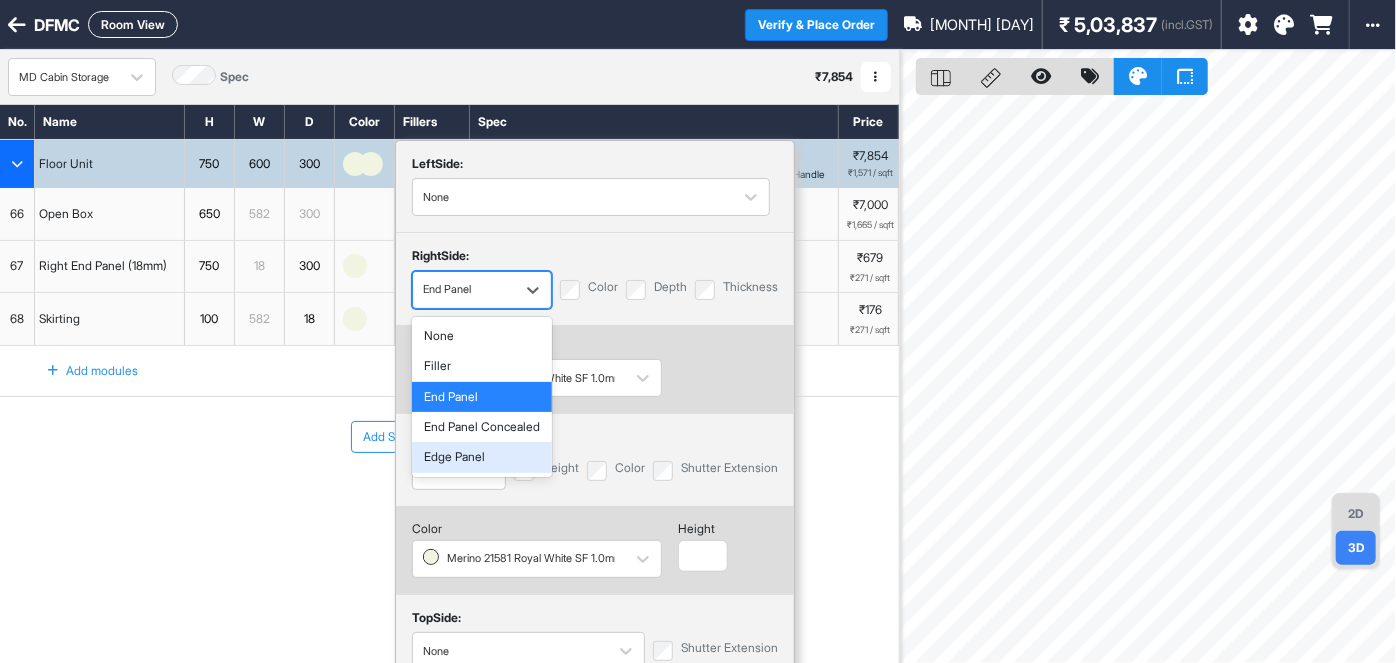 click on "Add Section Add Modules" at bounding box center [449, 497] 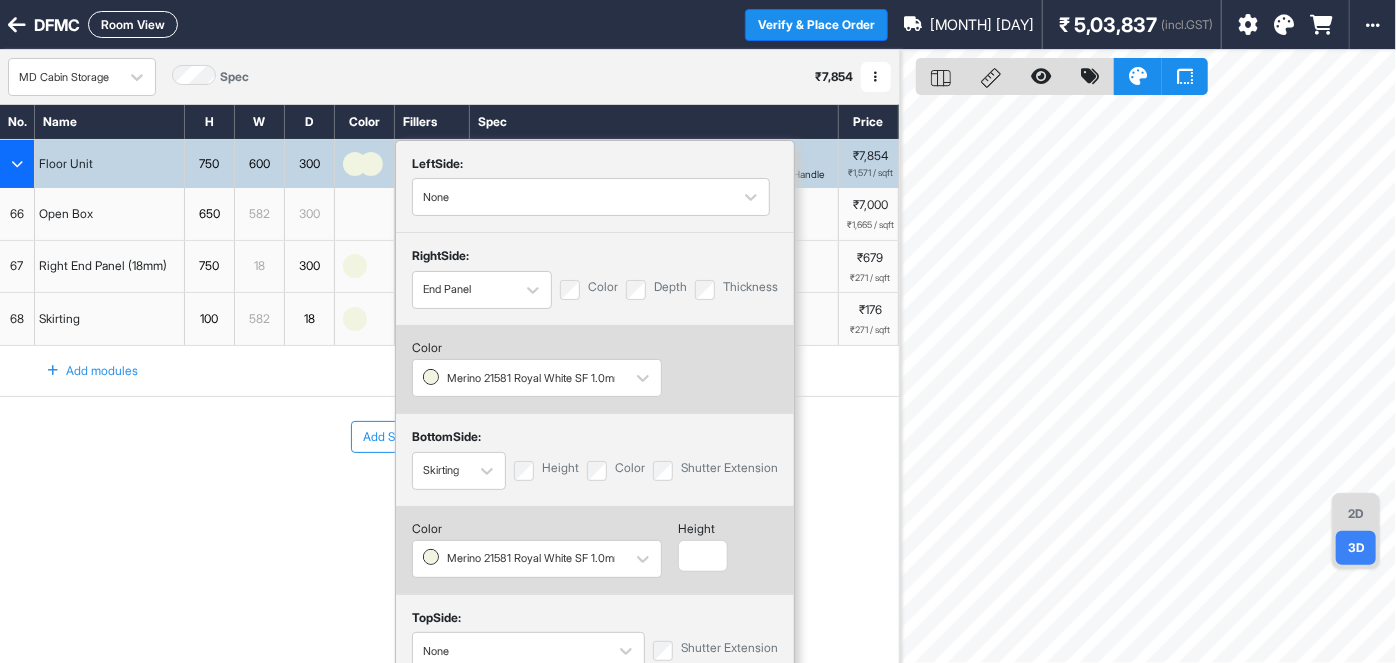 click at bounding box center (876, 77) 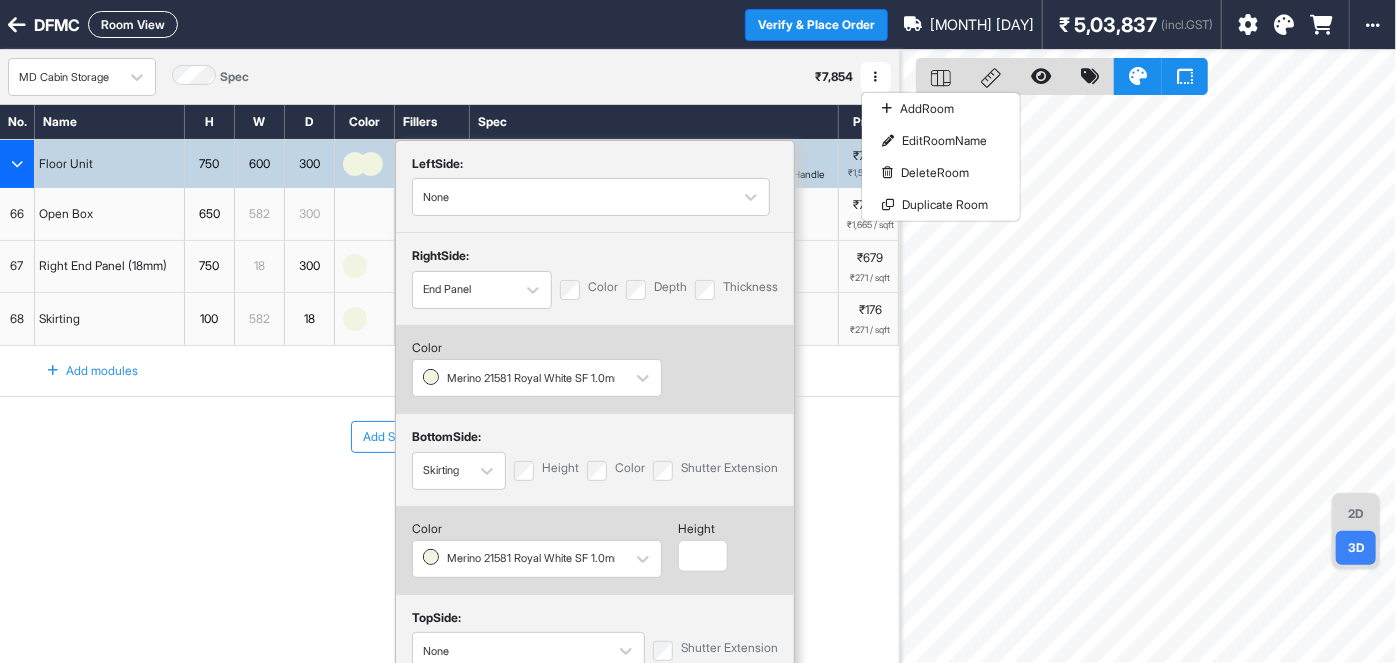 click on "Add Section Add Modules" at bounding box center (449, 497) 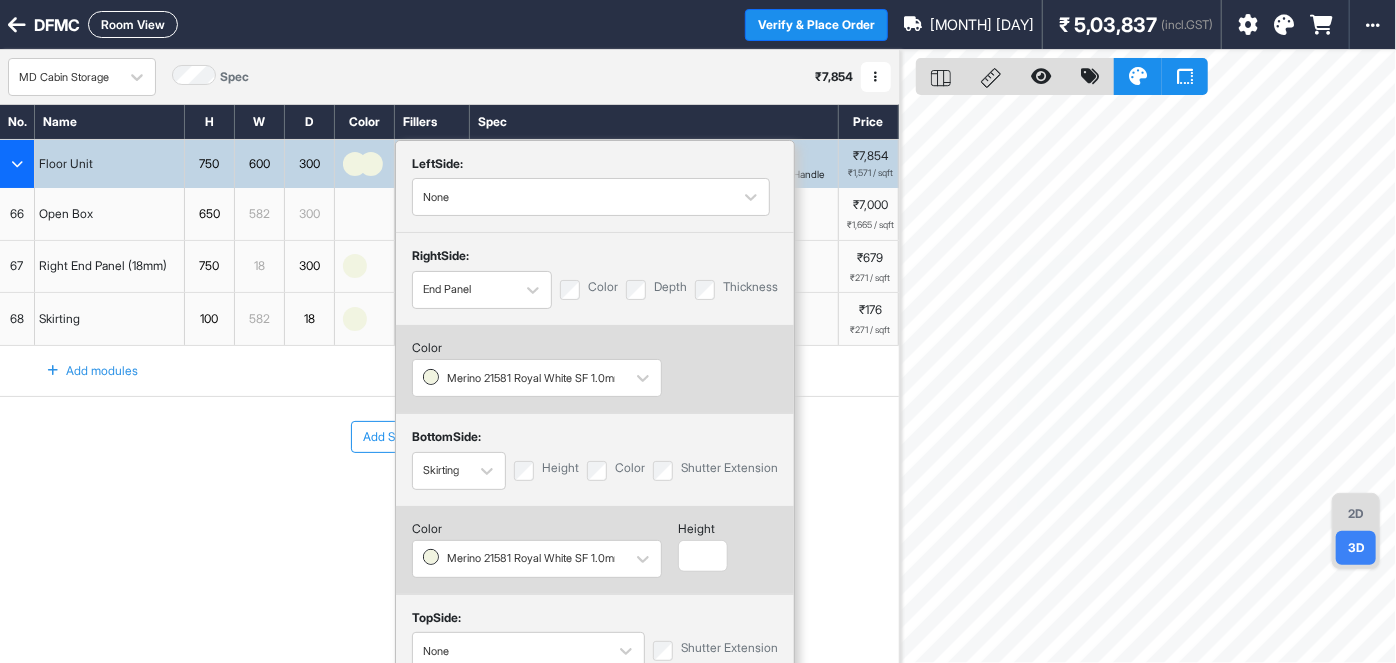 click on "300" at bounding box center [310, 214] 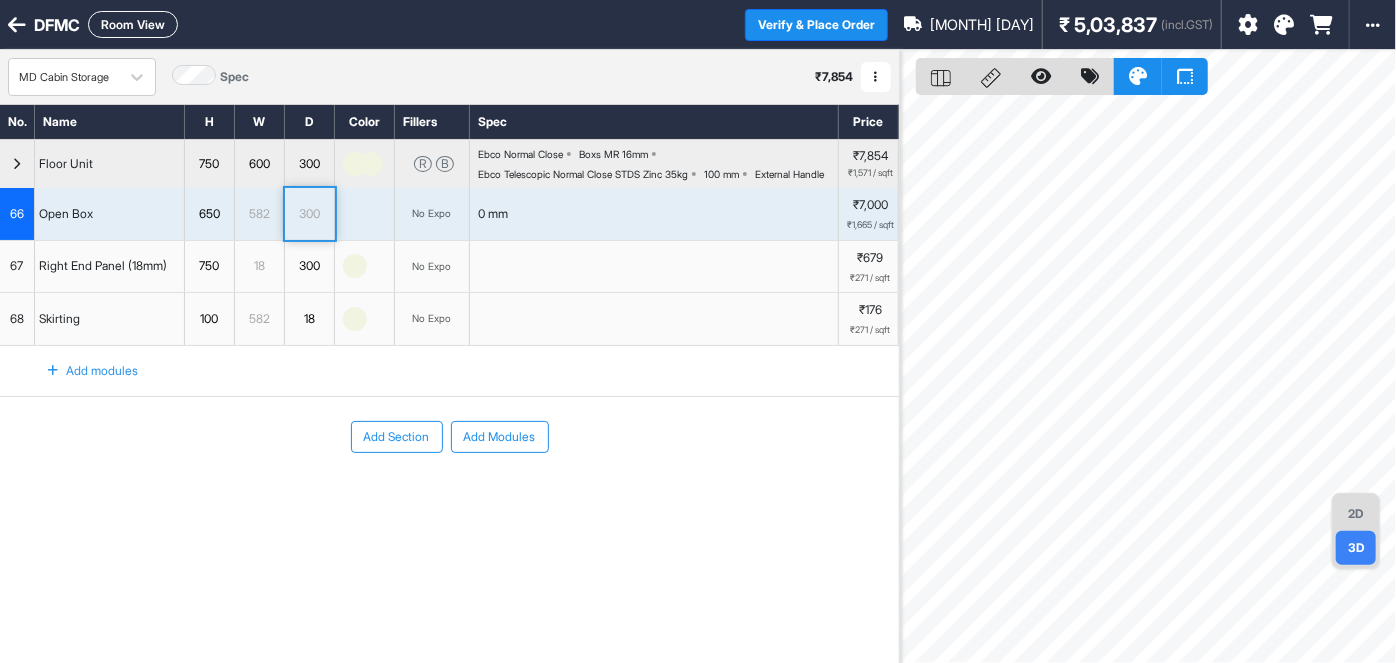 click at bounding box center (1248, 25) 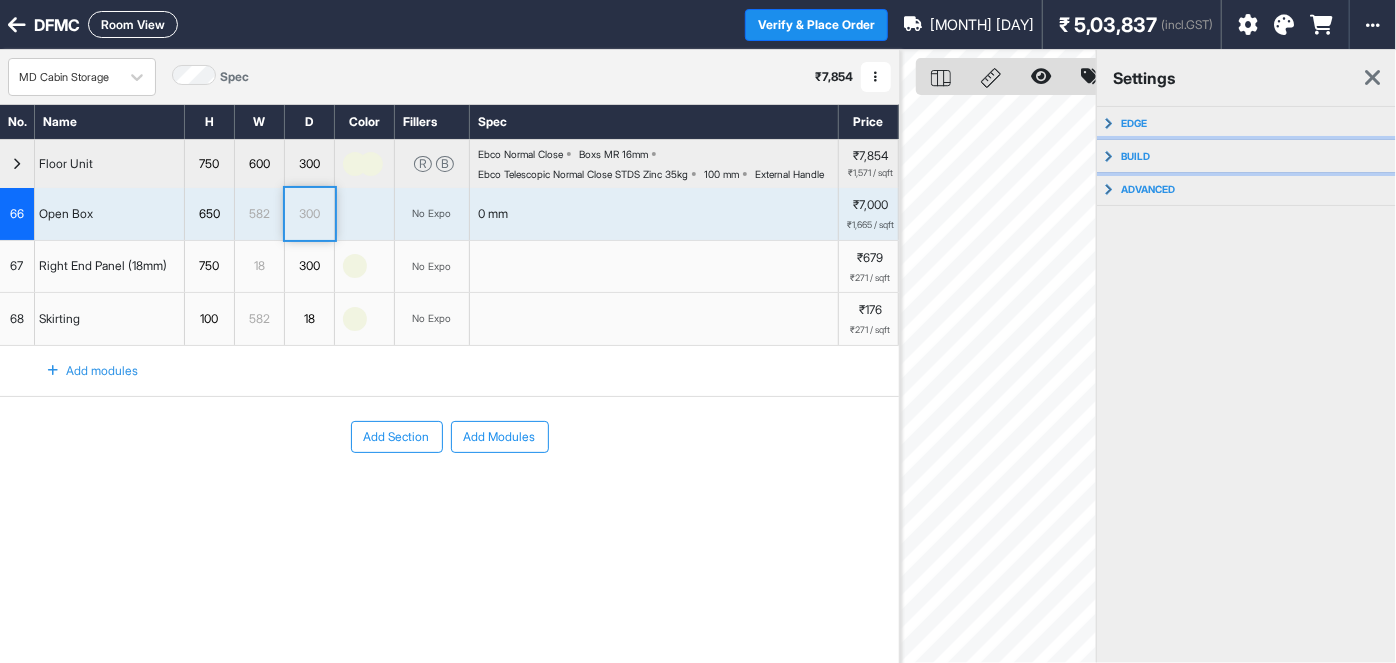 click on "build" at bounding box center [1135, 156] 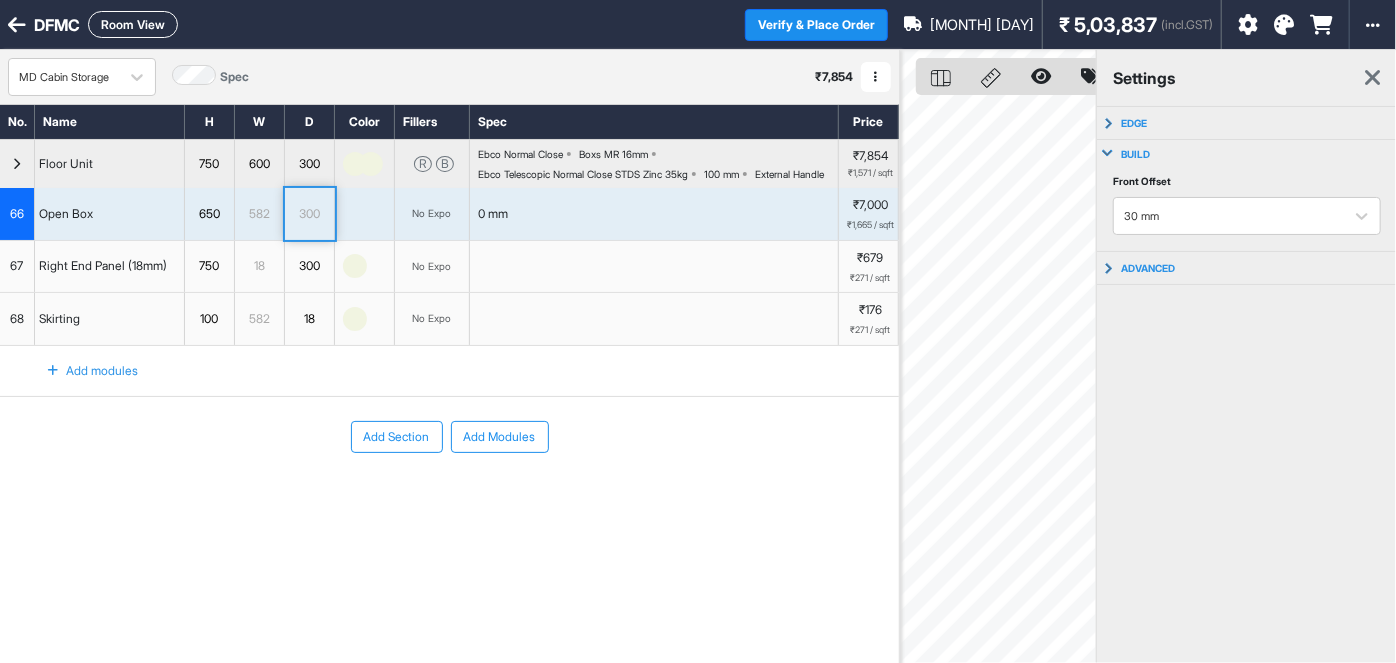 click on "build" at bounding box center (1135, 154) 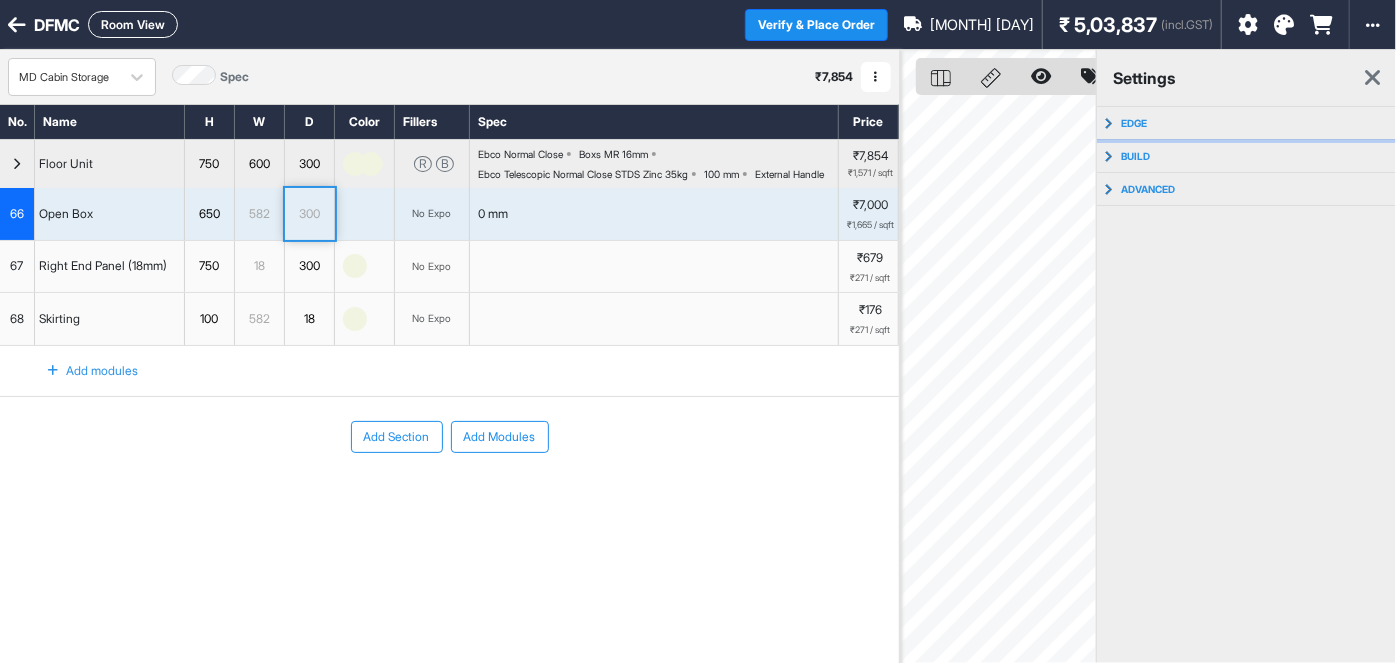 click on "edge" at bounding box center [1134, 123] 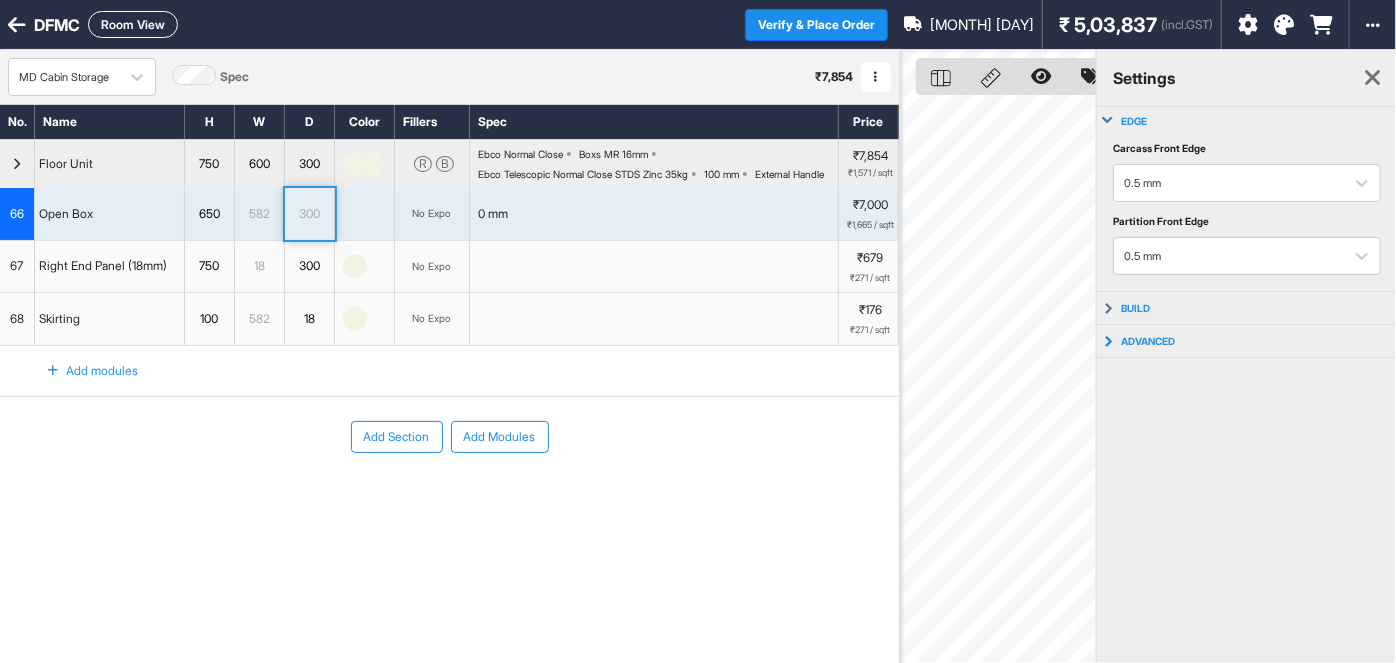 click on "edge" at bounding box center (1134, 121) 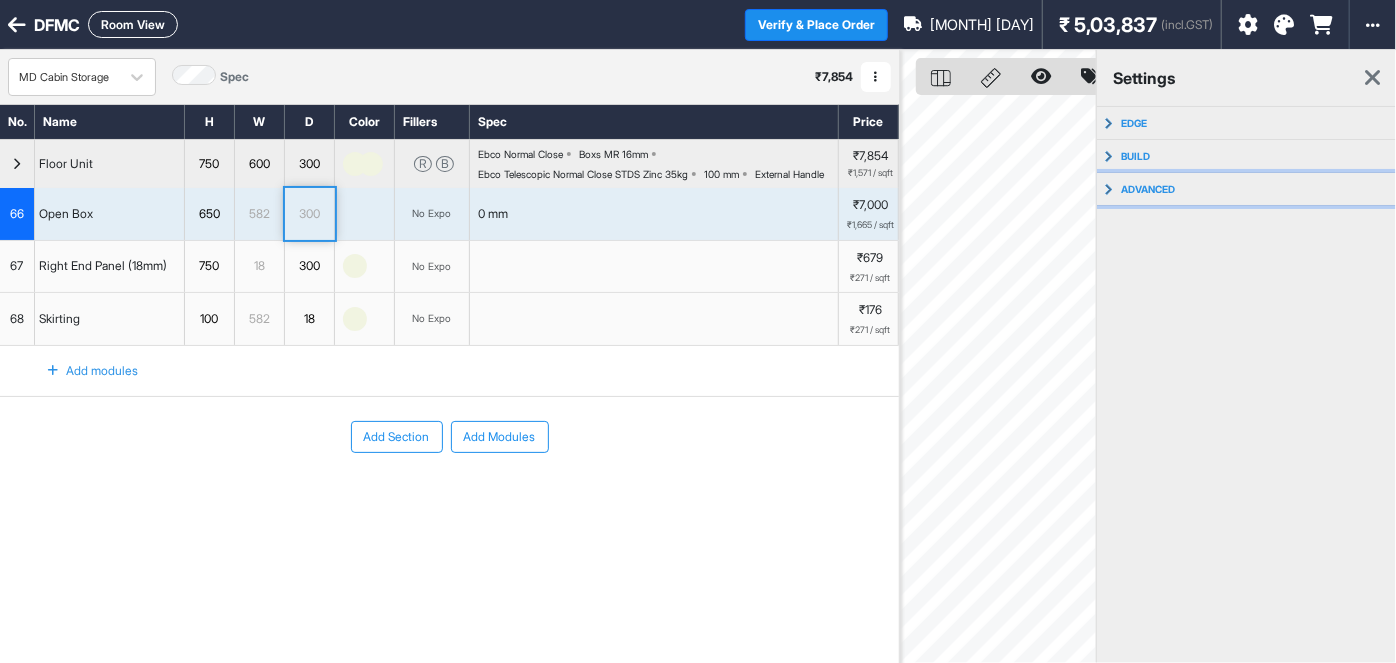click on "advanced" at bounding box center [1247, 189] 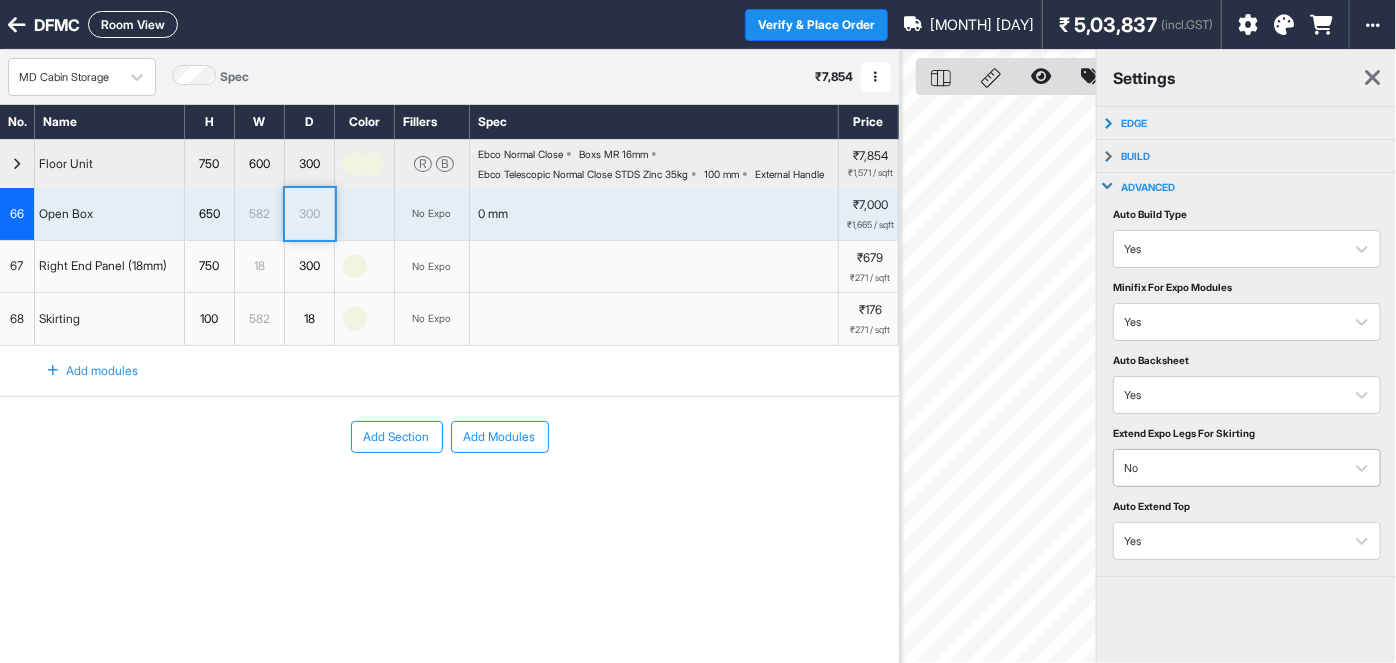 click at bounding box center [1229, 468] 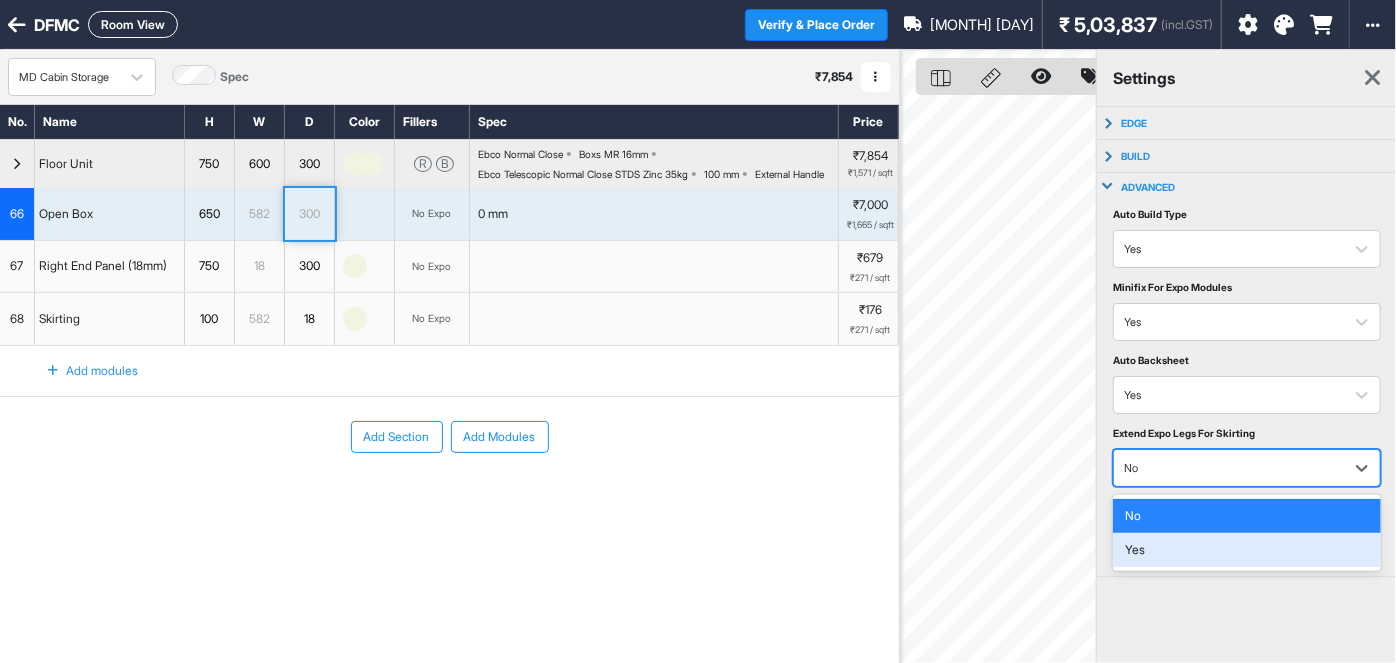 click on "edge Carcass Front Edge 0.5 mm Partition Front Edge 0.5 mm build Front Offset 30 mm advanced Auto Build Type Yes Minifix for expo modules Yes Auto Backsheet Yes Extend Expo Legs for Skirting 2 results available. Use Up and Down to choose options, press Enter to select the currently focused option, press Escape to exit the menu, press Tab to select the option and exit the menu. No No Yes Auto Extend Top Yes" at bounding box center (1247, 438) 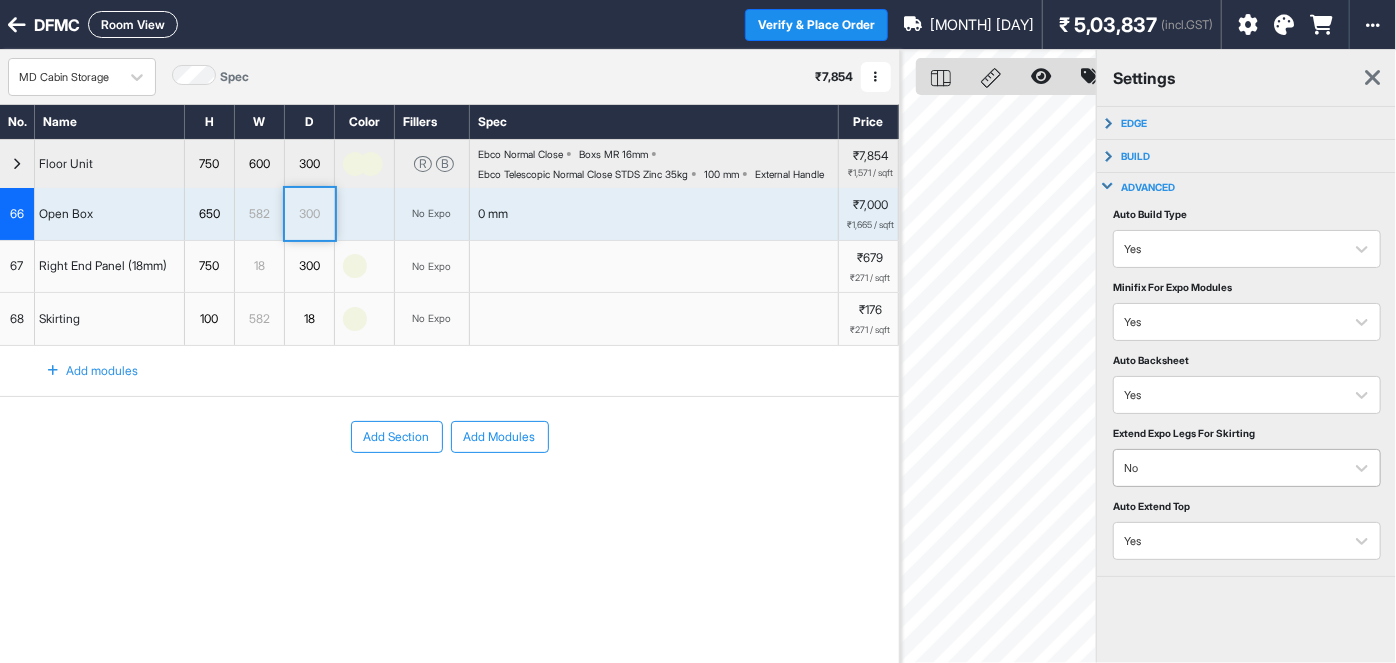 click at bounding box center (1229, 468) 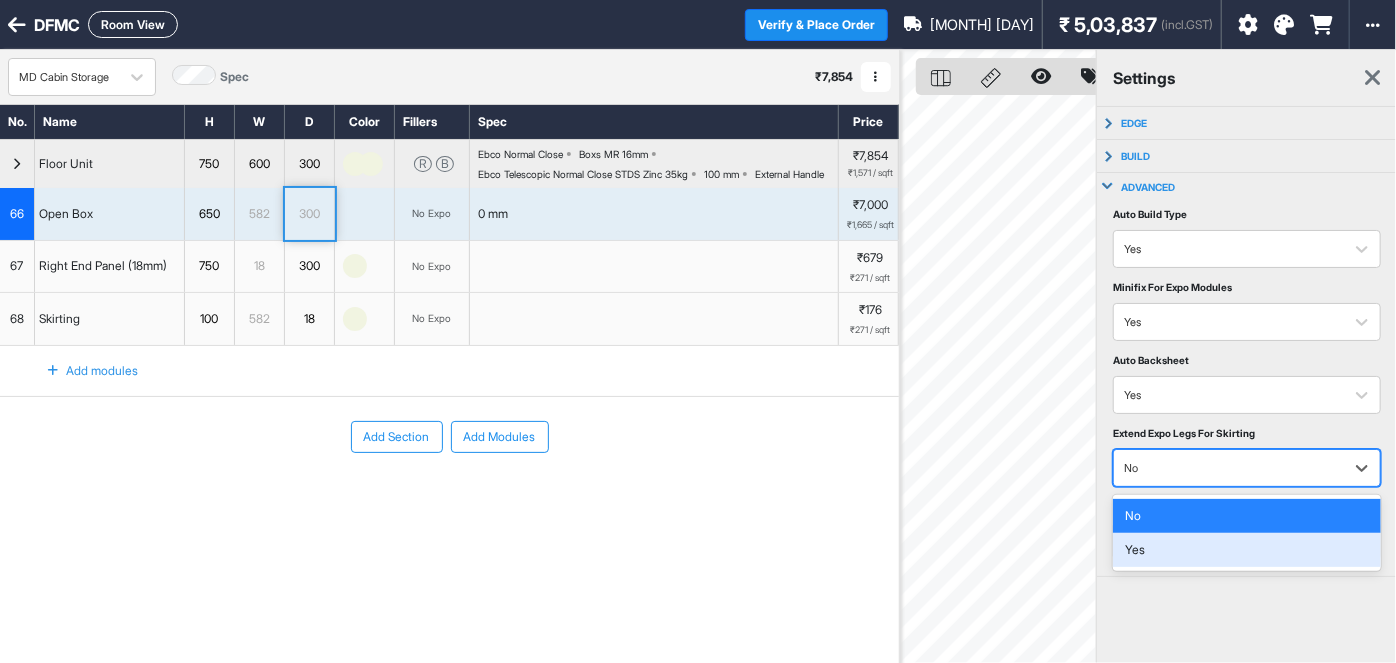 click on "Yes" at bounding box center (1247, 550) 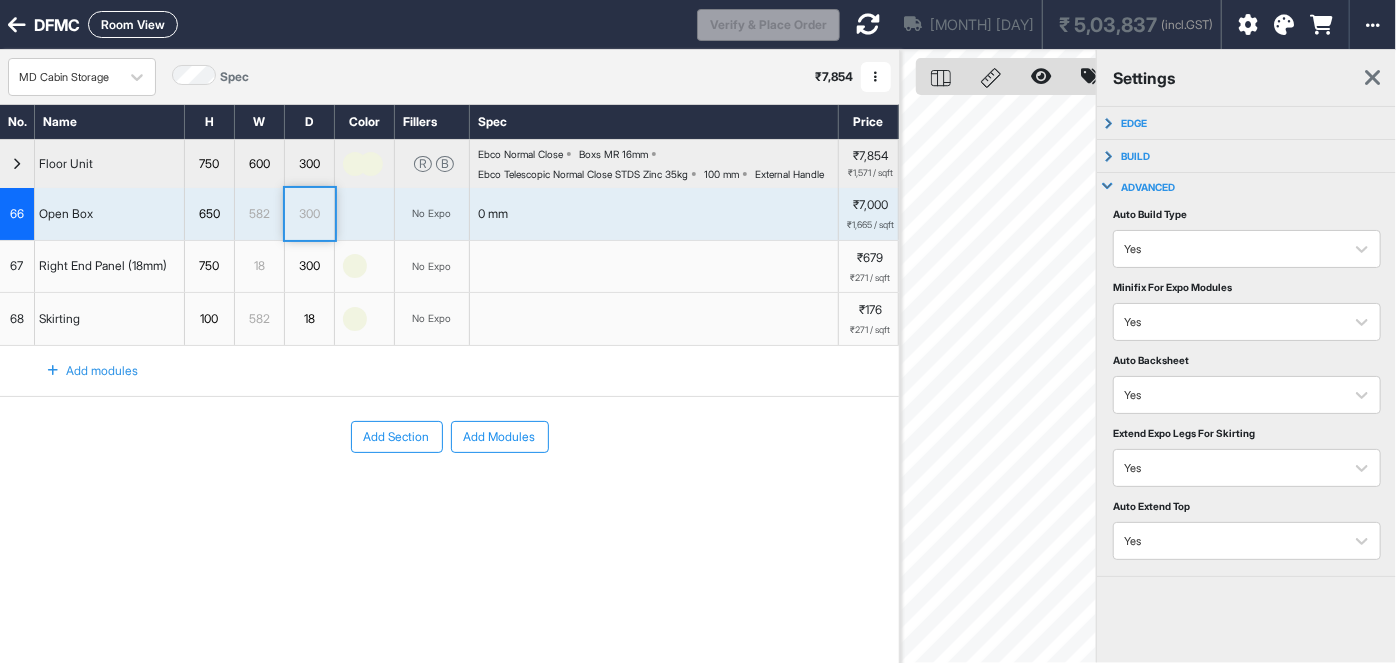 click on "MD Cabin Storage Spec ₹ 7,854 Add  Room Edit  Room  Name Delete  Room Duplicate Room No. Name H W D Color Fillers Spec Price Floor Unit 750 600 300 R B Ebco Normal Close Boxs MR 16mm Ebco Telescopic Normal Close STDS Zinc 35kg 100 mm External Handle ₹7,854 ₹1,571 / sqft 66 Open Box 650 582 300 No Expo 0 mm ₹7,000 ₹1,665 / sqft
To pick up a draggable item, press the space bar.
While dragging, use the arrow keys to move the item.
Press space again to drop the item in its new position, or press escape to cancel.
67 Right End Panel (18mm) 750 18 300 No Expo ₹679 ₹271 / sqft 68 Skirting 100 582 18 No Expo ₹176 ₹271 / sqft Add modules
To pick up a draggable item, press the space bar.
While dragging, use the arrow keys to move the item.
Press space again to drop the item in its new position, or press escape to cancel.
Add Section Add Modules       2D 3D settings edge Carcass Front Edge 0.5 mm Partition Front Edge 0.5 mm build Front Offset 30 mm advanced Yes Yes Yes" at bounding box center [698, 381] 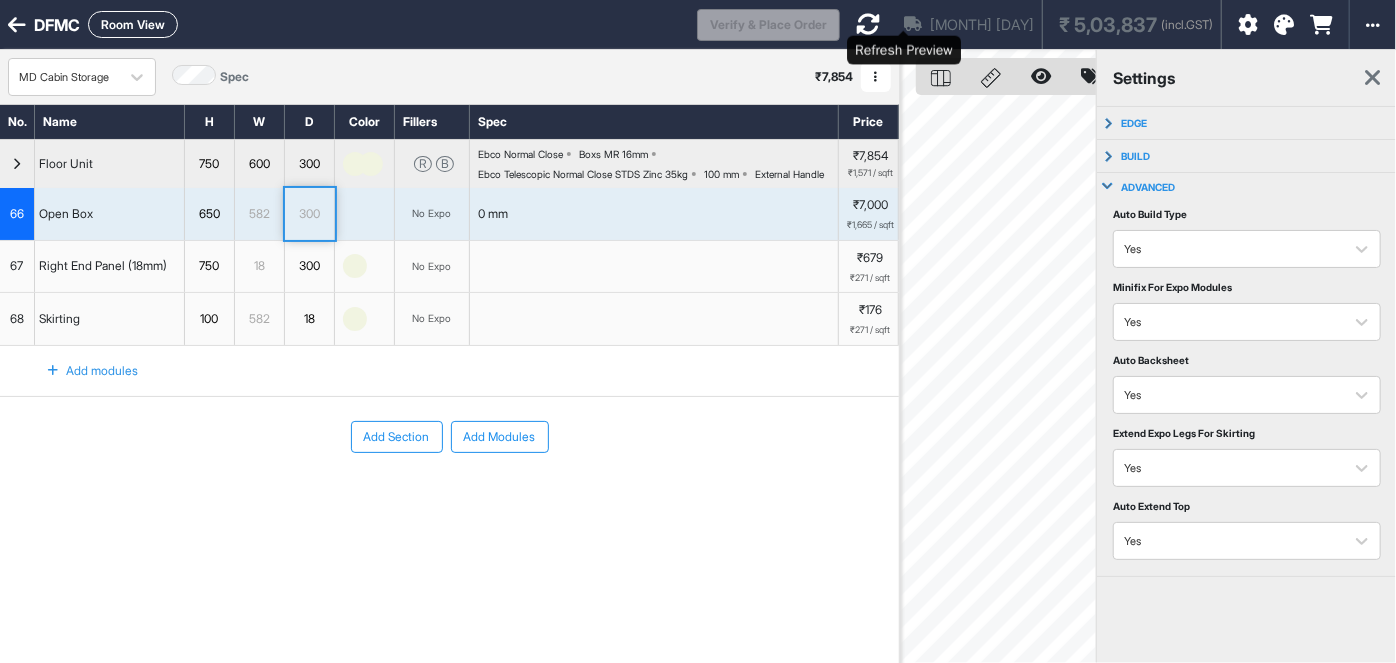 click at bounding box center (868, 24) 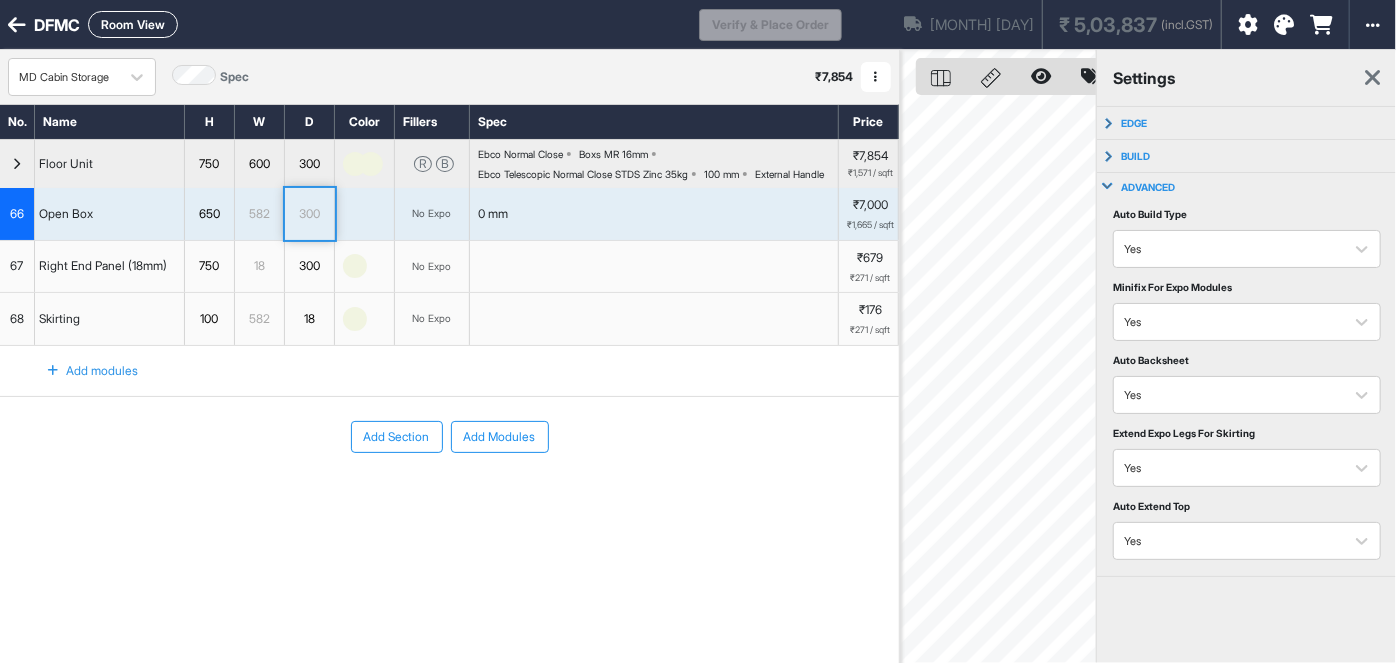 click at bounding box center (1372, 78) 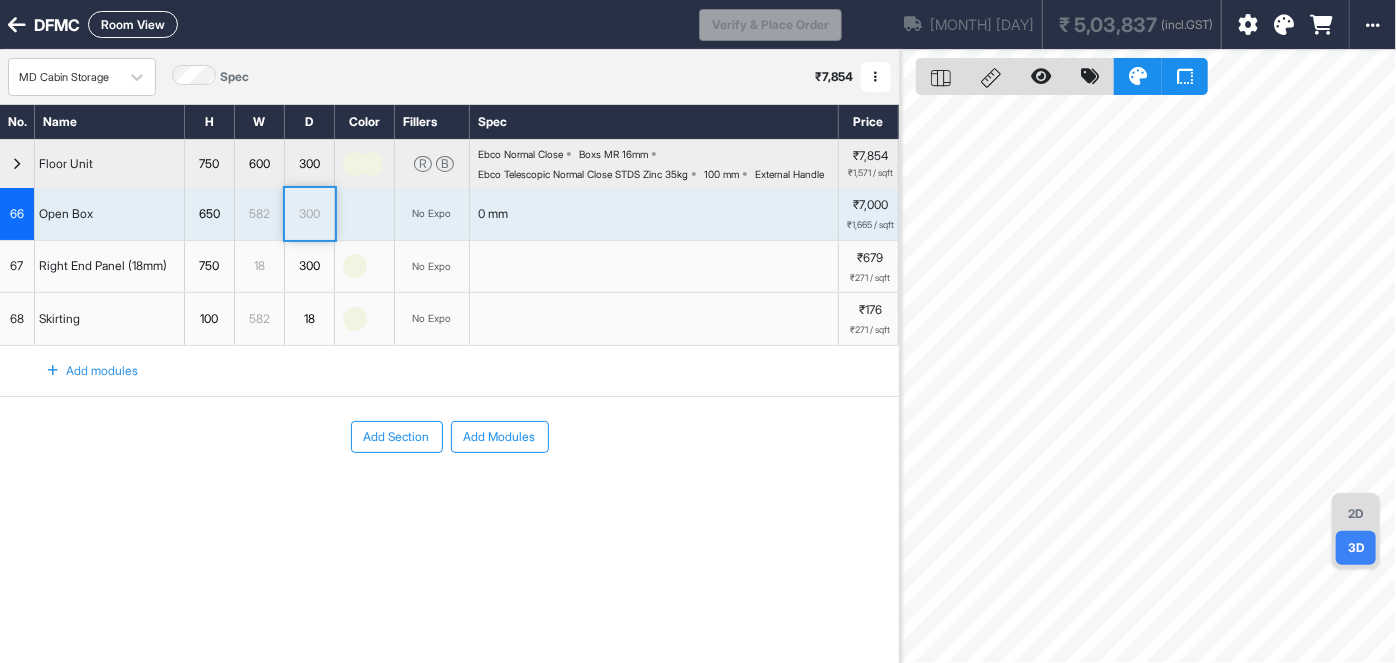 click on "67" at bounding box center (17, 267) 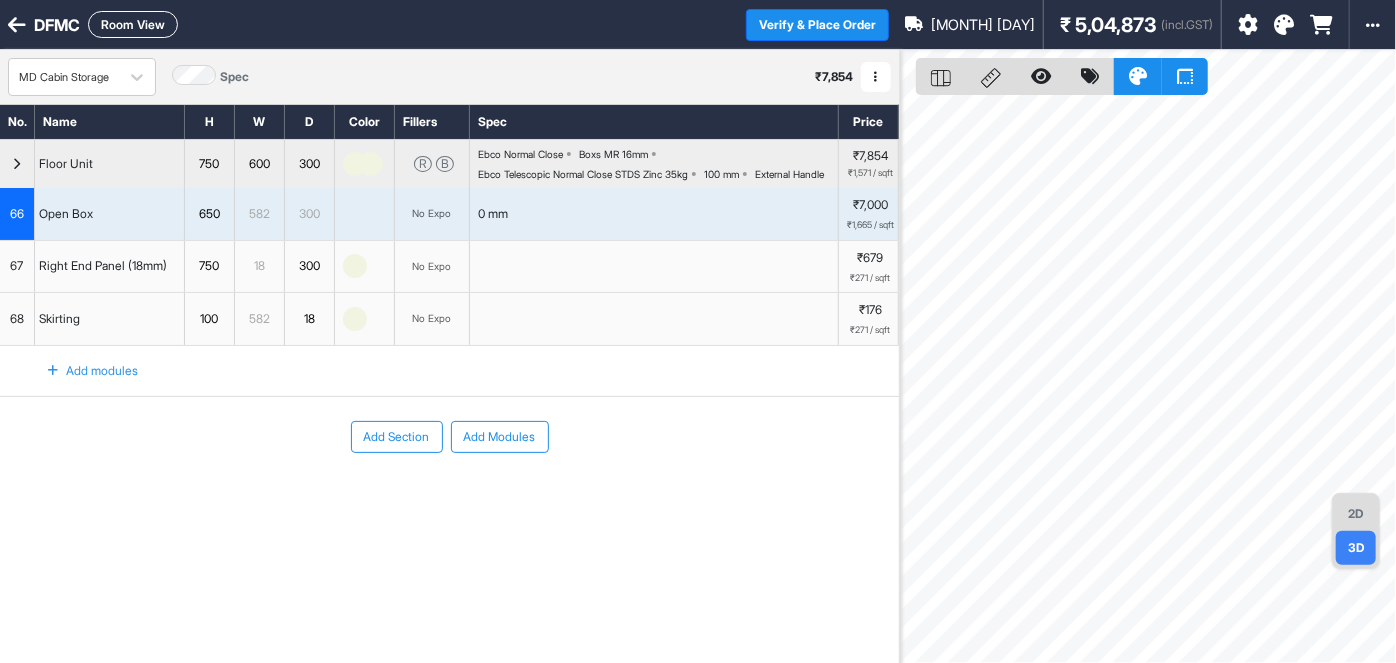 click on "67" at bounding box center (17, 266) 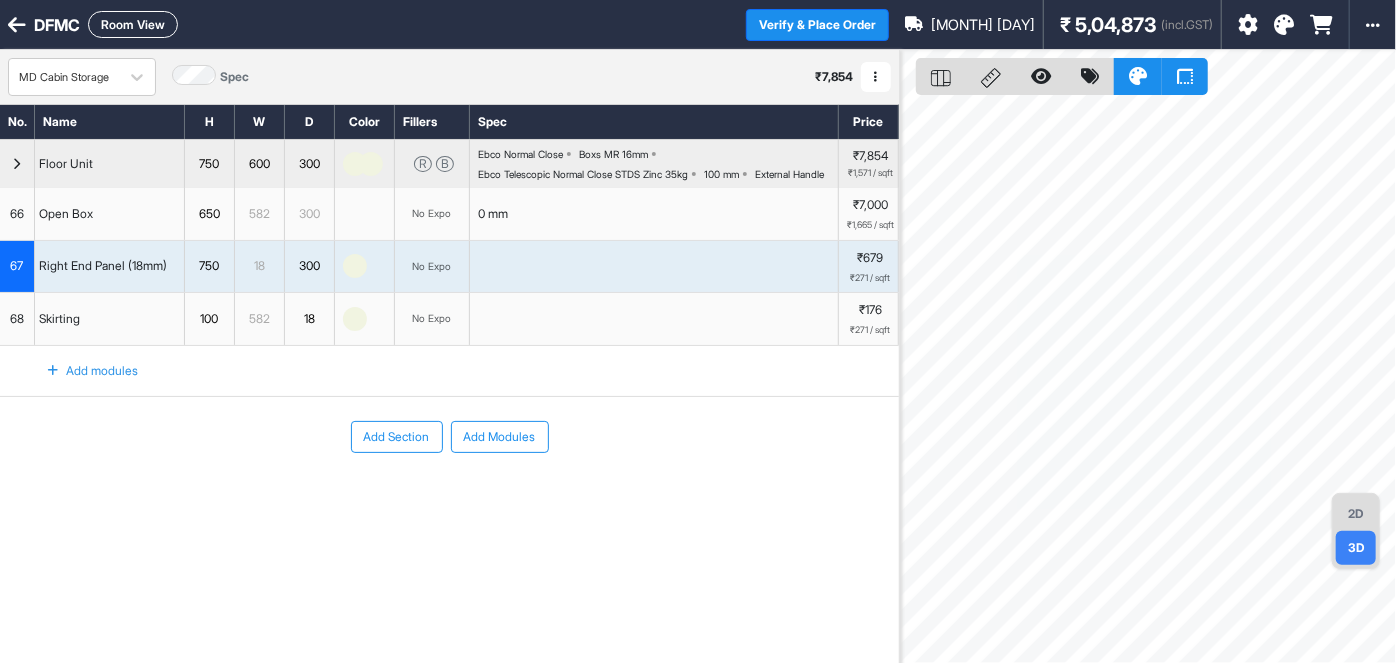 click on "67" at bounding box center [17, 267] 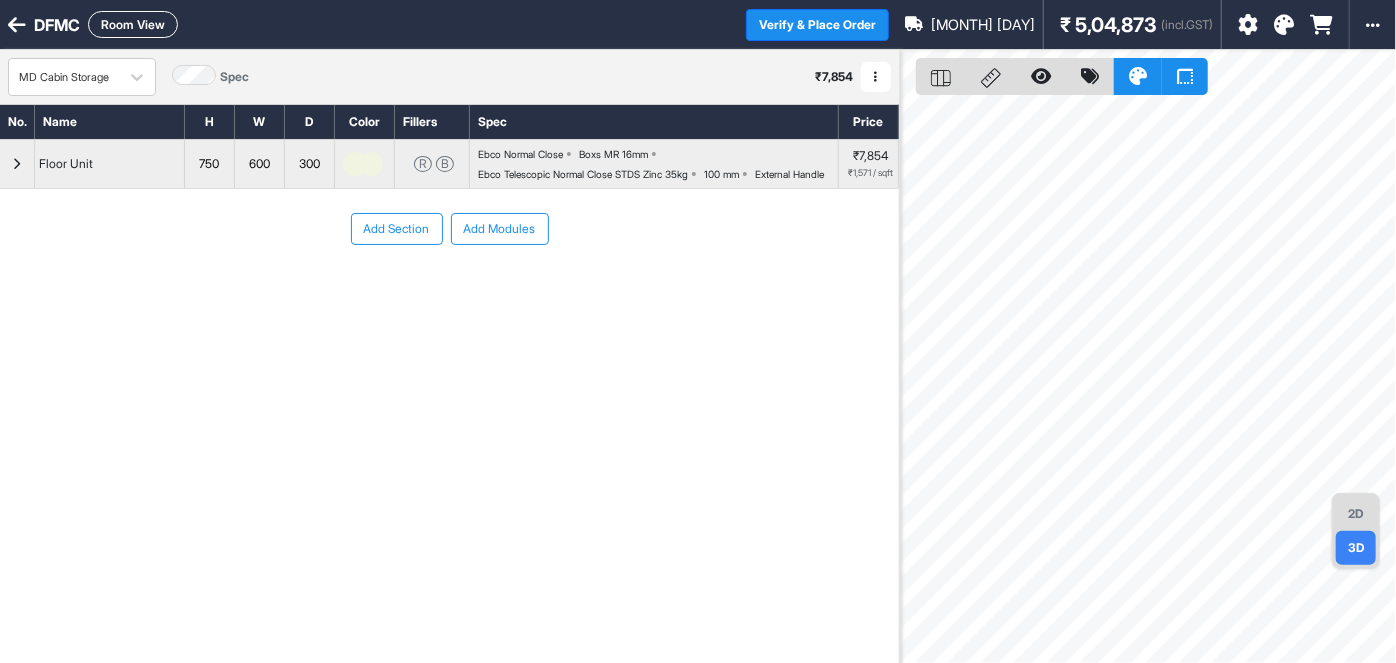 click at bounding box center [17, 164] 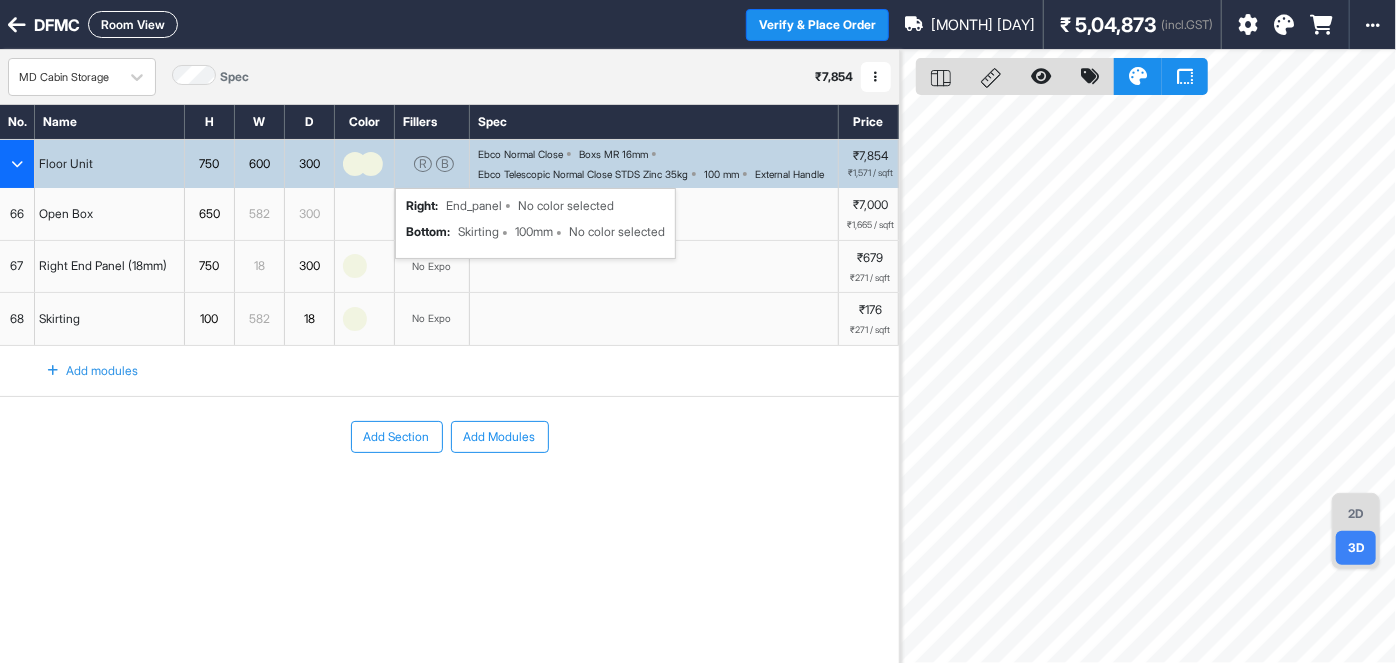 click on "R B right : End_panel No color selected bottom : Skirting 100mm No color selected" at bounding box center [432, 164] 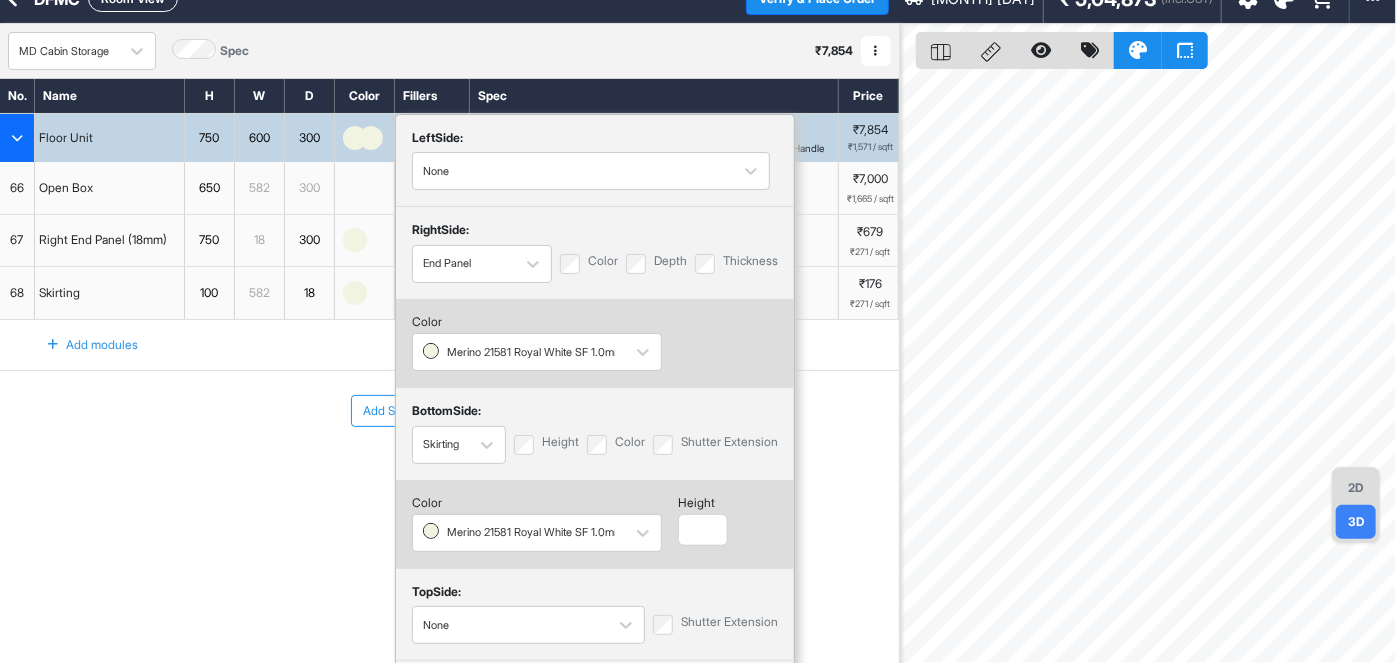 scroll, scrollTop: 85, scrollLeft: 0, axis: vertical 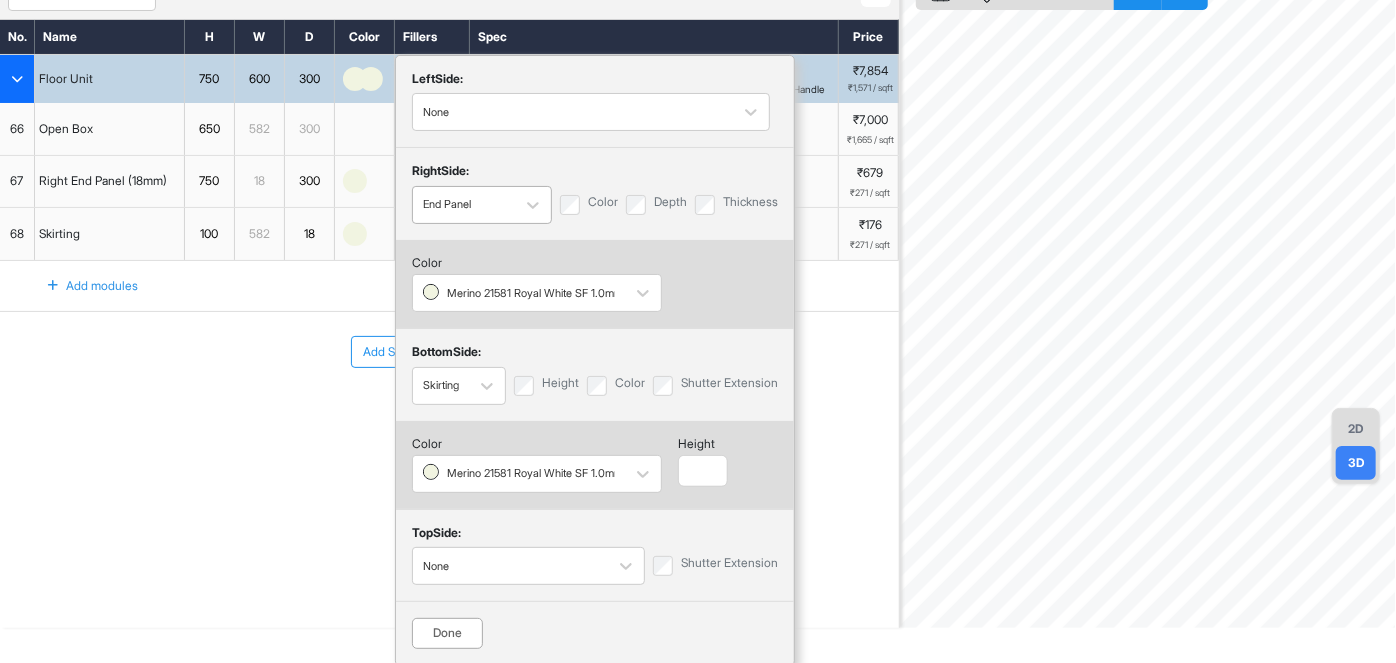 click at bounding box center (464, 205) 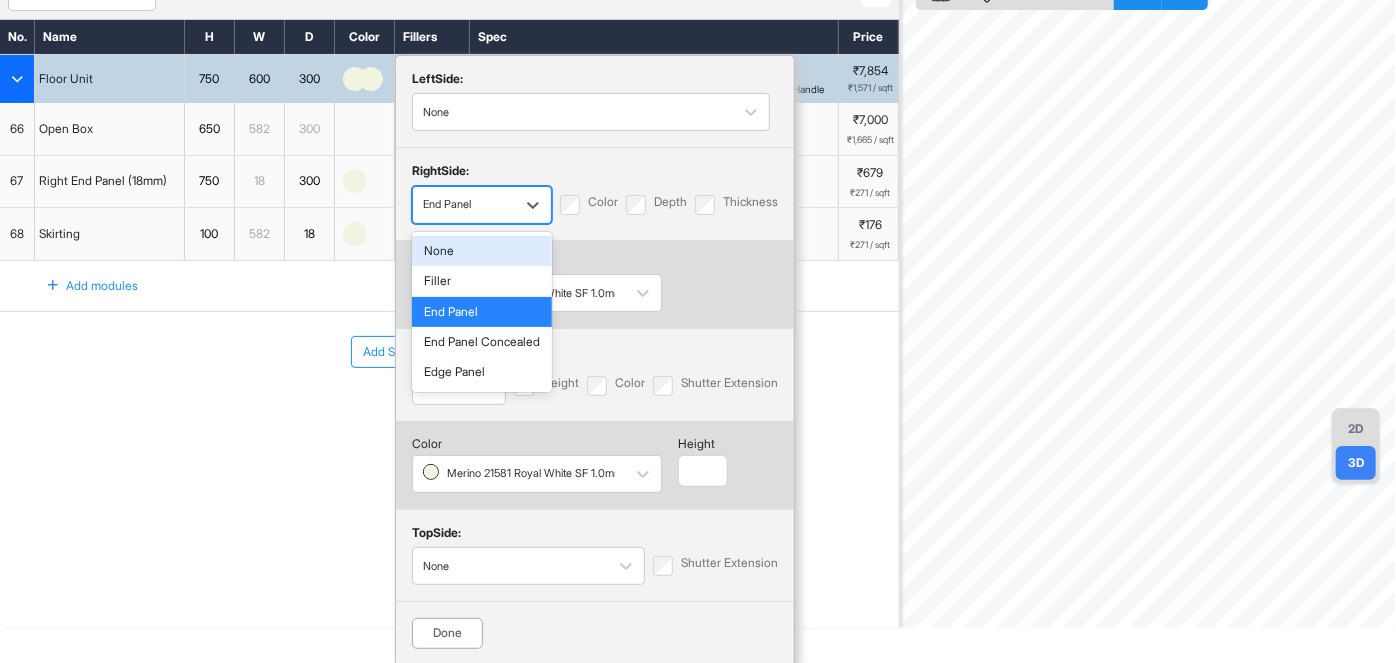 click on "None" at bounding box center (482, 251) 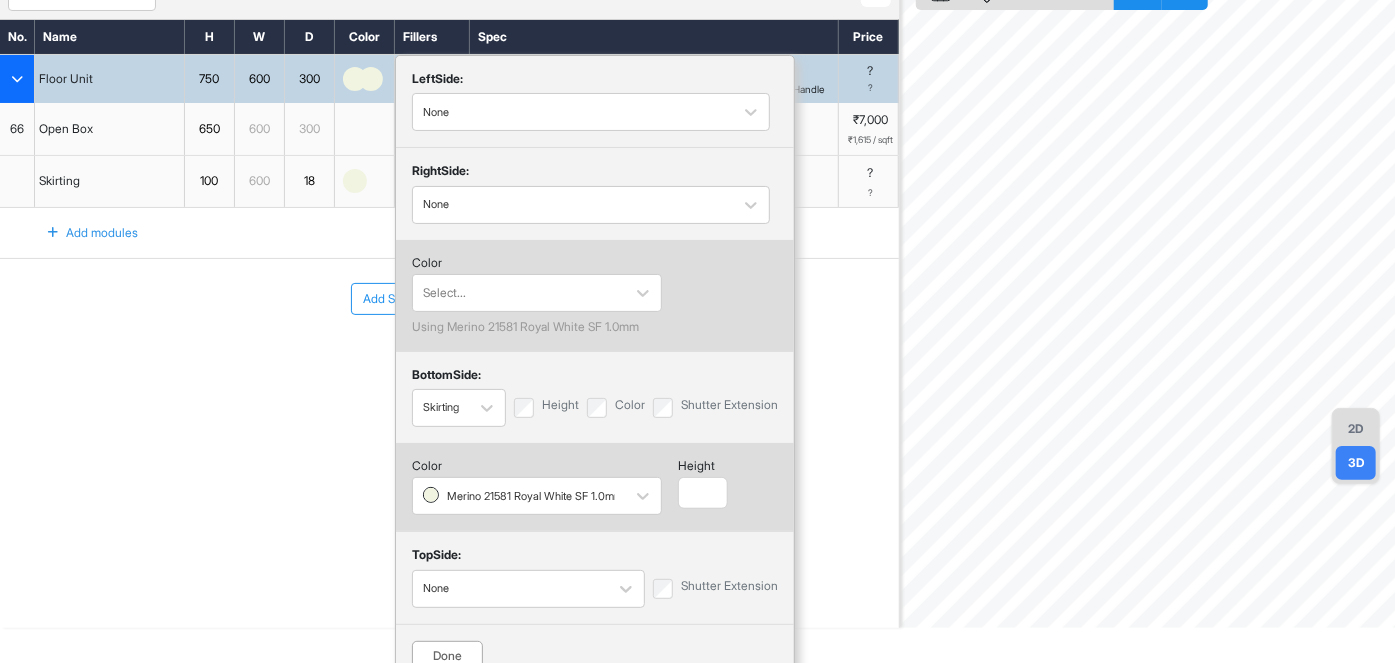 click on "Add Section Add Modules" at bounding box center [449, 359] 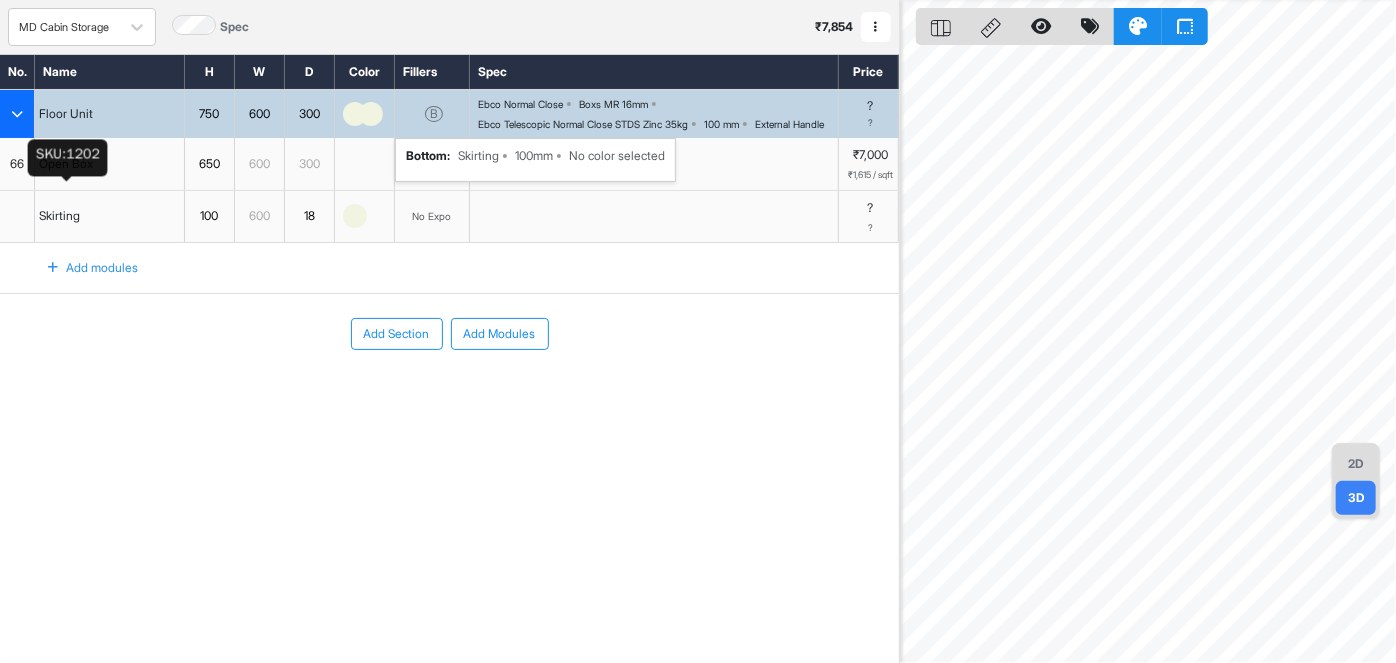 click on "Open Box" at bounding box center [66, 164] 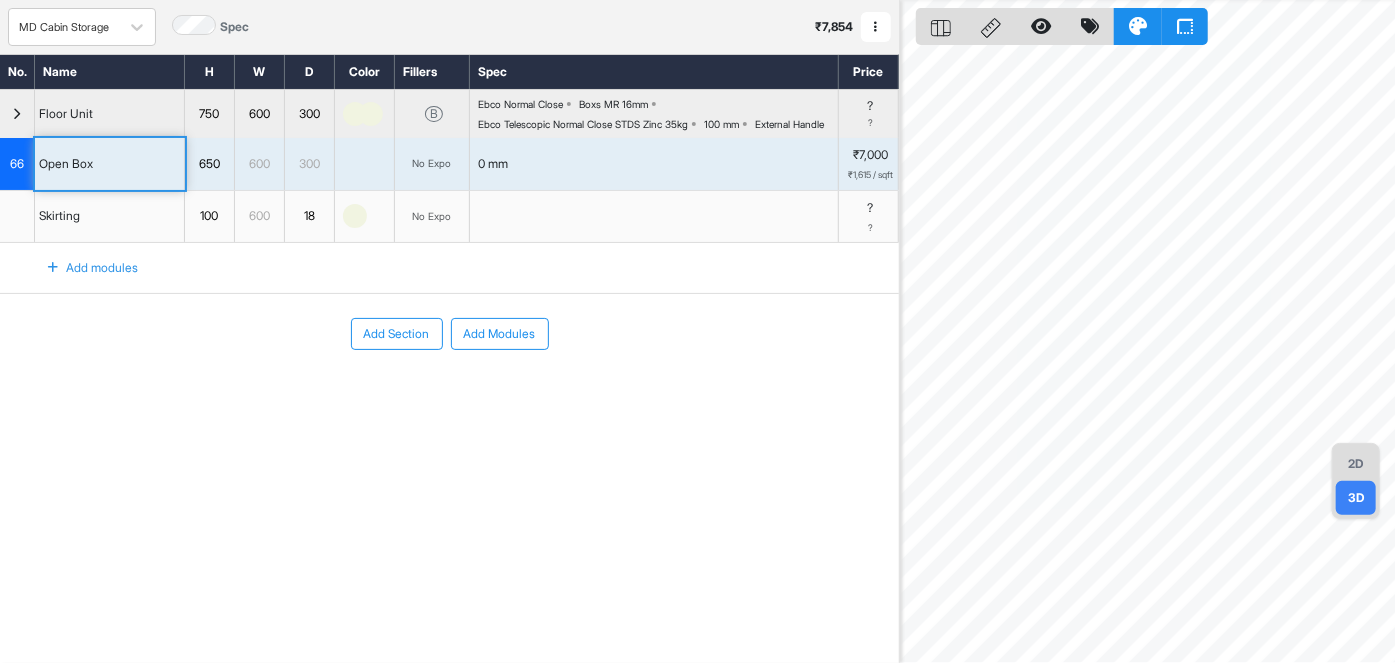 click on "No Expo" at bounding box center [432, 163] 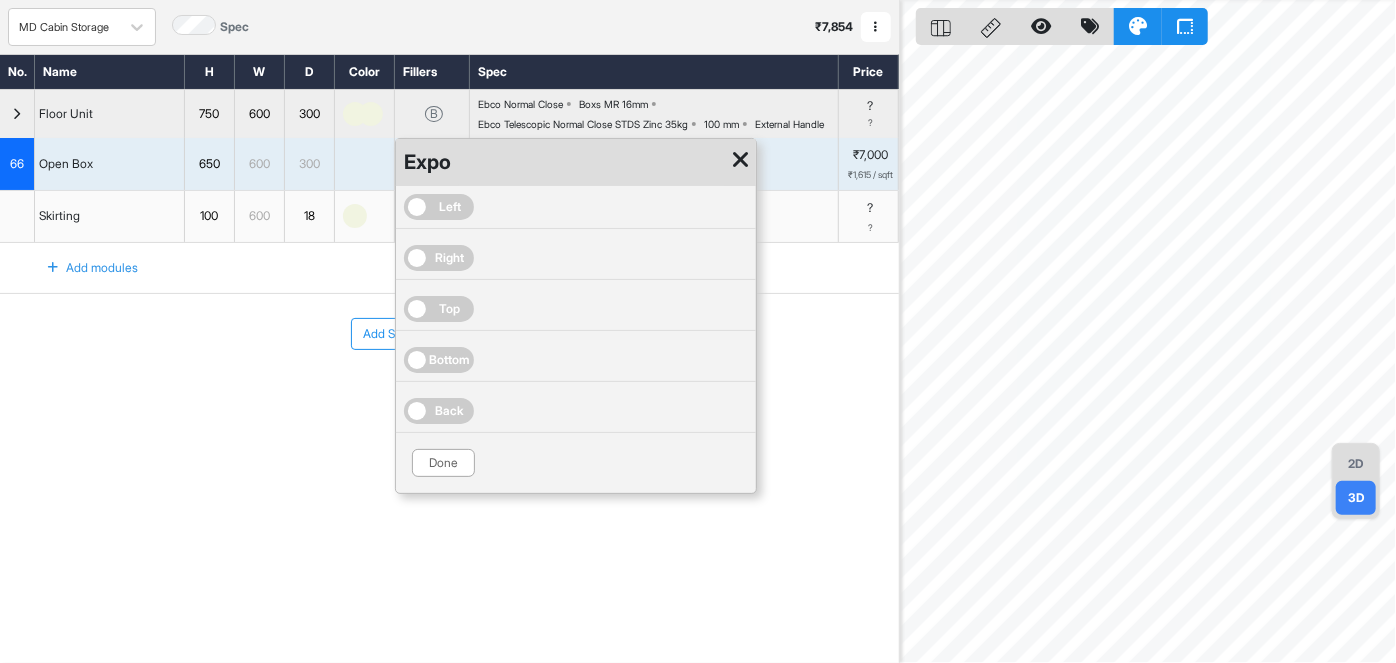 click on "Right" at bounding box center [439, 258] 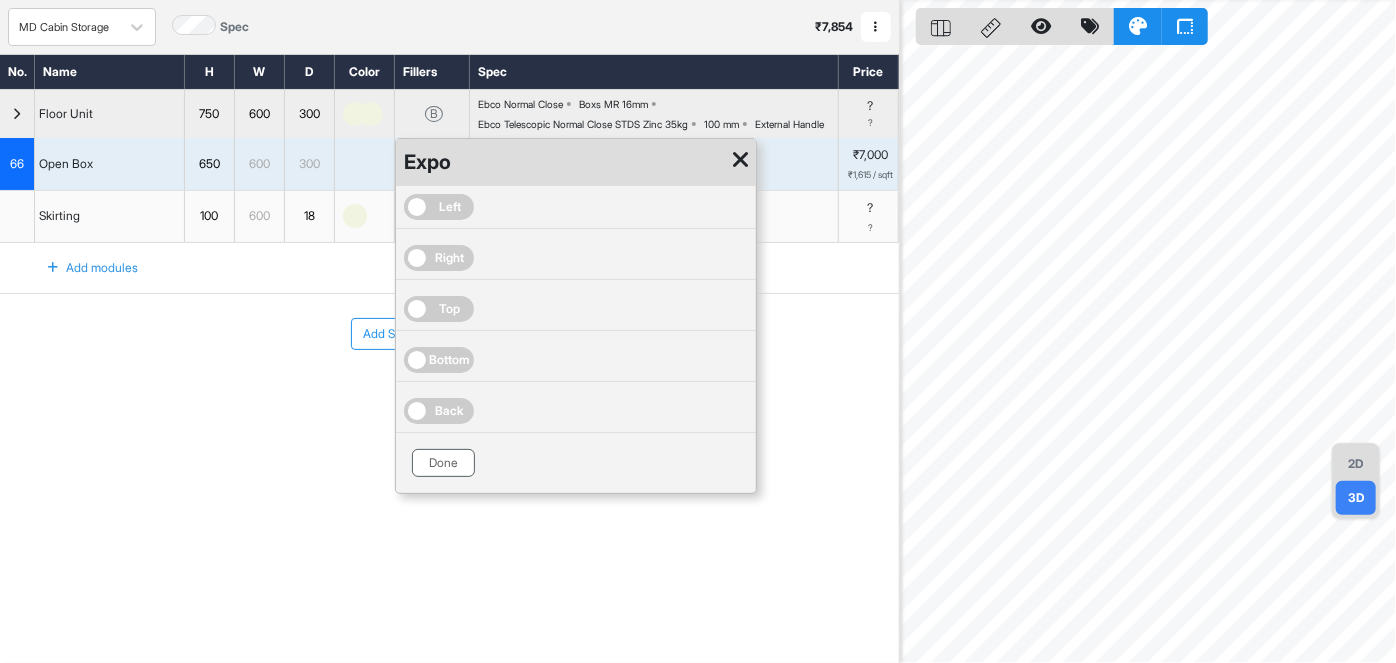 click on "Done" at bounding box center [443, 463] 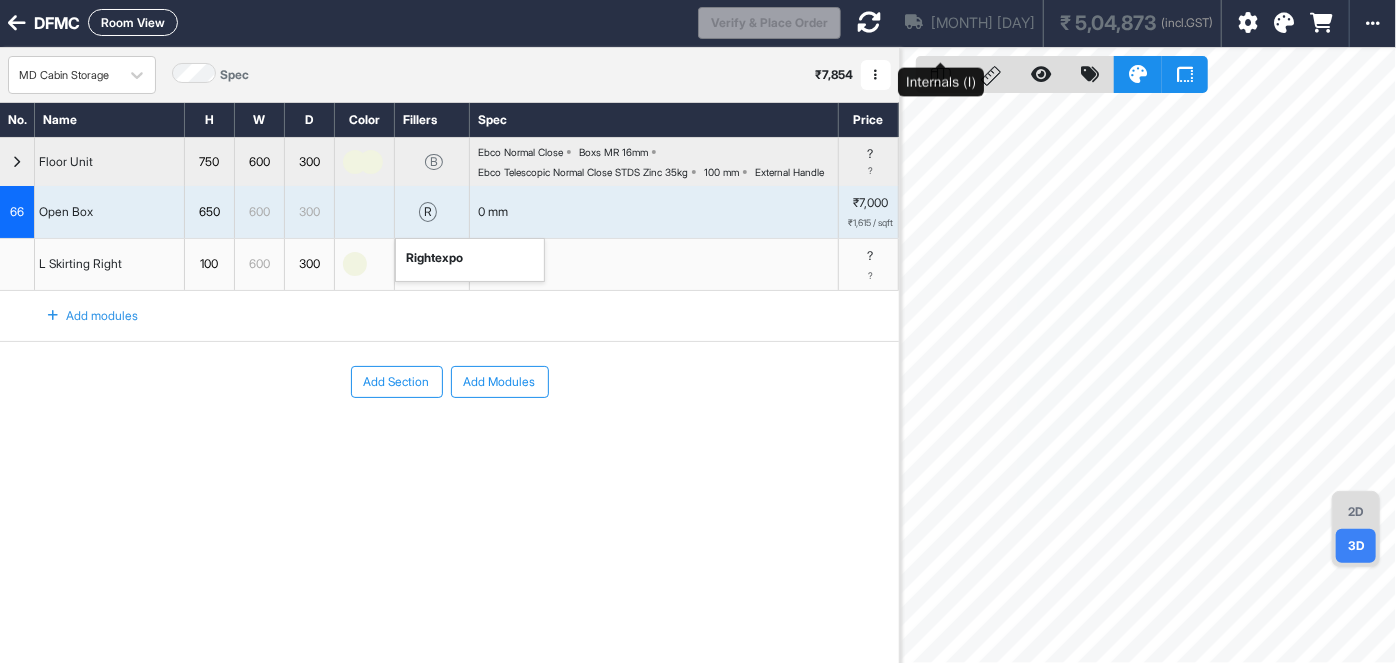 scroll, scrollTop: 0, scrollLeft: 0, axis: both 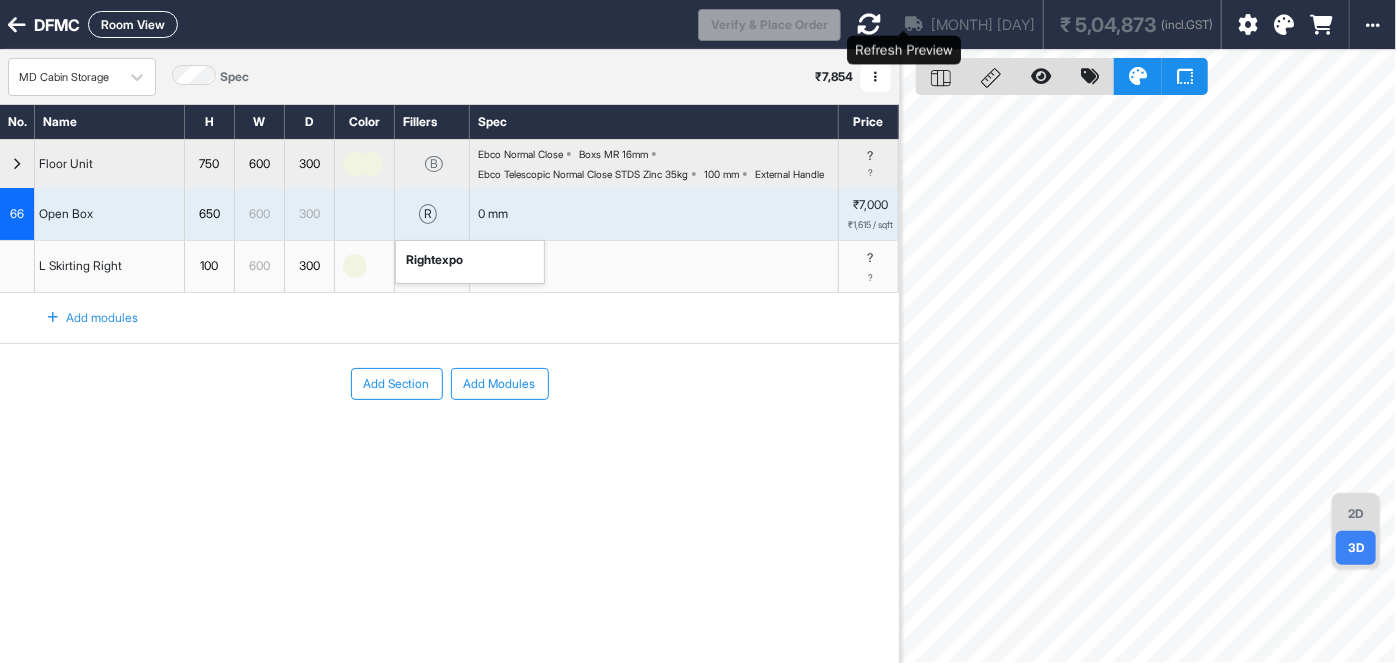 click at bounding box center [869, 24] 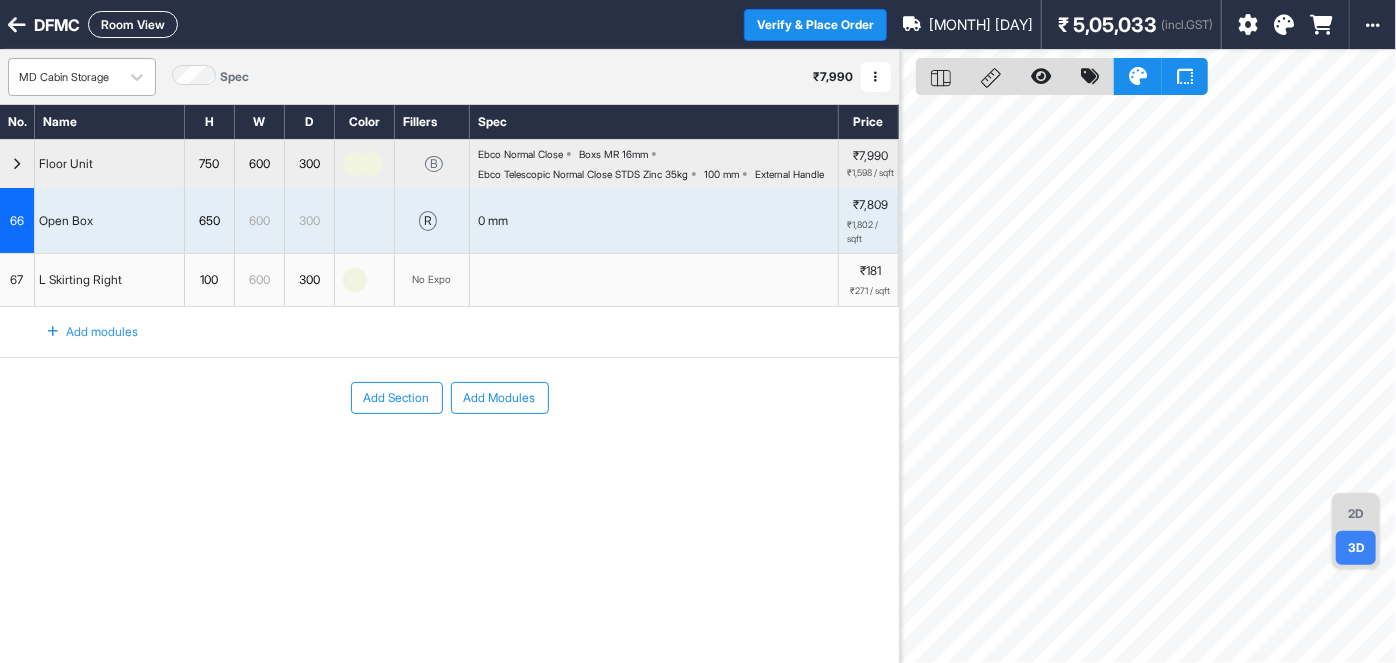 click at bounding box center [64, 77] 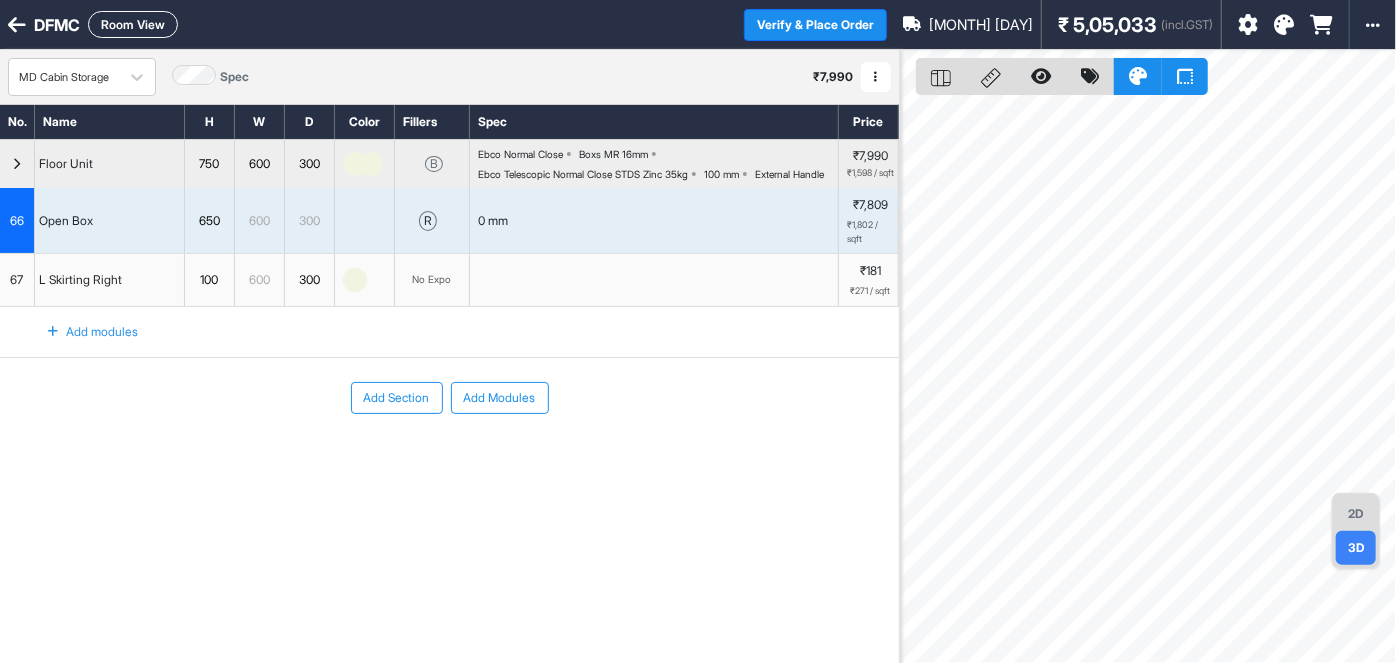 click on "Add Section Add Modules" at bounding box center [449, 458] 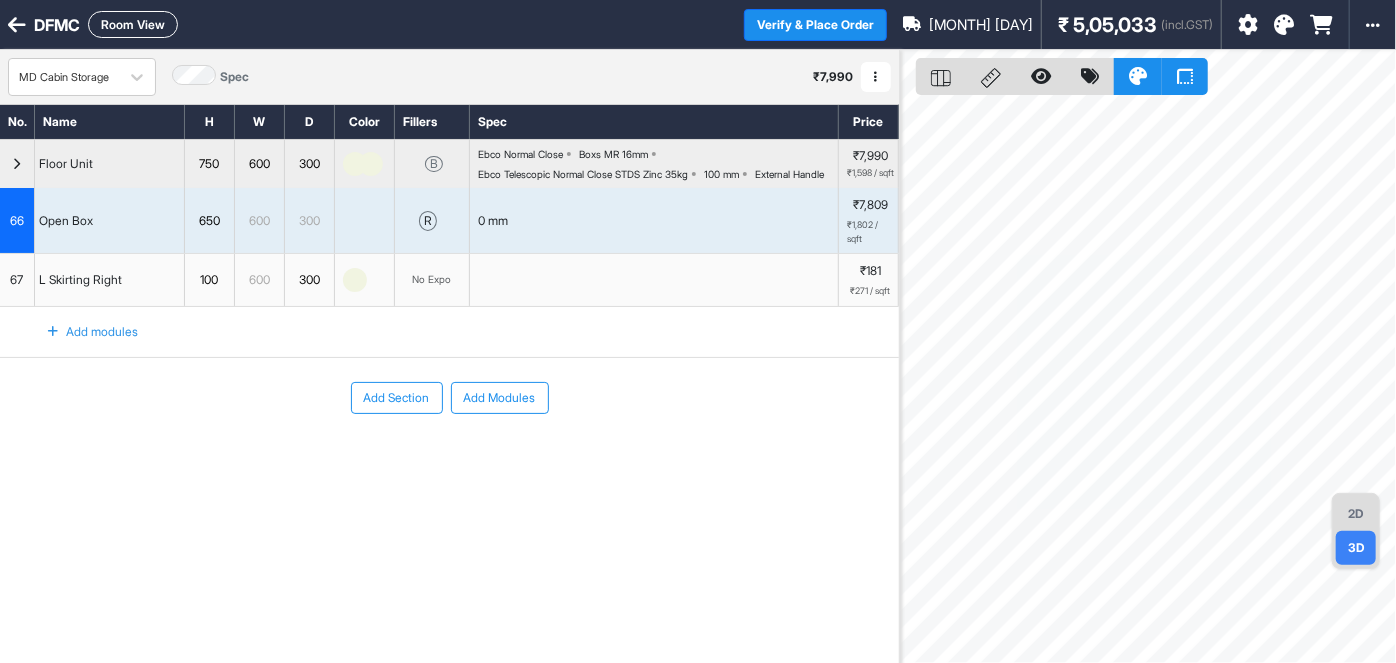 click at bounding box center (1248, 25) 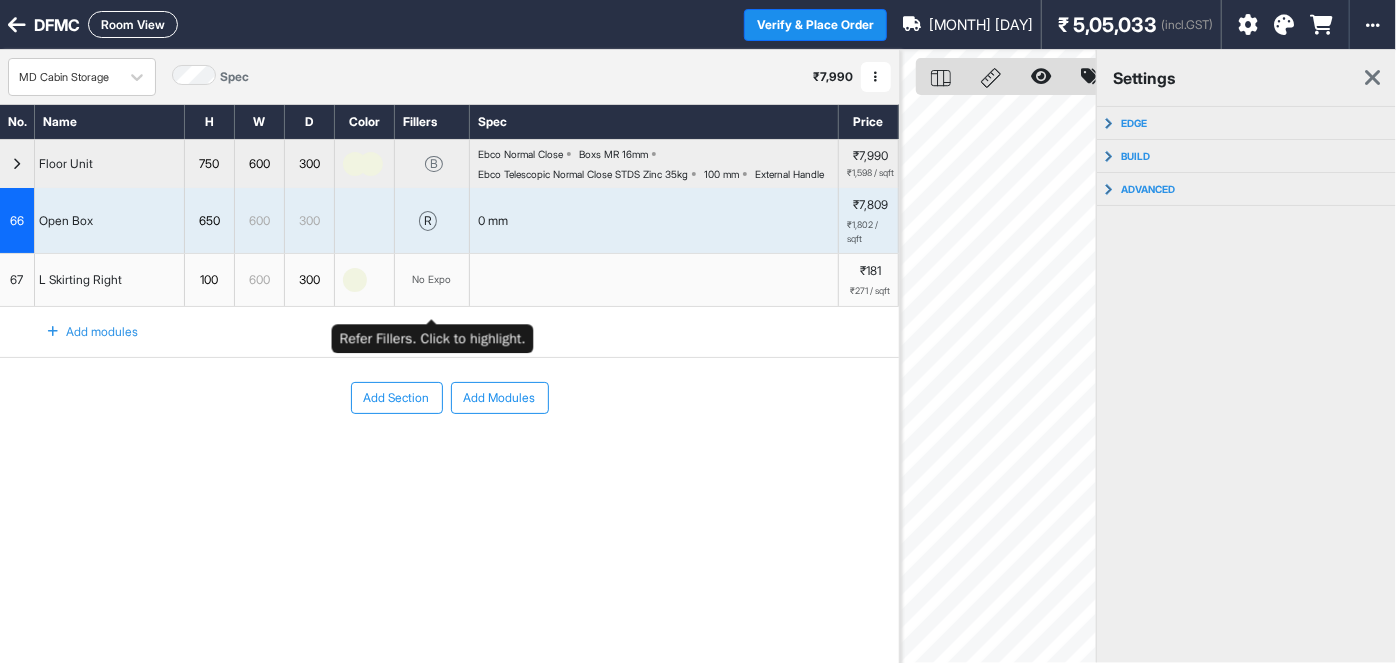 click on "No Expo" at bounding box center [432, 279] 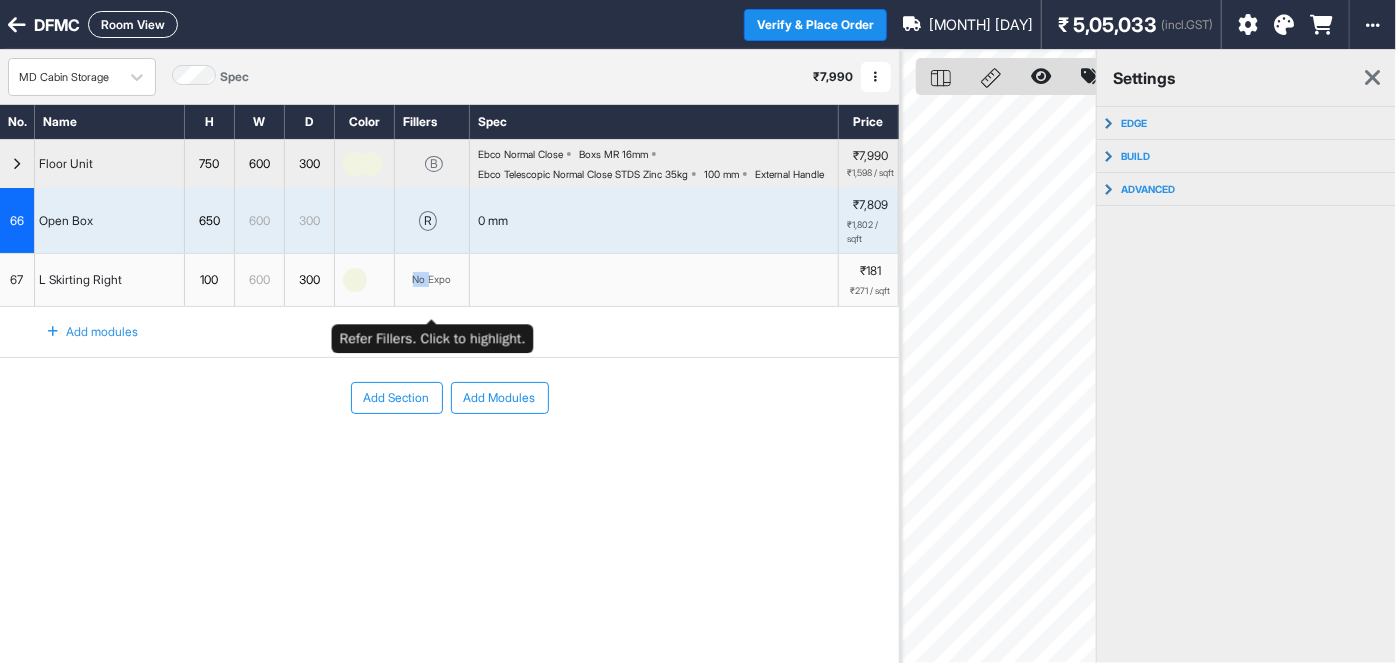 click on "No Expo" at bounding box center [432, 279] 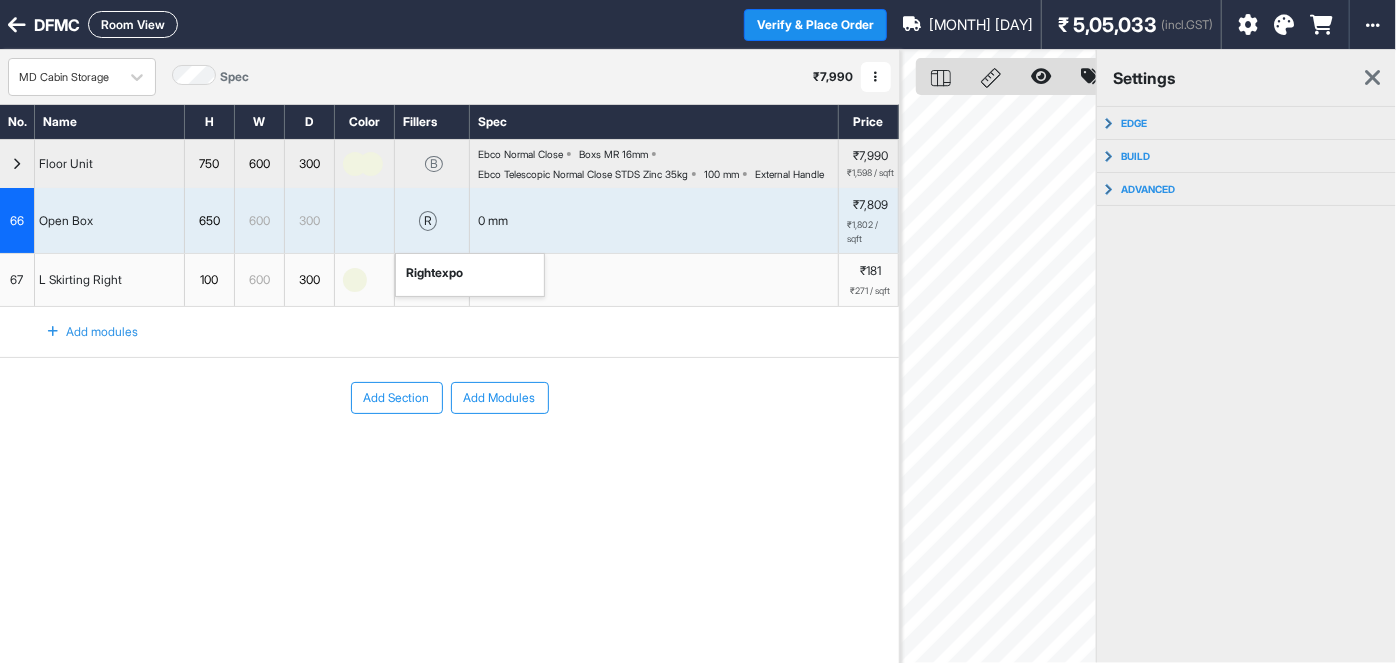 click on "r right  expo" at bounding box center [432, 220] 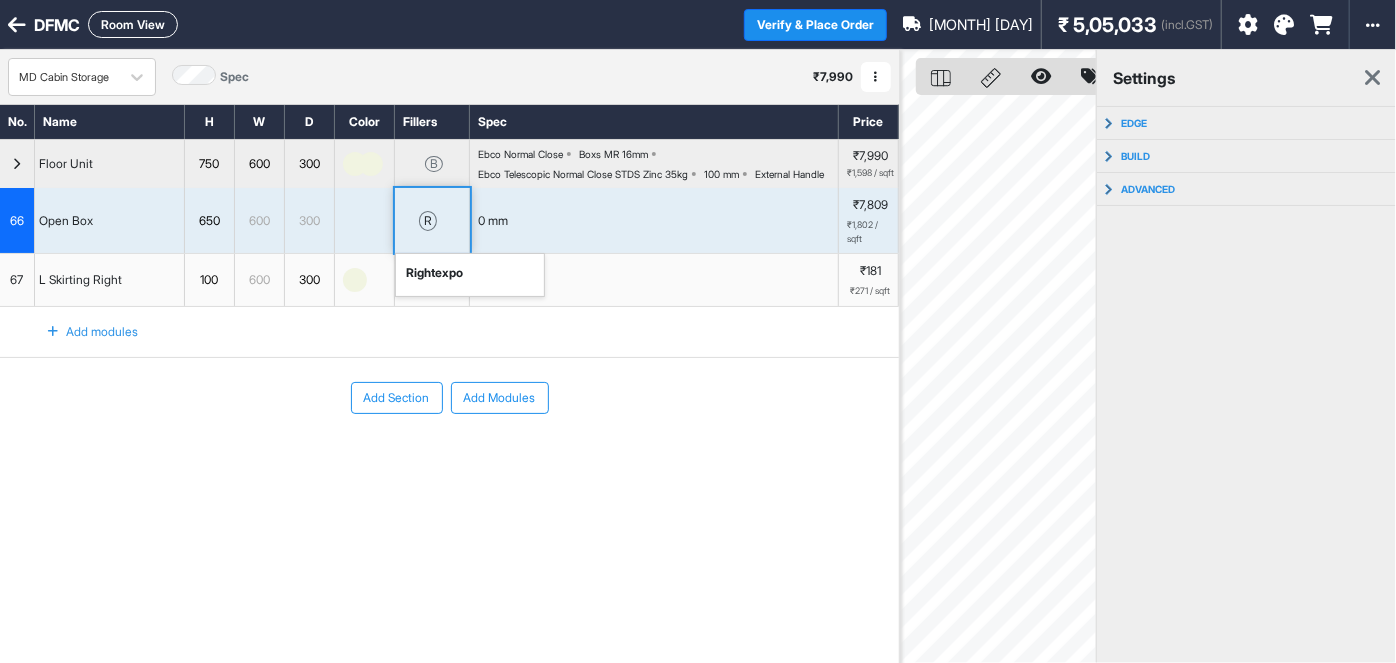 click on "r" at bounding box center (428, 221) 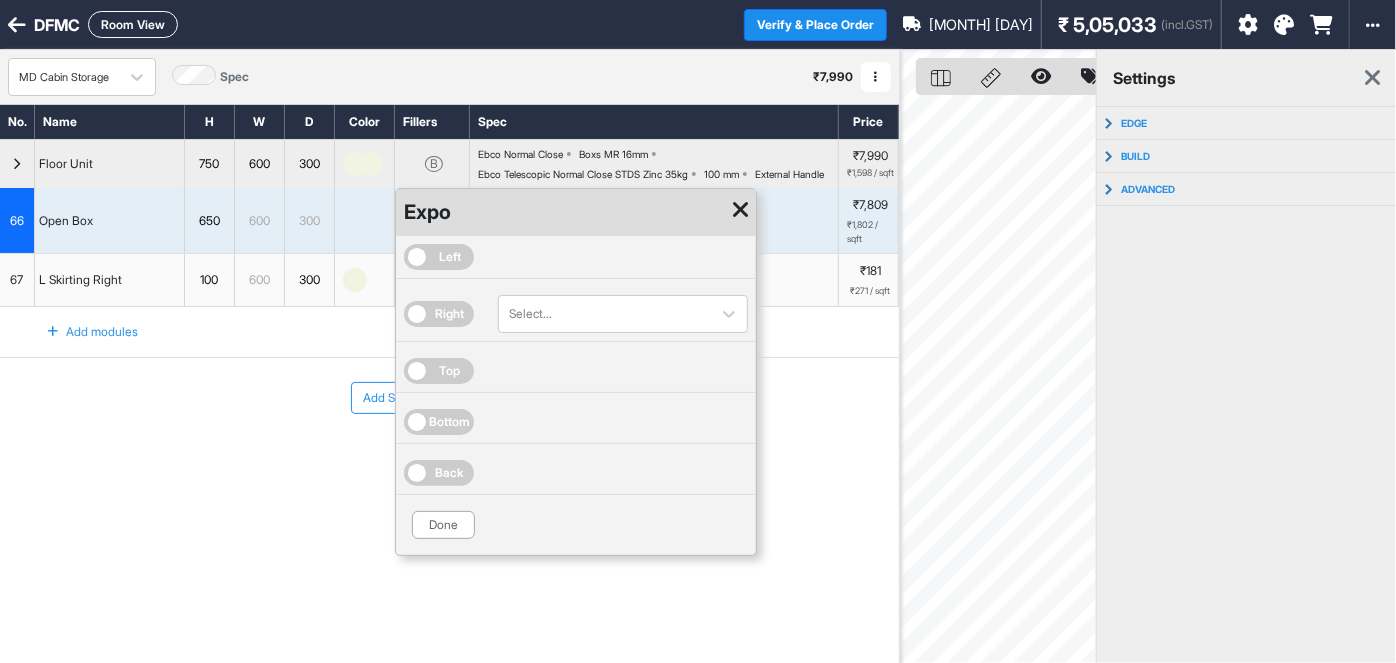 click on "Add Section Add Modules" at bounding box center (449, 458) 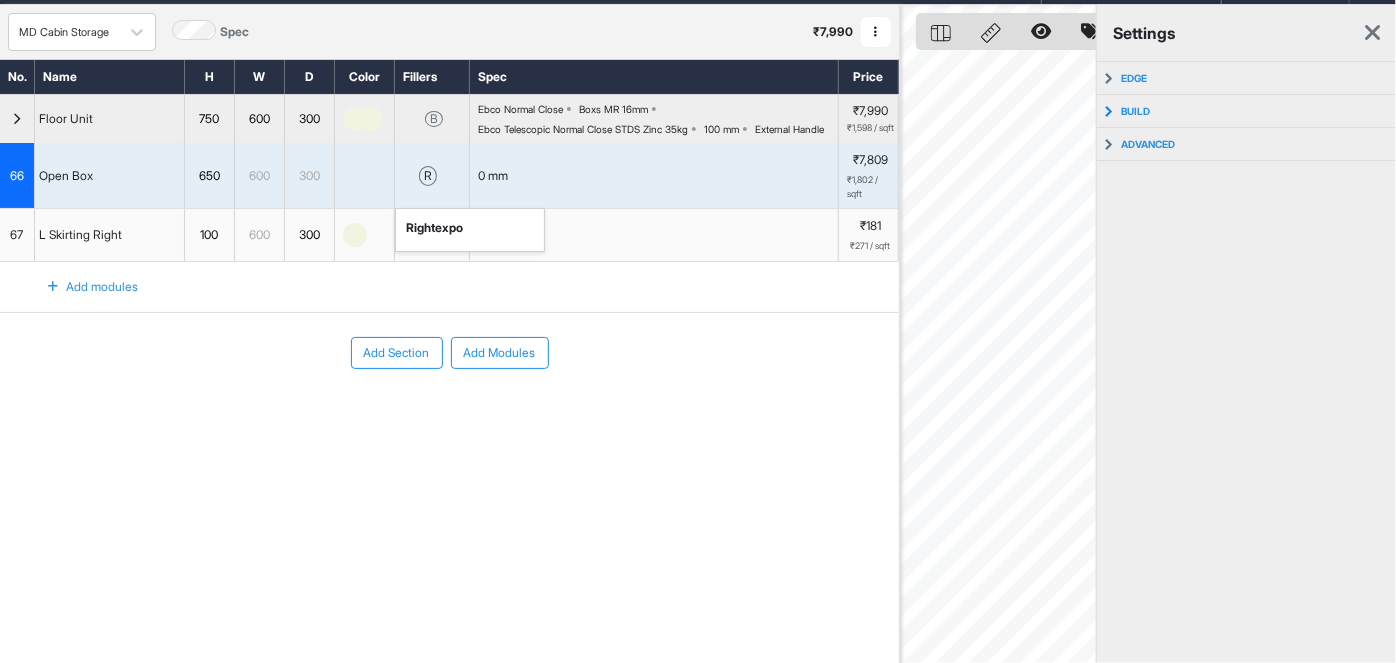 scroll, scrollTop: 50, scrollLeft: 0, axis: vertical 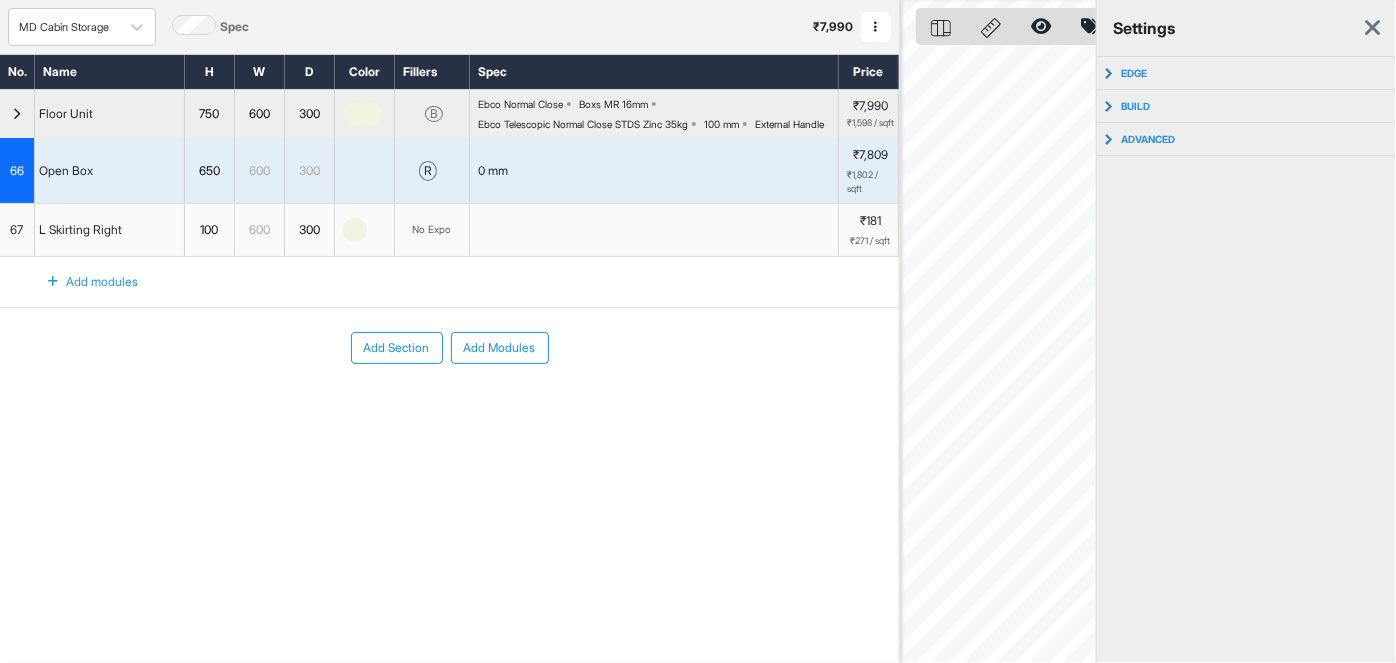 click on "settings" at bounding box center (1246, 28) 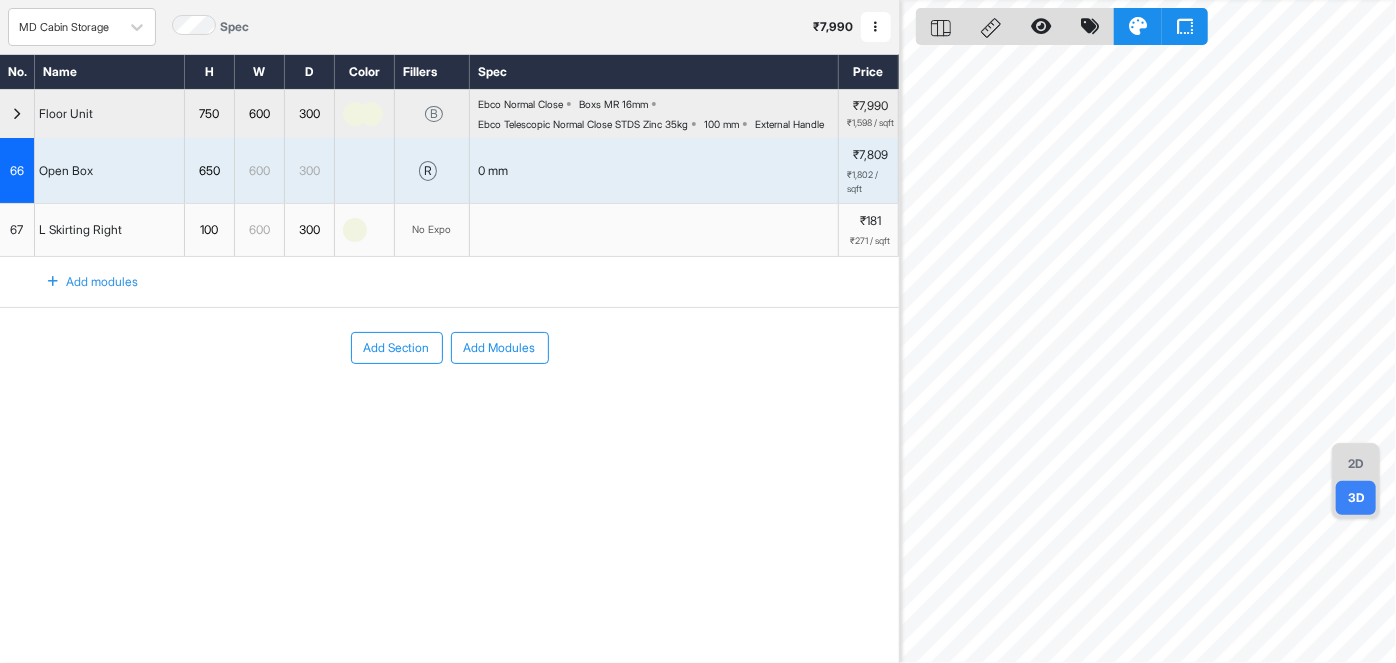 click on "Add Section Add Modules" at bounding box center [449, 408] 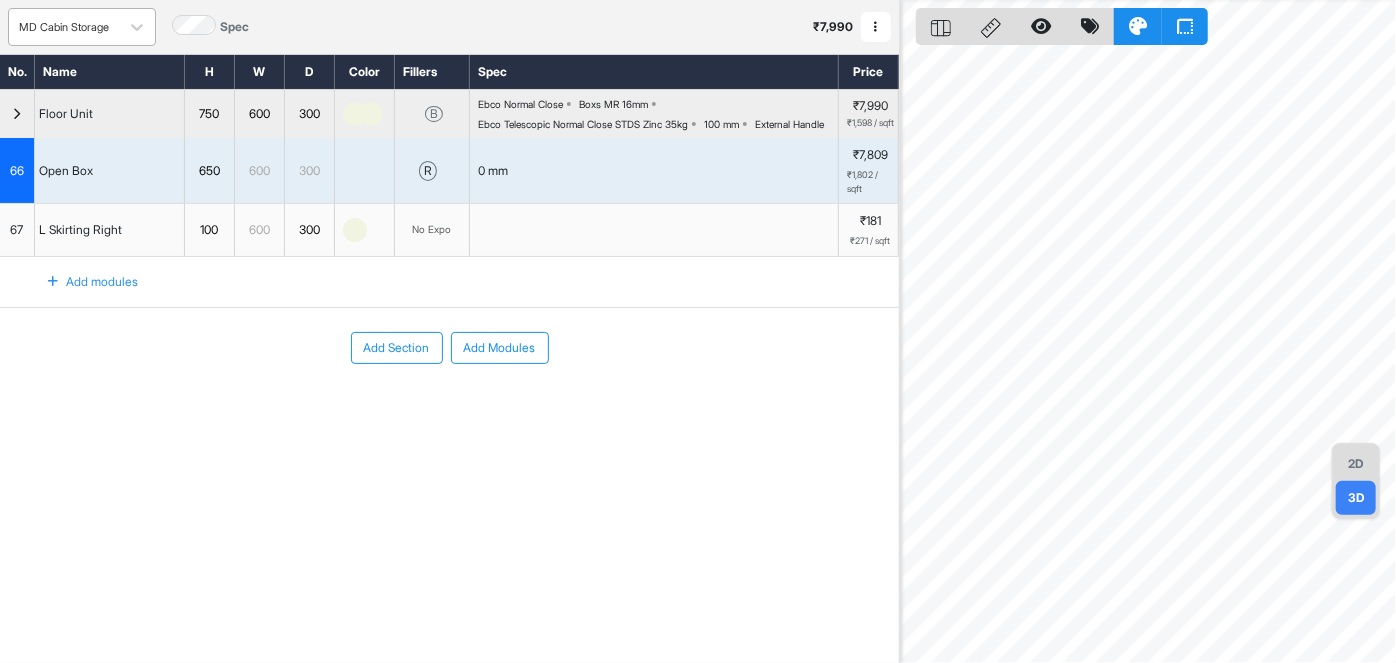 click on "MD Cabin Storage" at bounding box center (64, 27) 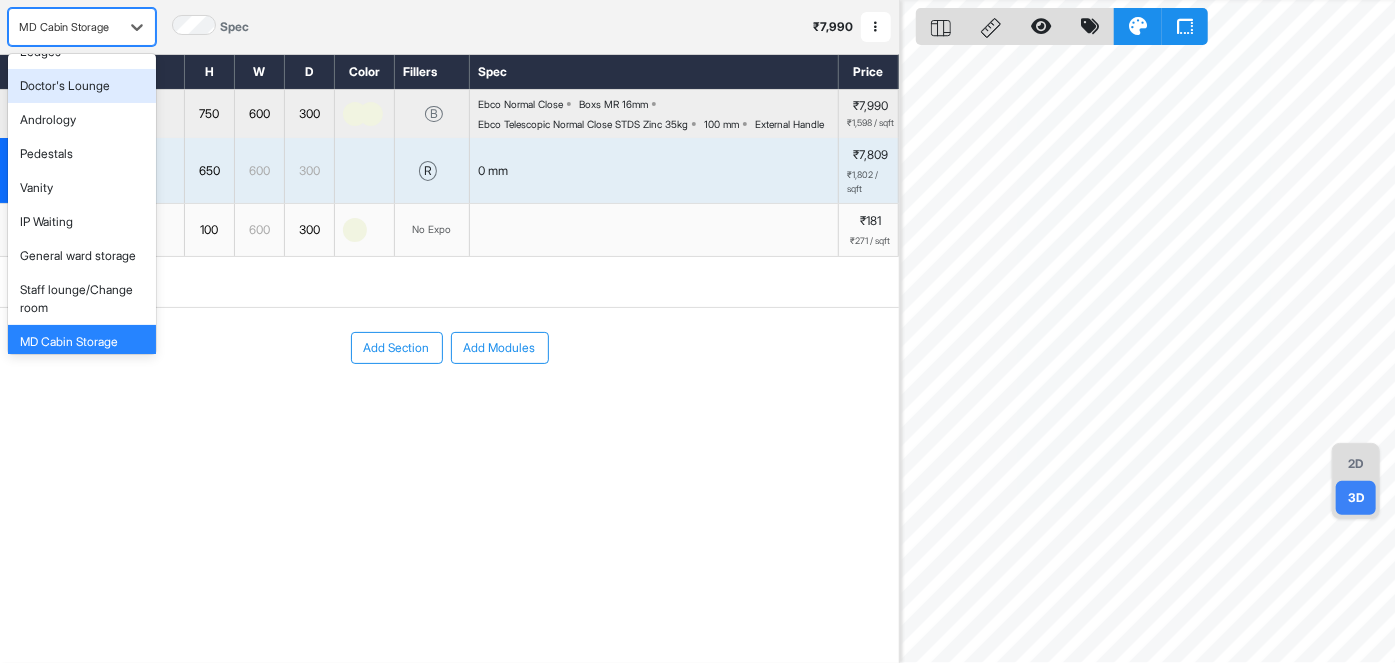 scroll, scrollTop: 99, scrollLeft: 0, axis: vertical 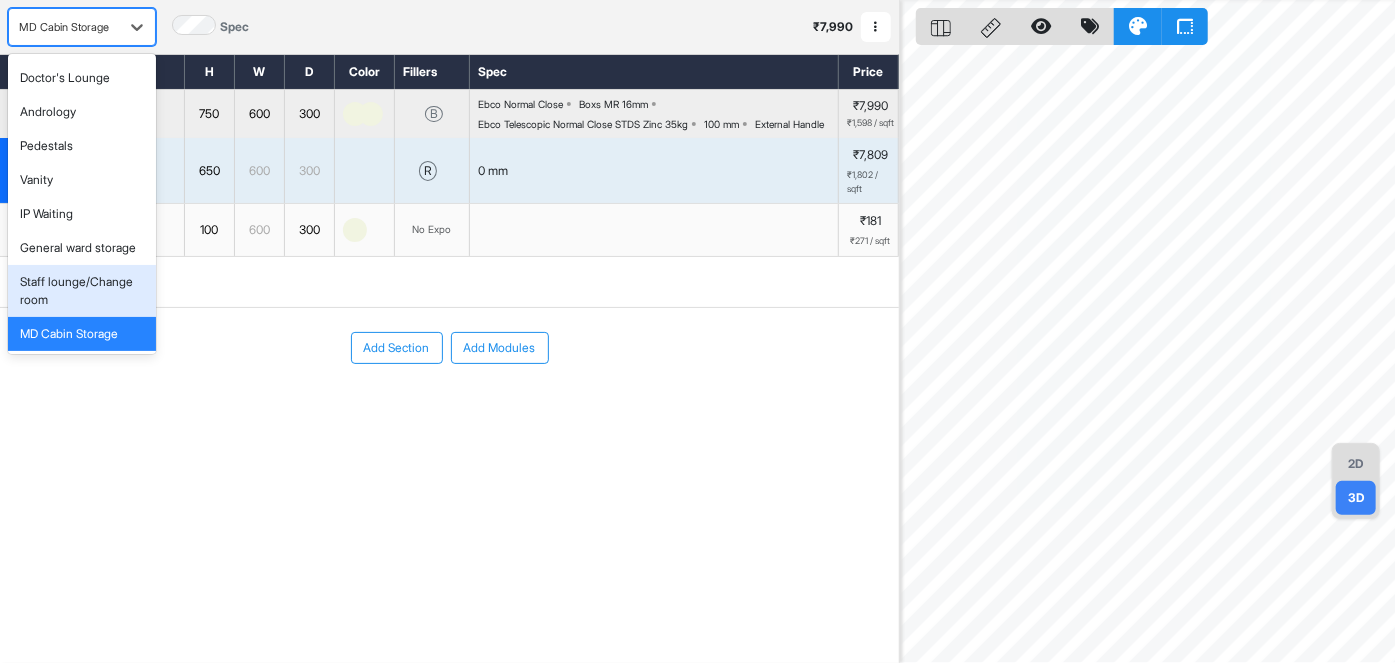 click on "Staff lounge/Change room" at bounding box center [82, 291] 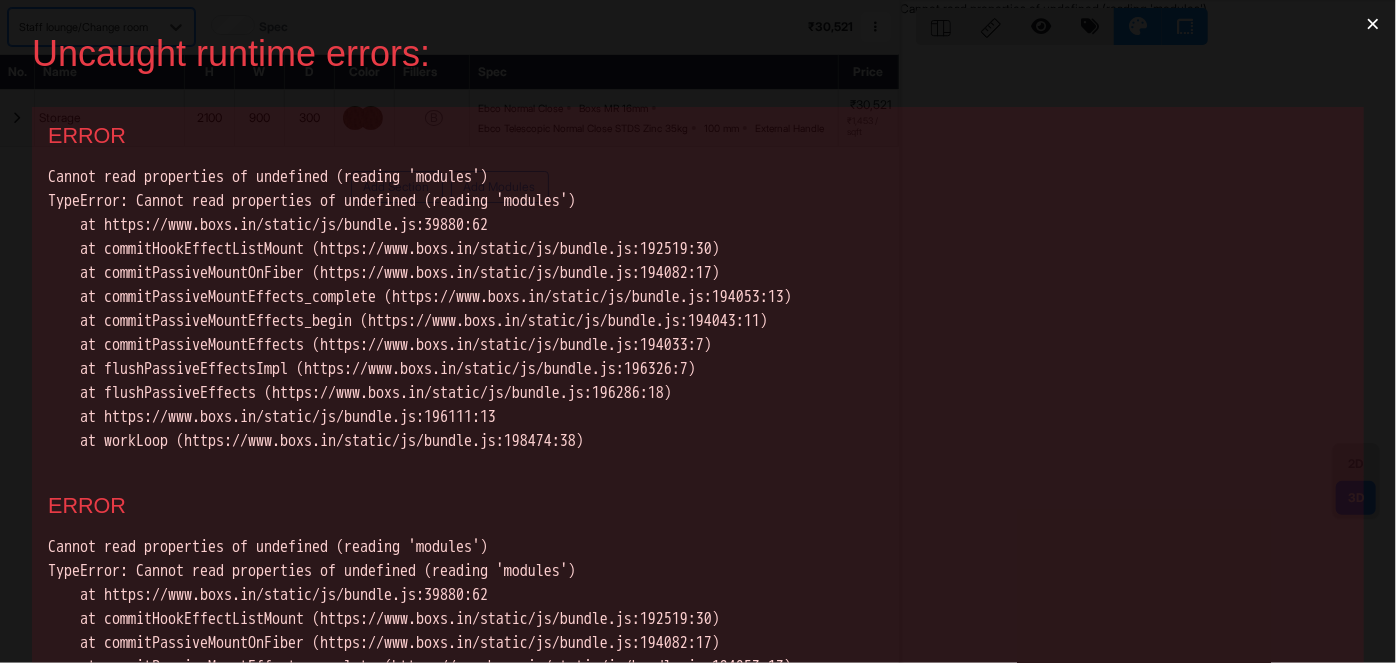 scroll, scrollTop: 0, scrollLeft: 0, axis: both 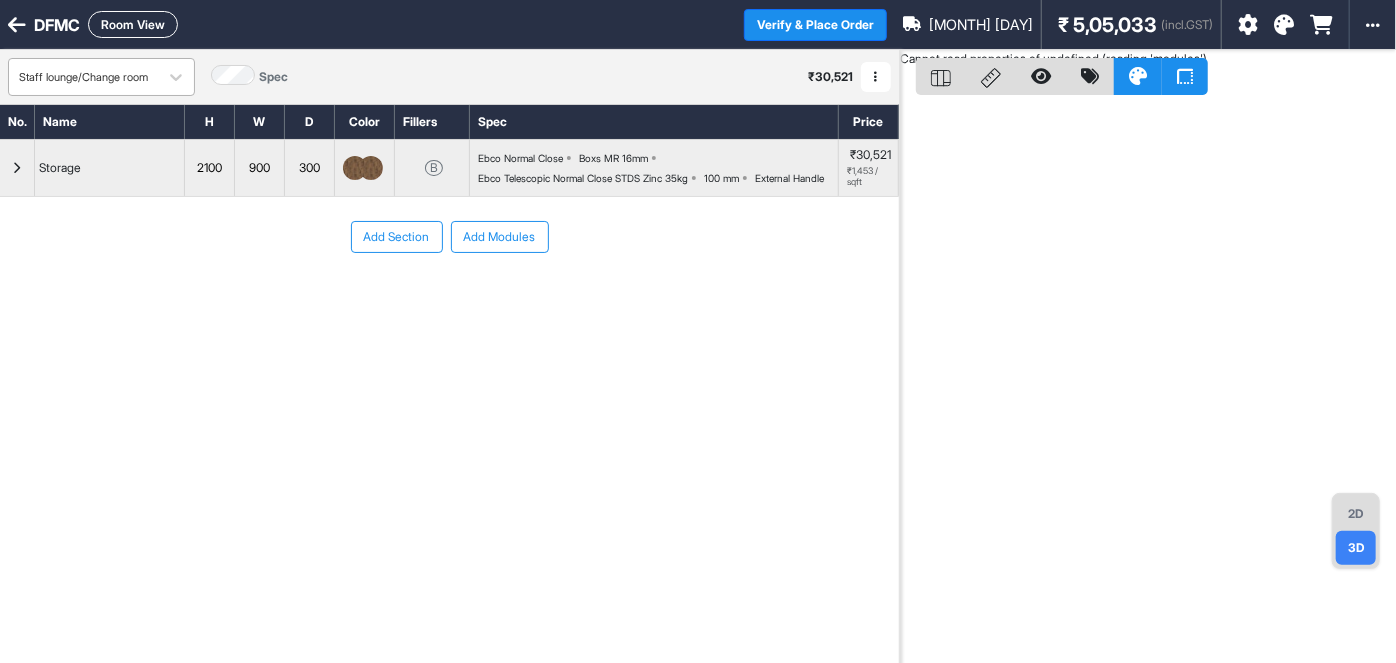 click at bounding box center (83, 77) 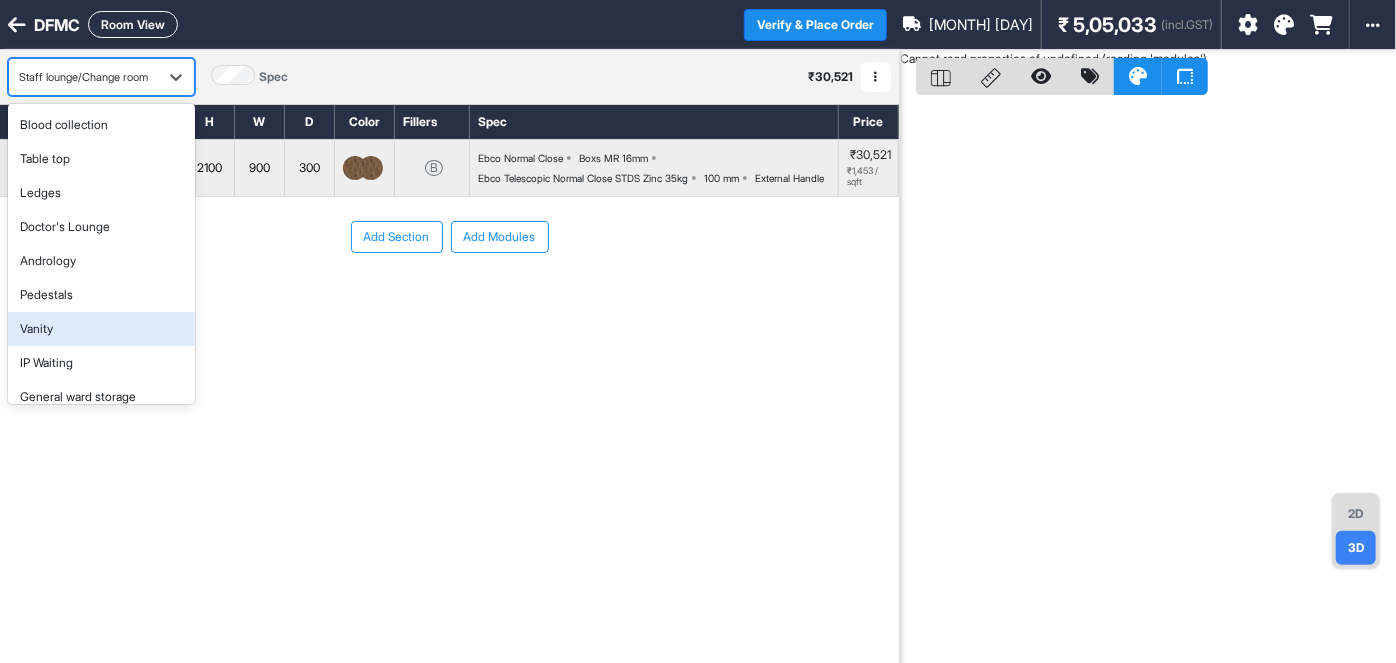 scroll, scrollTop: 81, scrollLeft: 0, axis: vertical 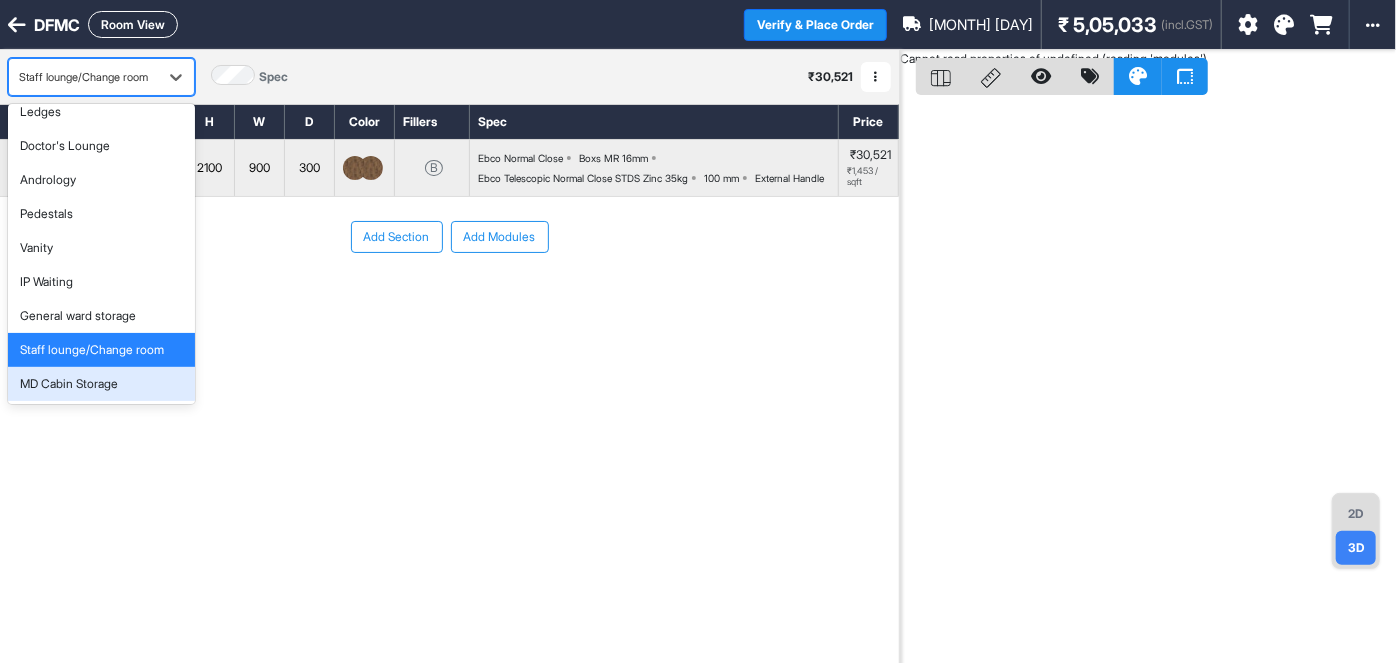 click on "No. Name H W D Color Fillers Spec Price Storage 2100 900 300 B Ebco Normal Close Boxs MR 16mm Ebco Telescopic Normal Close STDS Zinc 35kg 100 mm External Handle ₹30,521 ₹1,453 / sqft
To pick up a draggable item, press the space bar.
While dragging, use the arrow keys to move the item.
Press space again to drop the item in its new position, or press escape to cancel.
Add Section Add Modules" at bounding box center [449, 369] 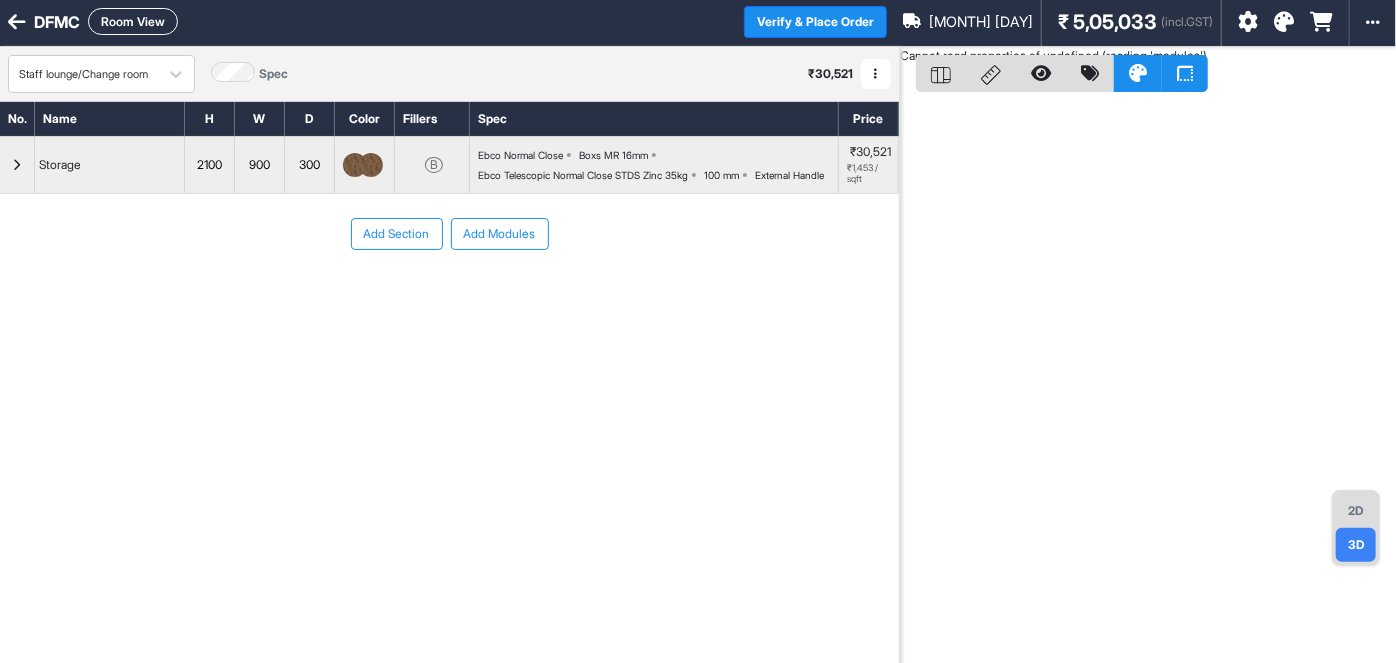 scroll, scrollTop: 0, scrollLeft: 0, axis: both 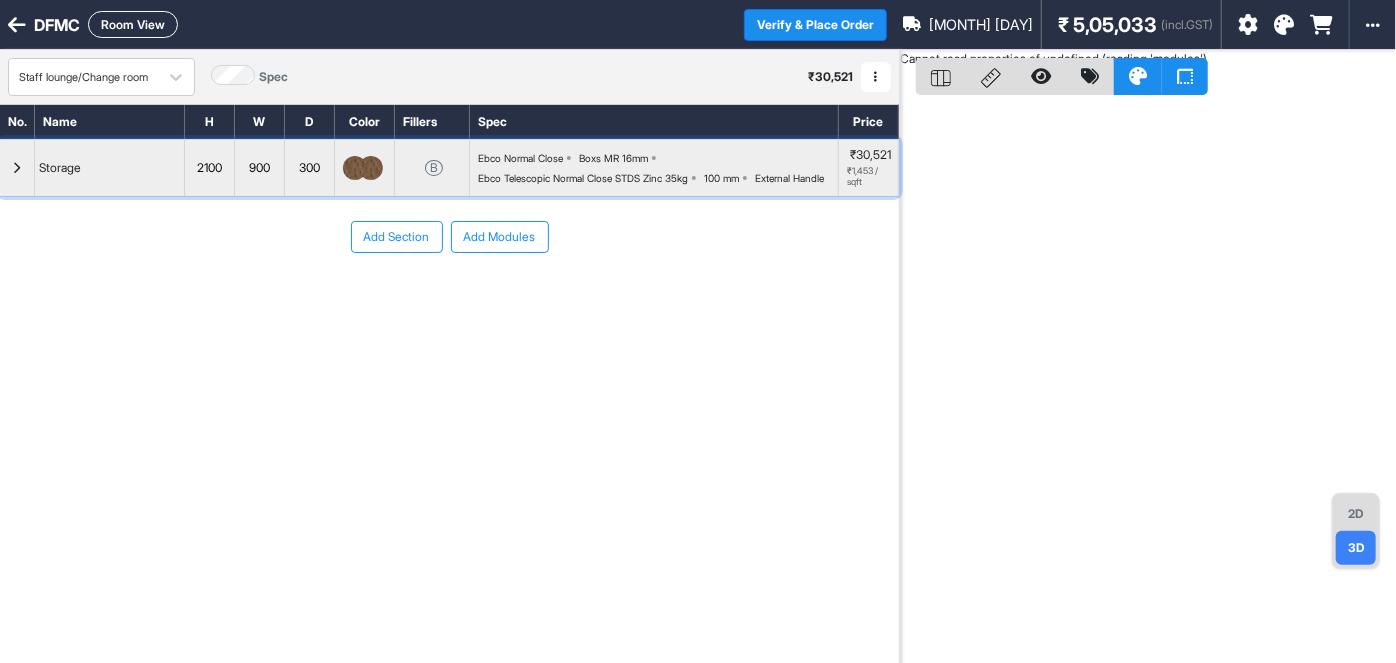 click on "Ebco Telescopic Normal Close STDS Zinc 35kg" at bounding box center (583, 178) 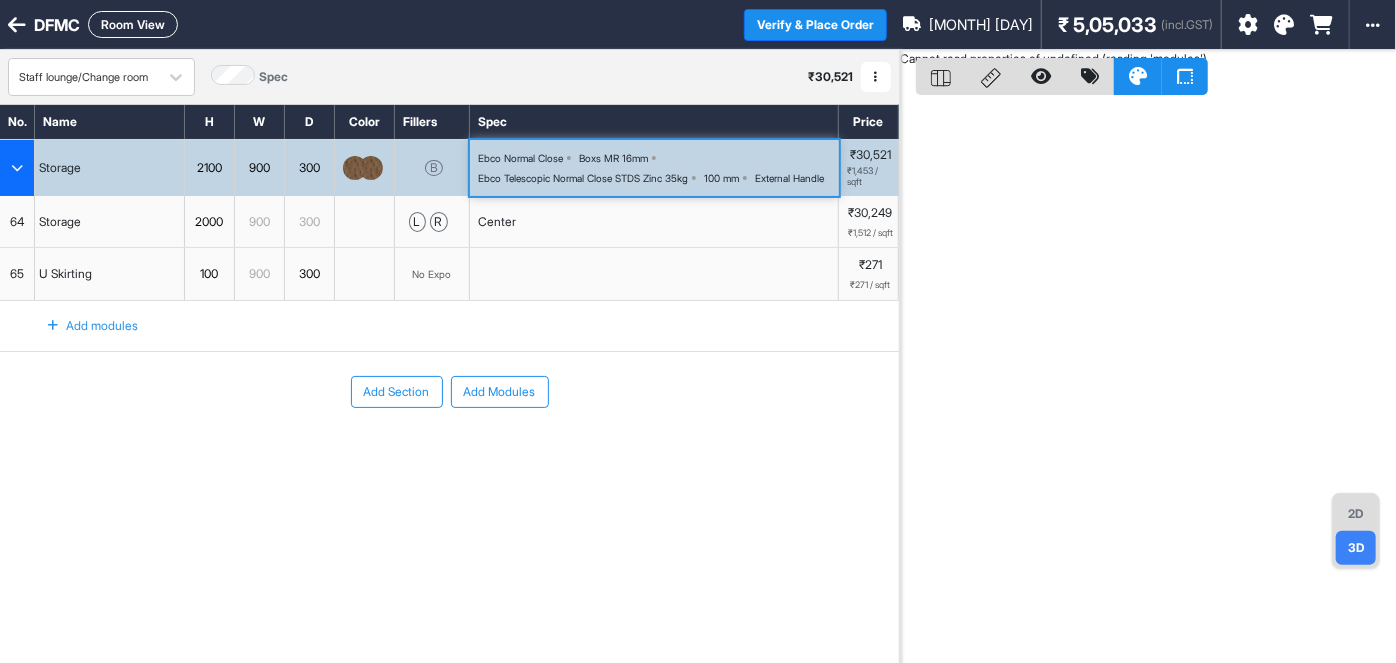click on "Ebco Telescopic Normal Close STDS Zinc 35kg" at bounding box center (583, 178) 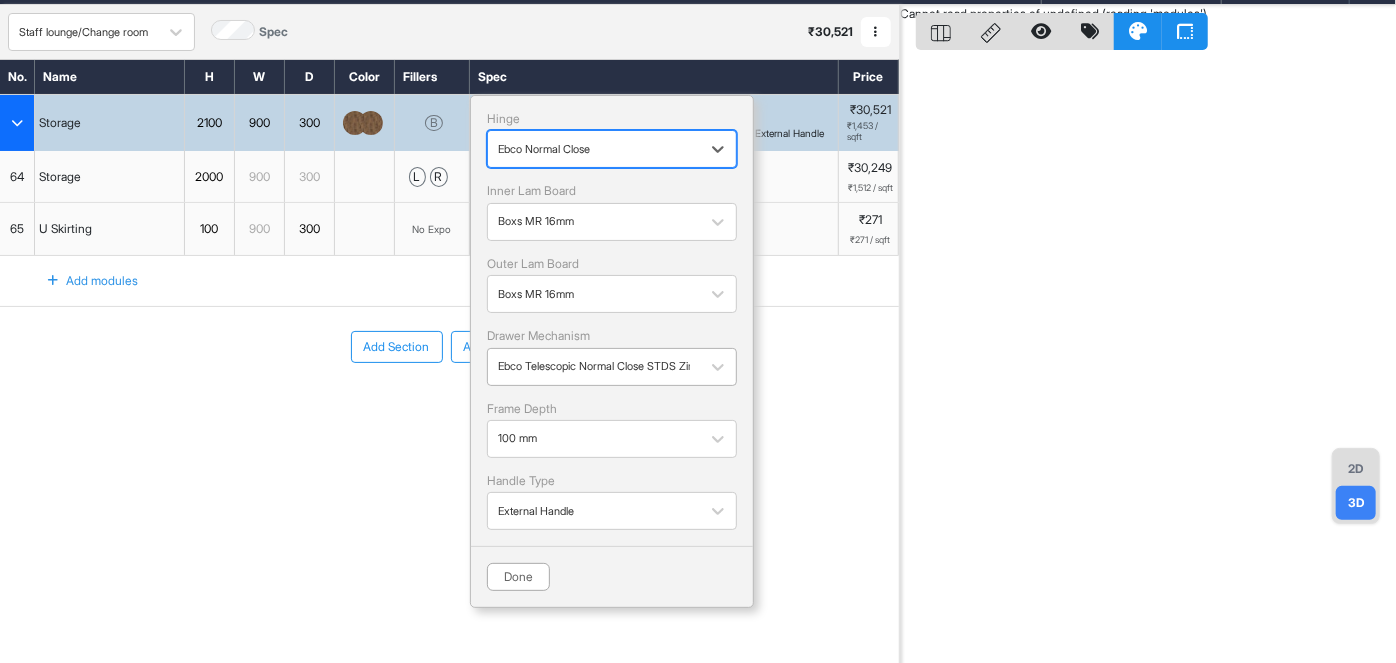 scroll, scrollTop: 50, scrollLeft: 0, axis: vertical 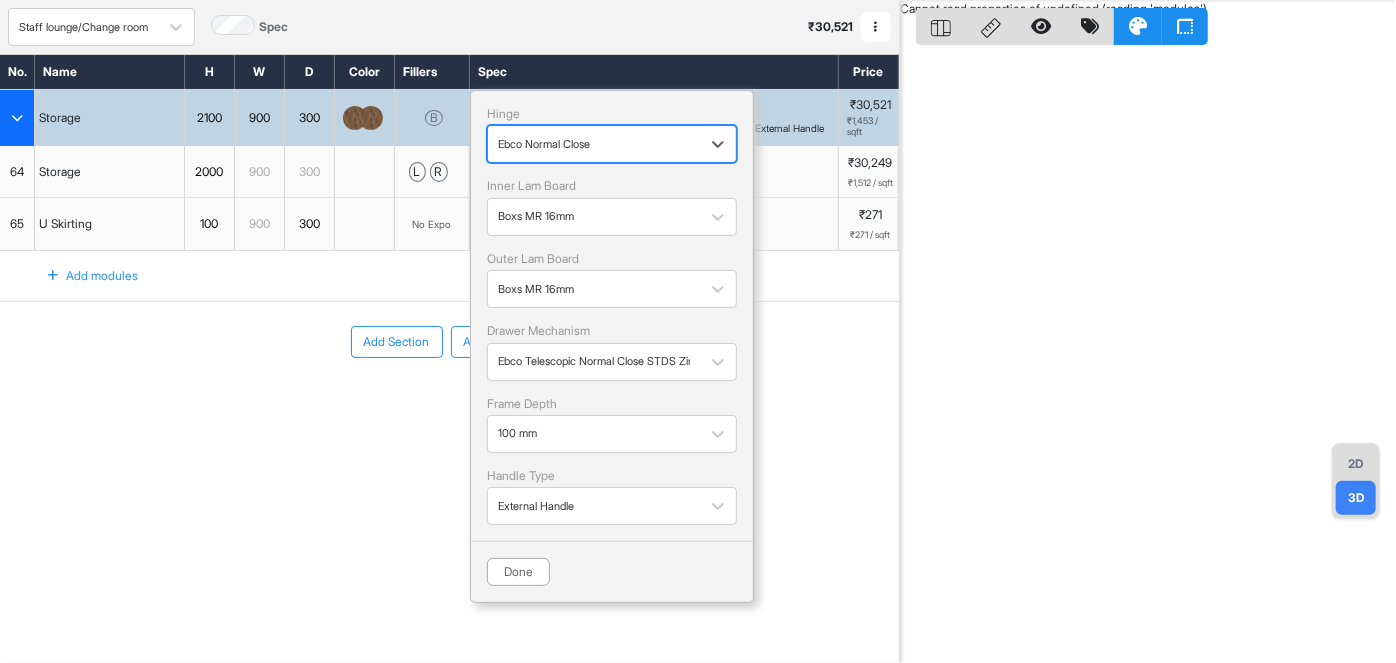 click on "Add Section Add Modules" at bounding box center [449, 402] 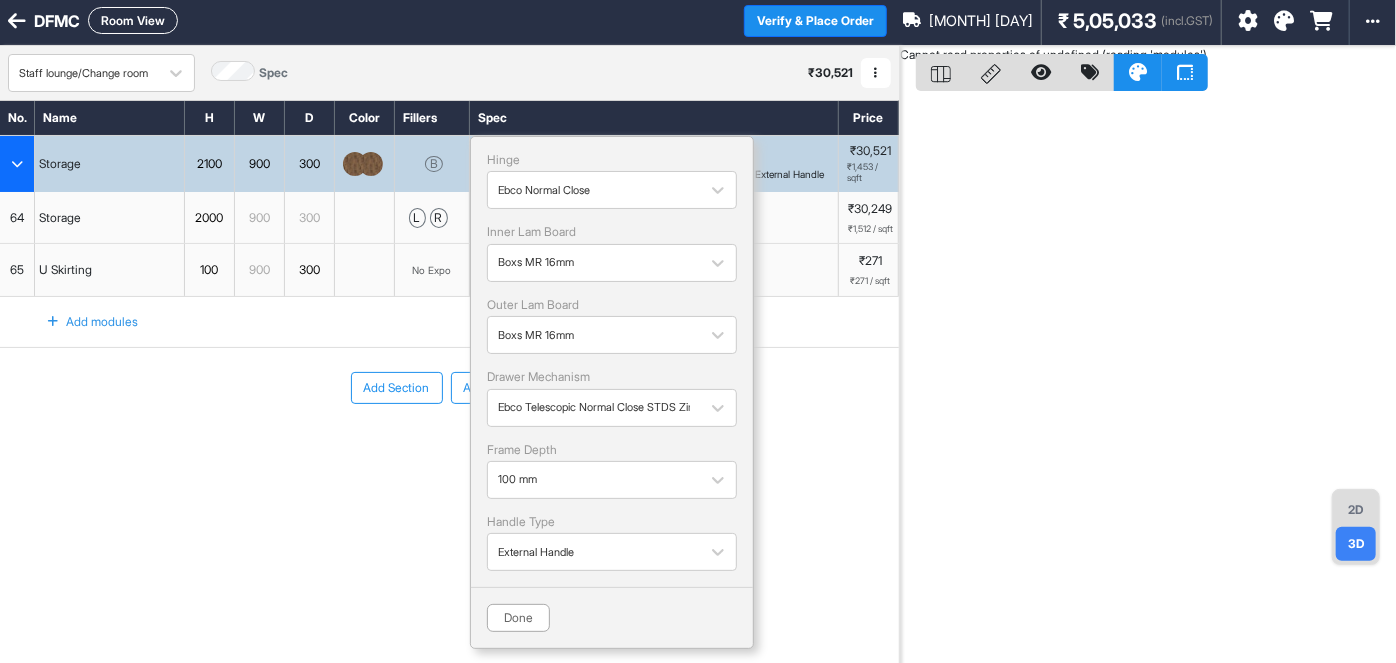 scroll, scrollTop: 0, scrollLeft: 0, axis: both 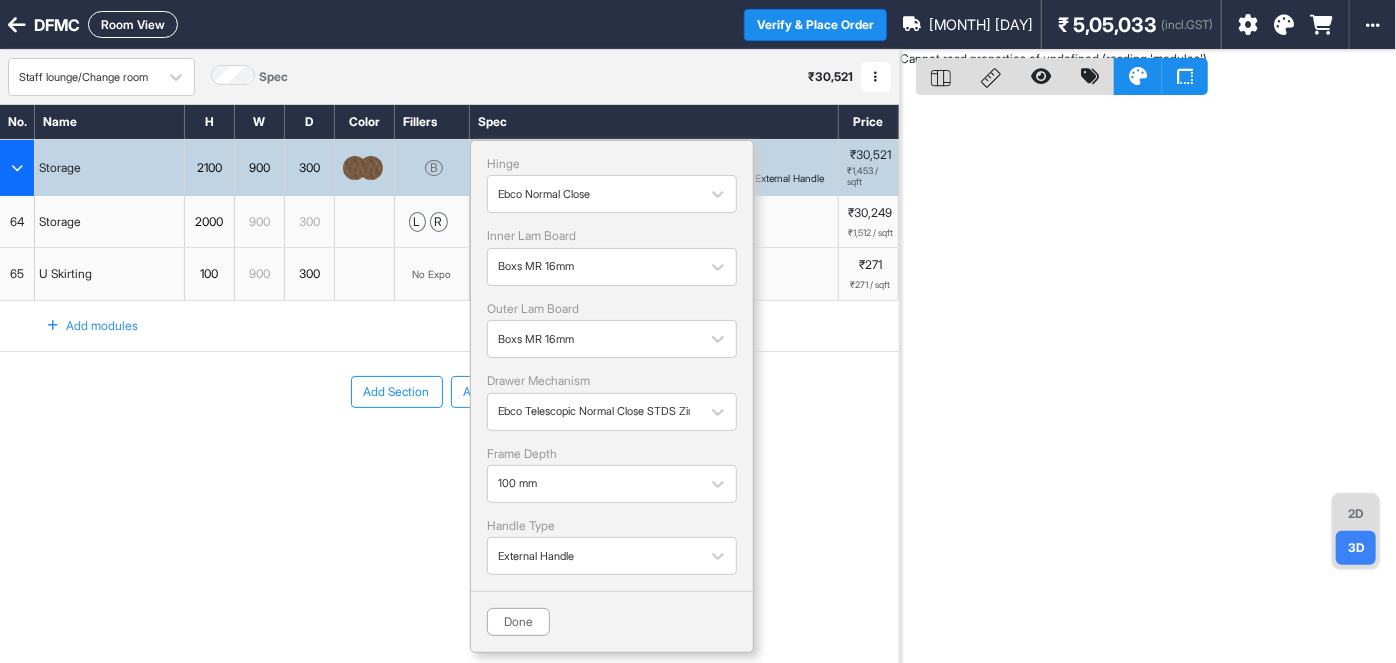click on "2D 3D Cannot read properties of undefined (reading 'modules')" at bounding box center (1148, 381) 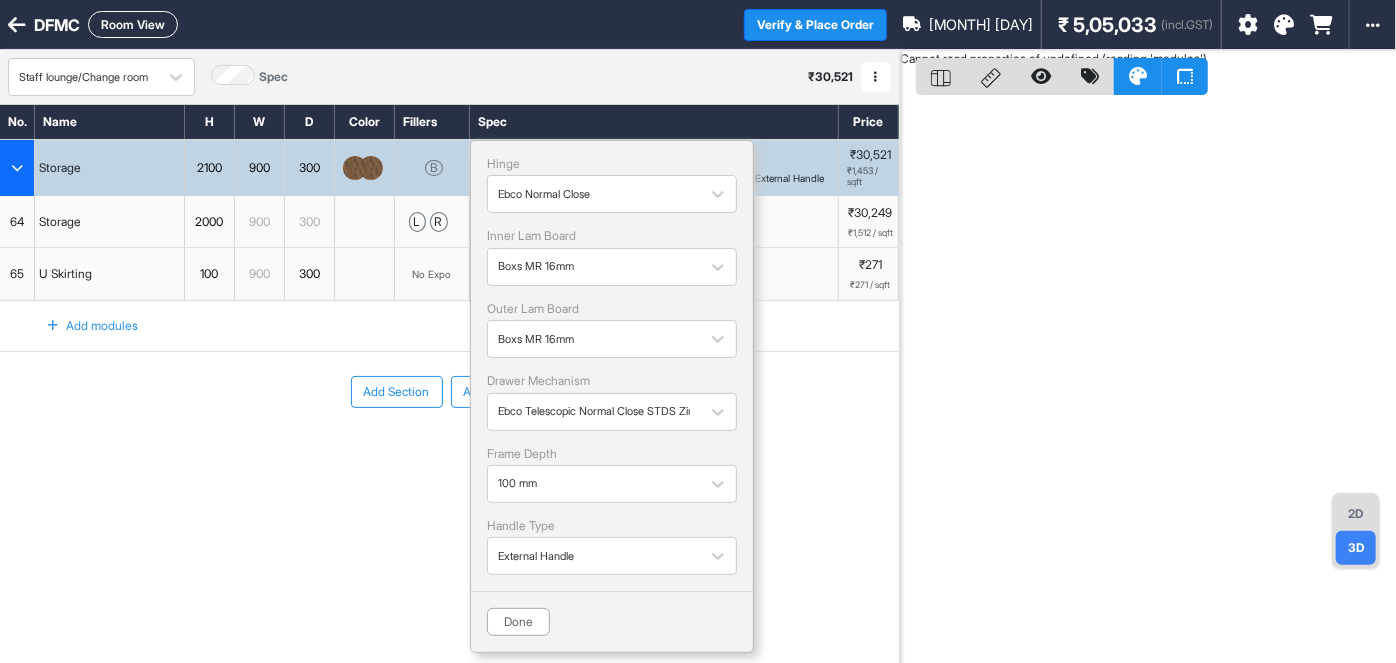 click on "Room View" at bounding box center (133, 24) 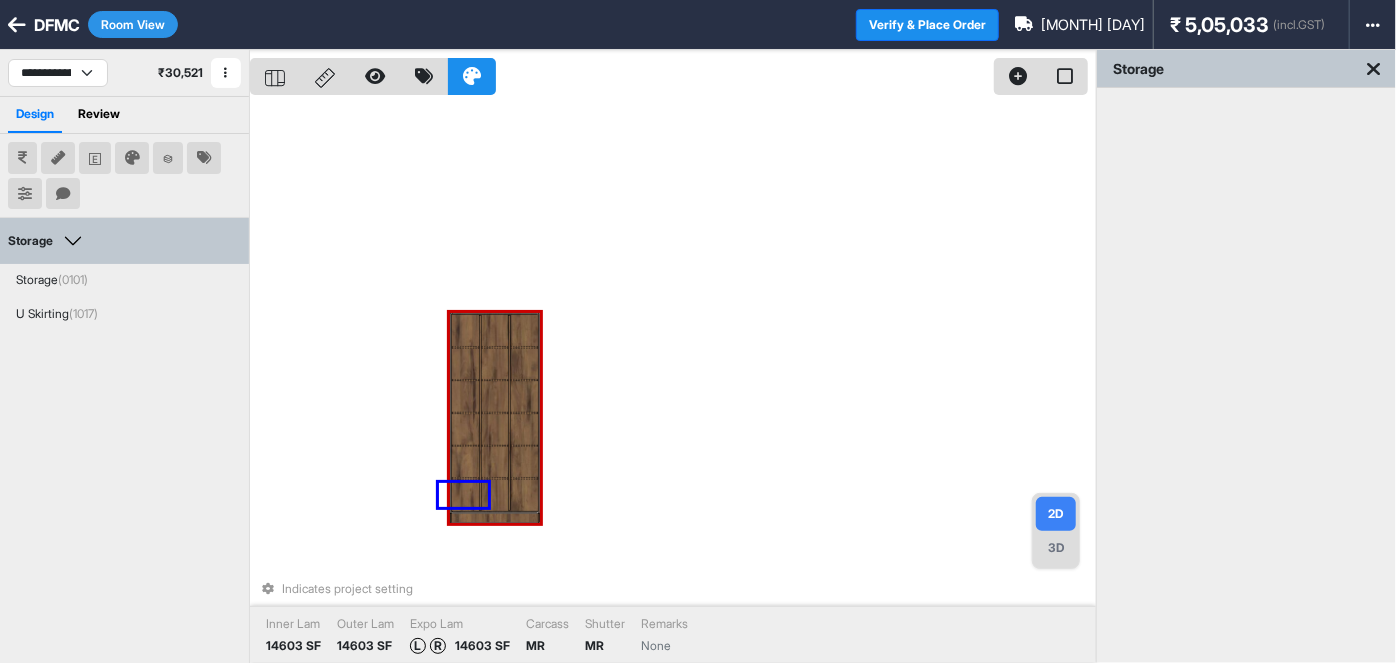 drag, startPoint x: 439, startPoint y: 483, endPoint x: 548, endPoint y: 512, distance: 112.79185 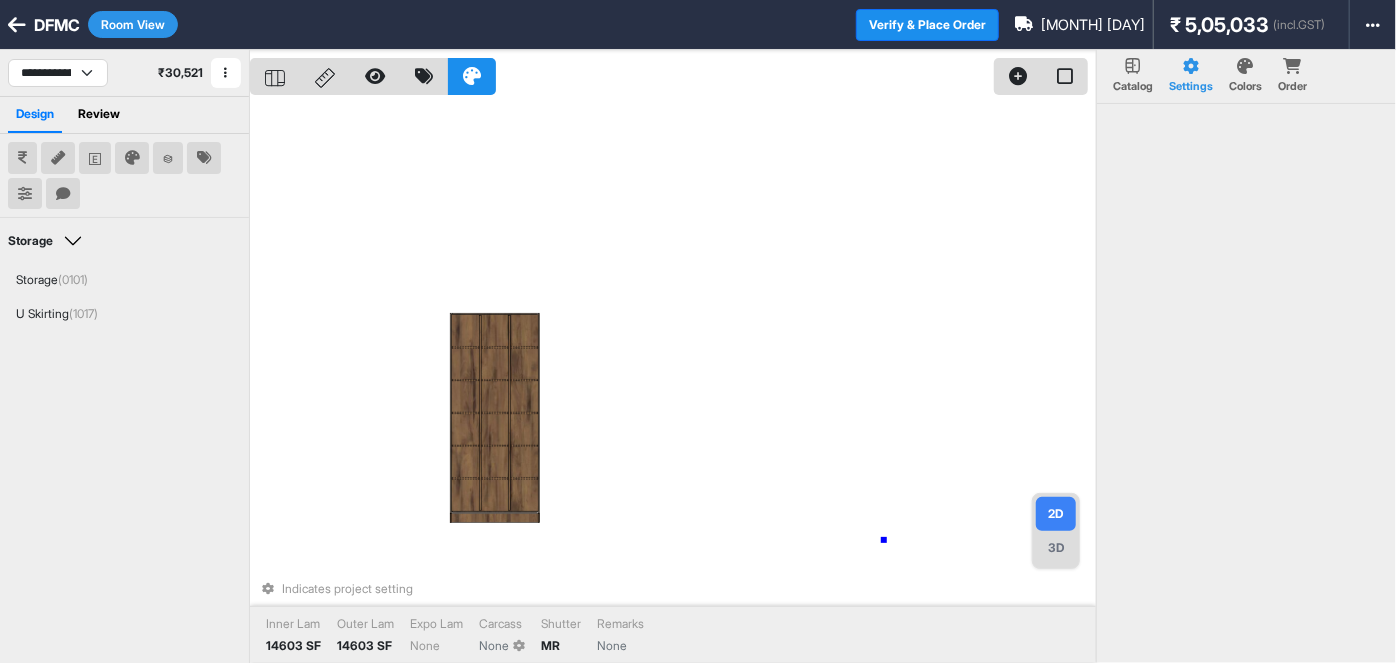 click on "Indicates project setting Inner Lam 14603 SF Outer Lam 14603 SF Expo Lam None Carcass None Shutter MR Remarks None" at bounding box center (673, 381) 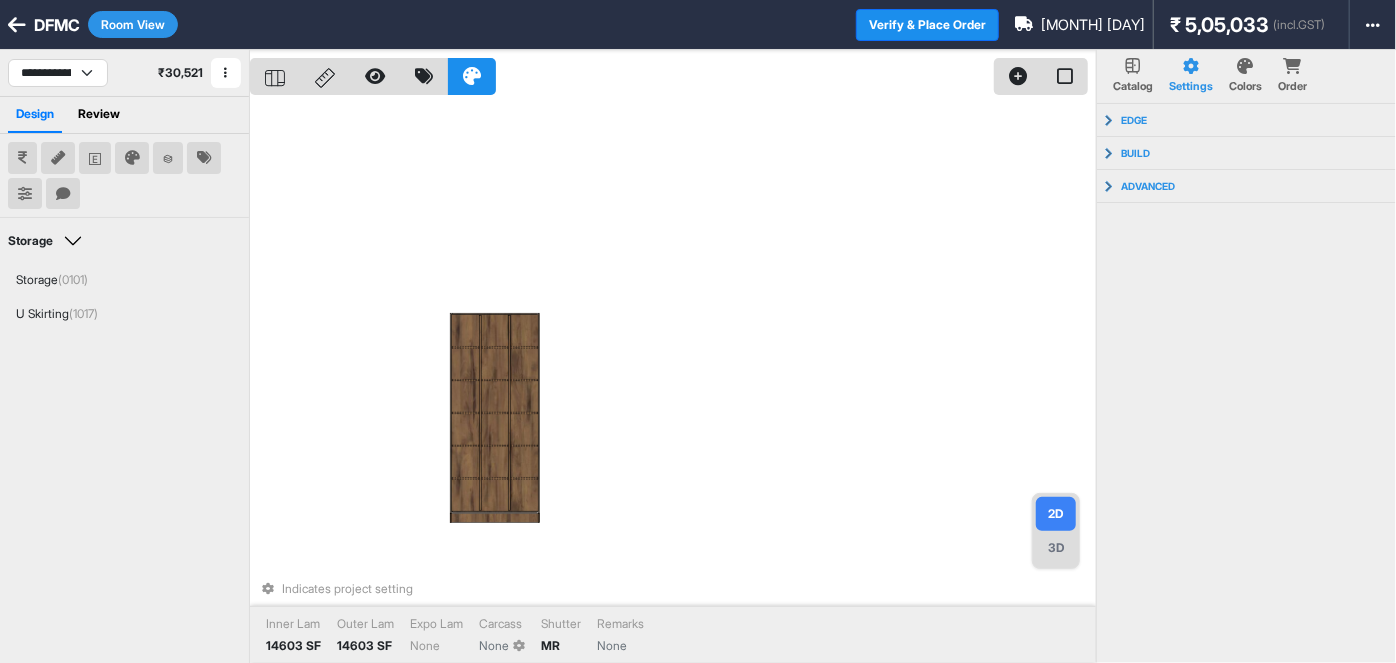 click on "3D" at bounding box center (1056, 548) 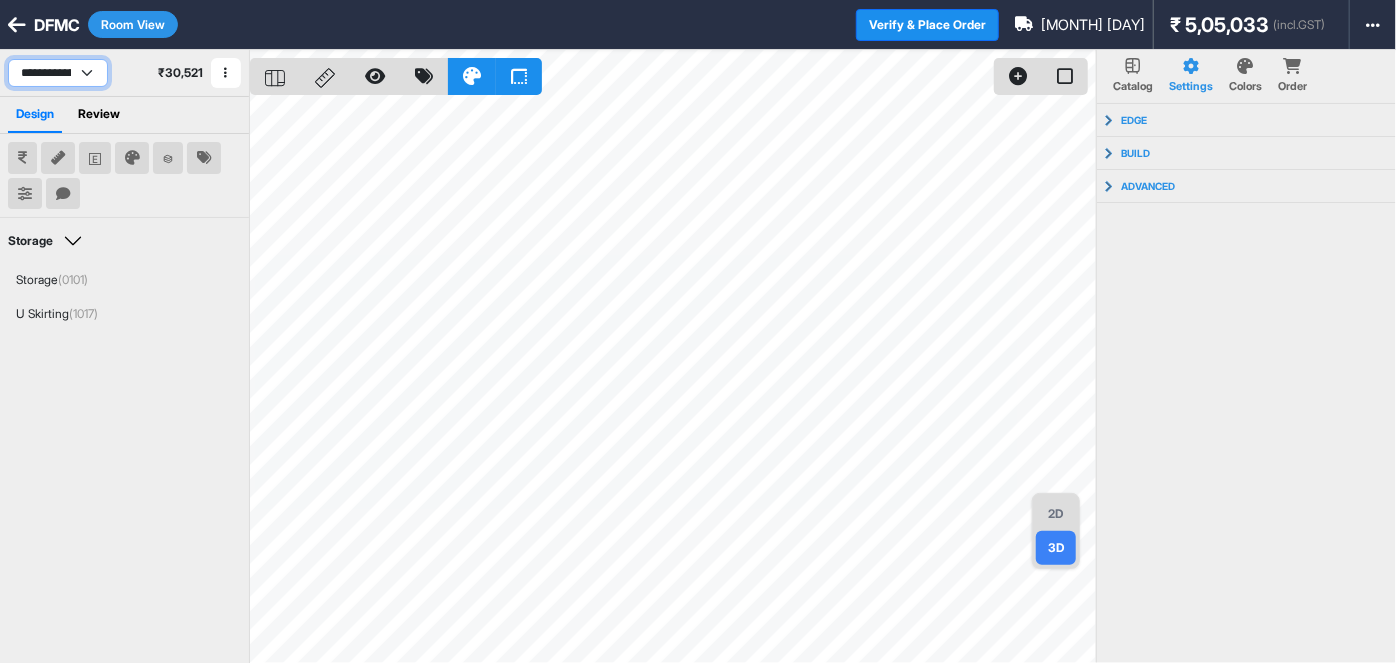 click on "**********" at bounding box center (58, 73) 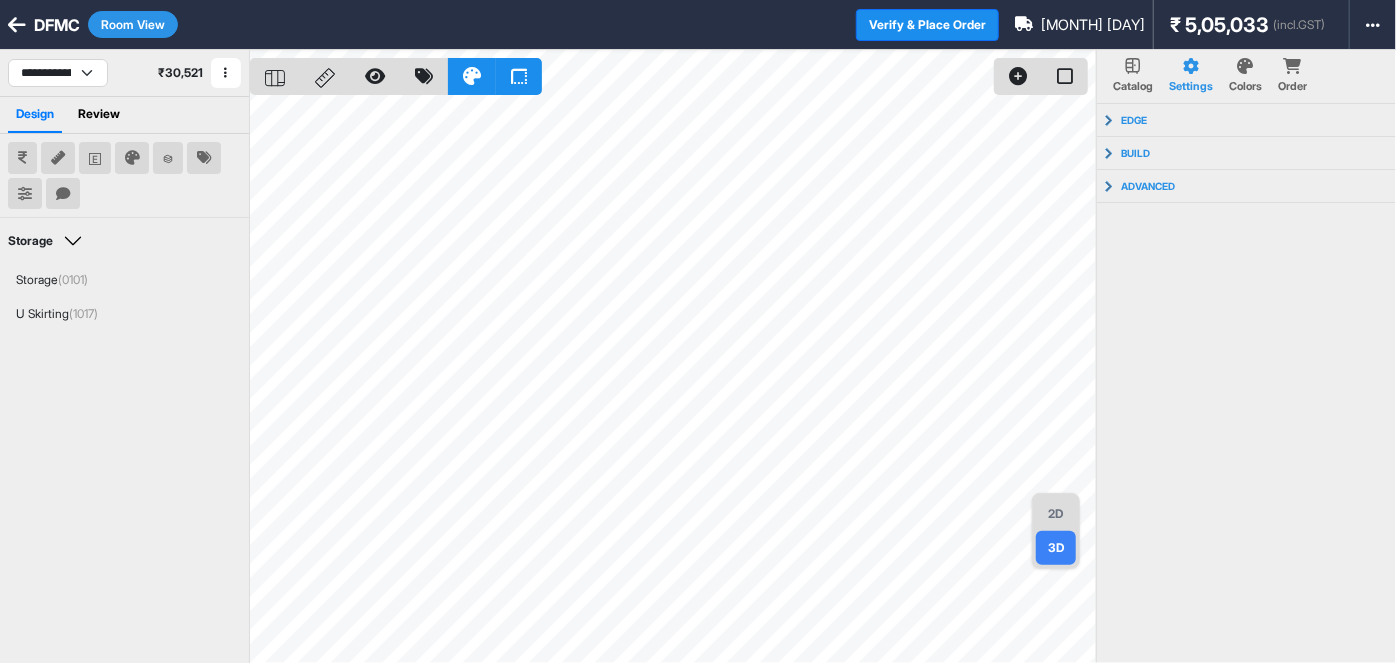 click on "Room View" at bounding box center [133, 24] 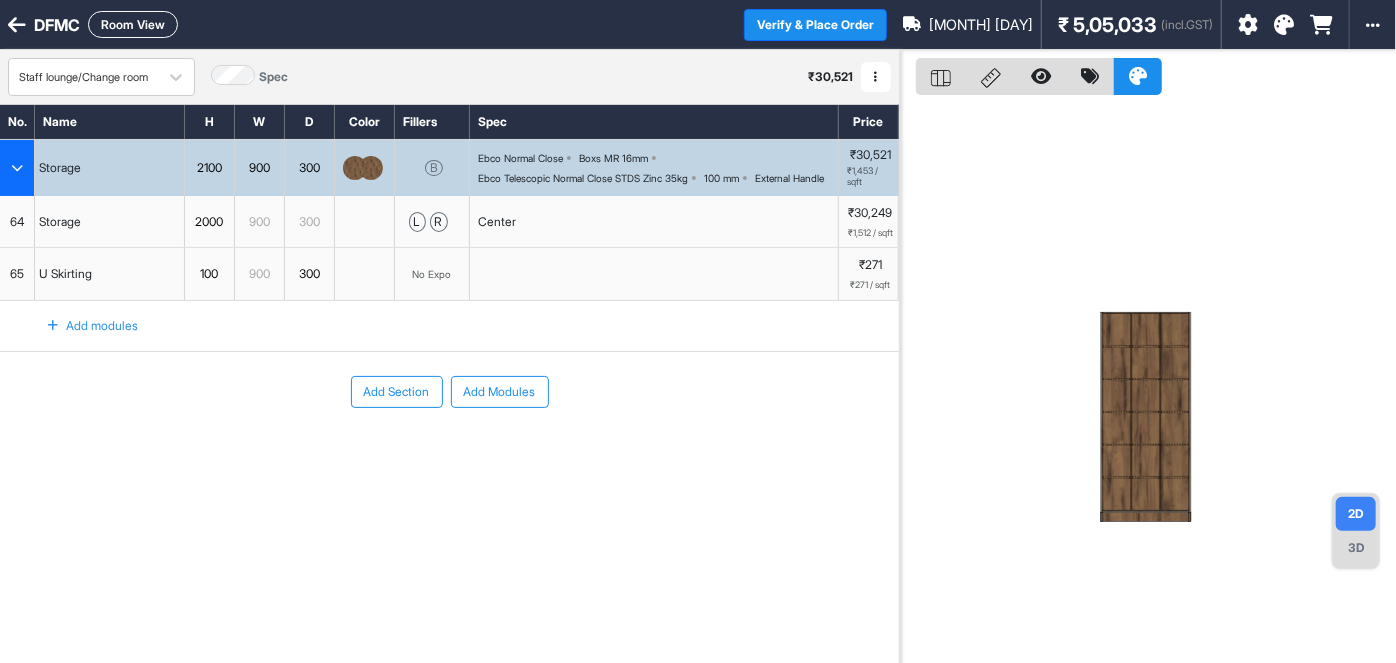 click on "Add Section Add Modules" at bounding box center [449, 452] 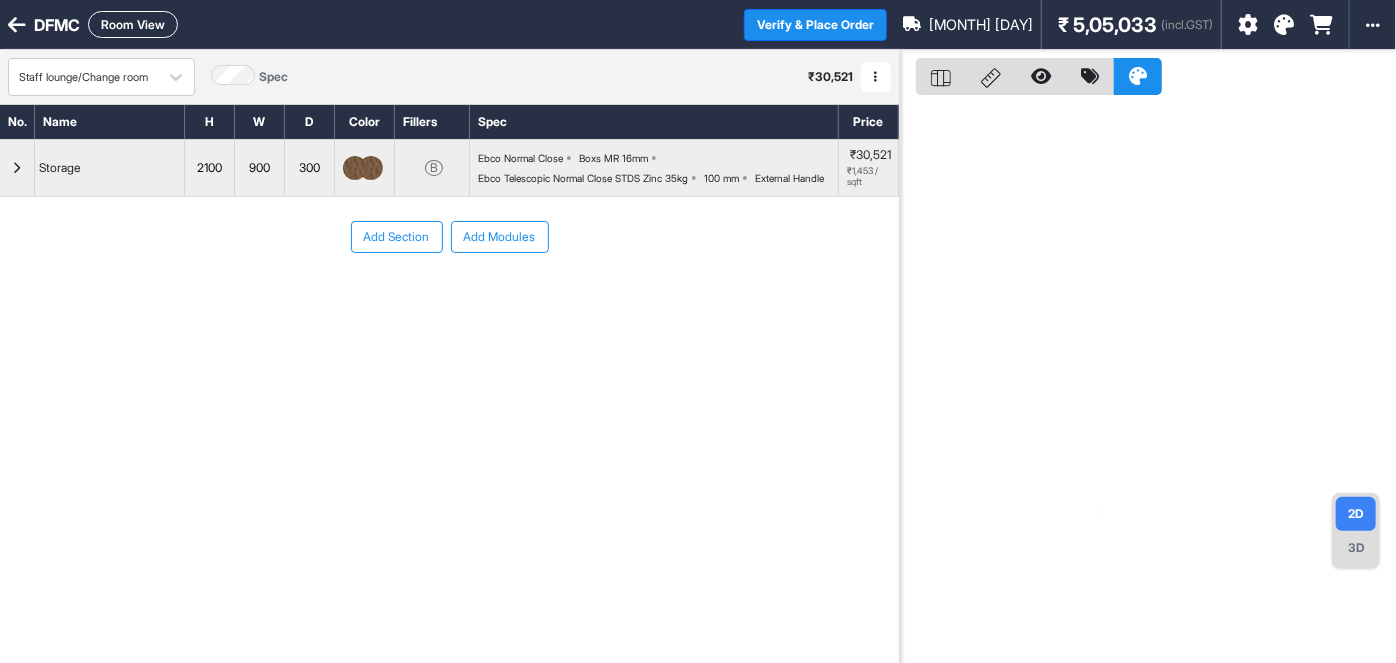 click on "Add Section" at bounding box center [397, 237] 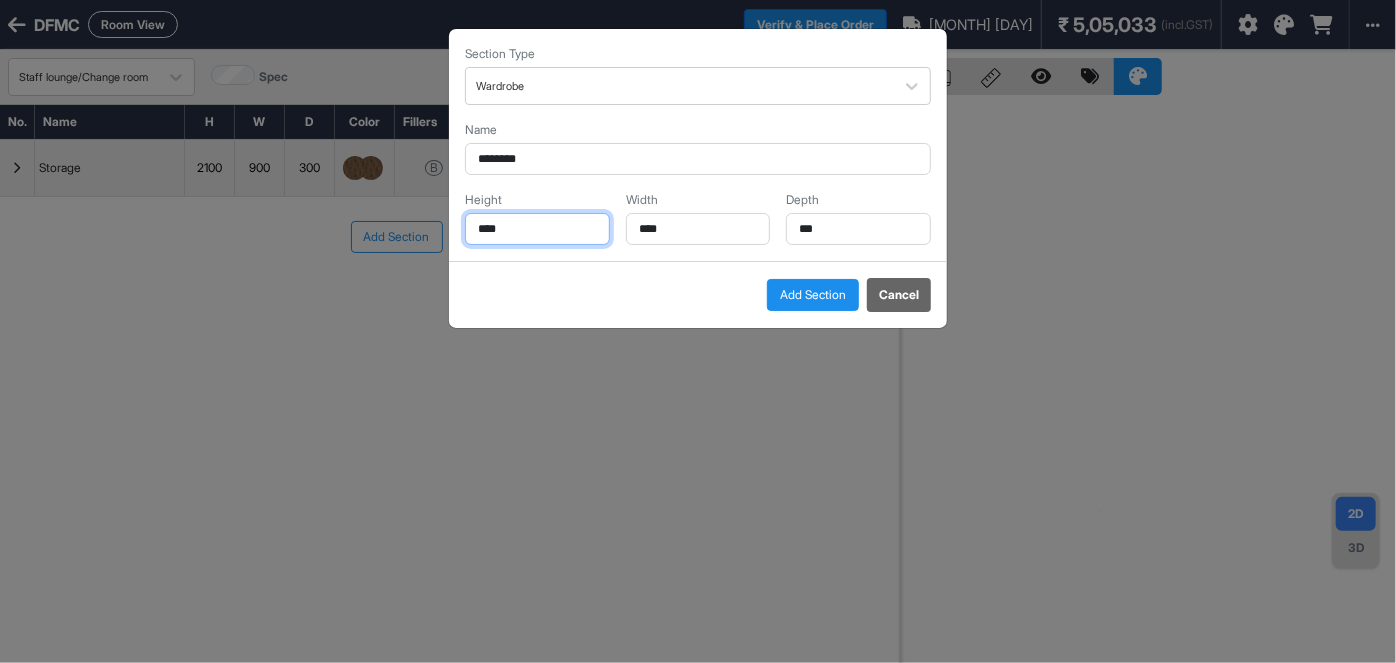 drag, startPoint x: 543, startPoint y: 234, endPoint x: 0, endPoint y: 333, distance: 551.9511 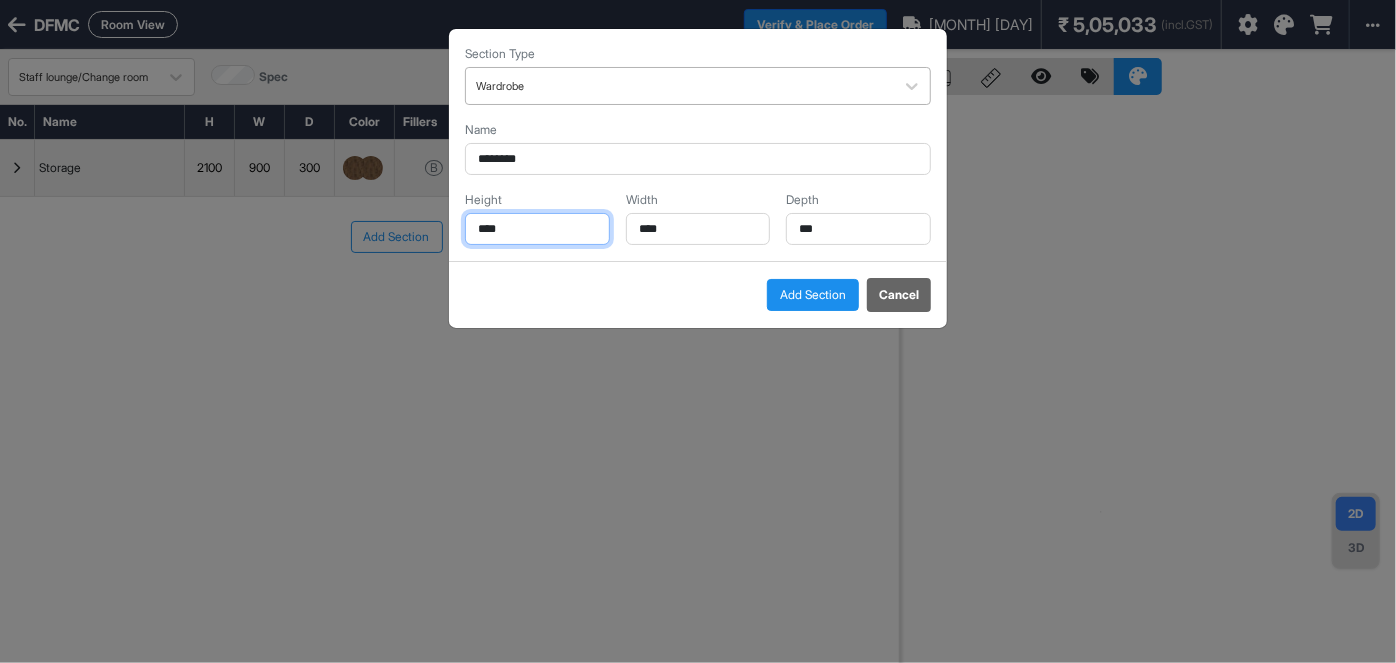 type on "****" 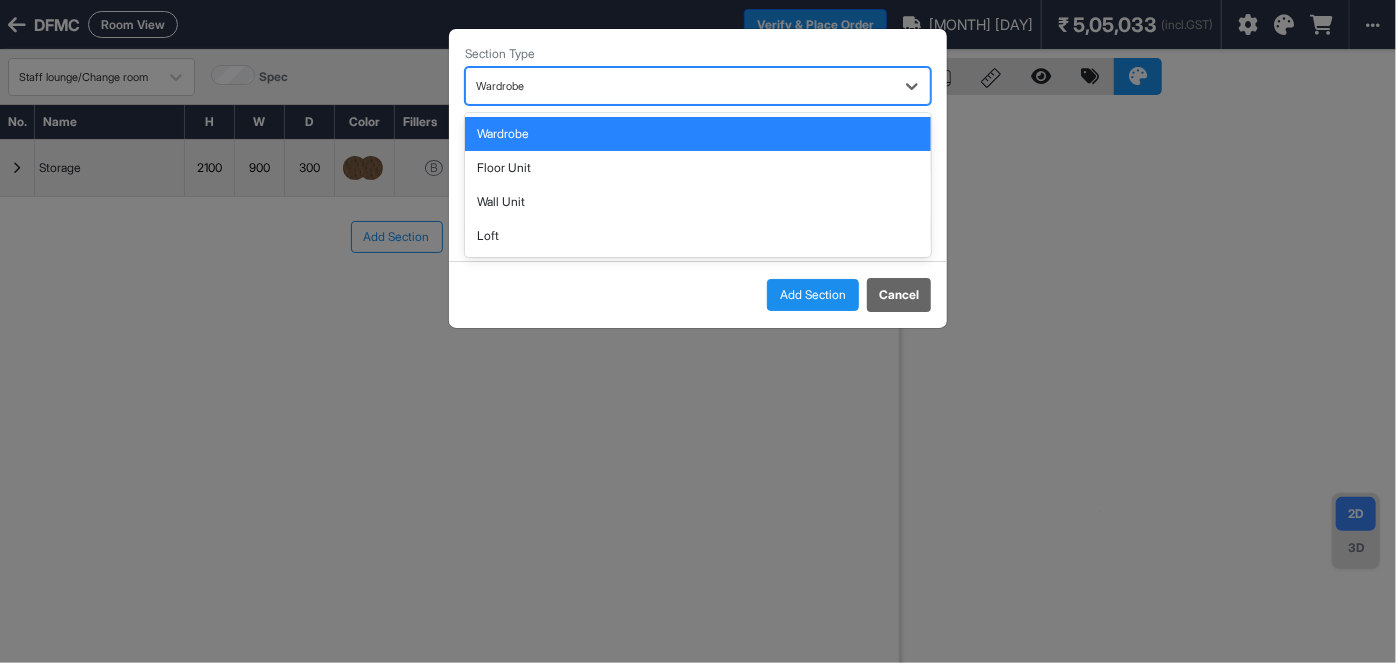 click at bounding box center [680, 86] 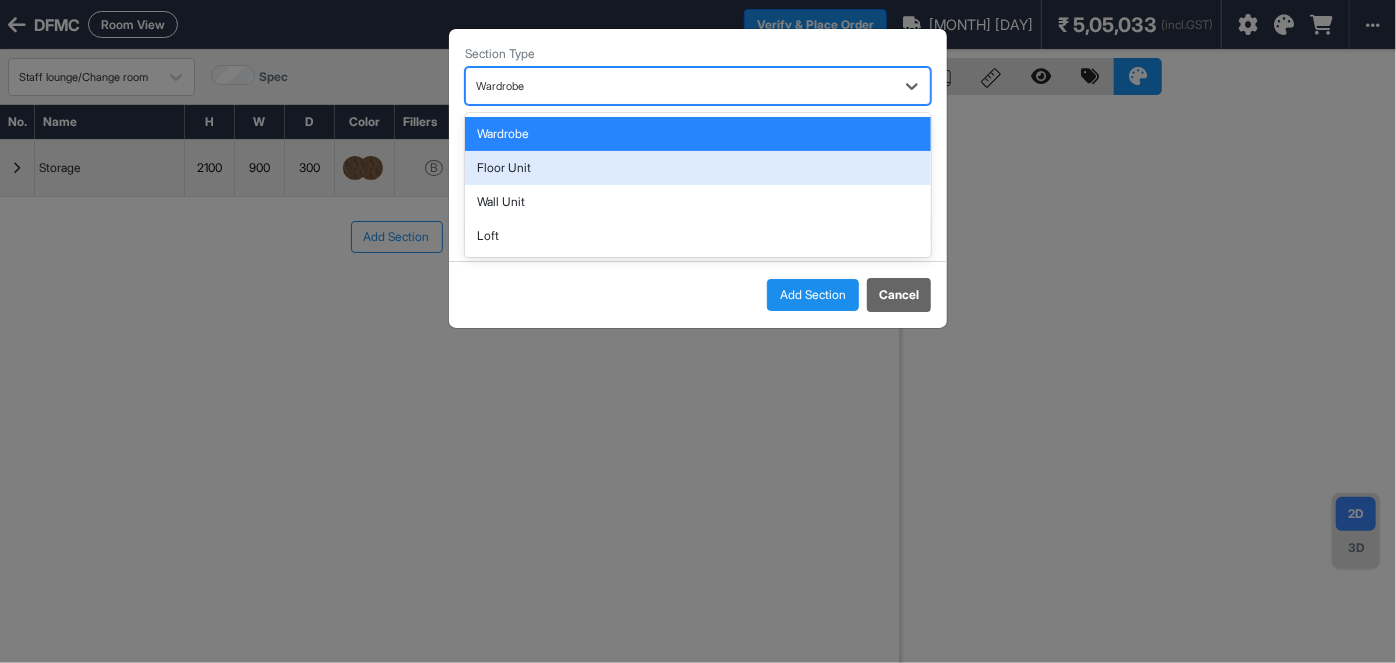 click on "Floor Unit" at bounding box center [698, 168] 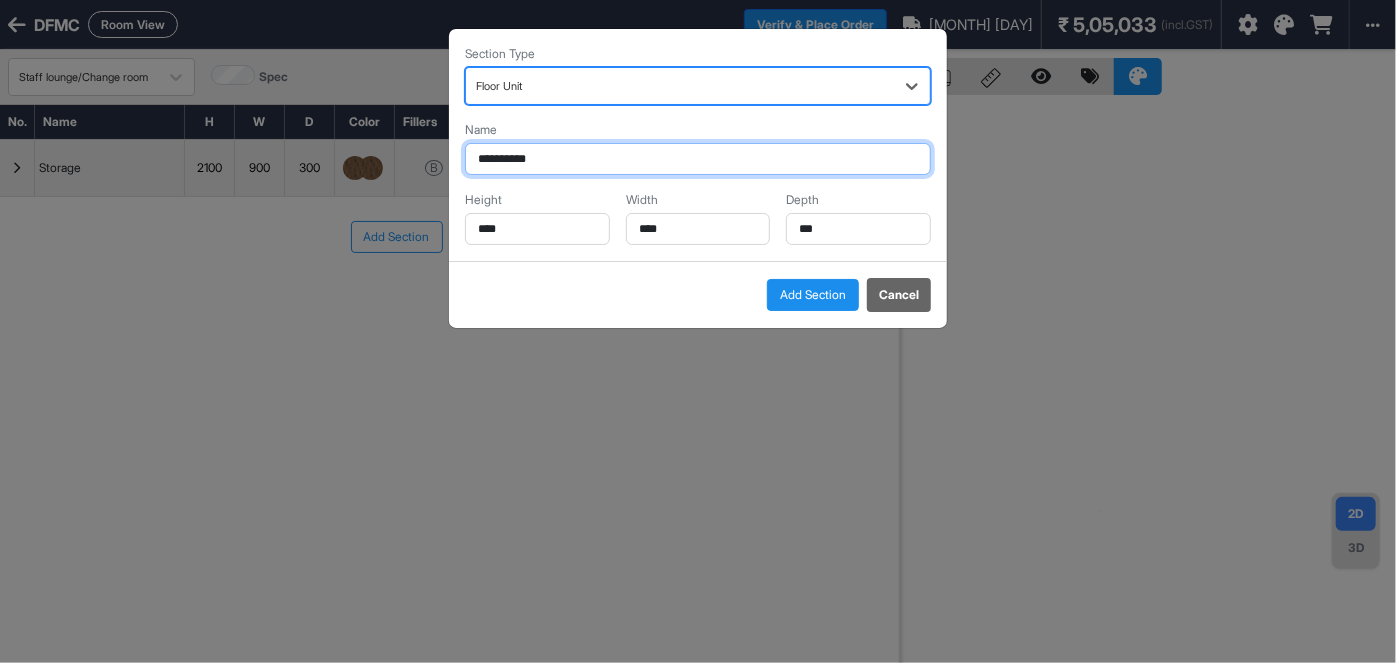 drag, startPoint x: 556, startPoint y: 156, endPoint x: 0, endPoint y: 156, distance: 556 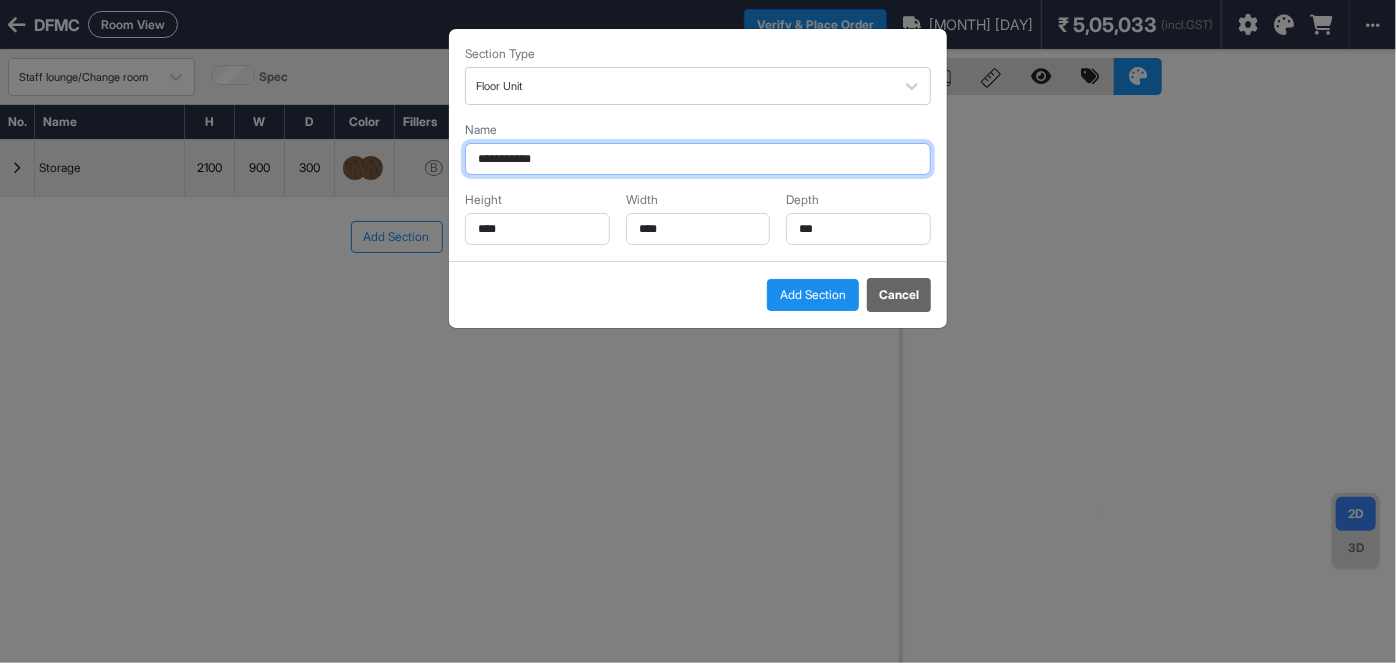 type on "**********" 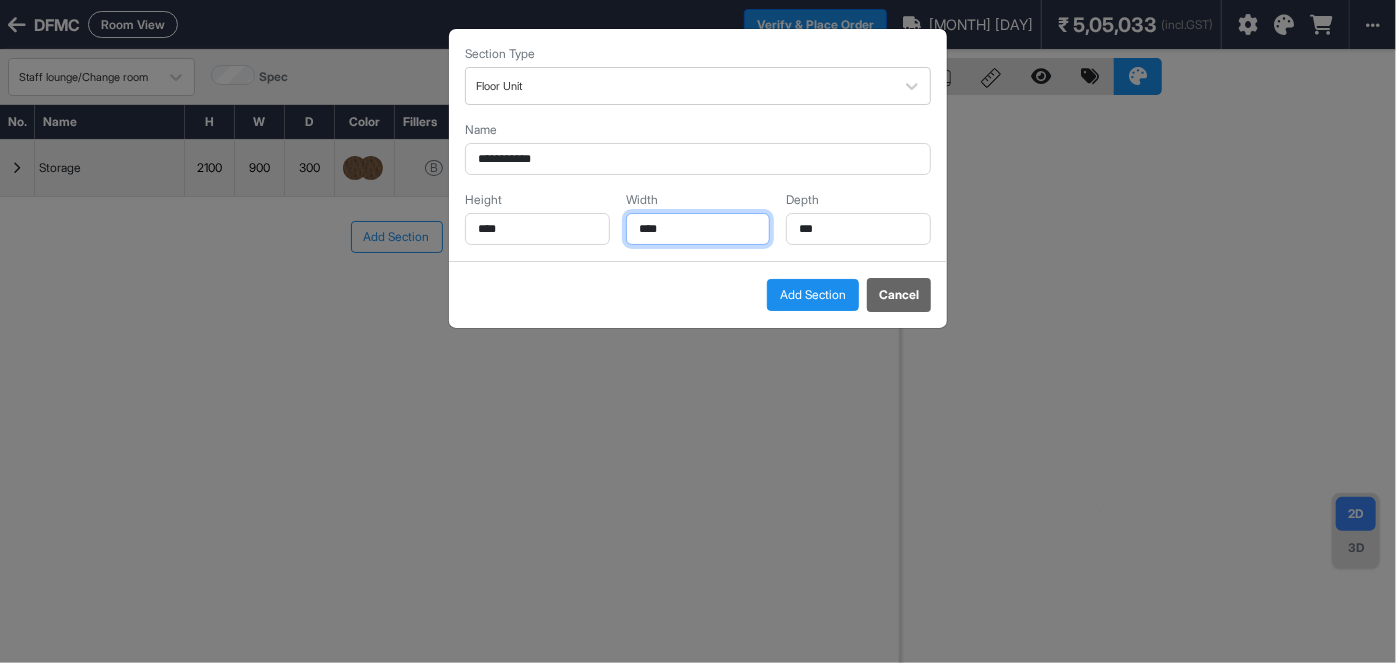 drag, startPoint x: 708, startPoint y: 236, endPoint x: 597, endPoint y: 232, distance: 111.07205 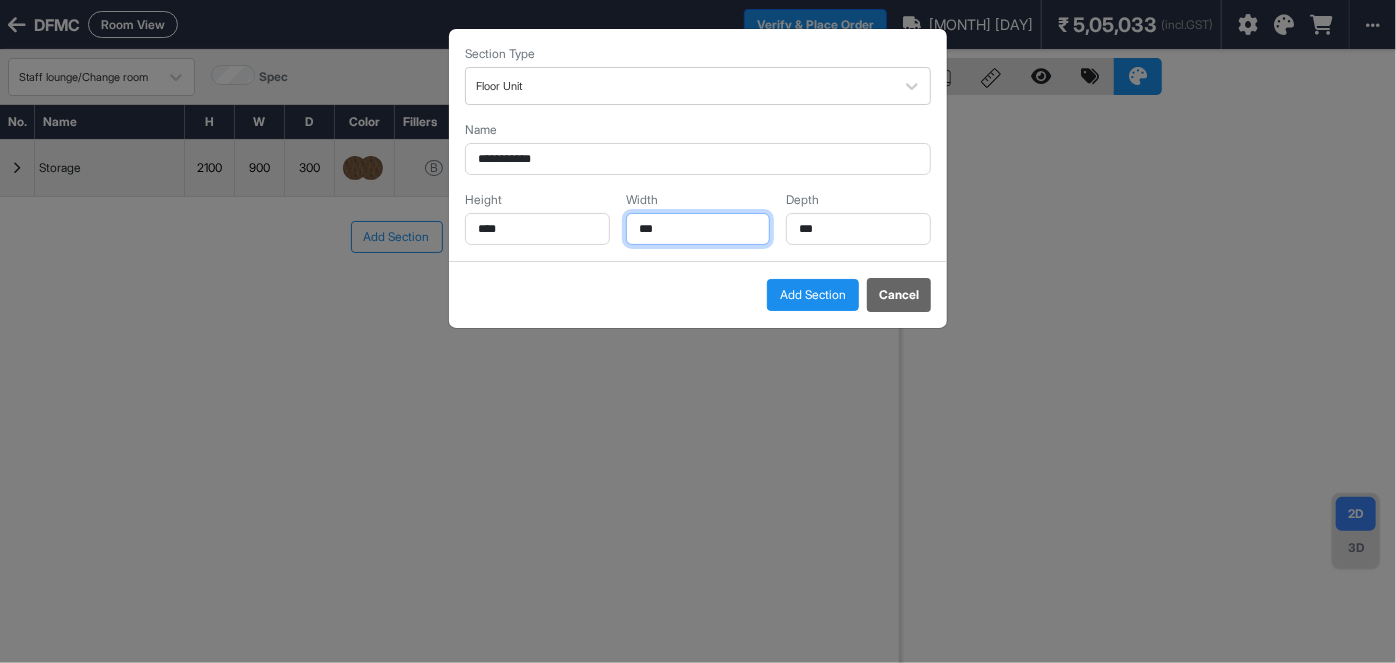 type on "***" 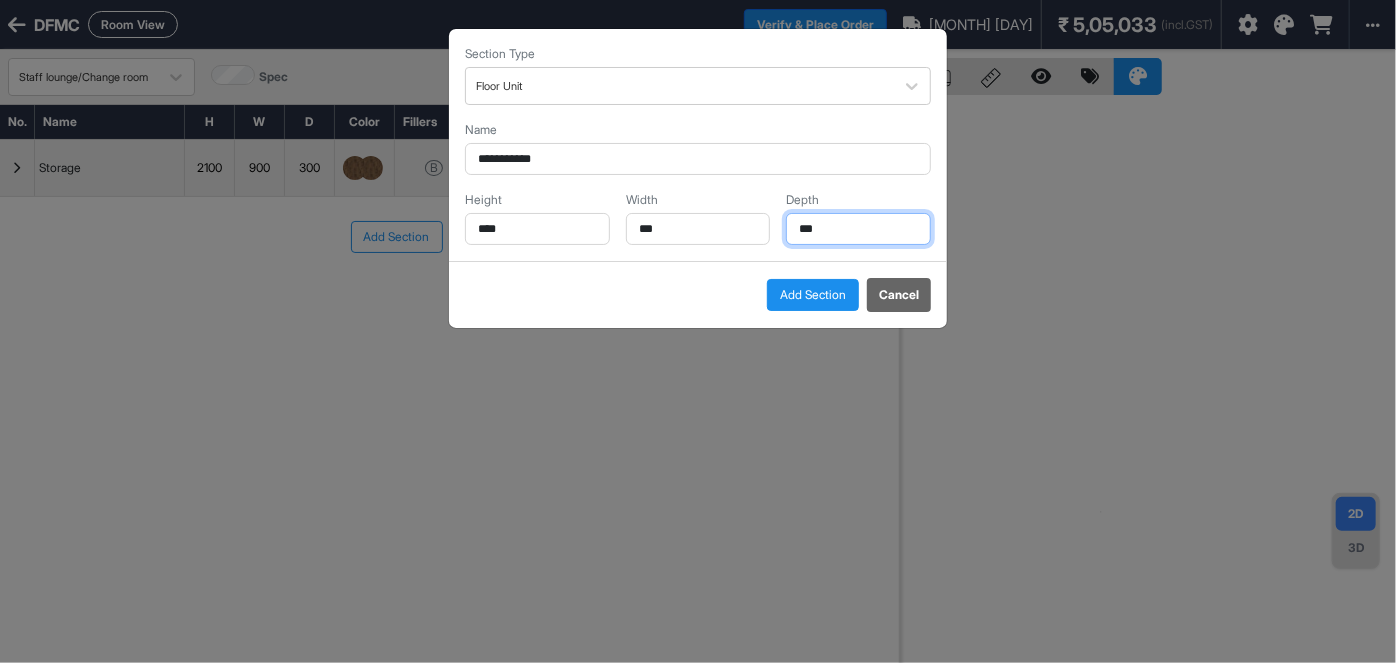 click on "**********" at bounding box center [698, 331] 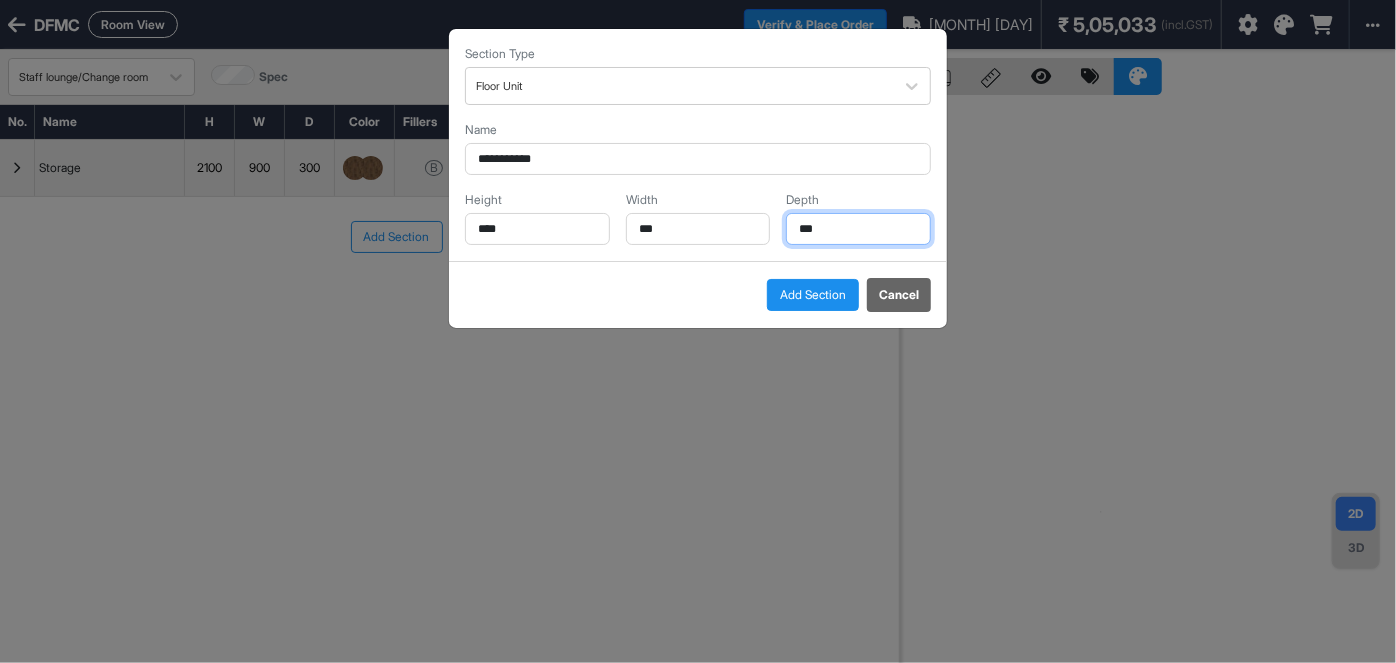 type on "***" 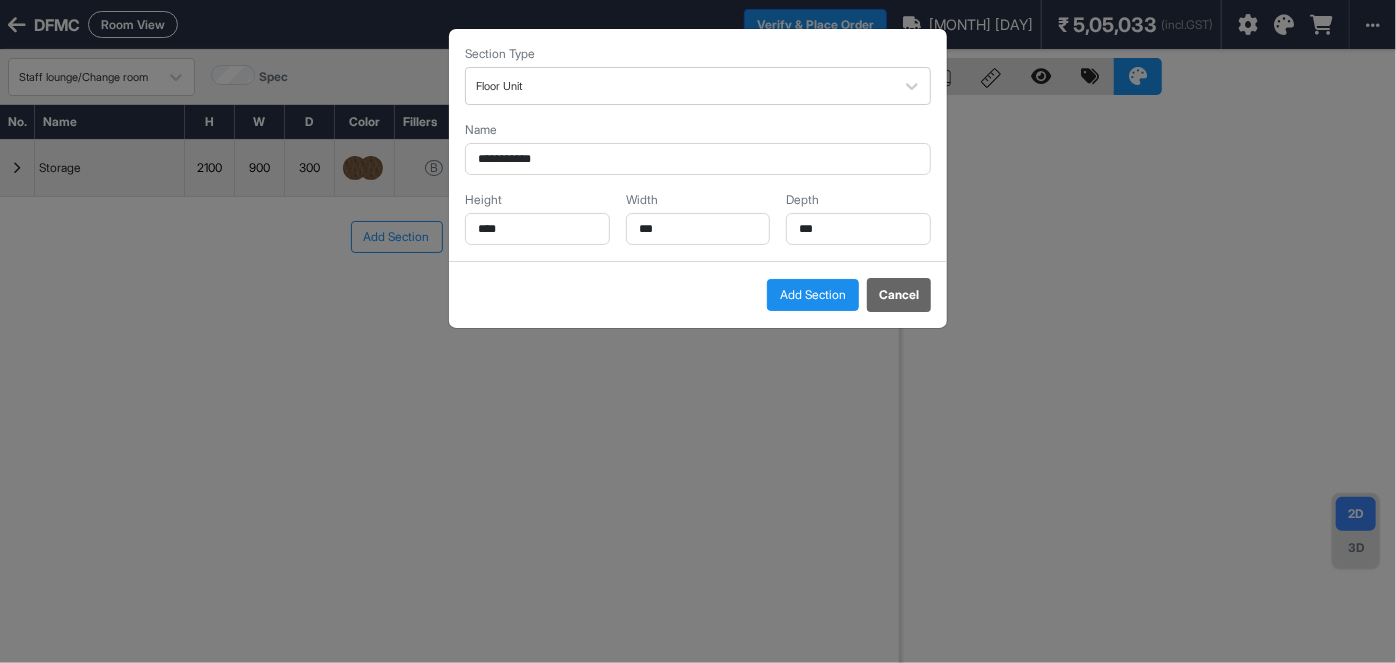 click on "Add Section Cancel" at bounding box center (698, 294) 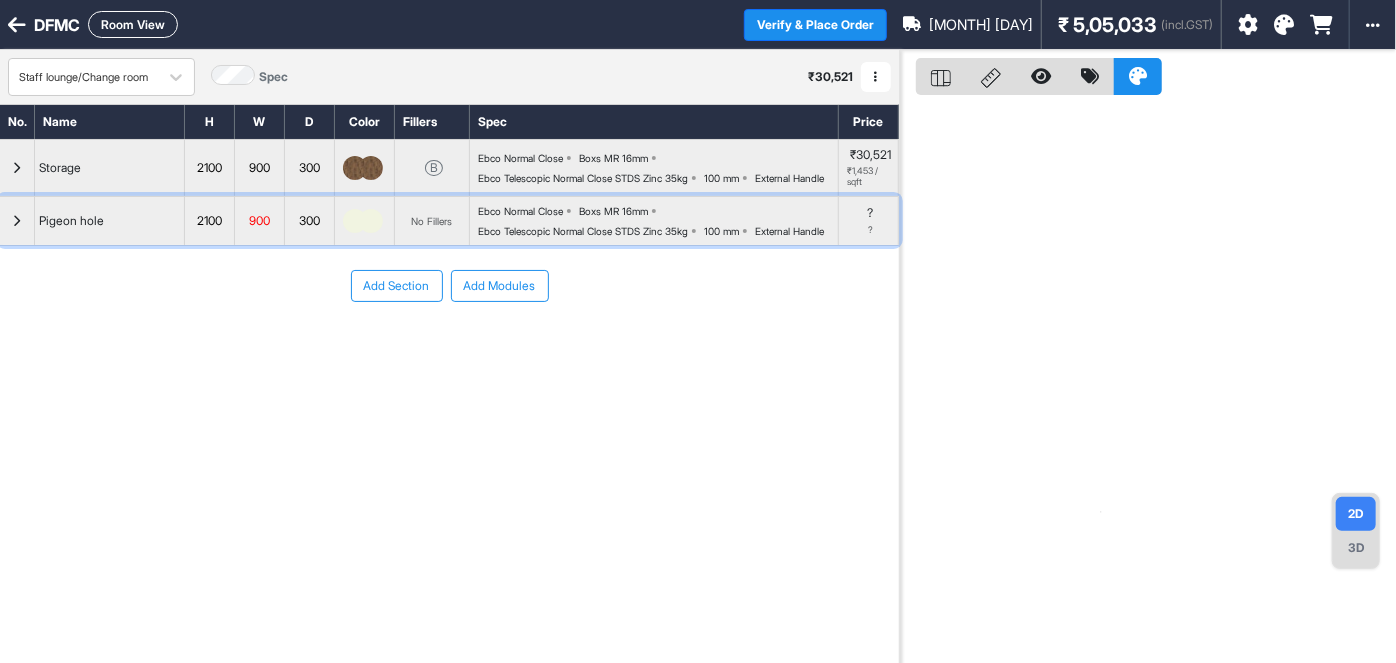 click at bounding box center [17, 221] 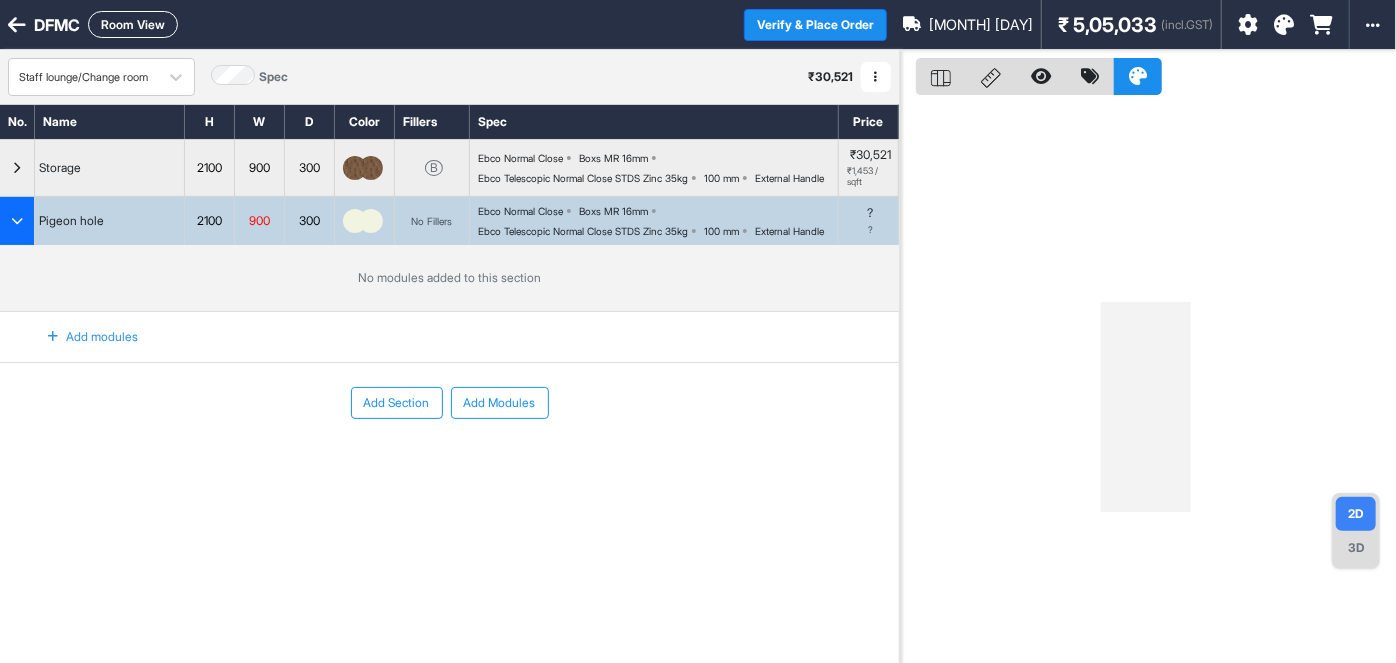 click on "Add modules" at bounding box center [81, 337] 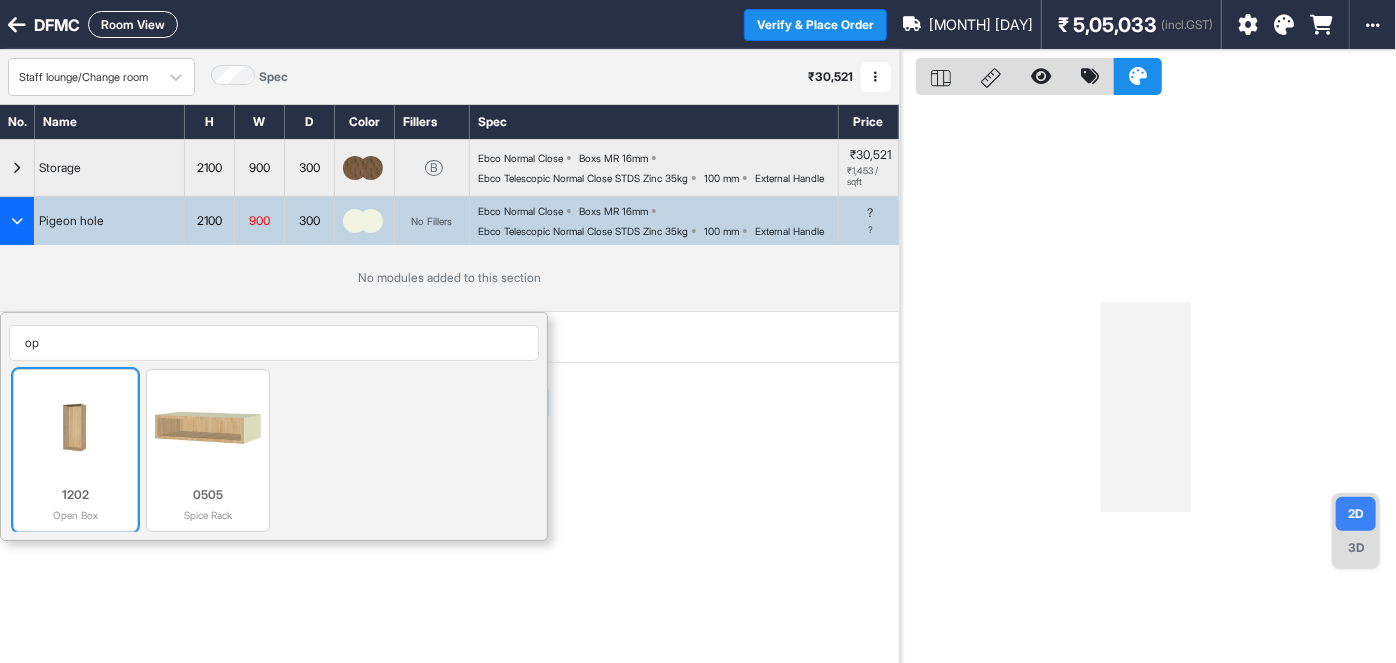 type on "op" 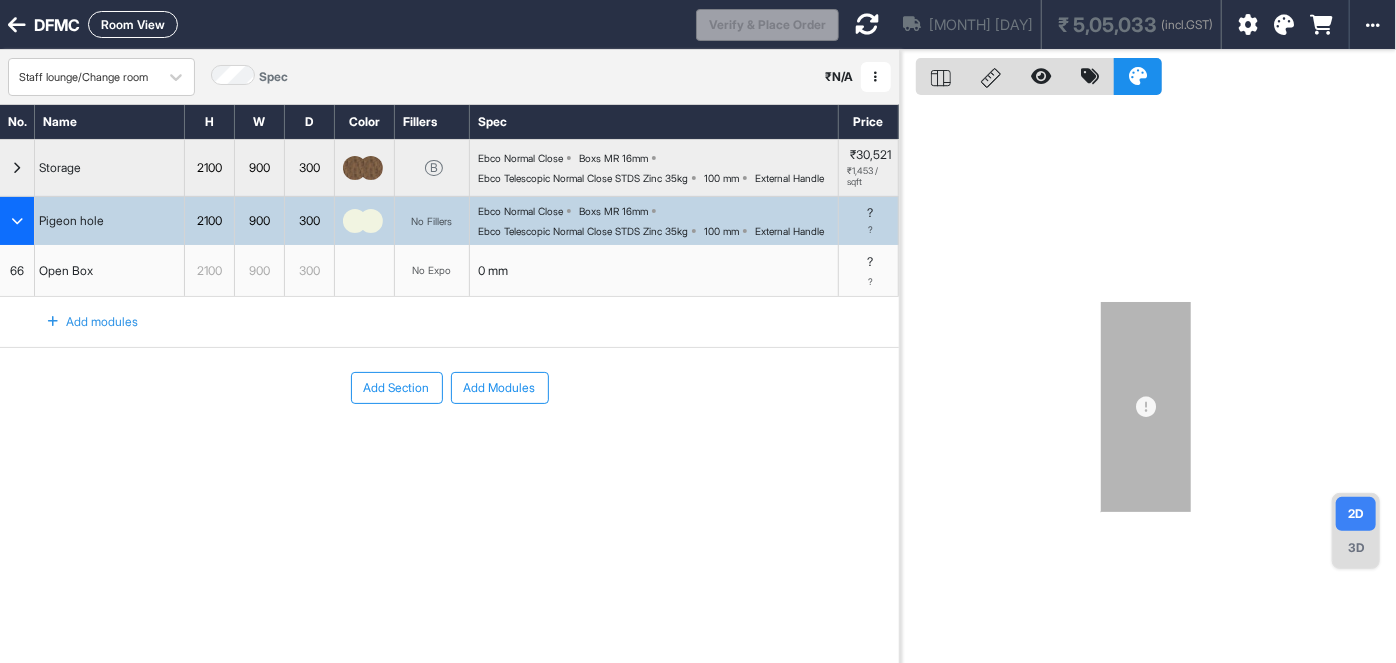 click on "900" at bounding box center (259, 271) 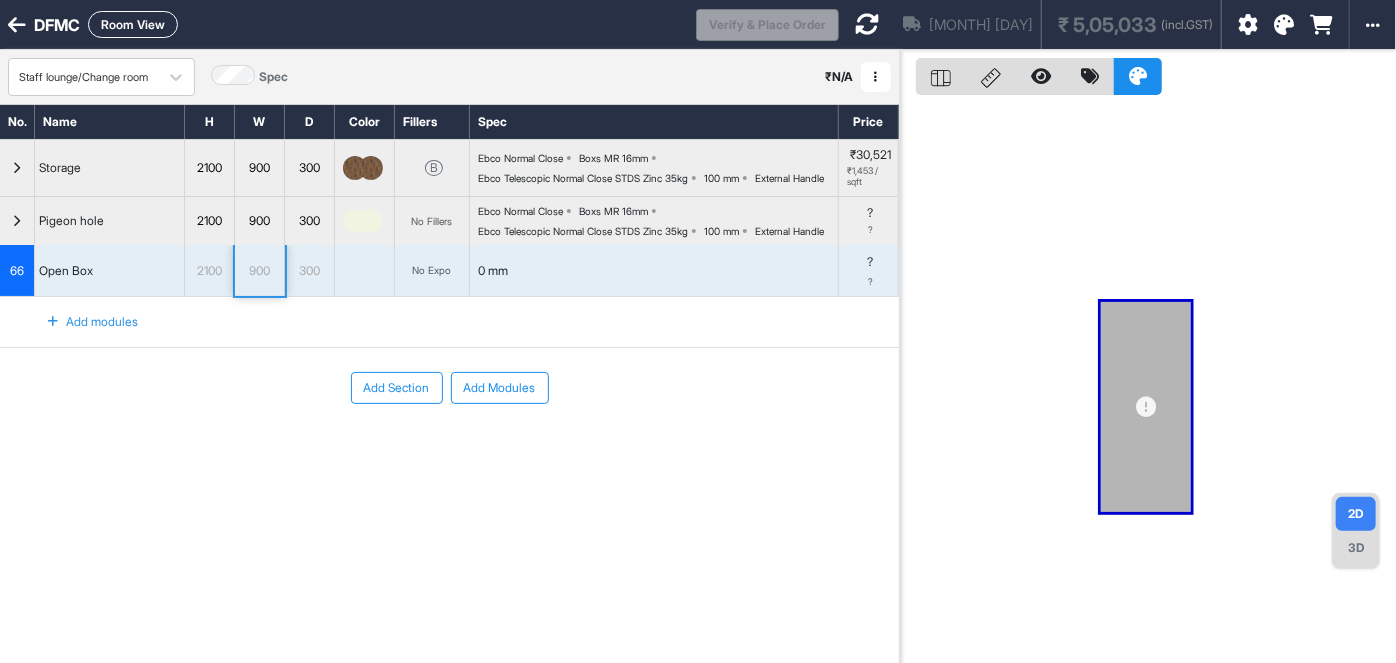 click at bounding box center [355, 221] 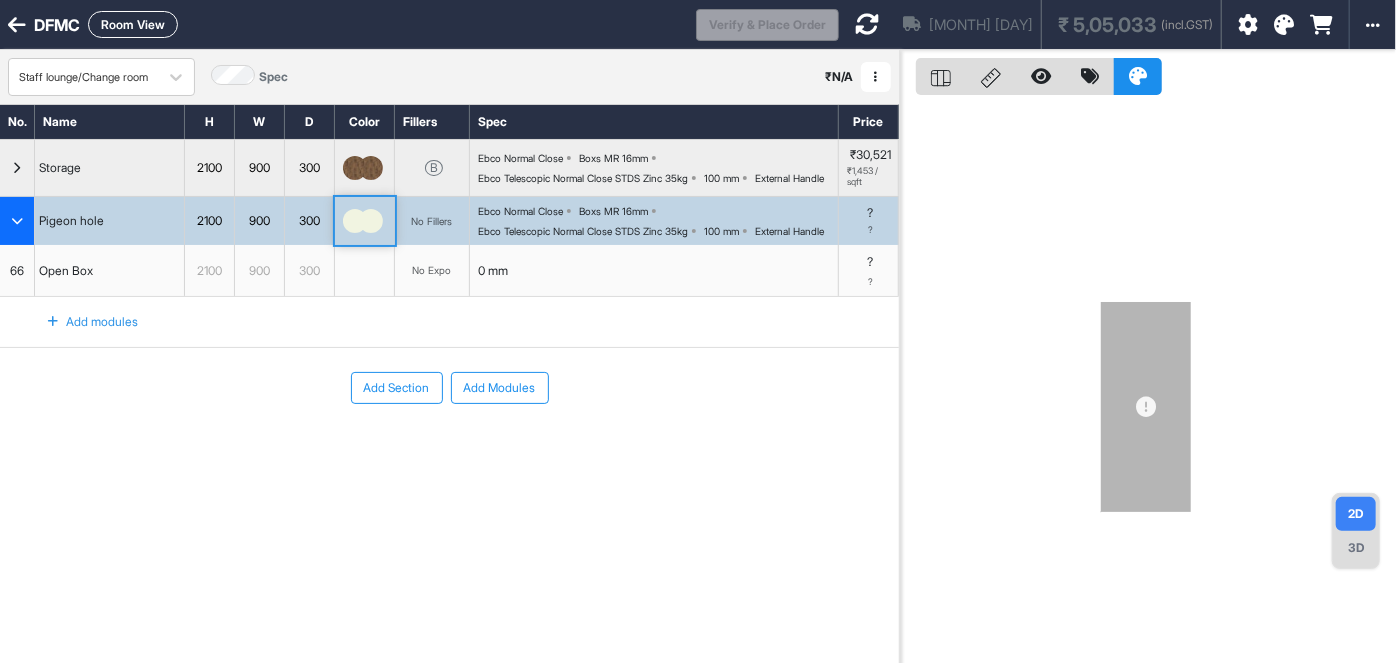click at bounding box center [355, 221] 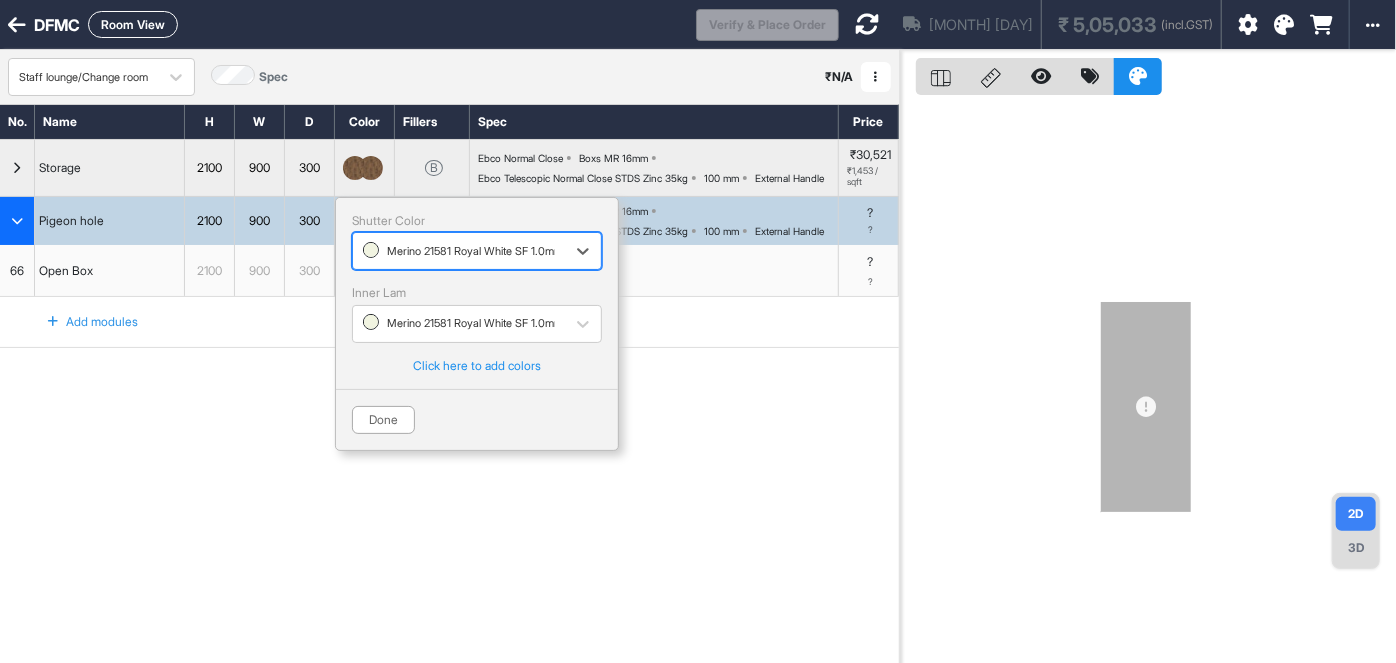 click at bounding box center (459, 251) 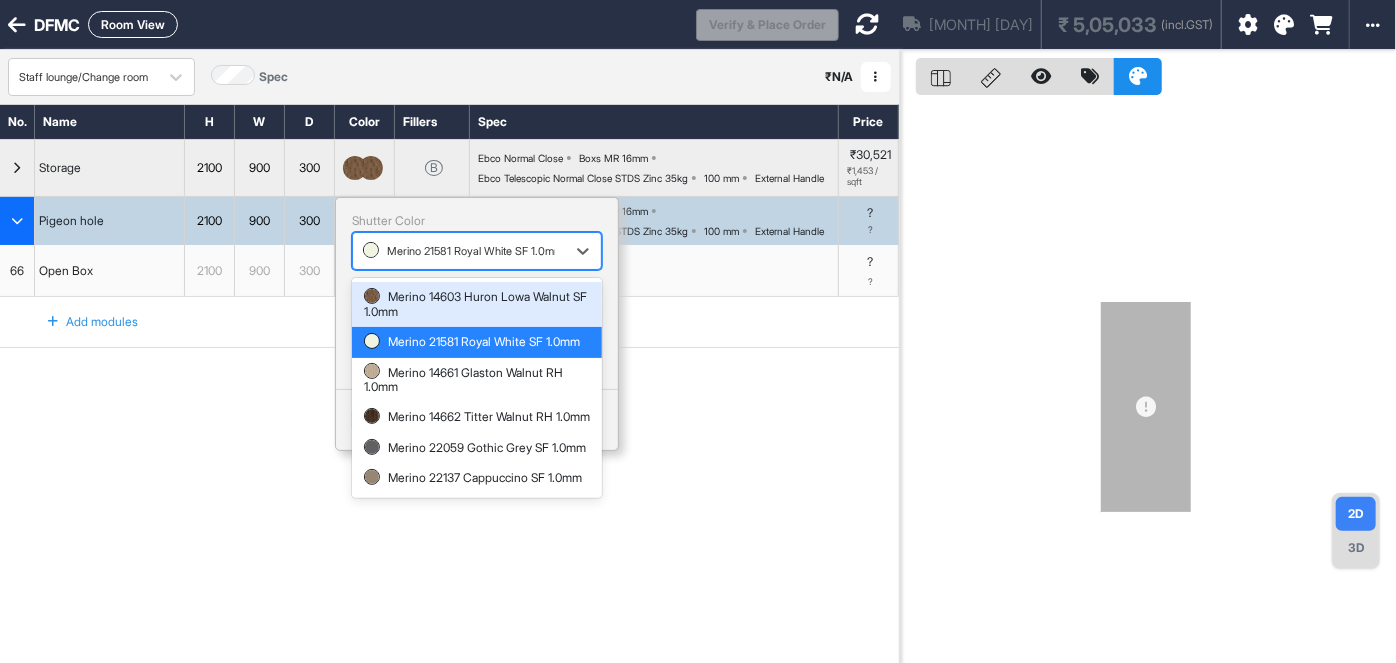 click on "Merino 14603 Huron Lowa Walnut SF 1.0mm" at bounding box center (477, 304) 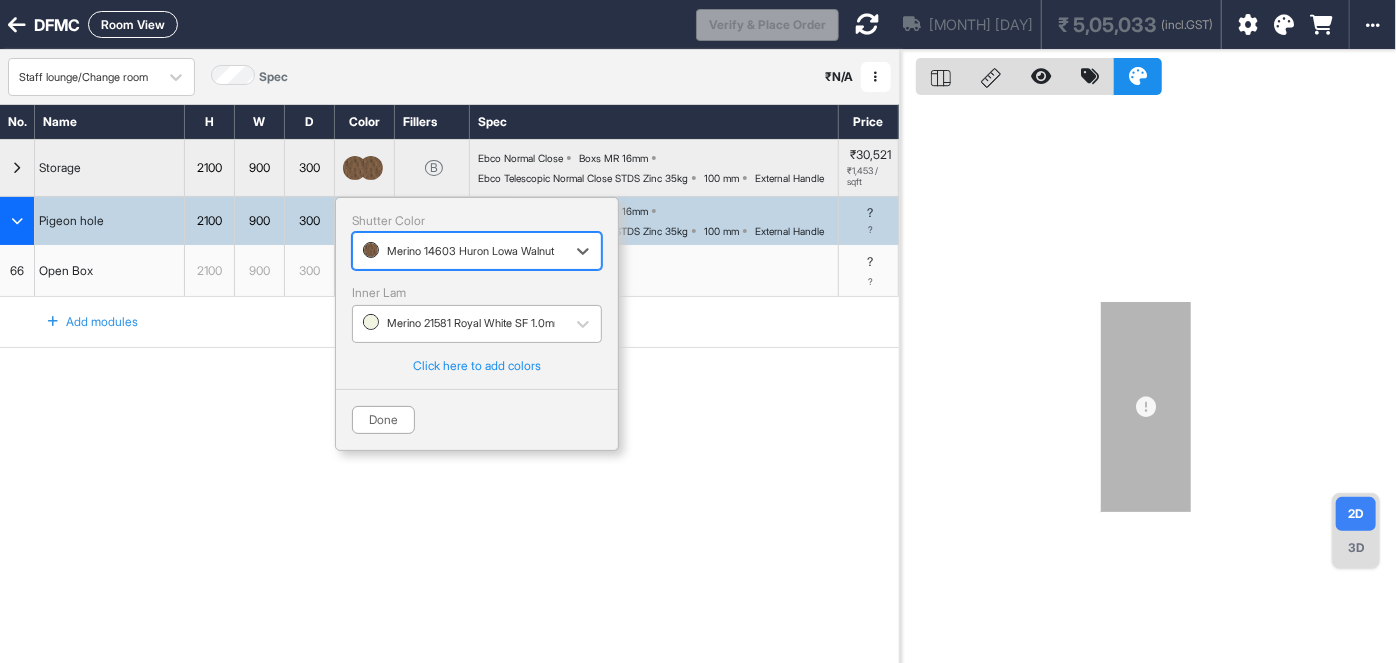 click on "Merino 21581 Royal White SF 1.0mm" at bounding box center [477, 324] 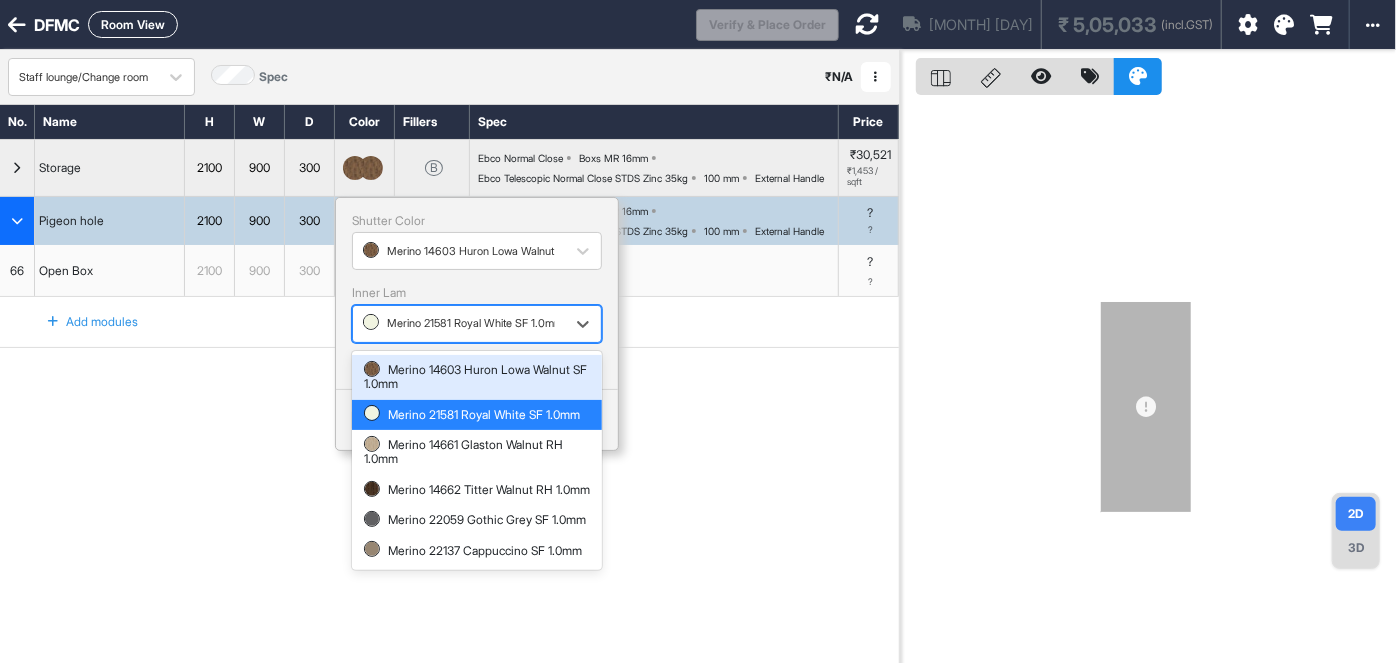 click on "Merino 14603 Huron Lowa Walnut SF 1.0mm" at bounding box center [477, 377] 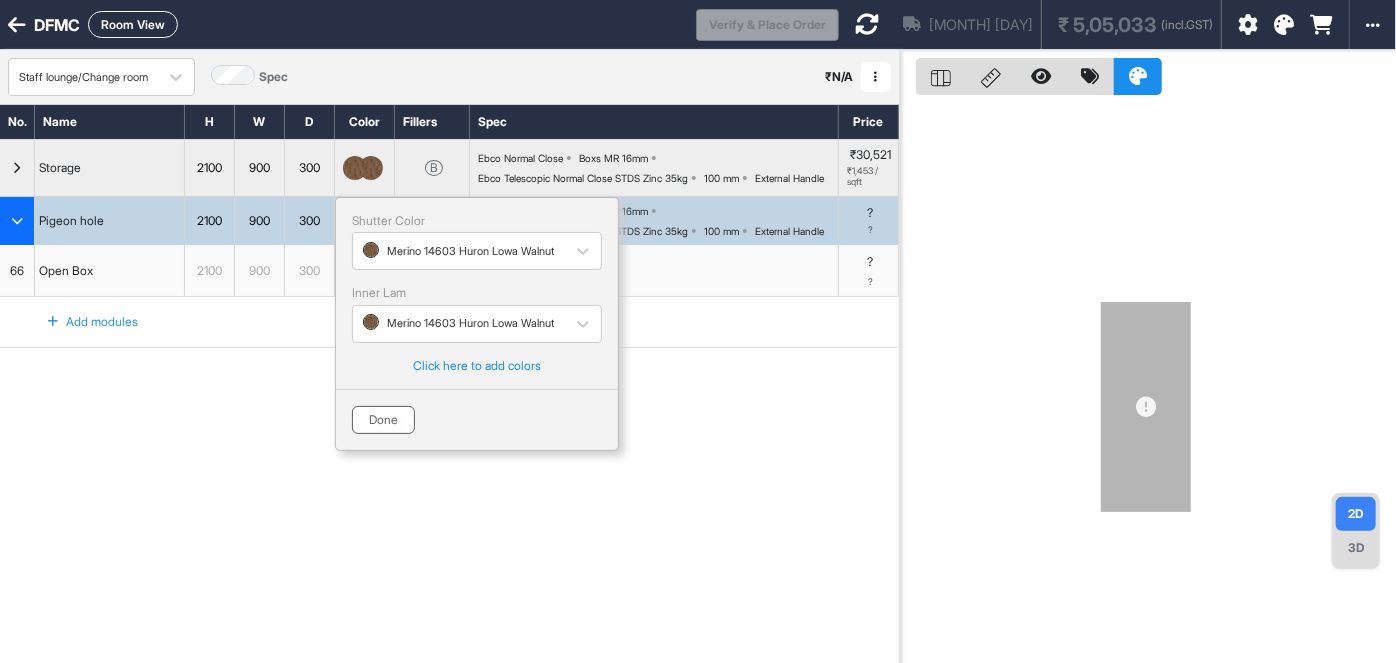 click on "Done" at bounding box center [383, 420] 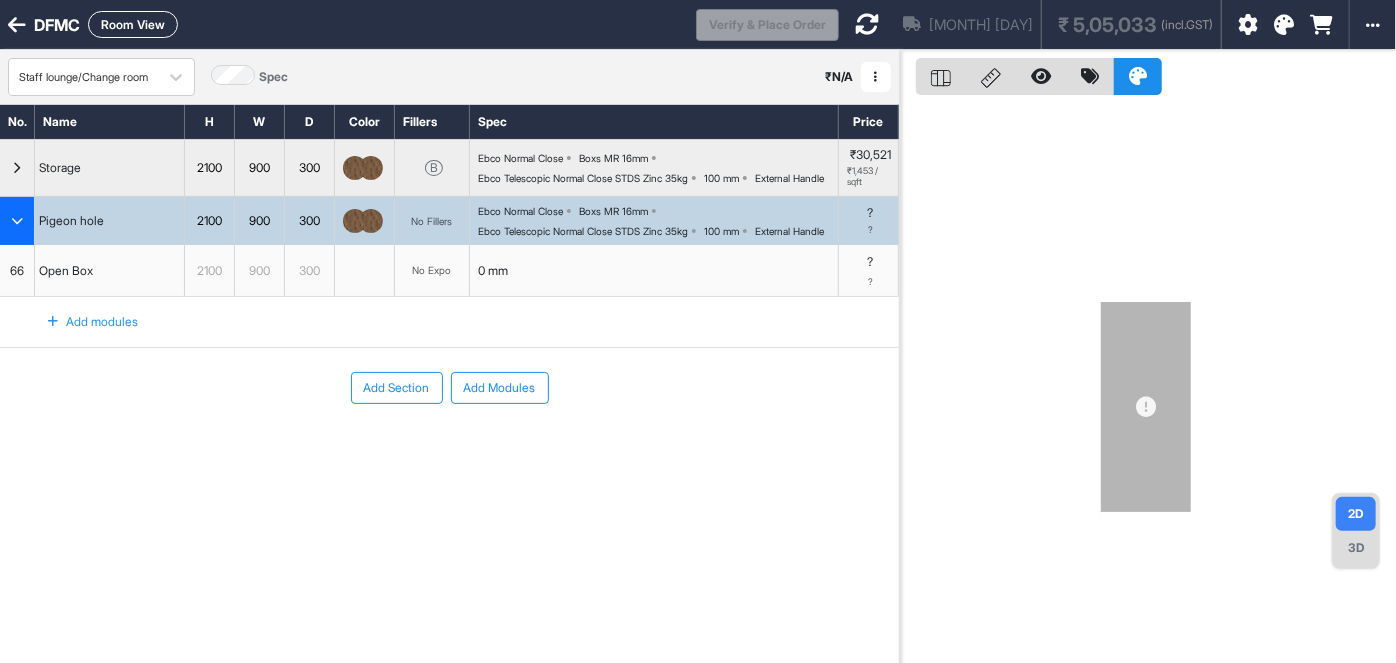 click at bounding box center [365, 271] 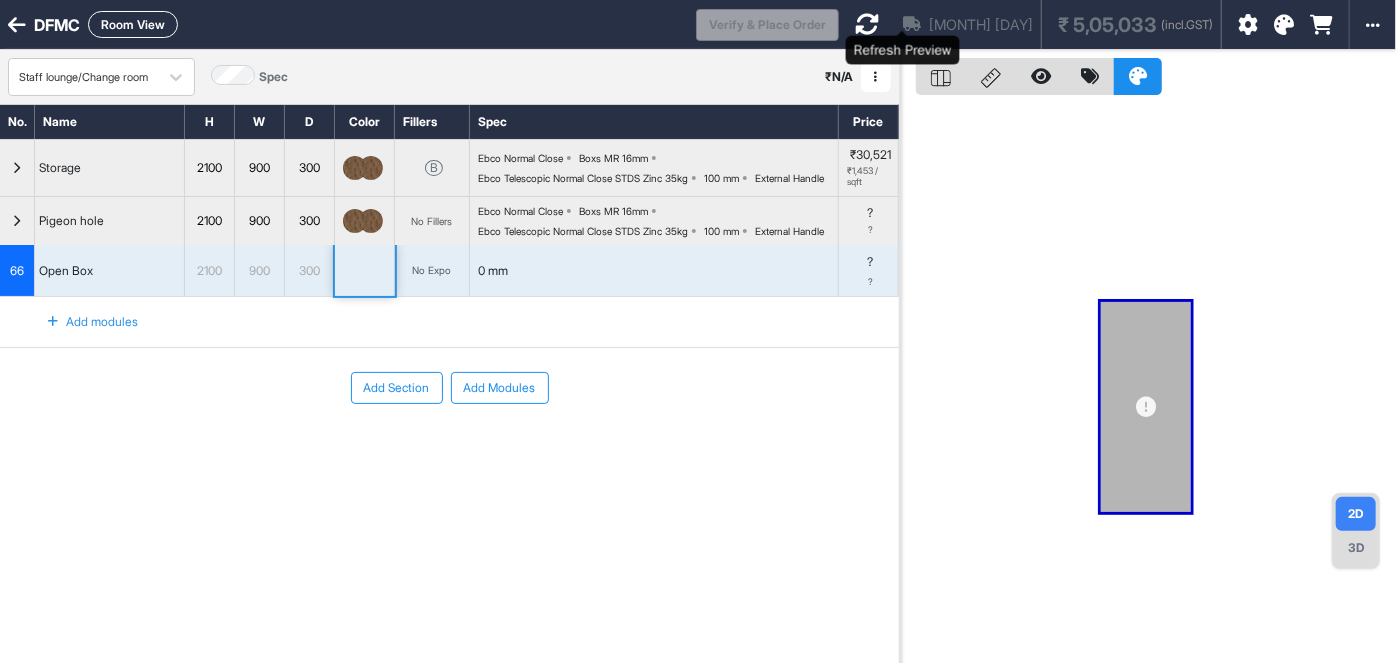 click at bounding box center [867, 24] 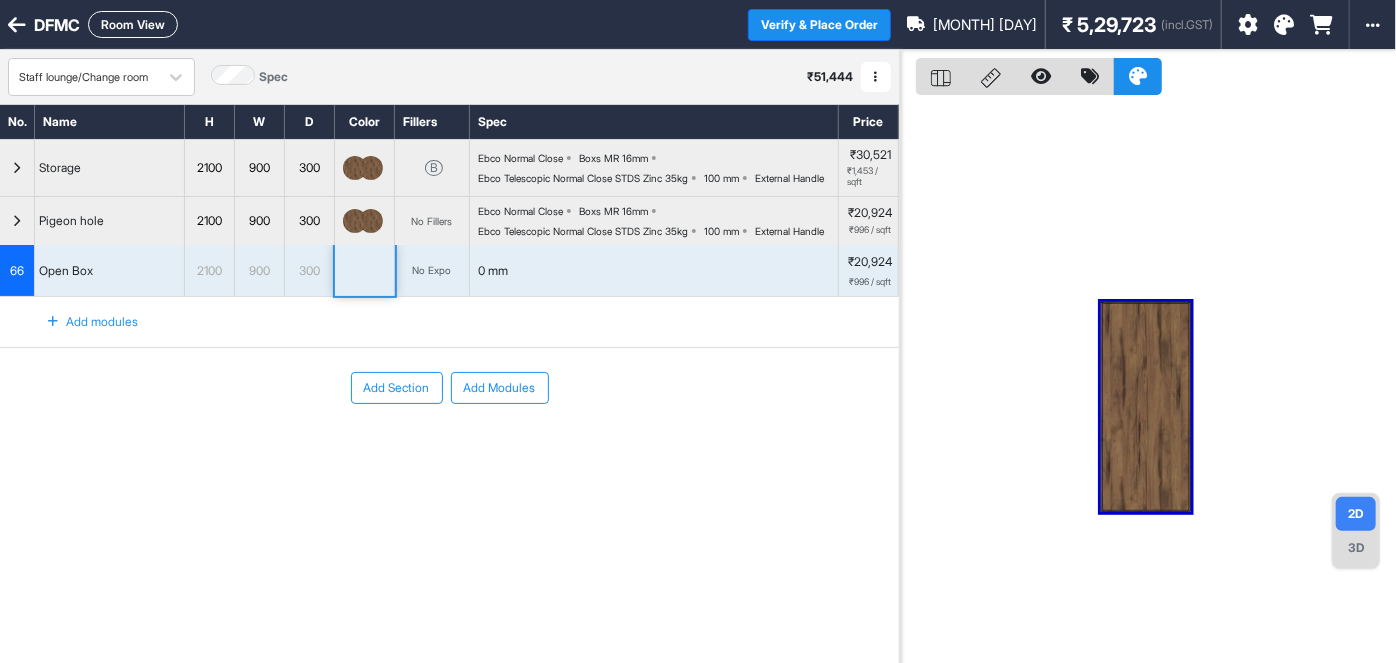 click at bounding box center [1146, 407] 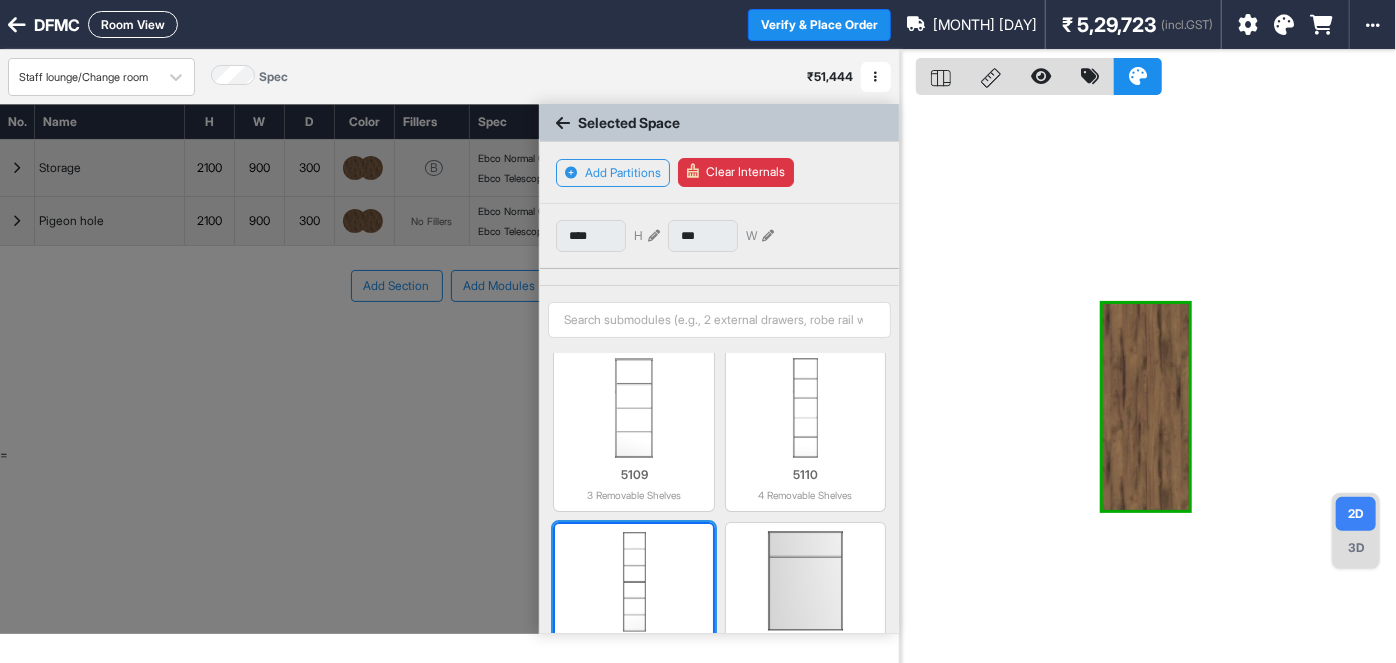 scroll, scrollTop: 730, scrollLeft: 0, axis: vertical 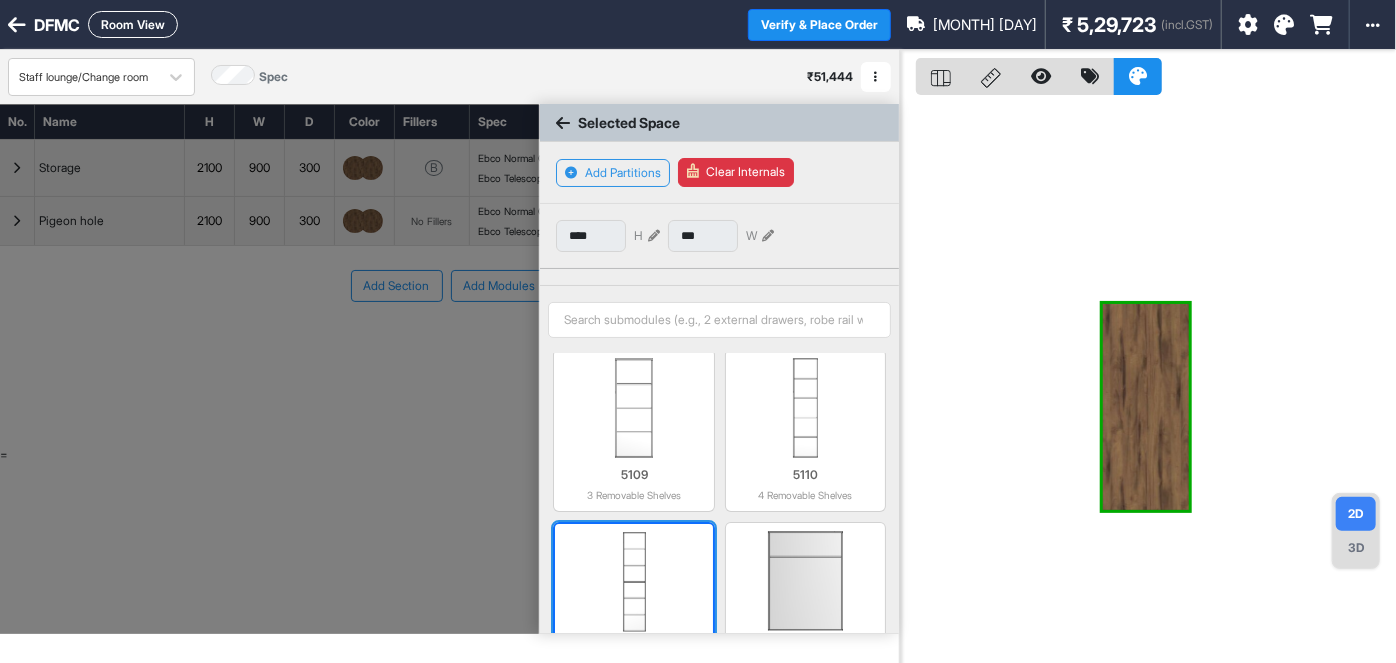 click at bounding box center (633, 582) 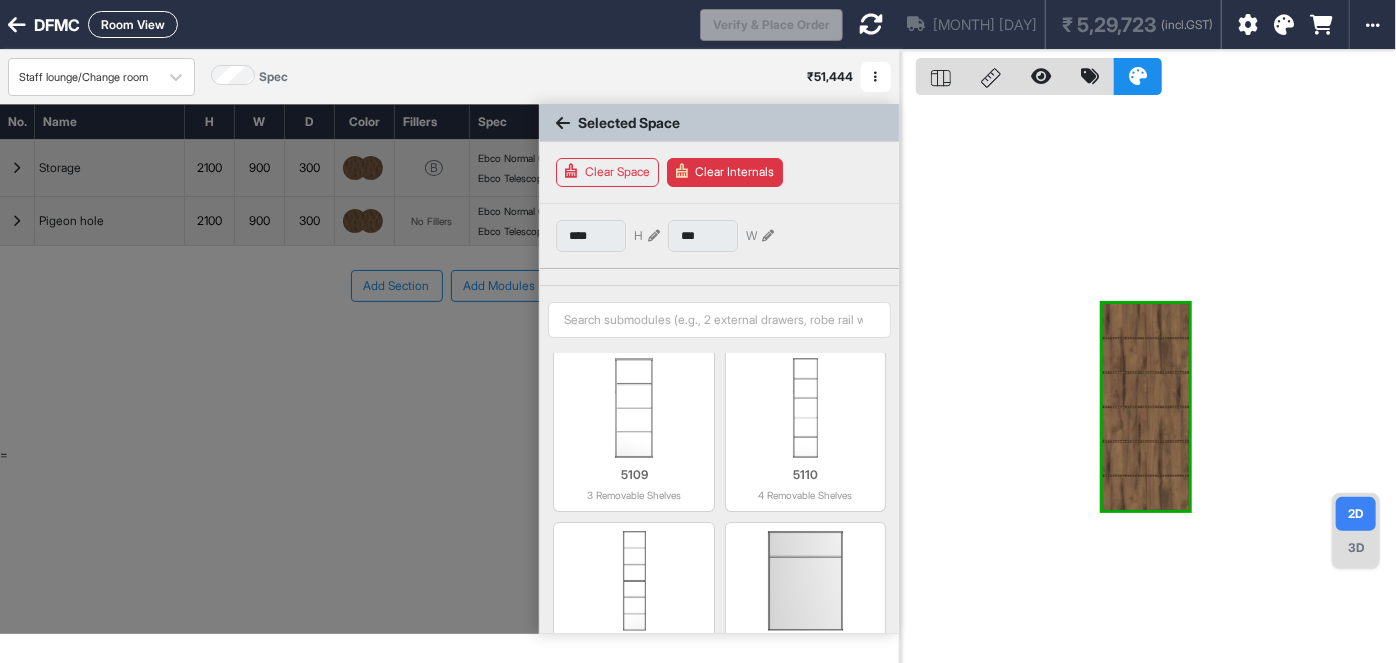 click at bounding box center [1148, 381] 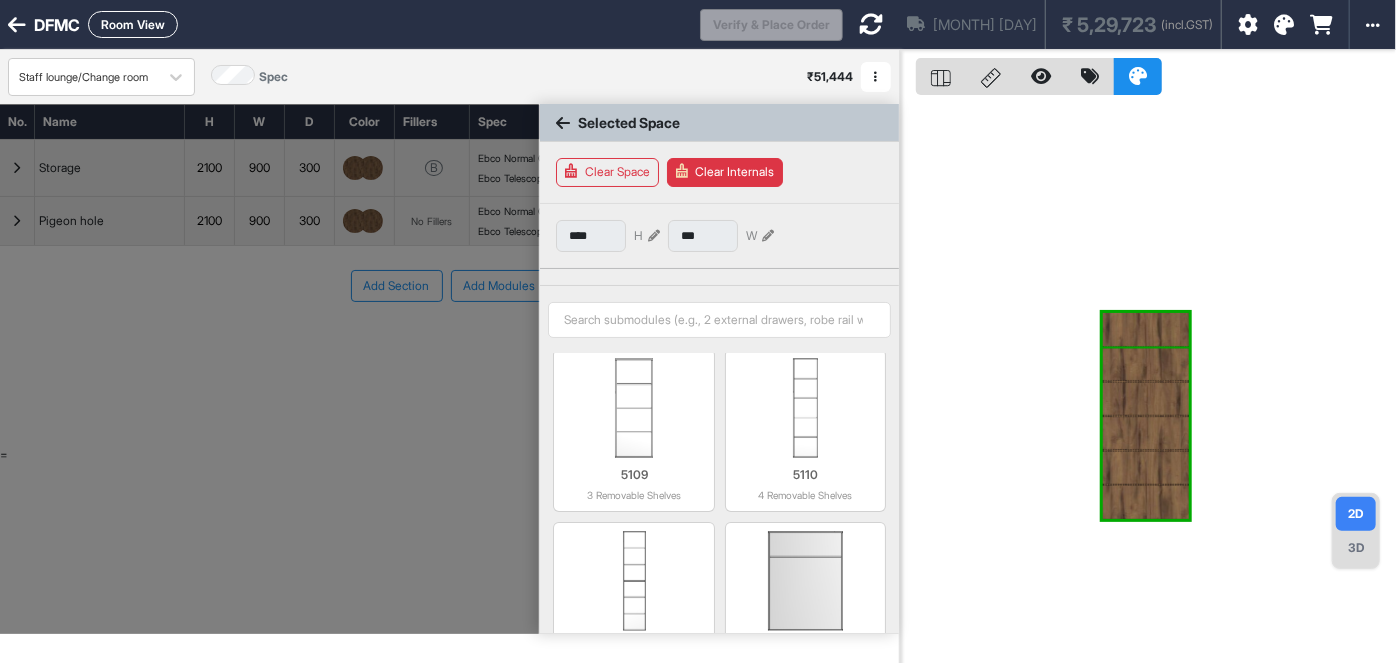 click at bounding box center (1146, 330) 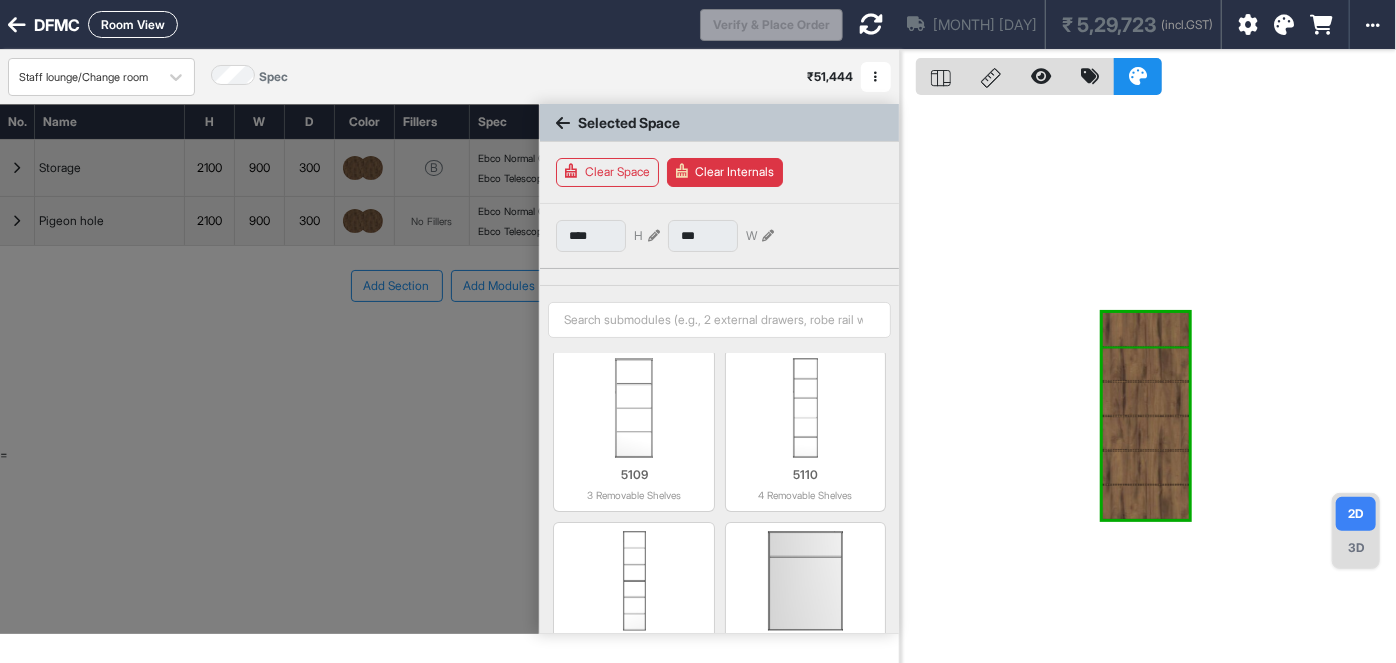 type on "***" 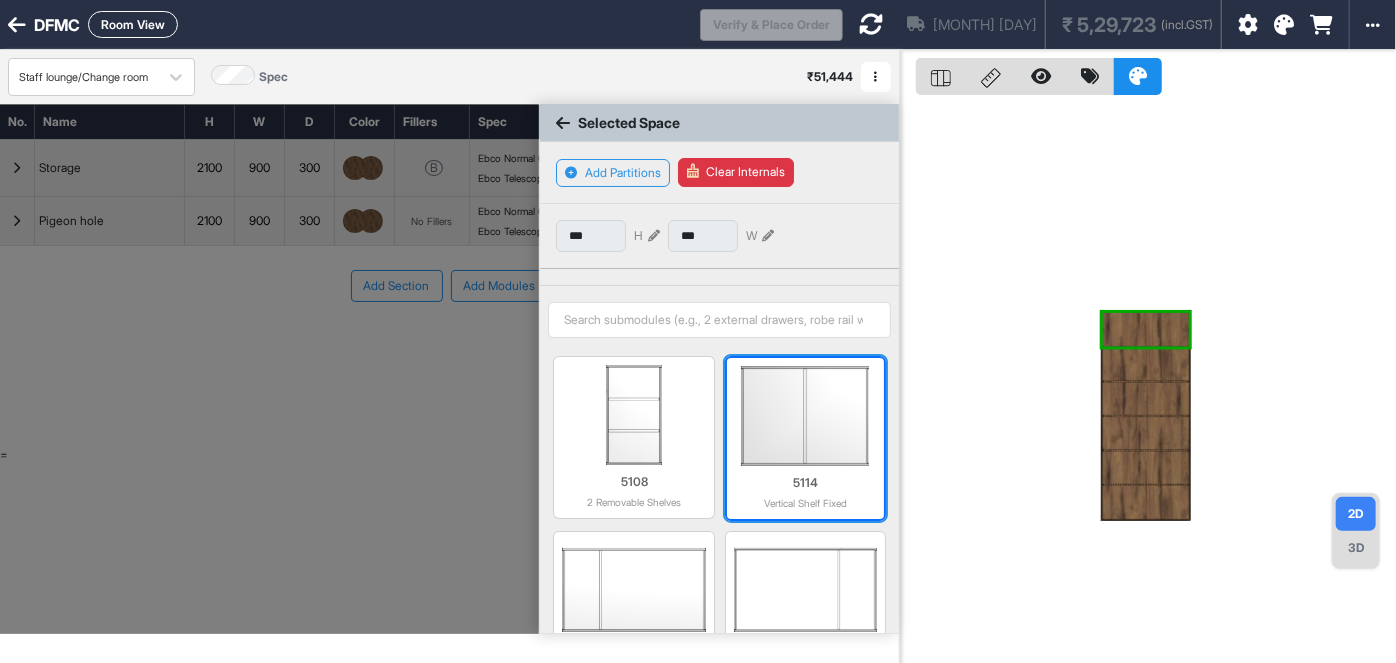 scroll, scrollTop: 90, scrollLeft: 0, axis: vertical 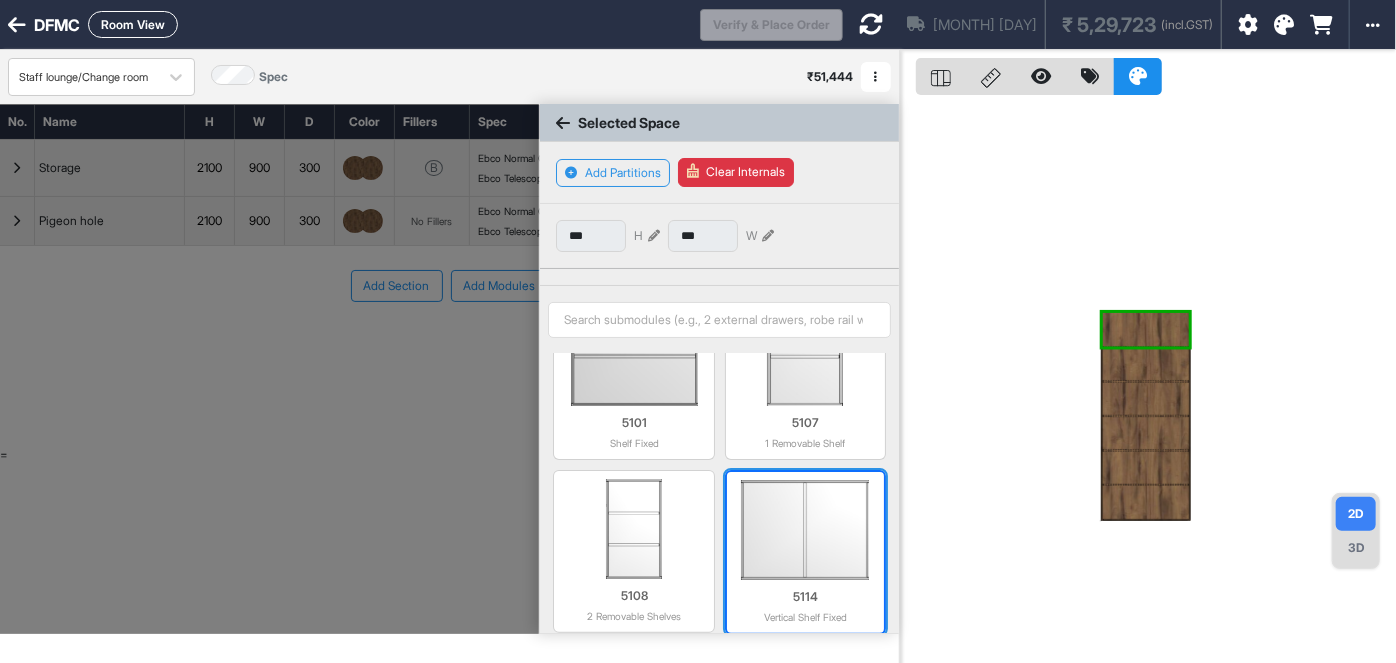 click on "5114 Vertical Shelf Fixed" at bounding box center [805, 552] 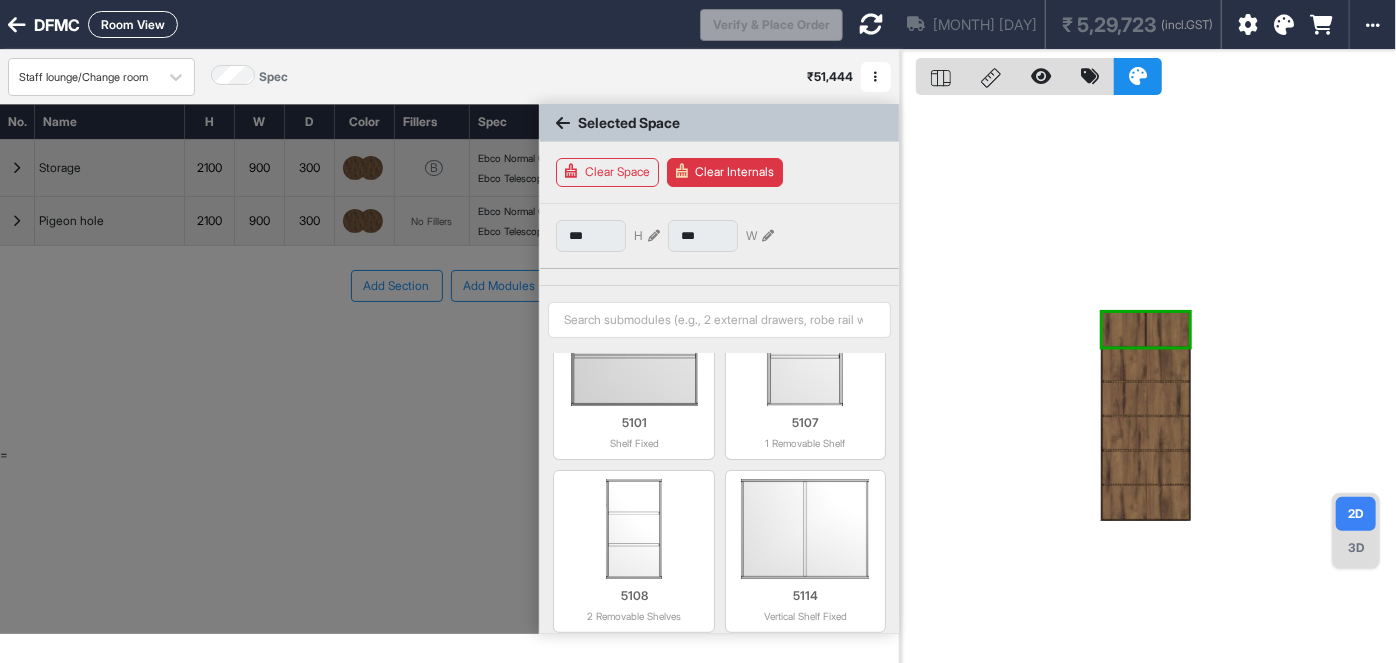 click at bounding box center (1148, 381) 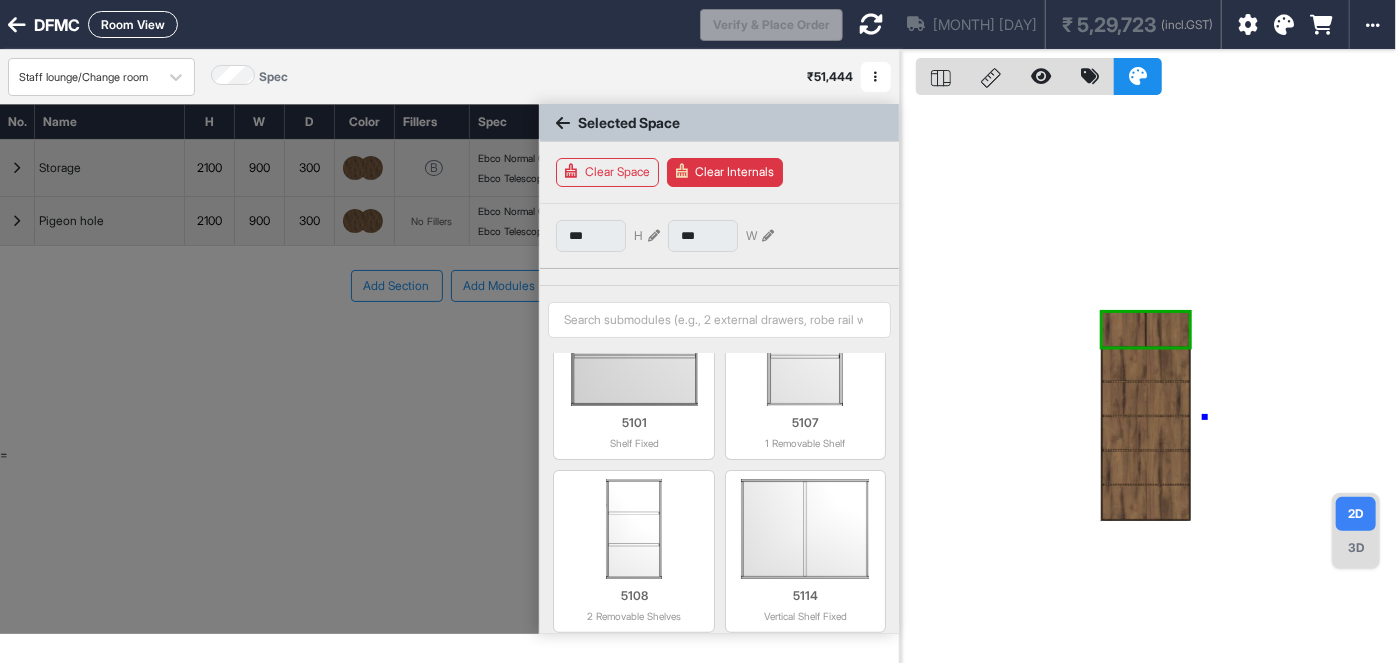 click at bounding box center [1148, 381] 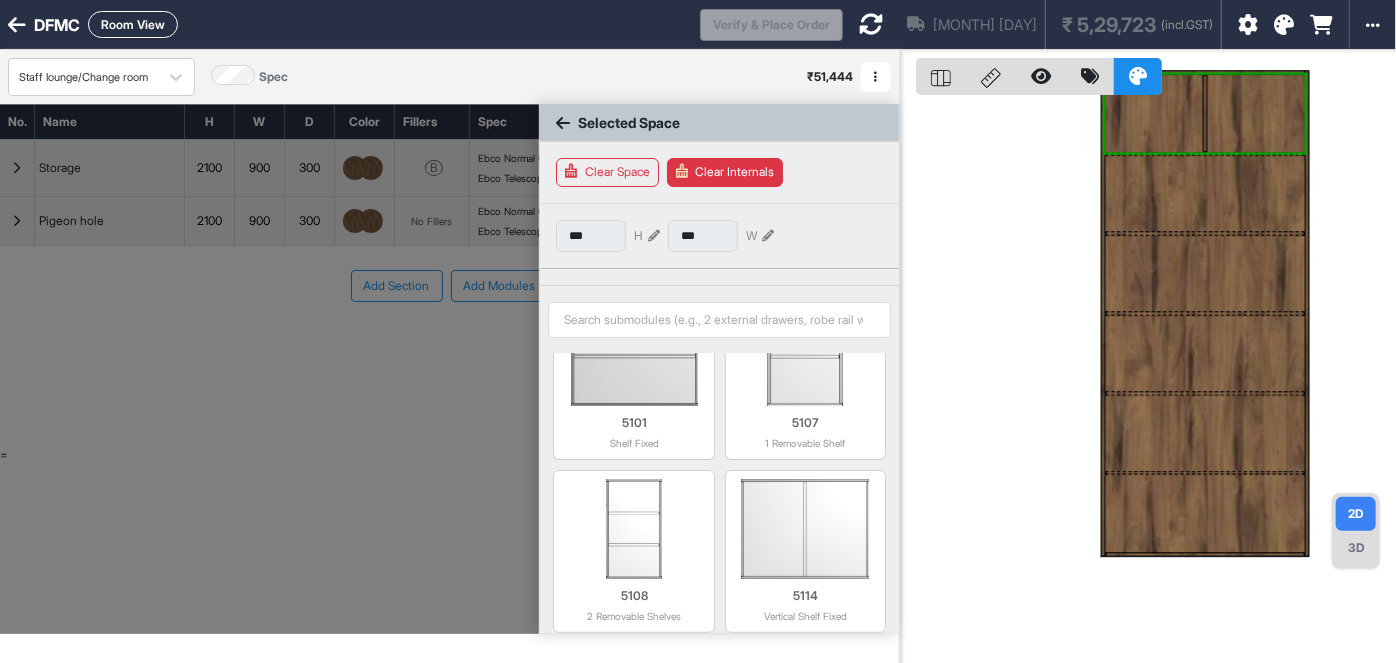 click at bounding box center [1205, 114] 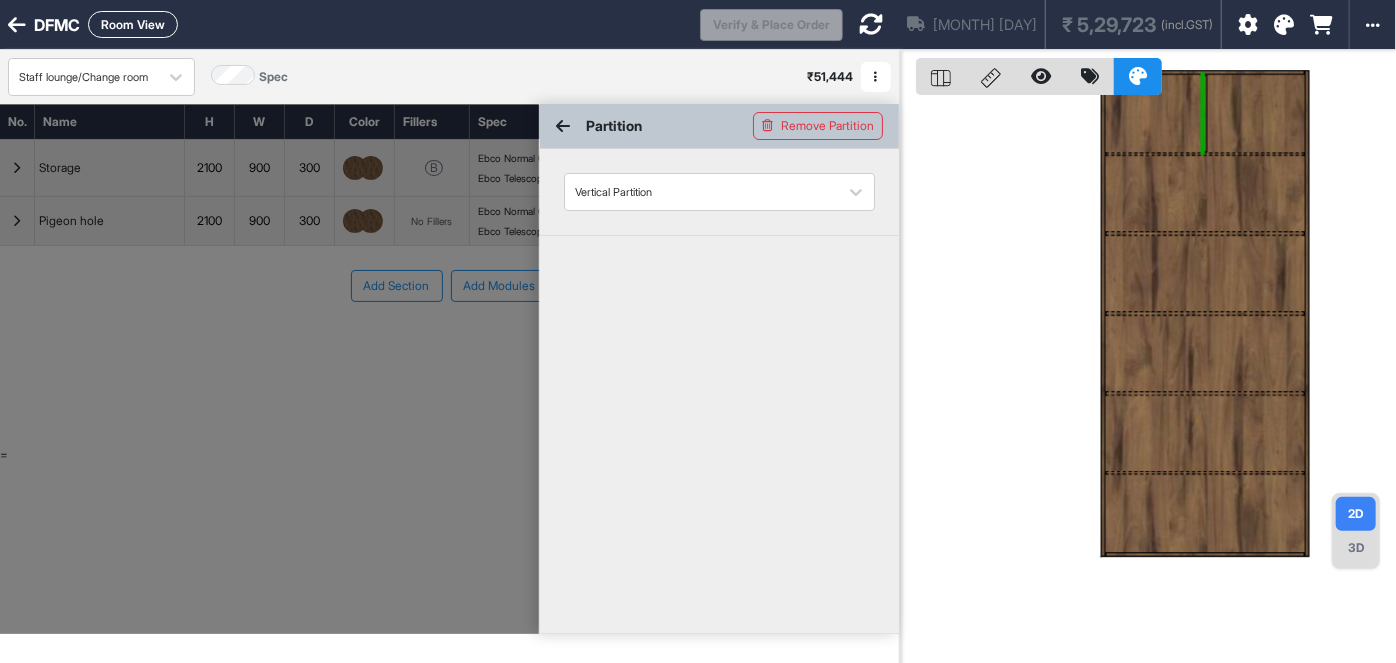 click at bounding box center [1256, 114] 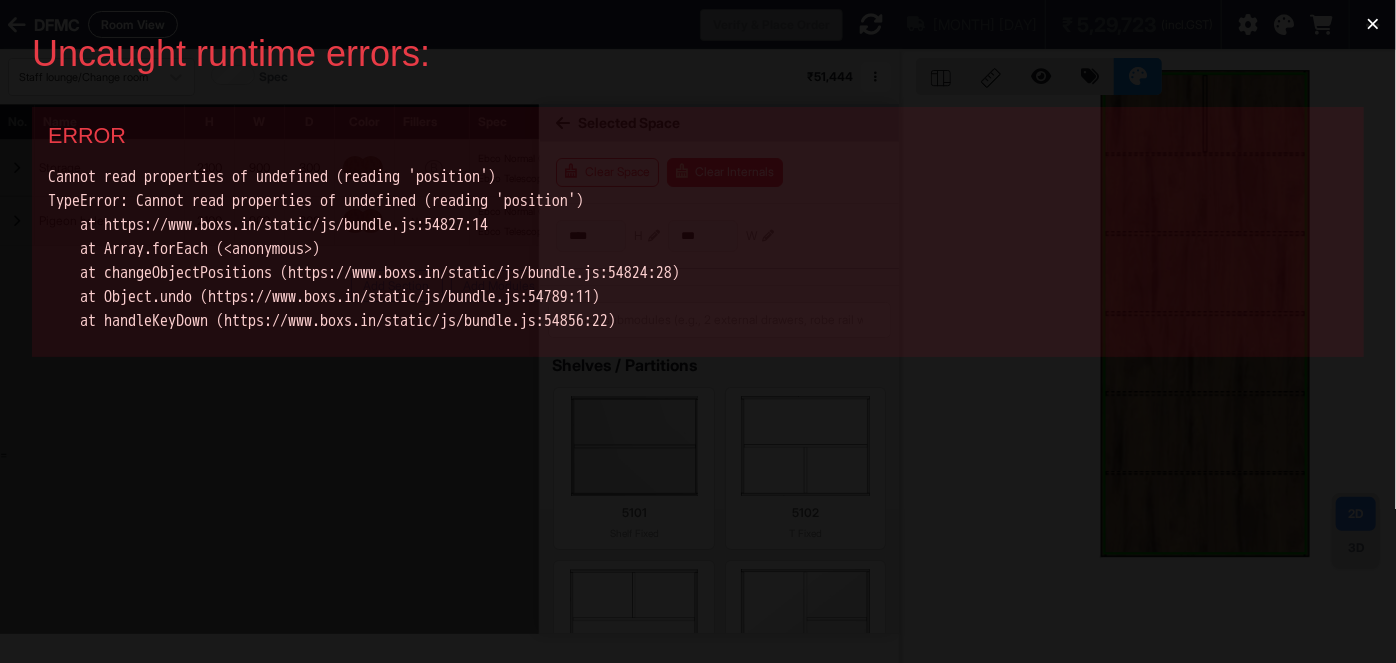 scroll, scrollTop: 0, scrollLeft: 0, axis: both 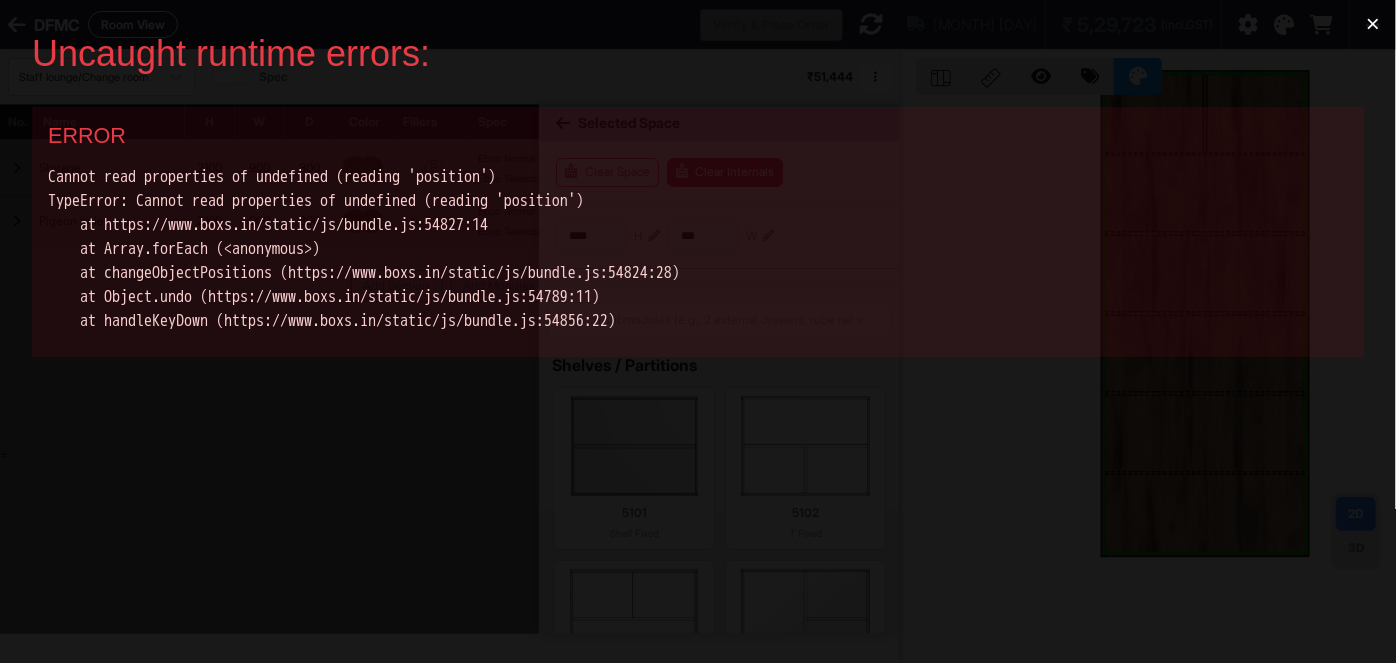click on "×" at bounding box center [1373, 24] 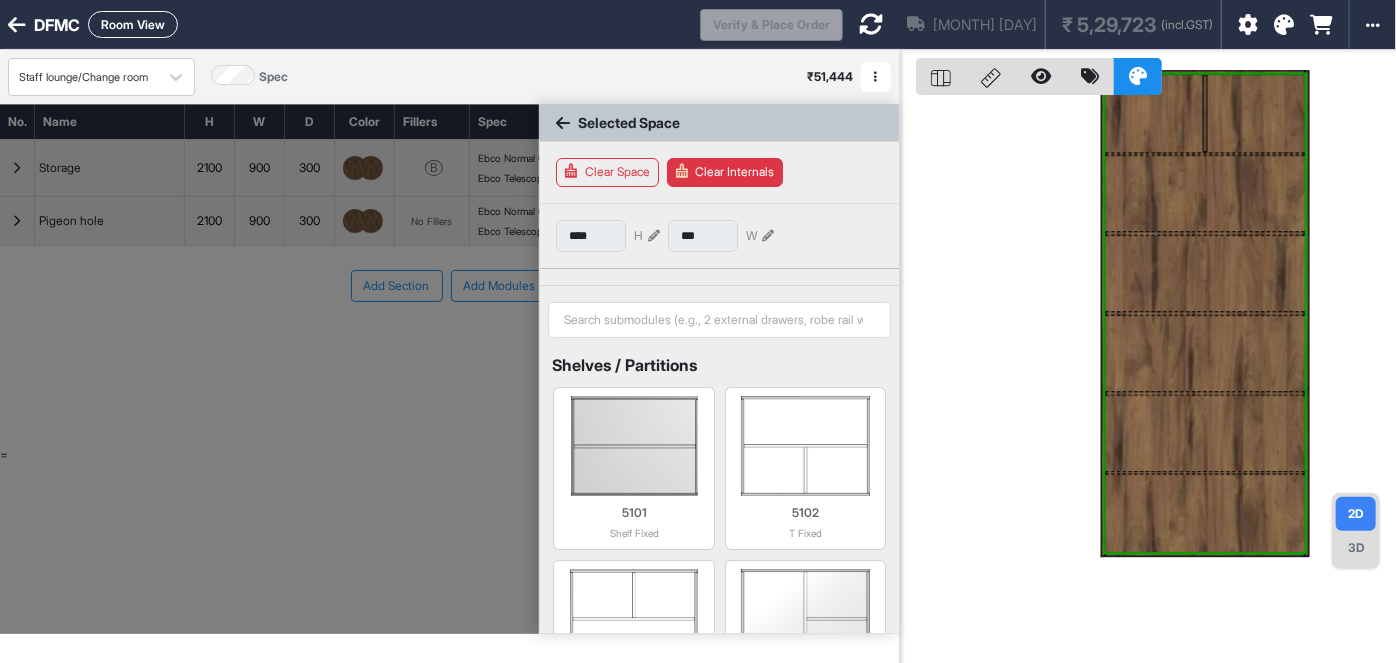 click at bounding box center [1205, 114] 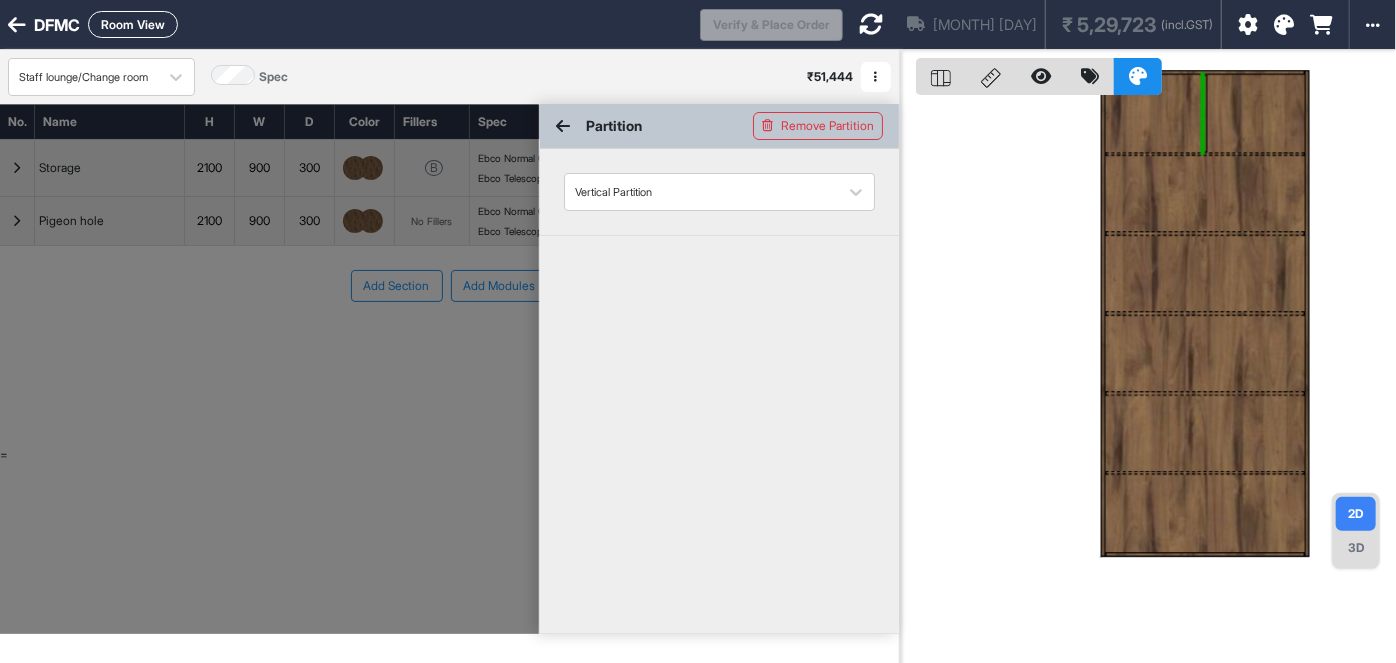 click at bounding box center (1205, 114) 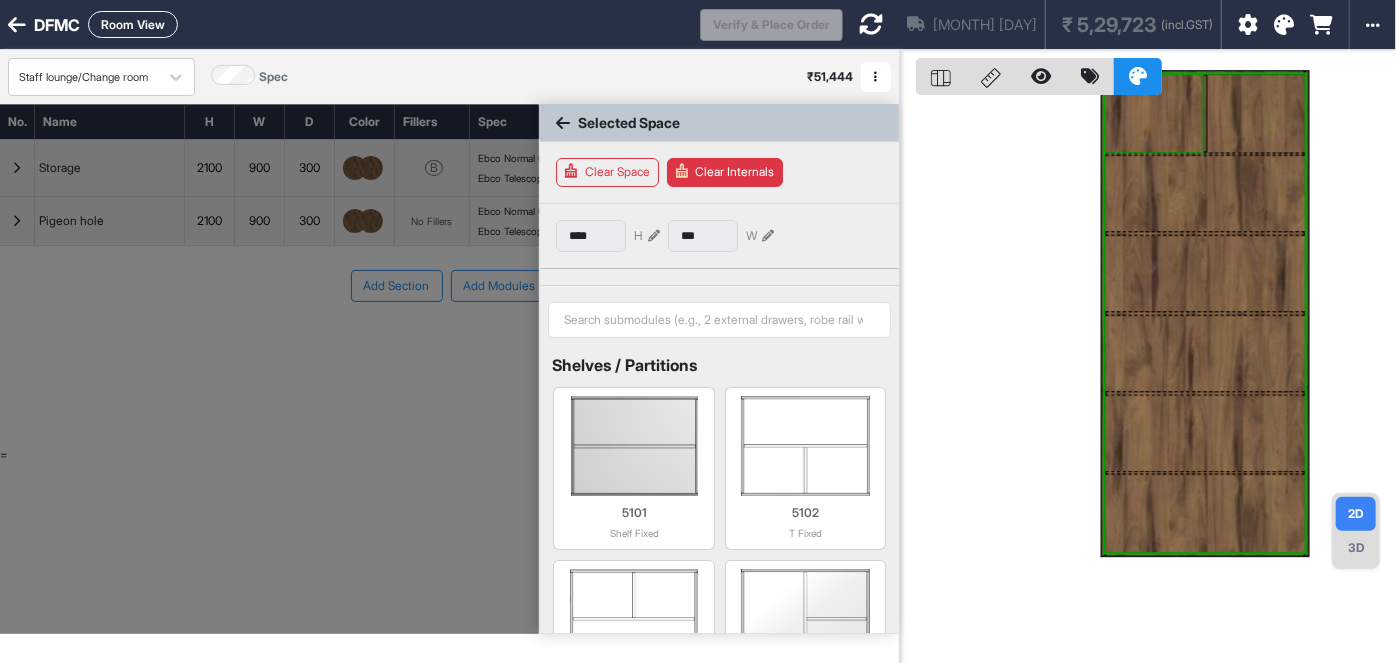 drag, startPoint x: 1240, startPoint y: 135, endPoint x: 1142, endPoint y: 102, distance: 103.40696 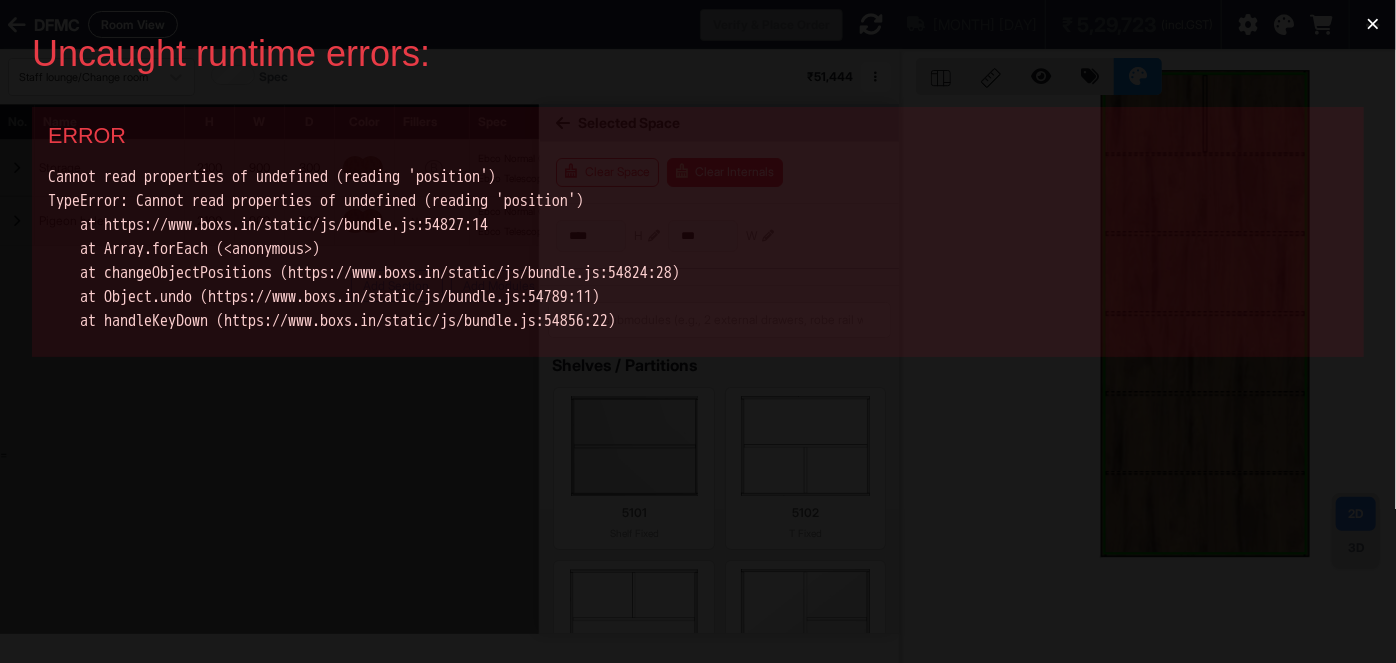 scroll, scrollTop: 0, scrollLeft: 0, axis: both 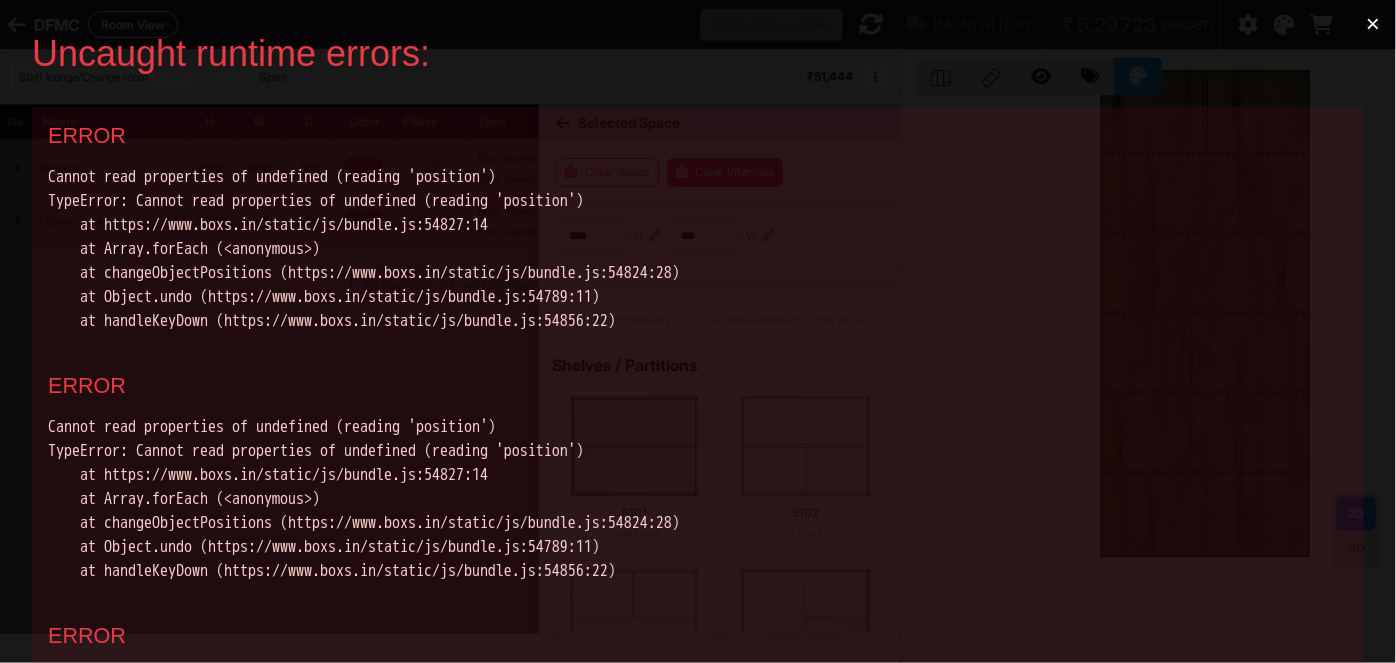 type 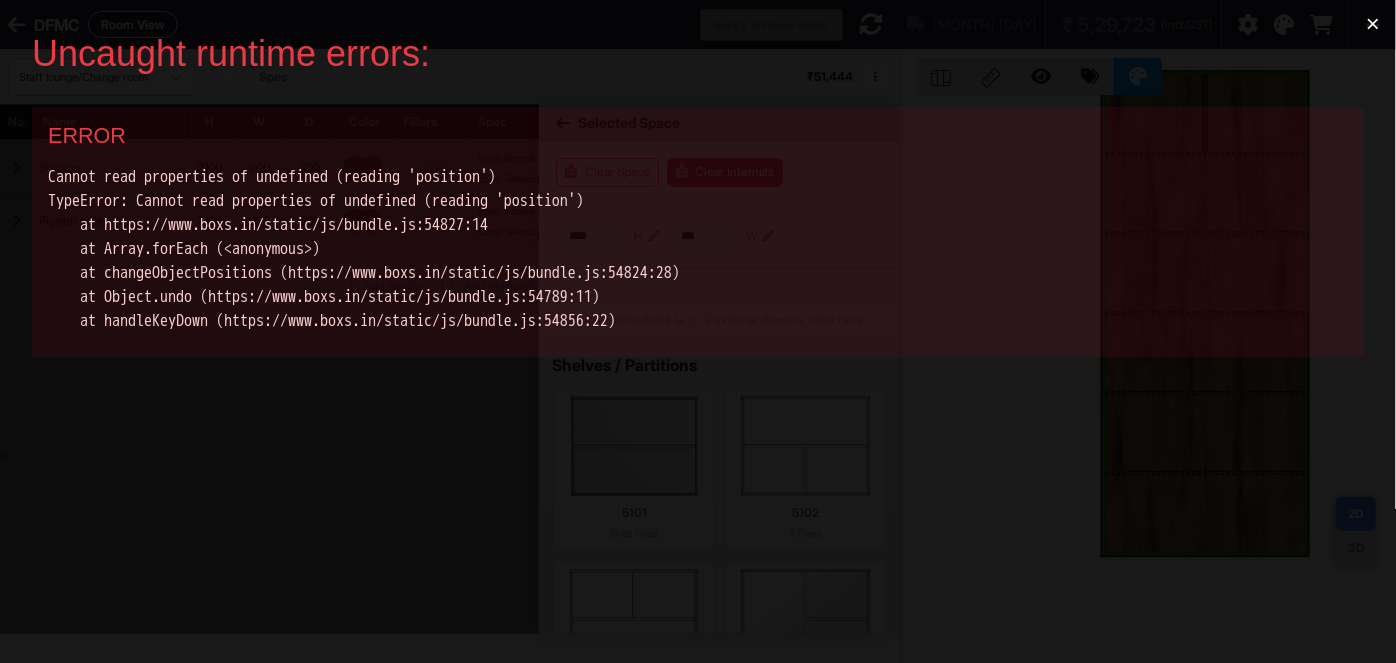 scroll, scrollTop: 0, scrollLeft: 0, axis: both 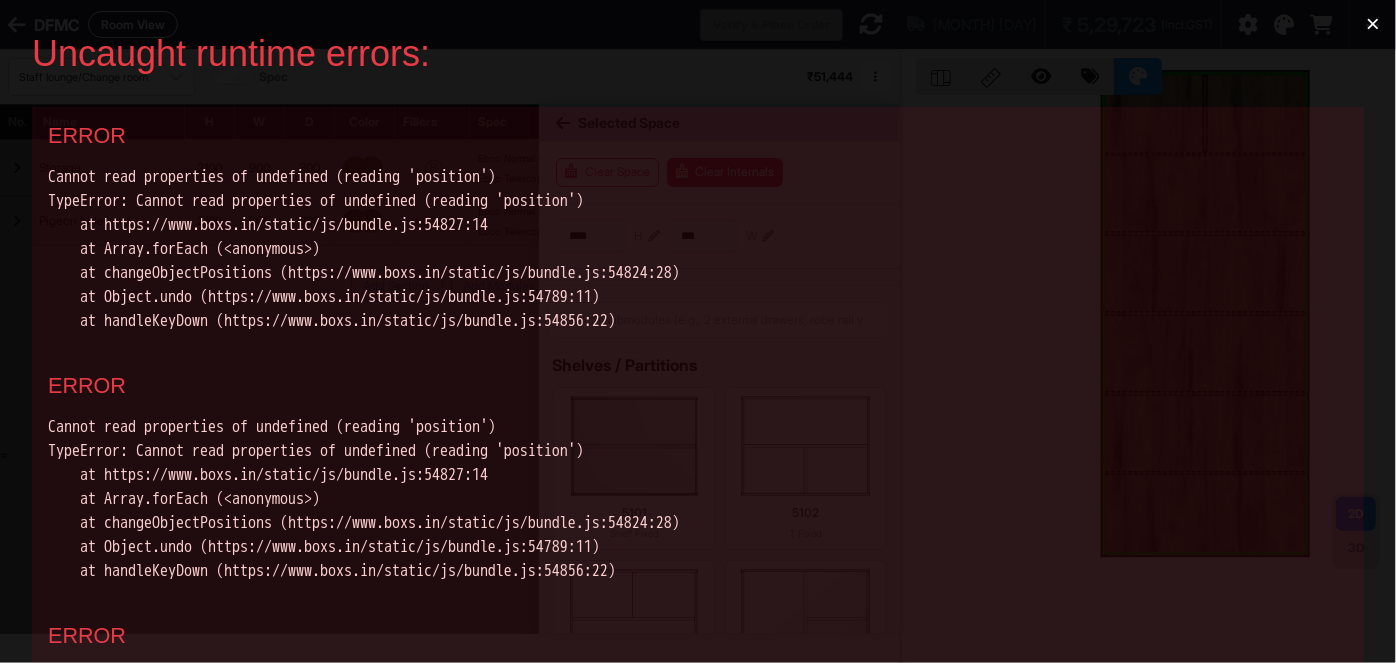 click on "×" at bounding box center [1373, 24] 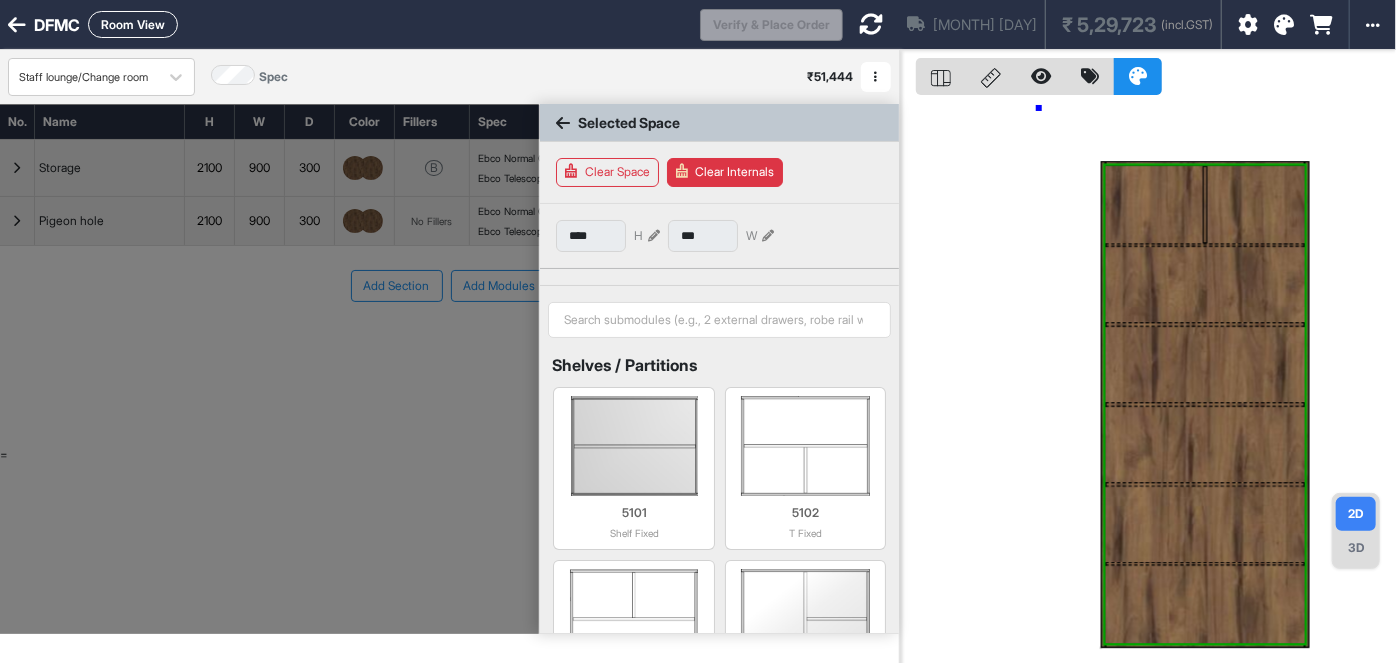 drag, startPoint x: 1040, startPoint y: 108, endPoint x: 1377, endPoint y: 262, distance: 370.5199 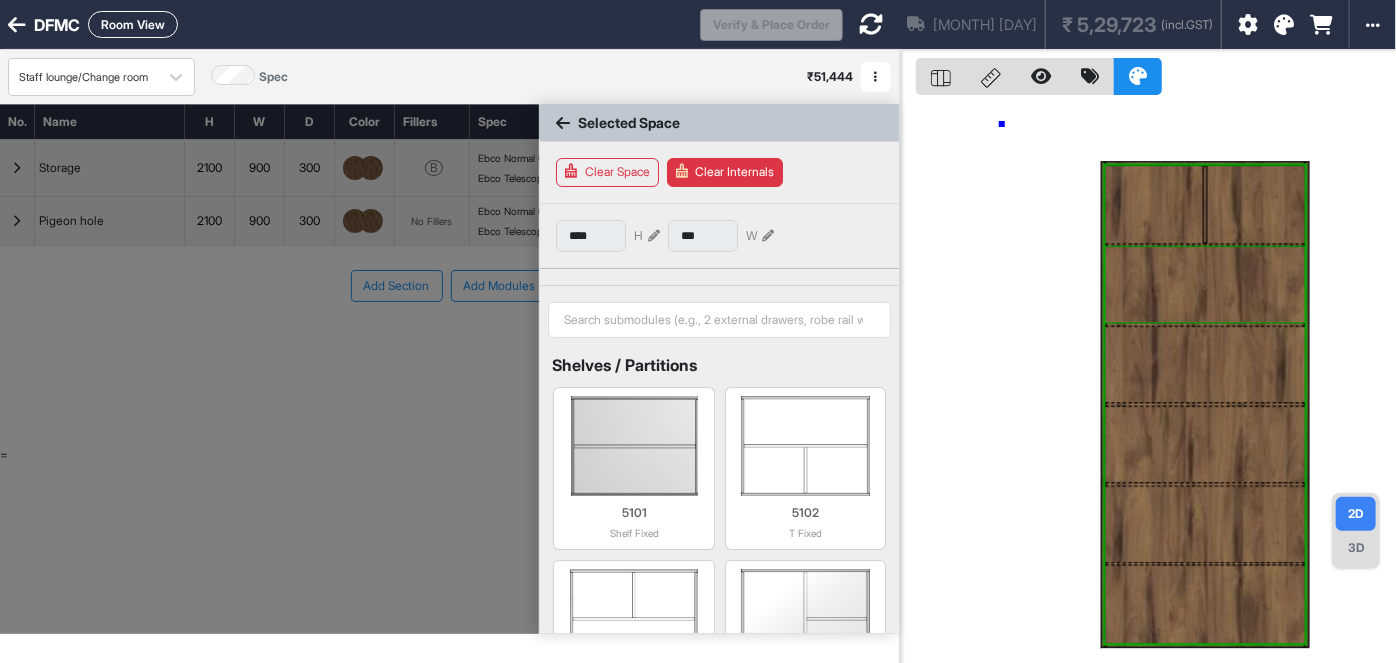 drag, startPoint x: 1002, startPoint y: 128, endPoint x: 1395, endPoint y: 301, distance: 429.3926 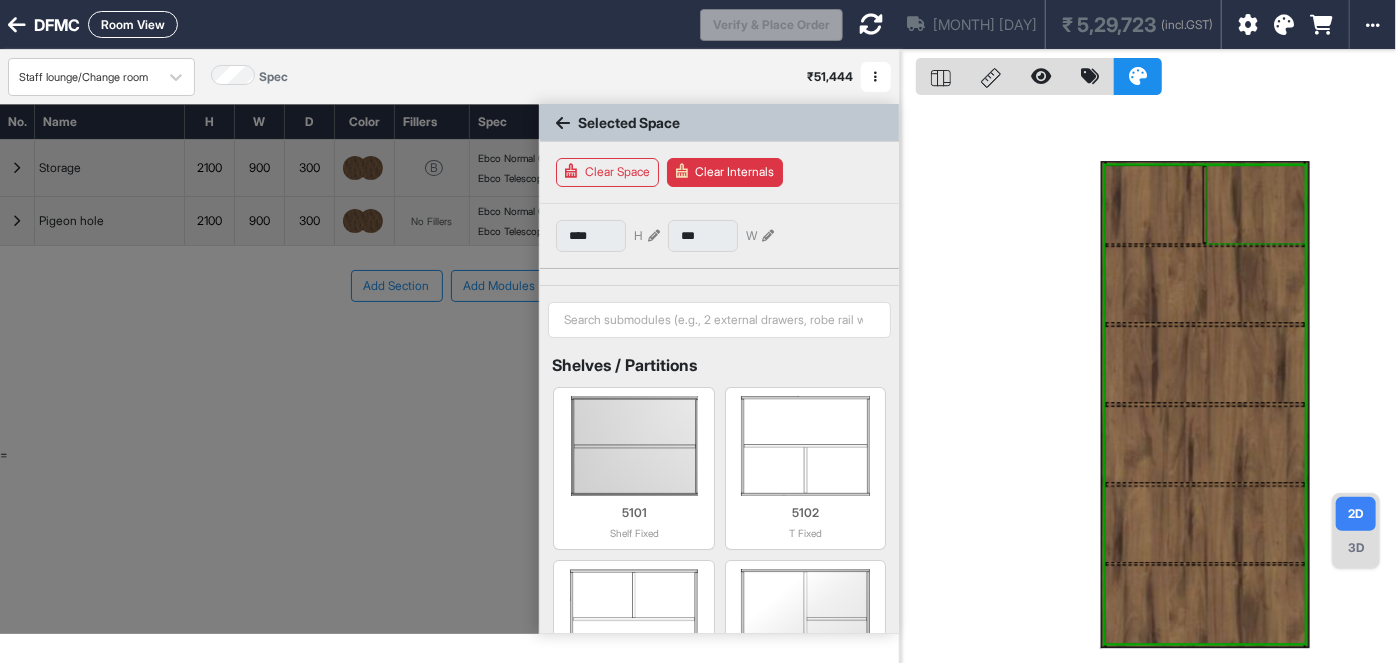 click at bounding box center (1256, 205) 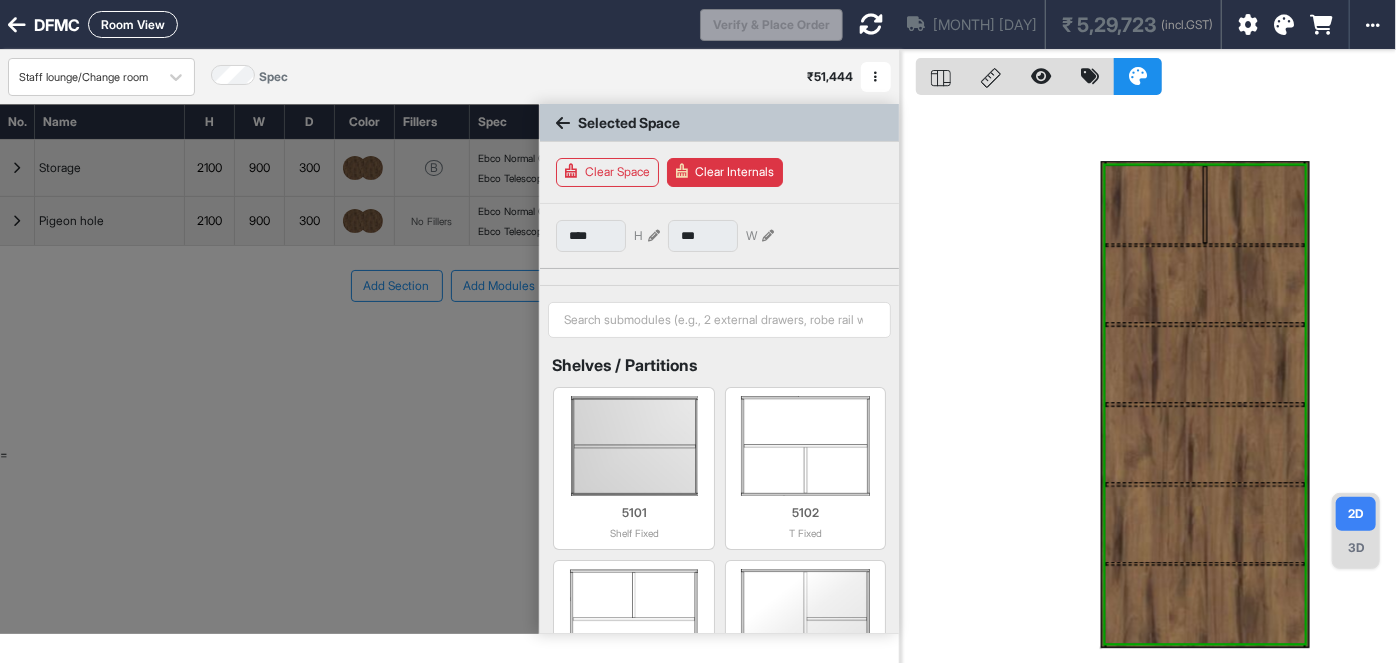 click at bounding box center [1205, 205] 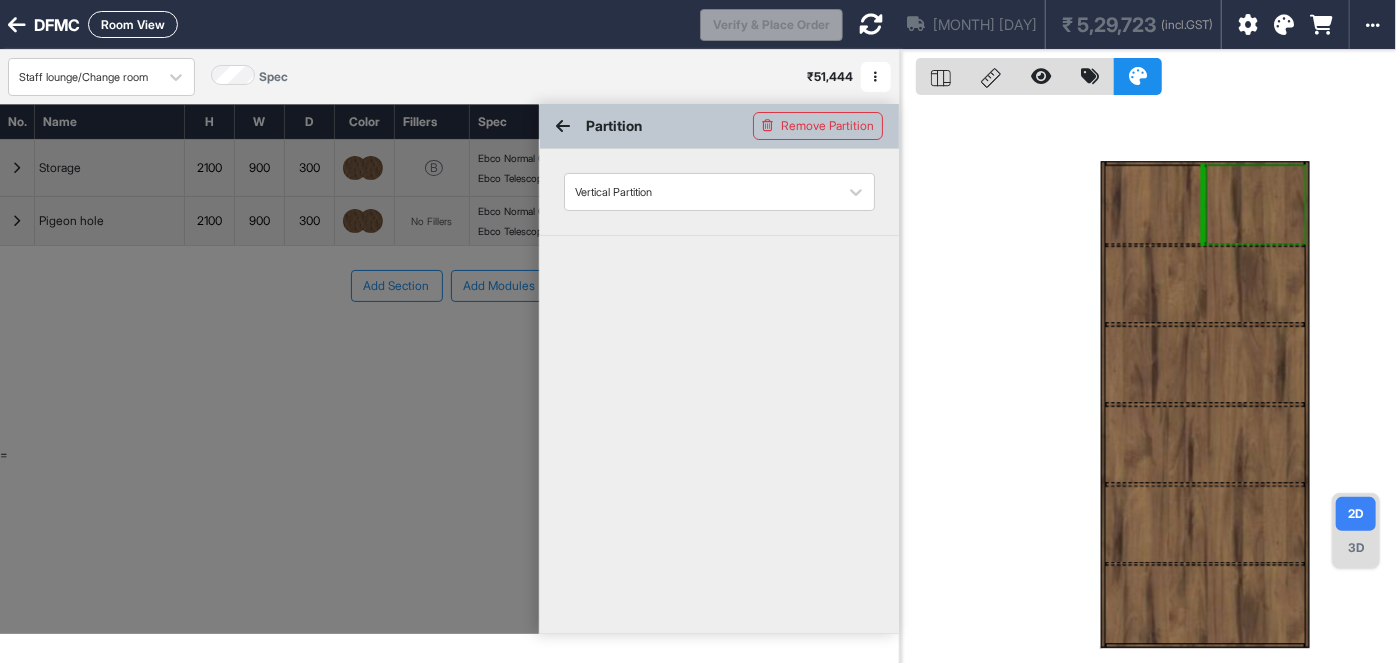 click at bounding box center (1256, 205) 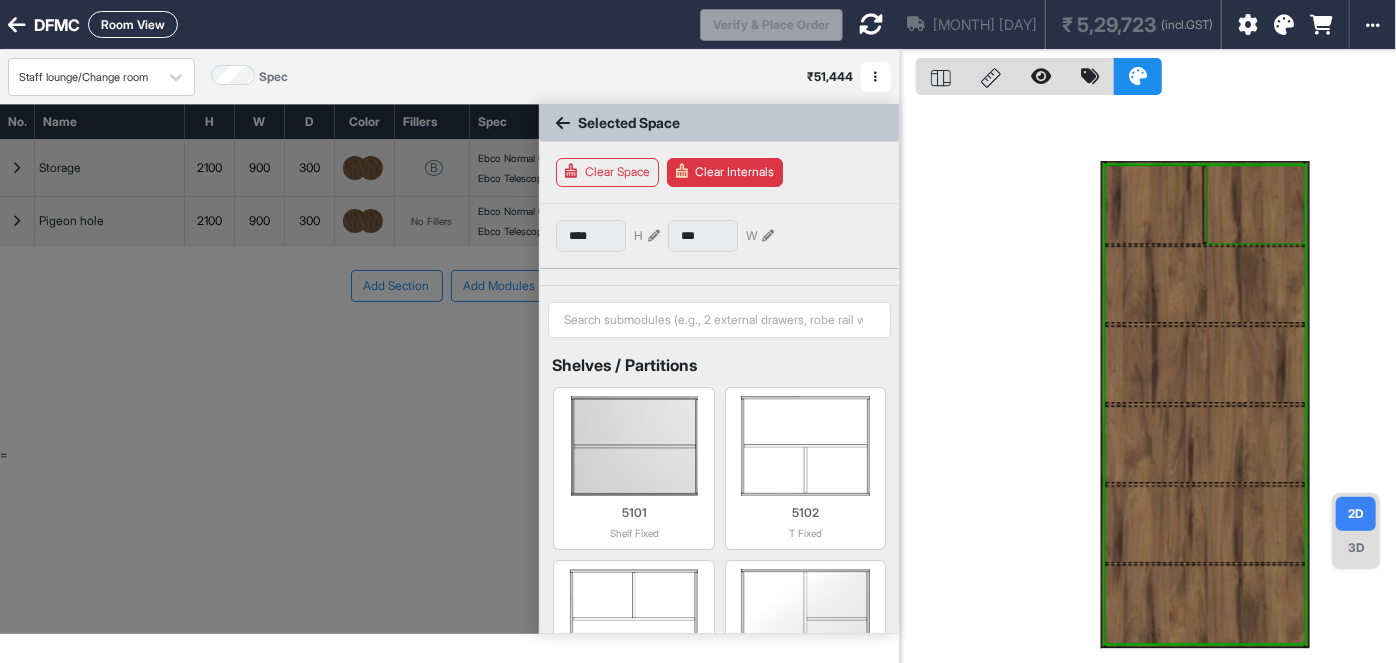 click at bounding box center [1256, 205] 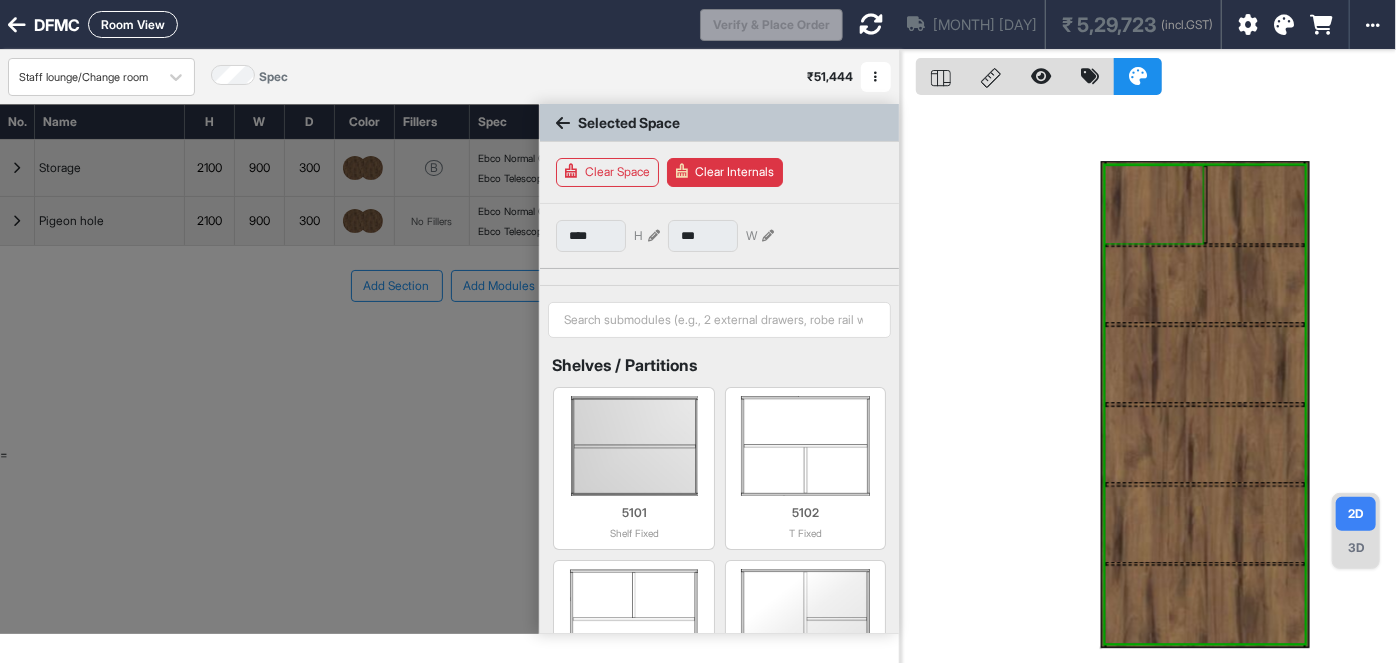 click at bounding box center (1154, 205) 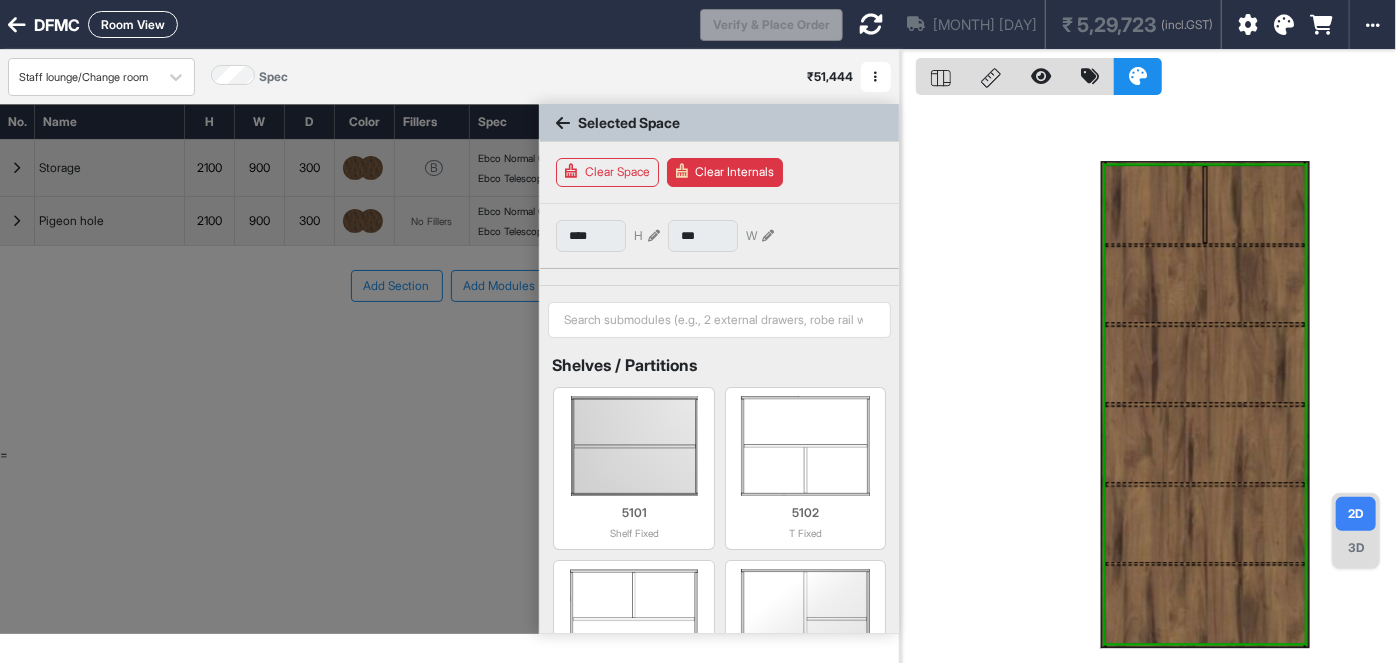 drag, startPoint x: 440, startPoint y: 299, endPoint x: 482, endPoint y: 267, distance: 52.801514 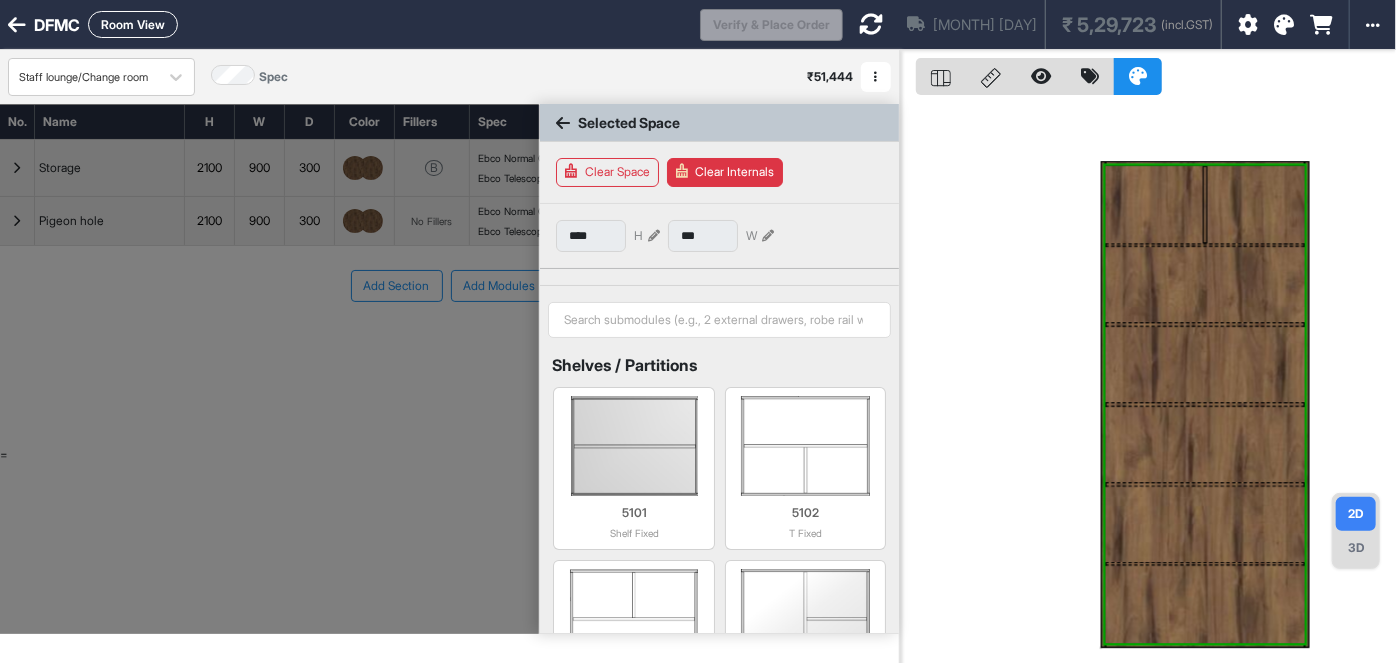 click at bounding box center [269, 369] 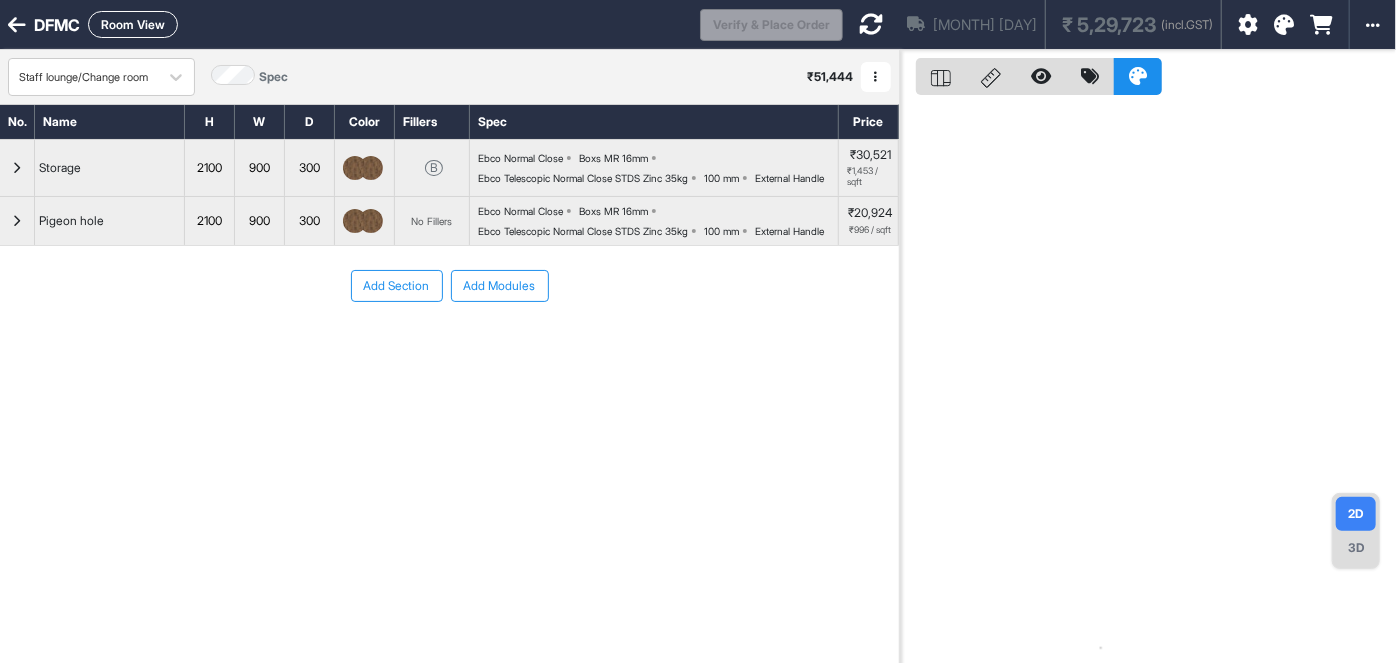 click on "Room View" at bounding box center (133, 24) 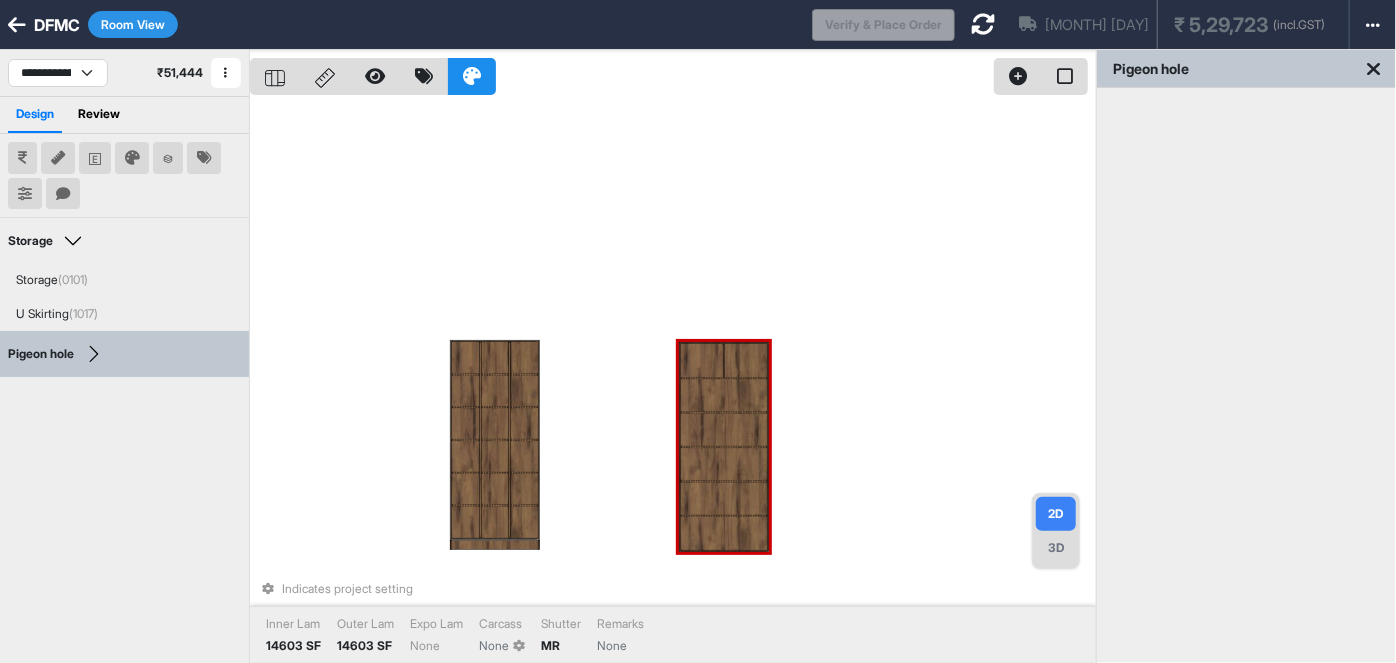 drag, startPoint x: 493, startPoint y: 339, endPoint x: 727, endPoint y: 346, distance: 234.10468 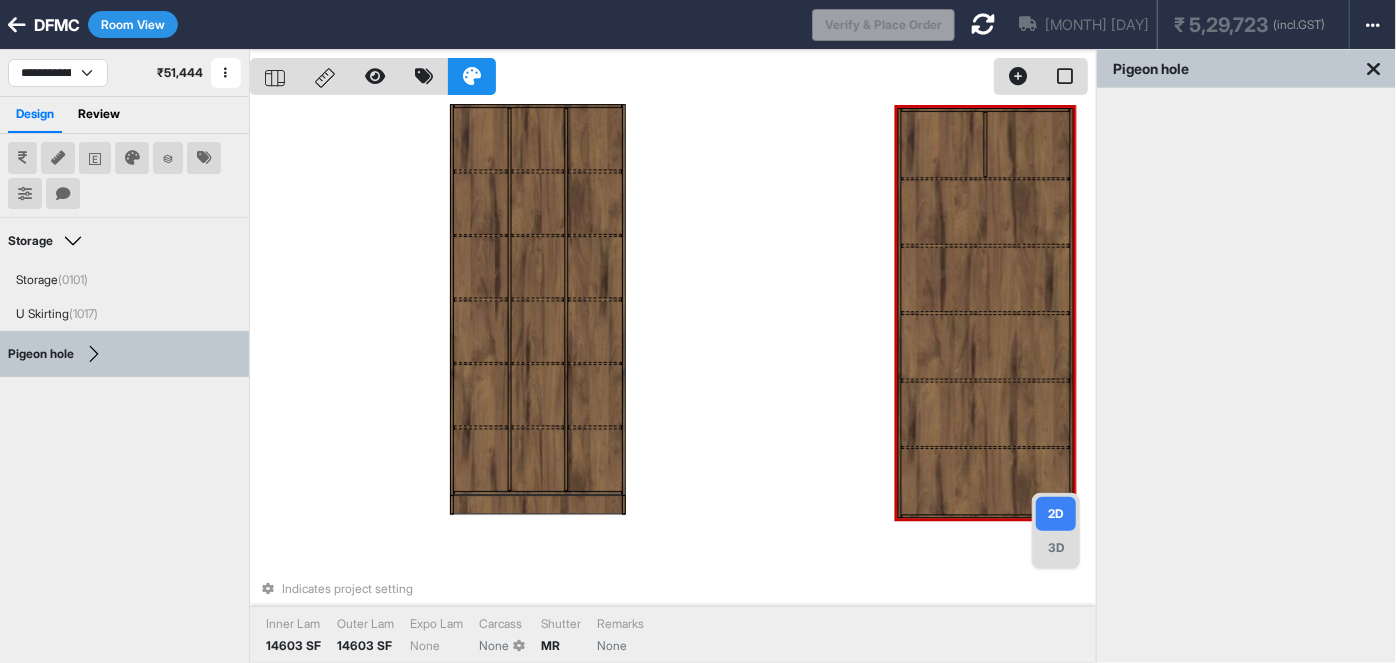 click at bounding box center [942, 143] 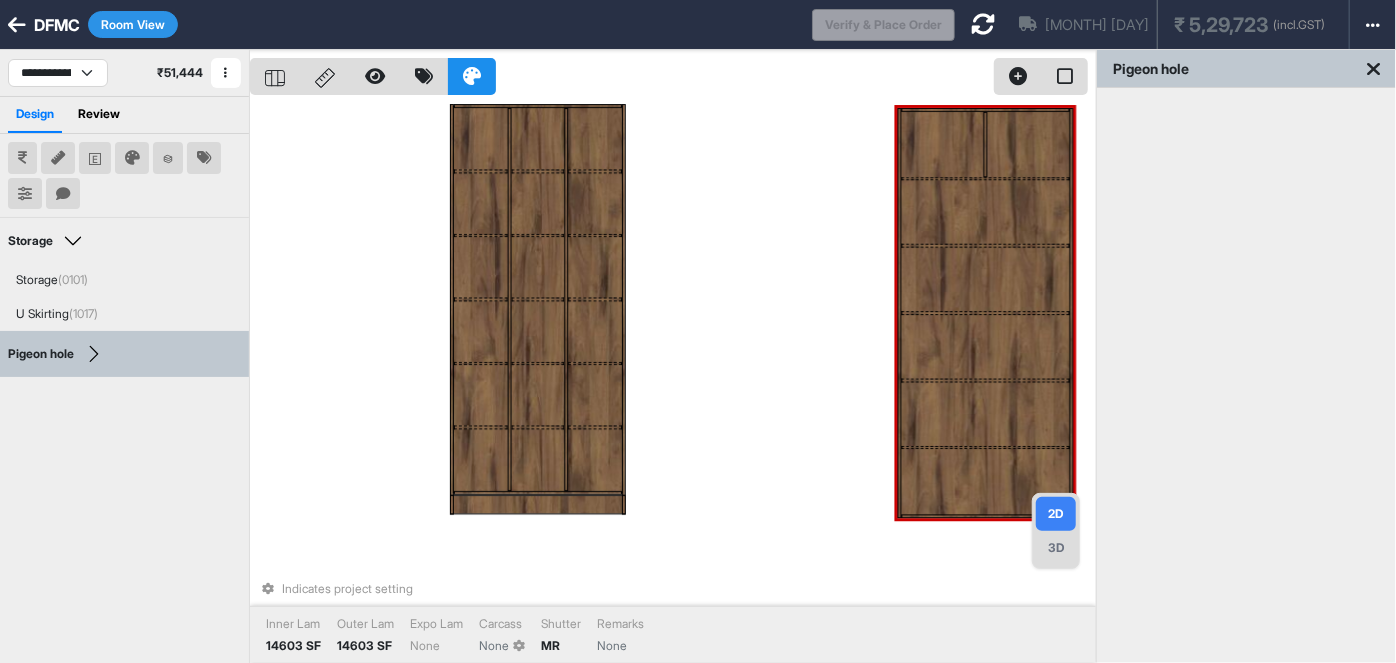 click at bounding box center (1018, 76) 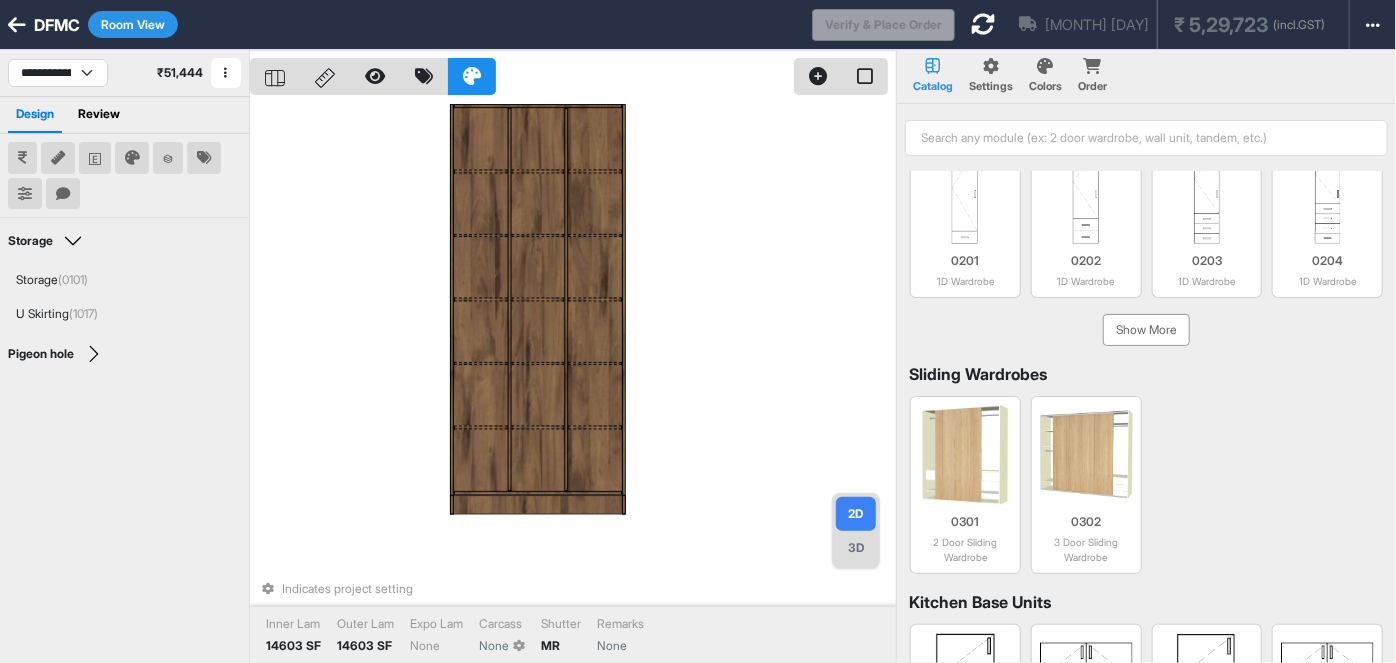 scroll, scrollTop: 363, scrollLeft: 0, axis: vertical 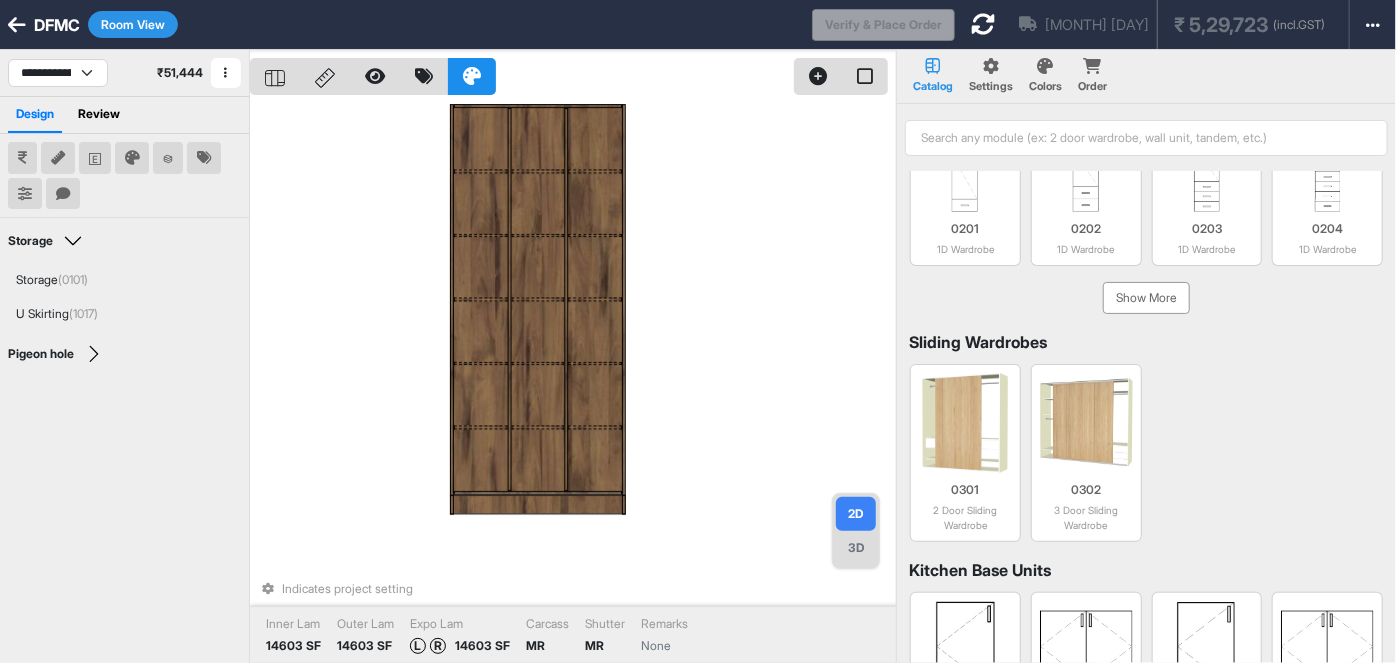 click on "Indicates project setting Inner Lam 14603 SF Outer Lam 14603 SF Expo Lam L R 14603 SF Carcass MR Shutter MR Remarks None" at bounding box center (573, 381) 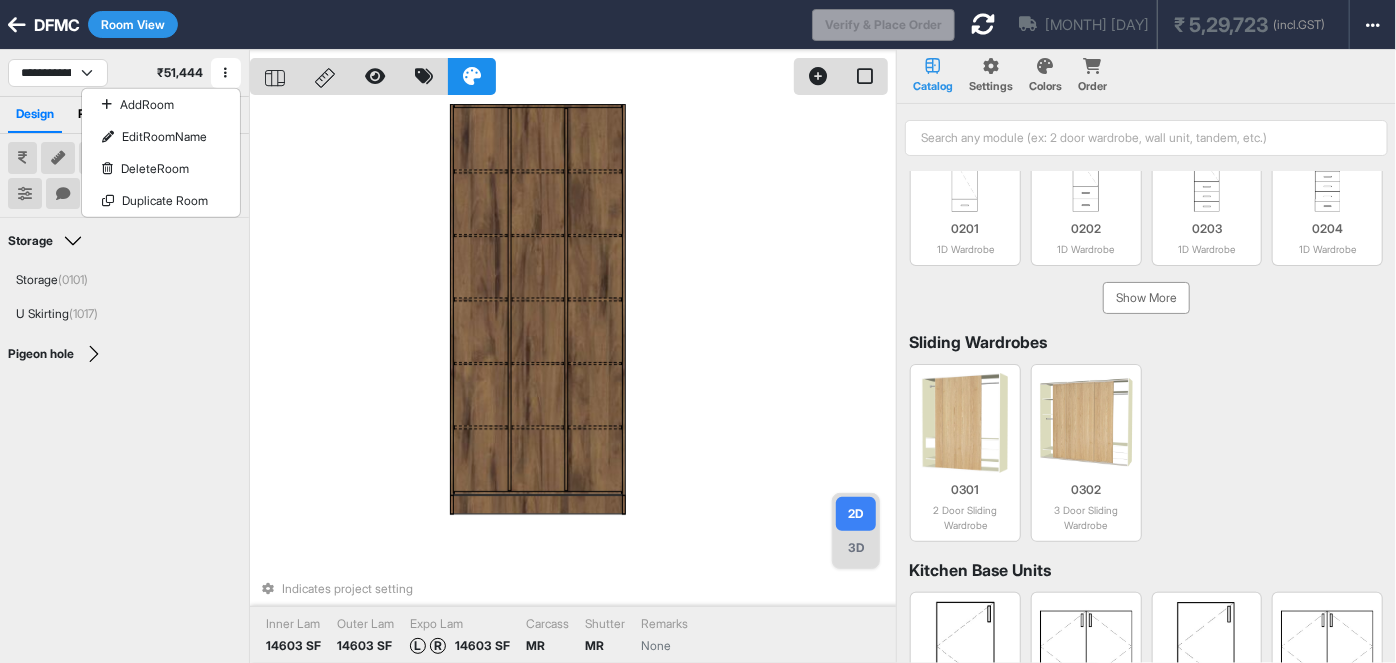 type 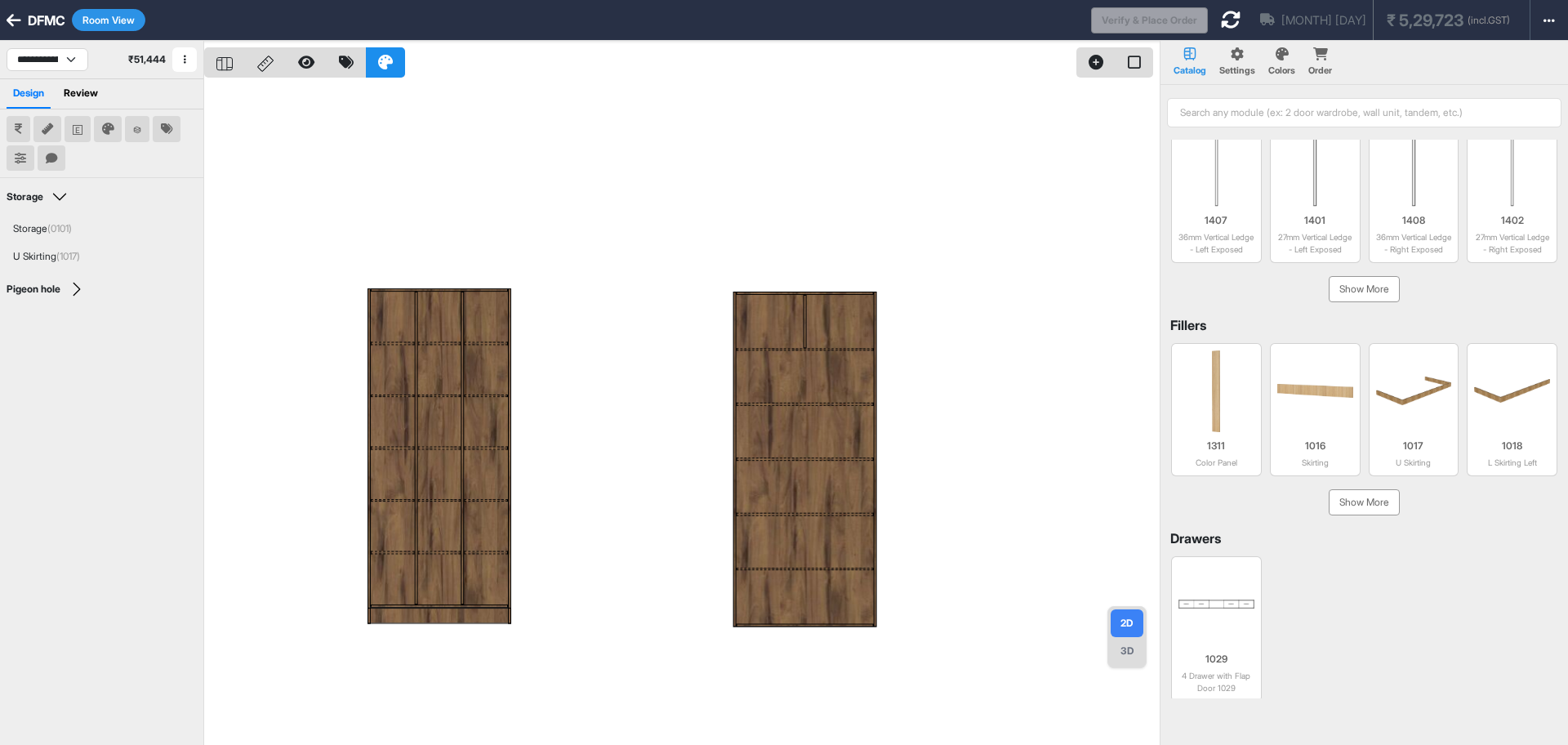 scroll, scrollTop: 2117, scrollLeft: 0, axis: vertical 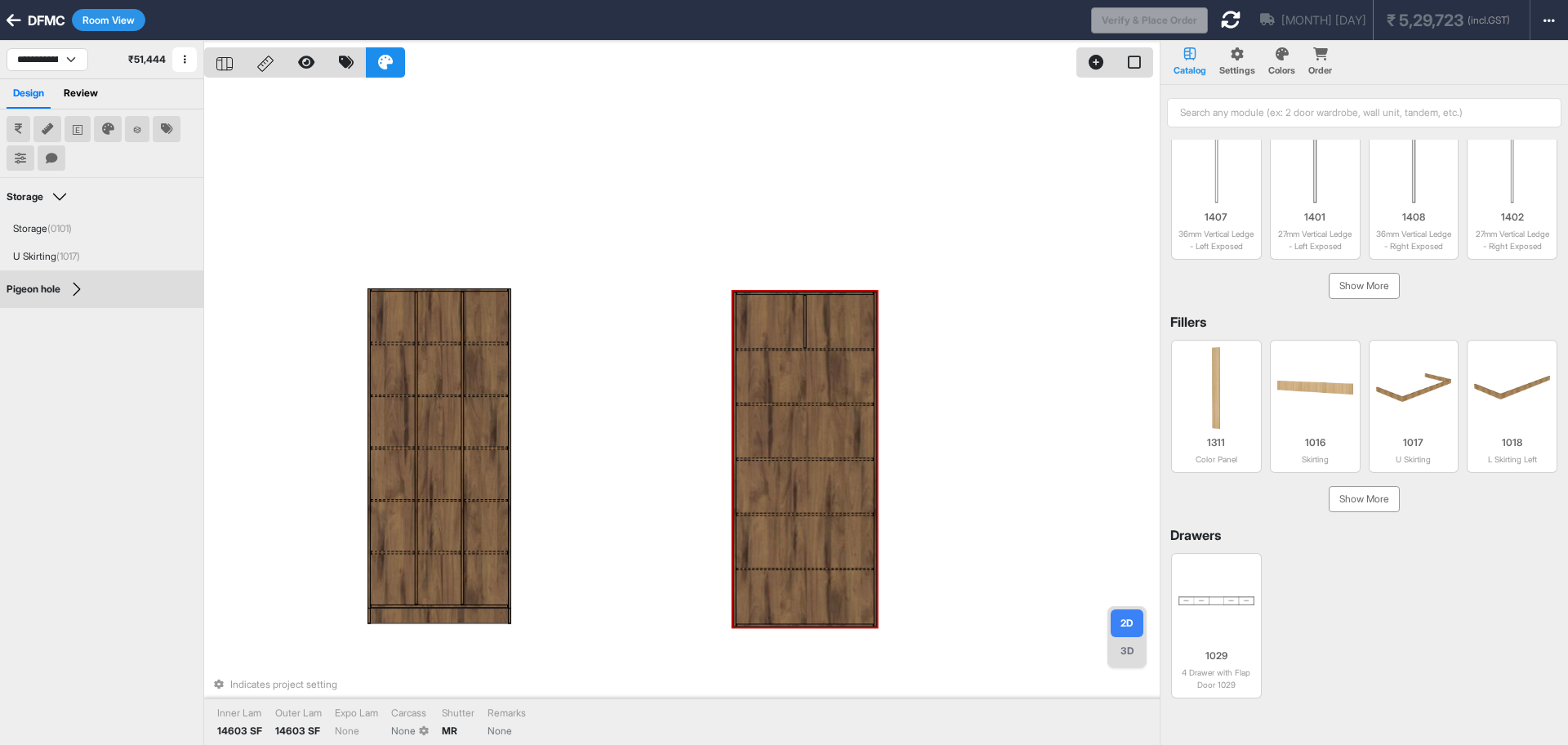 click at bounding box center (805, 320) 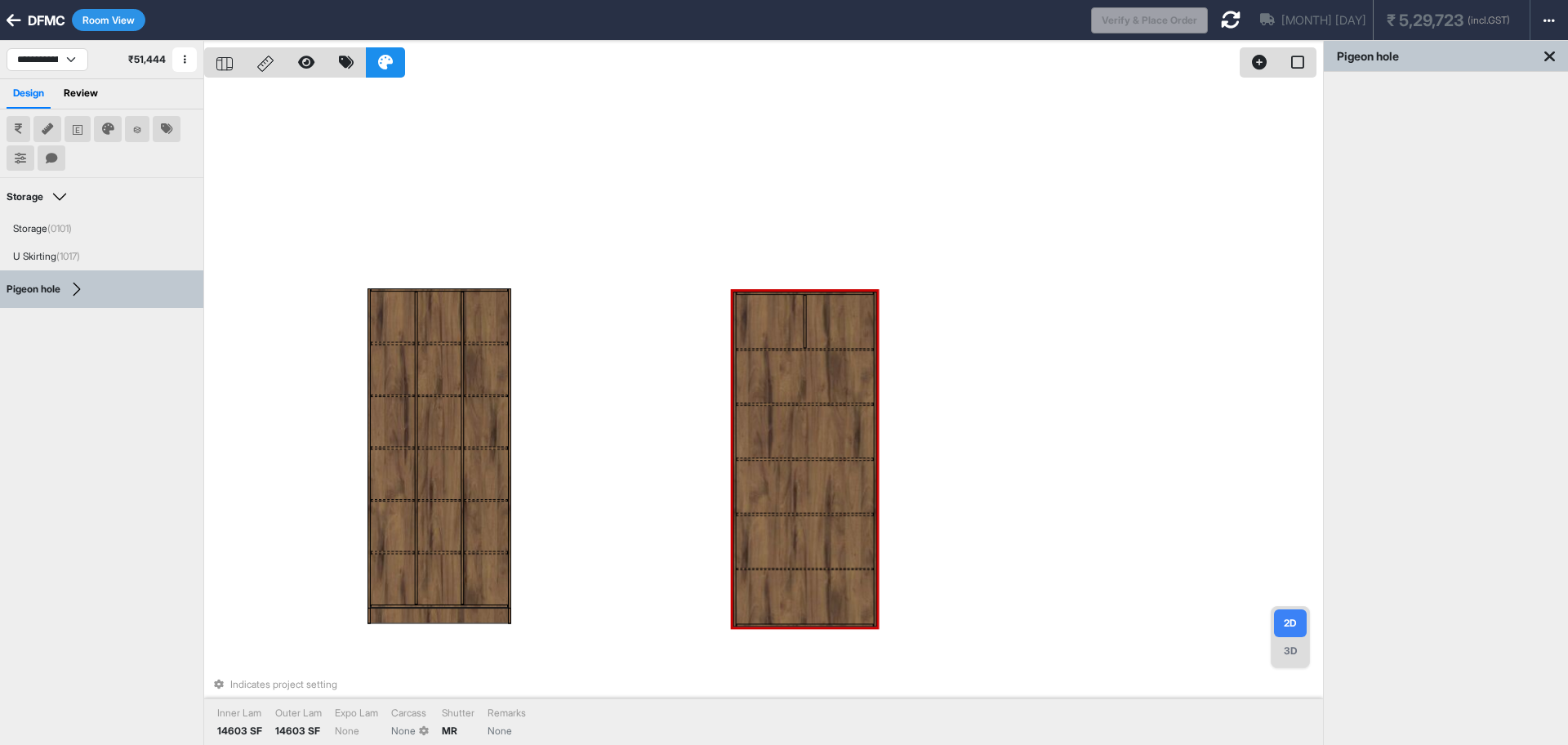 click on "3D" at bounding box center (1290, 651) 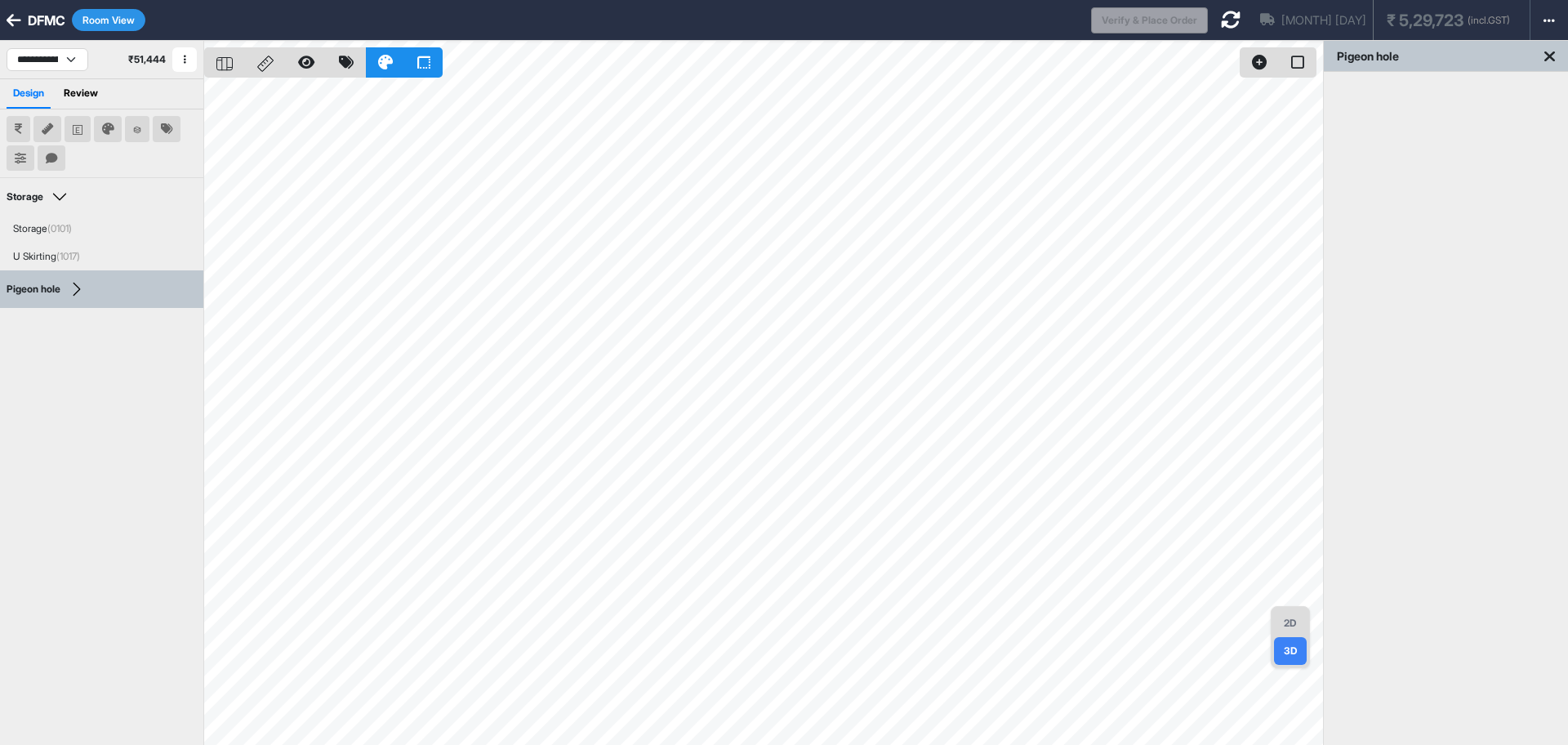click on "2D" at bounding box center (1290, 623) 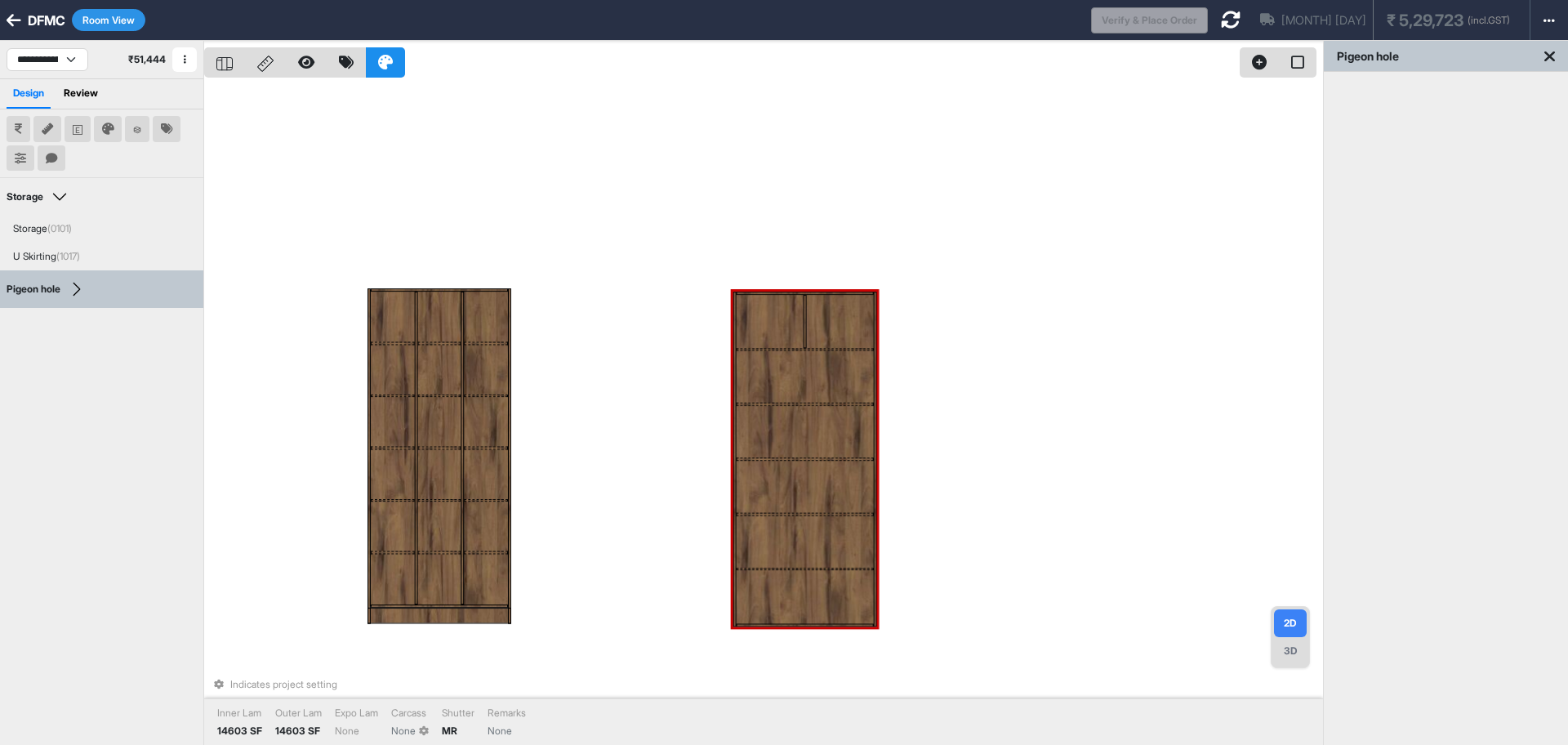 click at bounding box center [769, 320] 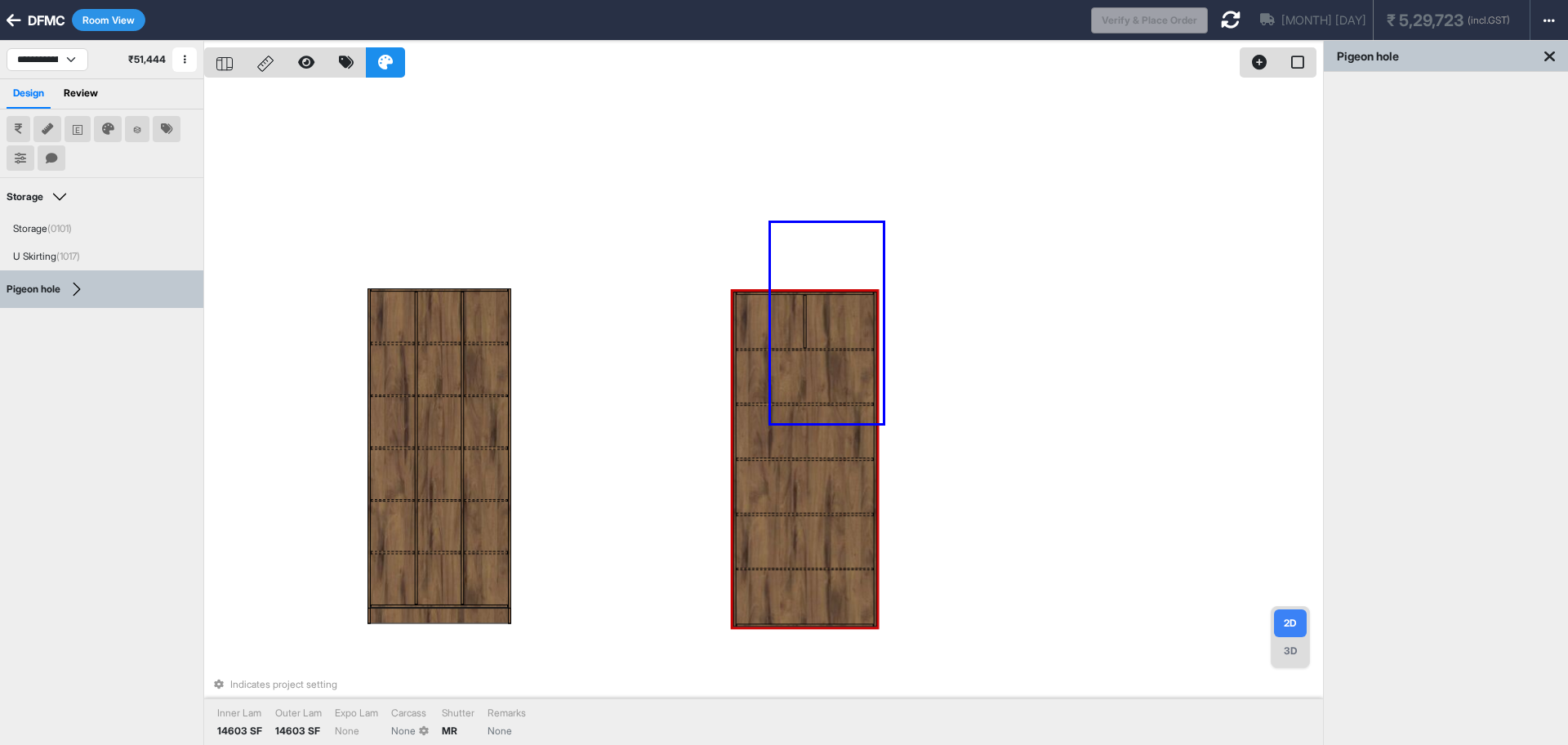 drag, startPoint x: 771, startPoint y: 223, endPoint x: 883, endPoint y: 423, distance: 229.2248 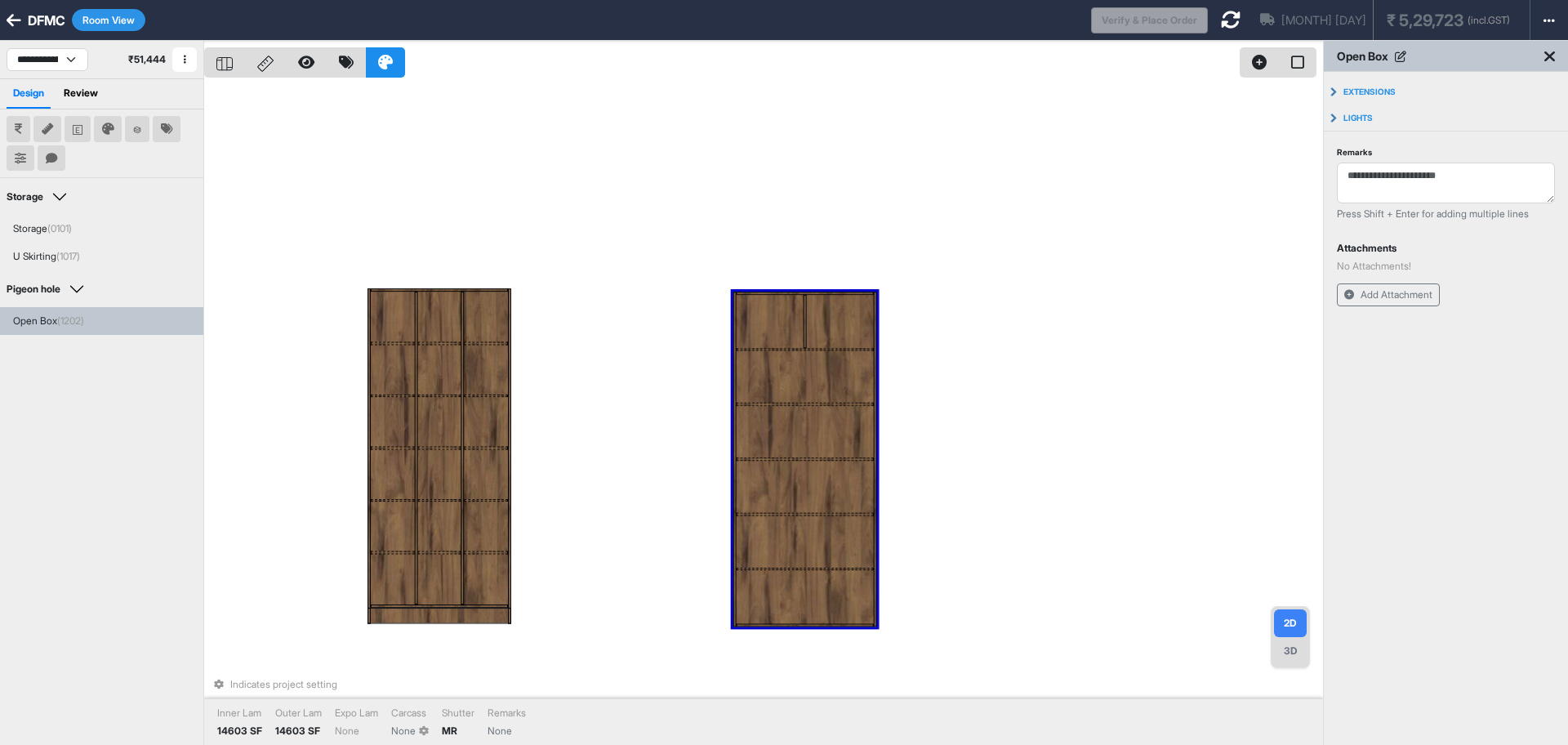 click at bounding box center (840, 320) 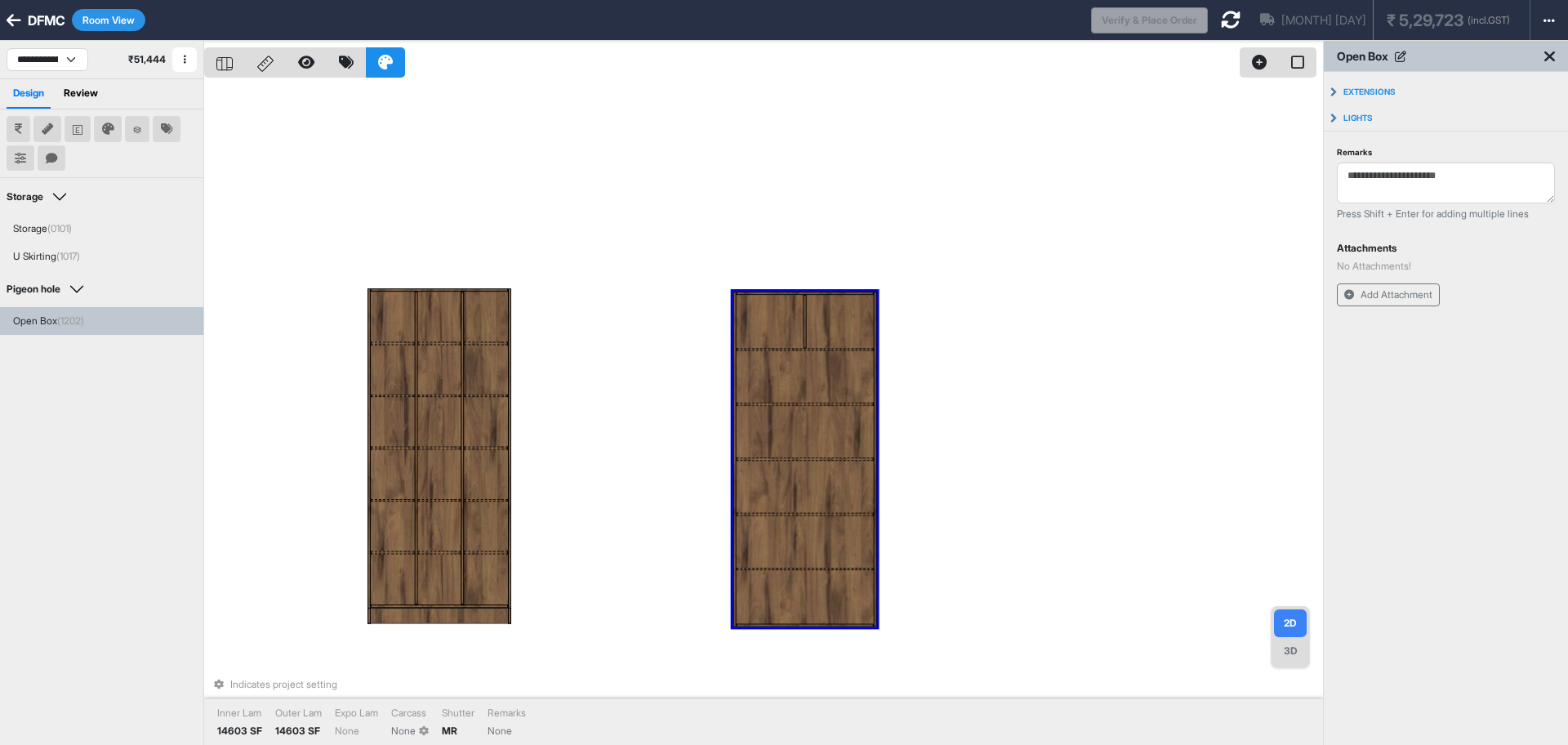 click at bounding box center [769, 320] 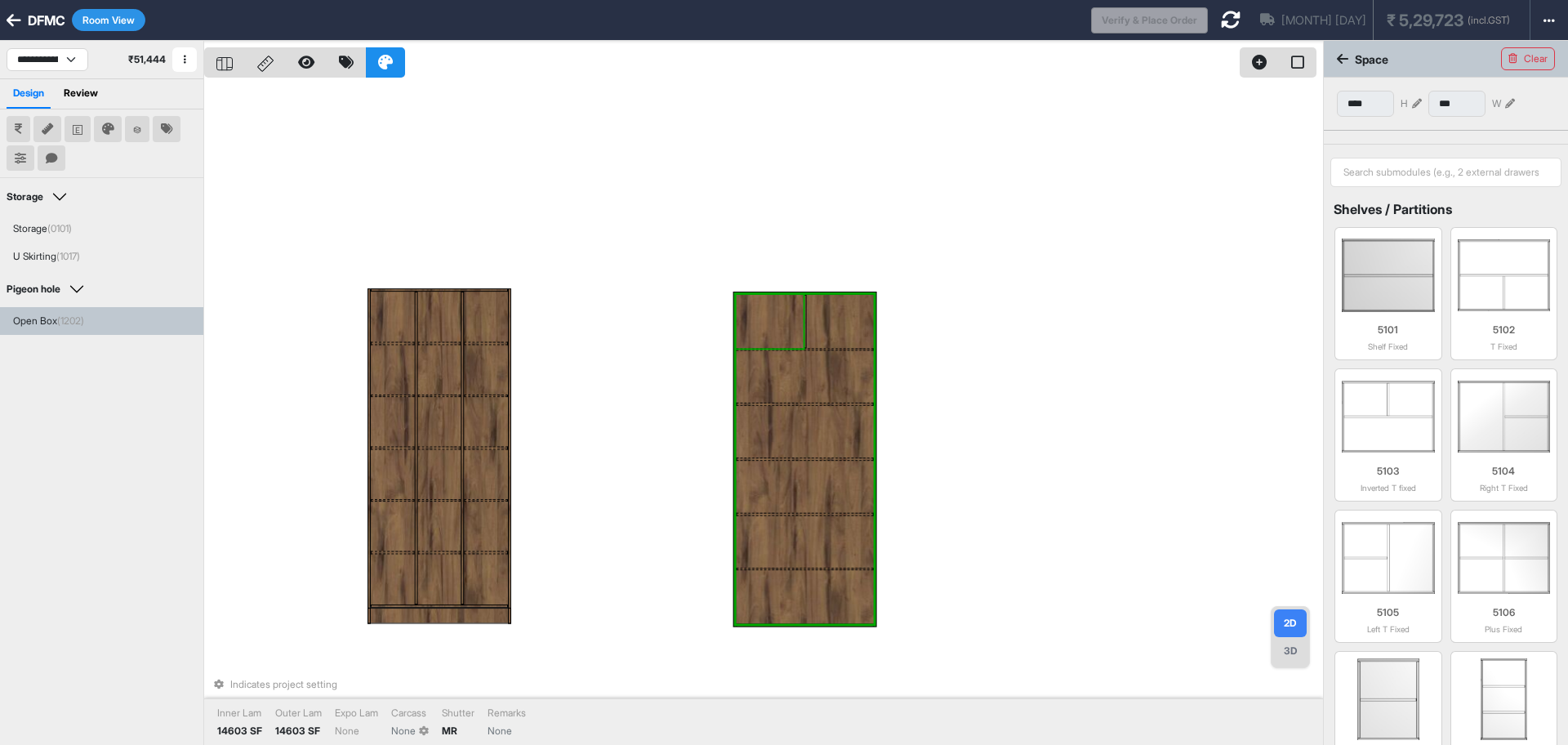 click at bounding box center [769, 320] 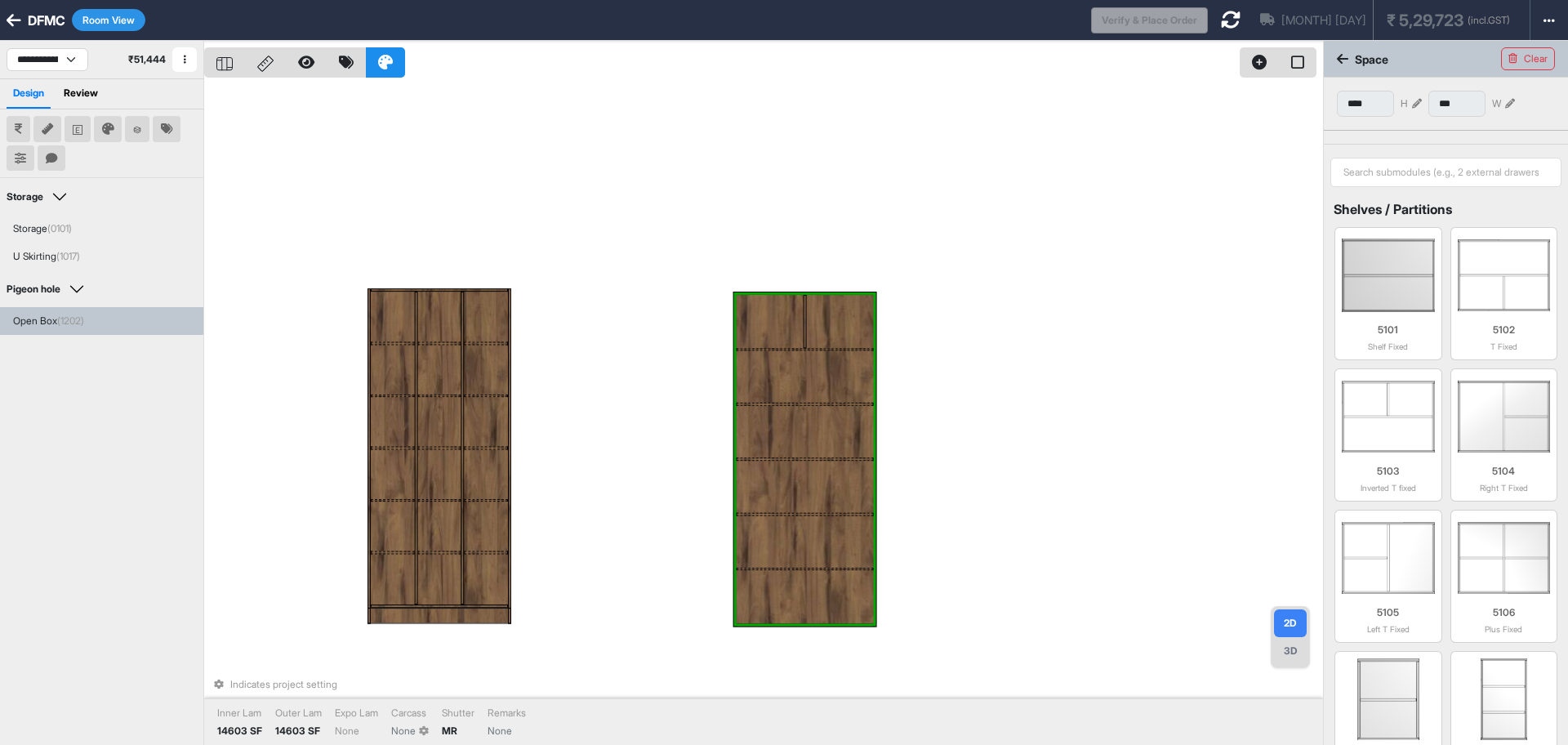 click at bounding box center (805, 320) 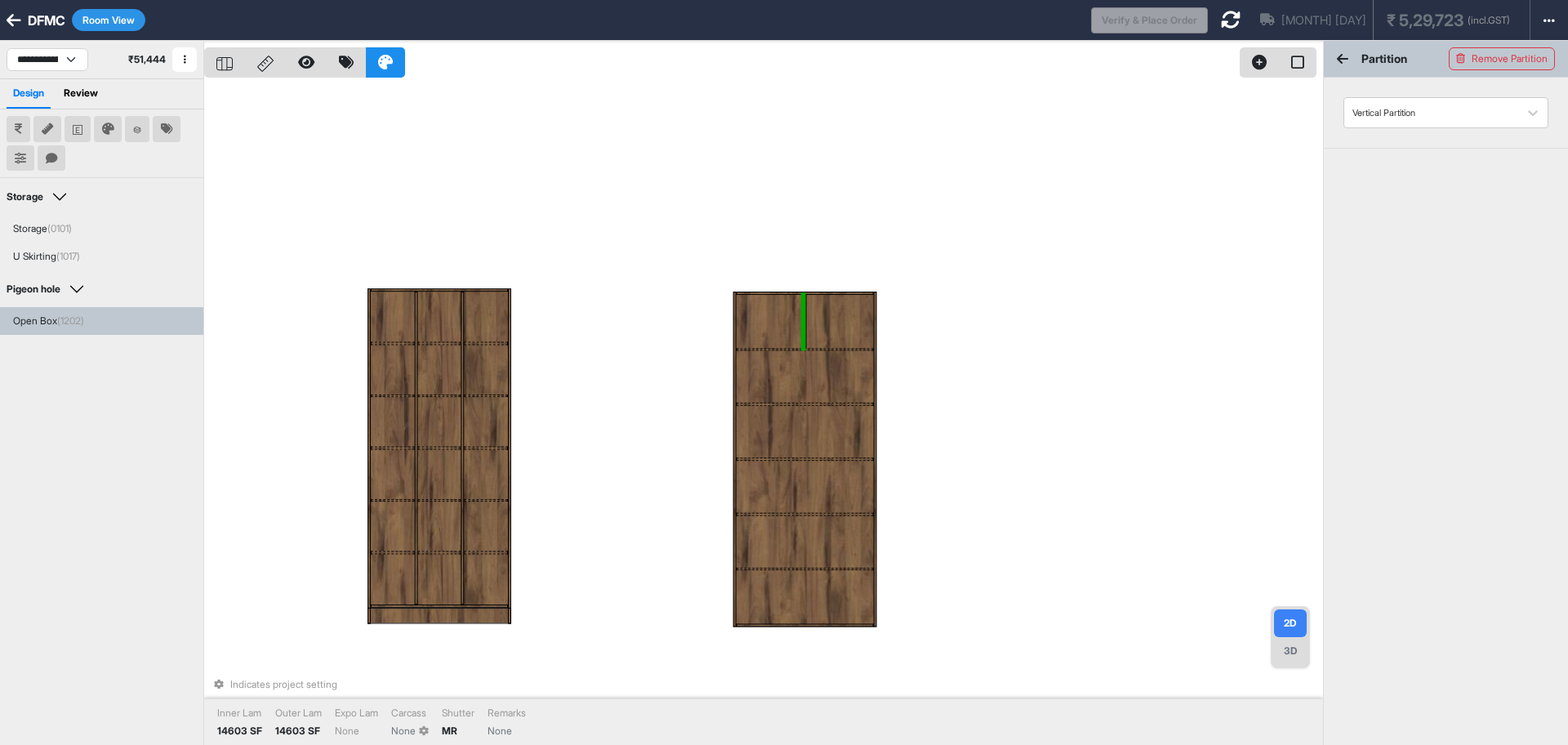 click at bounding box center (769, 320) 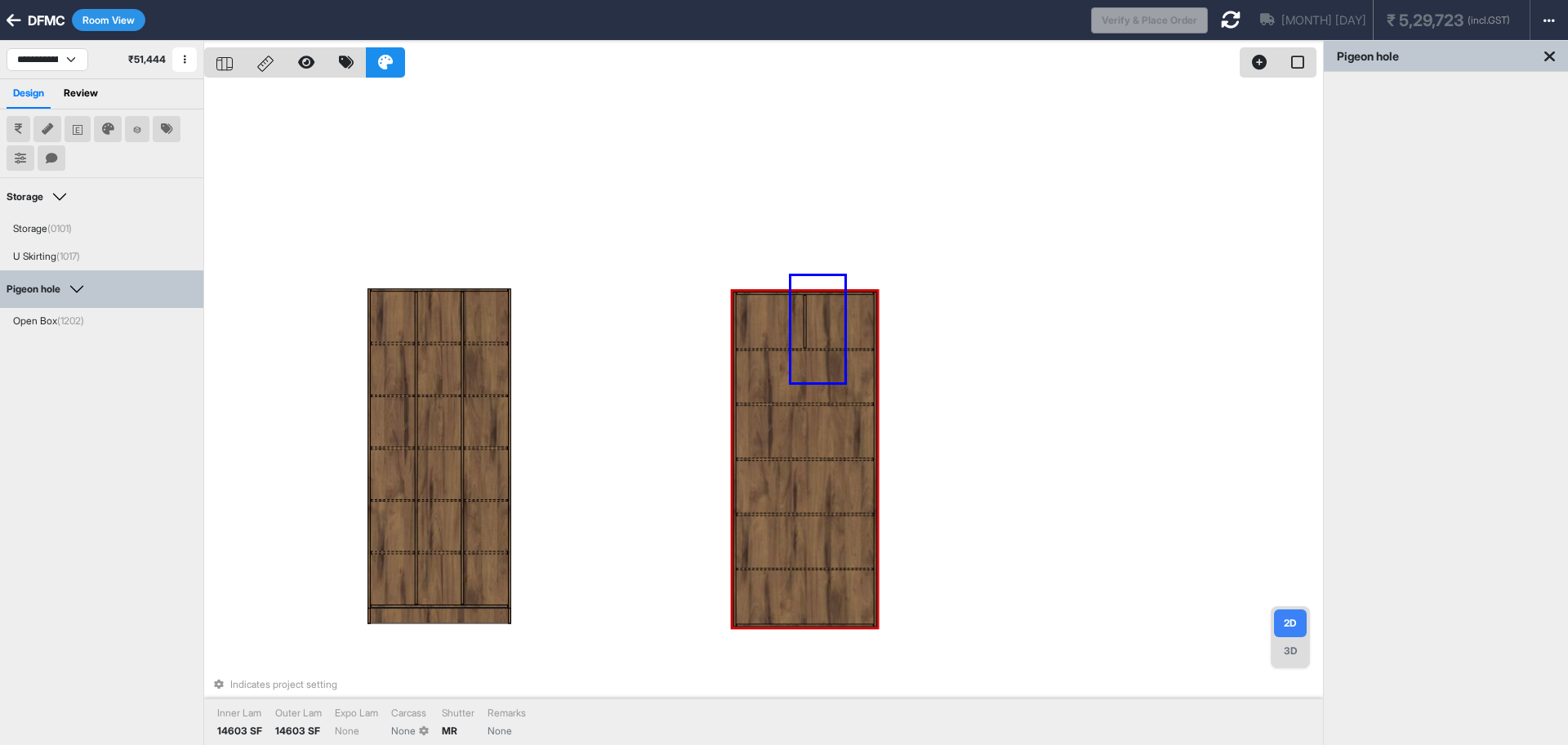 drag, startPoint x: 791, startPoint y: 276, endPoint x: 794, endPoint y: 285, distance: 9.486833 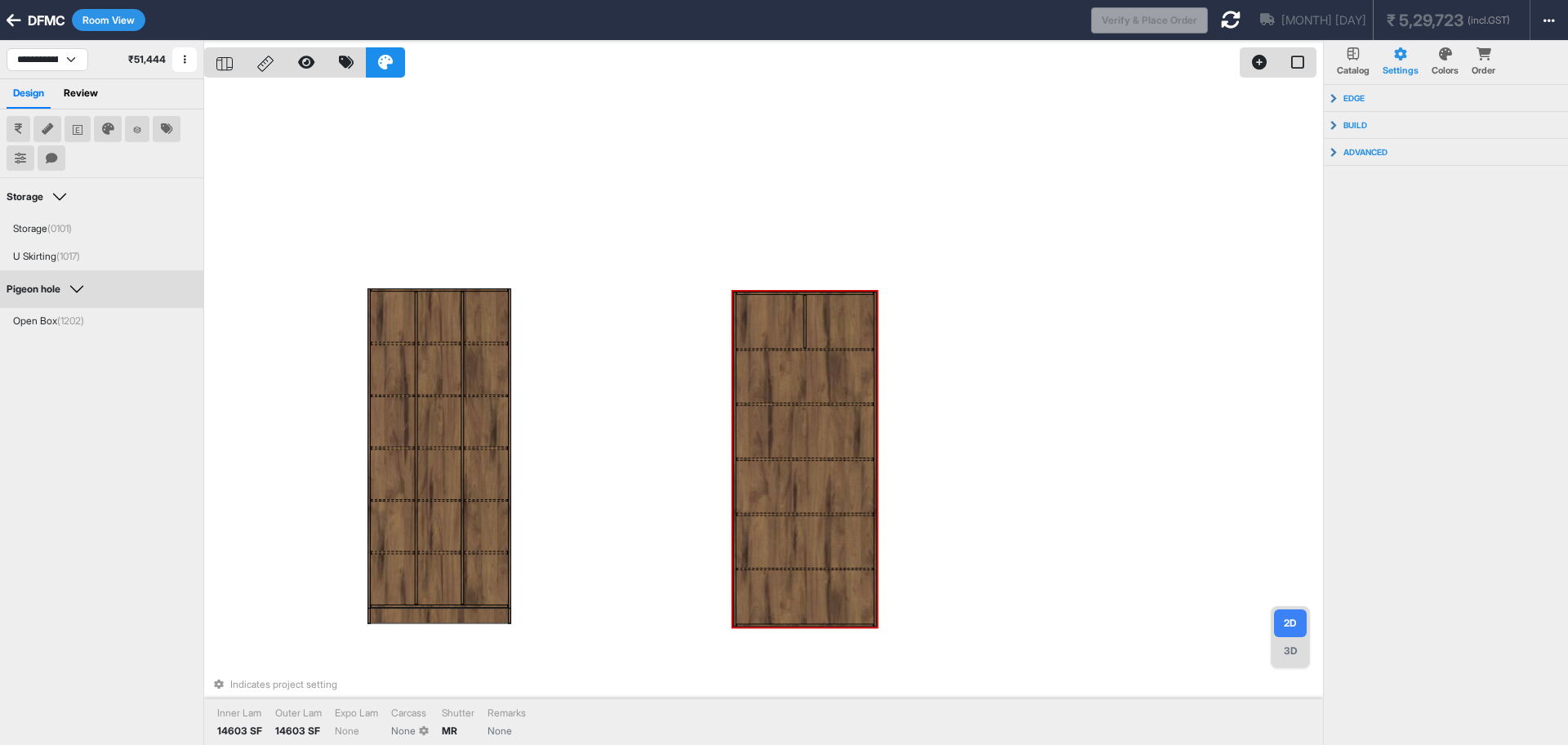 click at bounding box center (769, 320) 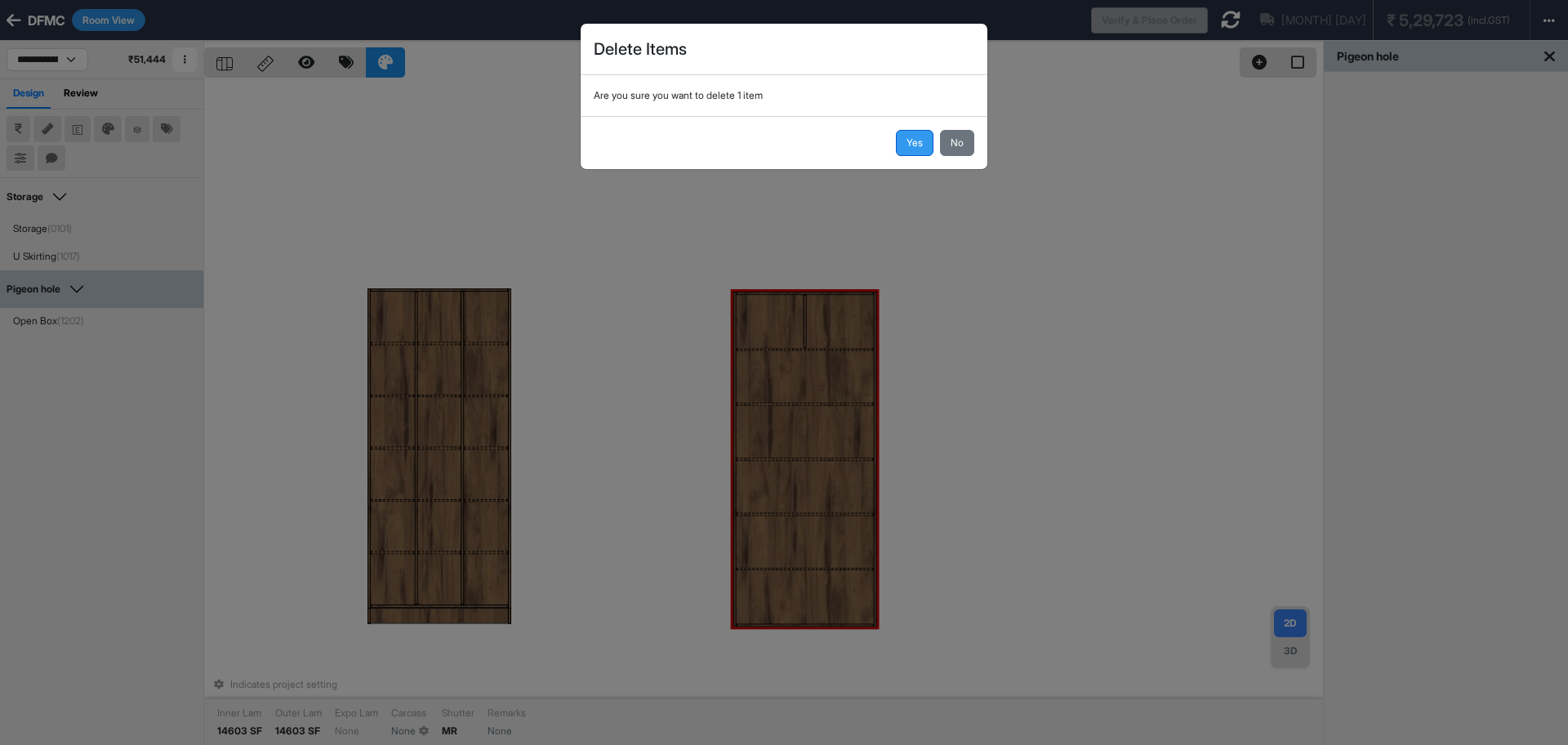 click on "Yes" at bounding box center (915, 143) 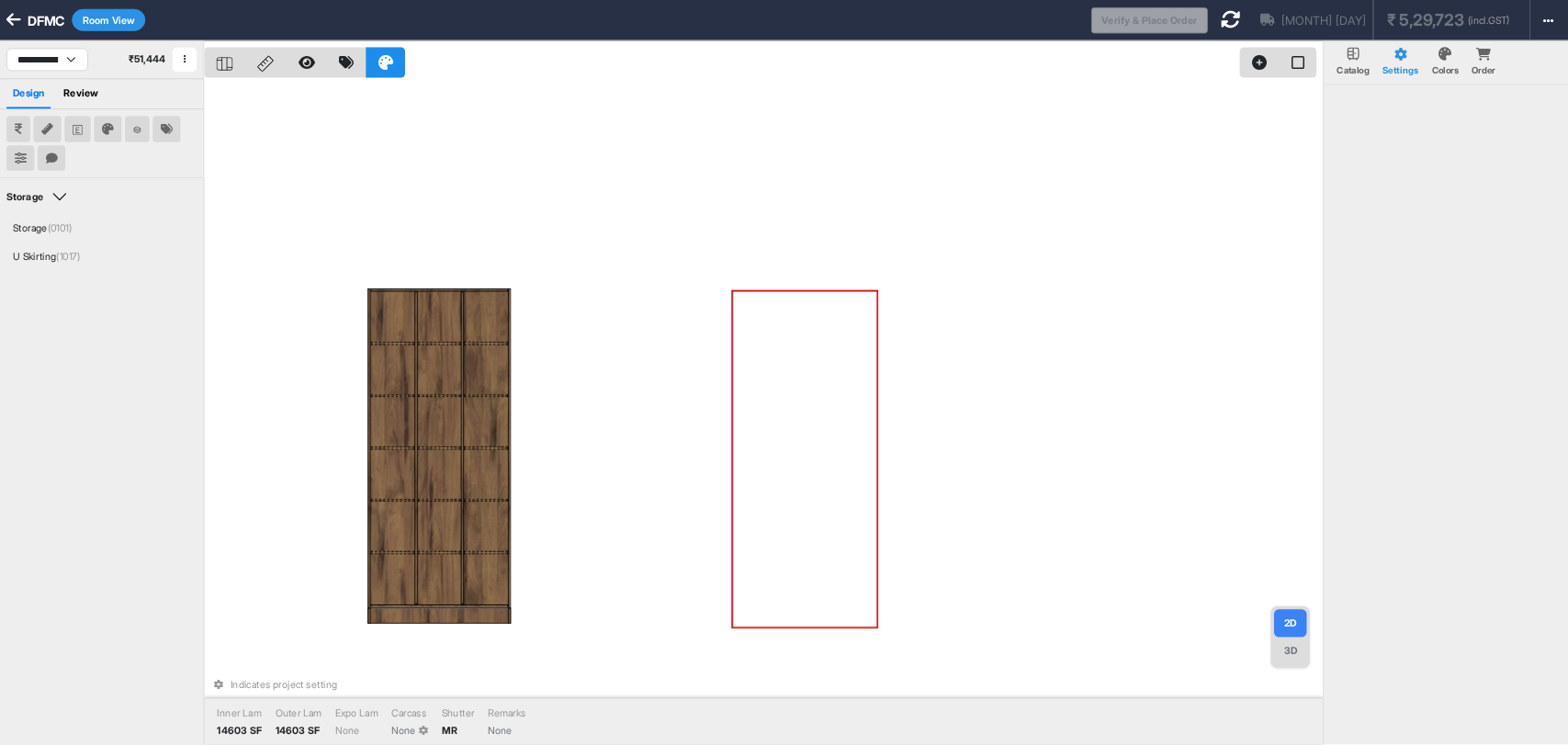scroll, scrollTop: 46, scrollLeft: 0, axis: vertical 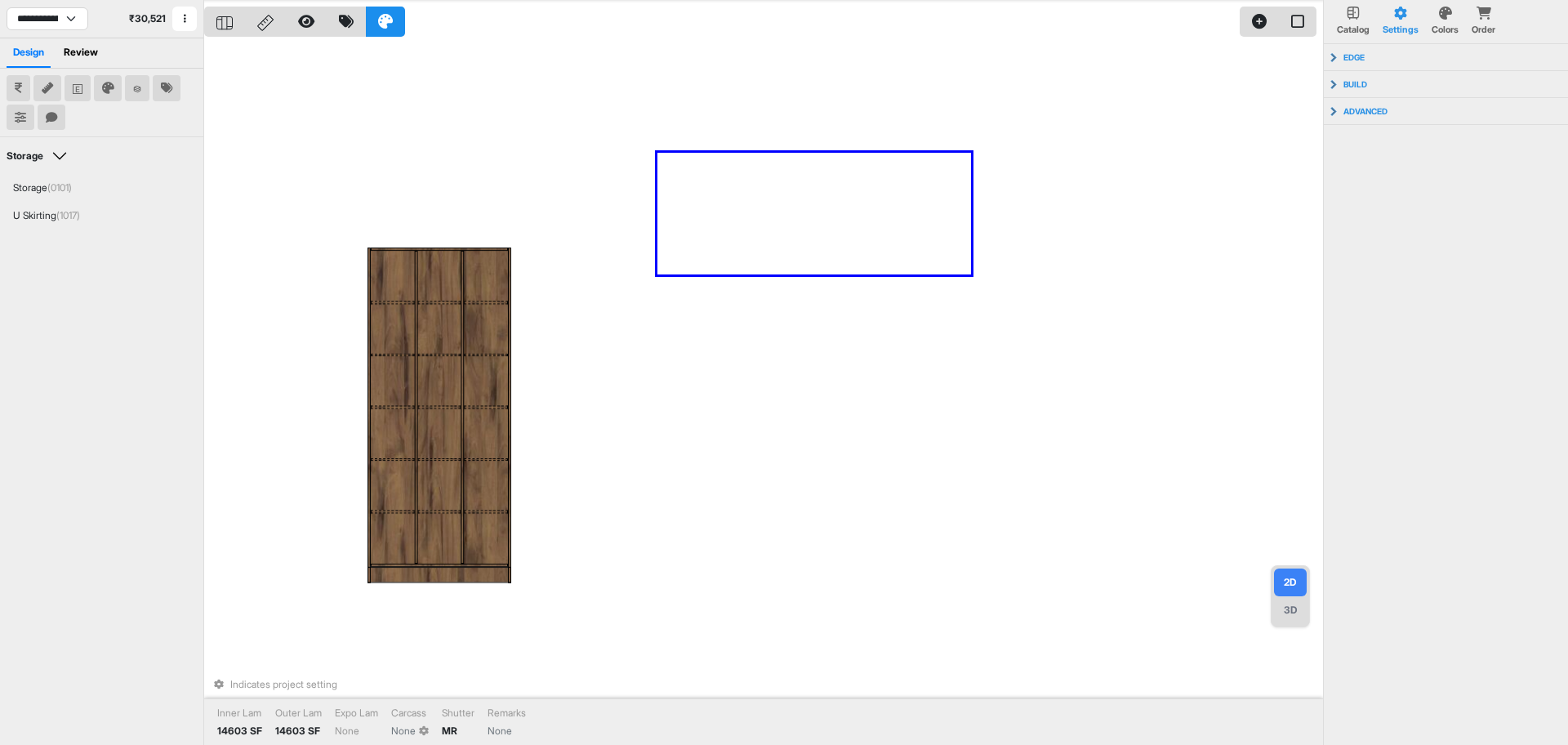 drag, startPoint x: 971, startPoint y: 274, endPoint x: 412, endPoint y: 59, distance: 598.9207 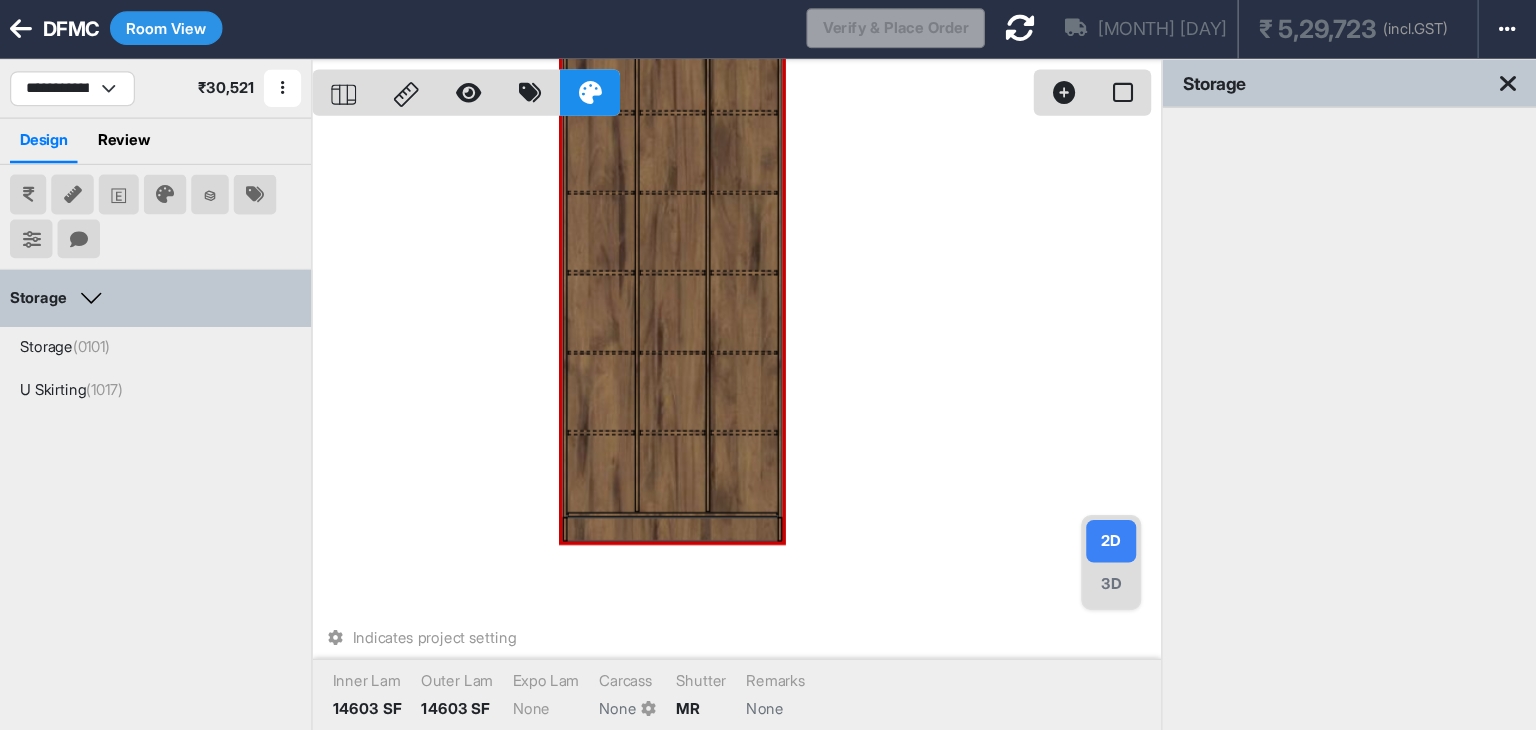 scroll, scrollTop: 0, scrollLeft: 0, axis: both 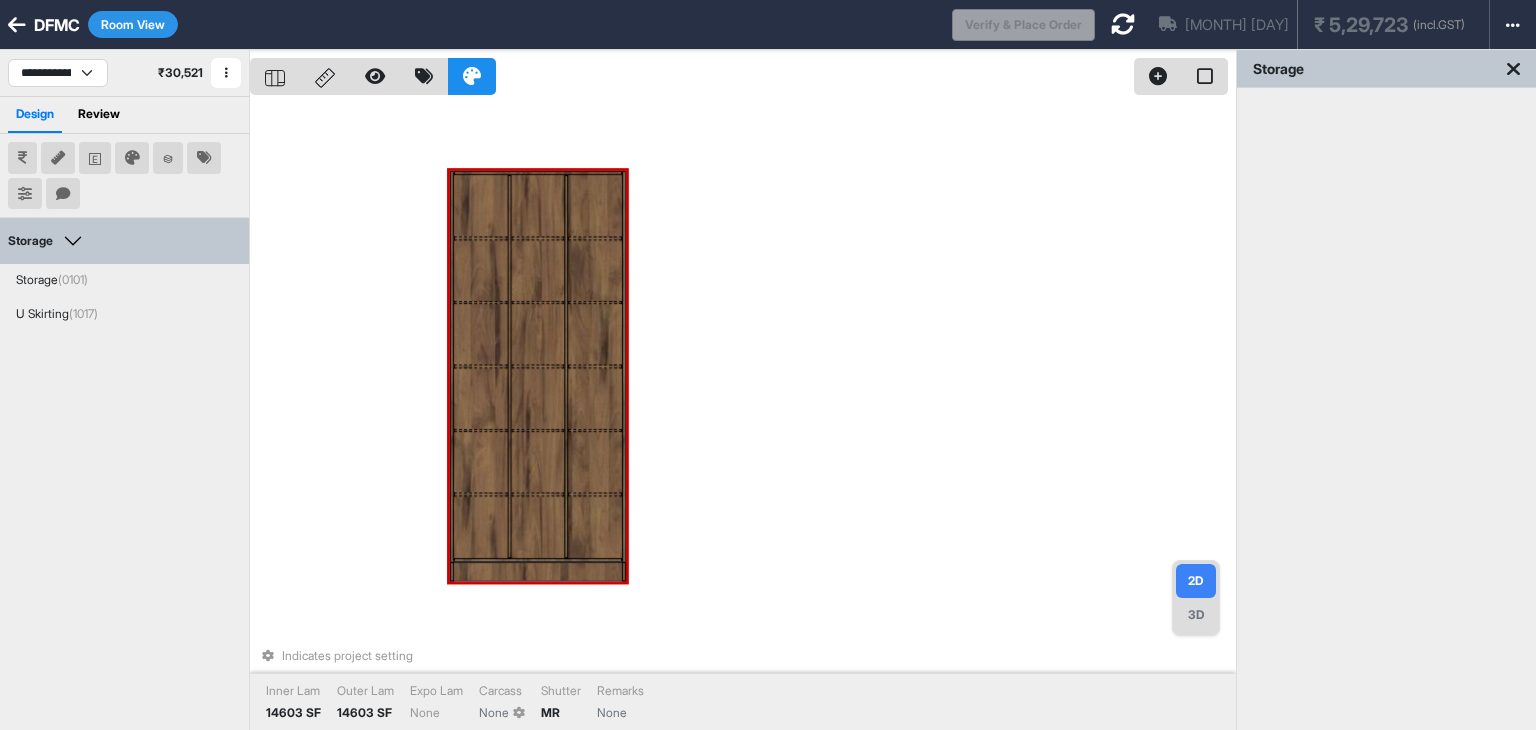 drag, startPoint x: 138, startPoint y: 22, endPoint x: 152, endPoint y: 25, distance: 14.3178215 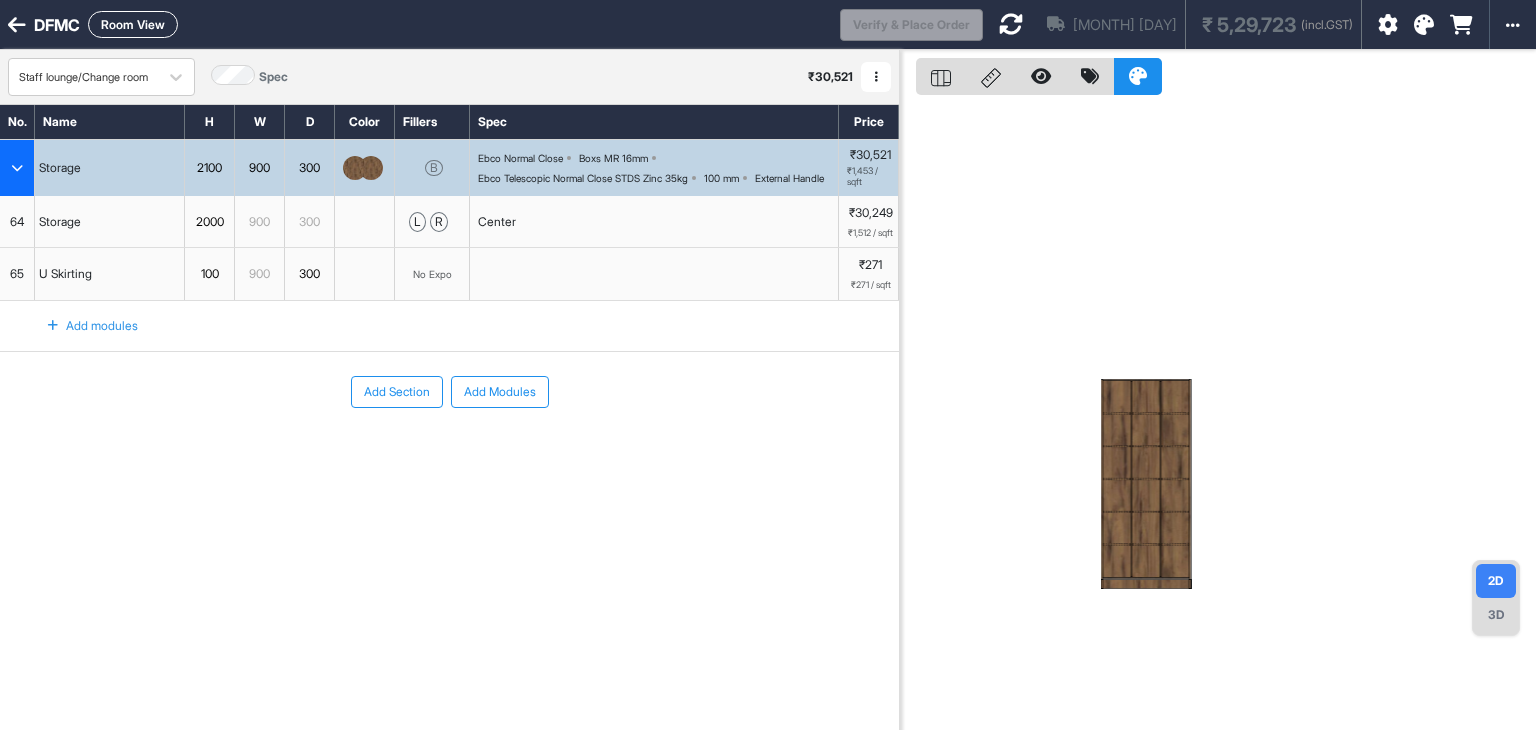type 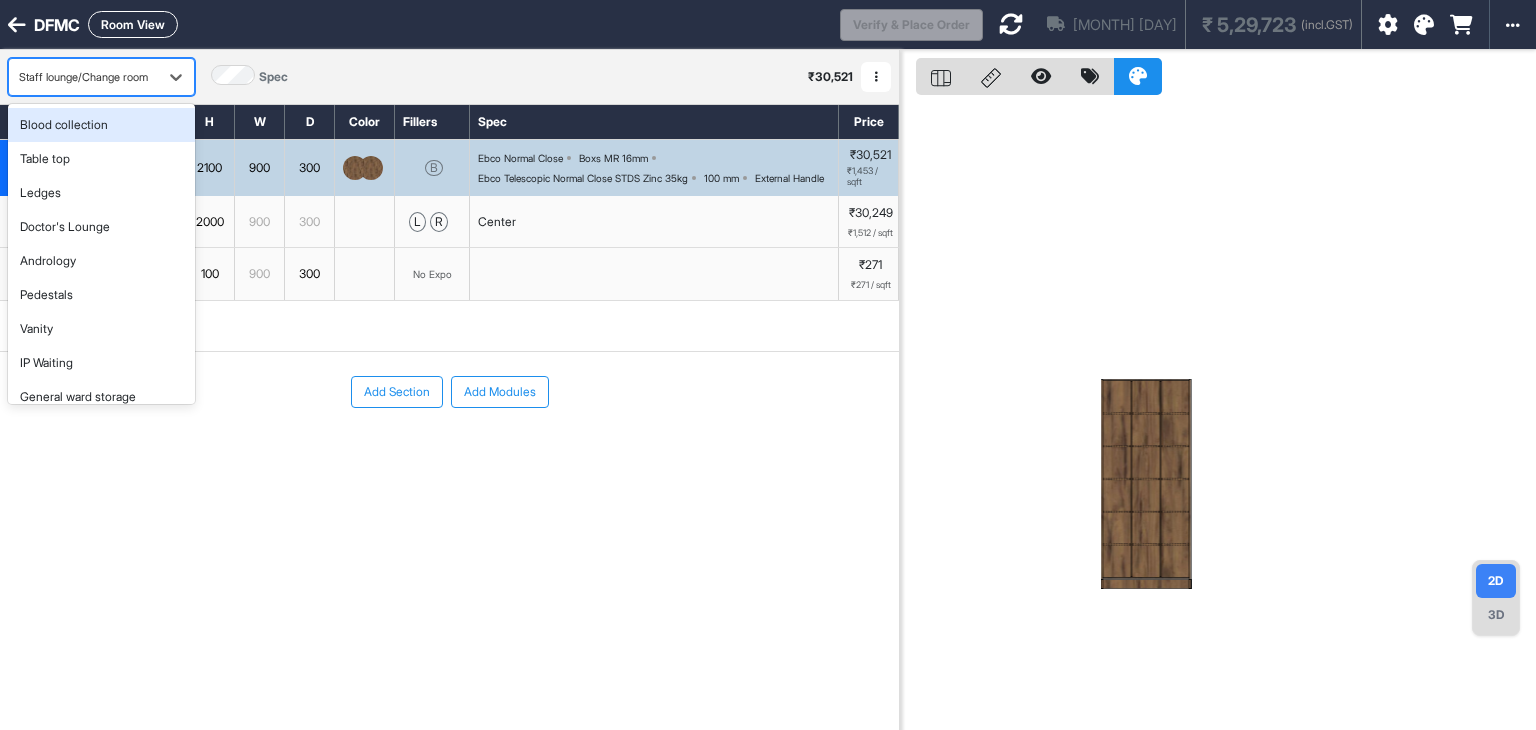 click at bounding box center [83, 77] 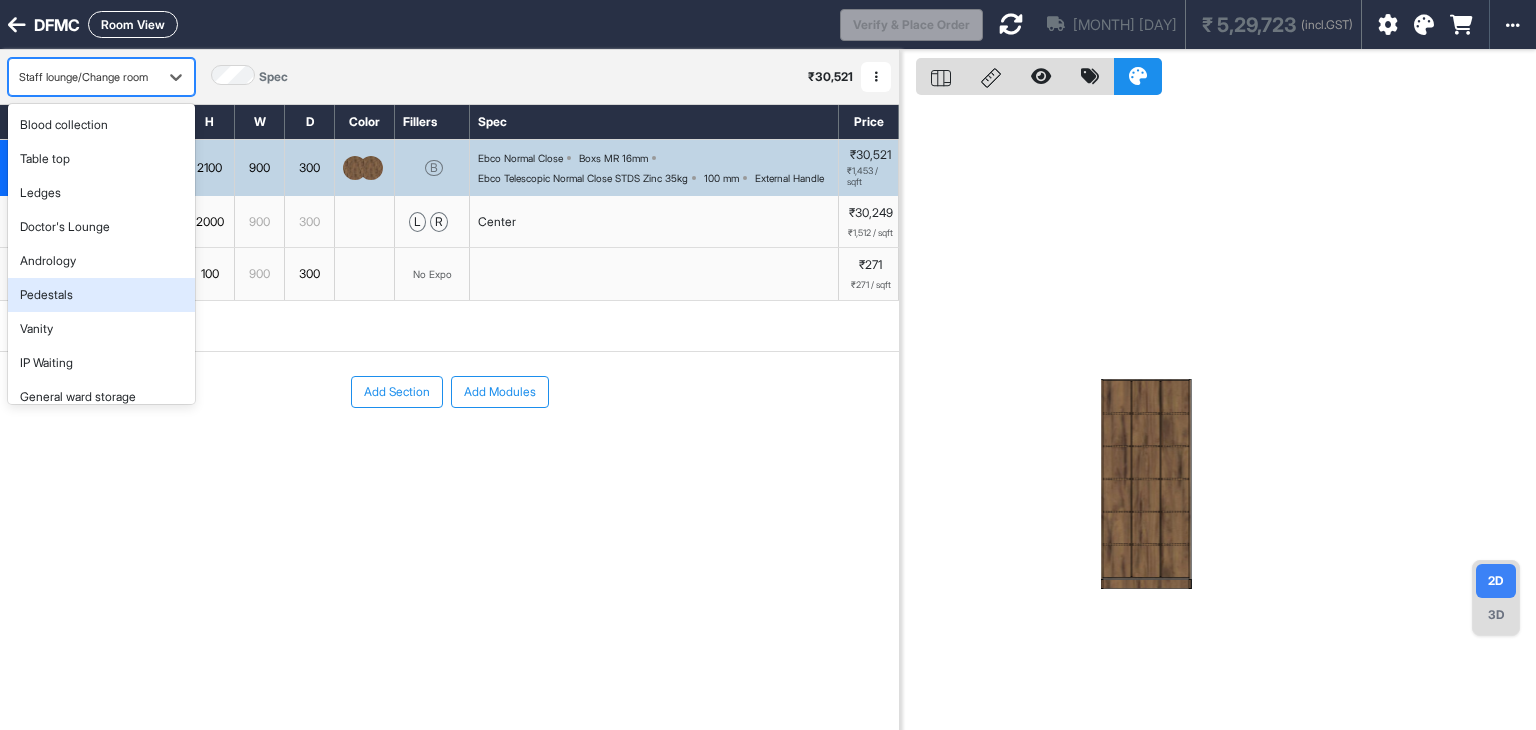 scroll, scrollTop: 82, scrollLeft: 0, axis: vertical 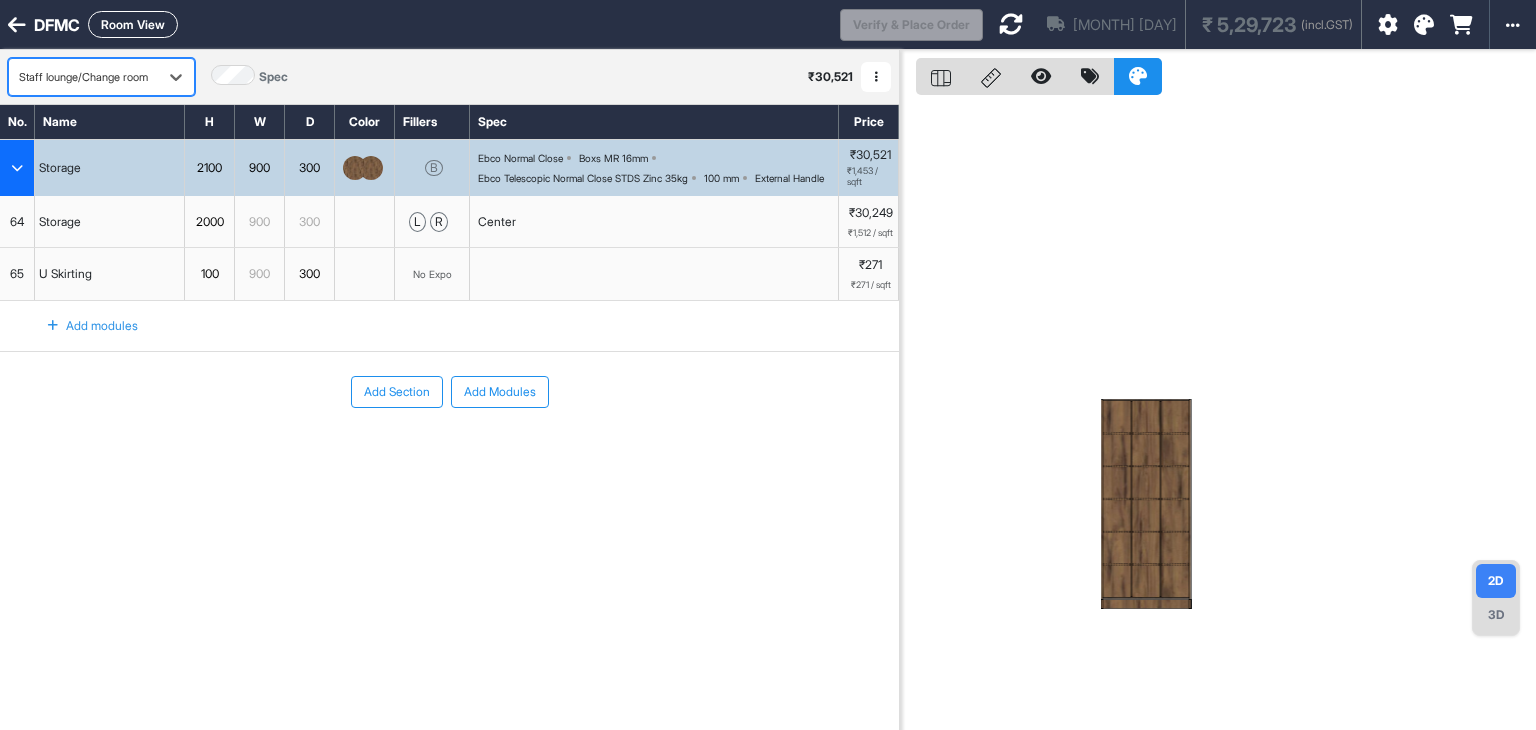 click on "Room View" at bounding box center (133, 24) 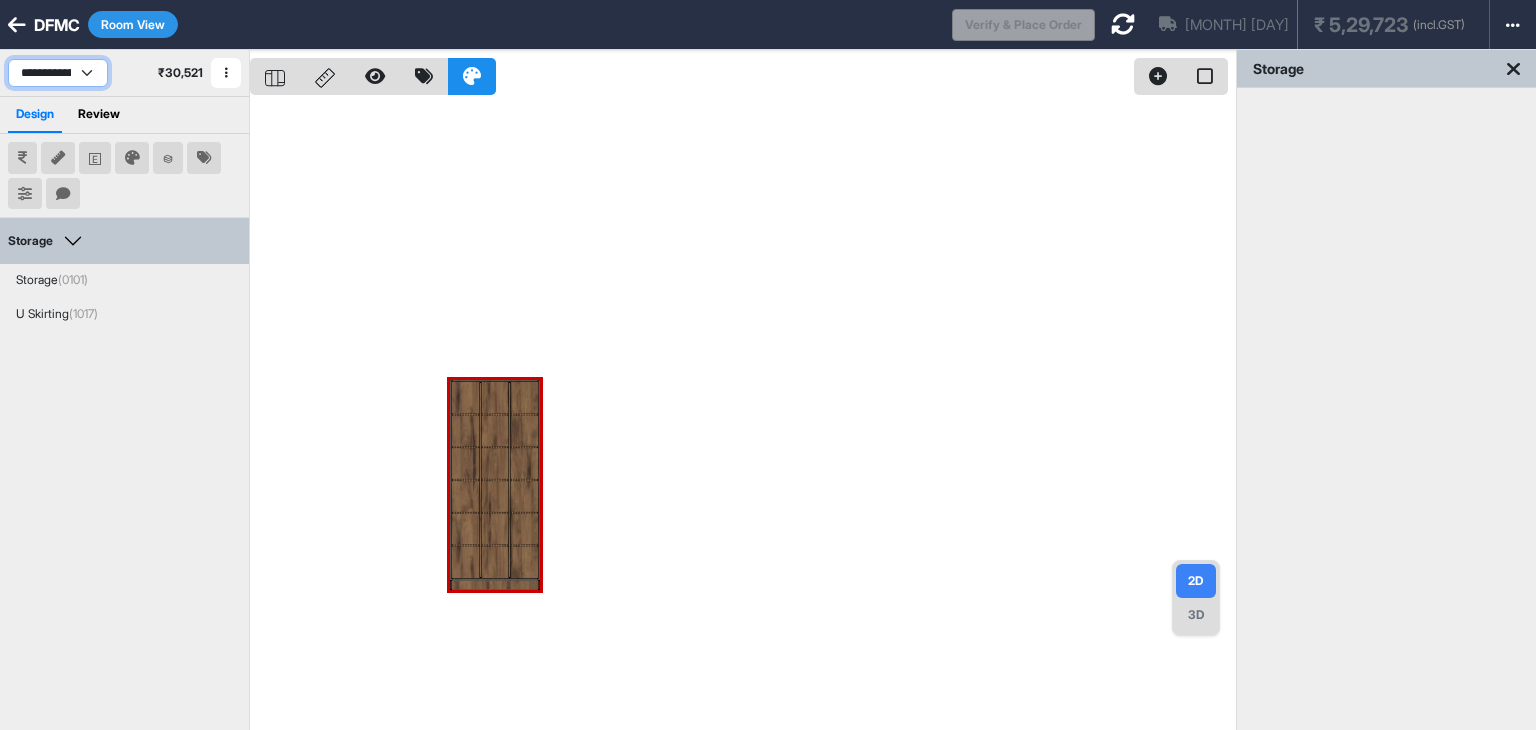 click on "**********" at bounding box center [58, 73] 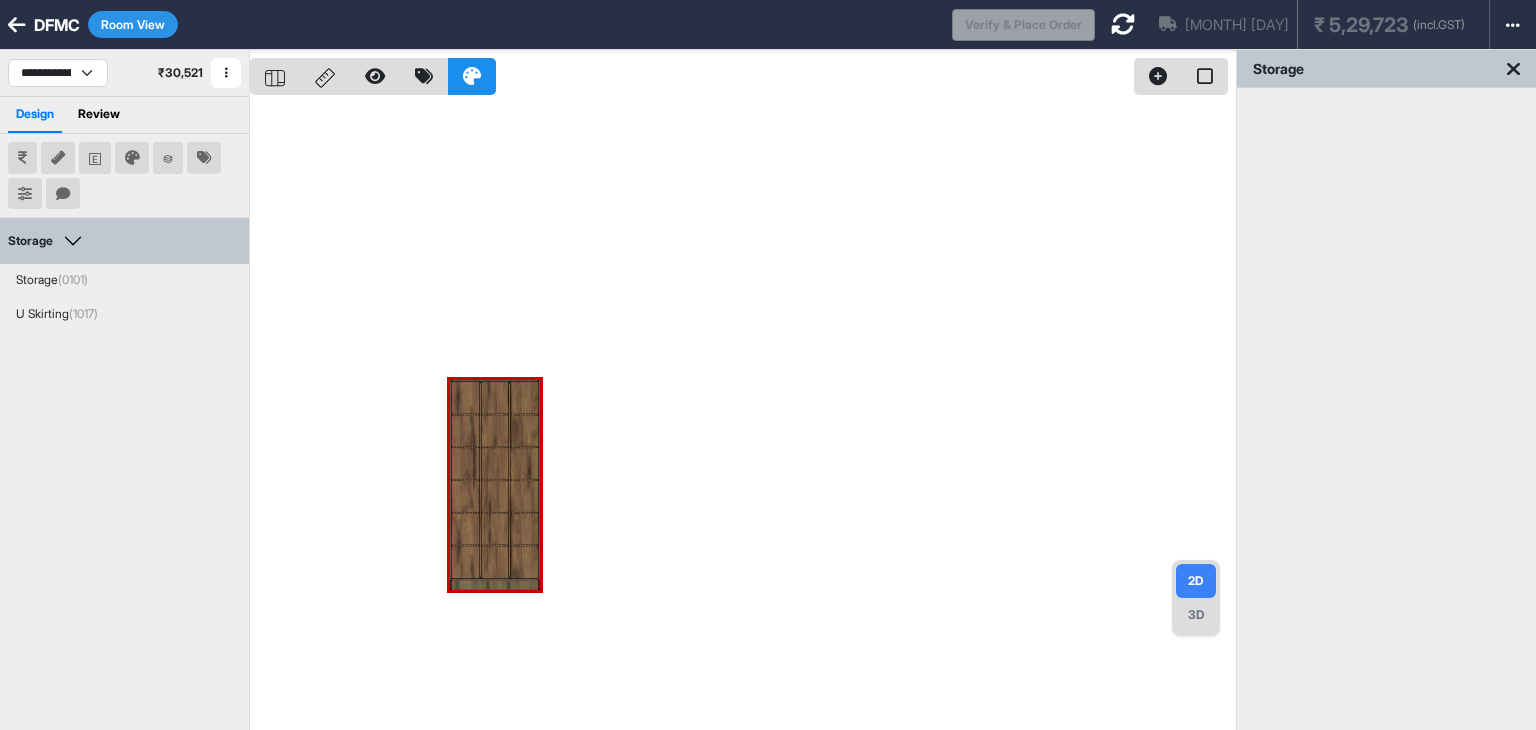 click at bounding box center [743, 415] 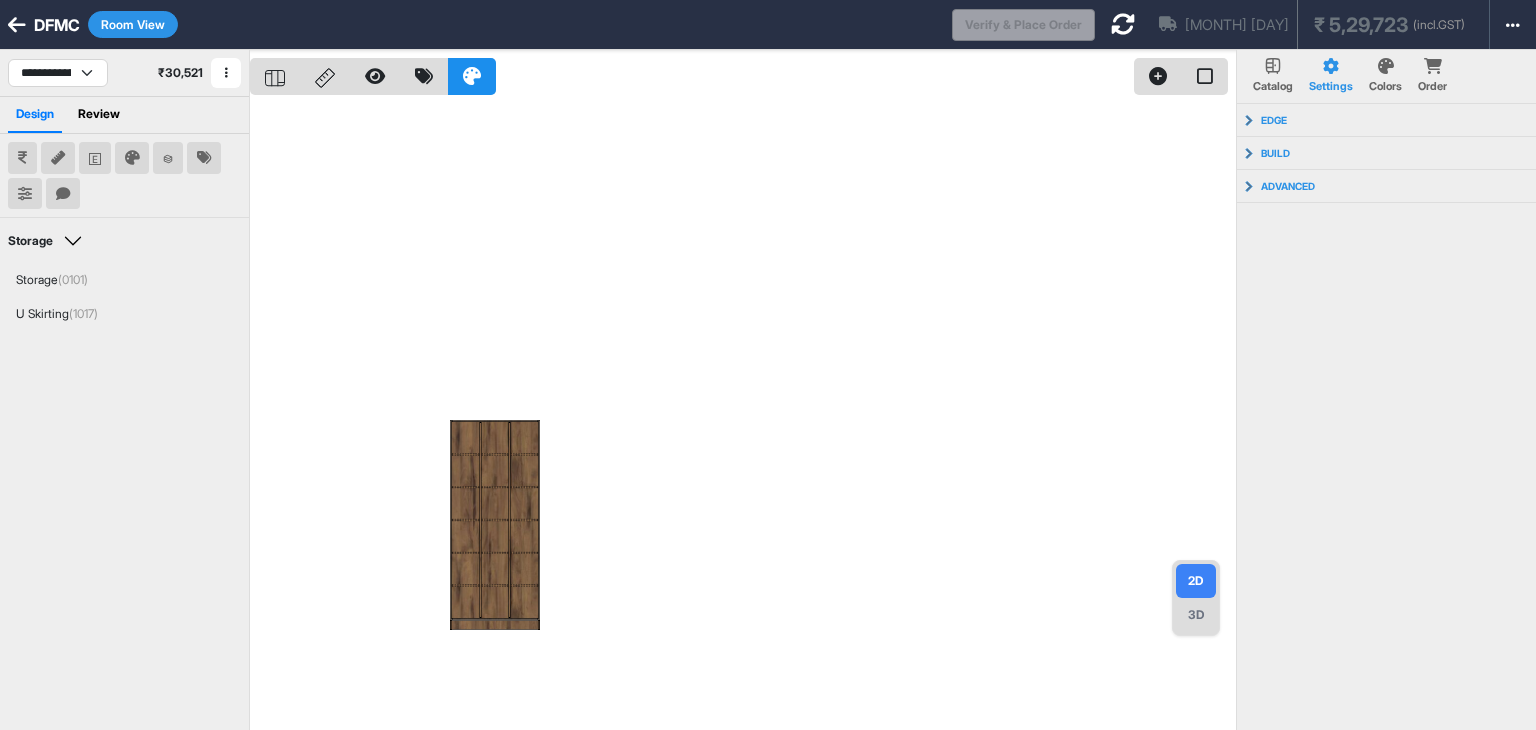 click at bounding box center (1123, 24) 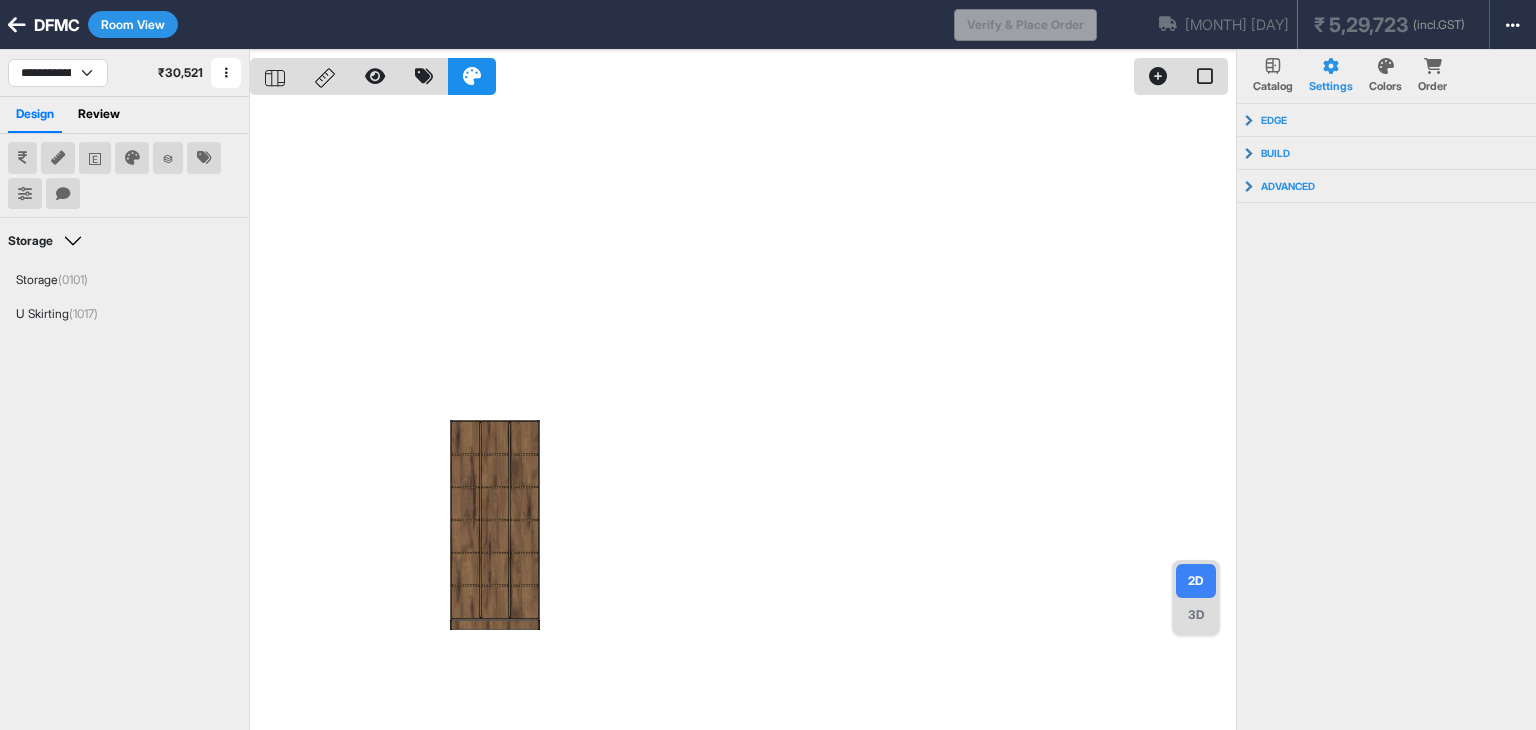 click on "DFMC Room View Verify & Place Order Loading...    Aug 20th ₹   5,29,723 (incl.GST) Import Assembly Archive Rename Refresh Price" at bounding box center (768, 25) 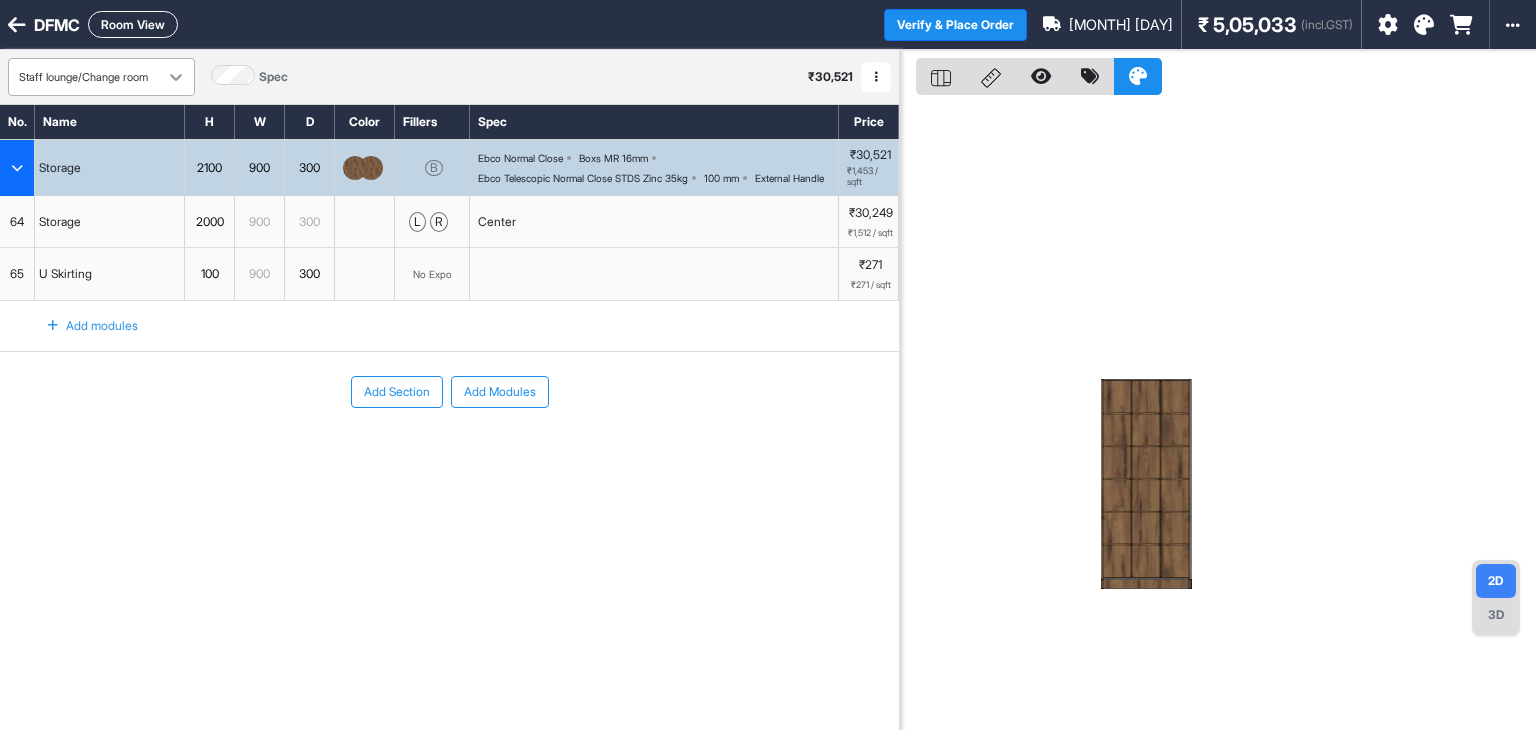 click 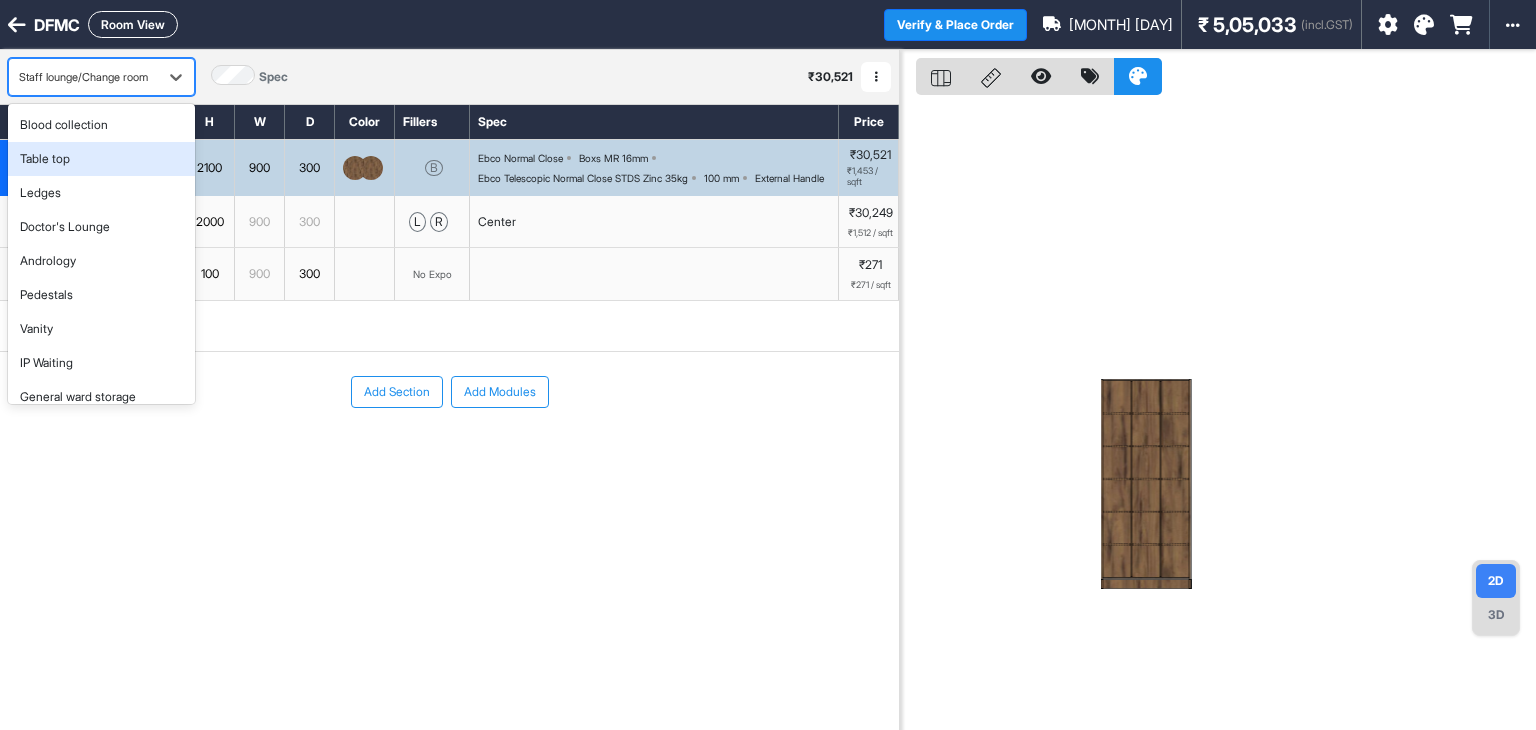 click on "Table top" at bounding box center [101, 159] 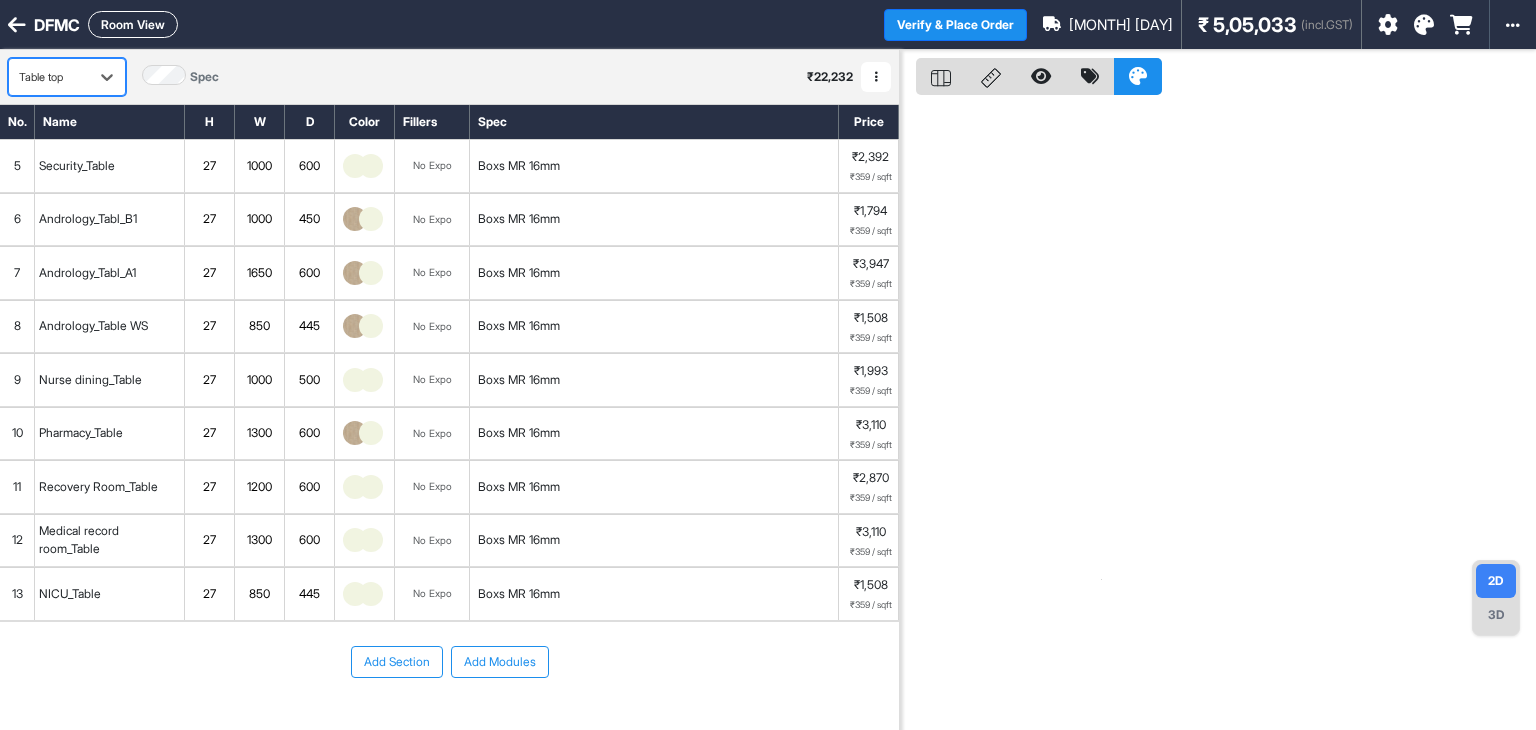 click on "Table top" at bounding box center [49, 77] 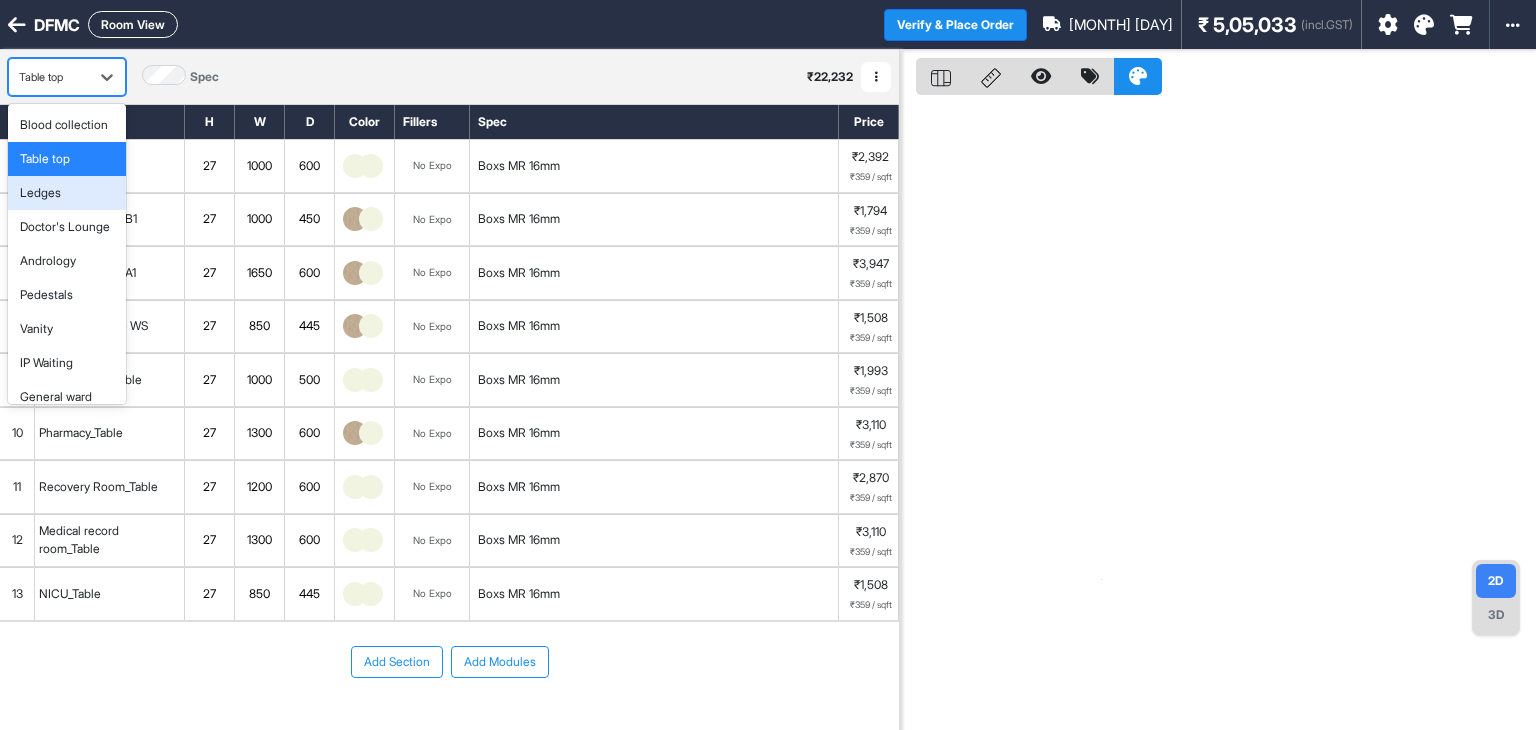 click on "Ledges" at bounding box center (40, 193) 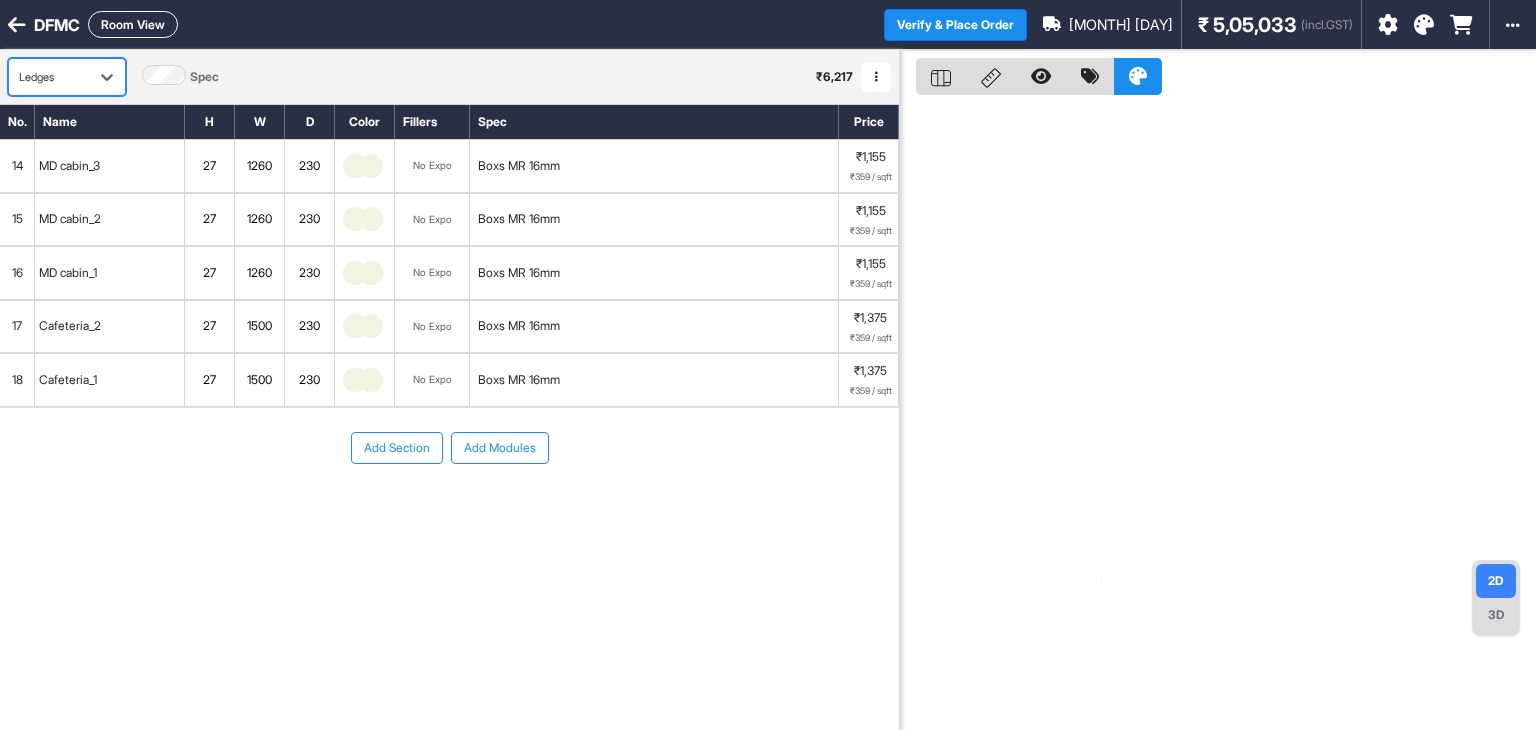 click on "Ledges" at bounding box center (49, 77) 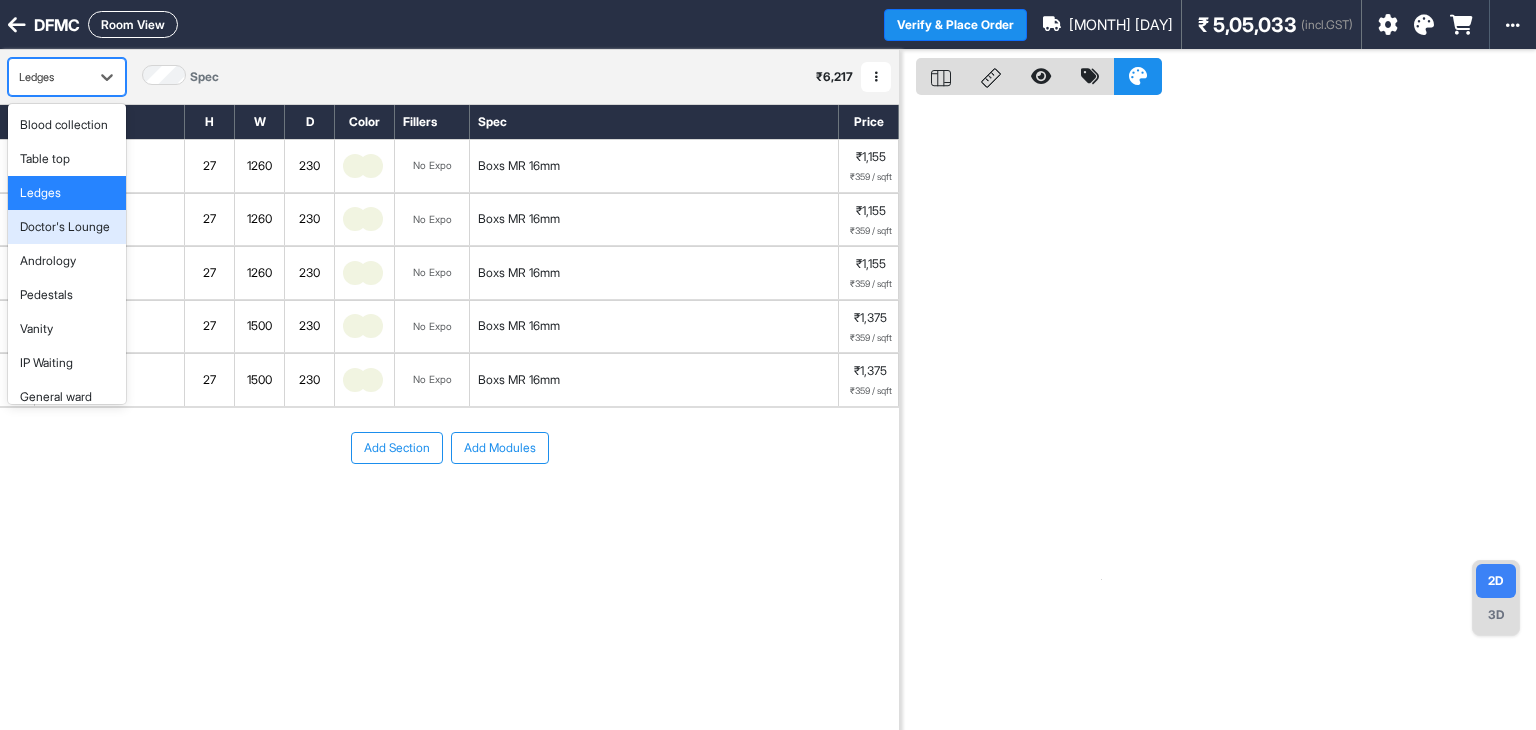 click on "Doctor's Lounge" at bounding box center (65, 227) 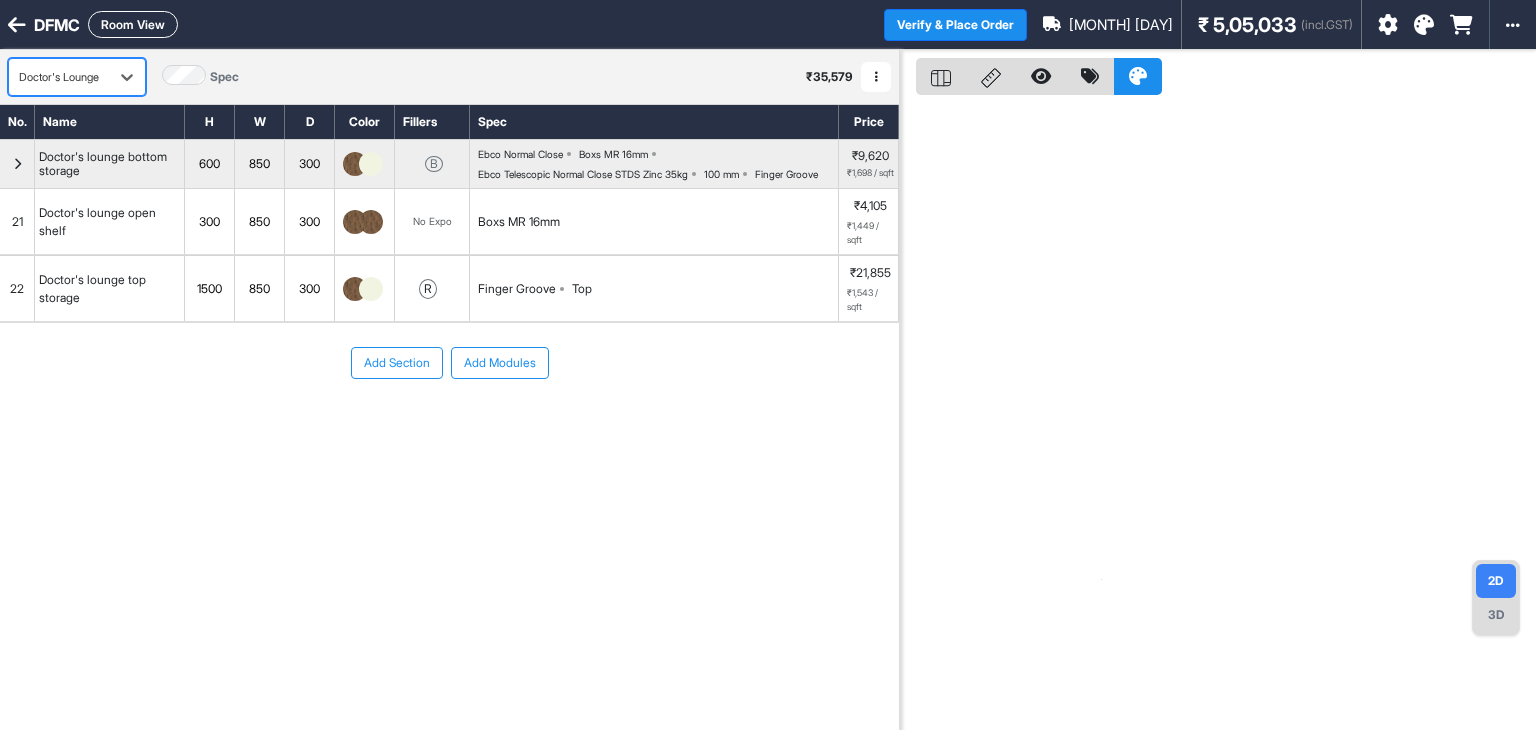 click on "Doctor's Lounge" at bounding box center (59, 77) 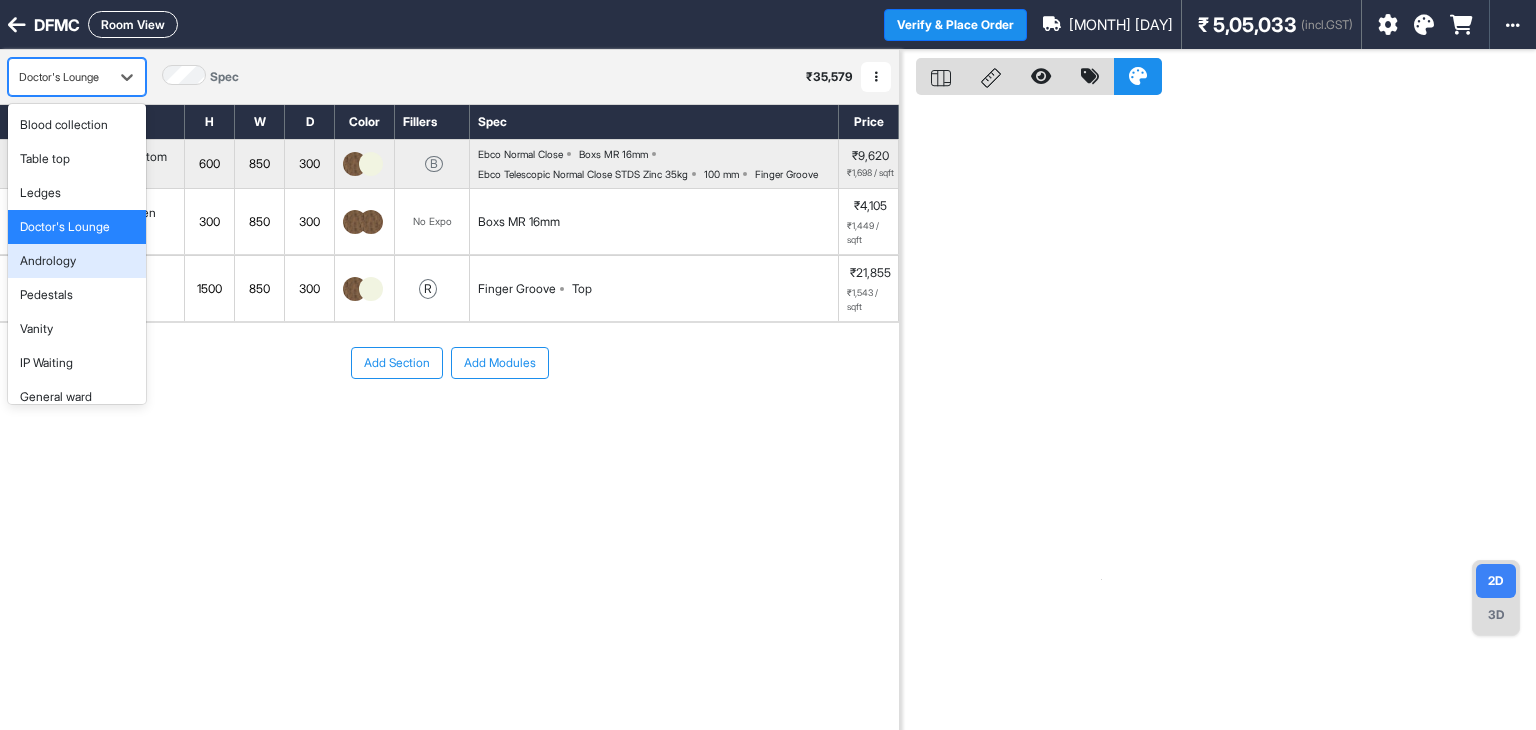 click on "Andrology" at bounding box center (77, 261) 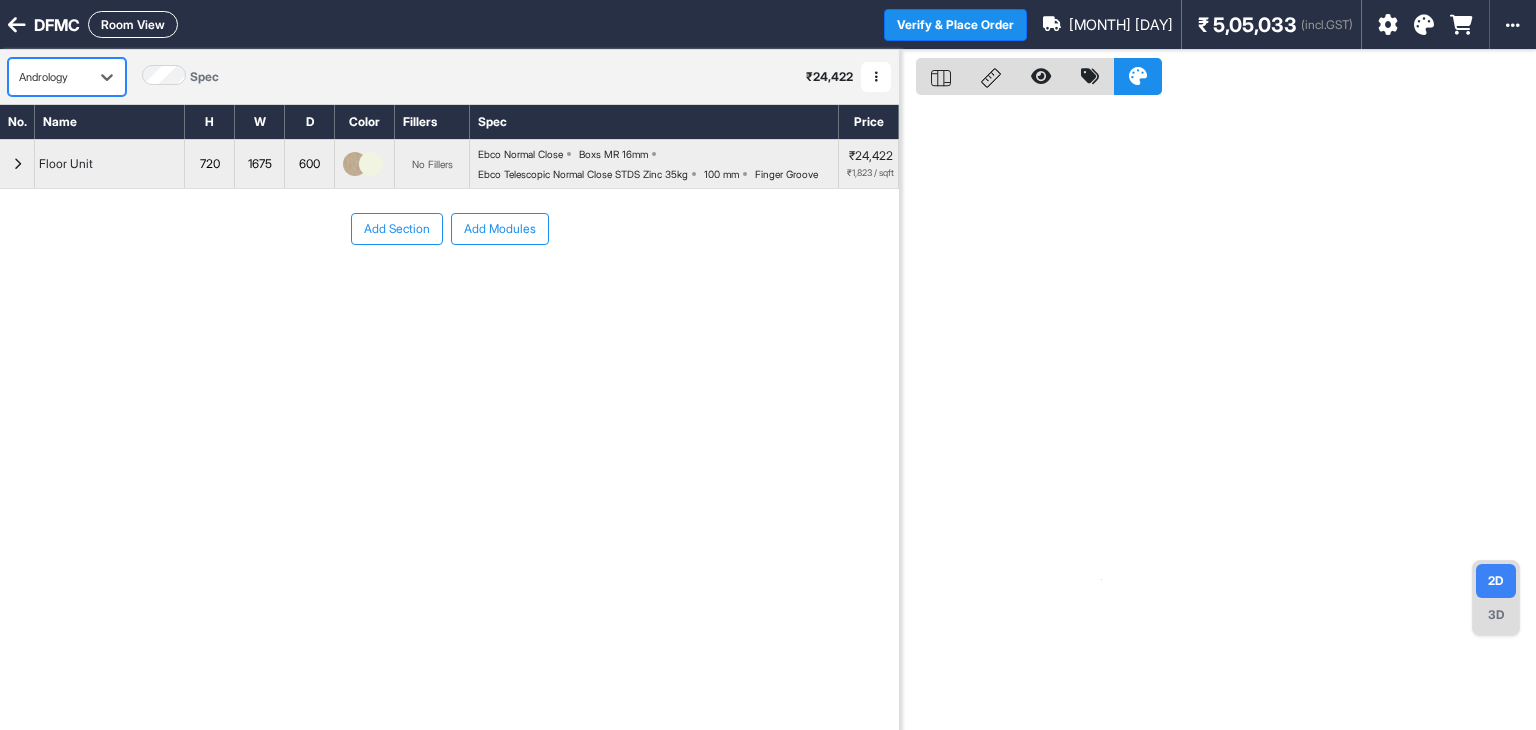 click on "Room View" at bounding box center [133, 24] 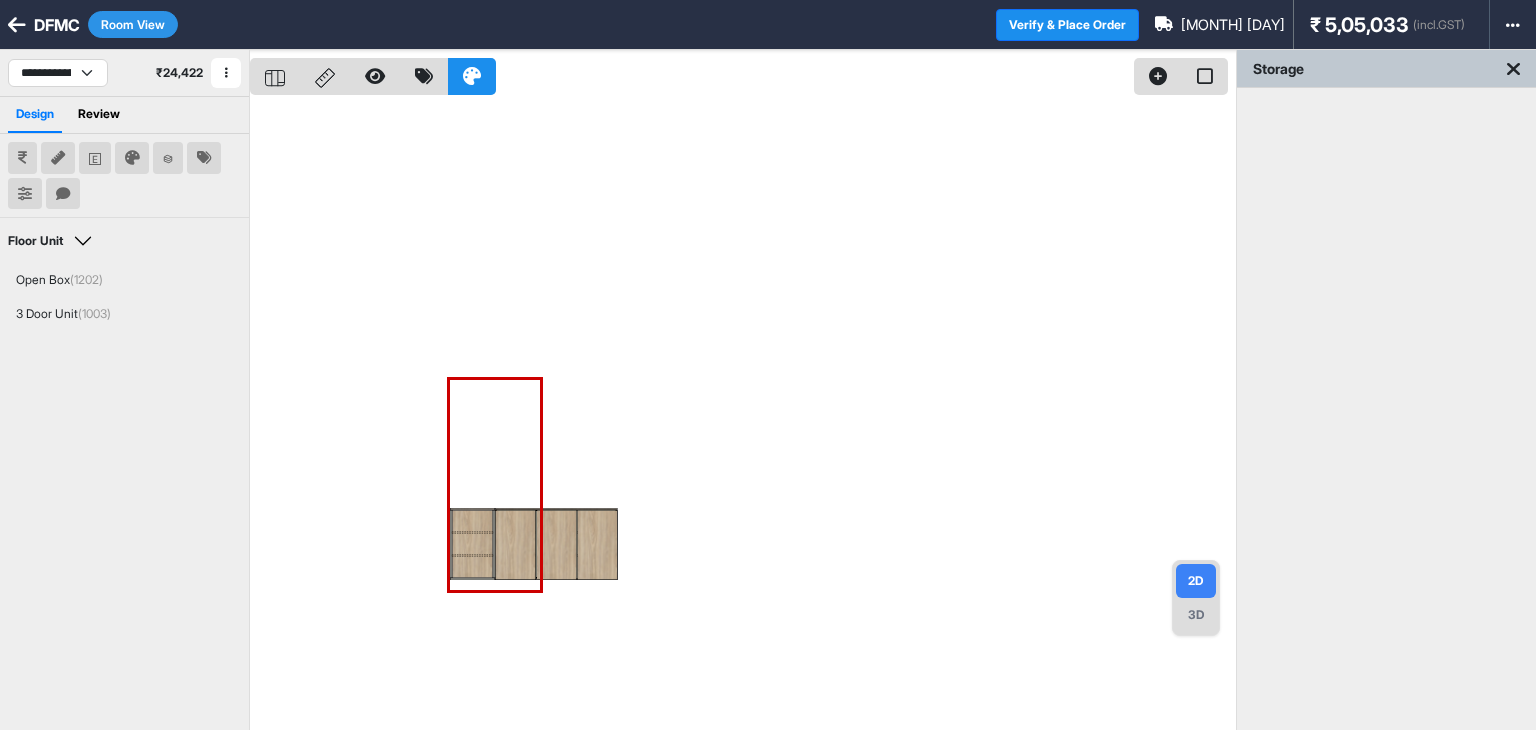 click at bounding box center (743, 415) 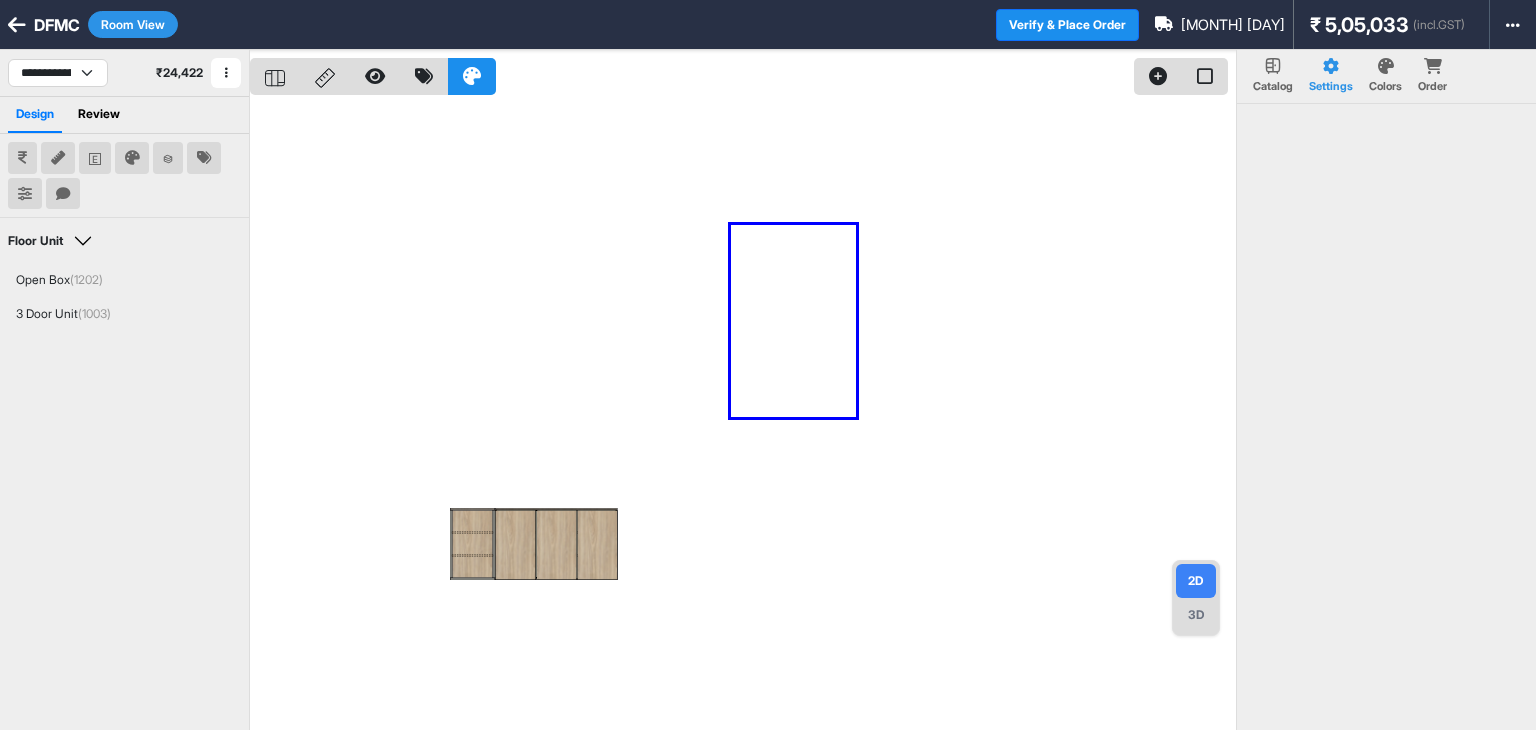 click at bounding box center [743, 415] 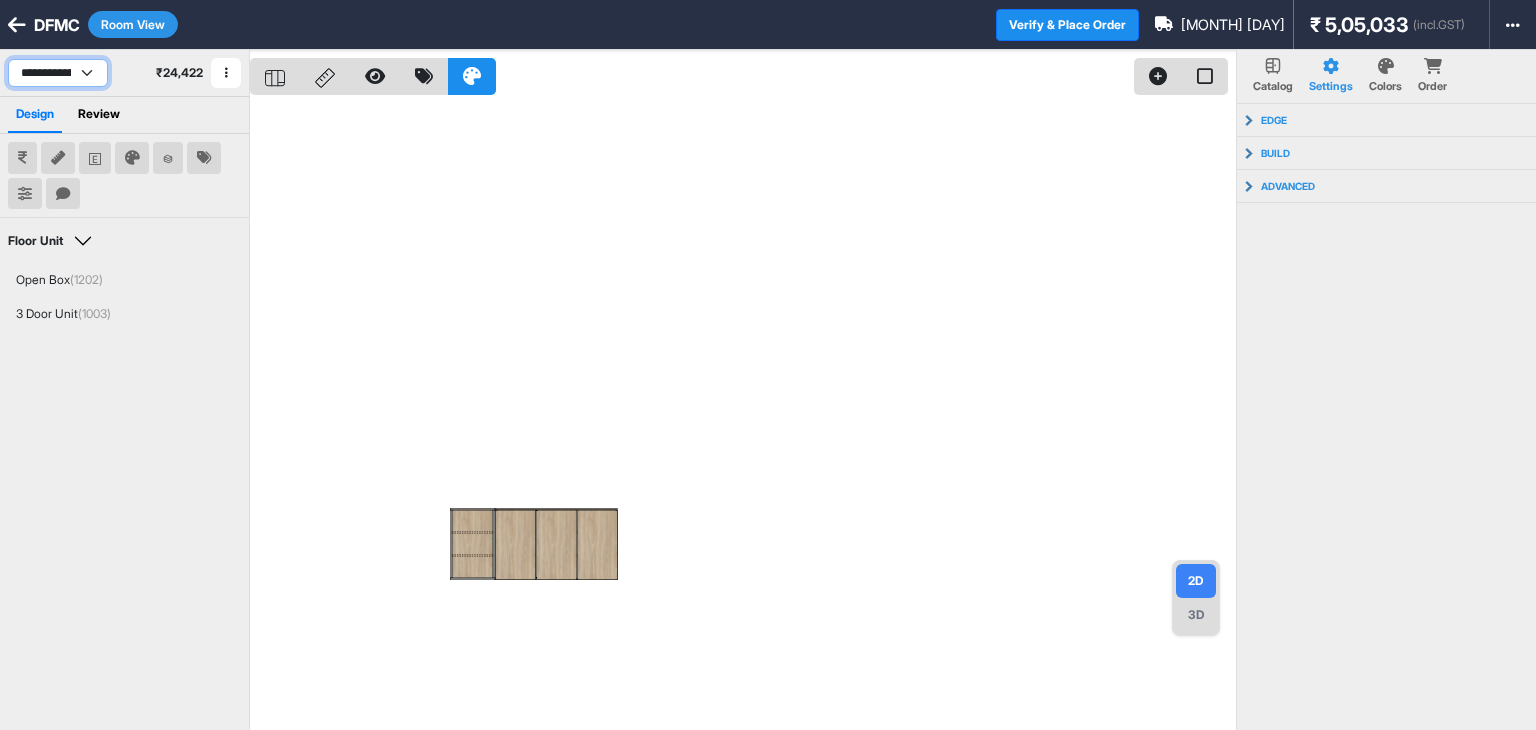 click on "**********" at bounding box center (58, 73) 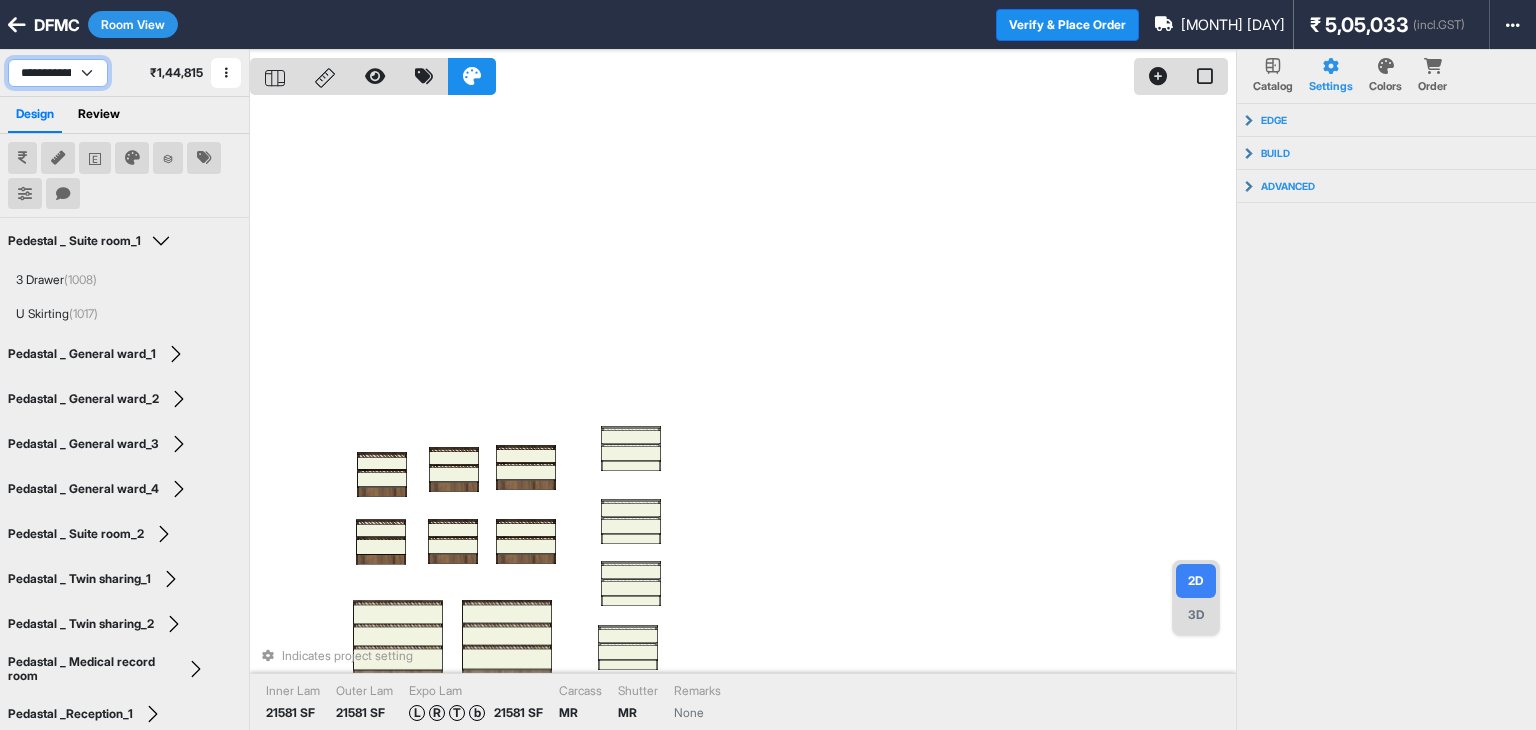 click on "**********" at bounding box center (58, 73) 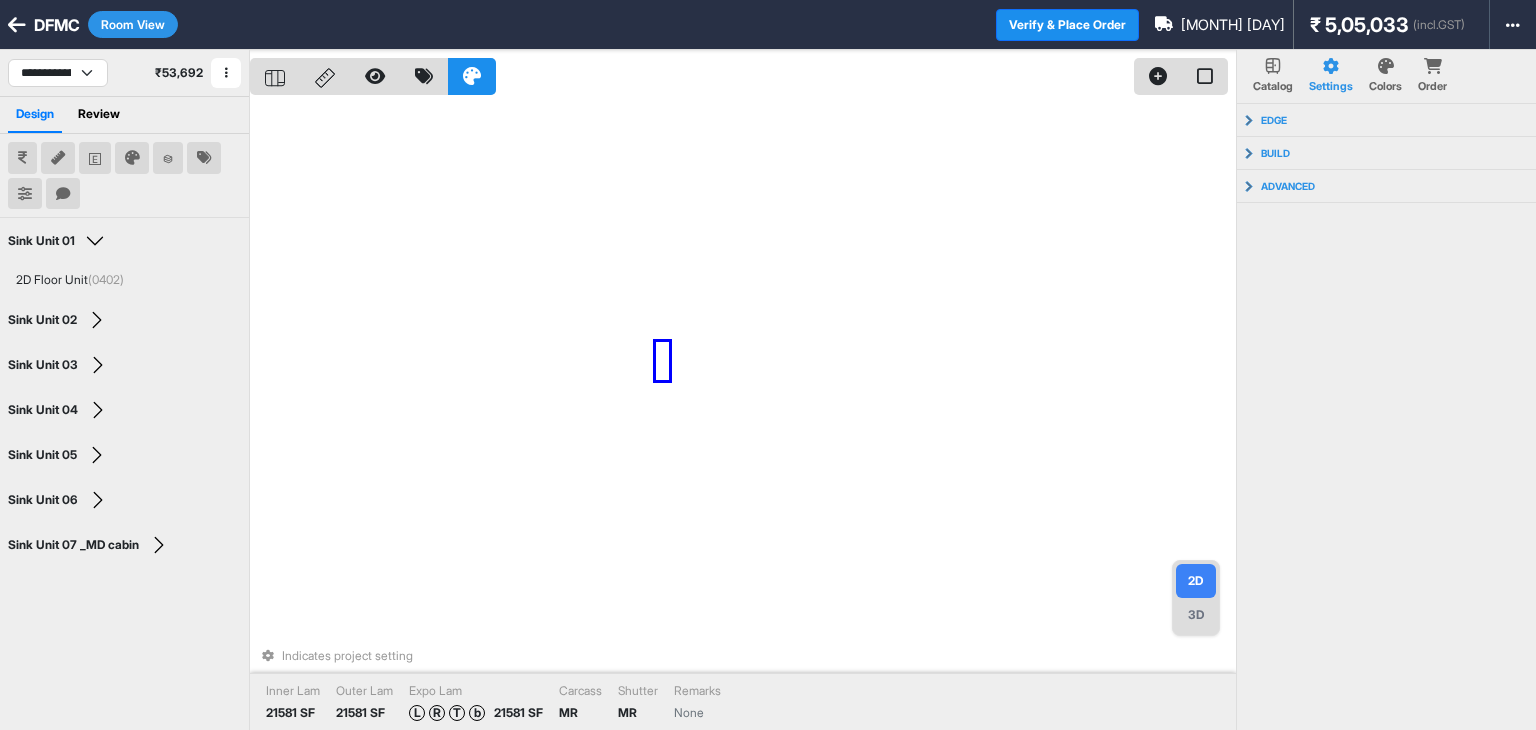 drag, startPoint x: 655, startPoint y: 345, endPoint x: 880, endPoint y: 388, distance: 229.07204 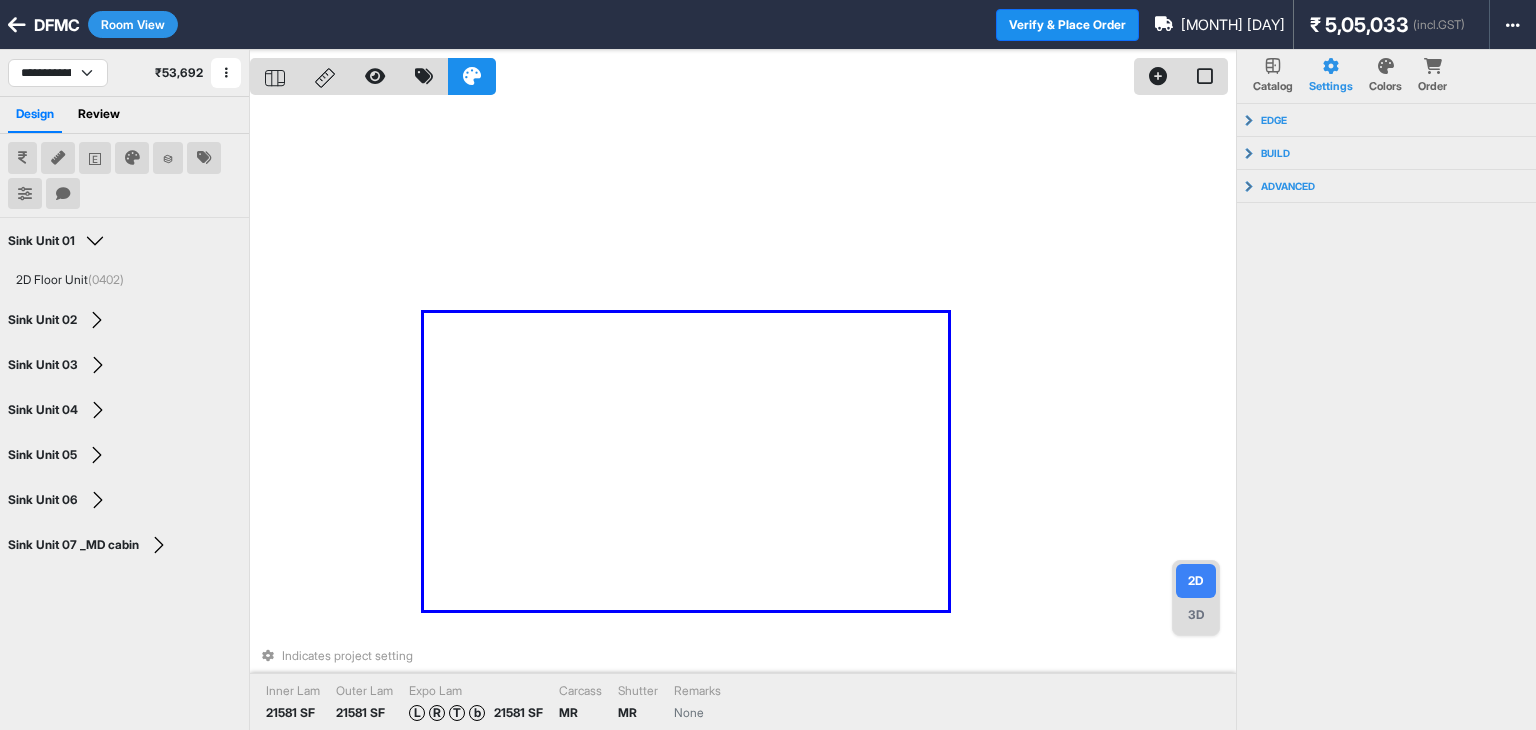 drag, startPoint x: 424, startPoint y: 313, endPoint x: 948, endPoint y: 614, distance: 604.29877 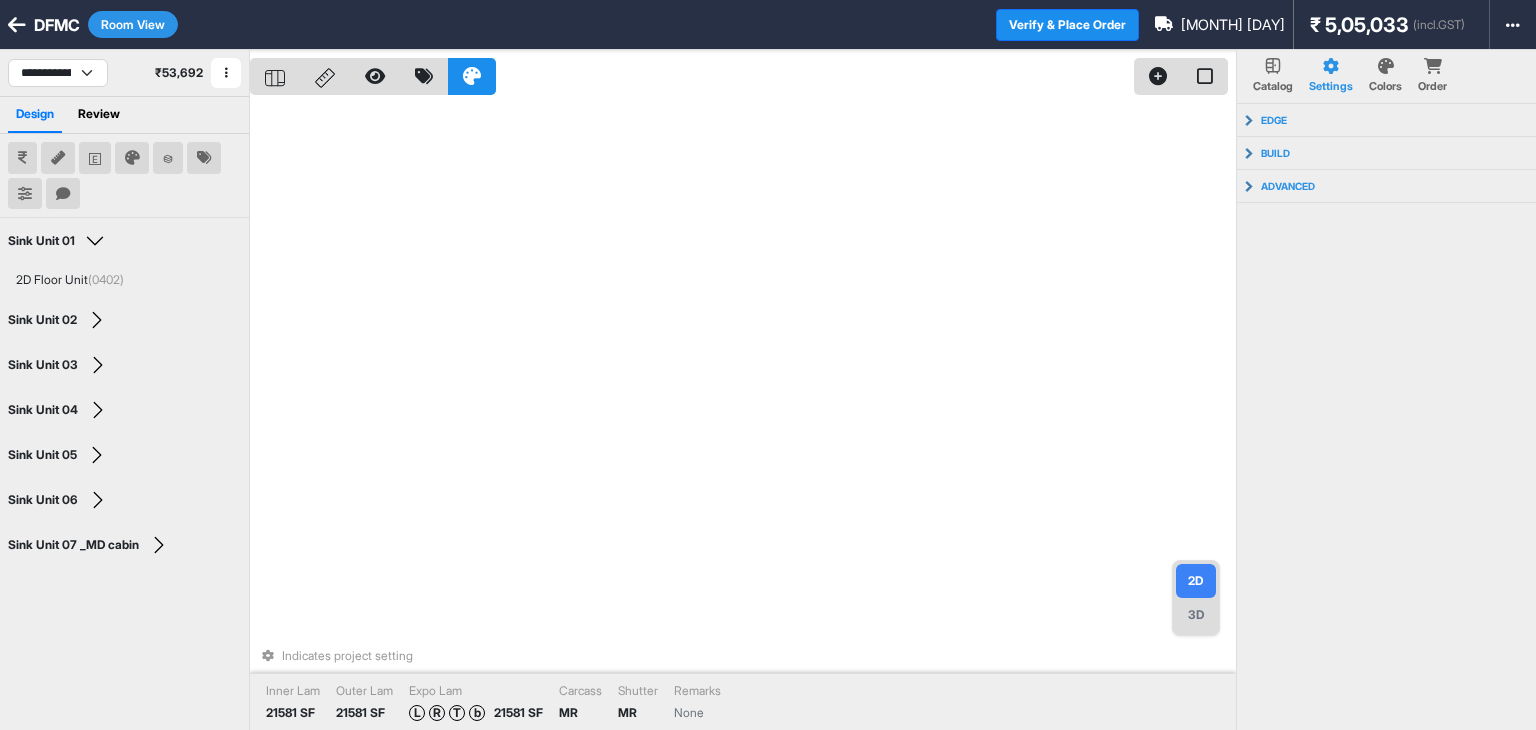 click on "3D" at bounding box center (1196, 615) 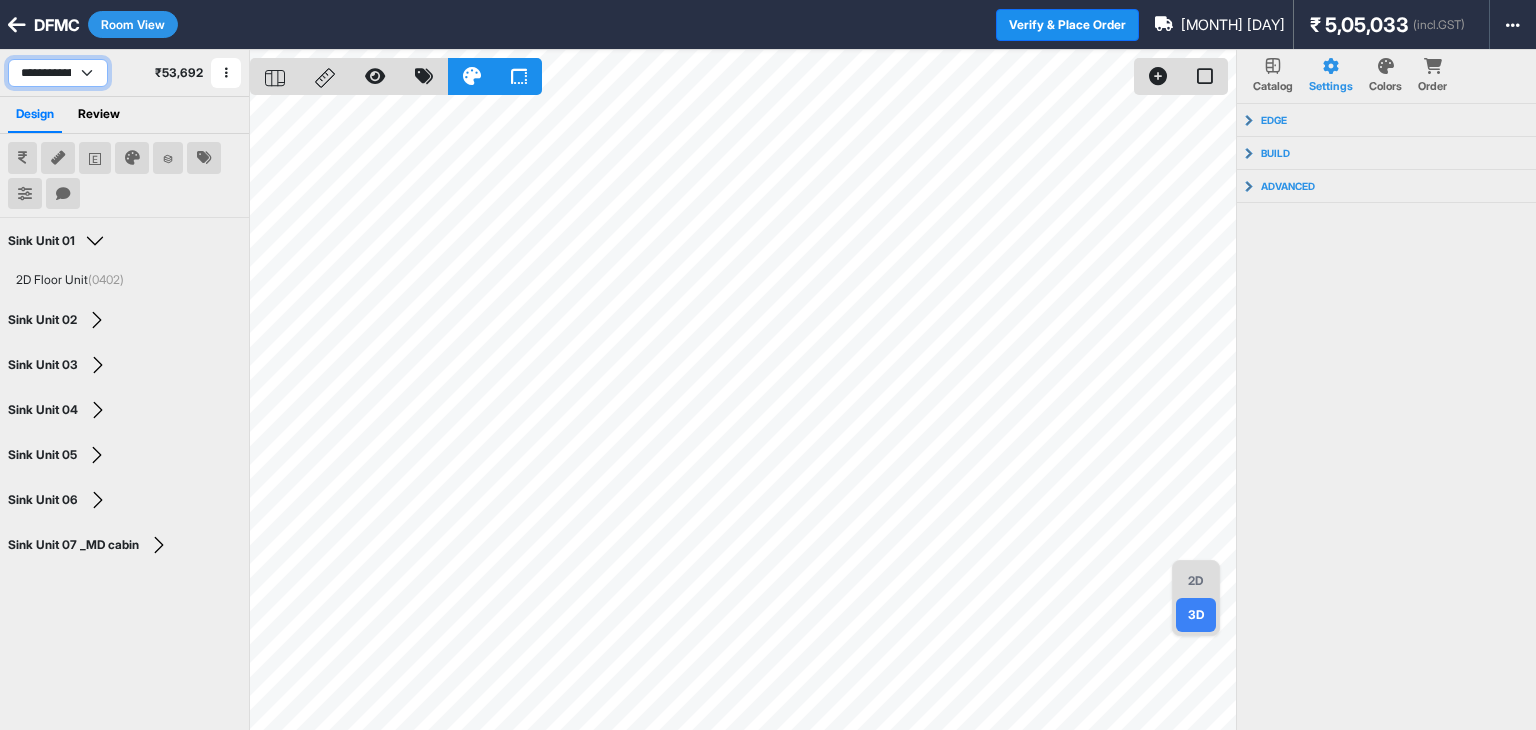 click on "**********" at bounding box center [58, 73] 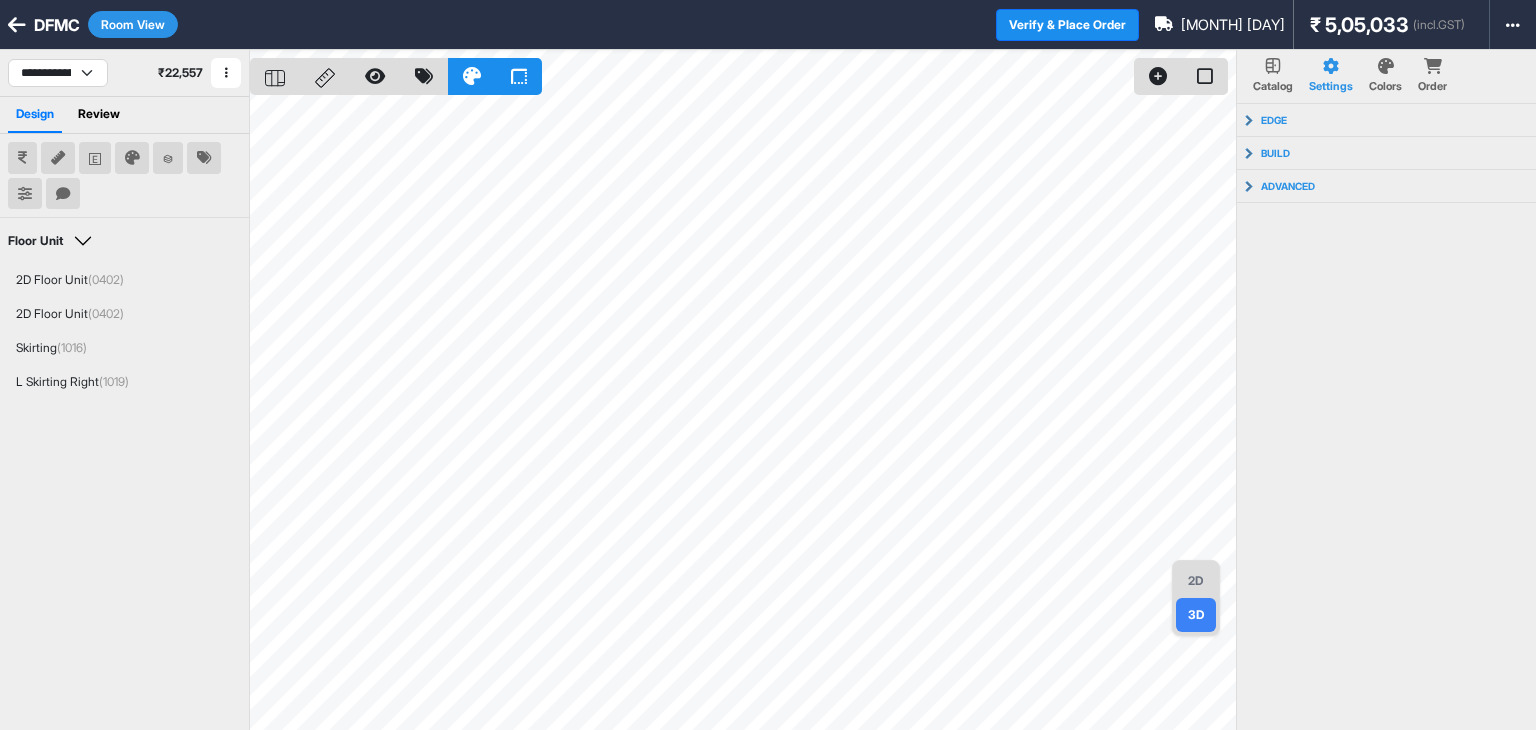 click on "**********" at bounding box center [124, 73] 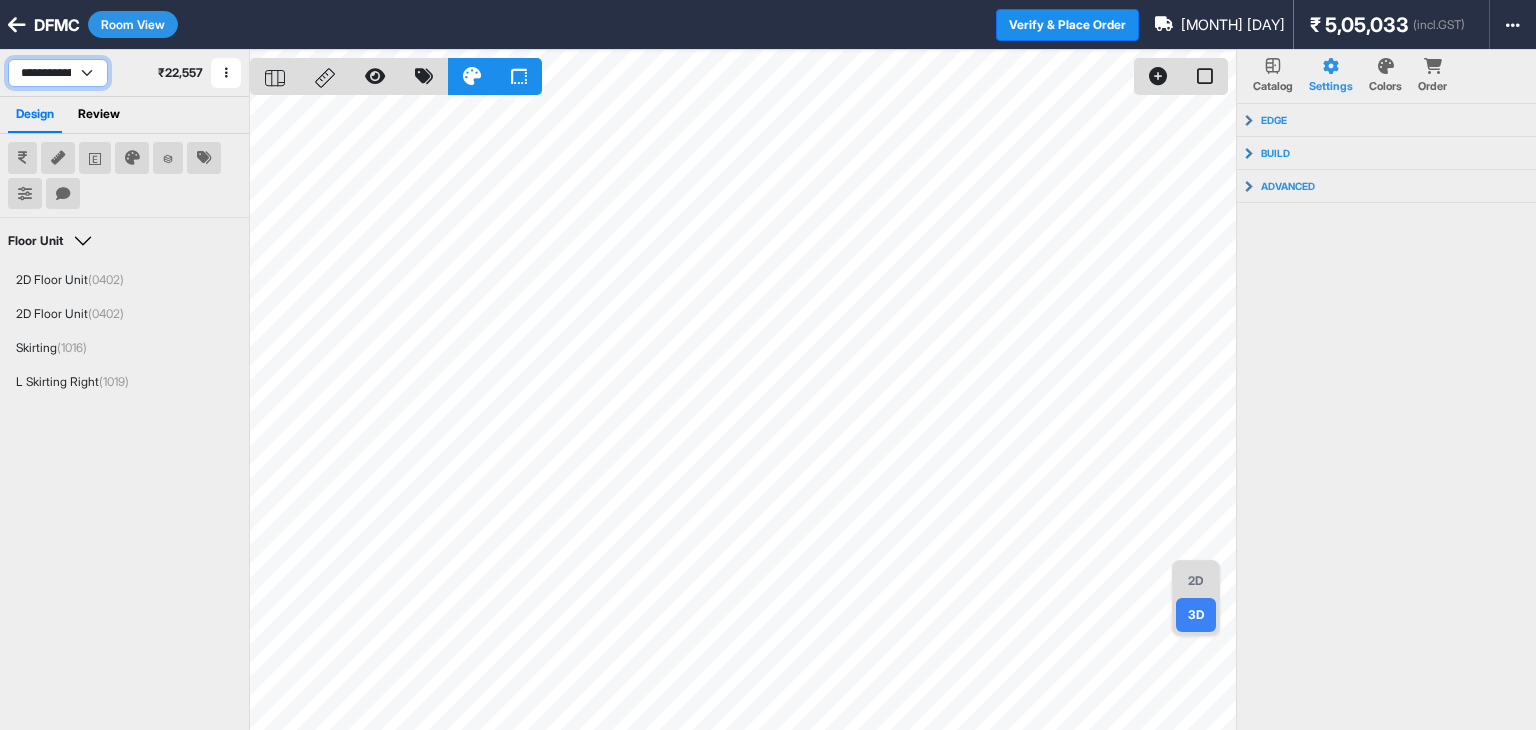 drag, startPoint x: 53, startPoint y: 72, endPoint x: 53, endPoint y: 84, distance: 12 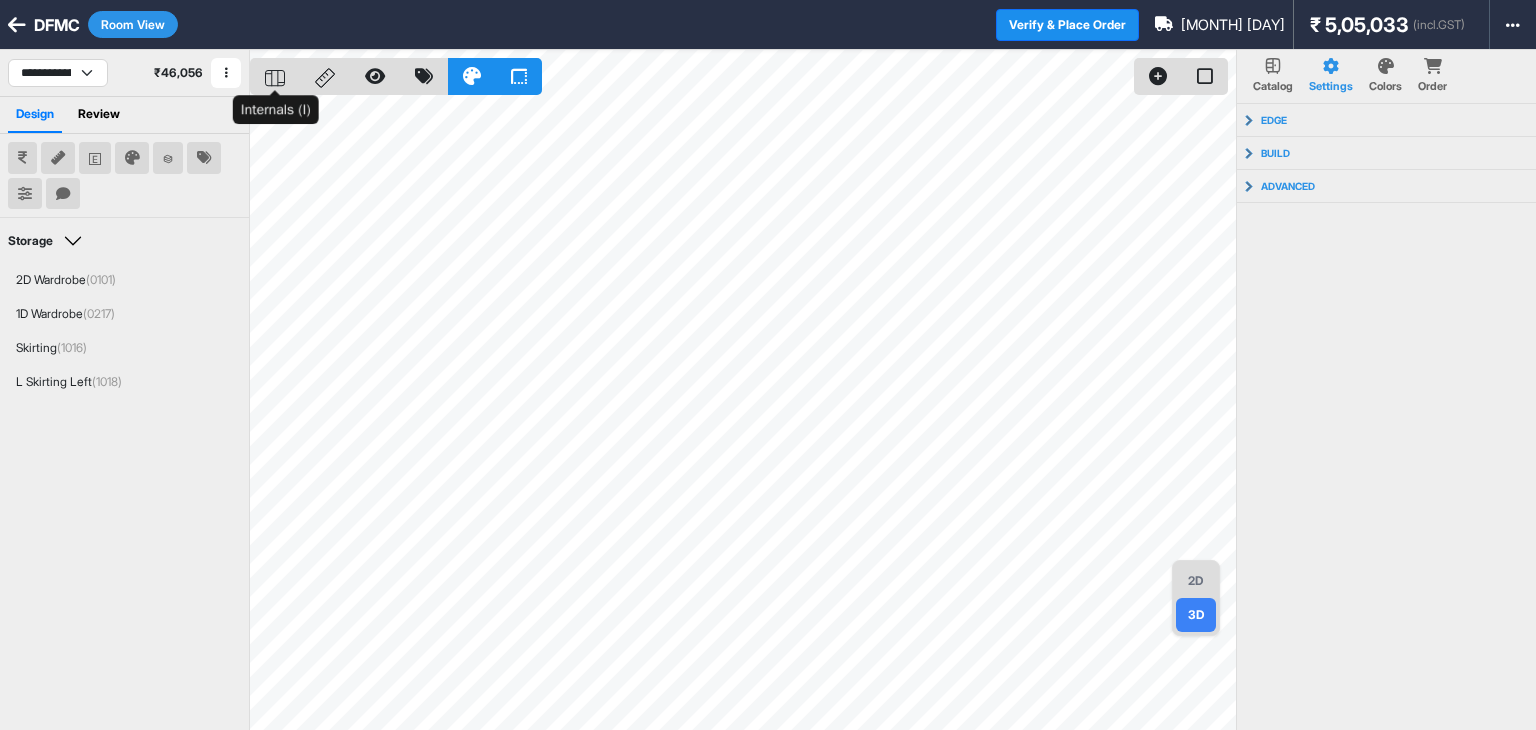 click 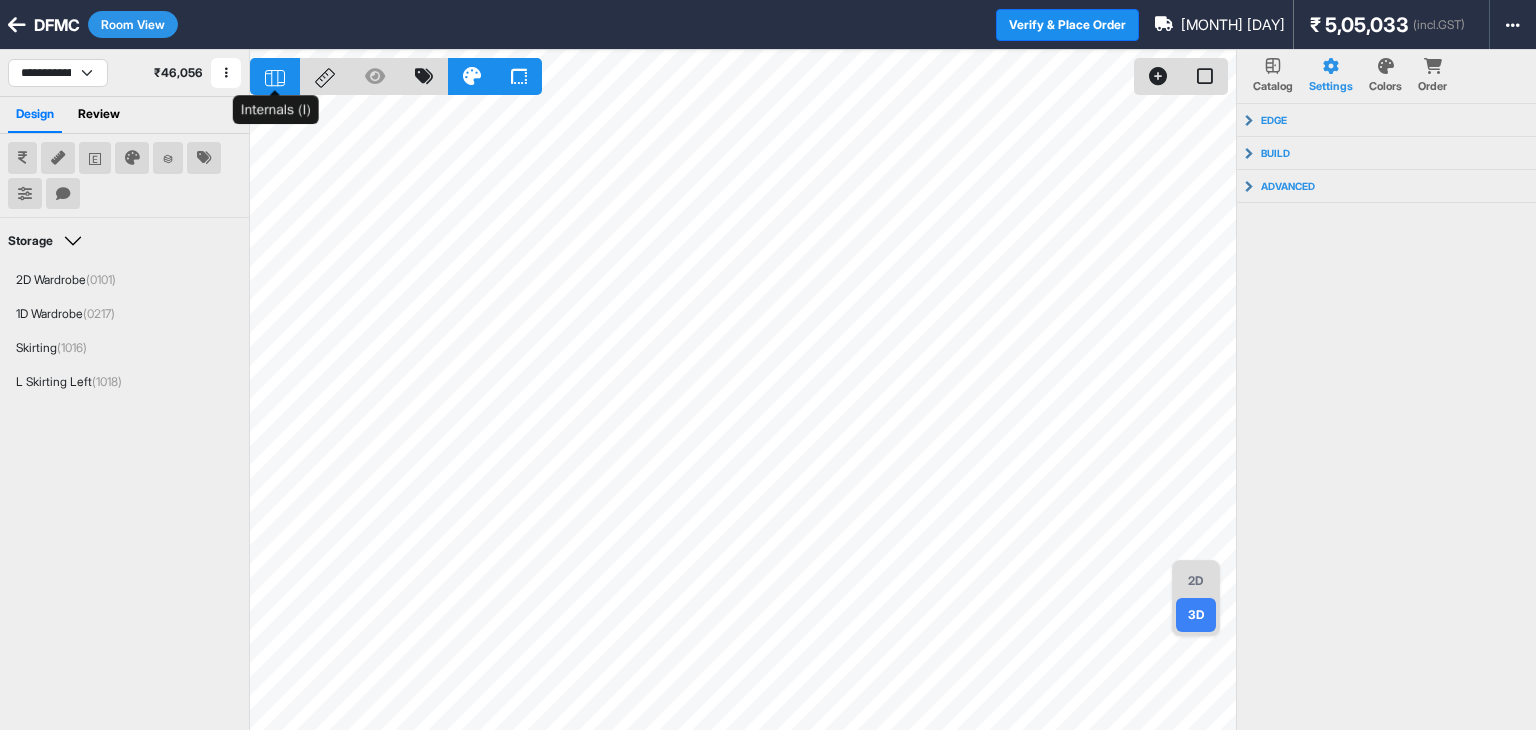 click 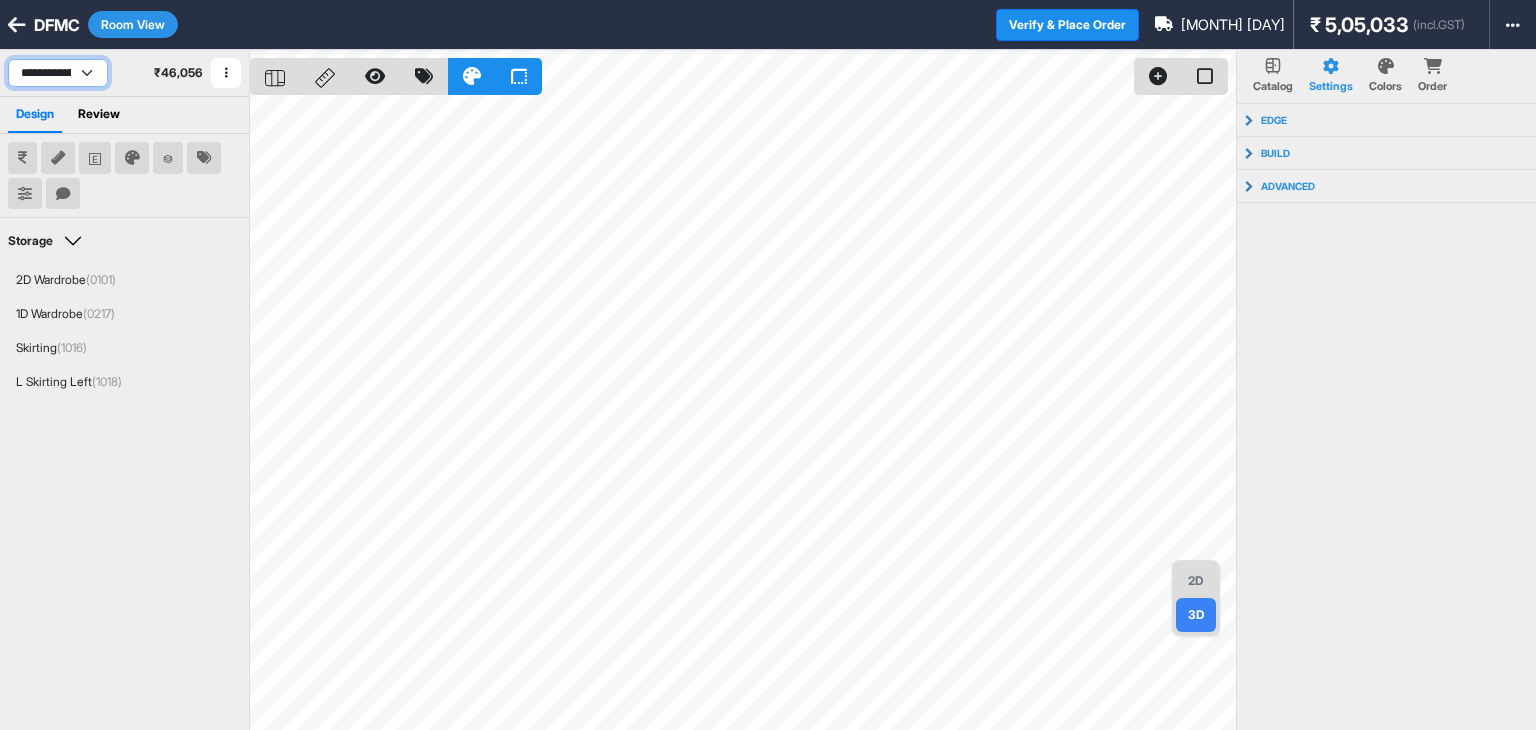 click on "**********" at bounding box center (58, 73) 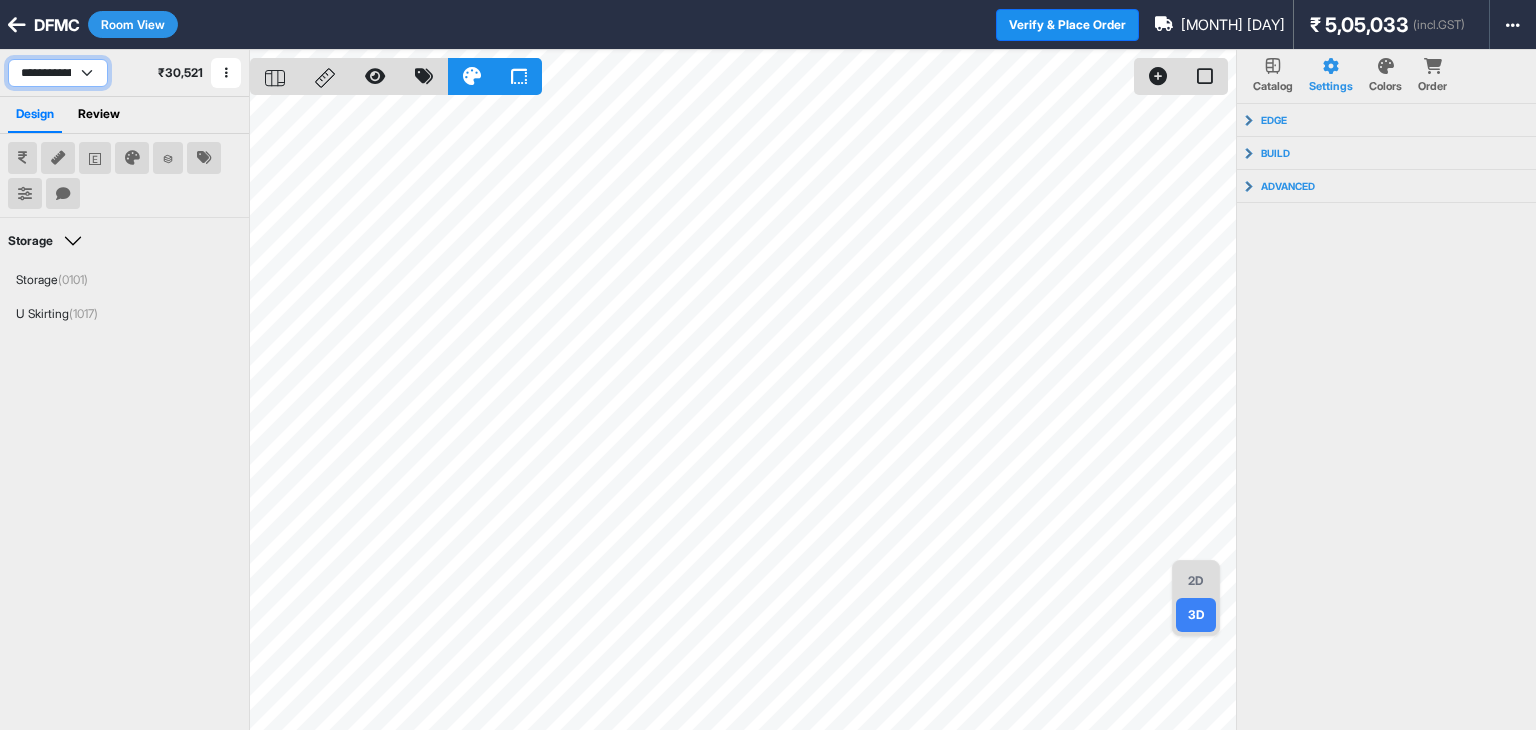 drag, startPoint x: 64, startPoint y: 72, endPoint x: 65, endPoint y: 85, distance: 13.038404 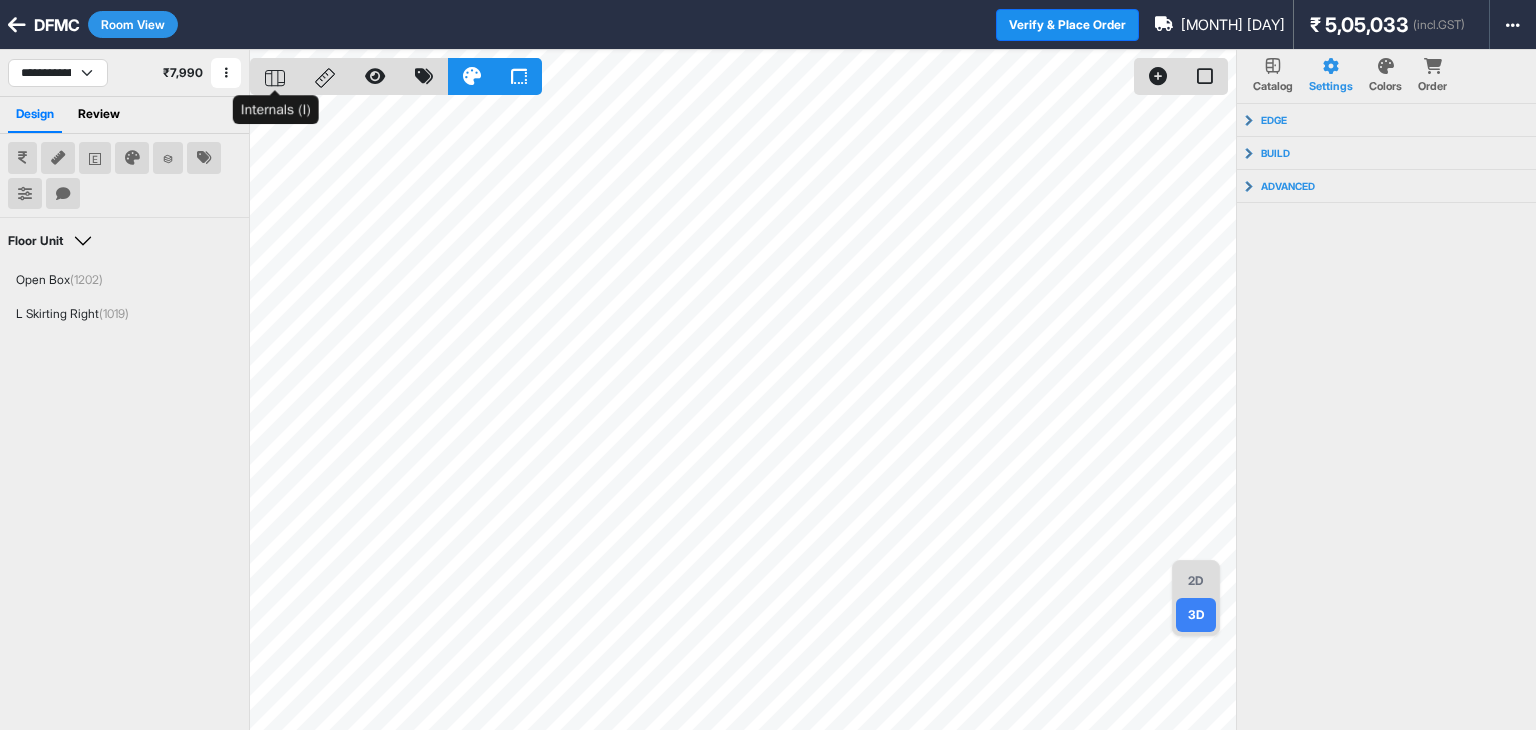 click at bounding box center (275, 76) 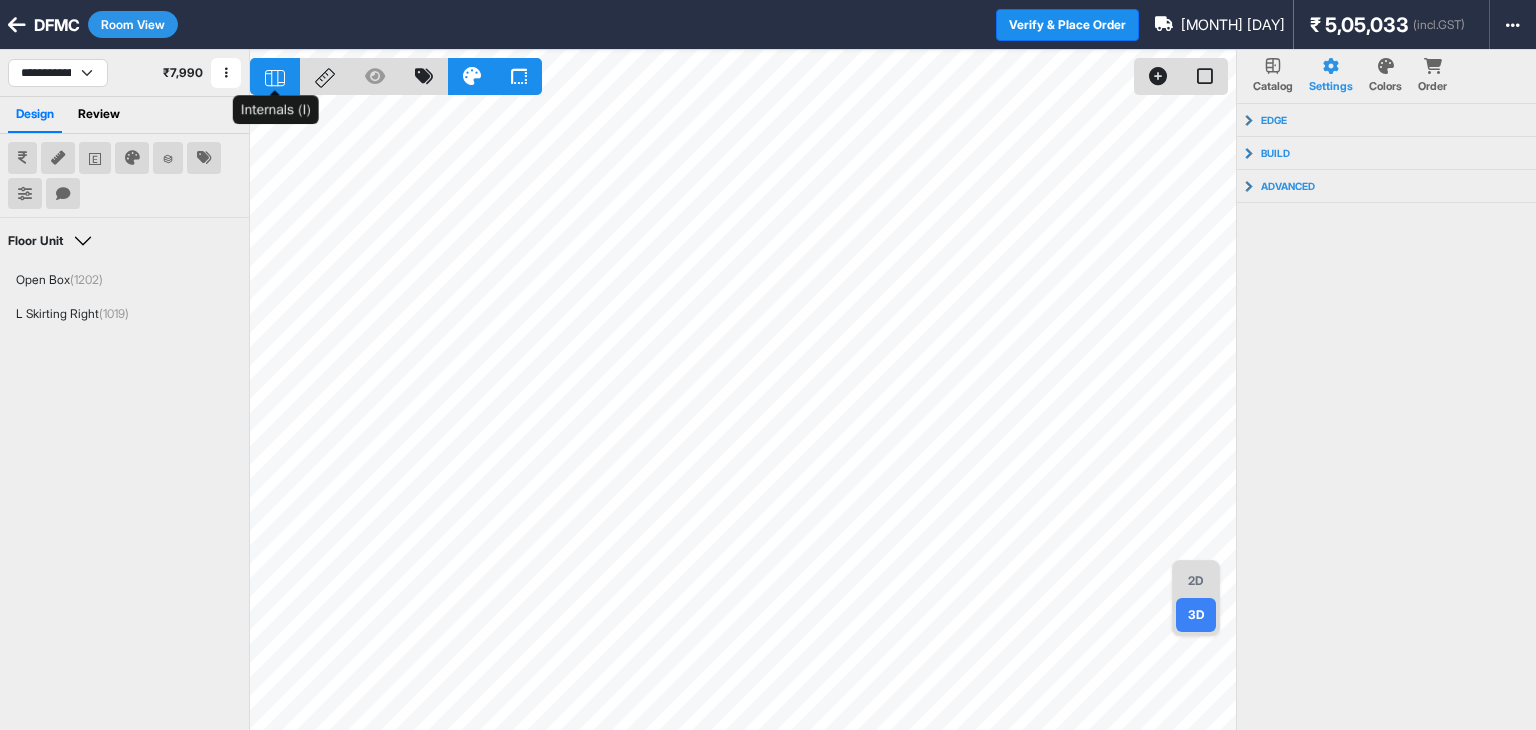click at bounding box center [275, 76] 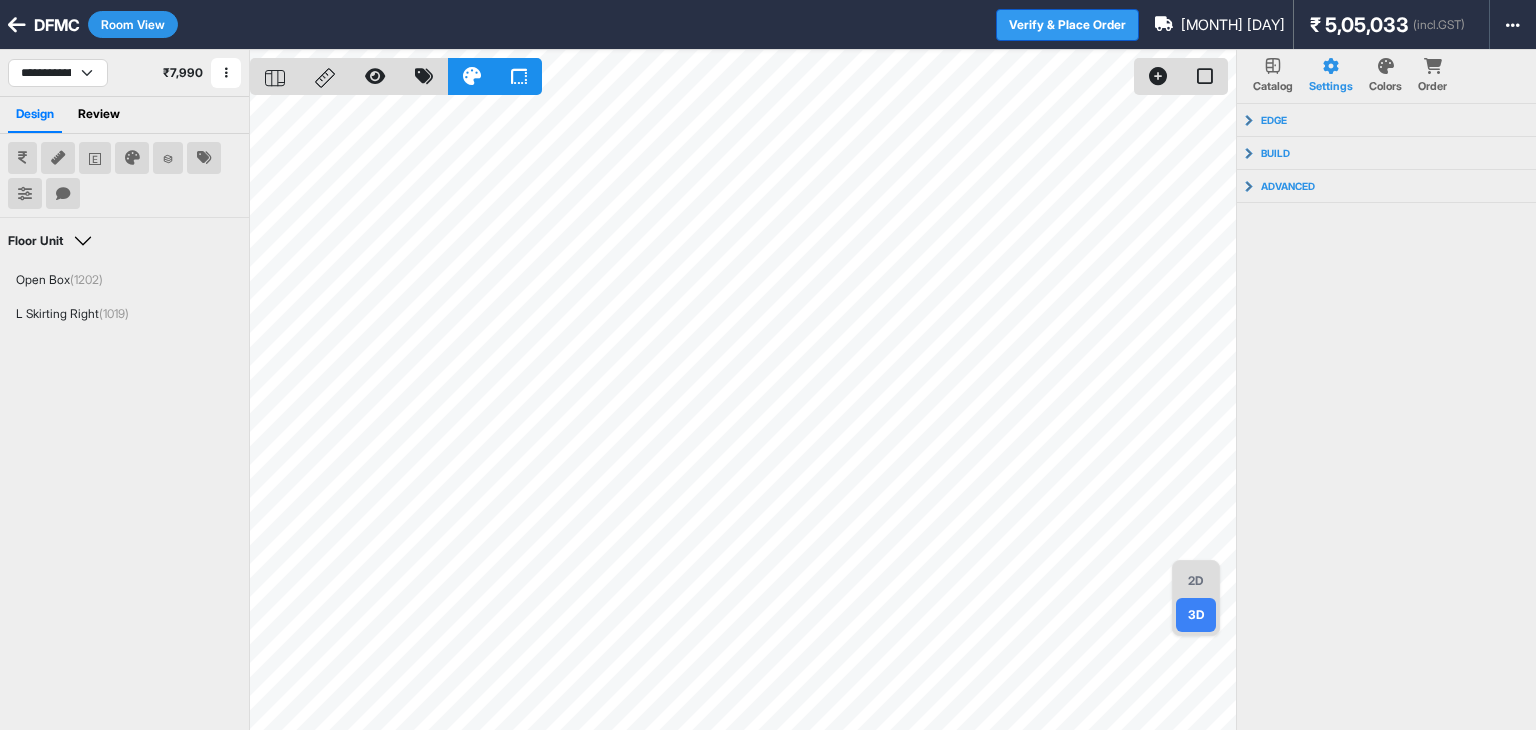 click on "Verify & Place Order" at bounding box center [1067, 25] 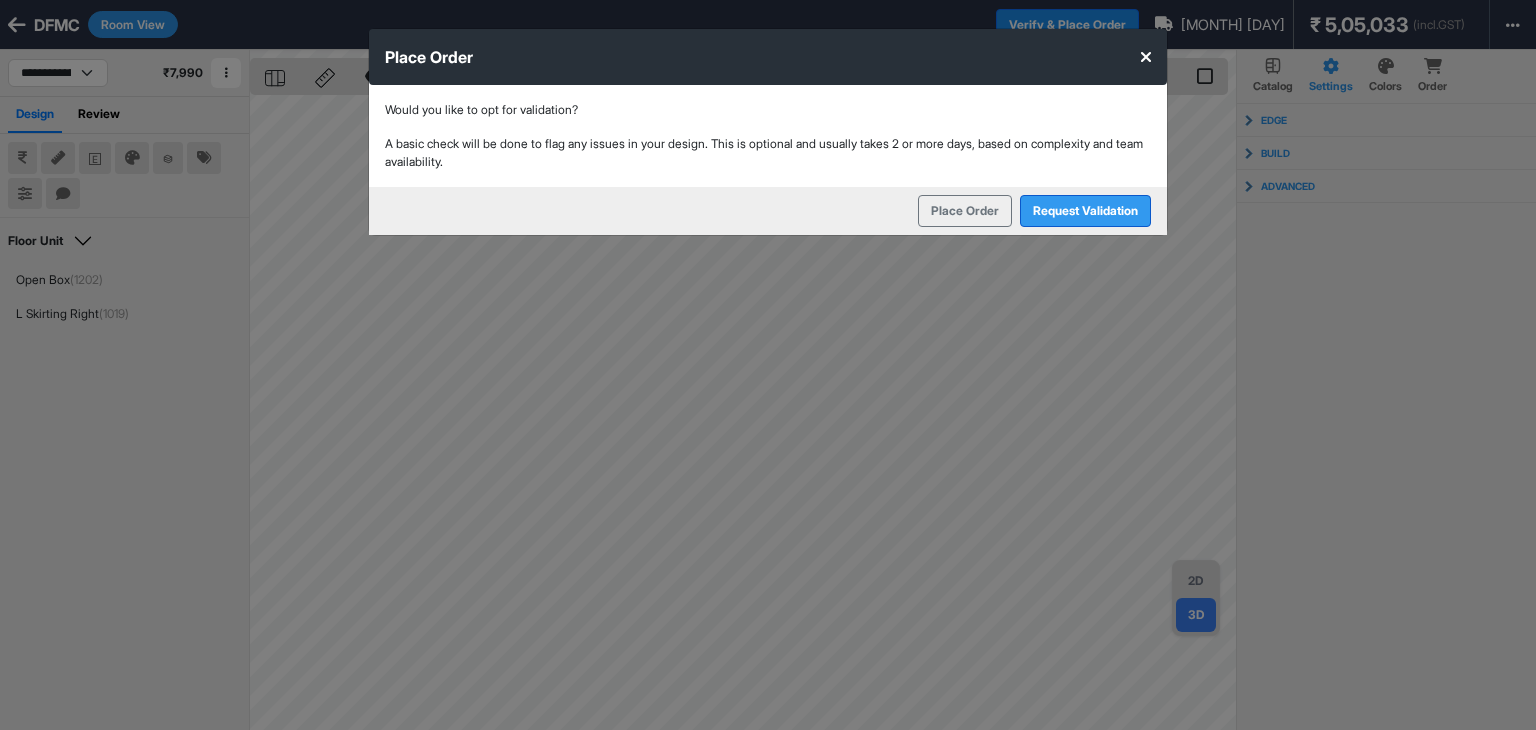 click on "Request Validation" at bounding box center (1085, 211) 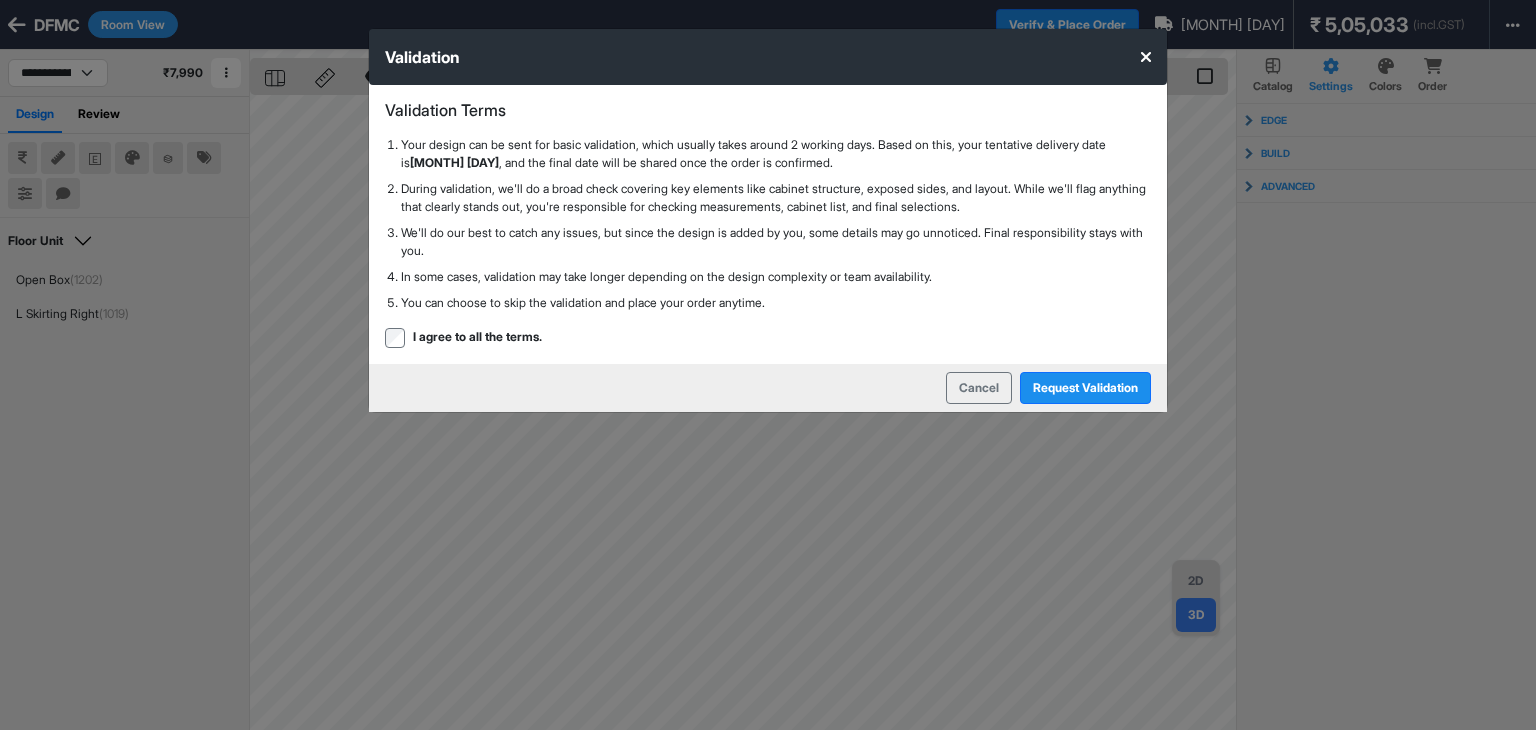 click at bounding box center (1146, 57) 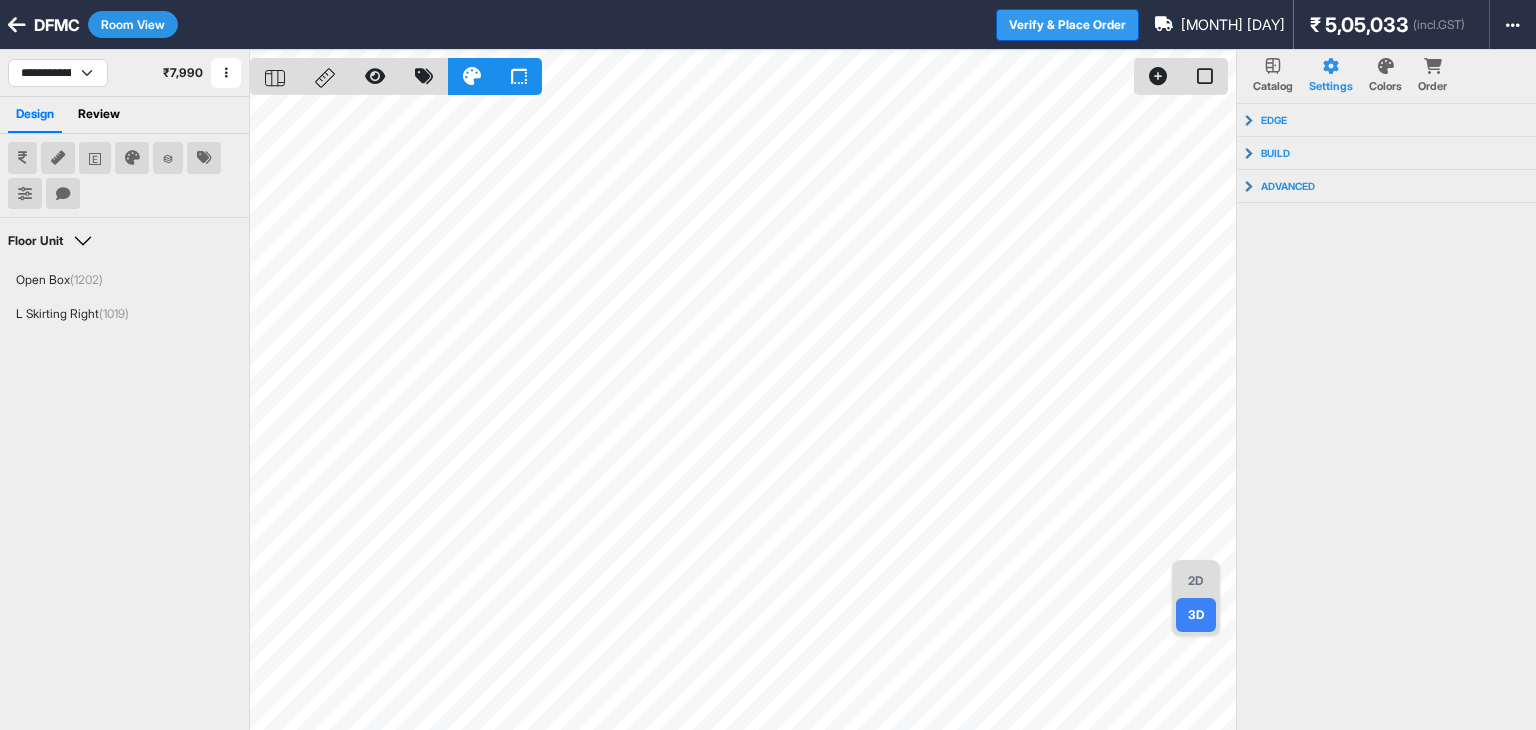 click on "Verify & Place Order" at bounding box center (1067, 25) 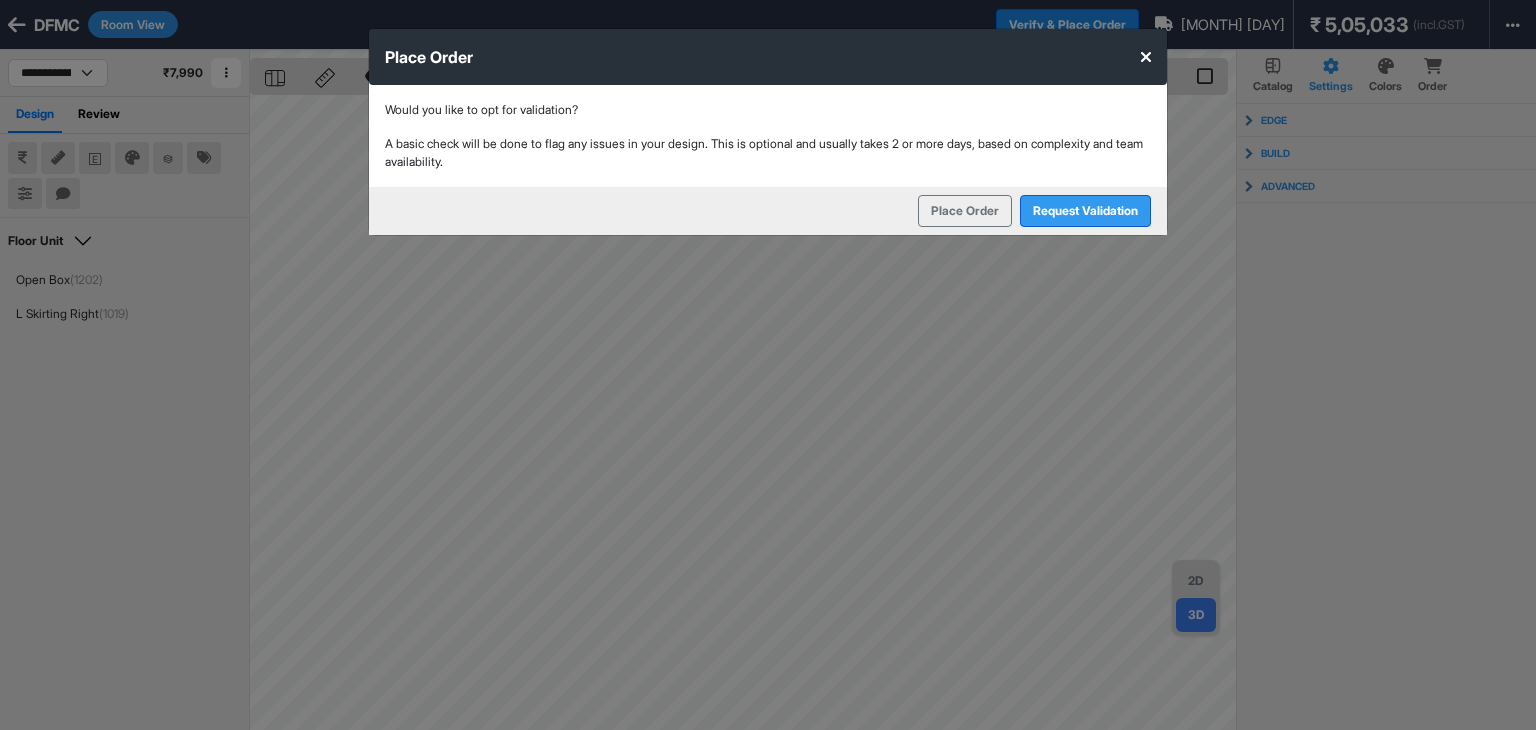 click on "Request Validation" at bounding box center (1085, 211) 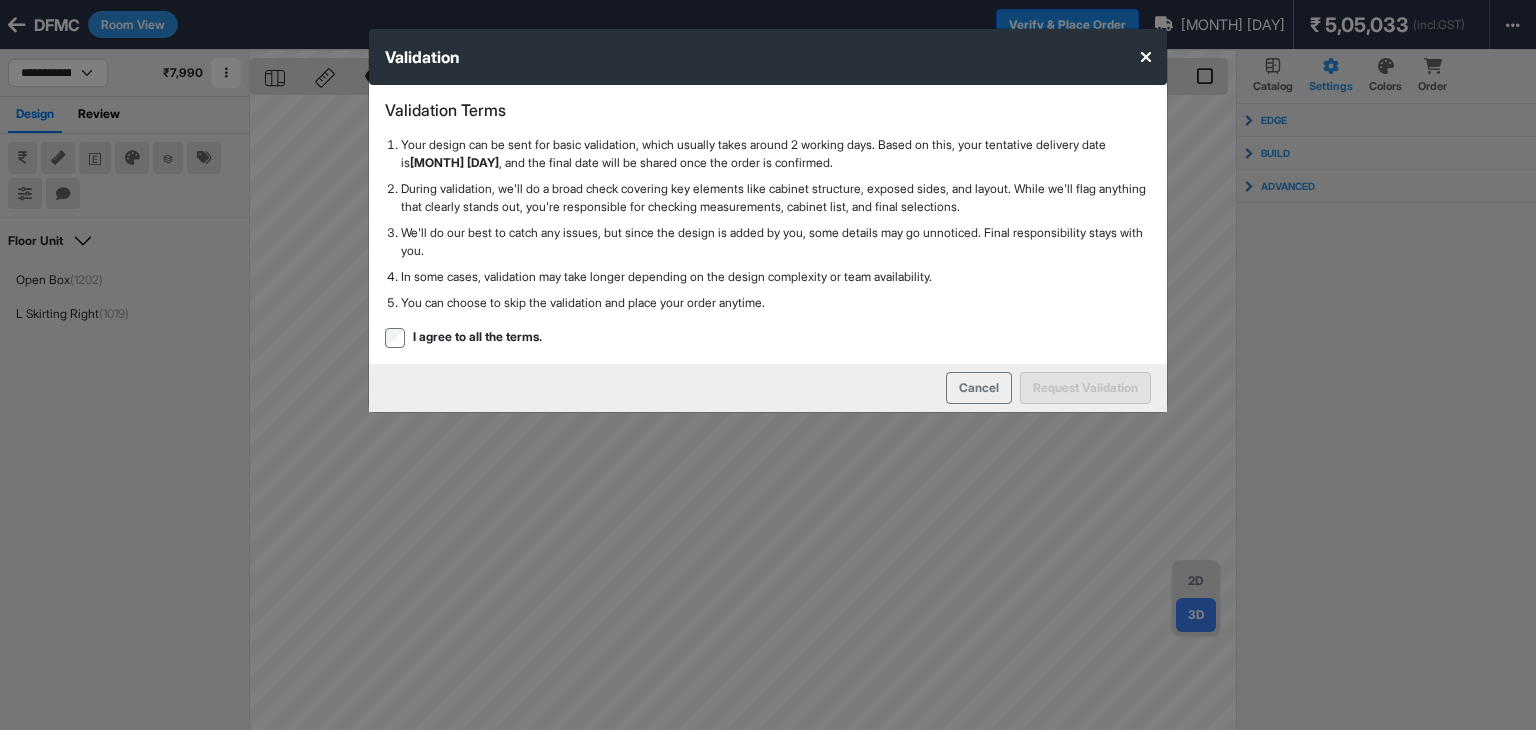 click on "I agree to all the terms." at bounding box center (768, 338) 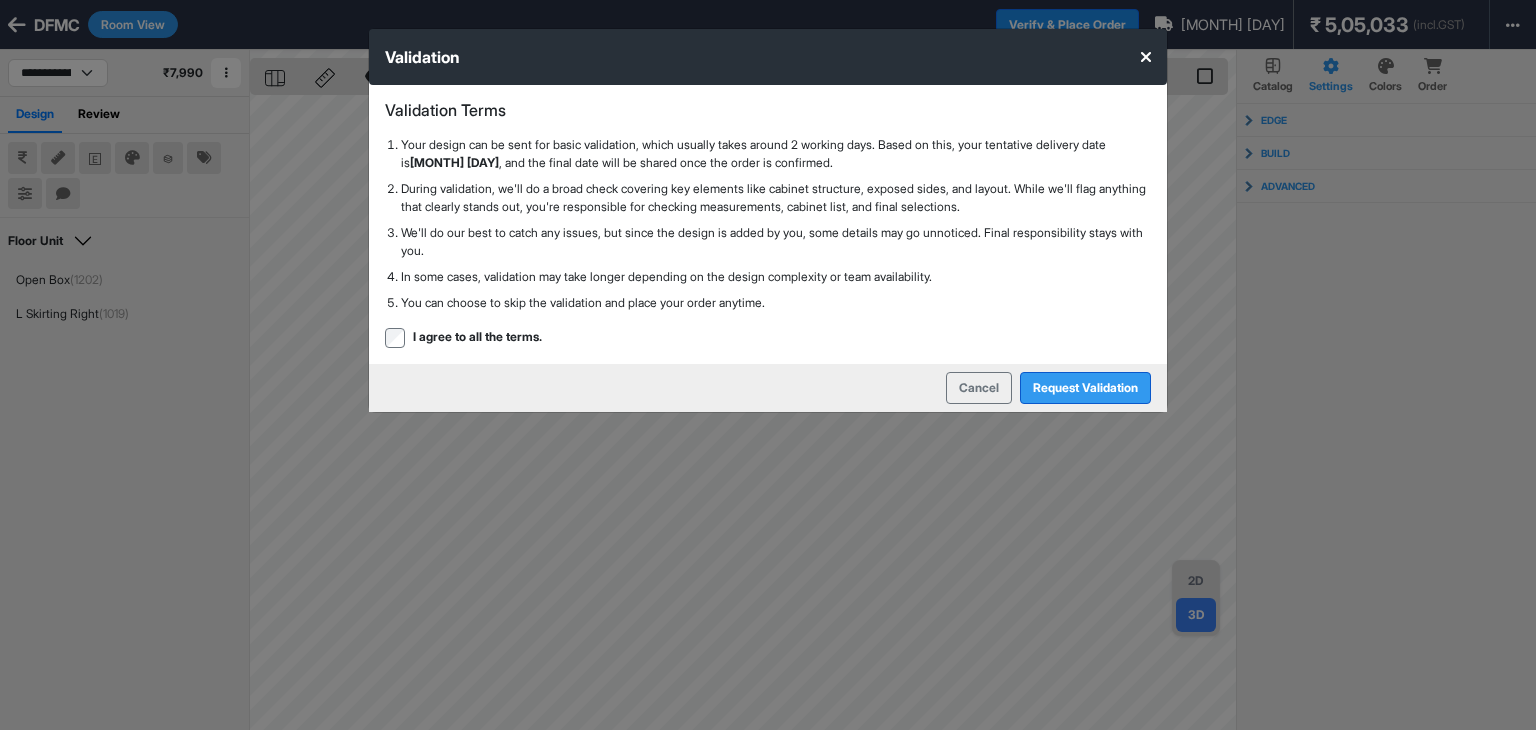 click on "Request Validation" at bounding box center (1085, 388) 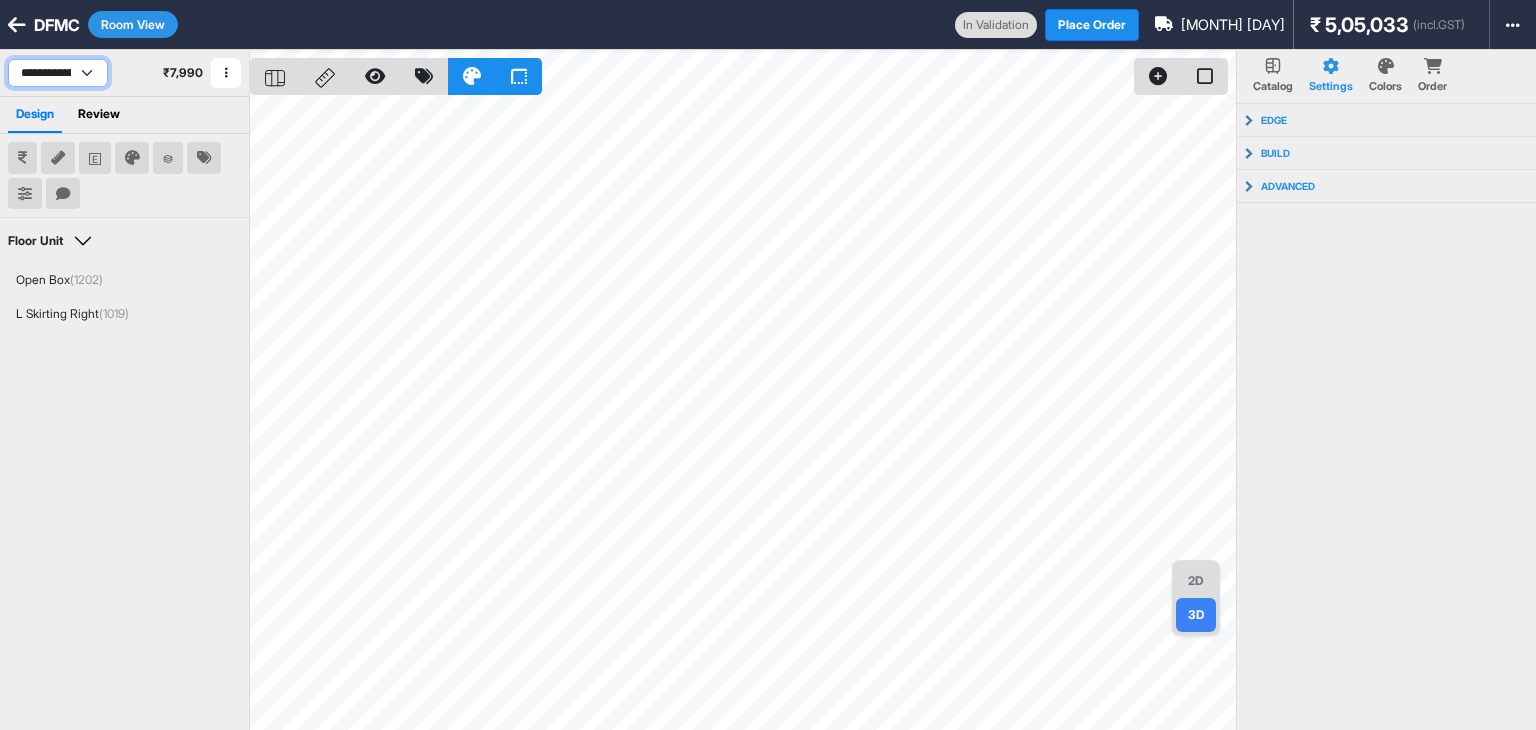 click on "**********" at bounding box center [58, 73] 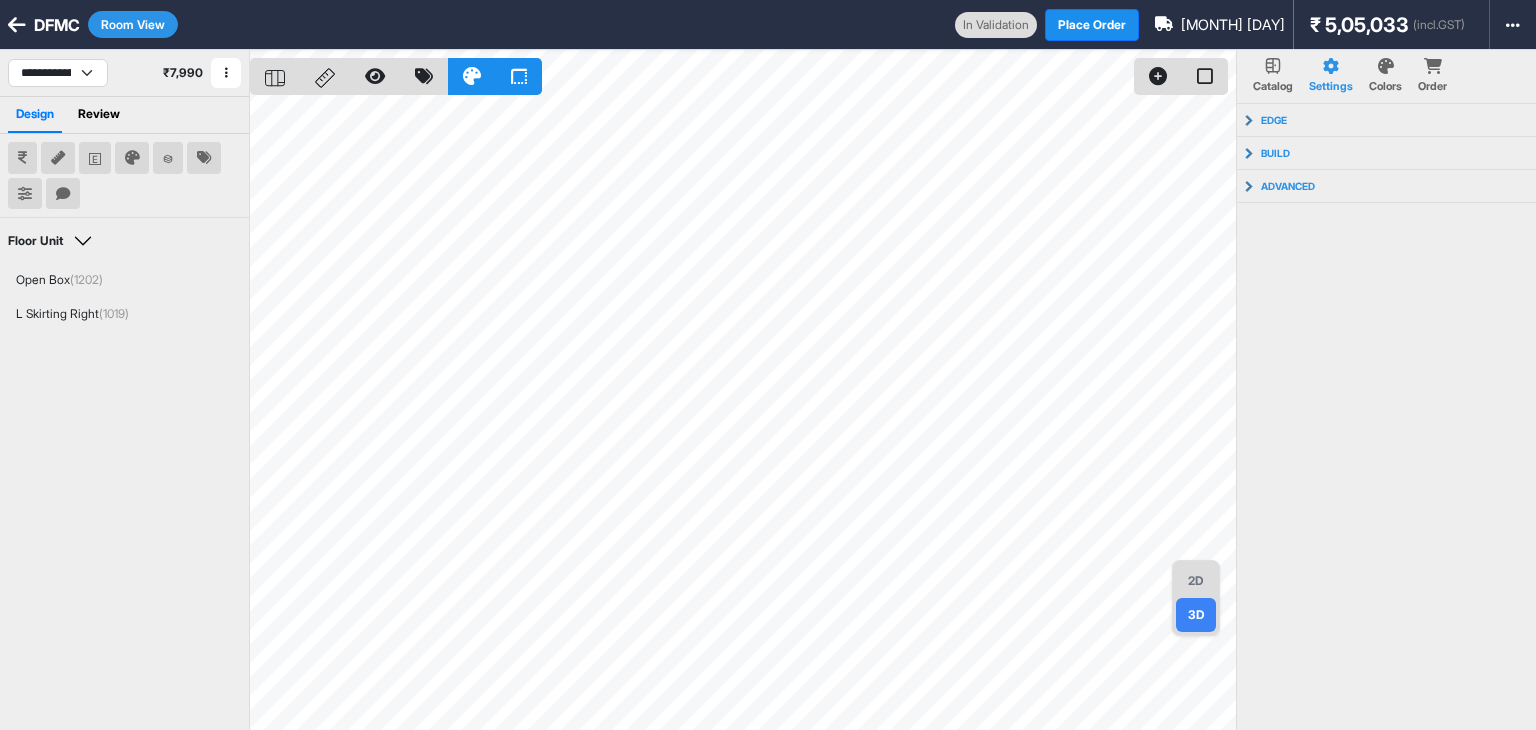 click at bounding box center [17, 25] 